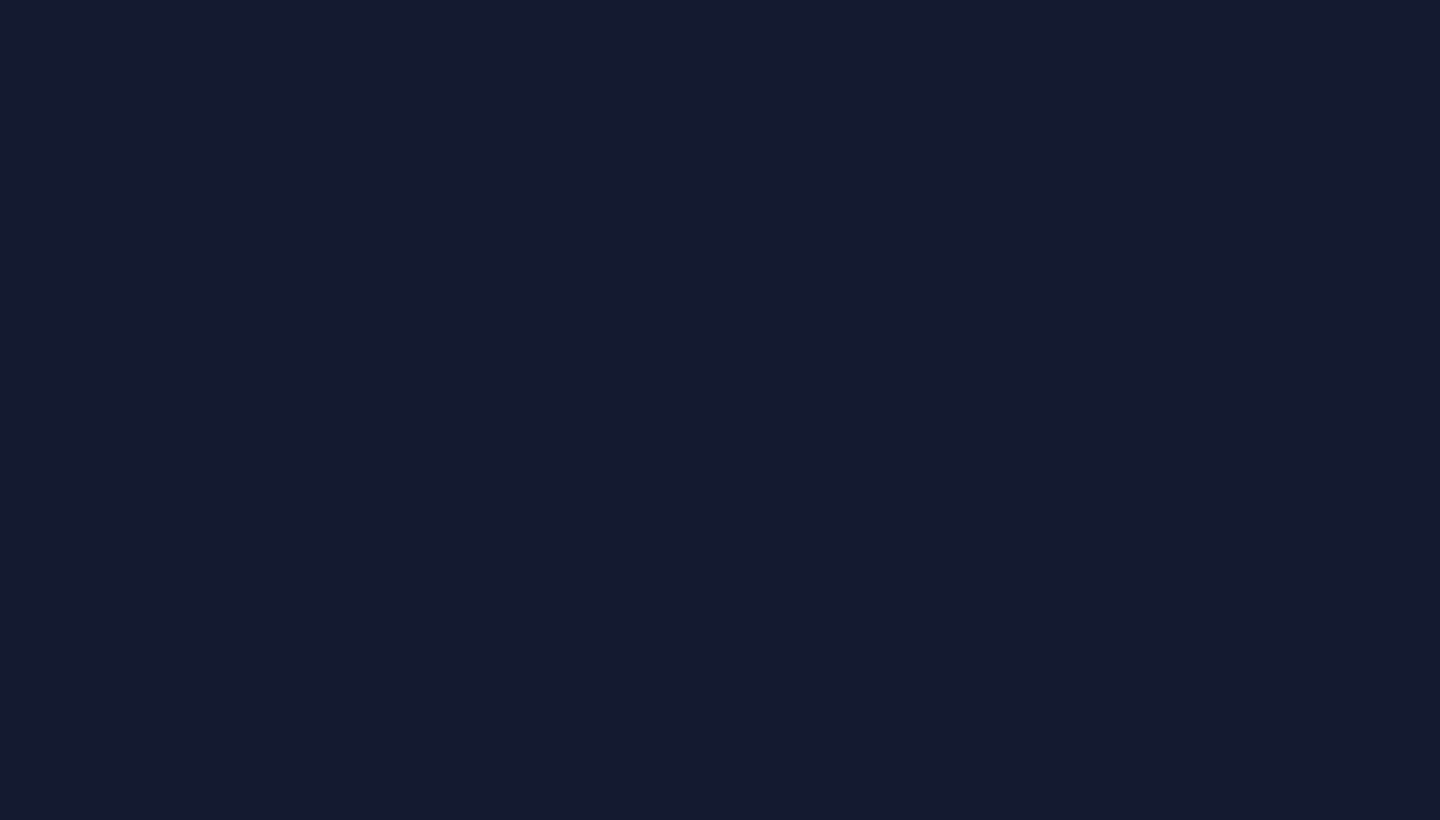 scroll, scrollTop: 0, scrollLeft: 0, axis: both 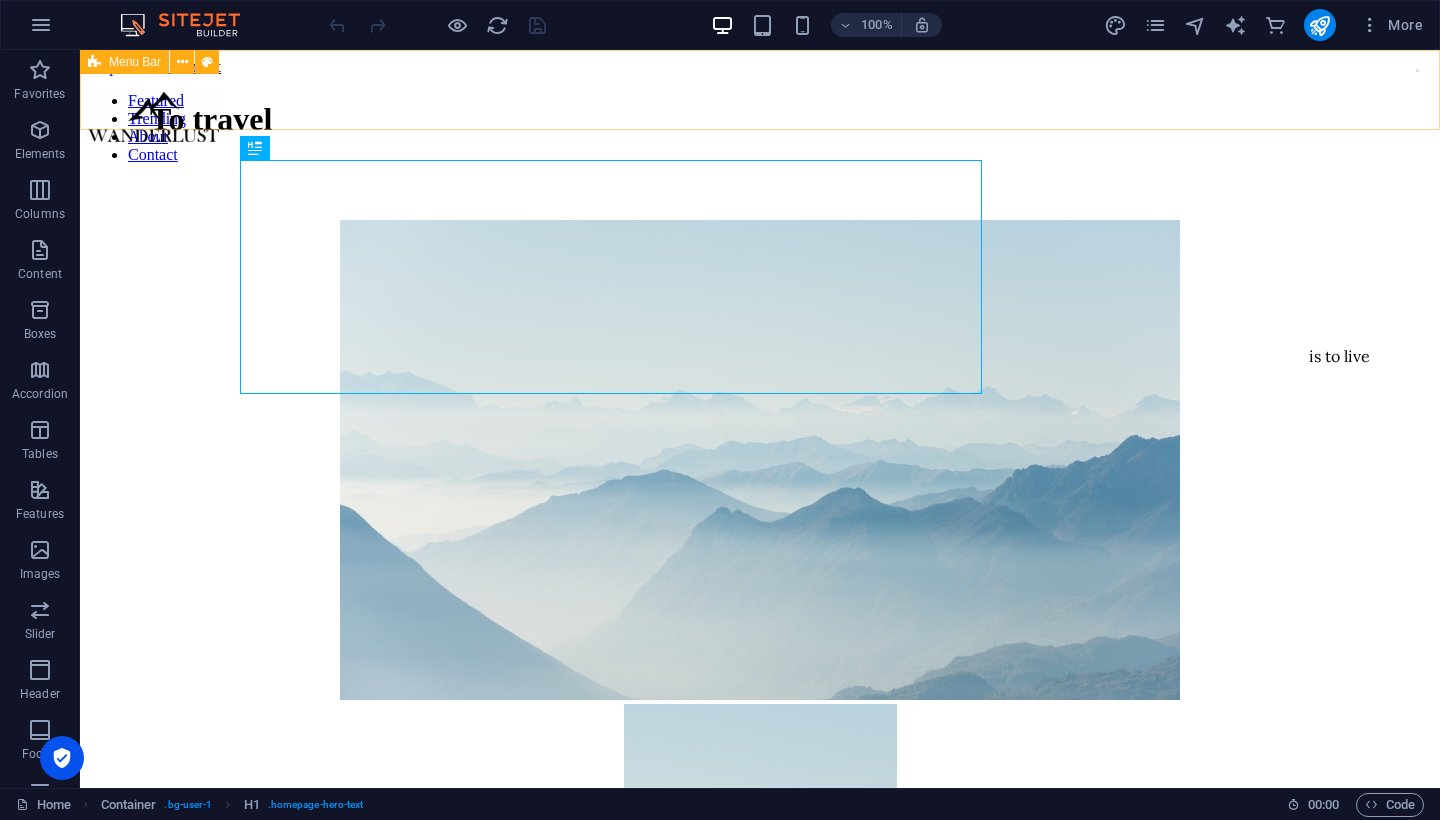 click on "Featured Trending About Contact" at bounding box center [760, 136] 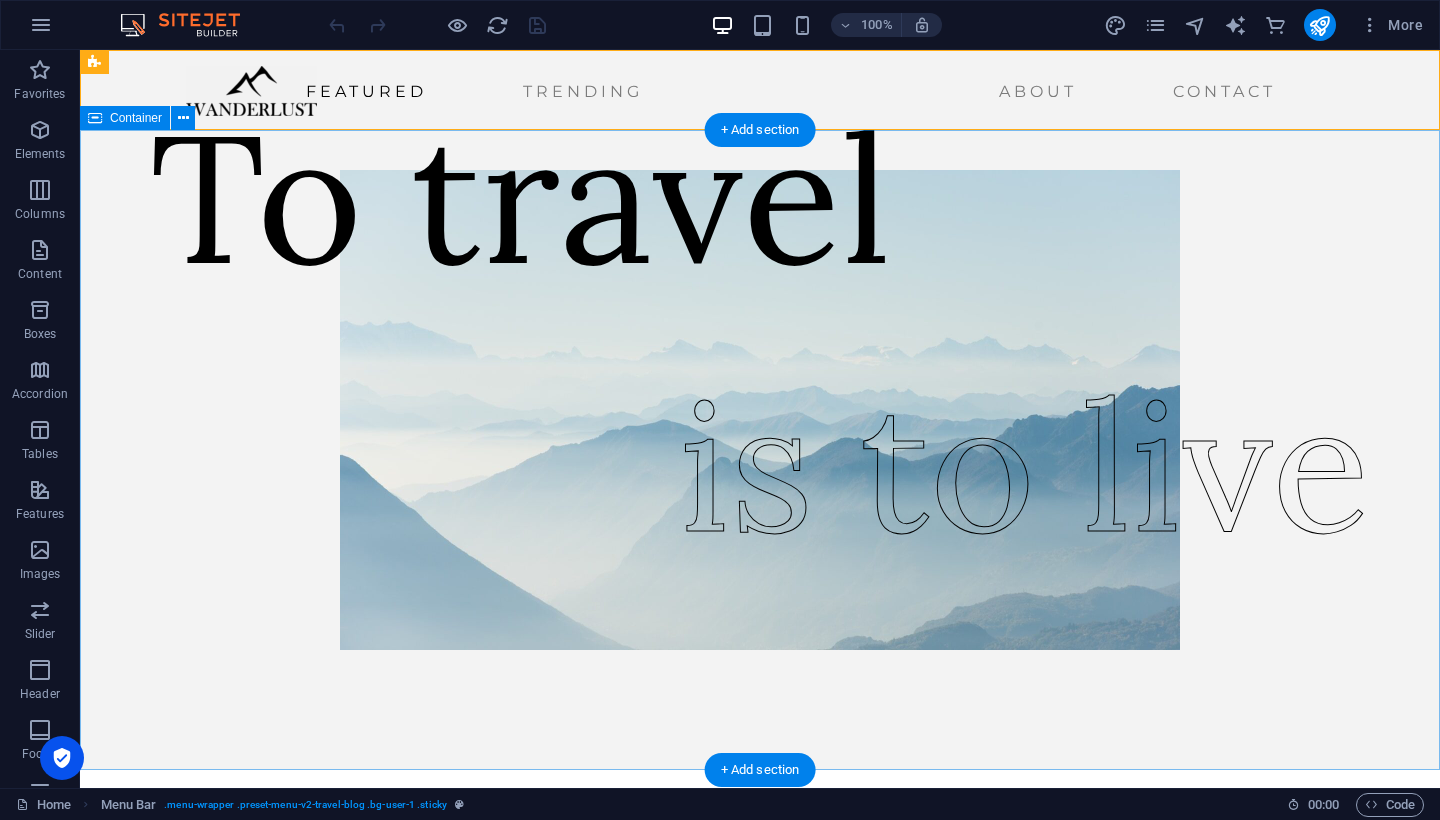 click on "To travel is to live" at bounding box center (760, 450) 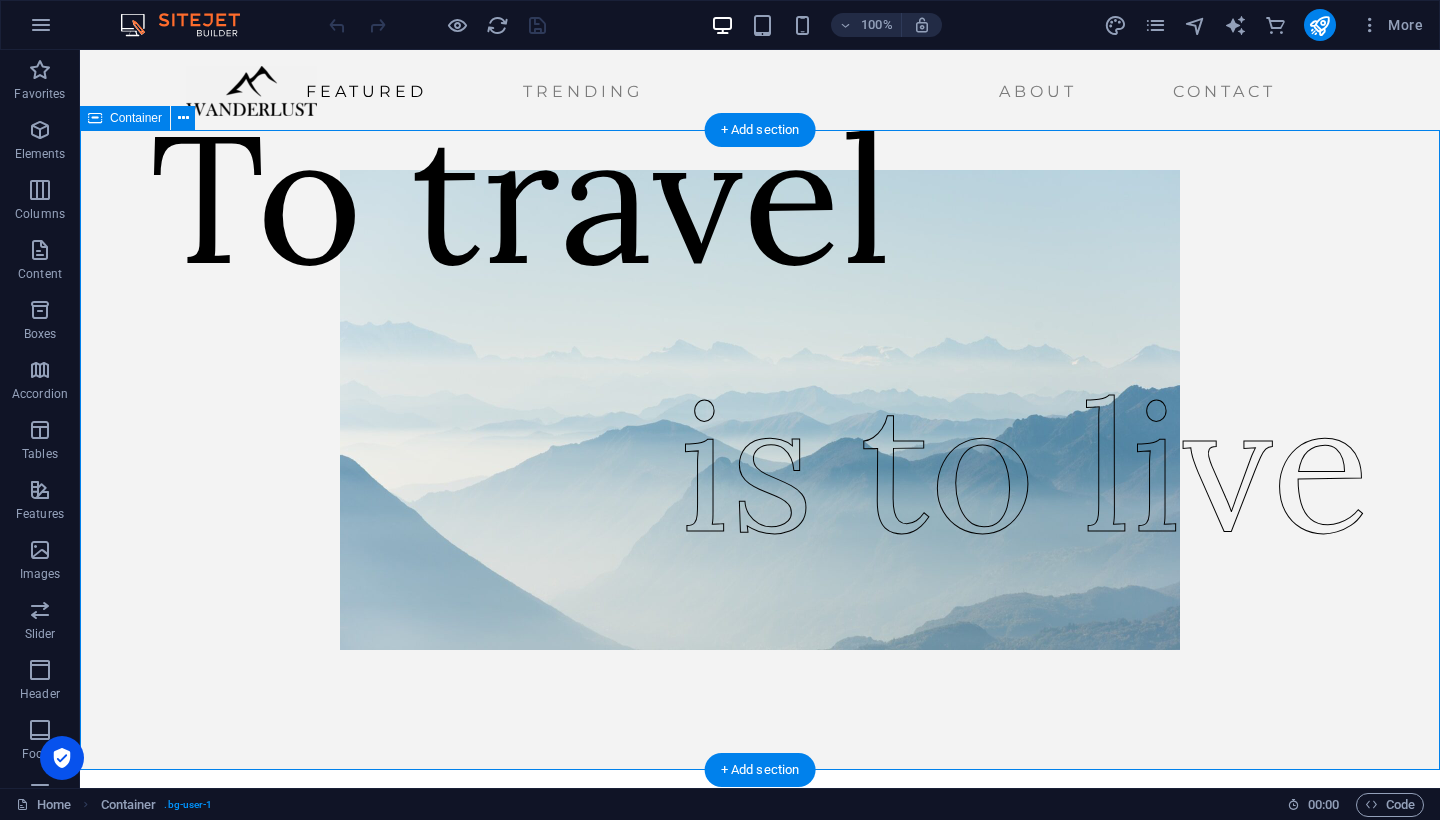 click on "To travel is to live" at bounding box center (760, 450) 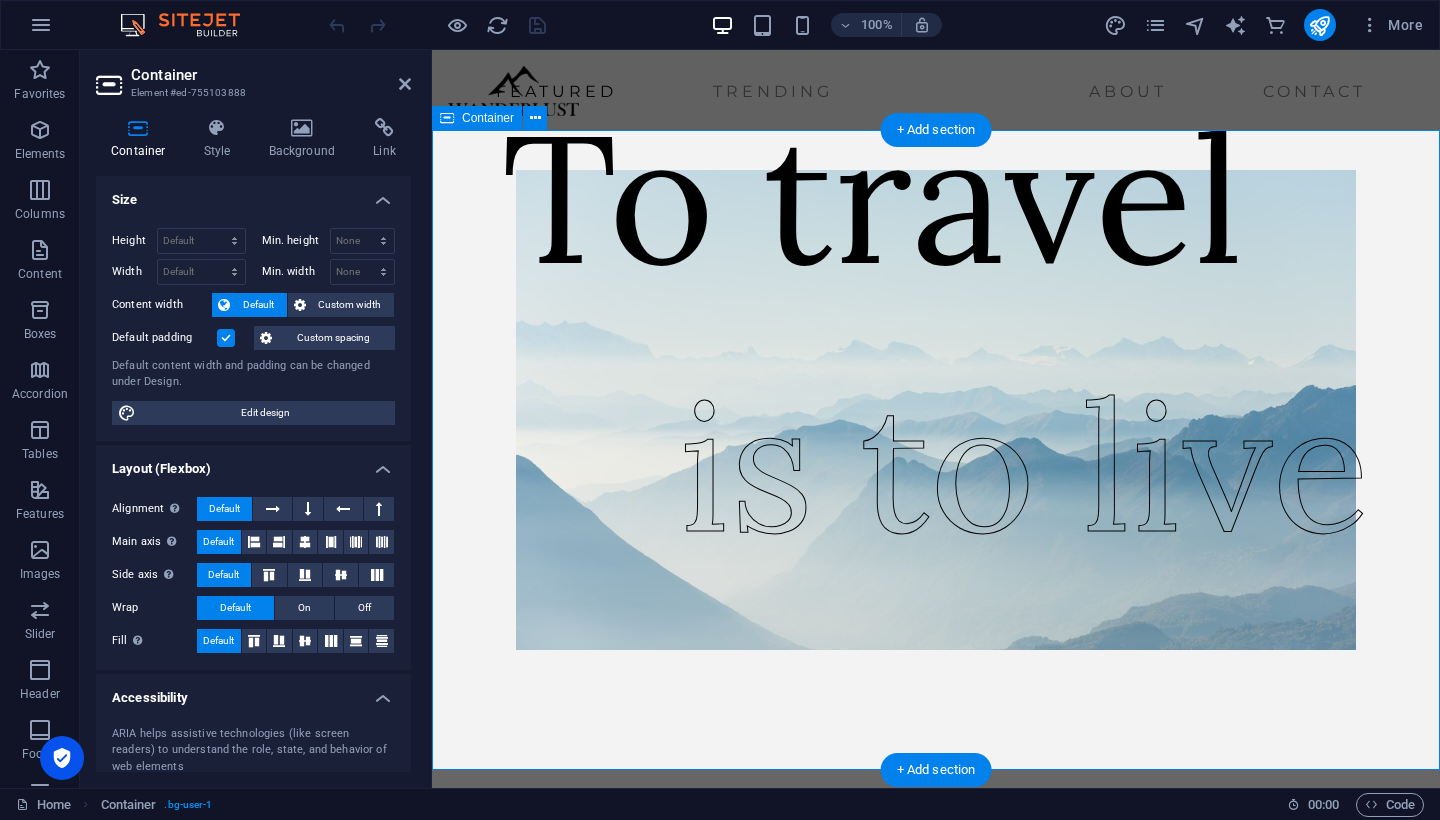 click at bounding box center (936, 410) 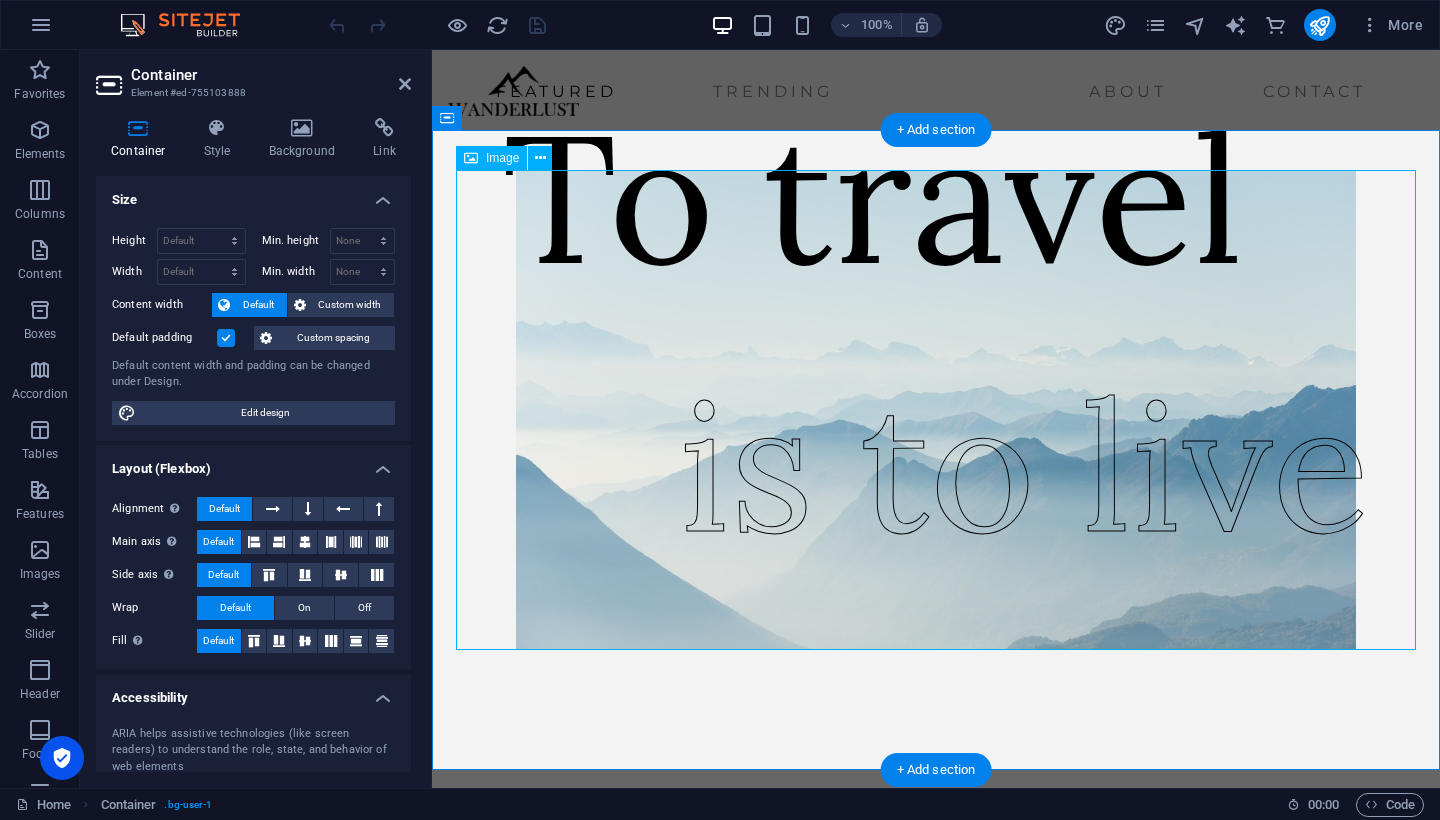 click at bounding box center (936, 410) 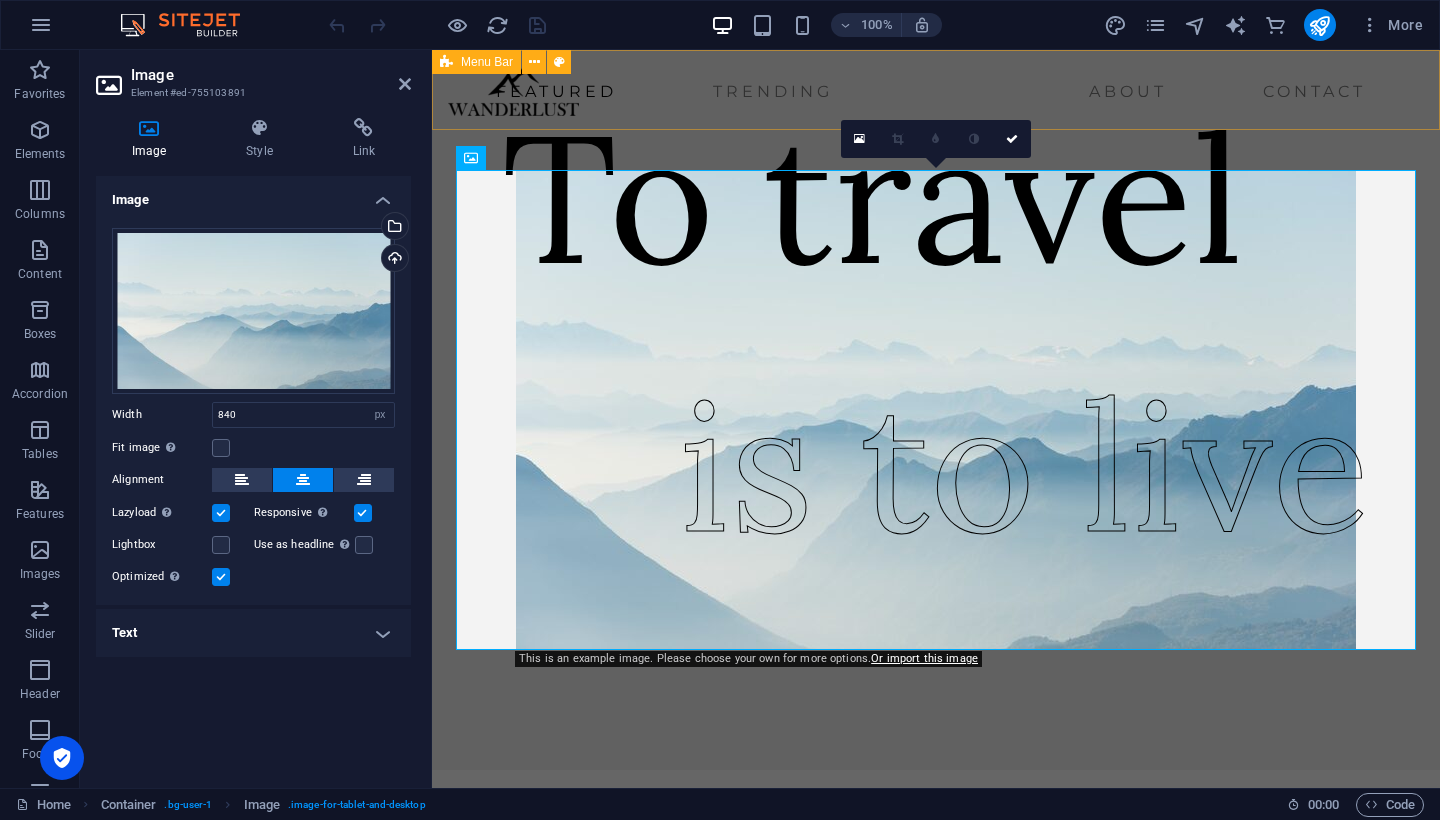 click on "Featured Trending About Contact" at bounding box center [936, 90] 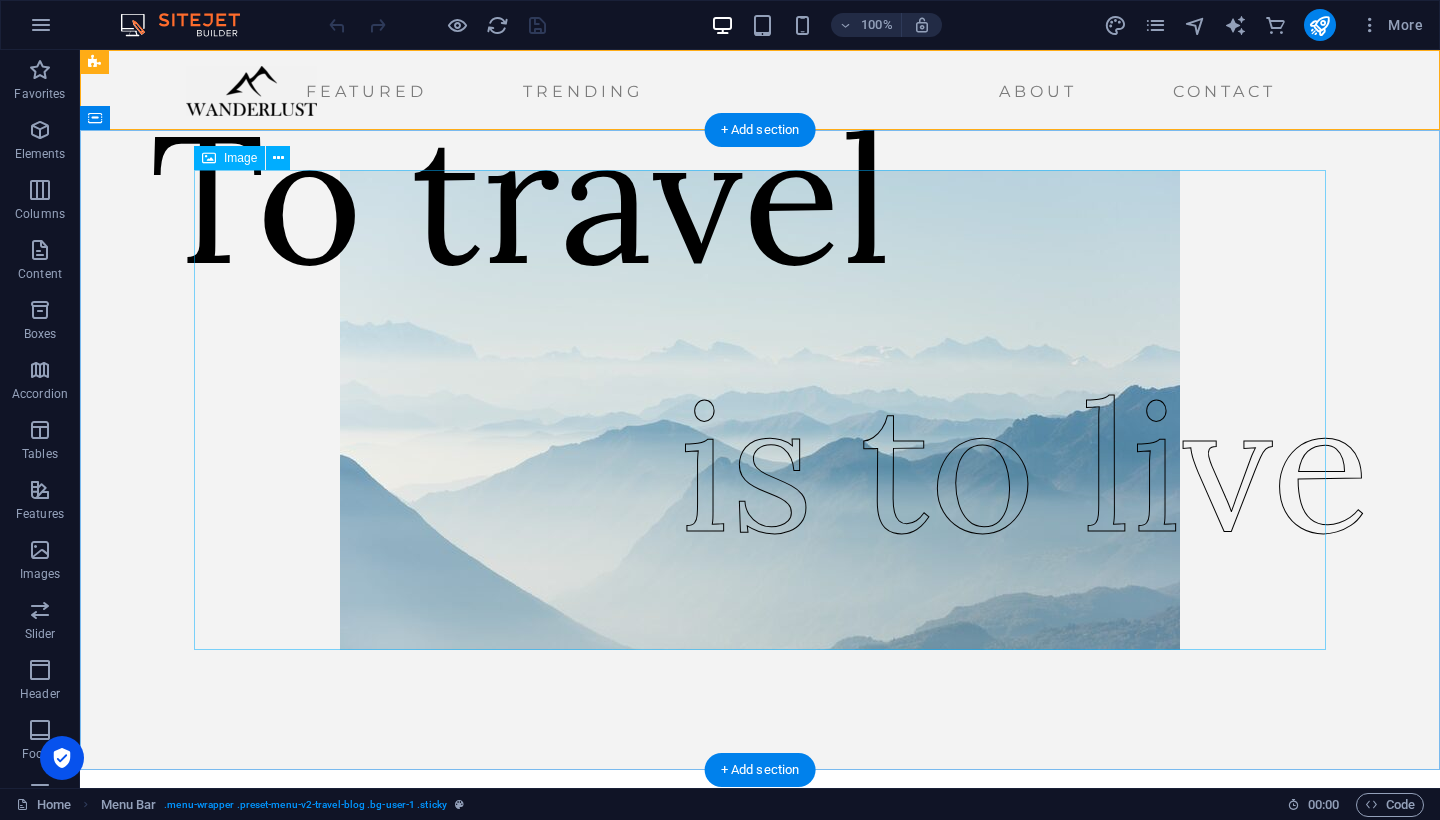 scroll, scrollTop: 0, scrollLeft: 0, axis: both 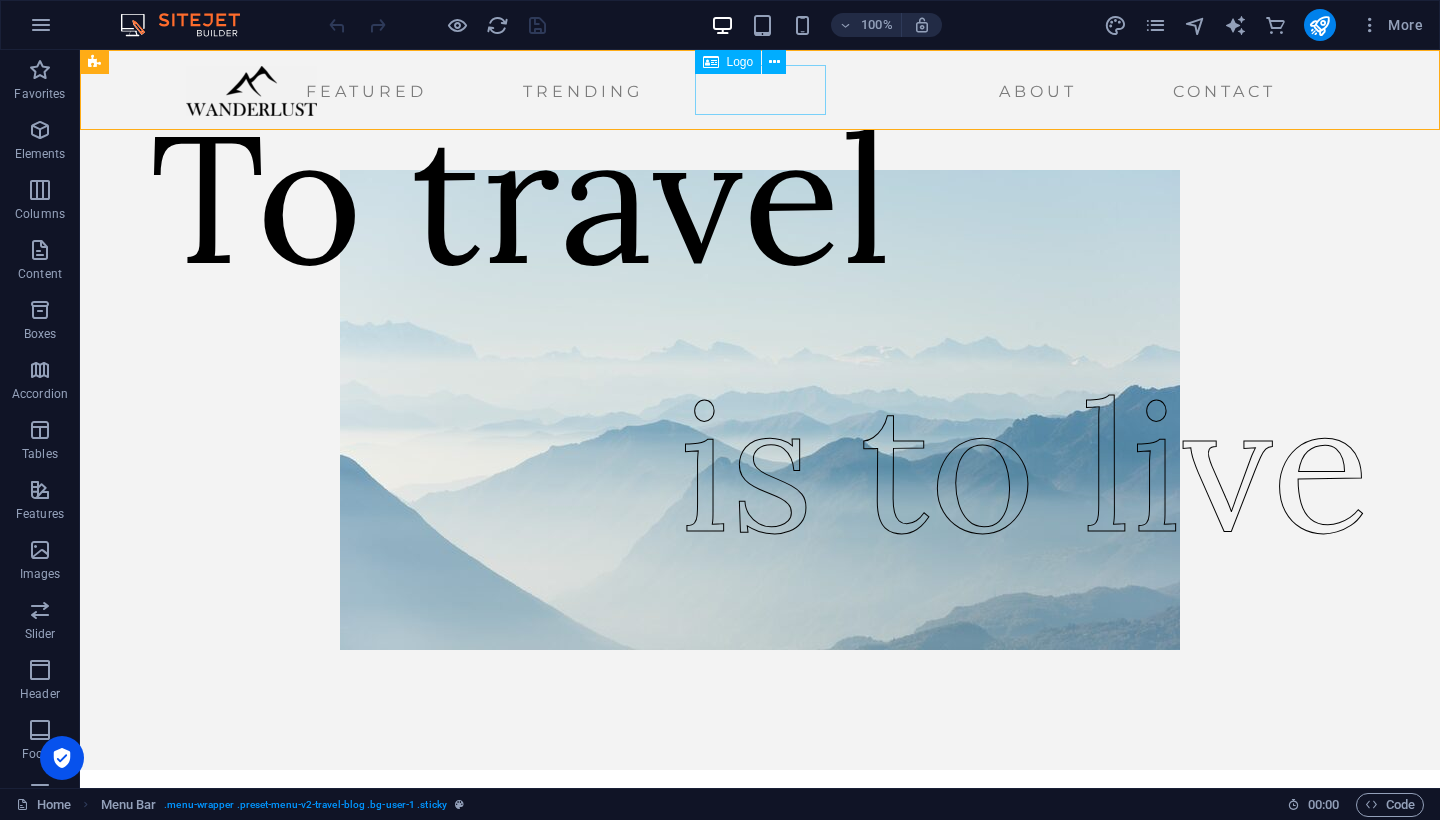click at bounding box center [251, 91] 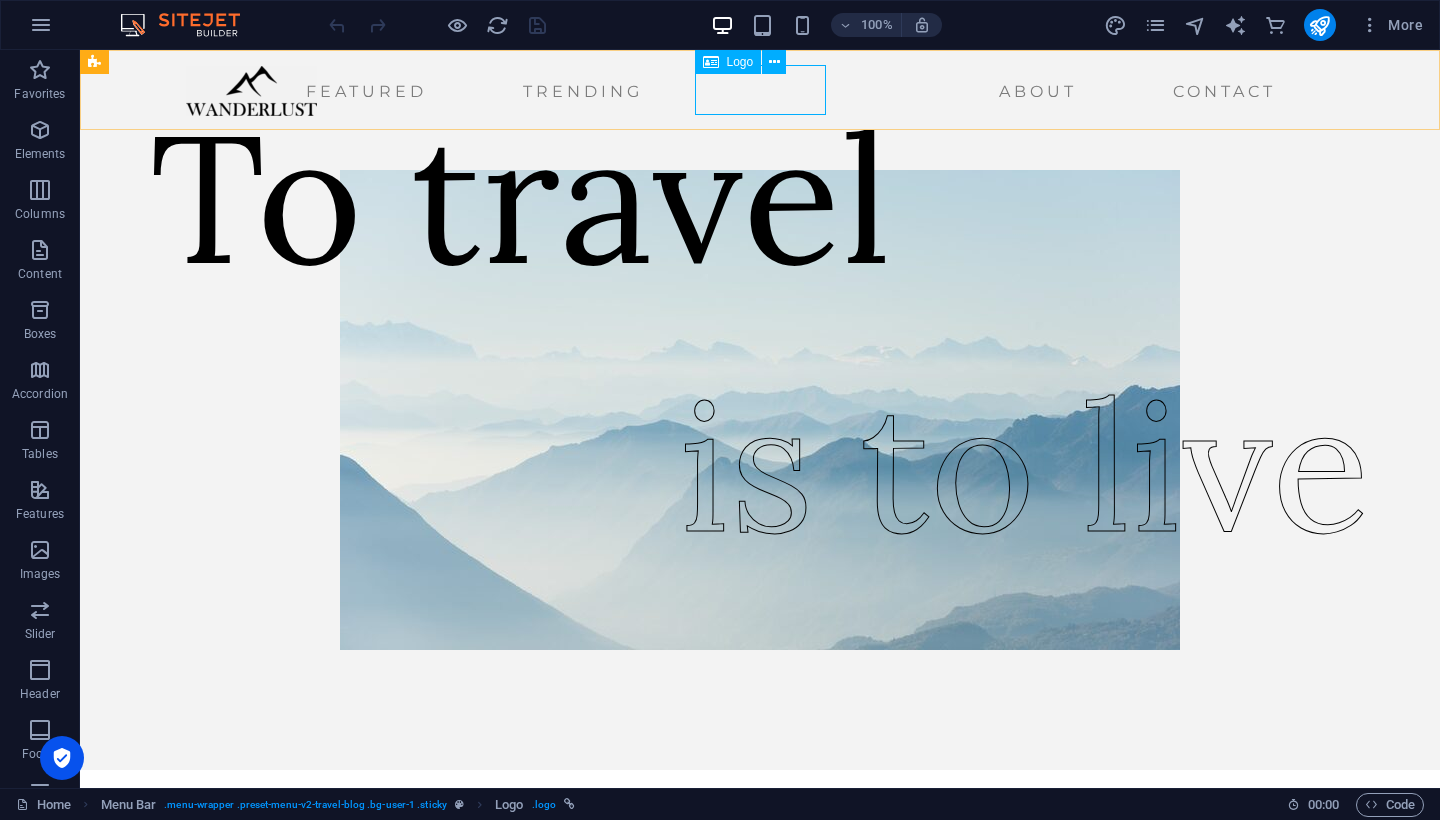 click on "Logo" at bounding box center (740, 62) 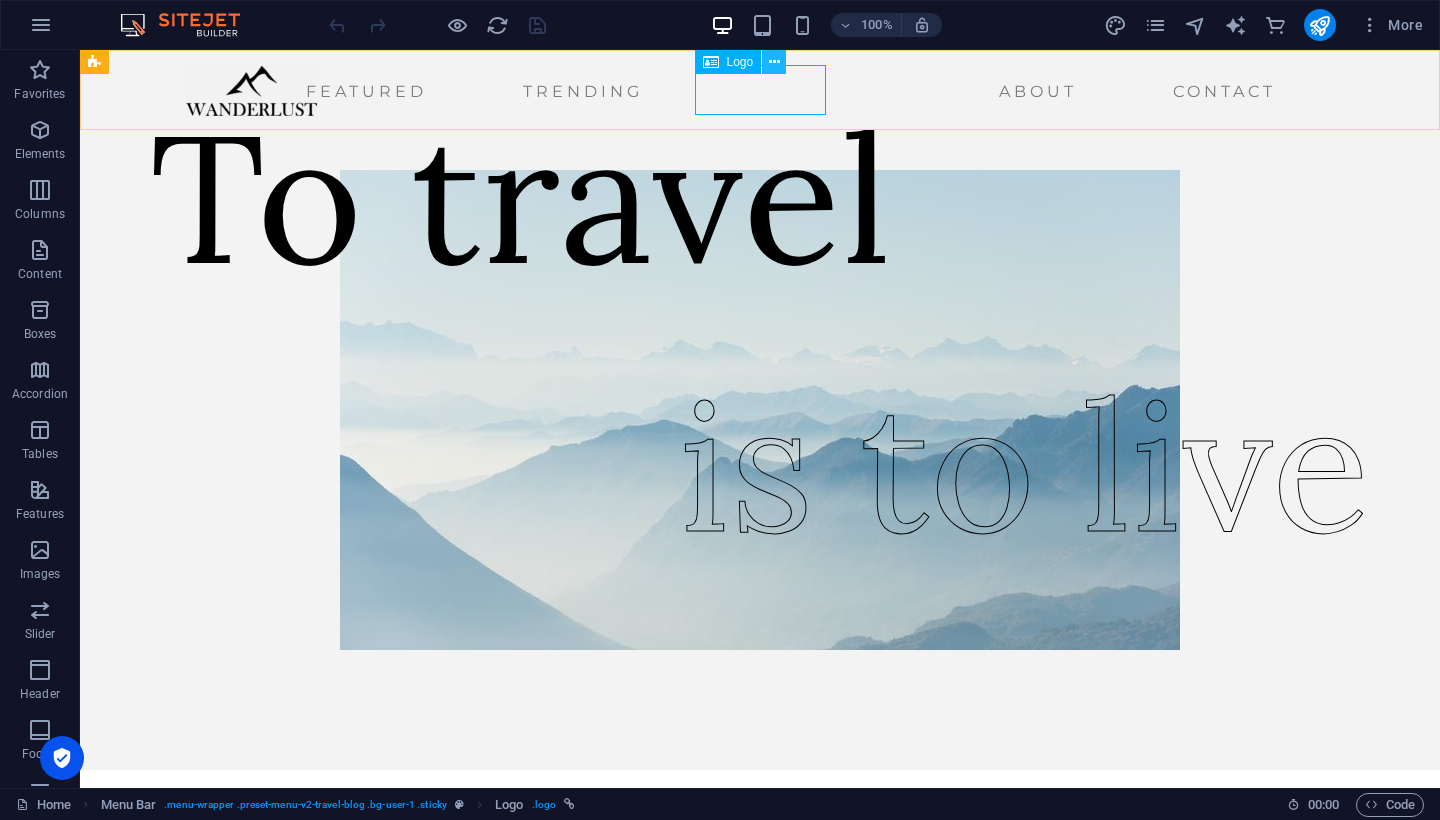 click at bounding box center [774, 62] 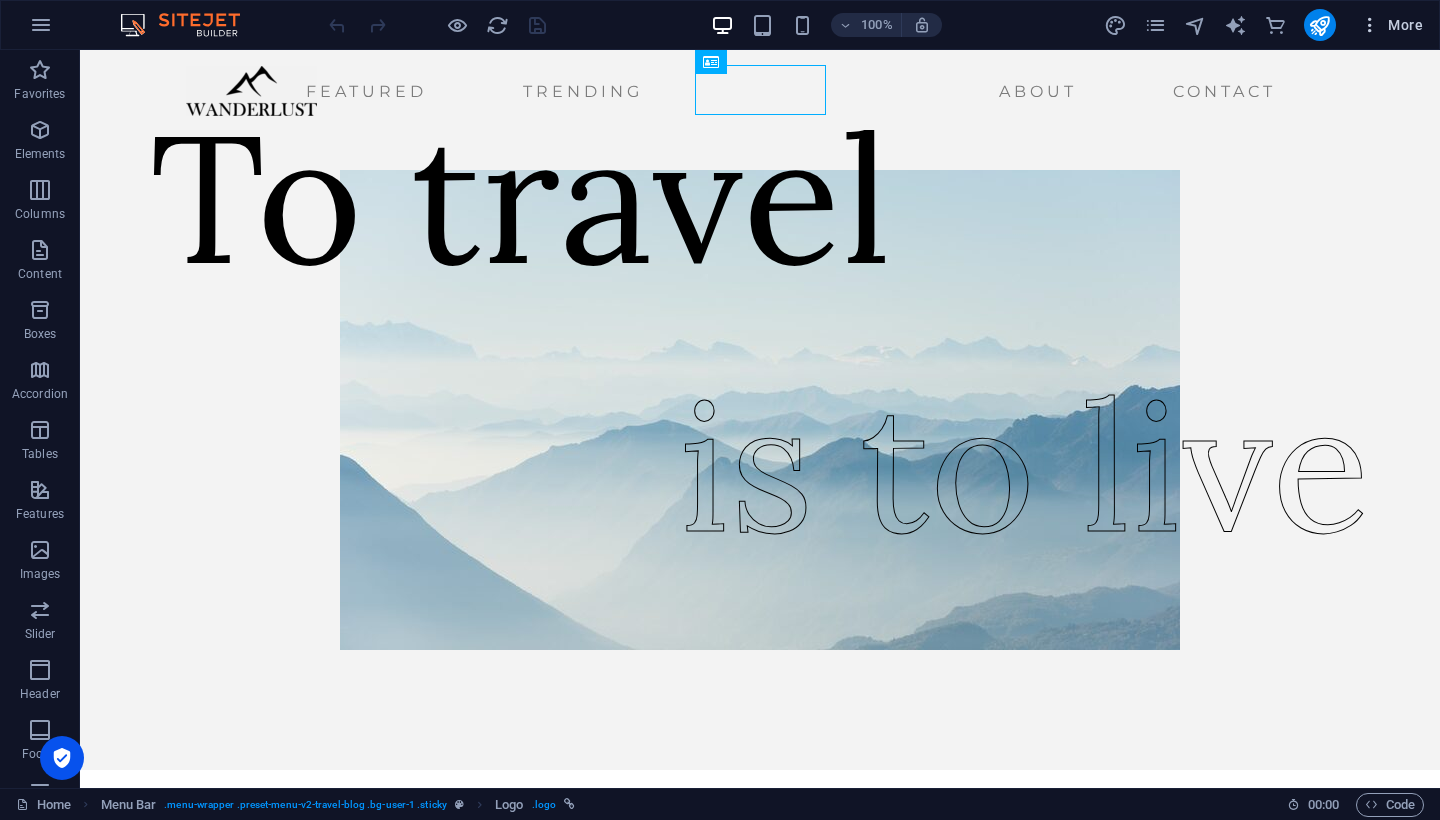 click on "More" at bounding box center (1391, 25) 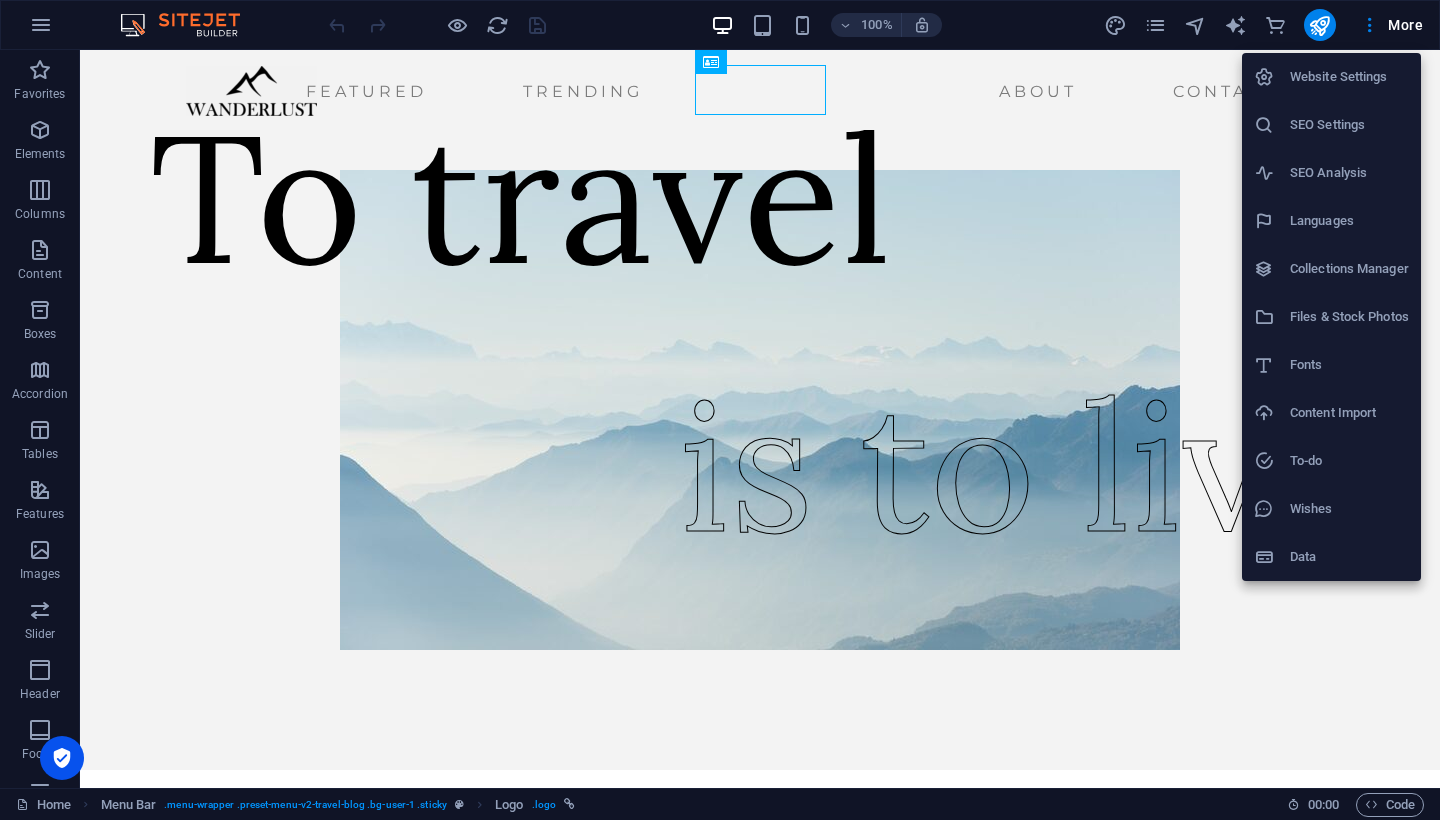 click at bounding box center (720, 410) 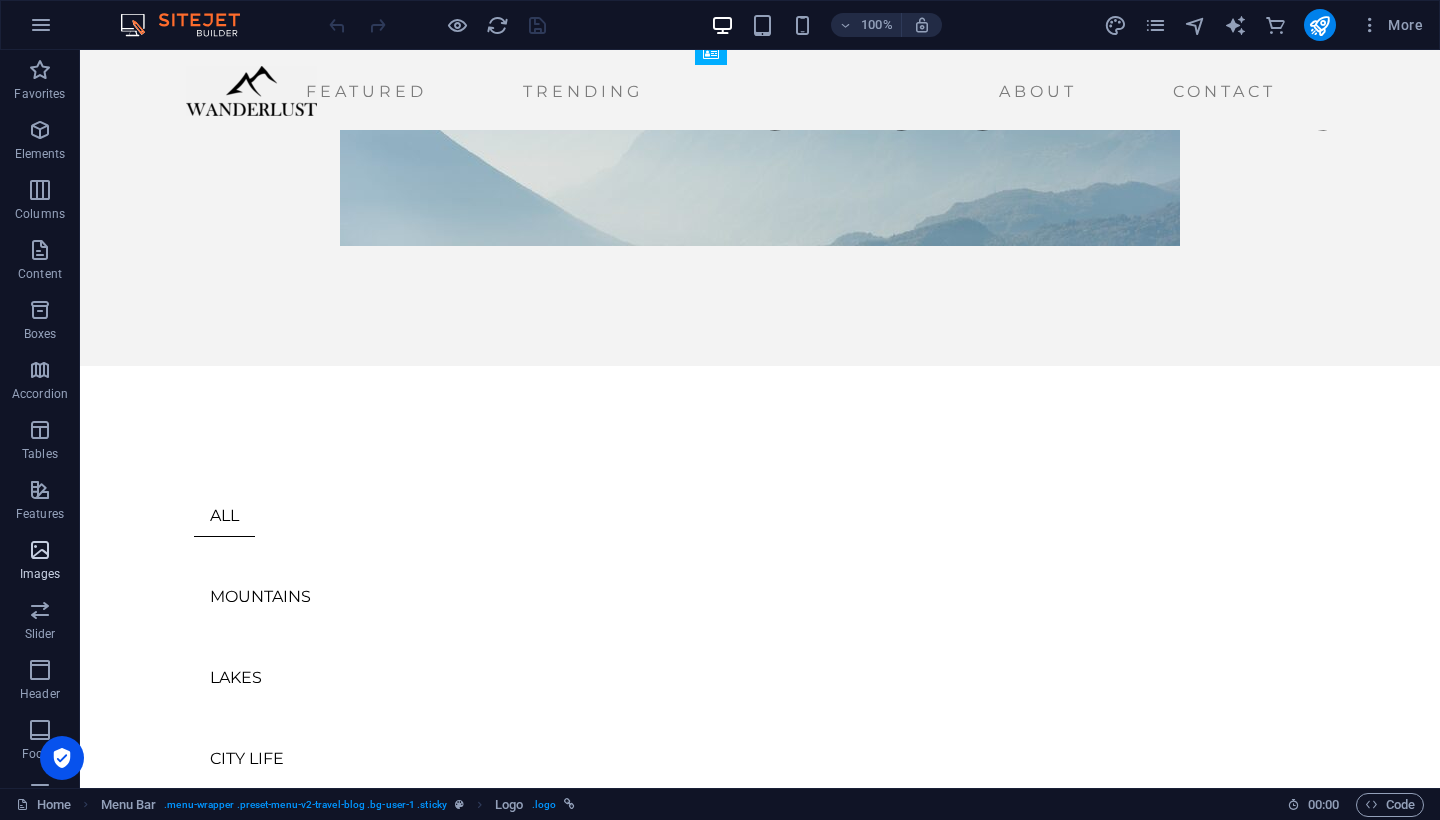 scroll, scrollTop: 418, scrollLeft: 0, axis: vertical 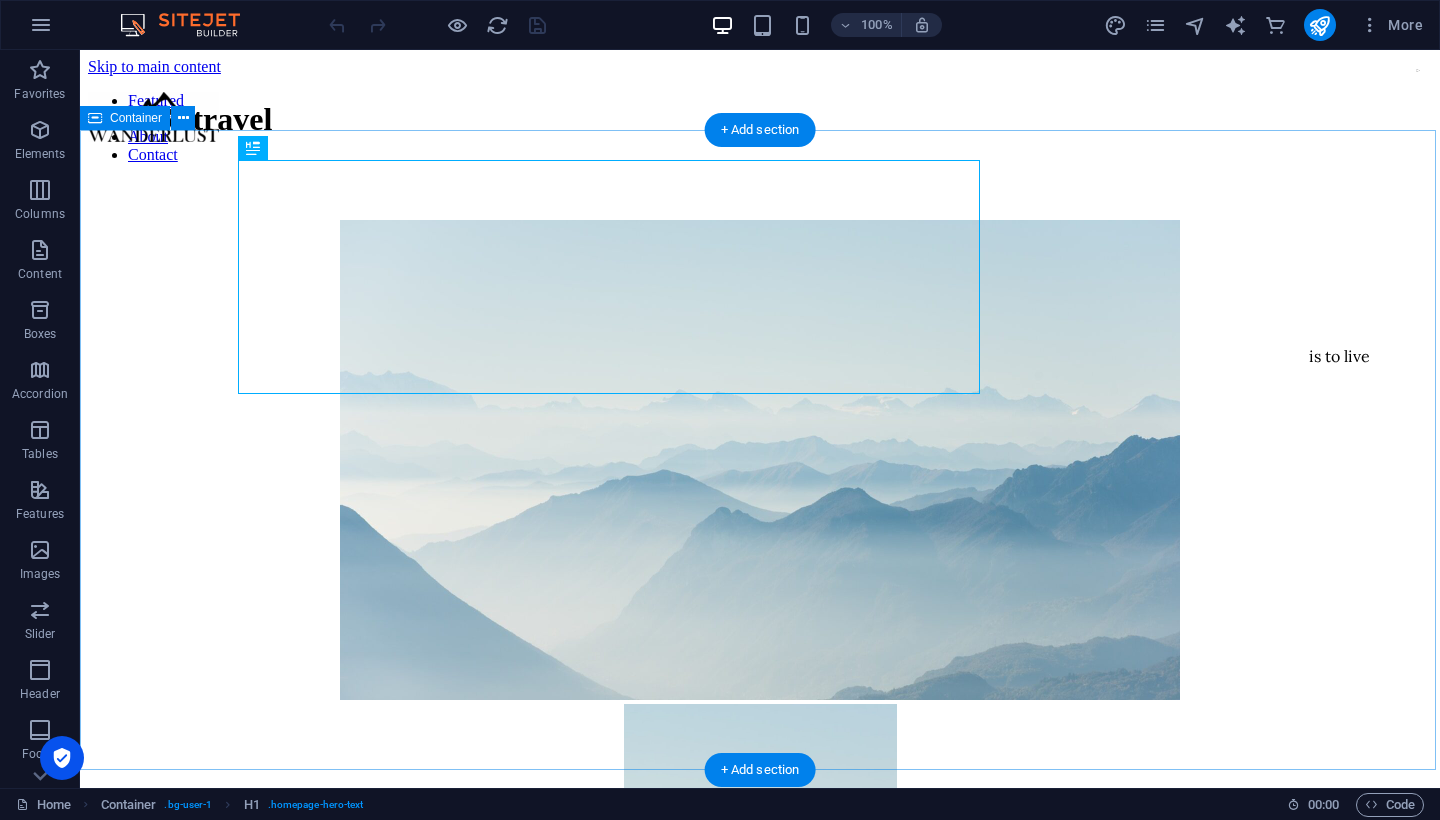 click on "To travel is to live" at bounding box center [760, 744] 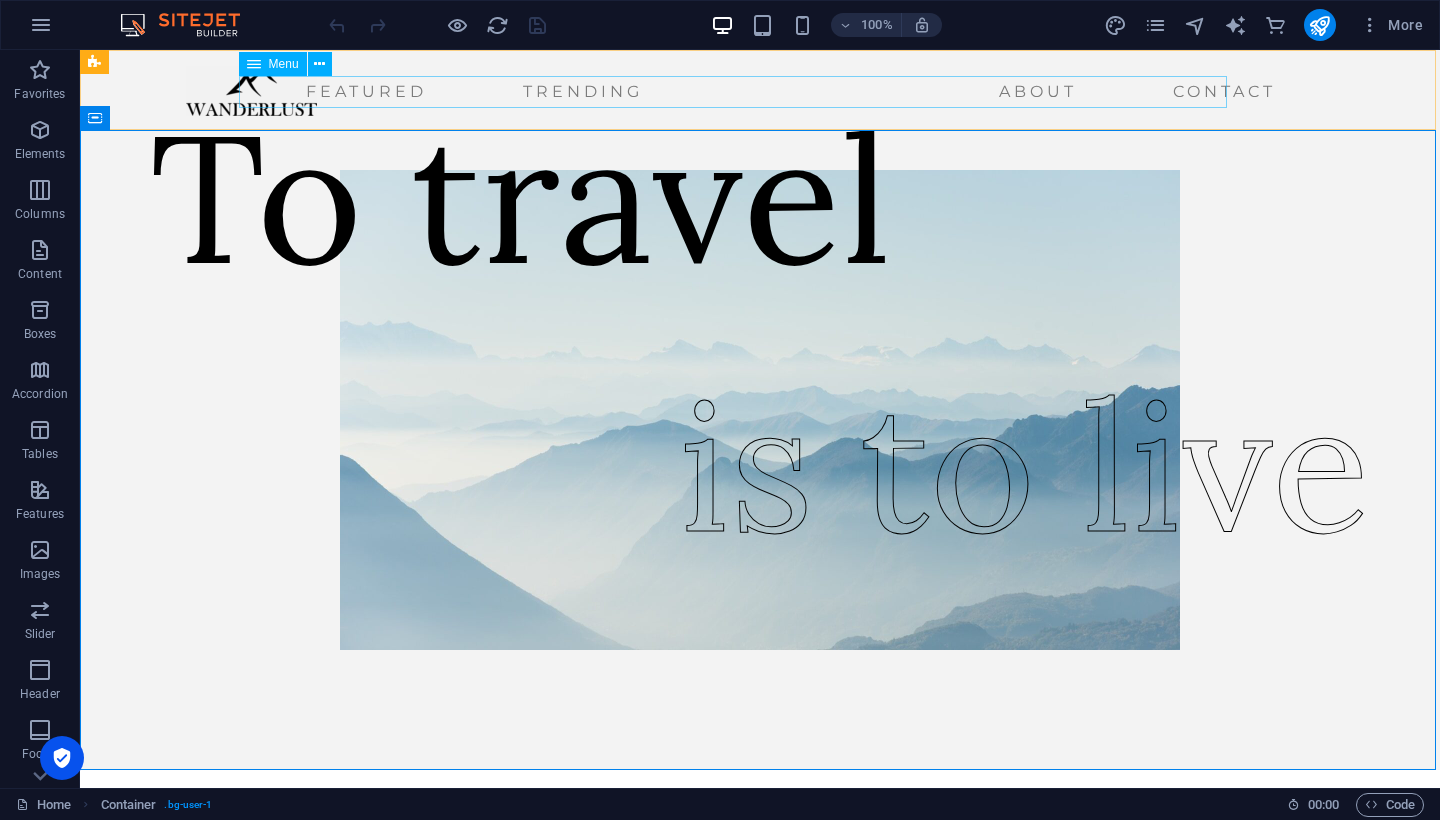 click on "Featured Trending About Contact" at bounding box center [735, 92] 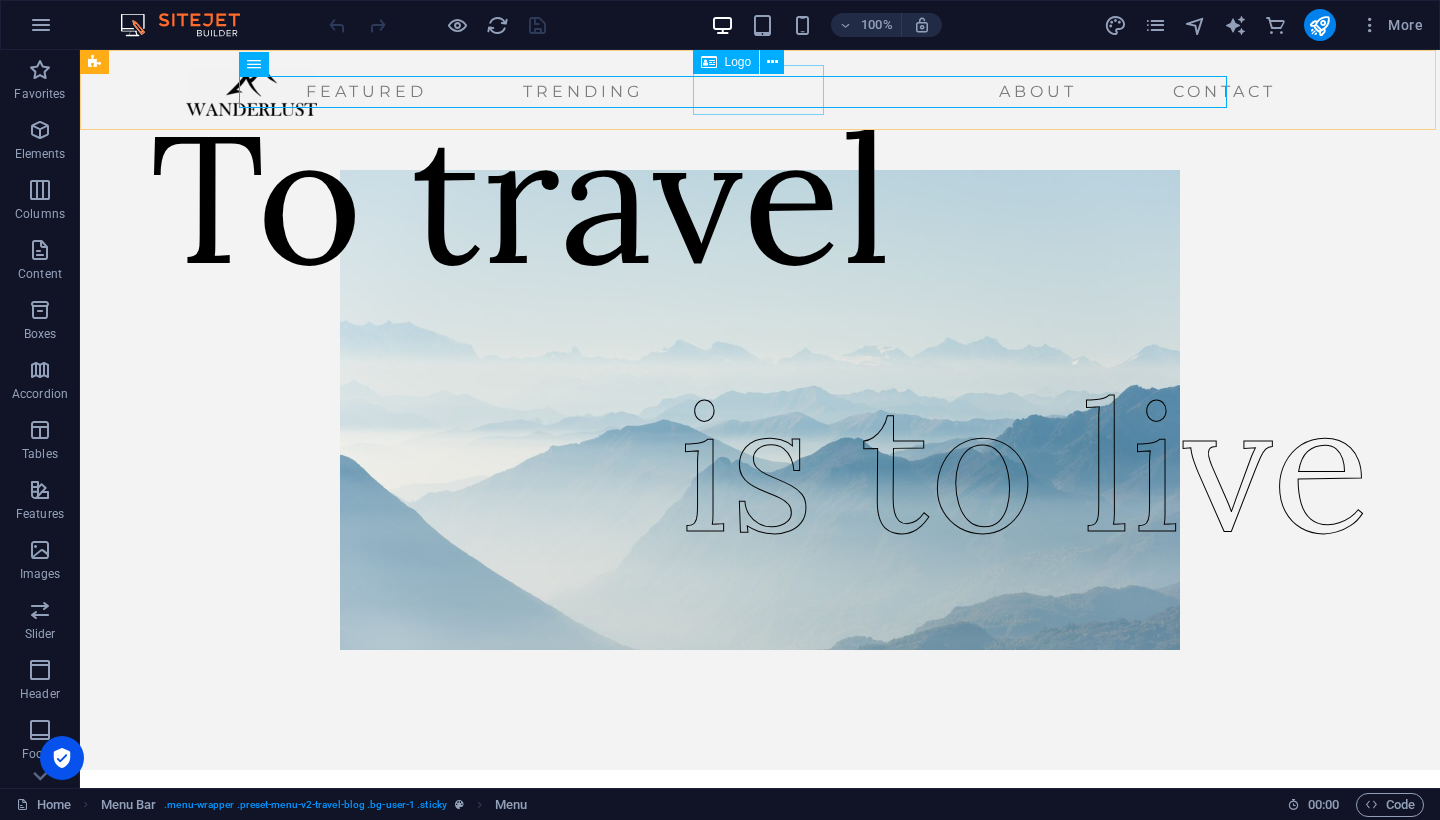 click at bounding box center (251, 91) 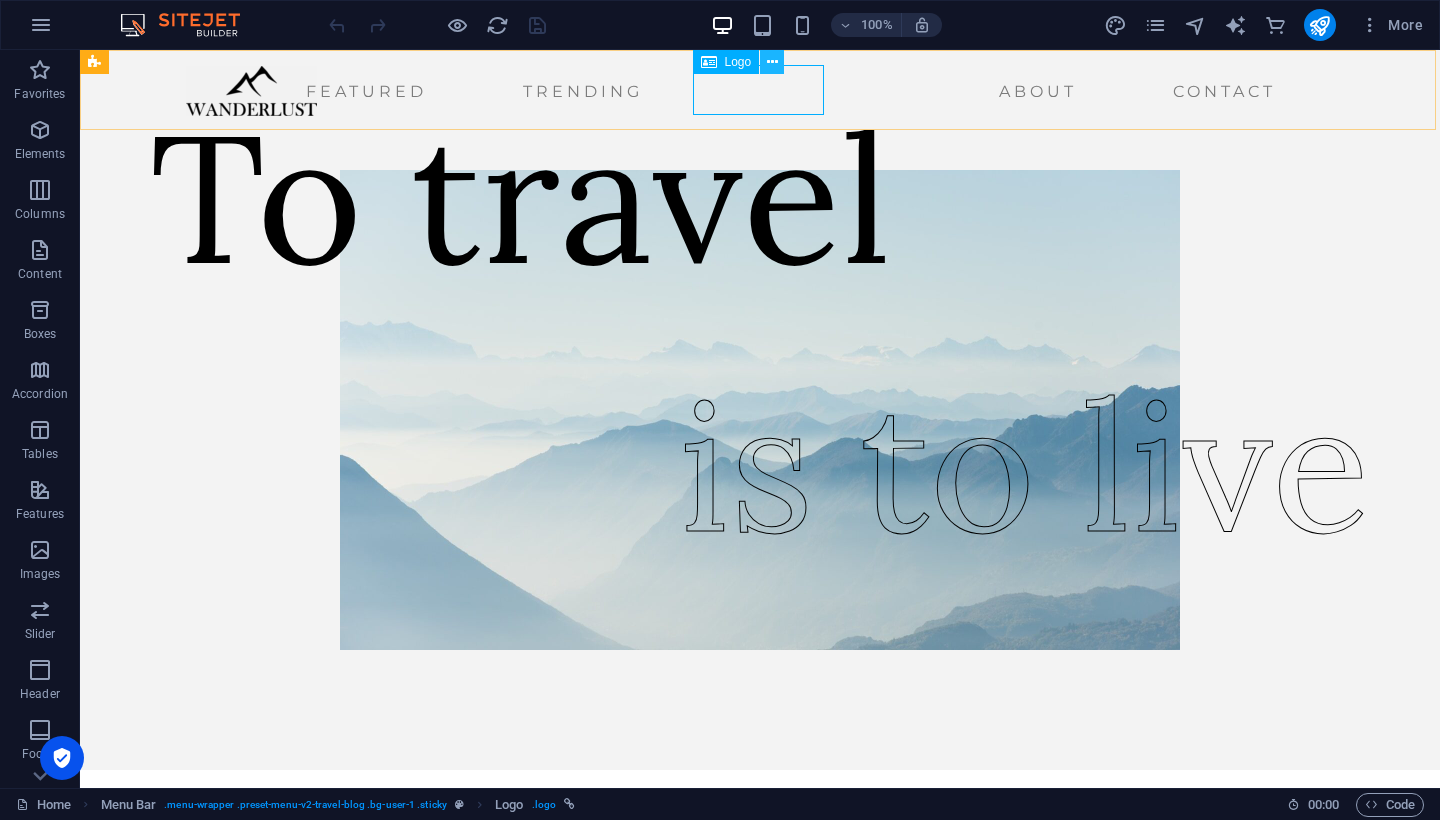 click at bounding box center [772, 62] 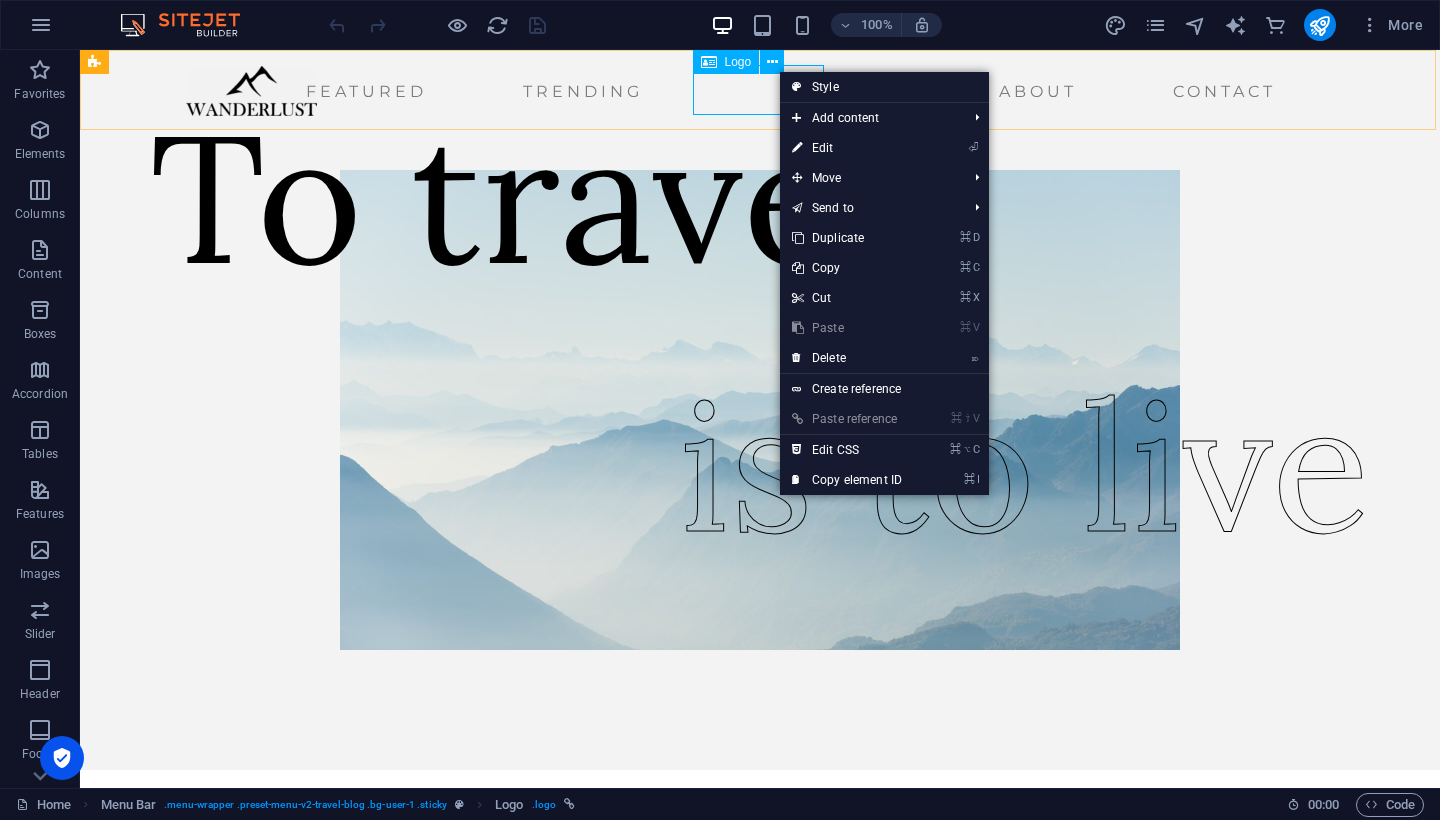 click on "Logo" at bounding box center [738, 62] 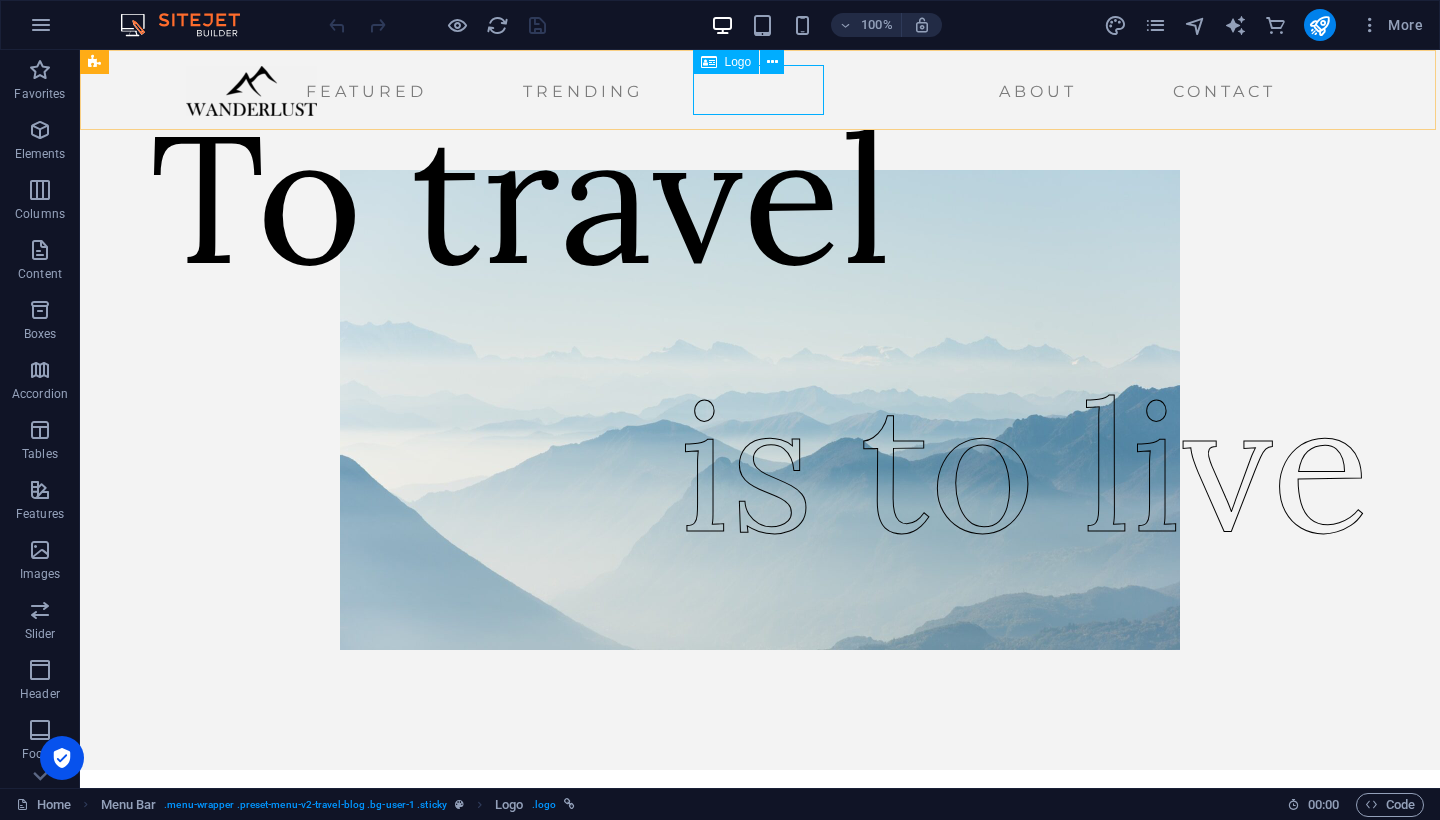 click on "Logo" at bounding box center [738, 62] 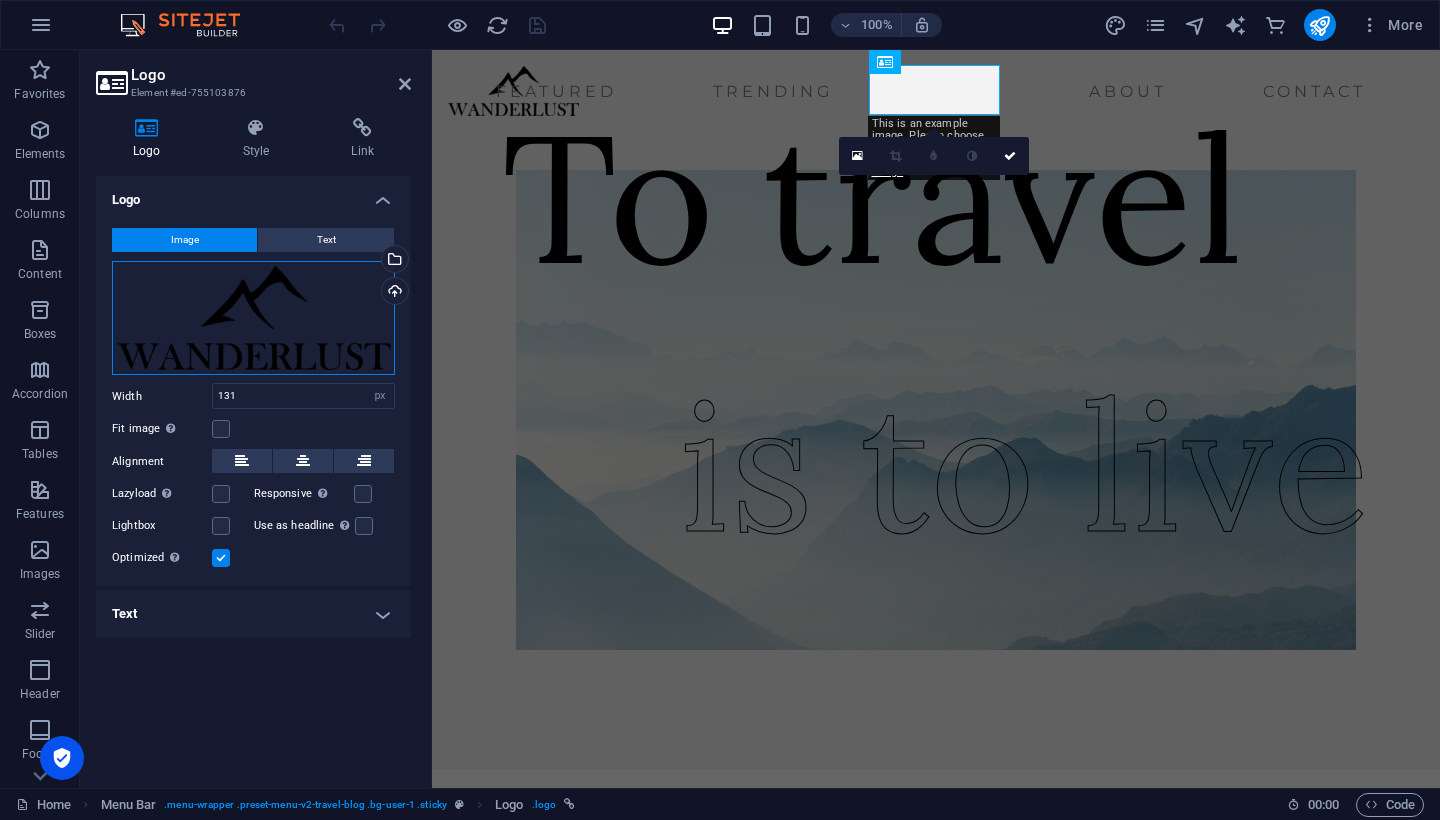 click on "Drag files here, click to choose files or select files from Files or our free stock photos & videos" at bounding box center (253, 318) 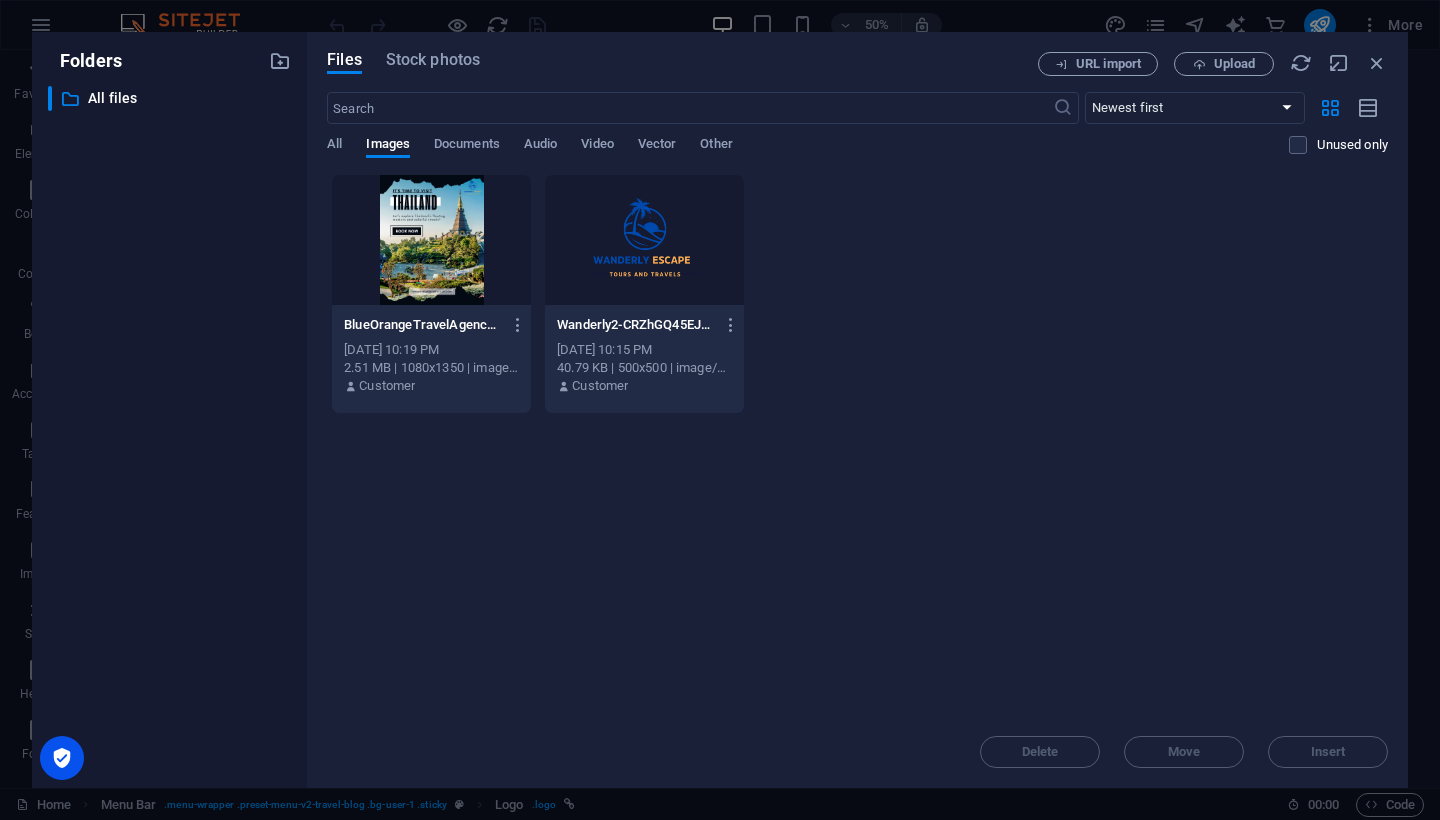 click at bounding box center [431, 240] 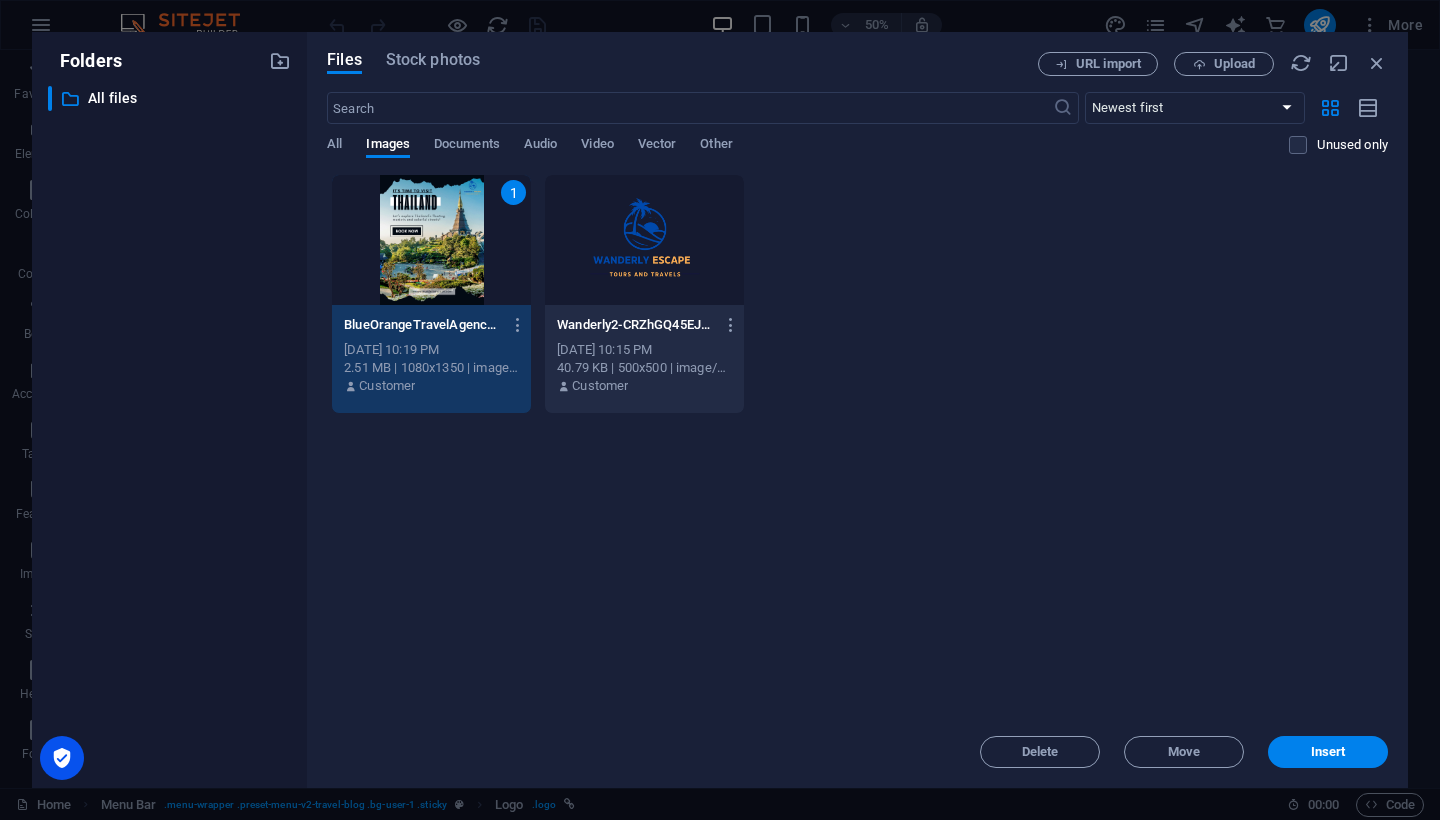 click at bounding box center [644, 240] 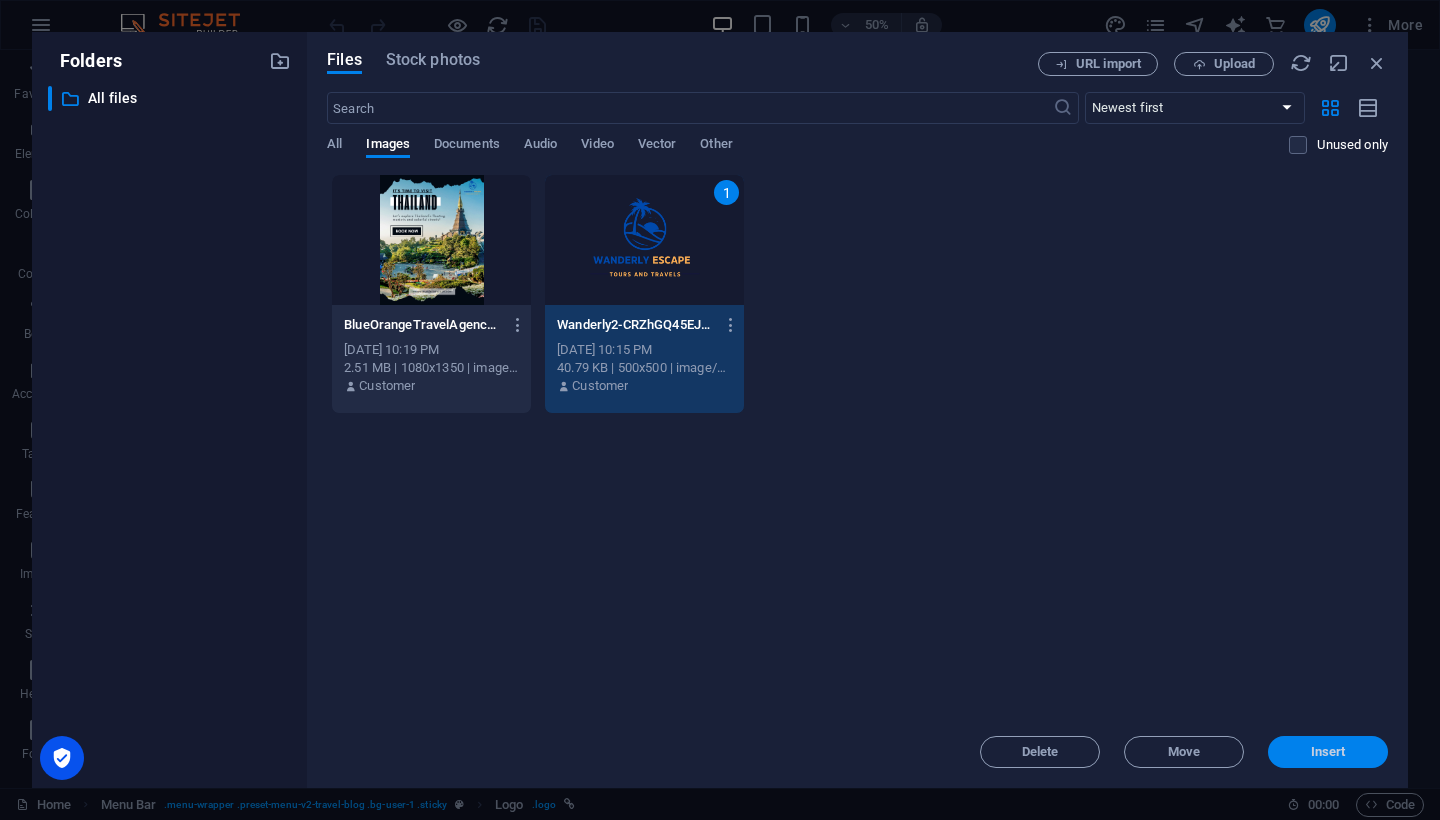 click on "Insert" at bounding box center (1328, 752) 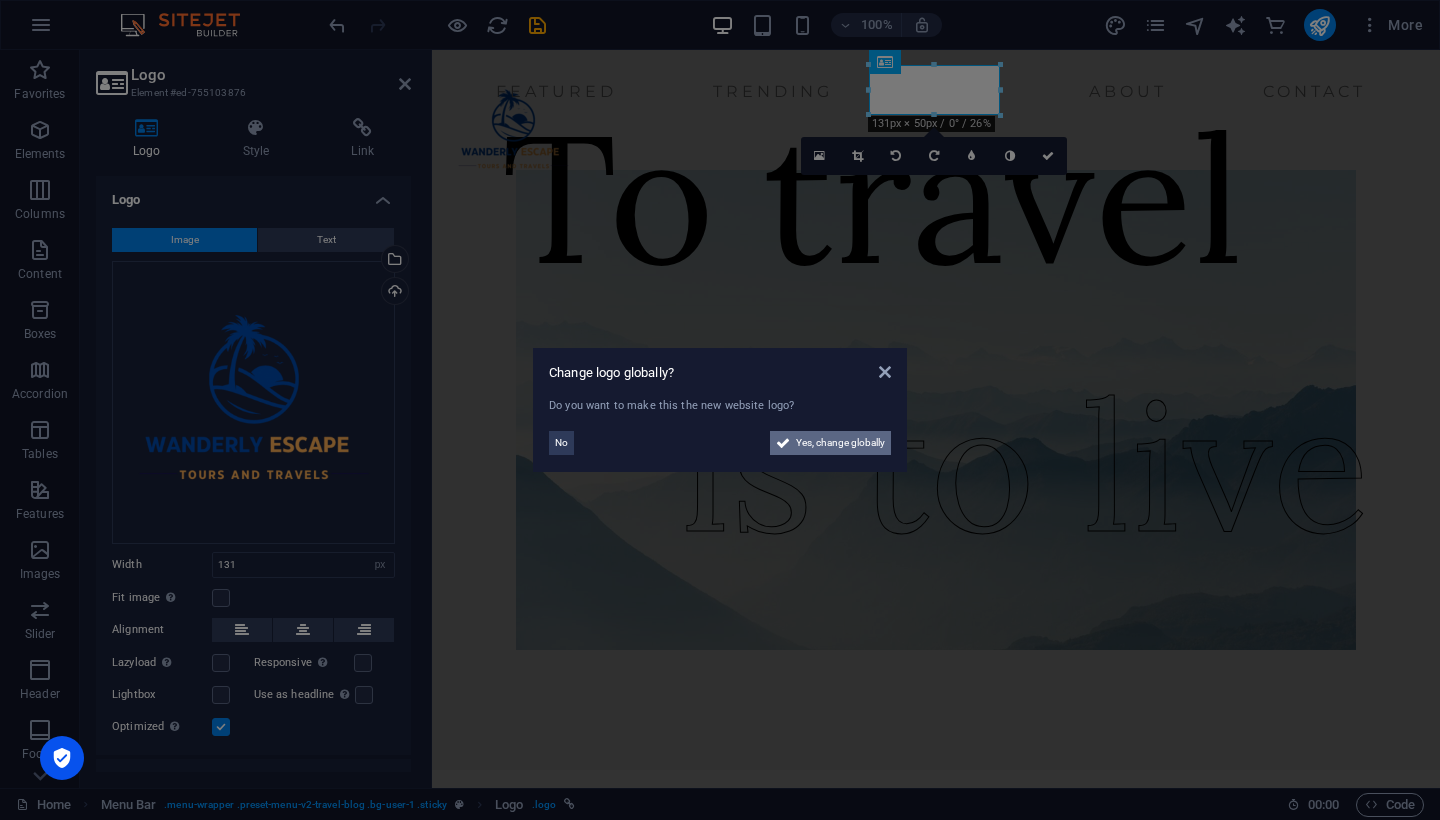 click on "Yes, change globally" at bounding box center [840, 443] 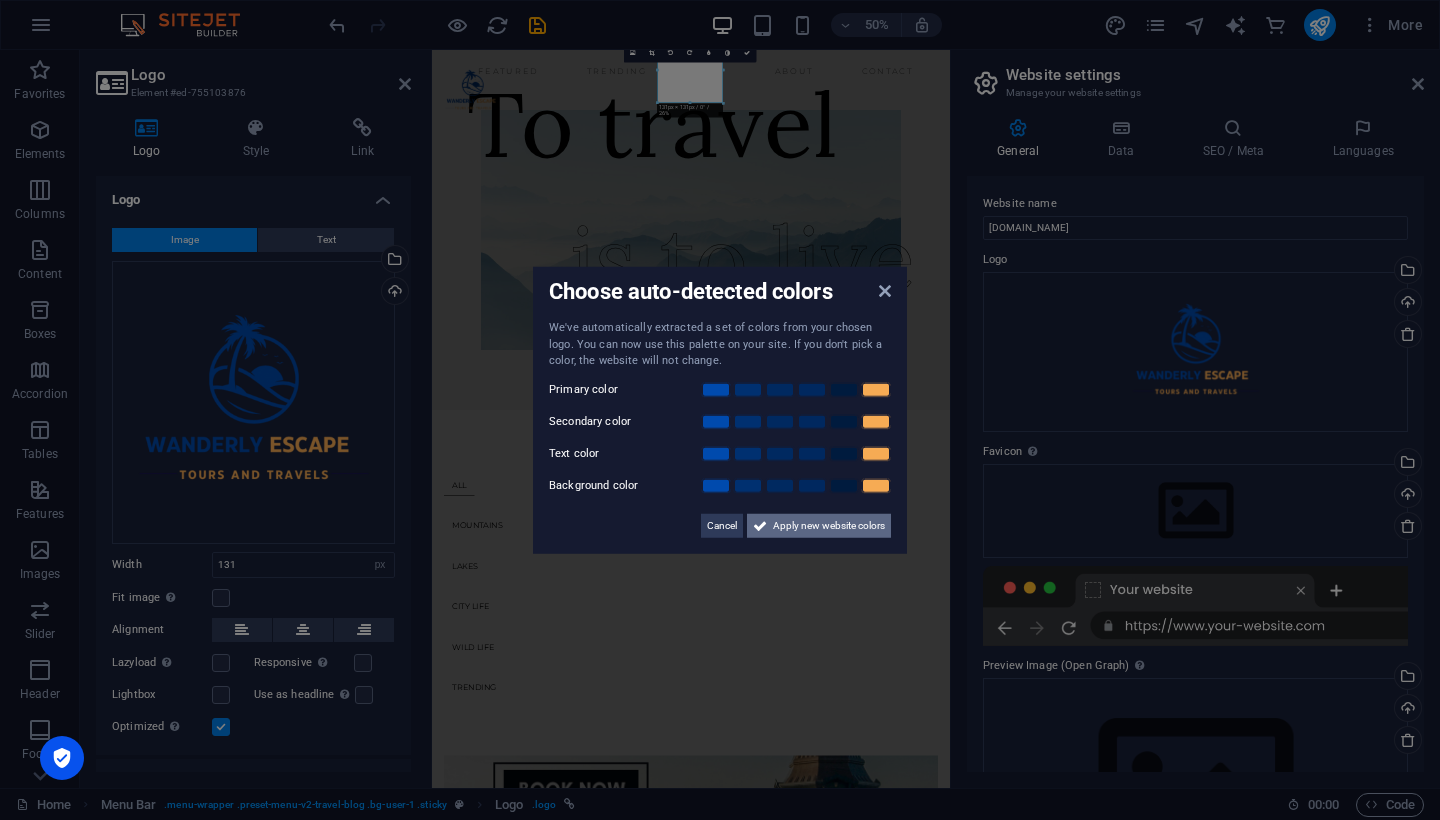click on "Apply new website colors" at bounding box center (829, 525) 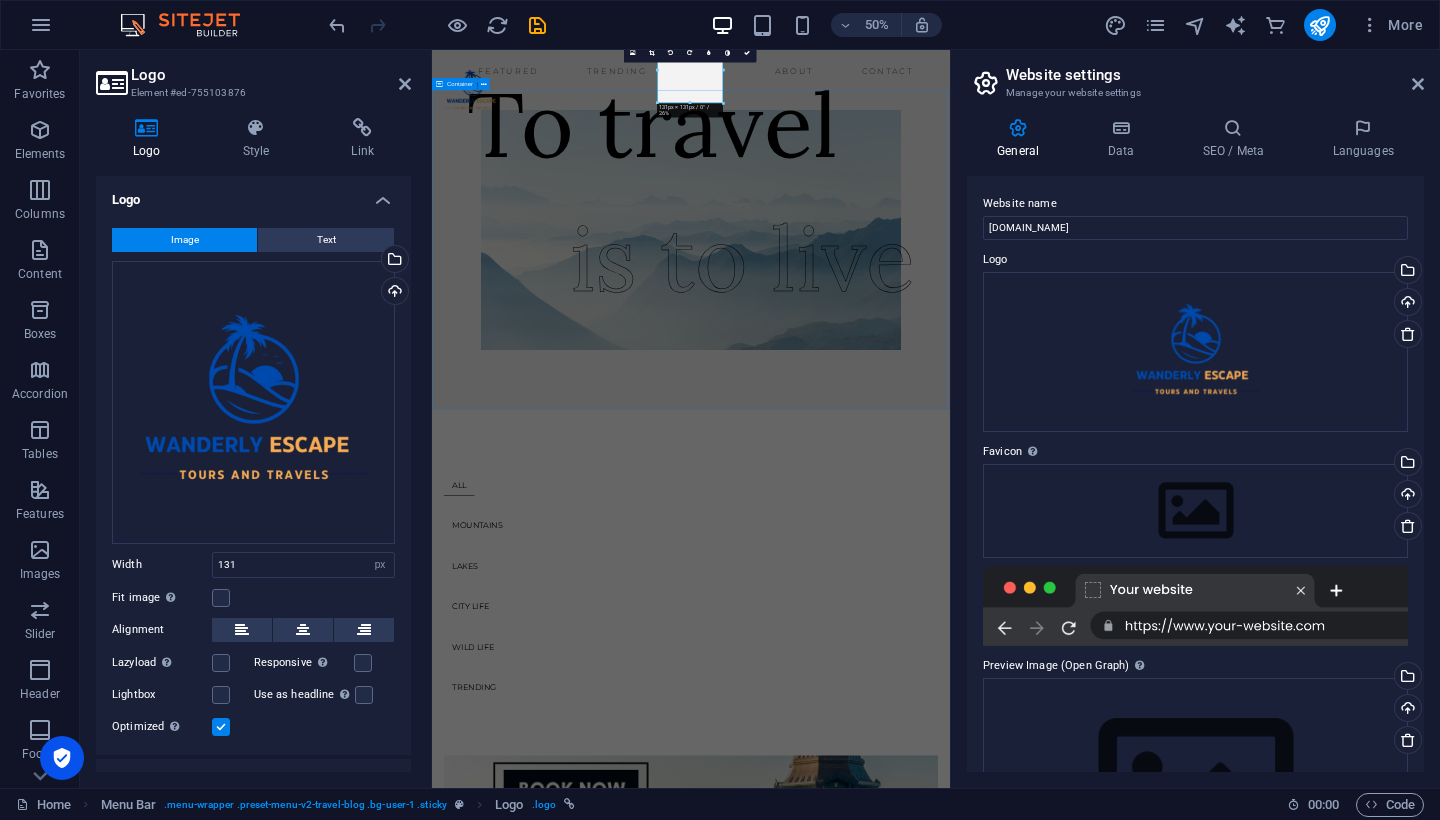 click on "To travel is to live" at bounding box center [950, 450] 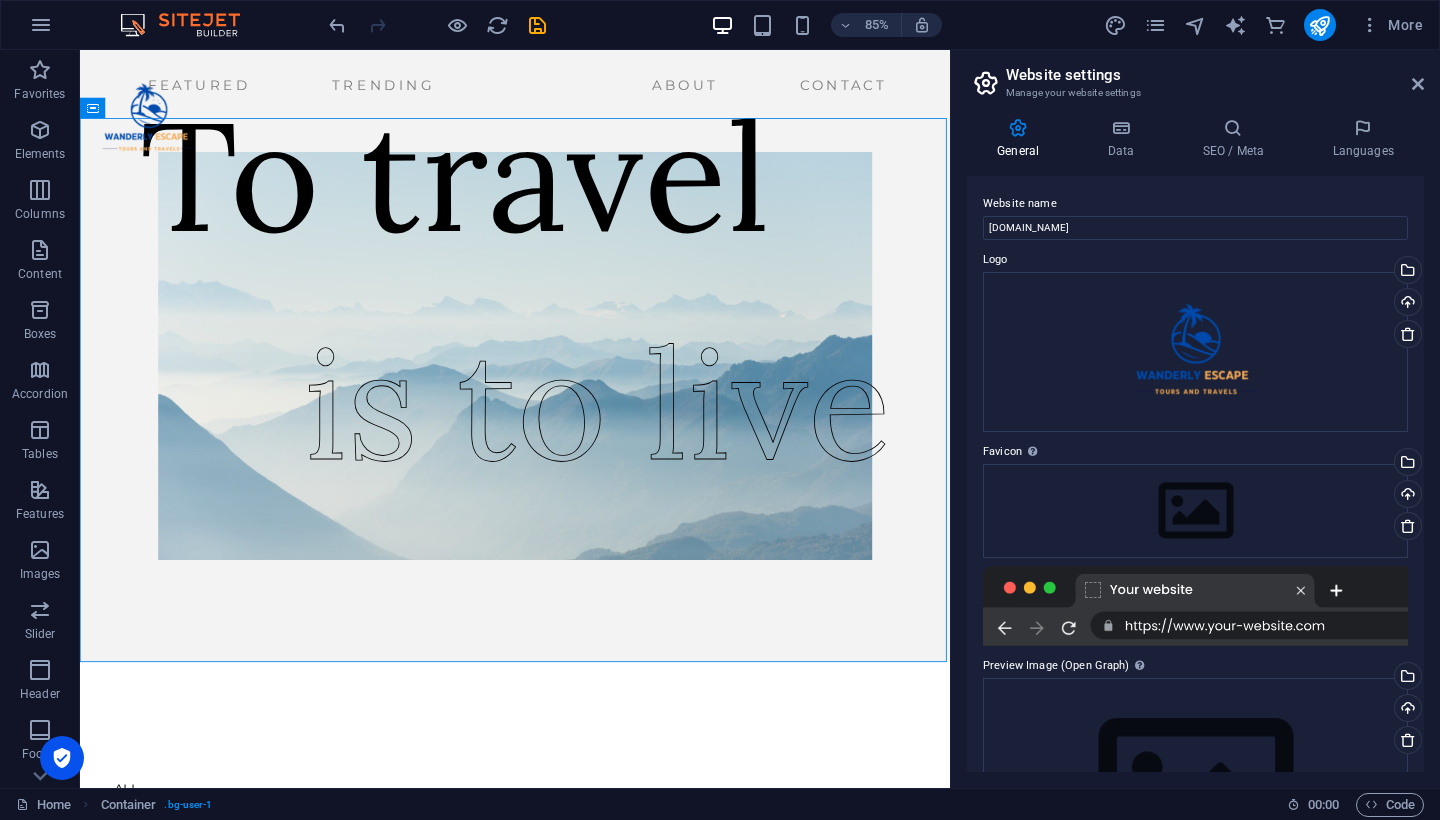 click on "Website settings Manage your website settings" at bounding box center (1197, 76) 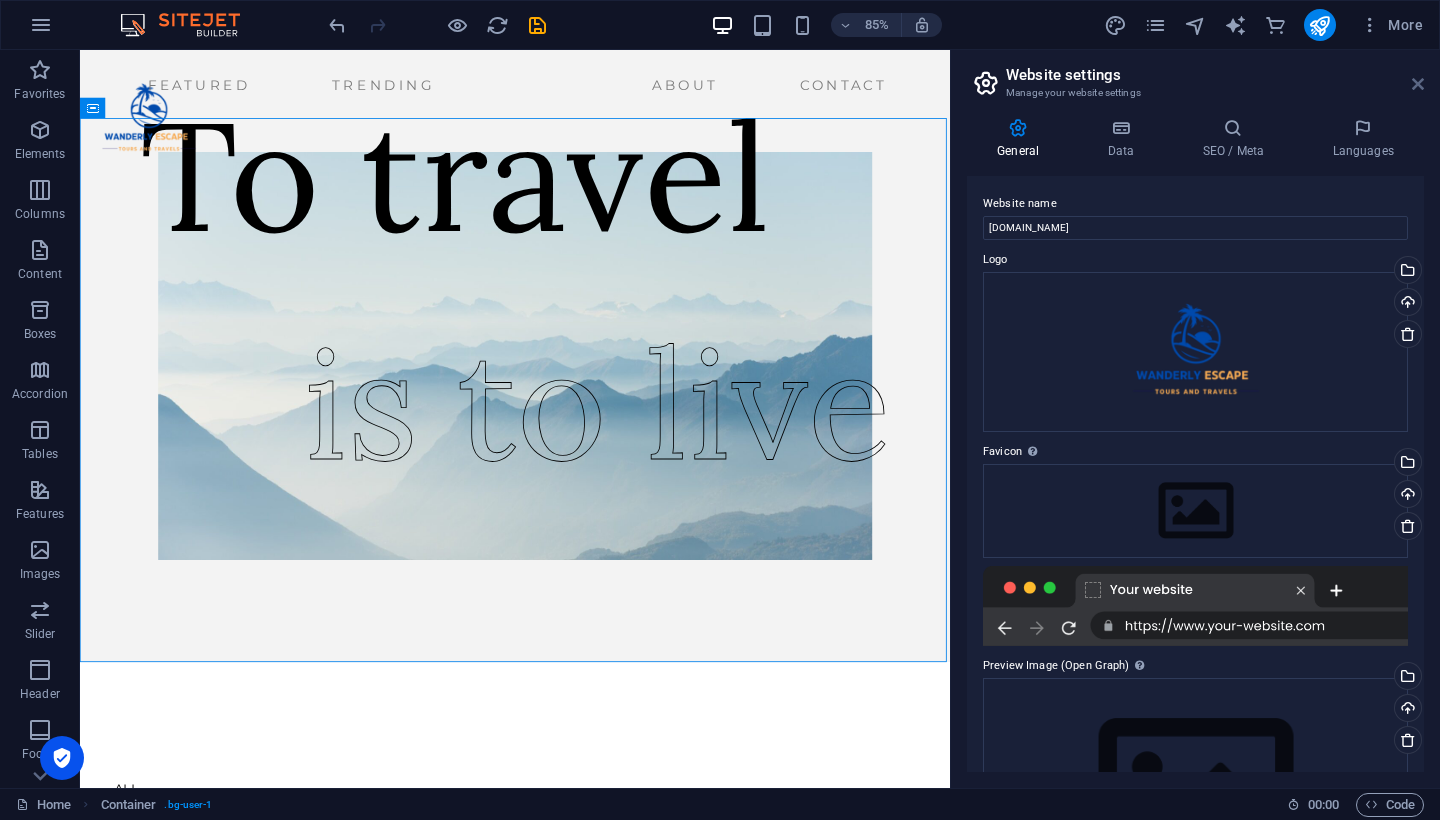 click at bounding box center (1418, 84) 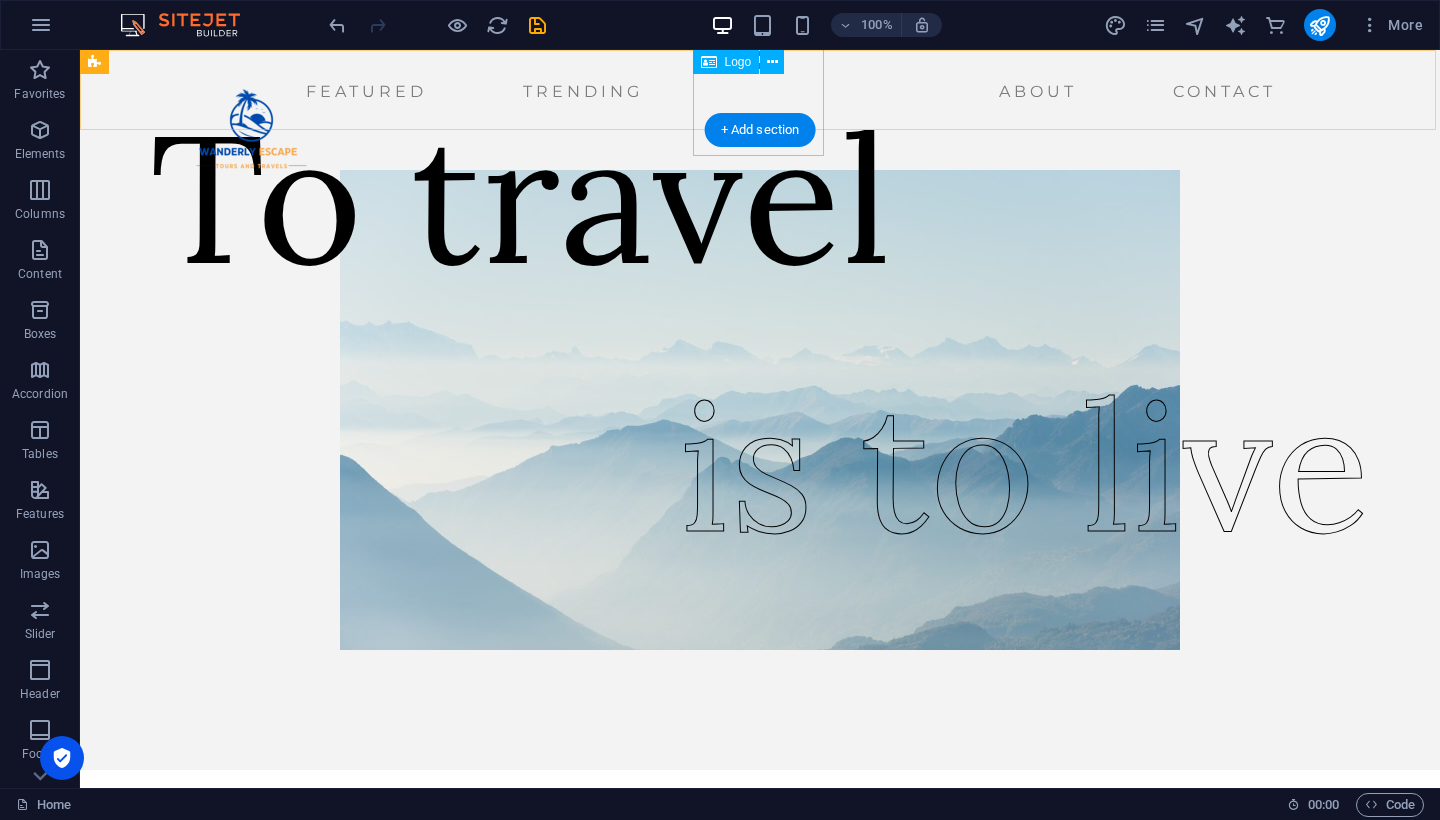 scroll, scrollTop: 0, scrollLeft: 0, axis: both 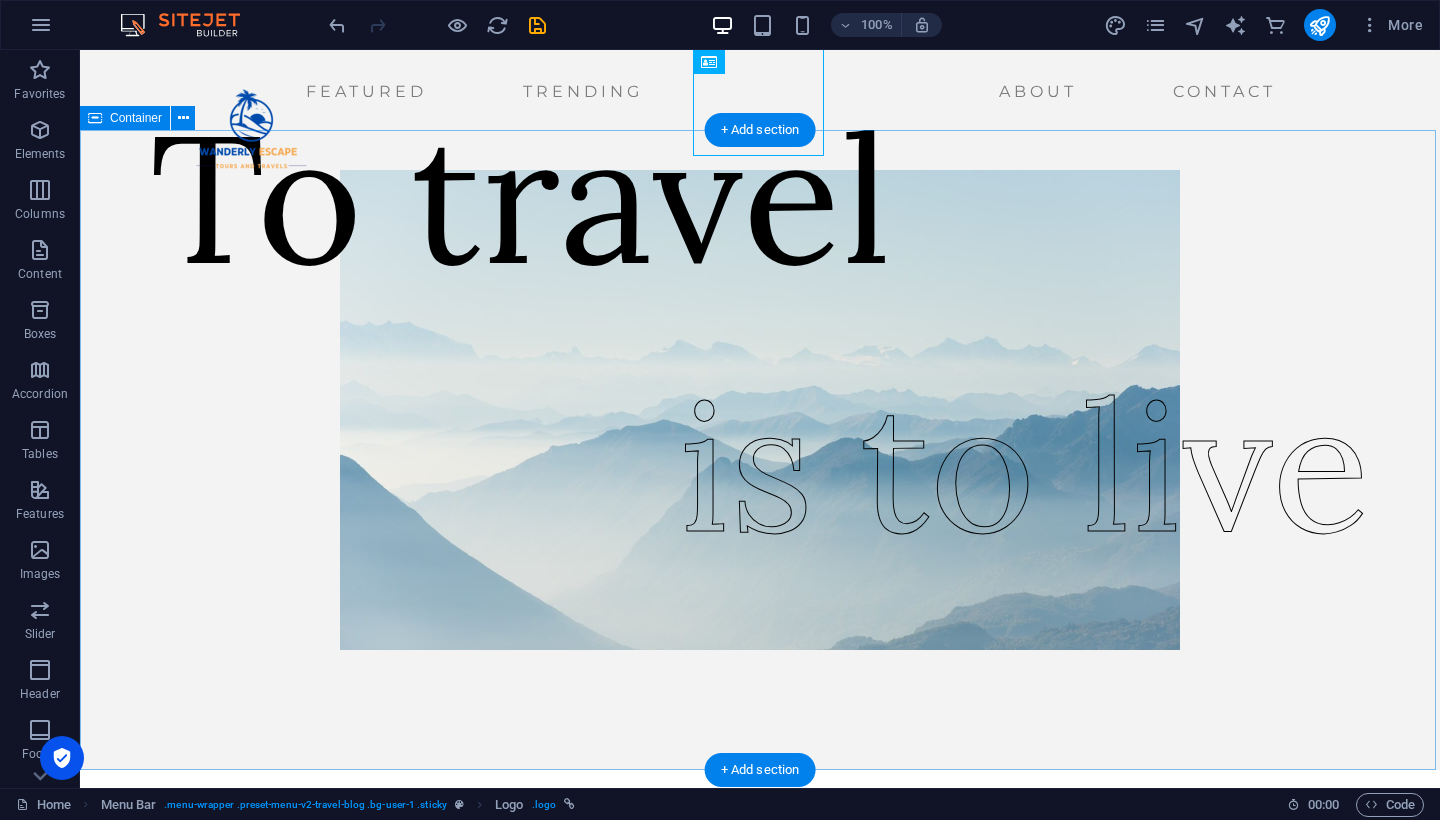 click on "To travel is to live" at bounding box center (760, 450) 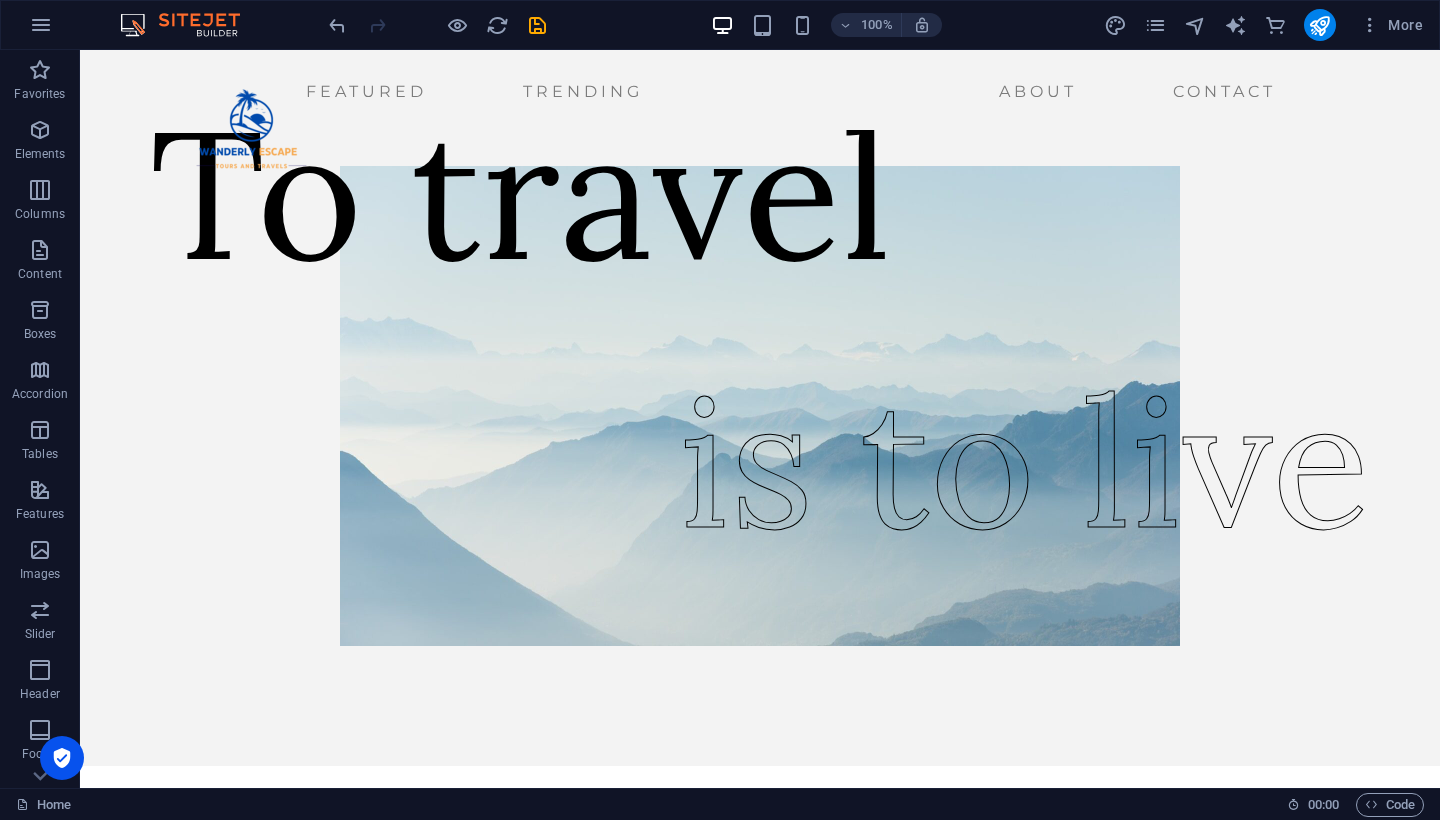 scroll, scrollTop: 0, scrollLeft: 0, axis: both 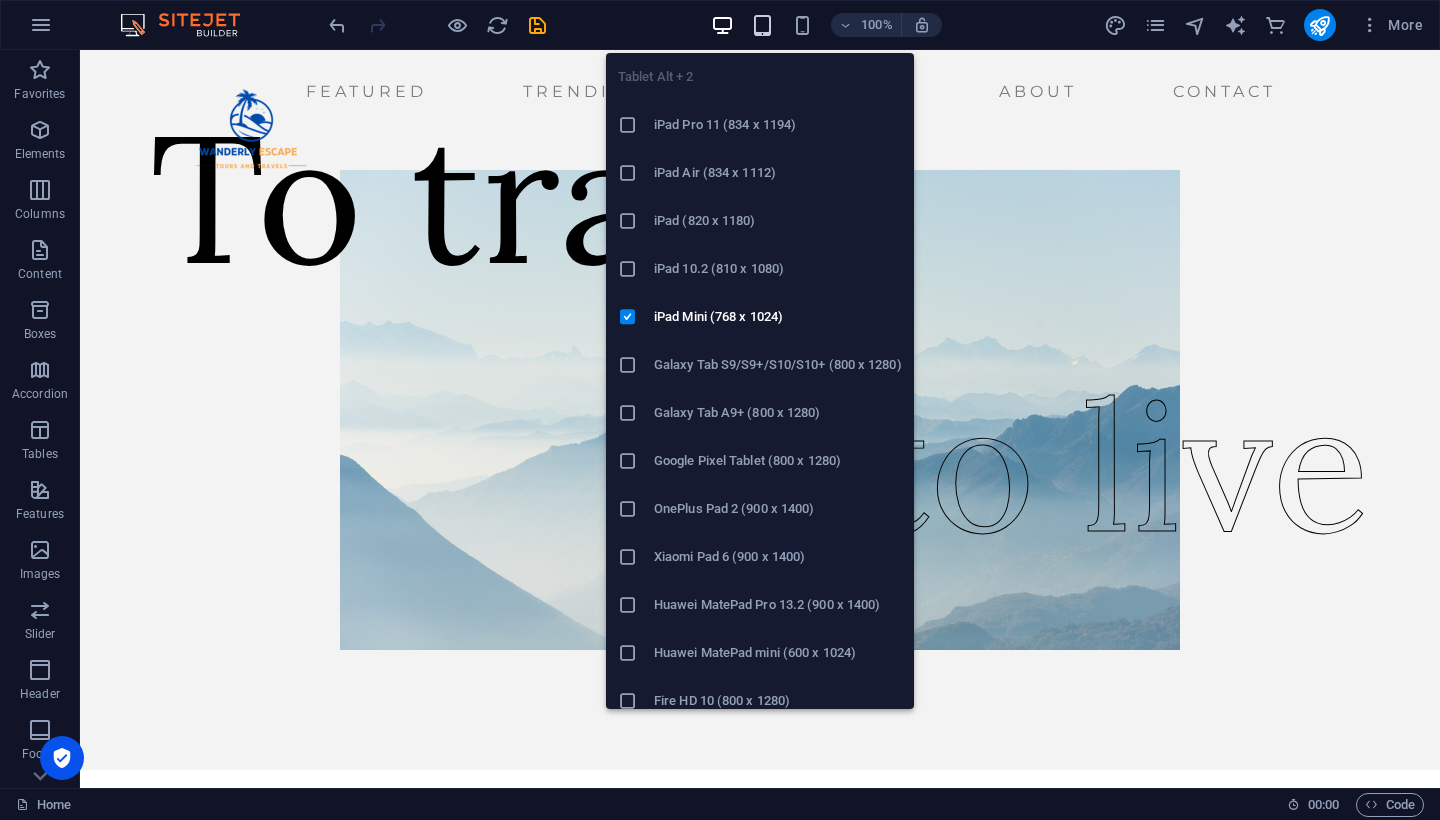 click at bounding box center [762, 25] 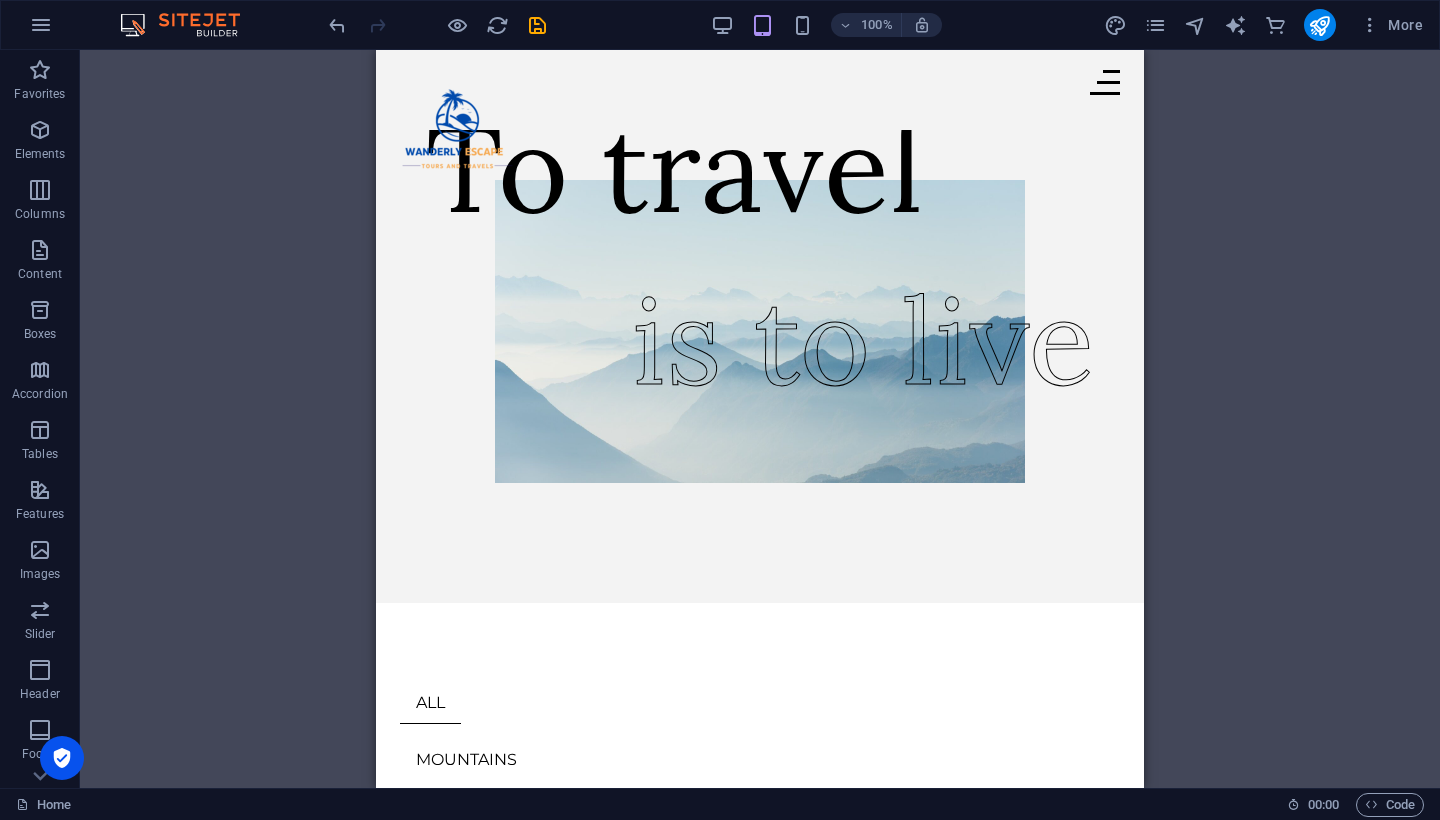 click on "100%" at bounding box center [826, 25] 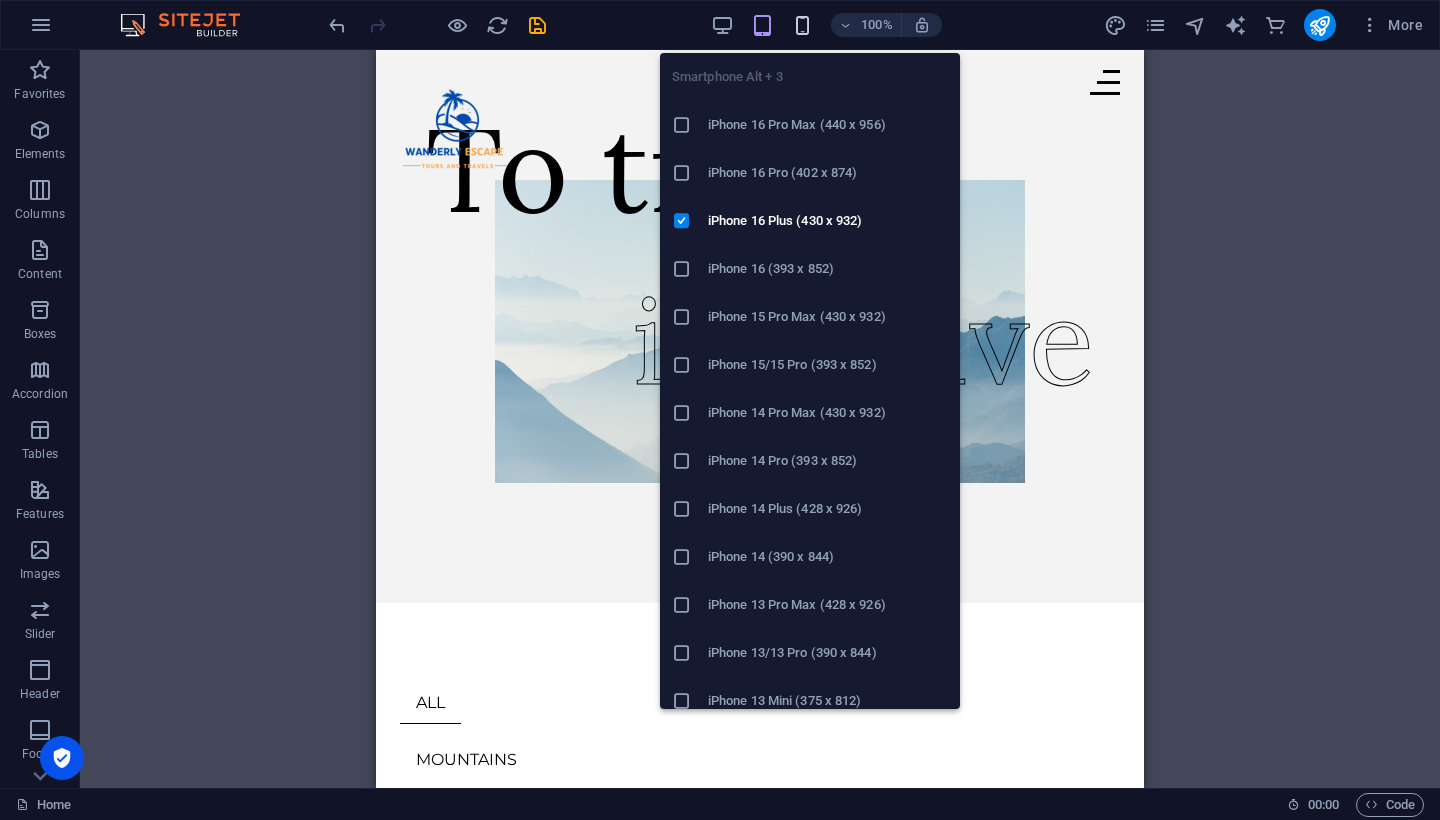 click at bounding box center (802, 25) 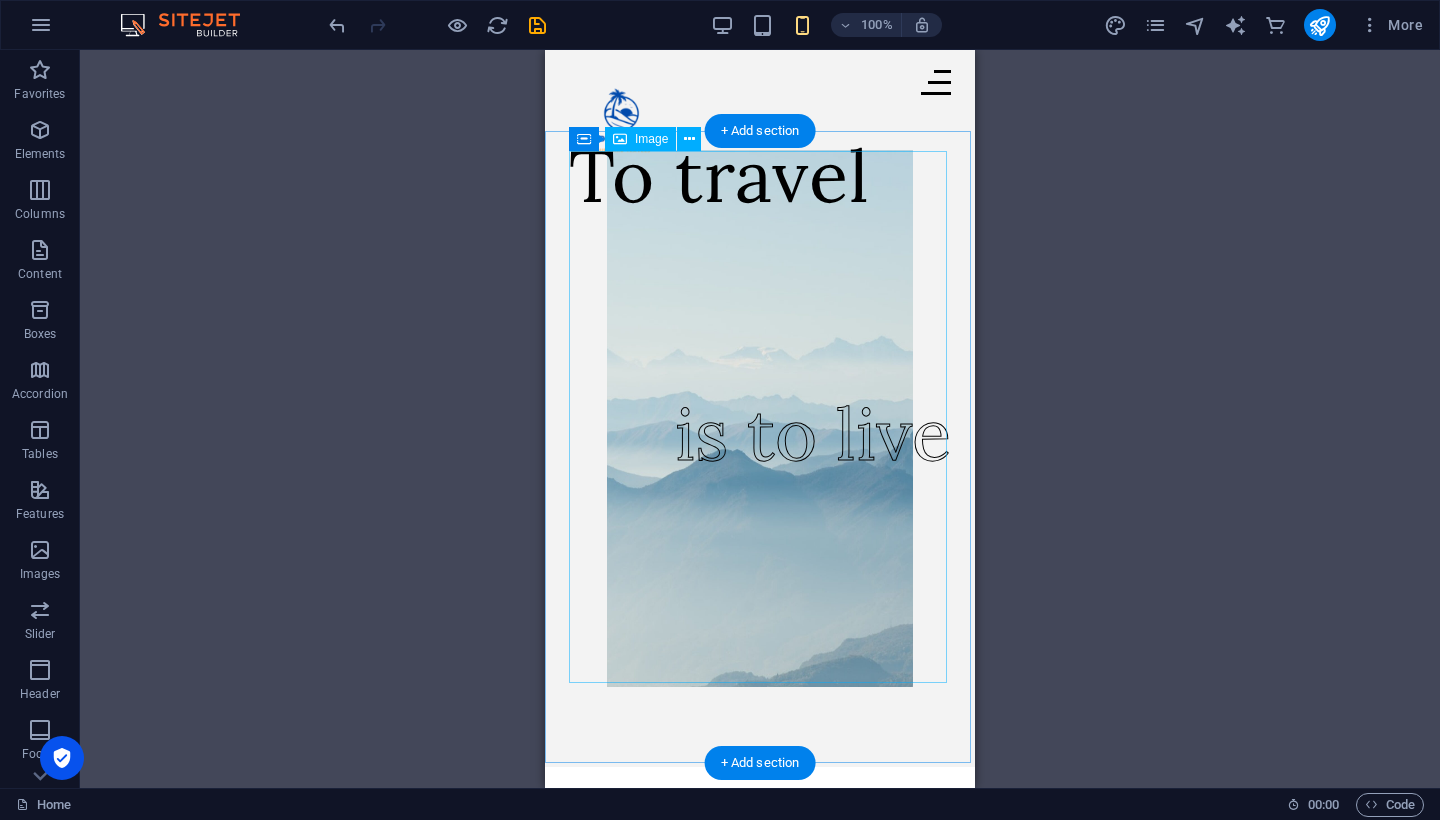 scroll, scrollTop: 0, scrollLeft: 0, axis: both 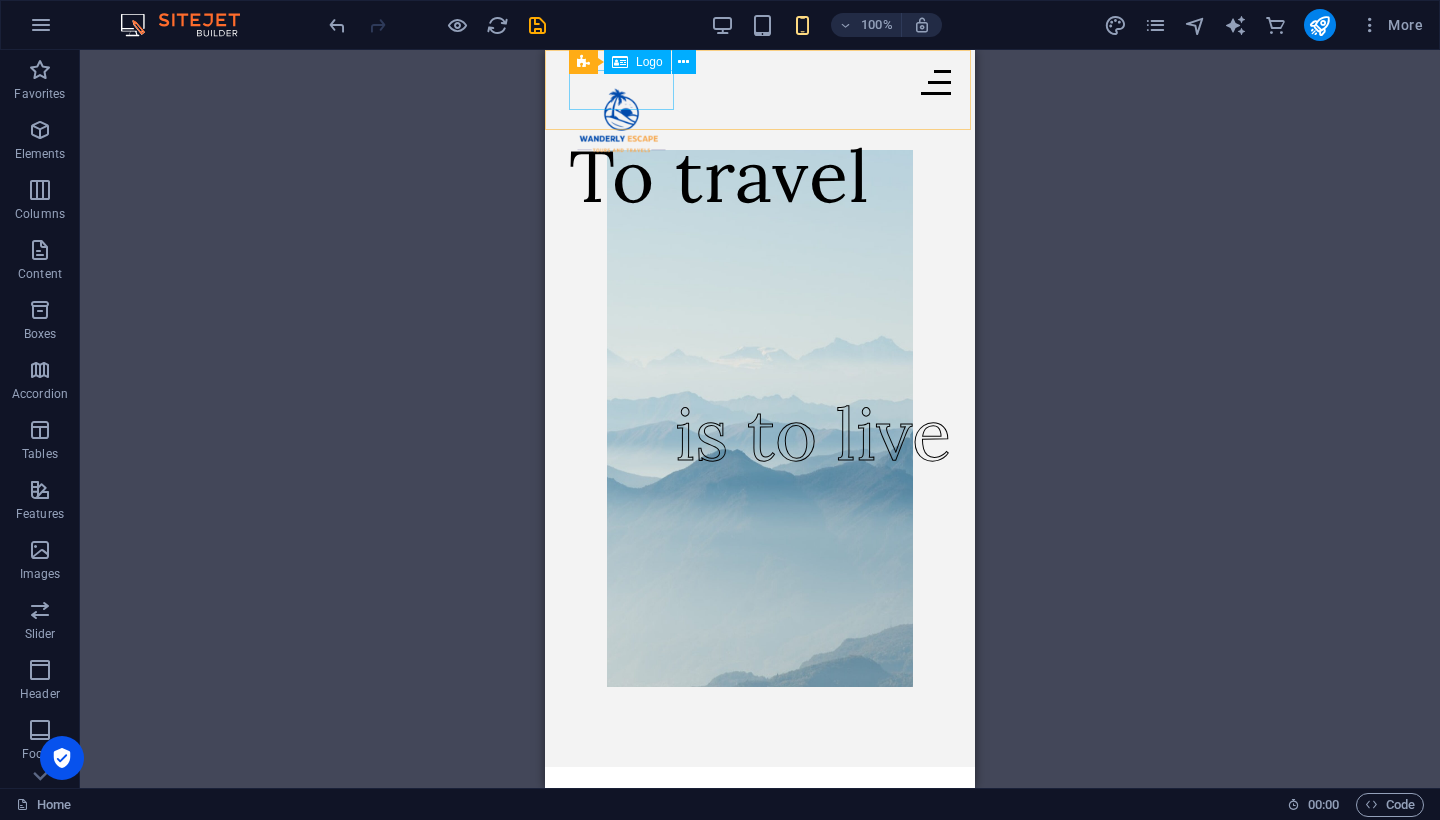 click at bounding box center [621, 90] 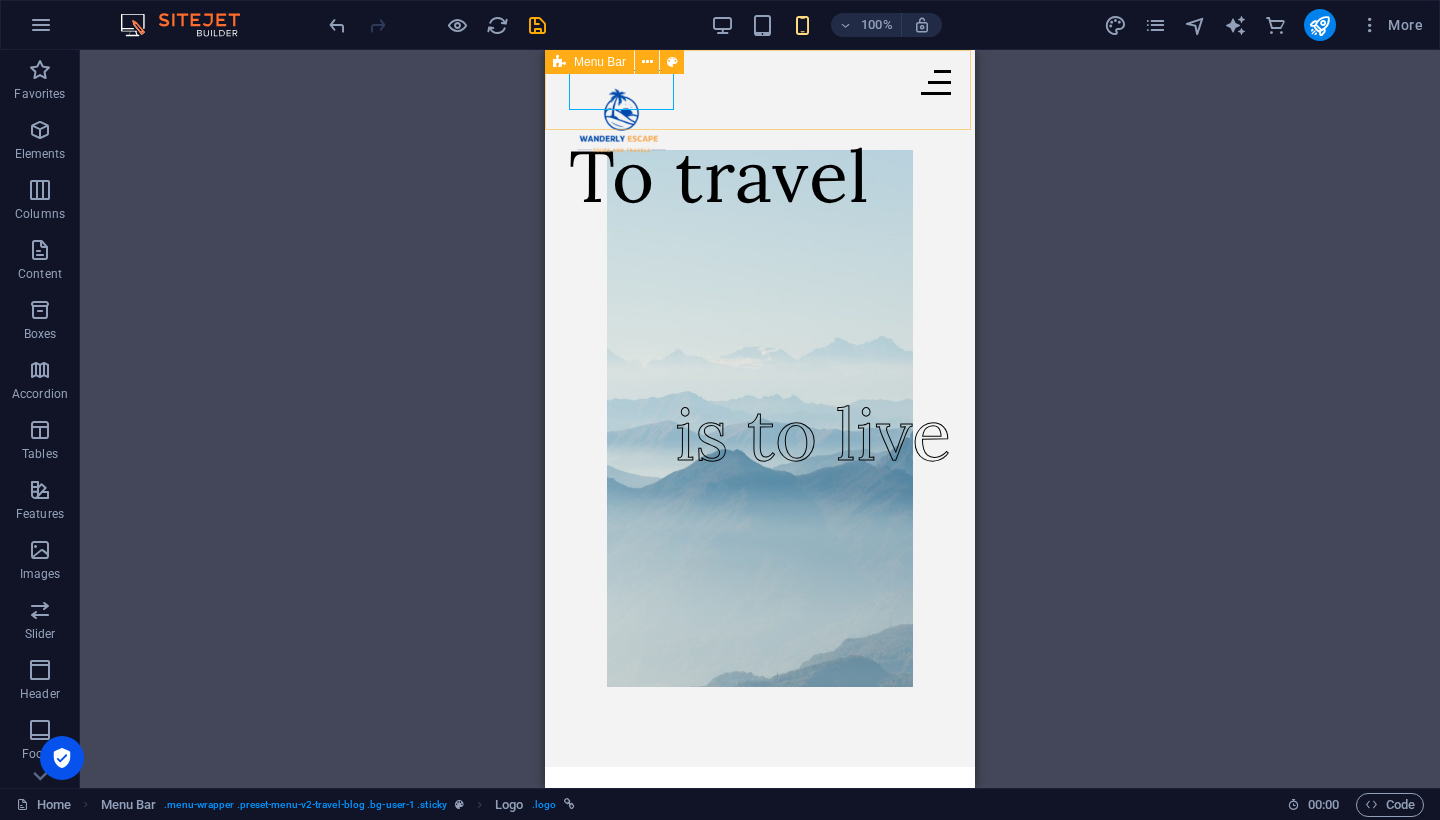 click on "Featured Trending About Contact To travel is to live ALL MOUNTAINS LAKES CITY LIFE WILD LIFE TRENDING Thailand READ MORE → 01/06/2023 Misty Waterfall READ MORE → 01/05/2023 Deep Caves in New Zealand READ MORE → 01/04/2023 City Sunsets READ MORE → 01/03/2023 Riverside READ MORE → 01/02/2023 Lake in the Woods READ MORE → 01/01/2023 Colors of Autumn Trees READ MORE → 12/31/2022 Concrete Jungle READ MORE → 12/30/2022  Previous Next  TRENDING Mathew Johnson Seeing with “fresh eyes” to understand the nature around Lorem ipsum dolor sit amet, consectetur adipiscing elit. Nunc vulputate libero et velit interdum, ac aliquet odio mattis. Class aptent taciti sociosqu ad litora elit torquent per conubia nostra, per aliquet inceptos himenaeos. Curabitur tempus urna at turpis condimentum at lobortis. READ MORE → 12/29/2022 Ella Travis Dandelion: Search for the perfect antioxidant READ MORE → 12/28/2022  Previous Next  FEATURED TRENDING ABOUT CONTACT GET UPDATES
|" at bounding box center (760, 4022) 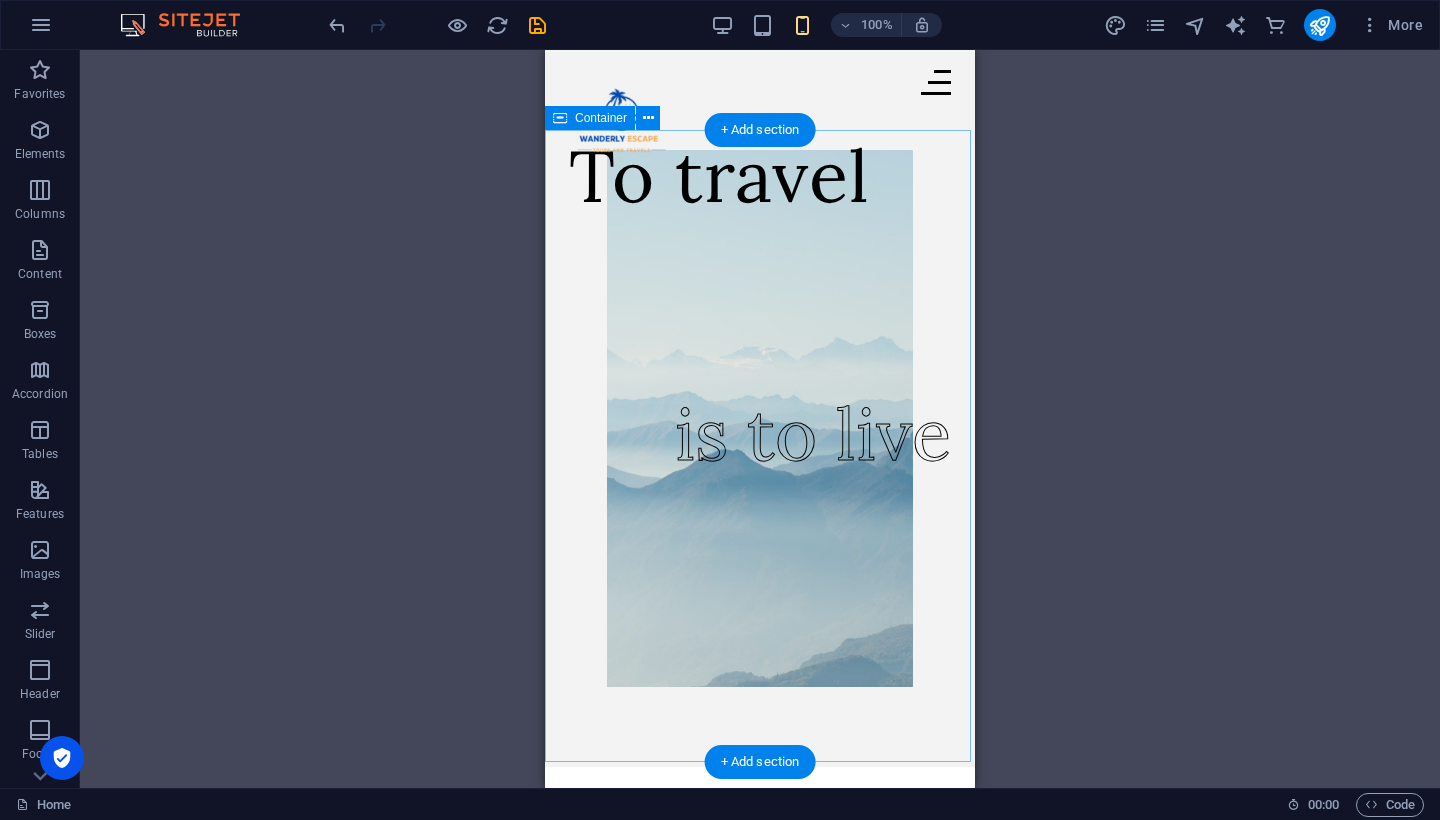 click on "To travel is to live" at bounding box center (760, 448) 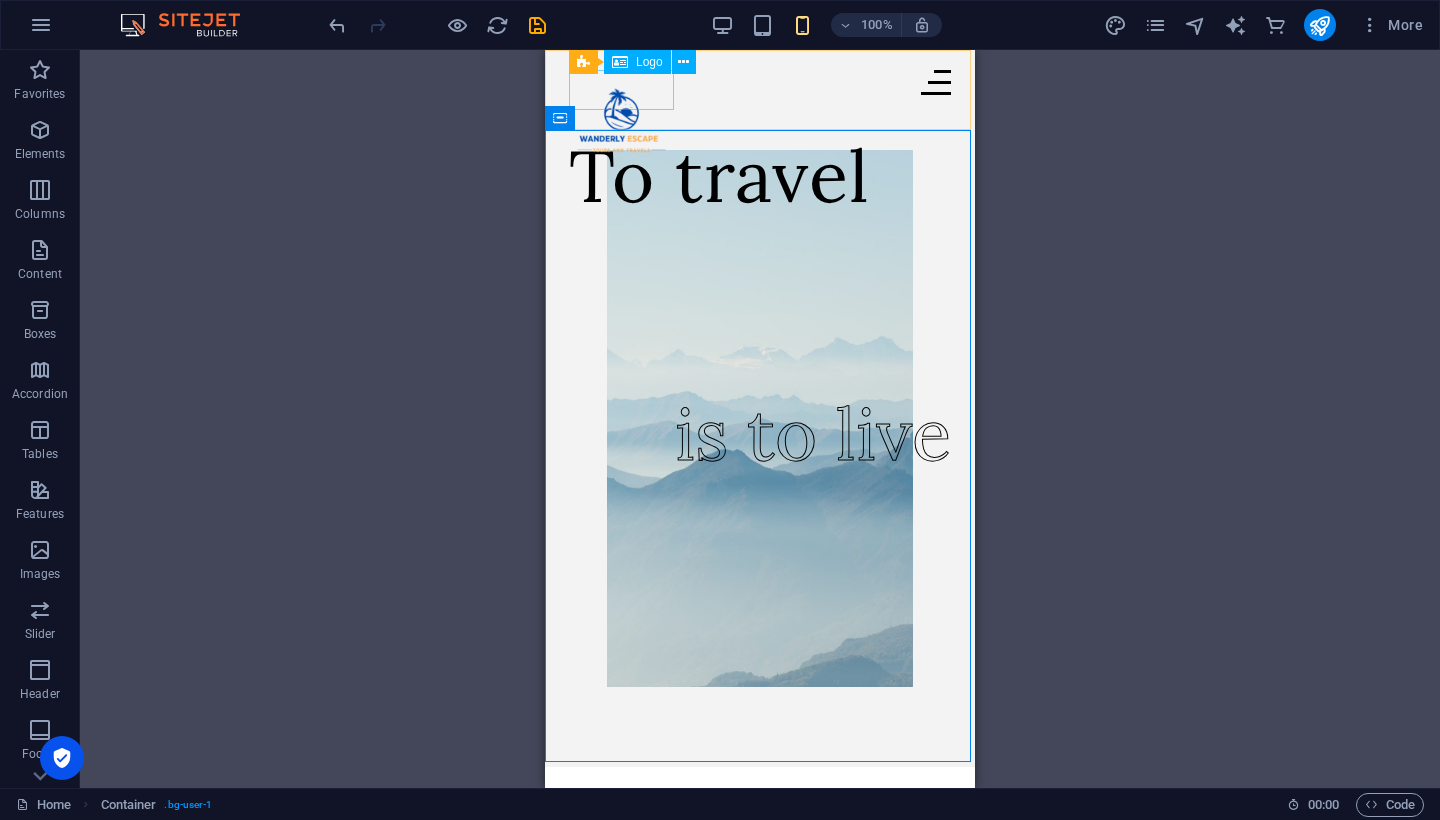 click at bounding box center [621, 90] 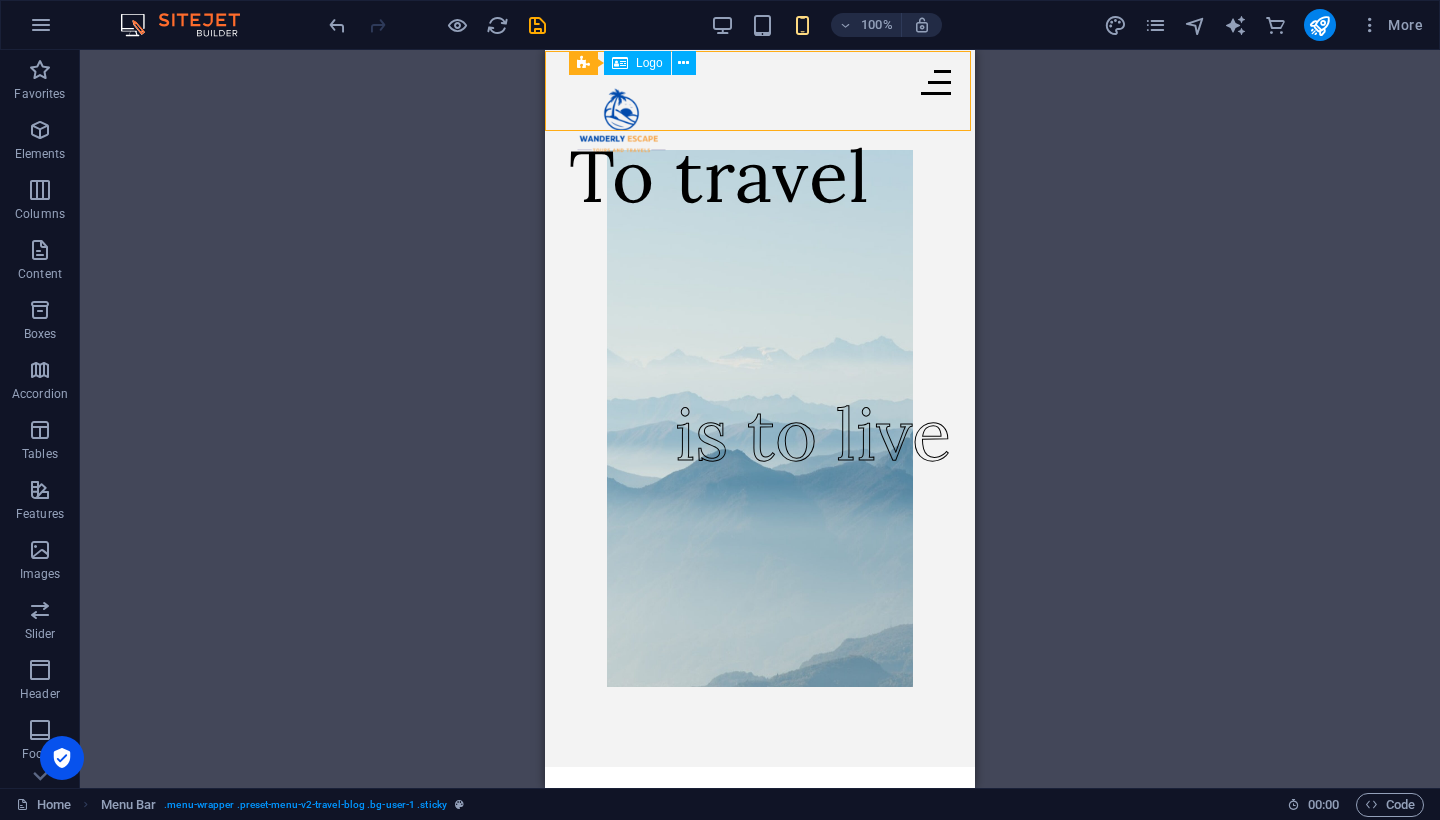scroll, scrollTop: 0, scrollLeft: 0, axis: both 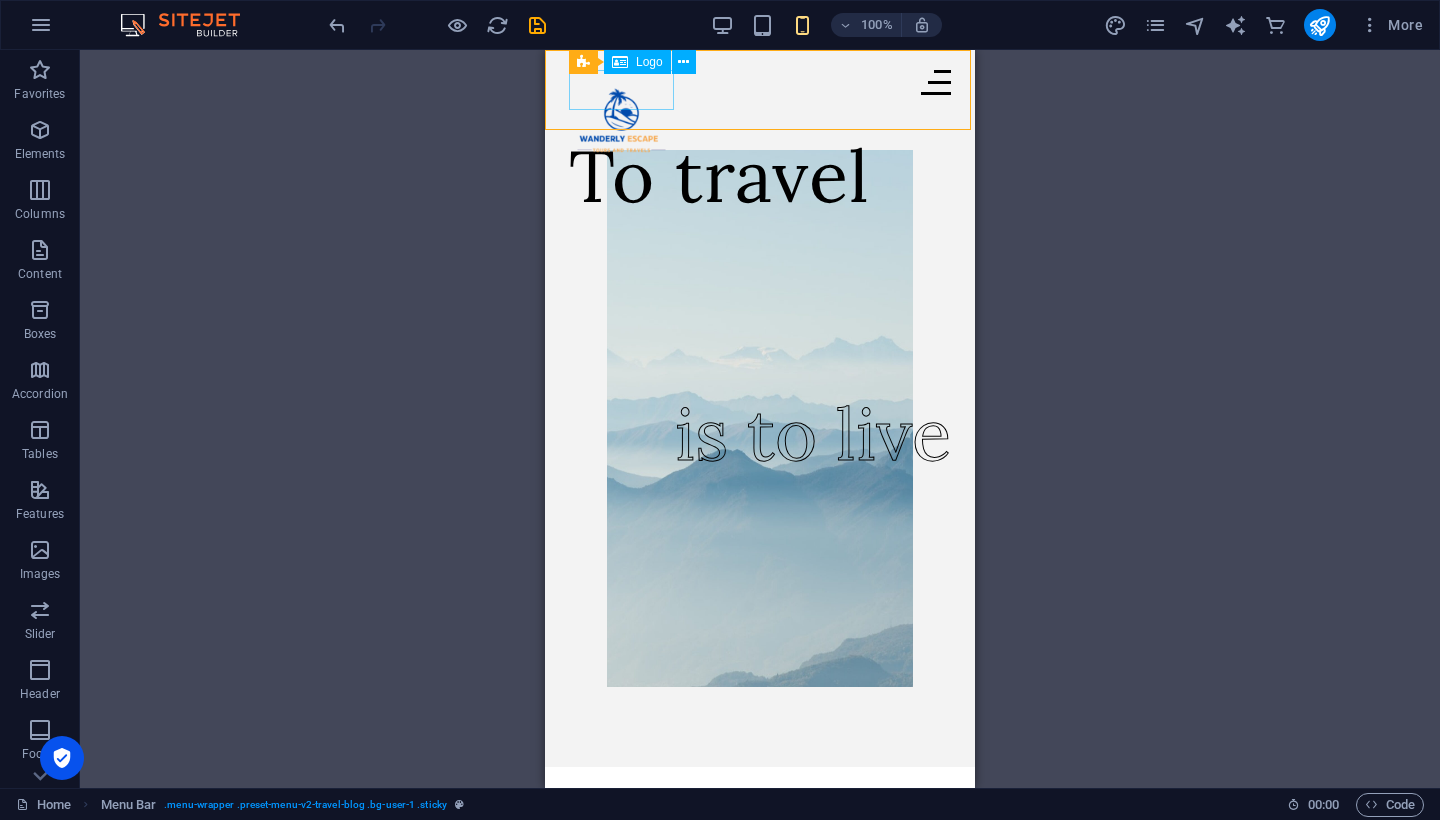 click at bounding box center (621, 90) 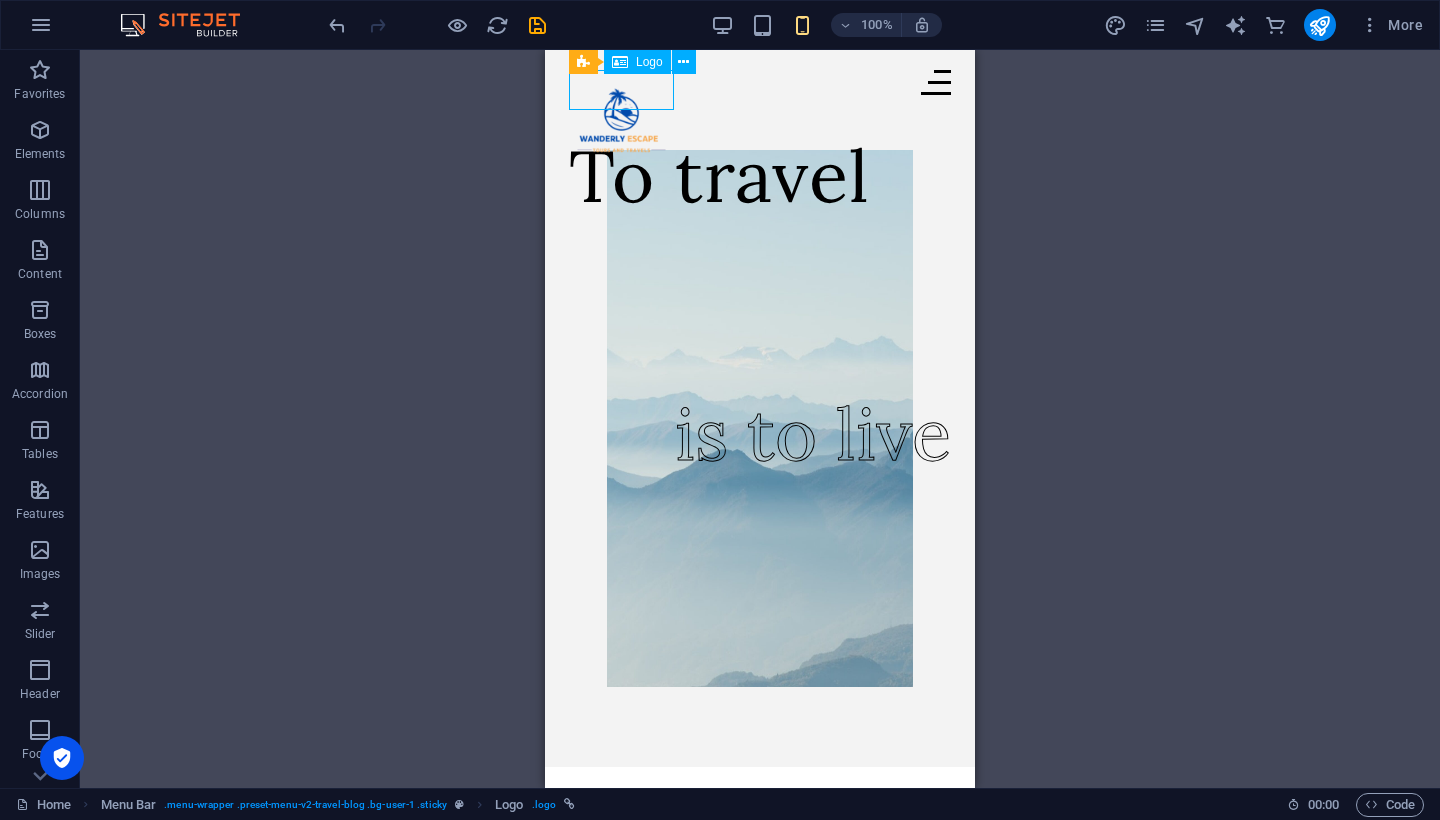 drag, startPoint x: 628, startPoint y: 103, endPoint x: 629, endPoint y: 79, distance: 24.020824 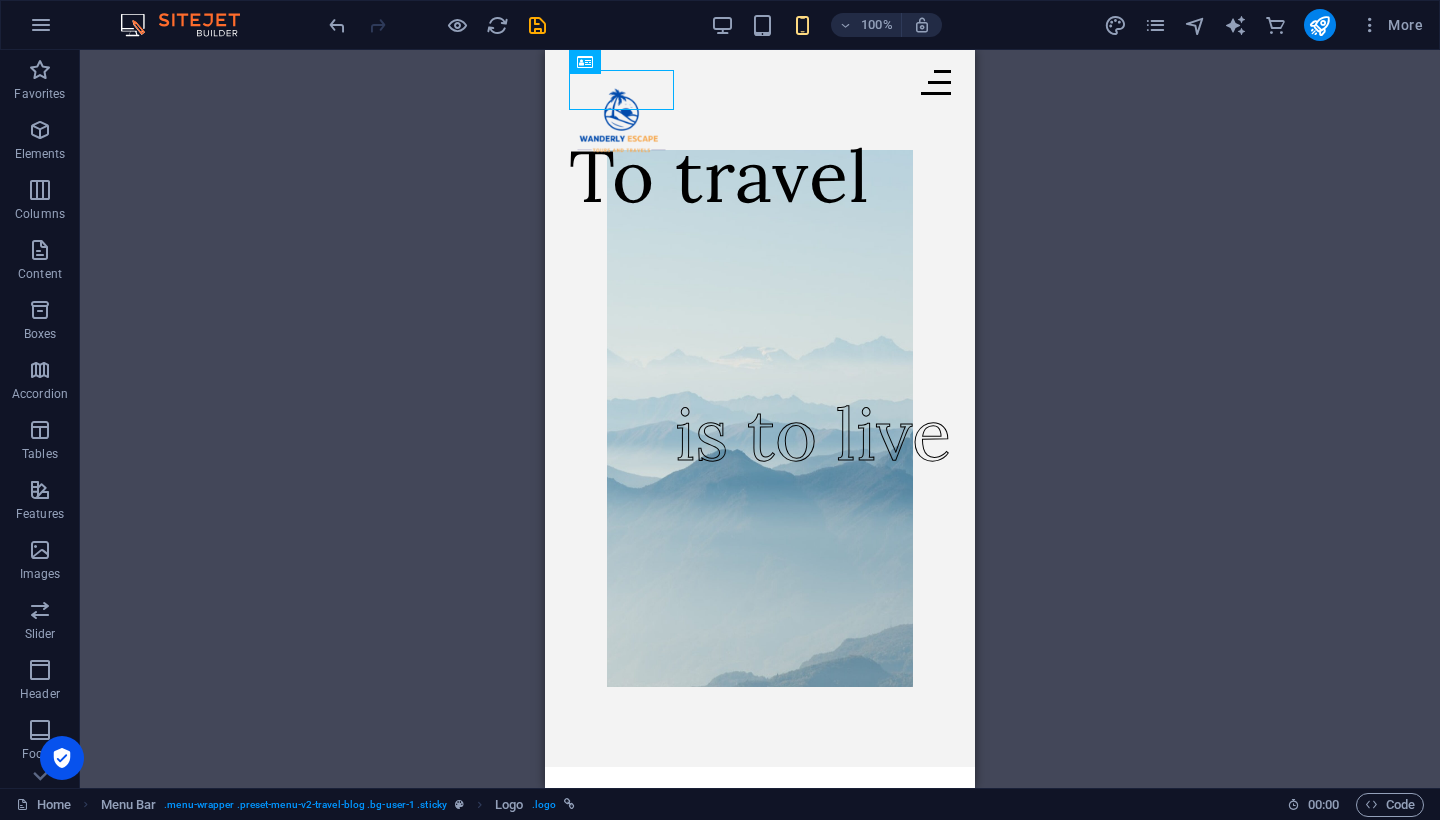 click at bounding box center (621, 90) 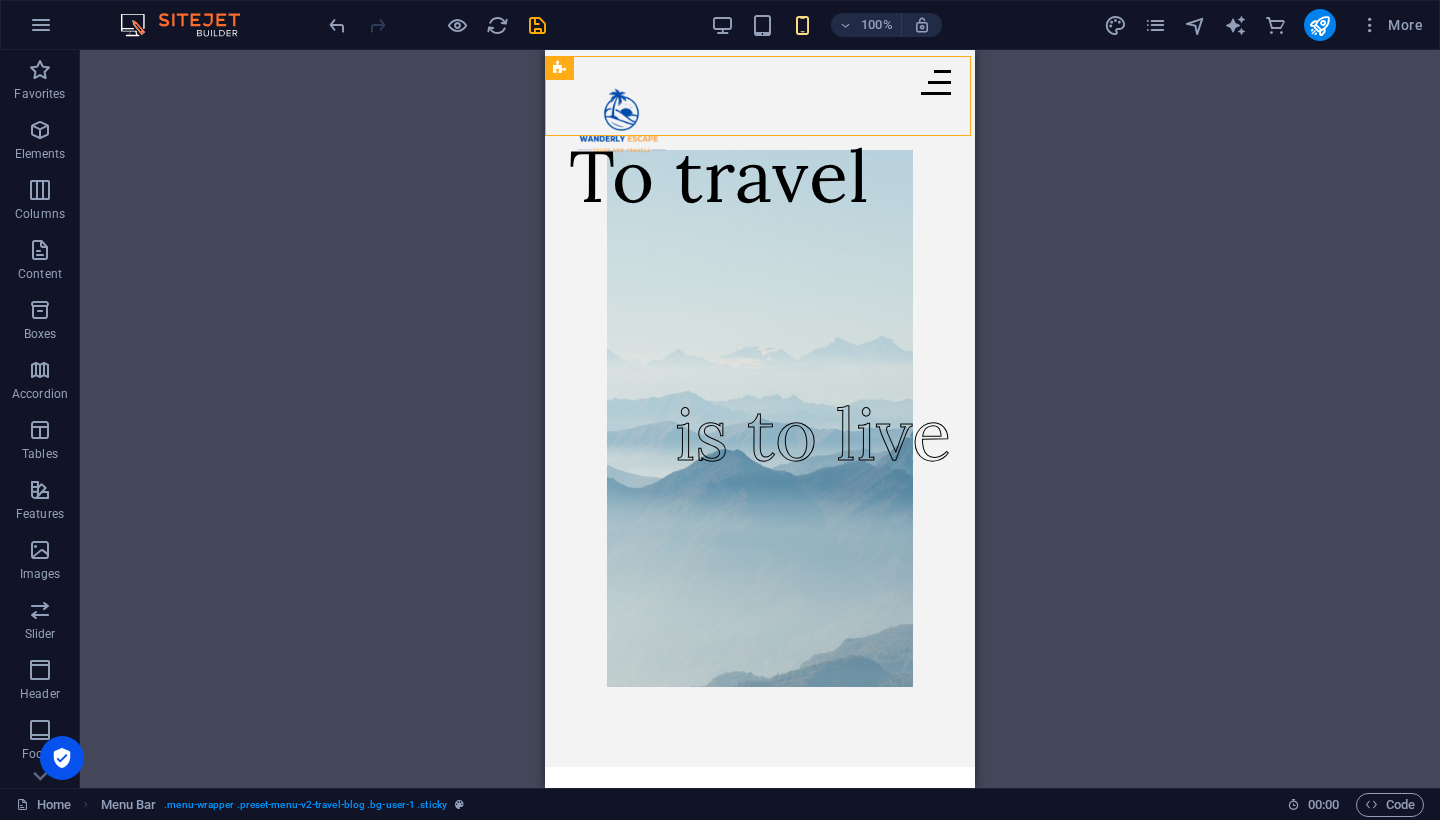 scroll, scrollTop: 0, scrollLeft: 0, axis: both 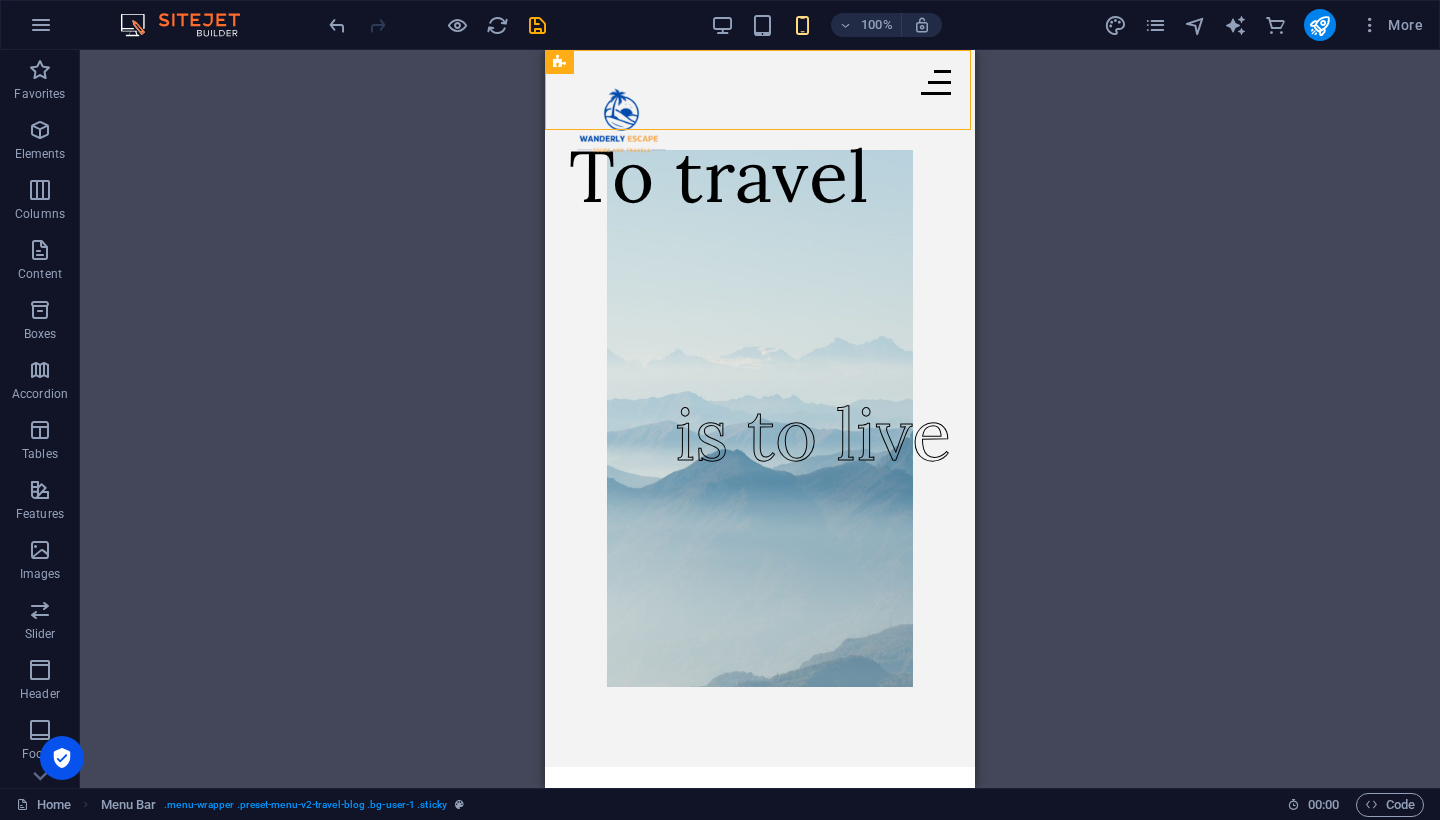 click on "H1   Container   Image   Menu Bar   Menu   Logo   Container   Collection filter-buttons   Collection   Image   Collection item   Button   Text   H2   Spacer   Collection item   H2   Spacer   Collection item   Image   Container   Image" at bounding box center [760, 419] 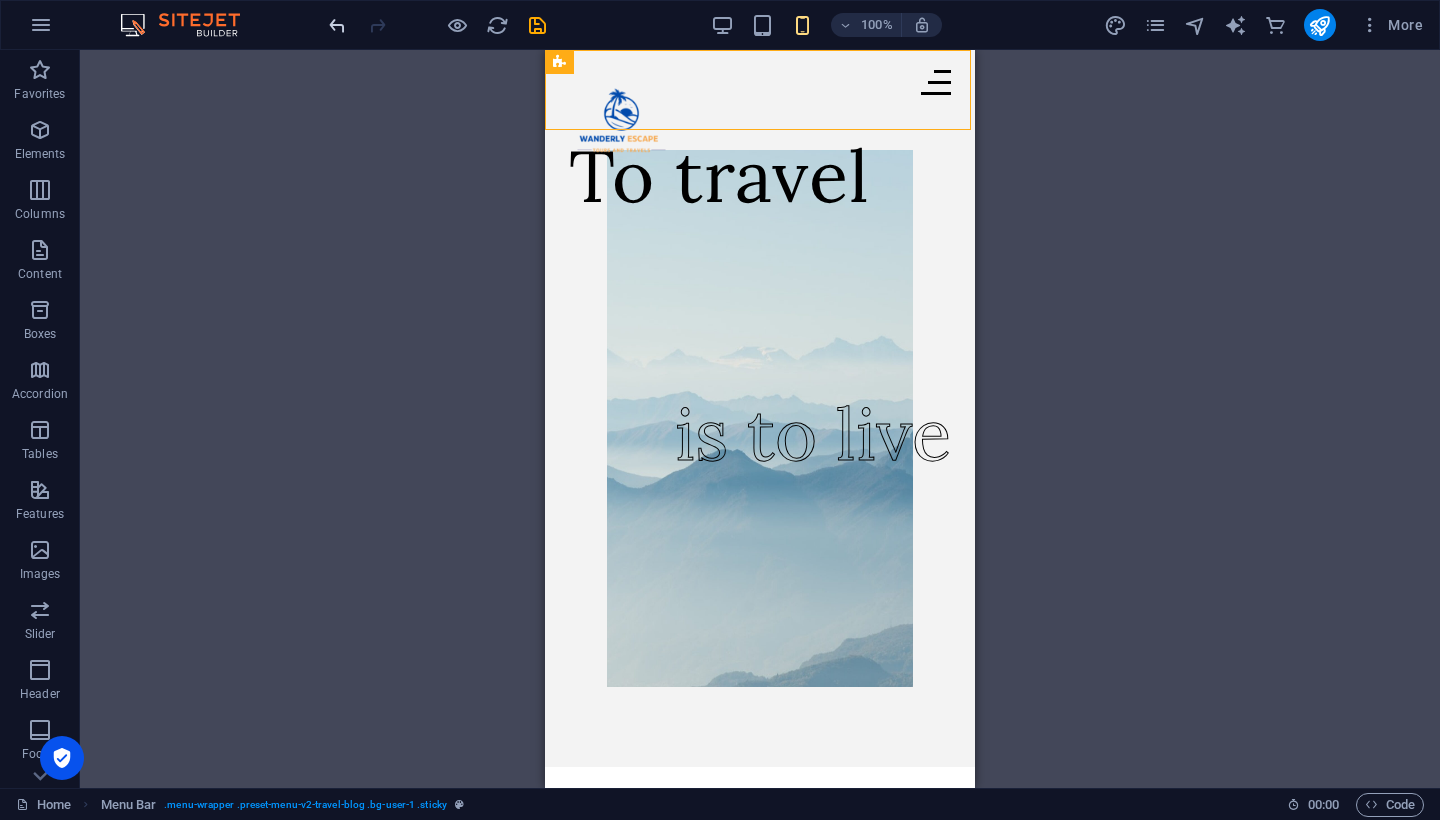 click at bounding box center (337, 25) 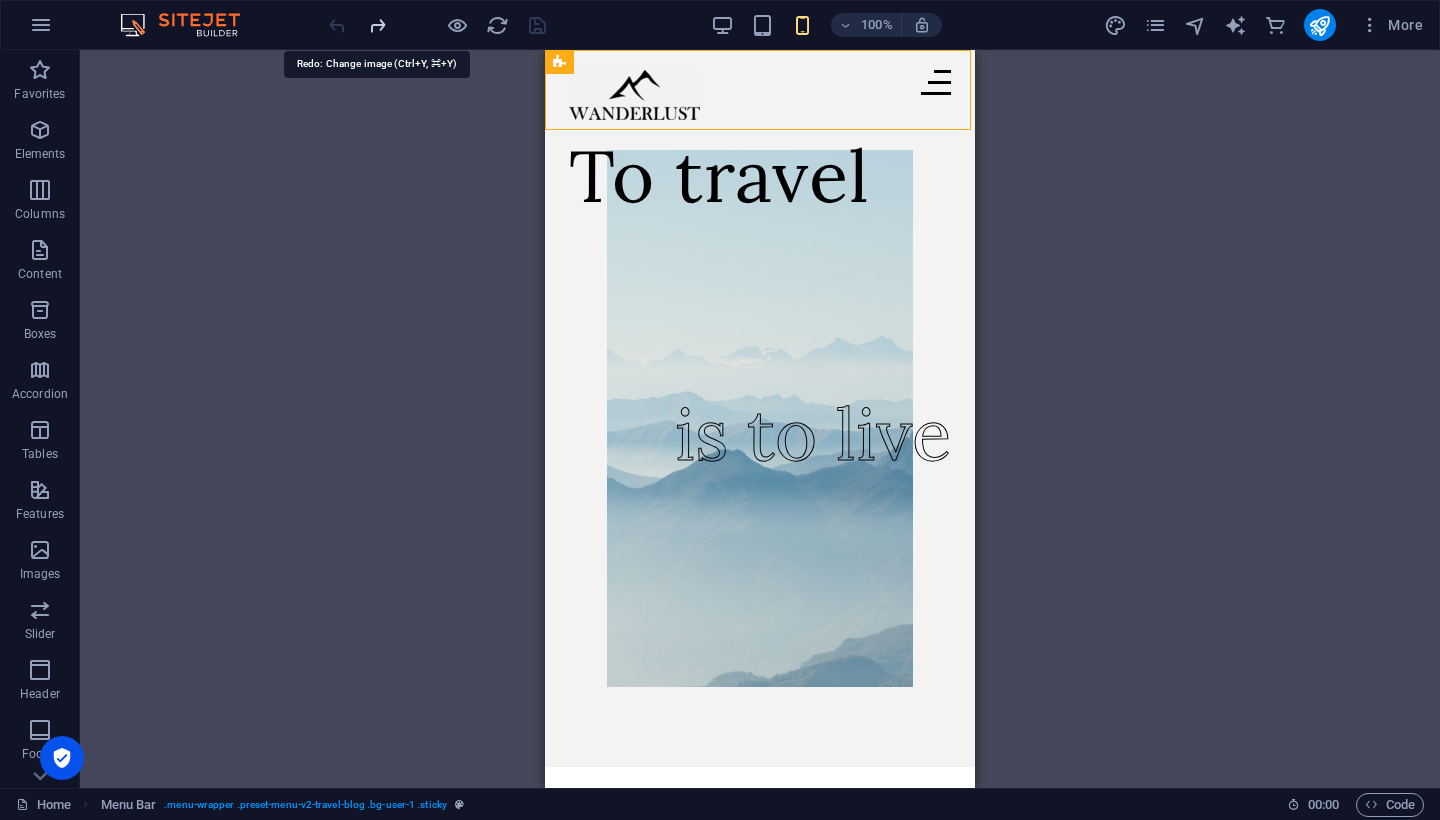 click at bounding box center [377, 25] 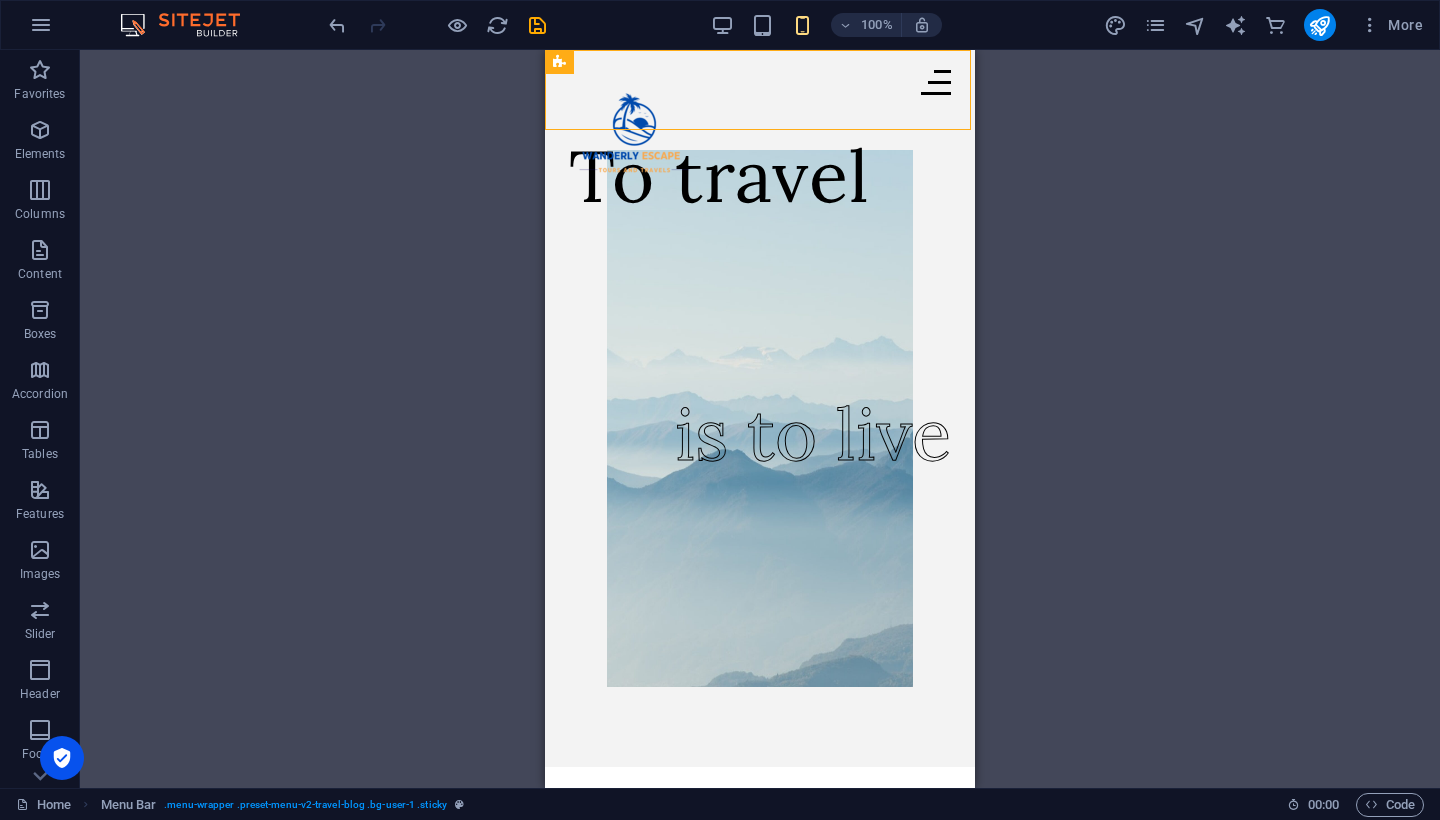 click on "H1   Container   Image   Menu Bar   Menu   Logo   Container   Collection filter-buttons   Collection   Image   Collection item   Button   Text   H2   Spacer   Collection item   H2   Spacer   Collection item   Image   Container   Image" at bounding box center (760, 419) 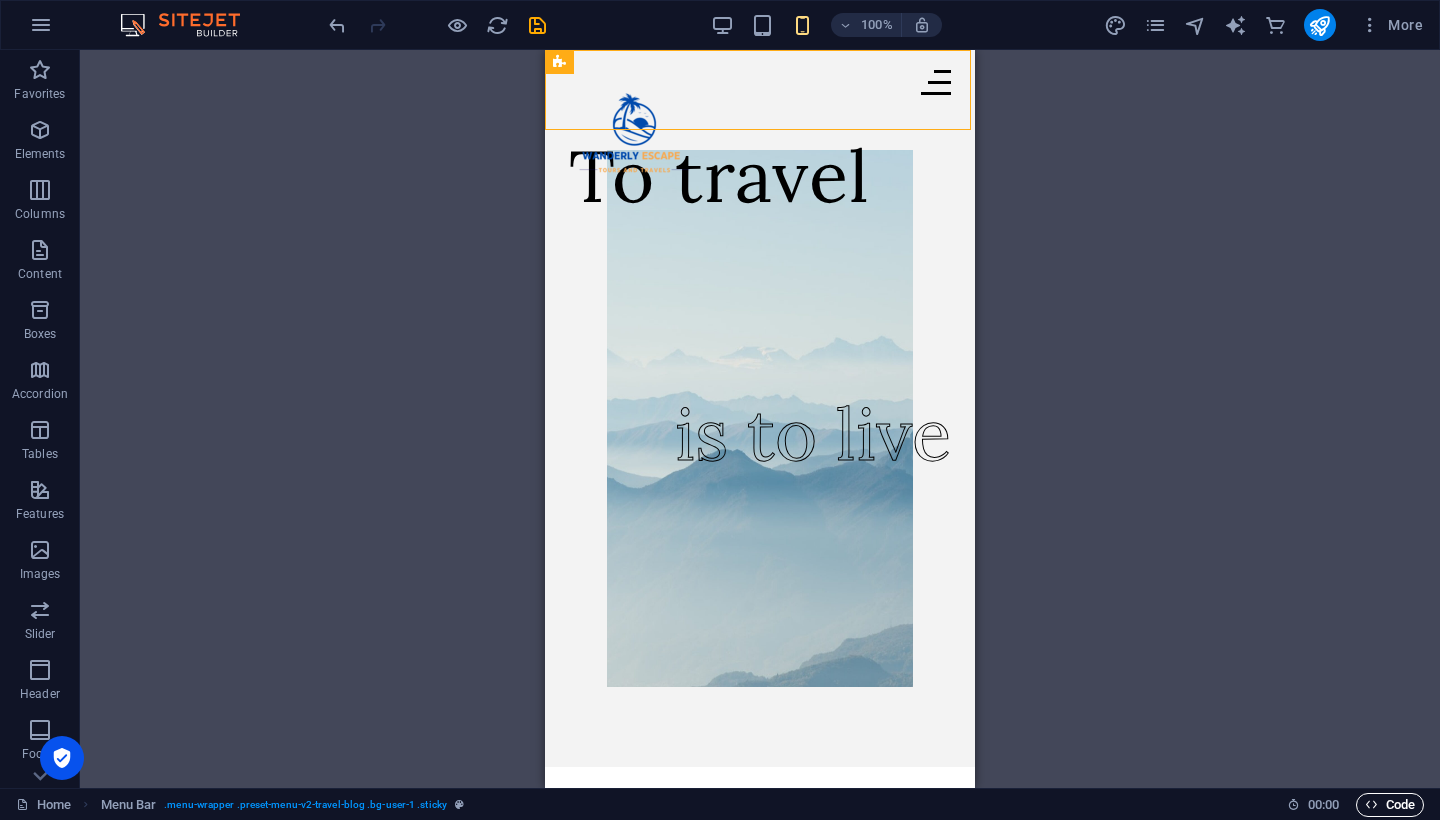 click on "Code" at bounding box center (1390, 805) 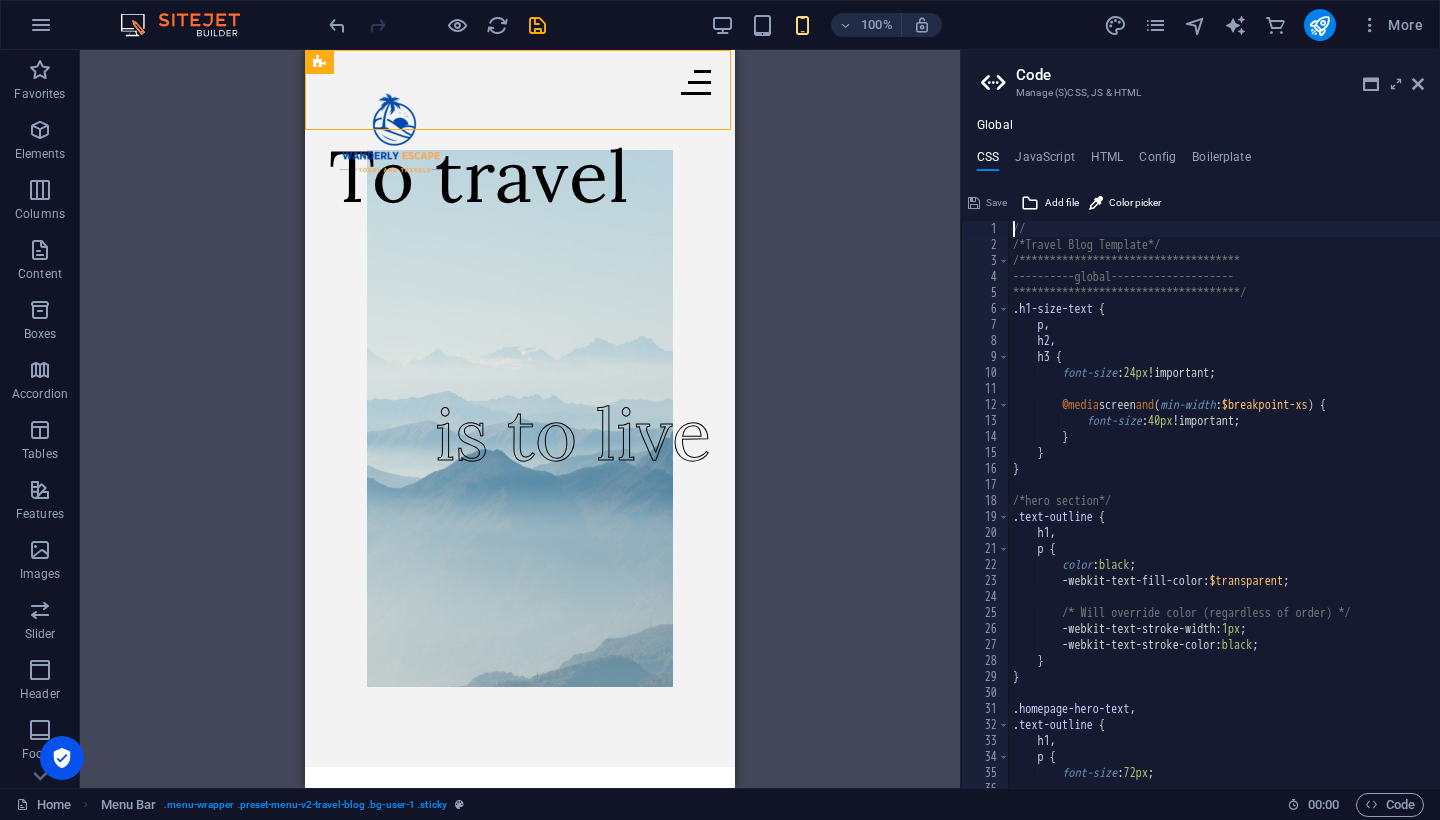 click on "**********" at bounding box center (1248, 521) 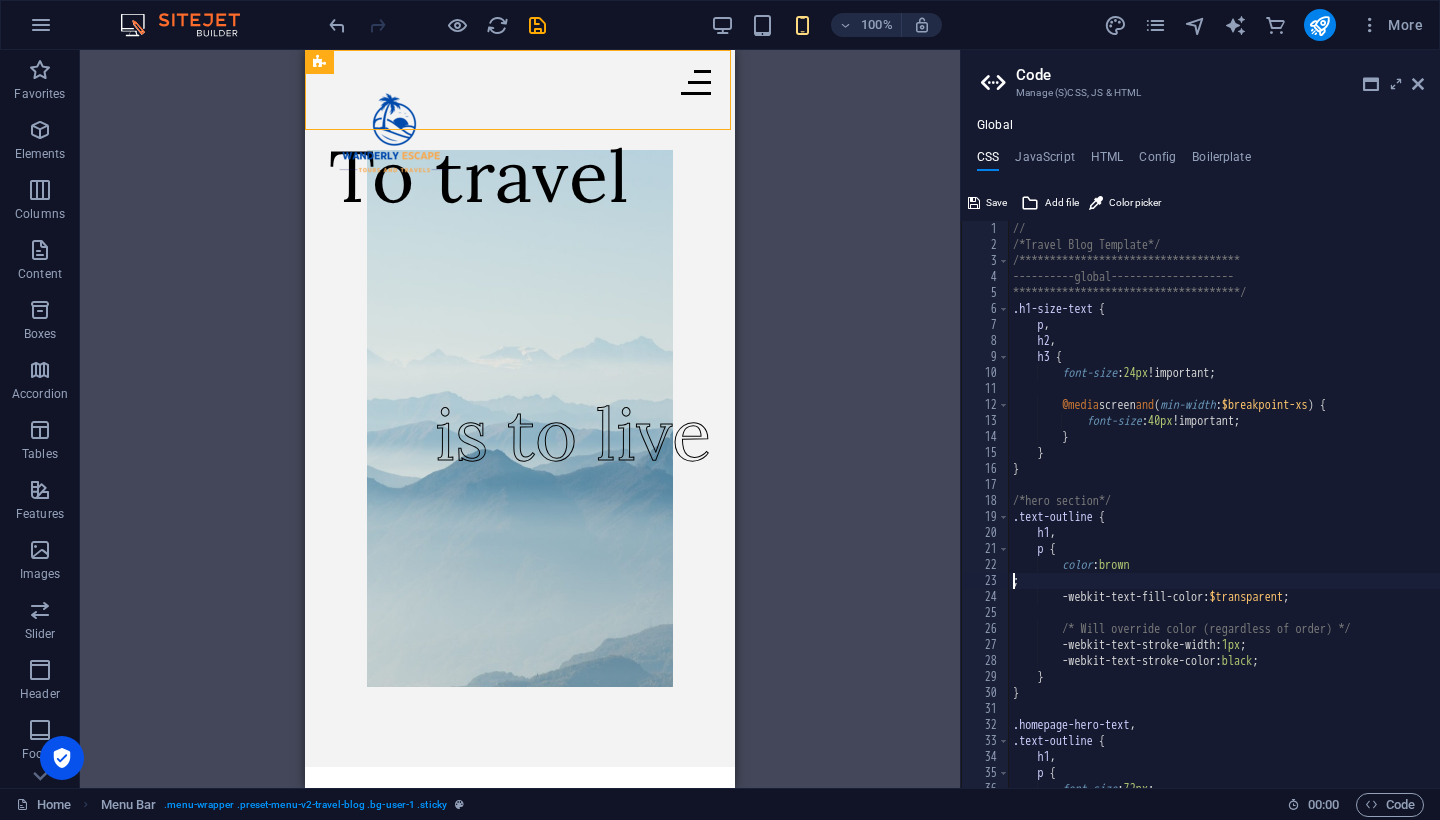 scroll, scrollTop: 0, scrollLeft: 0, axis: both 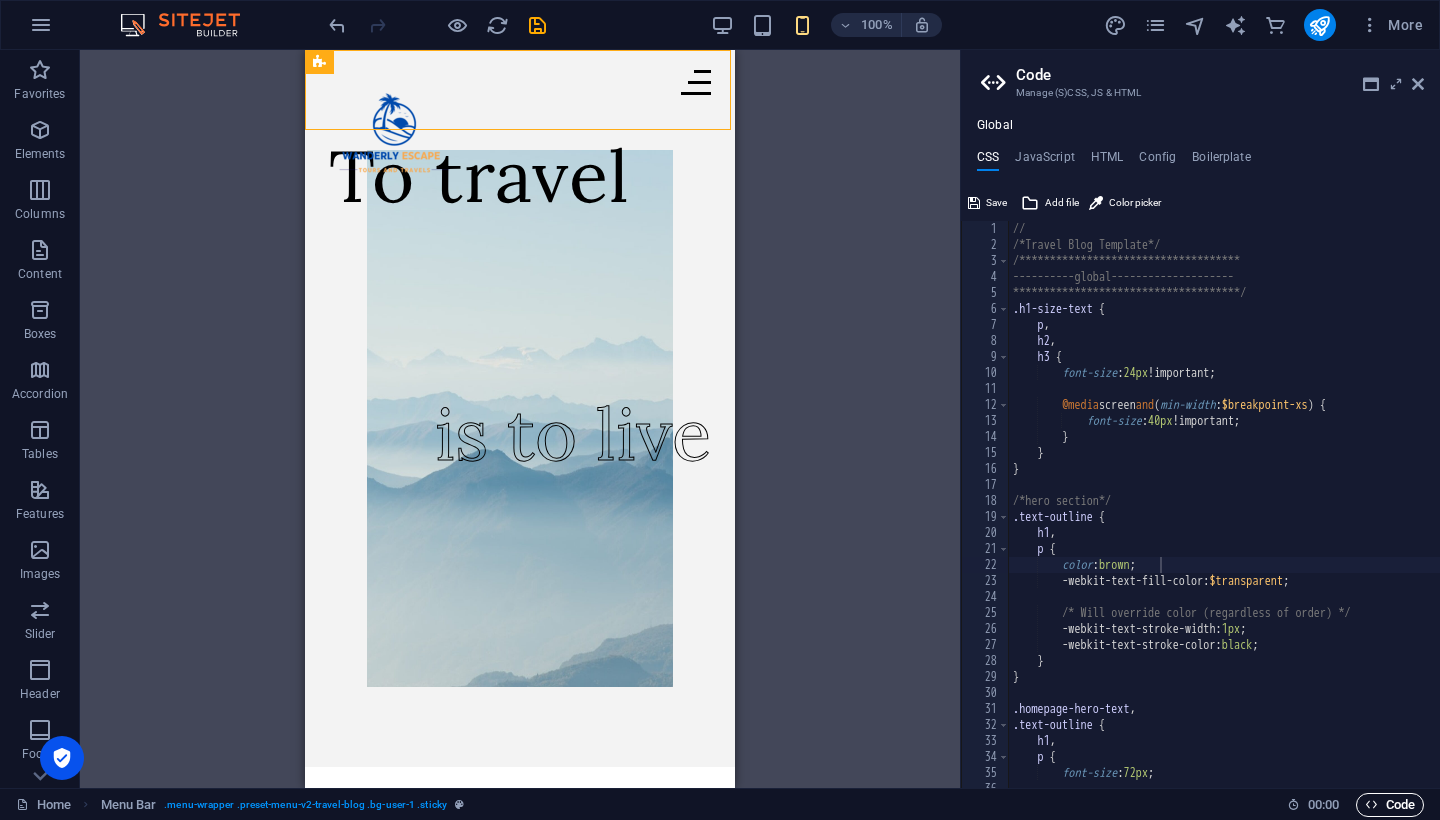click on "Code" at bounding box center (1390, 805) 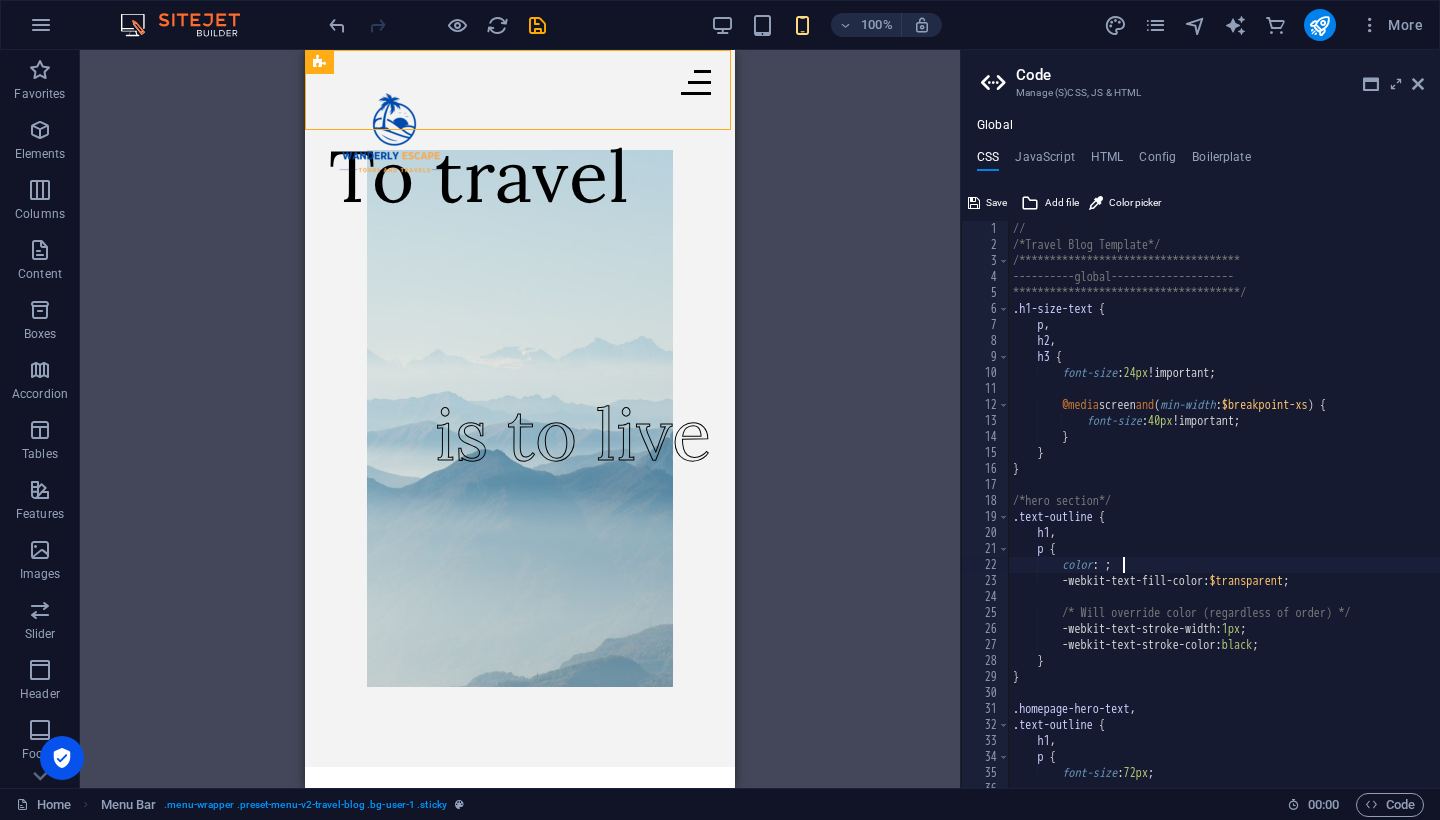 type on "color: black;" 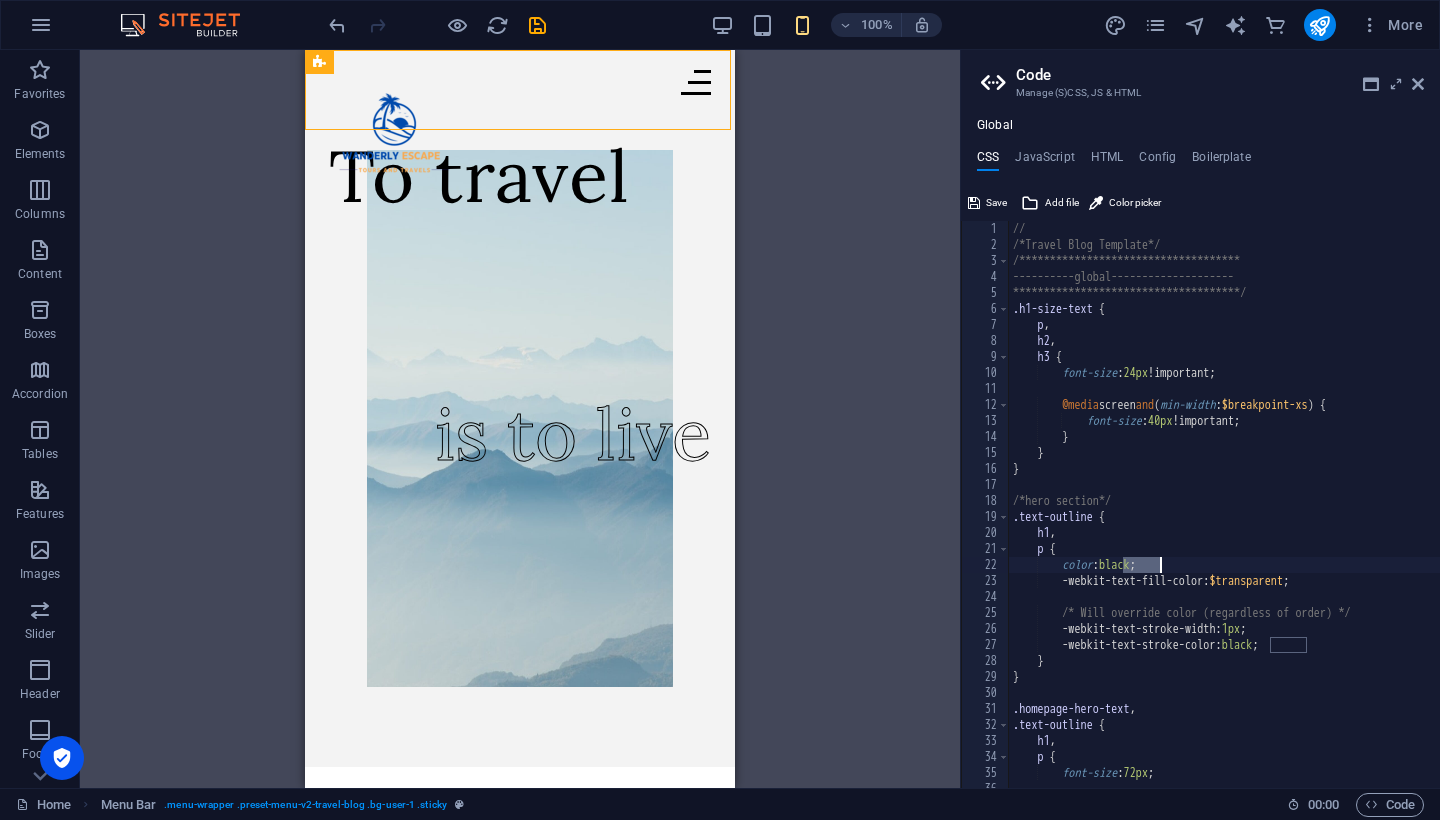 click on "H1   Container   Image   Menu Bar   Menu   Logo   Container   Collection filter-buttons   Collection   Image   Collection item   Button   Text   H2   Spacer   Collection item   H2   Spacer   Collection item   Image   Container   Image" at bounding box center [520, 419] 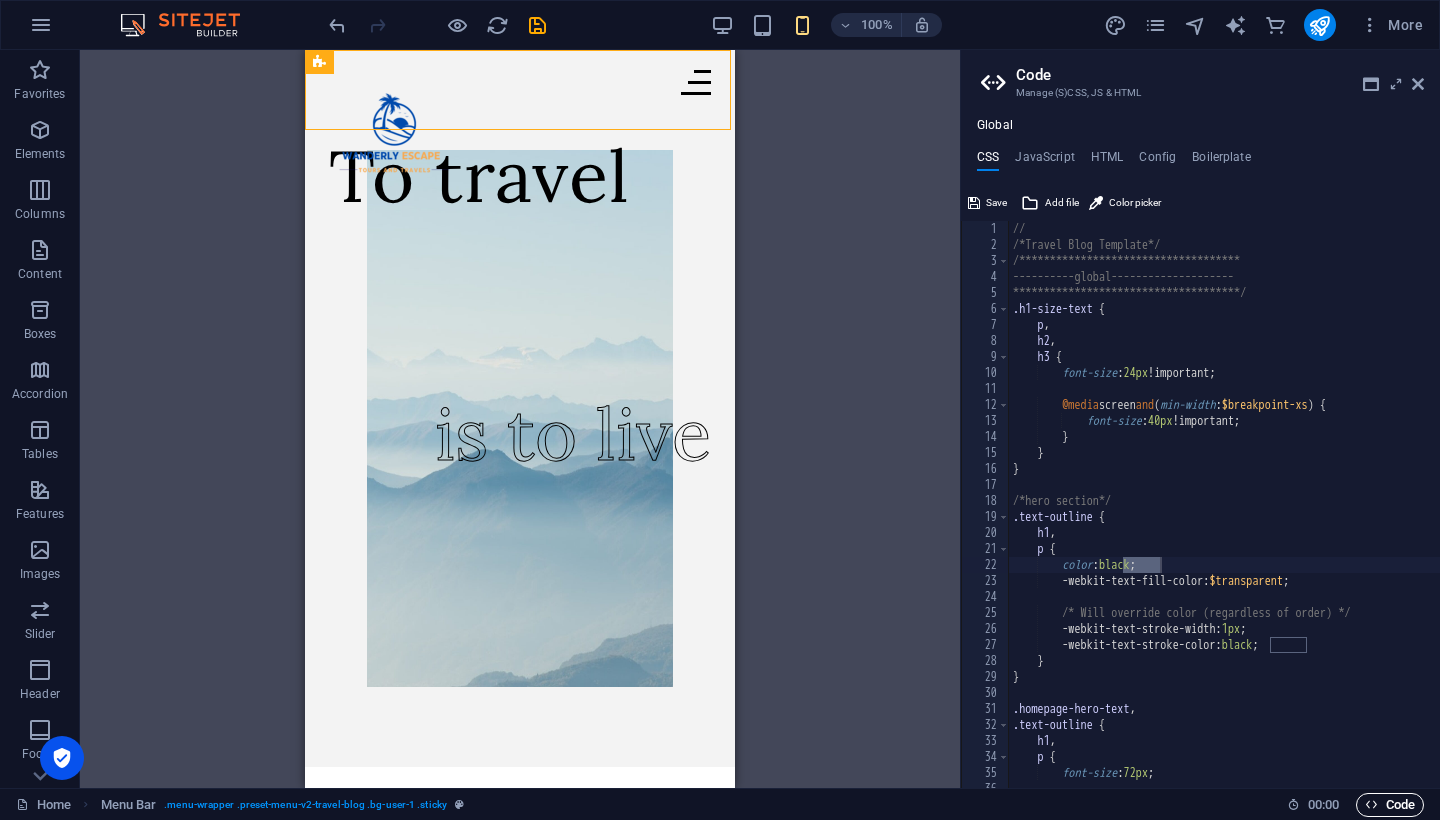 click on "Code" at bounding box center (1390, 805) 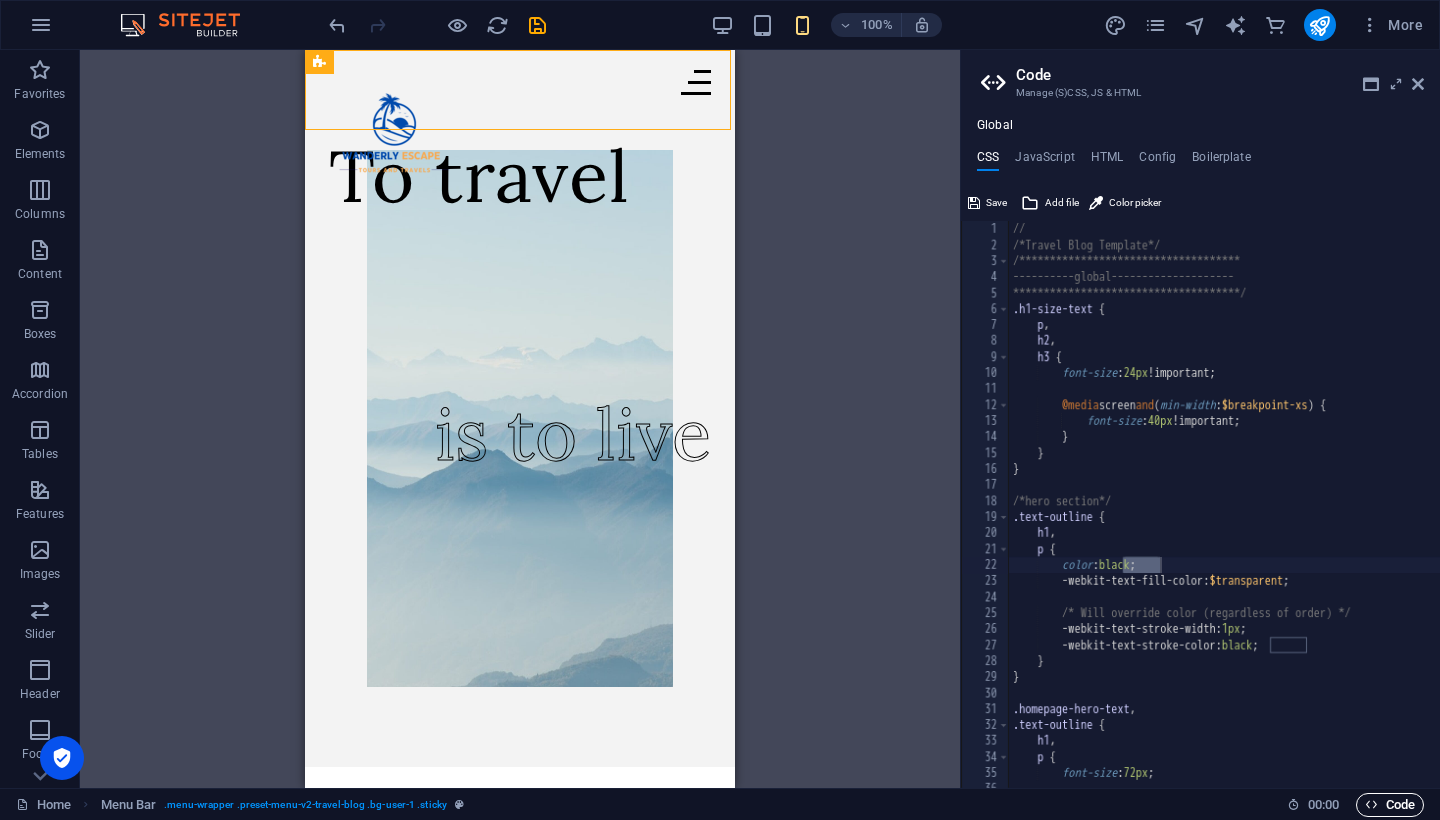 click on "Code" at bounding box center [1390, 805] 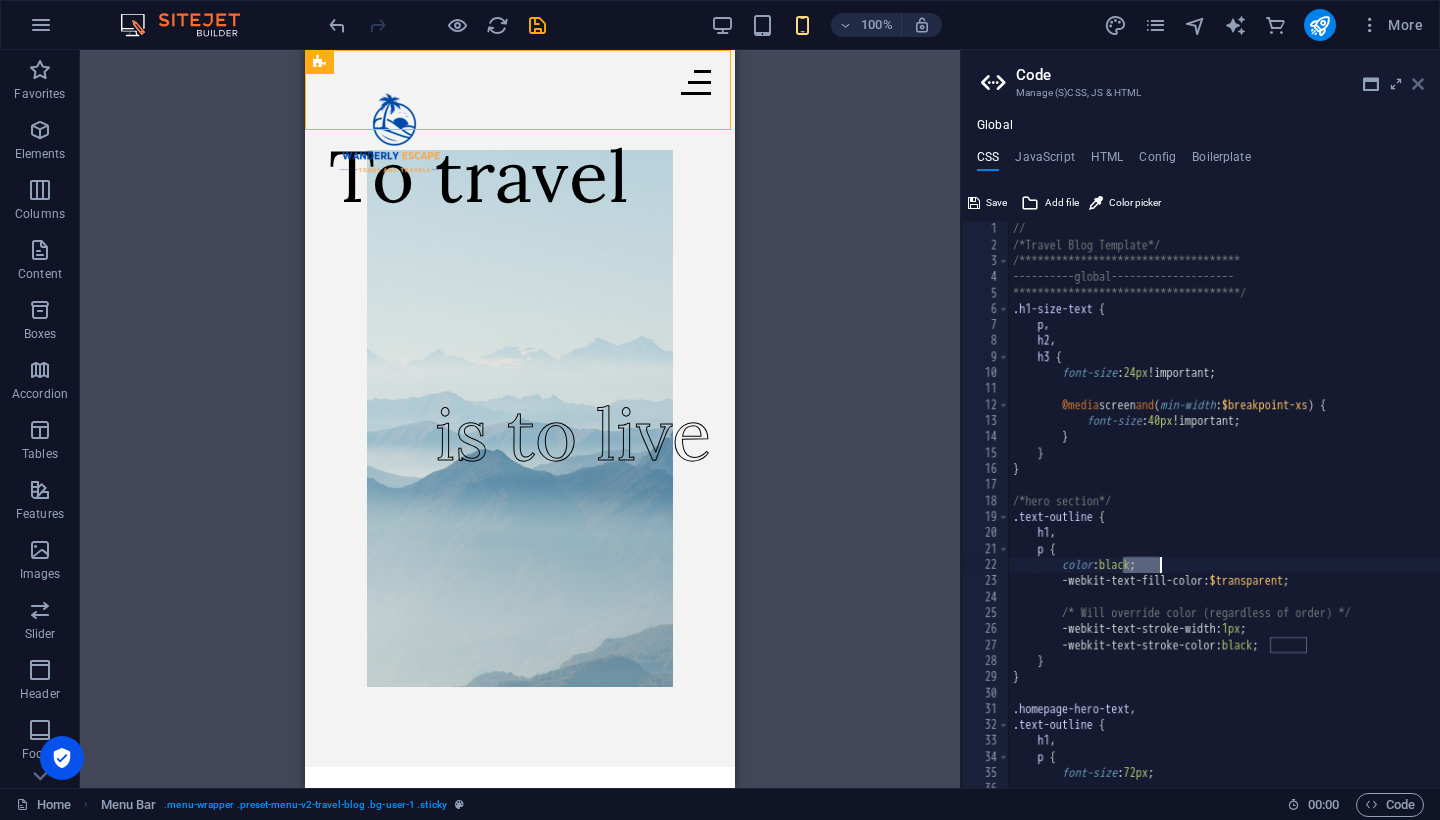 click at bounding box center (1418, 84) 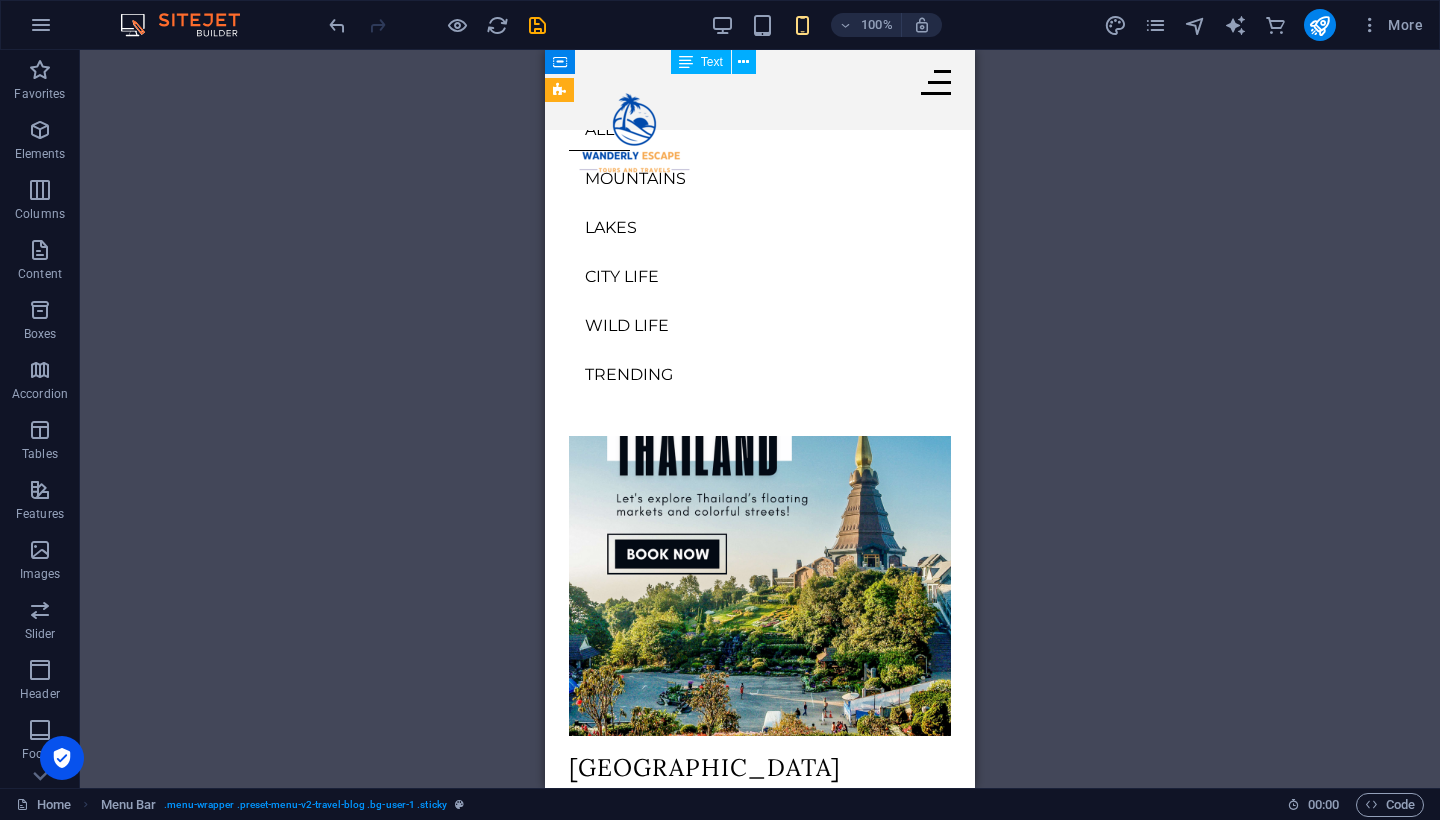 scroll, scrollTop: 0, scrollLeft: 0, axis: both 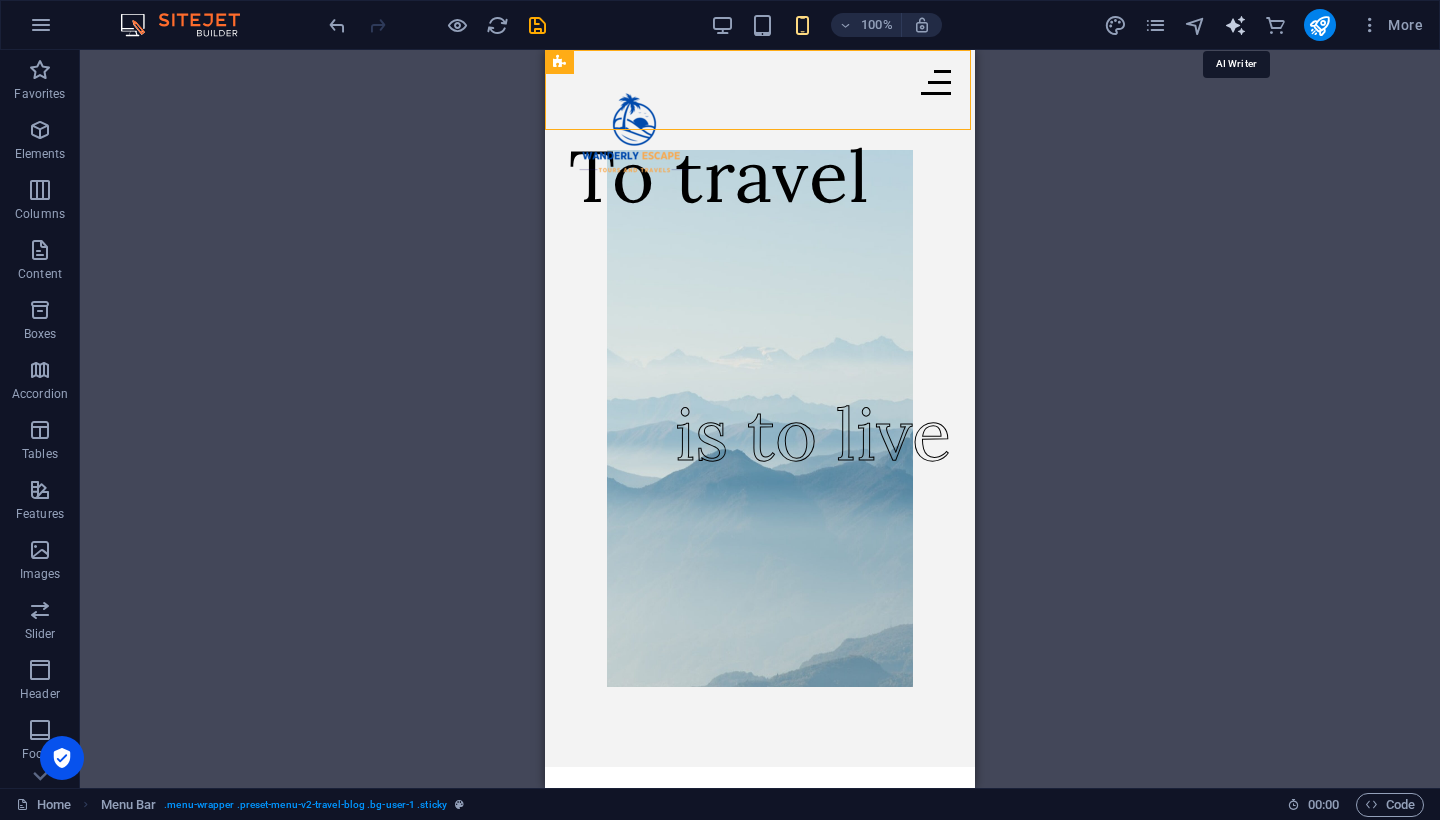 click at bounding box center [1235, 25] 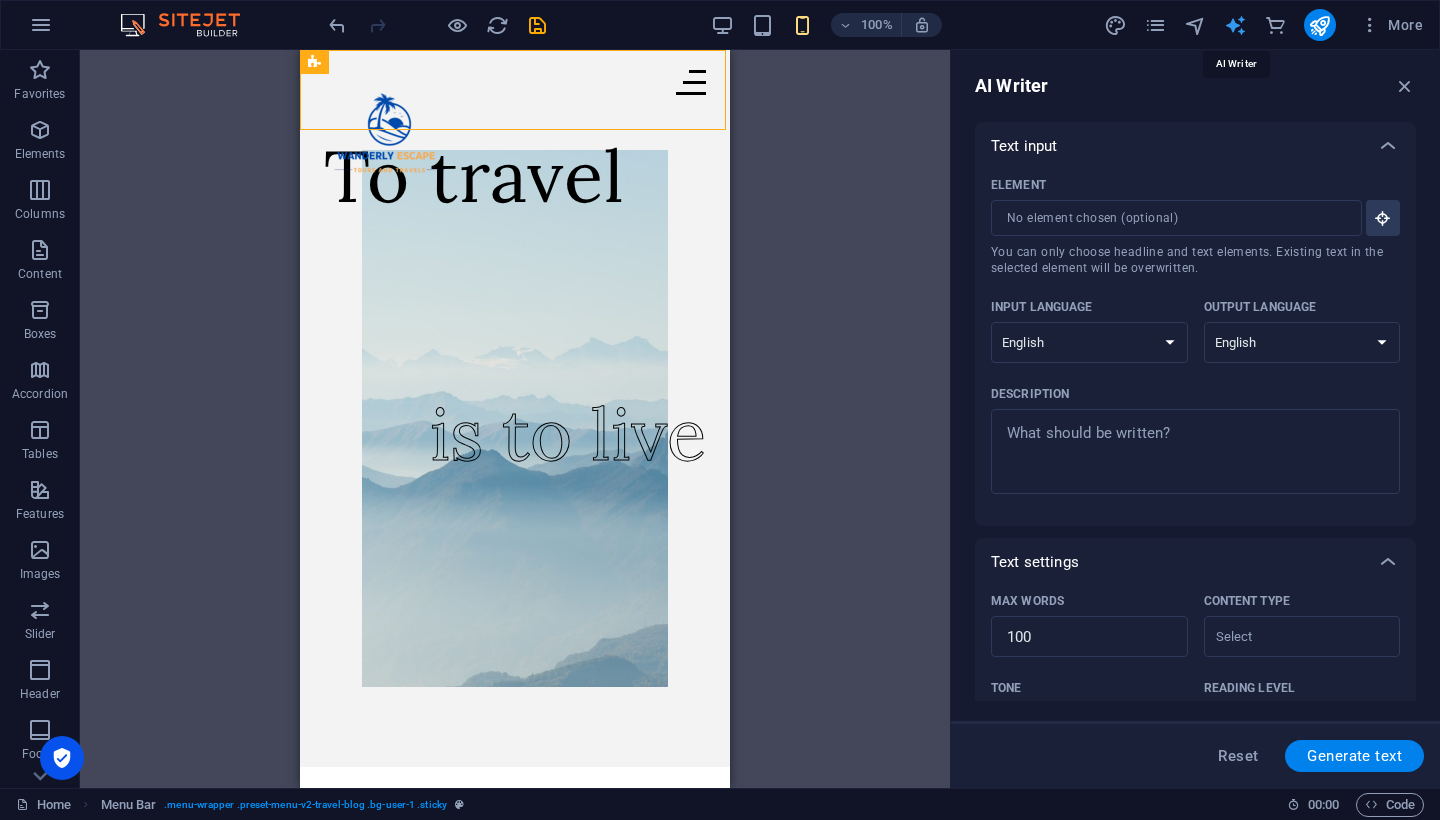 click at bounding box center (1235, 25) 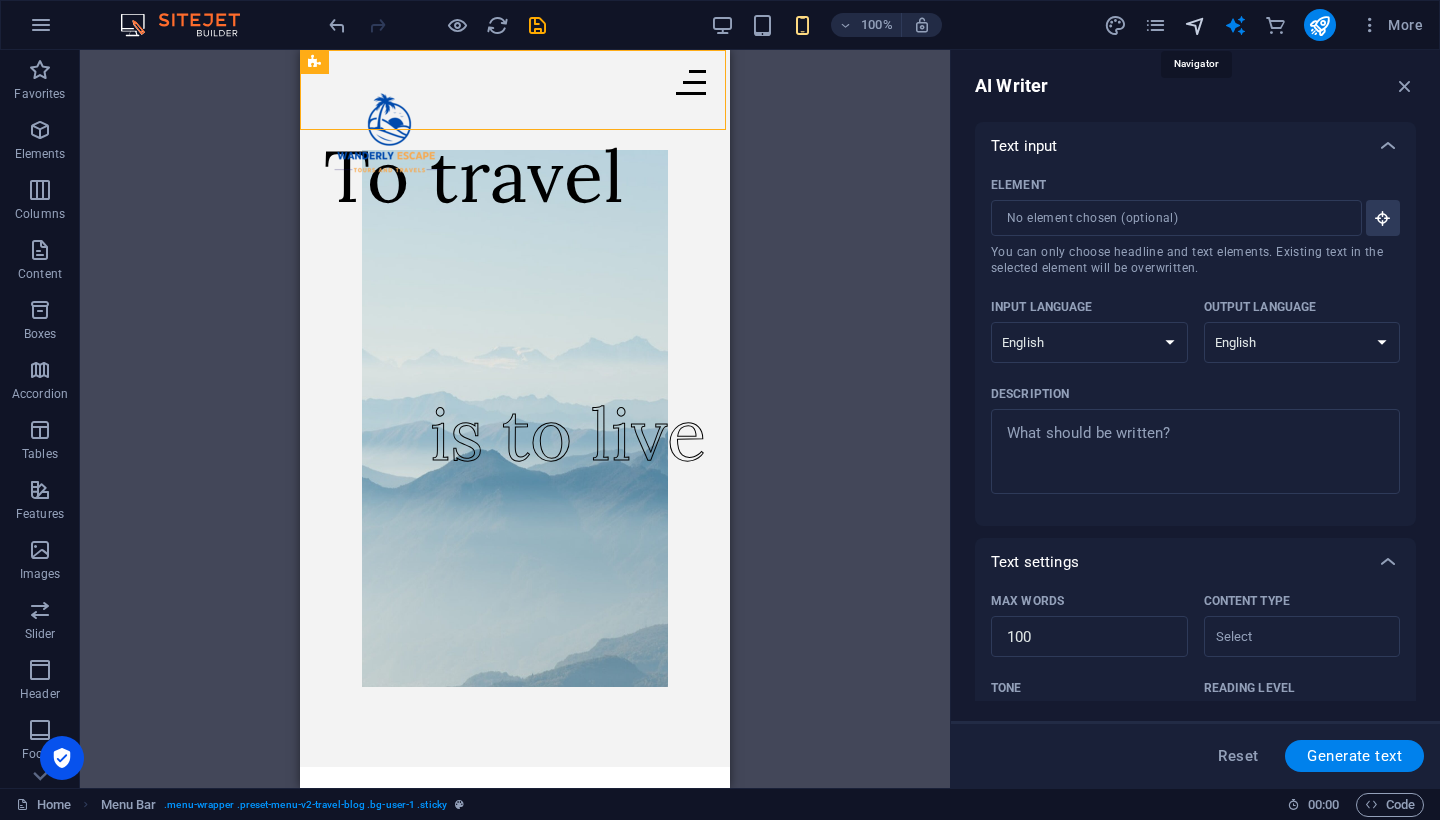 click at bounding box center (1195, 25) 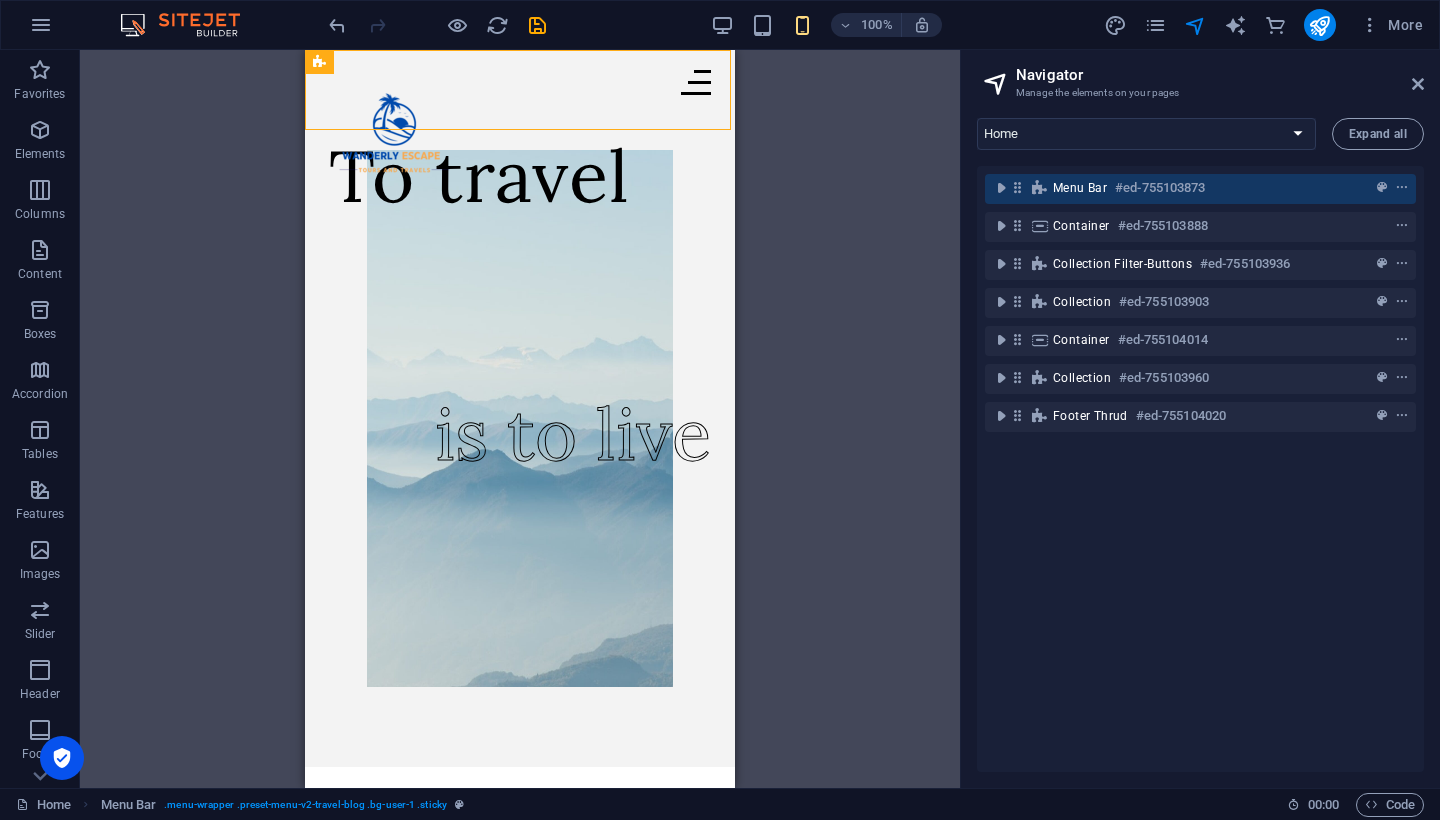 click on "Navigator Manage the elements on your pages" at bounding box center (1202, 76) 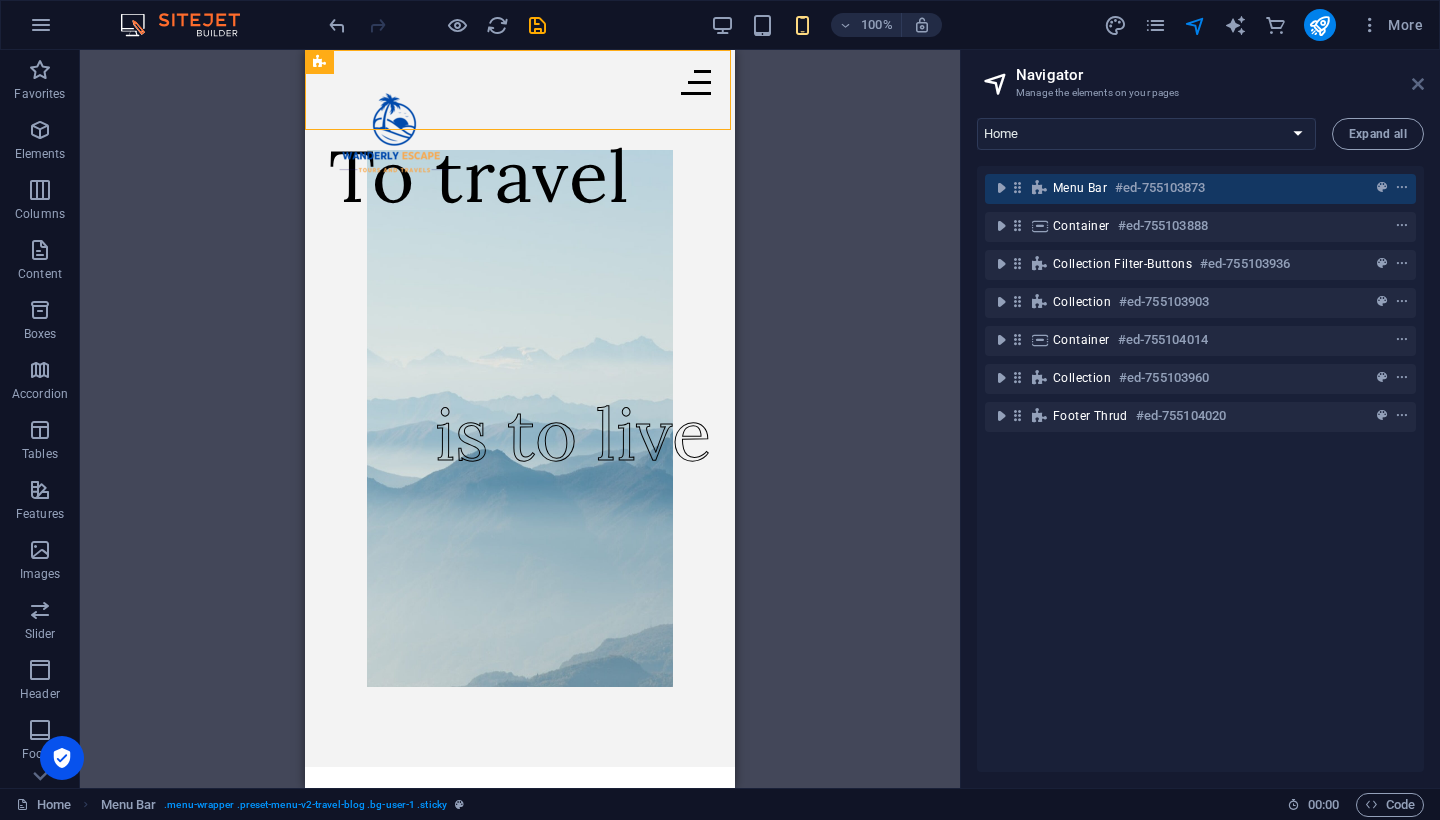 click at bounding box center [1418, 84] 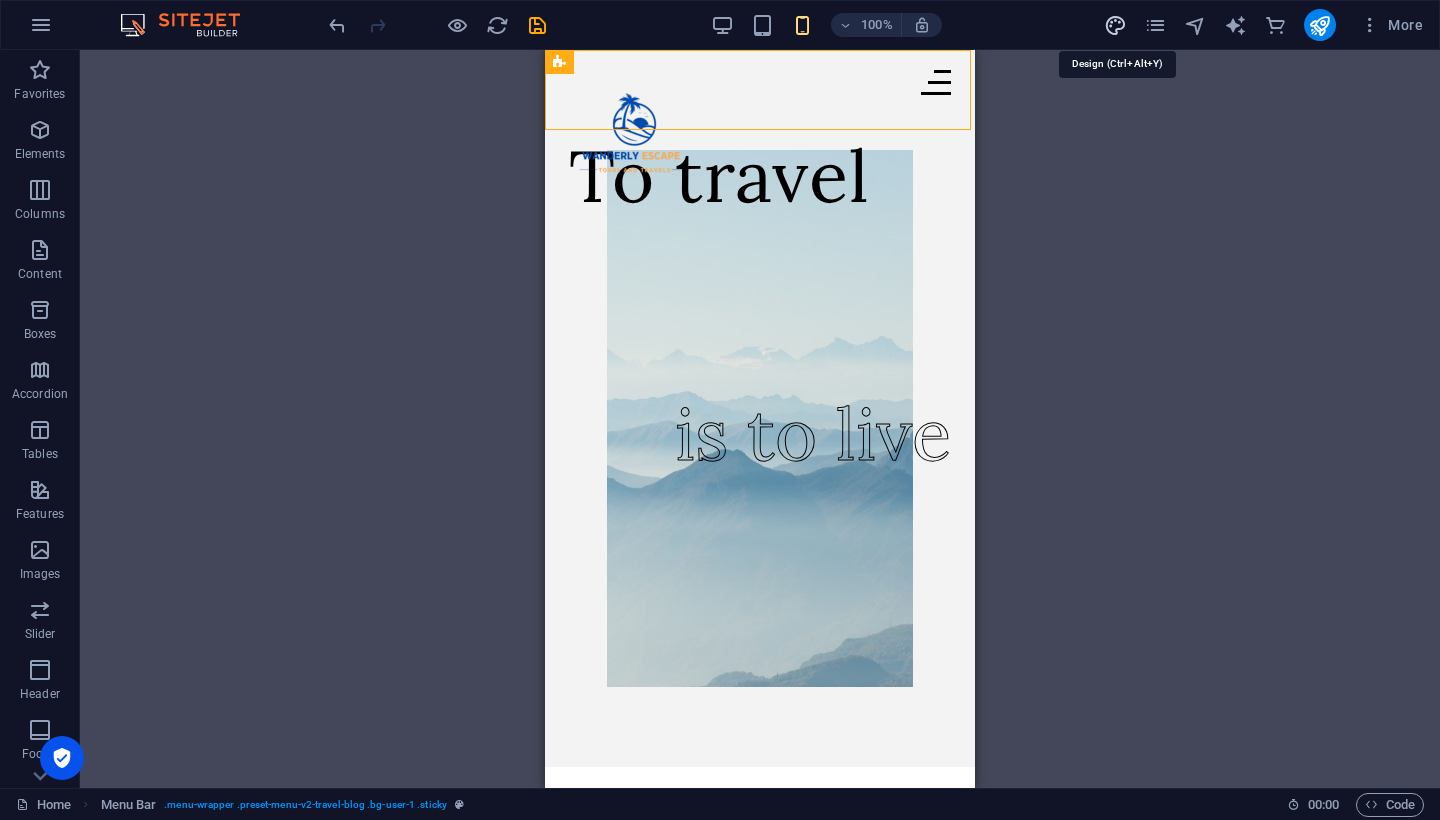 click at bounding box center (1115, 25) 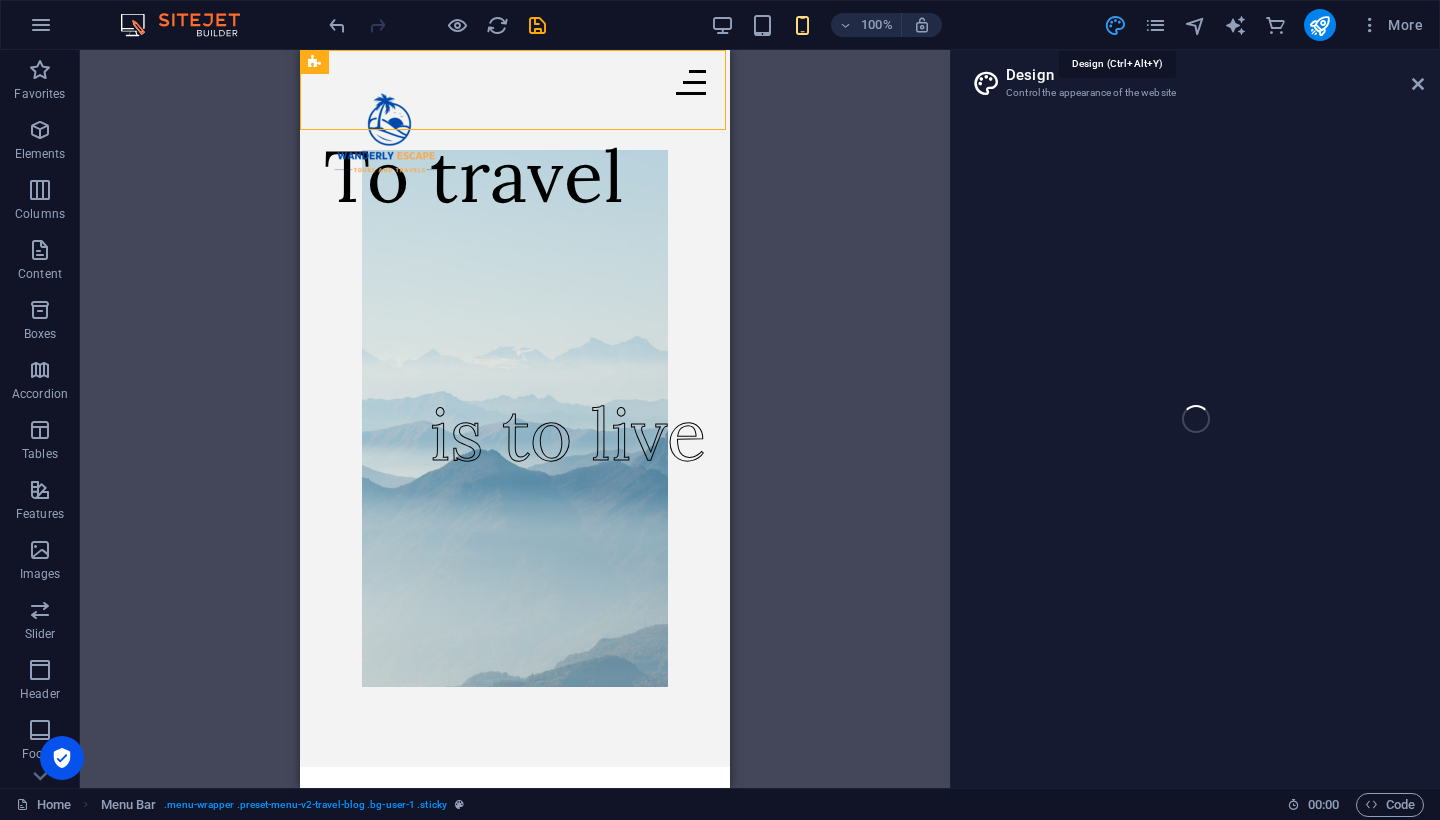 select on "ease-in-out" 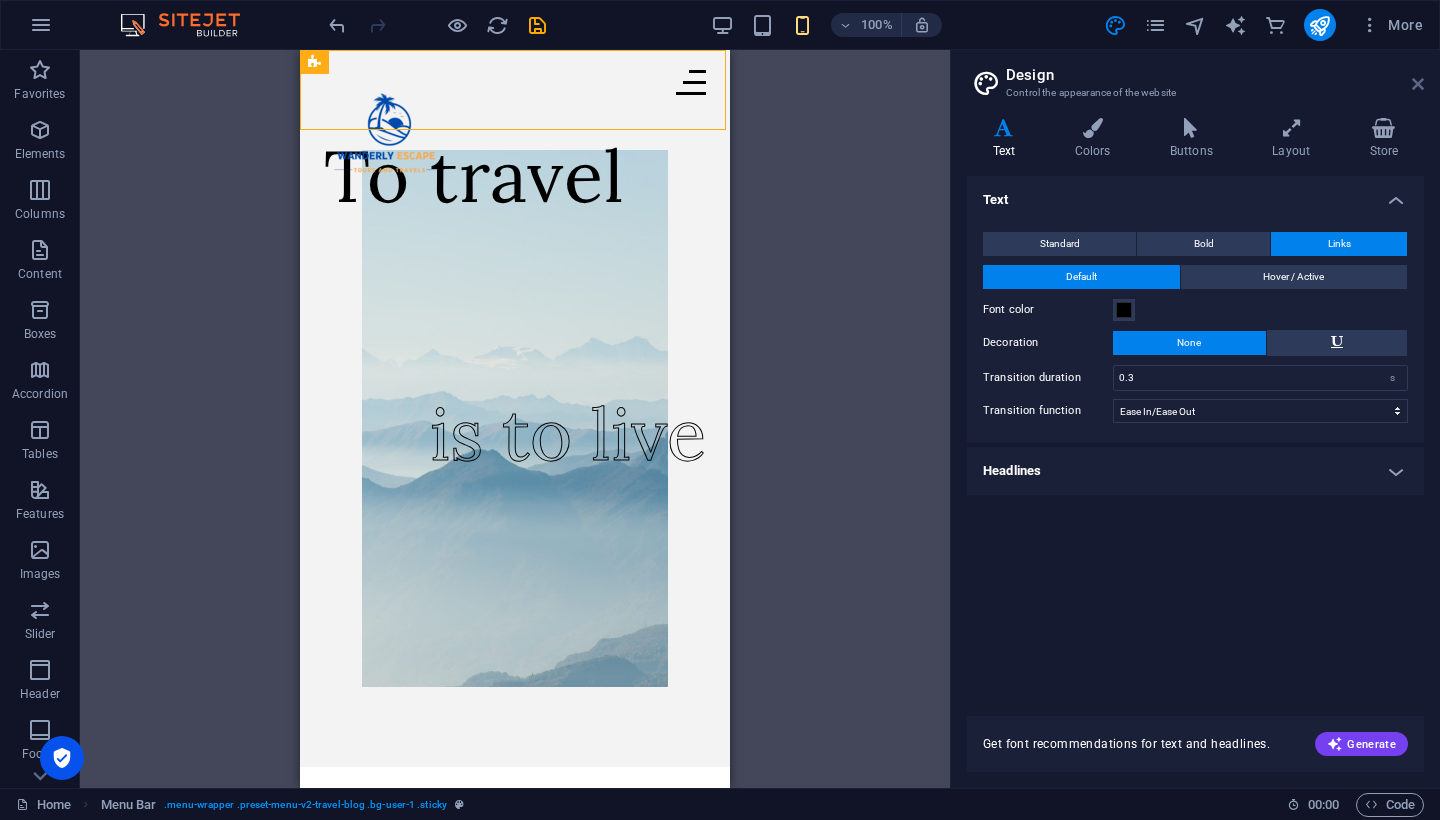click at bounding box center [1418, 84] 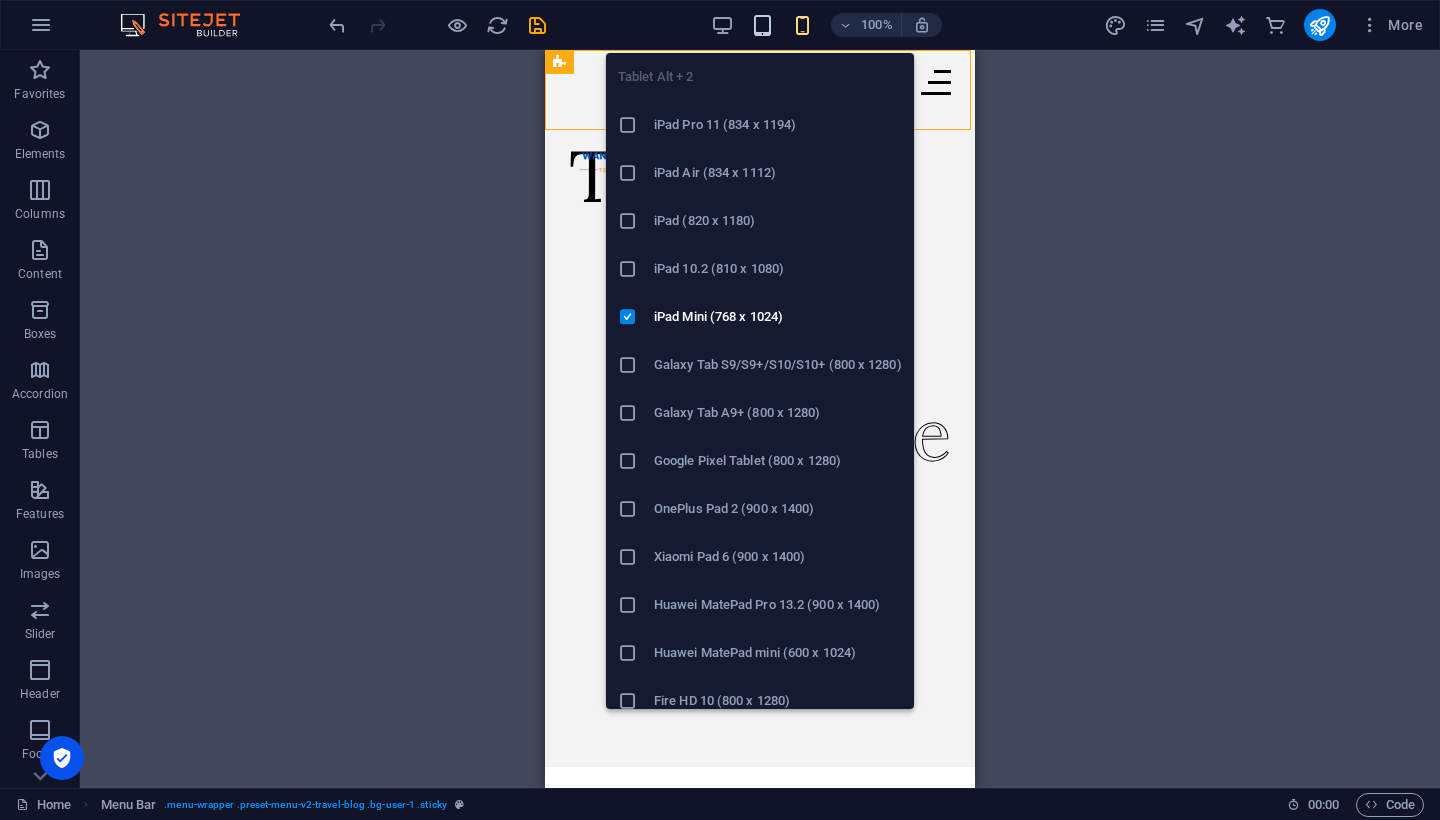 click at bounding box center (762, 25) 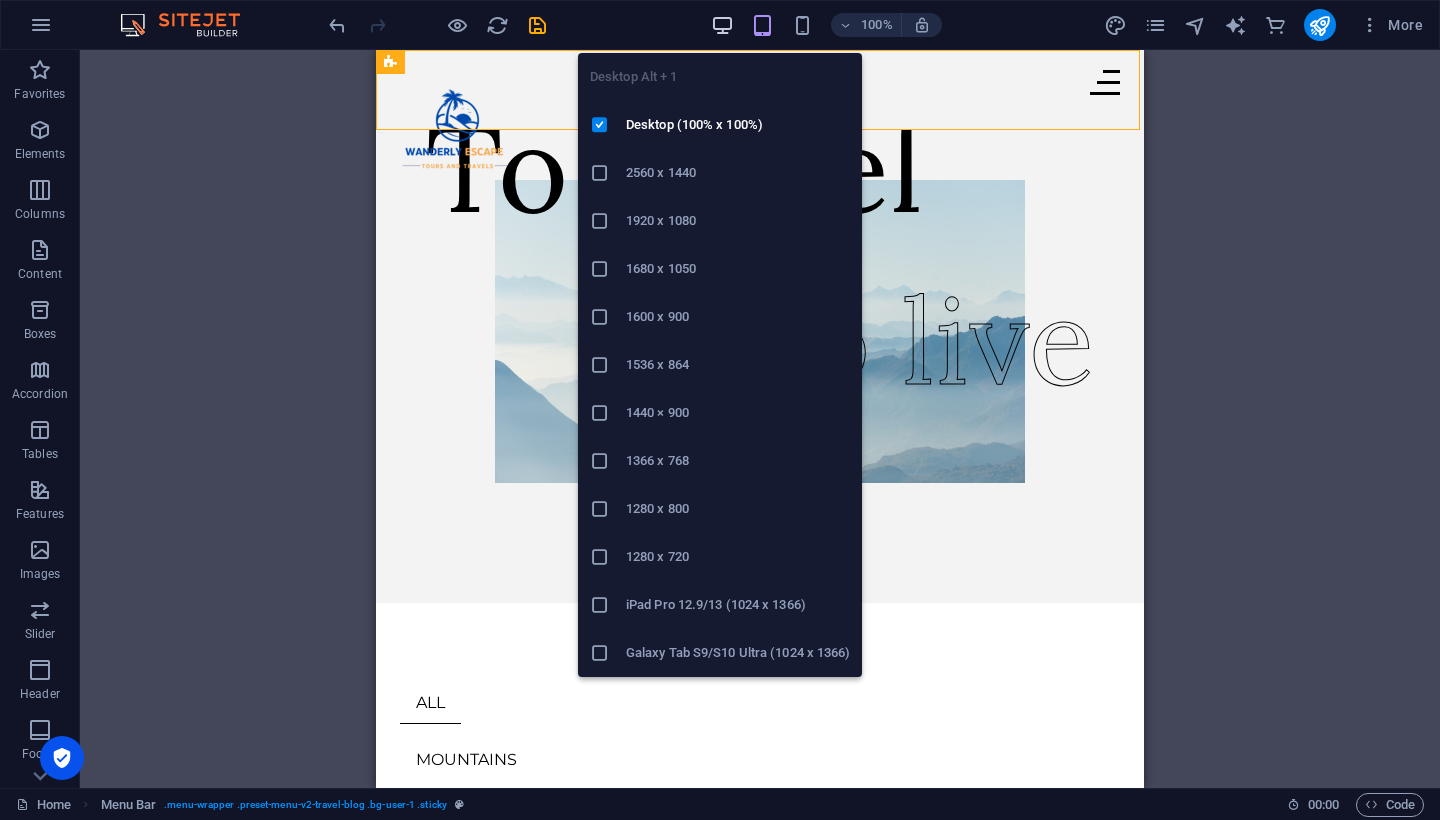 click at bounding box center [722, 25] 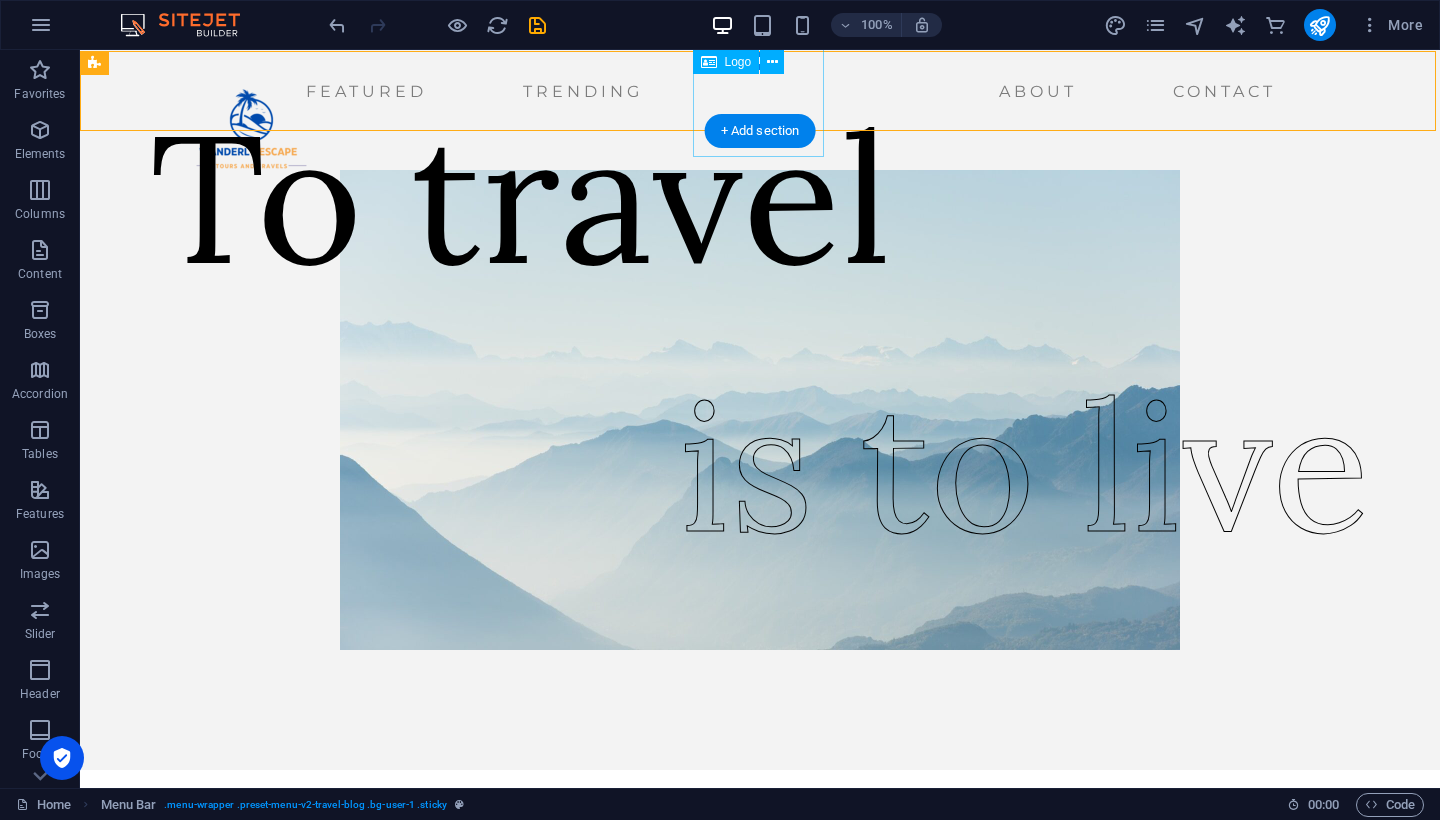scroll, scrollTop: 0, scrollLeft: 0, axis: both 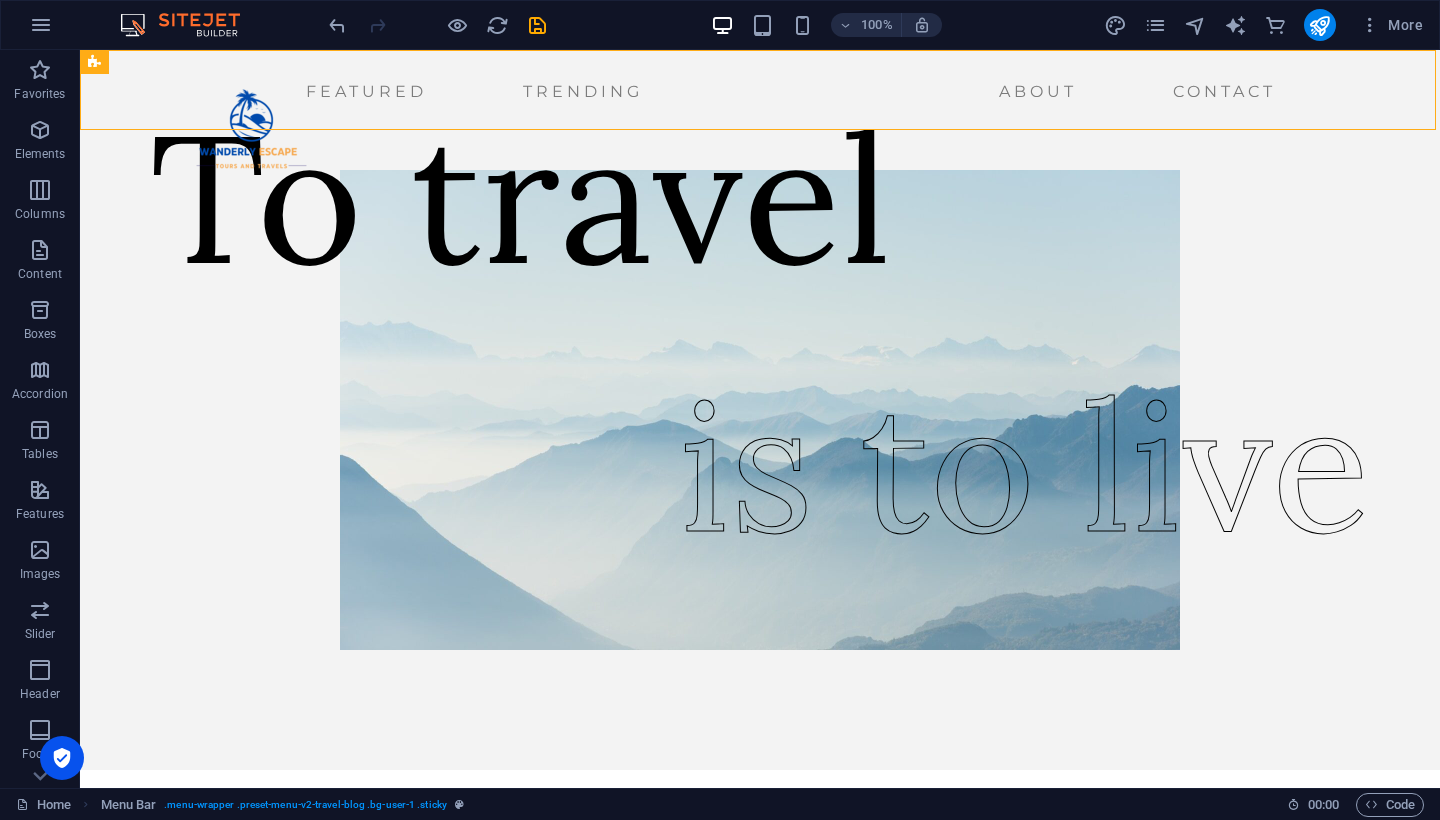 click at bounding box center (190, 25) 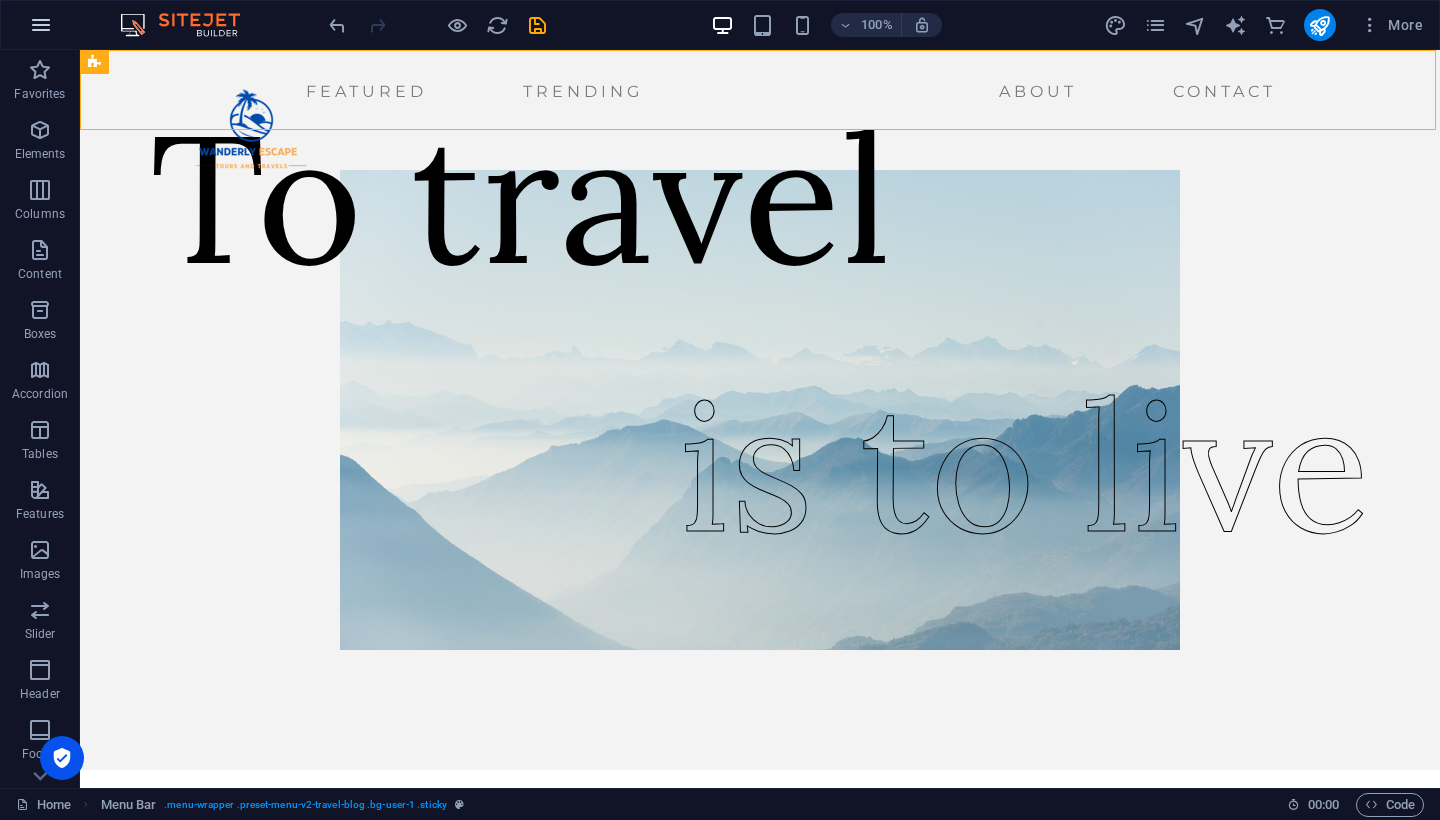 click at bounding box center (41, 25) 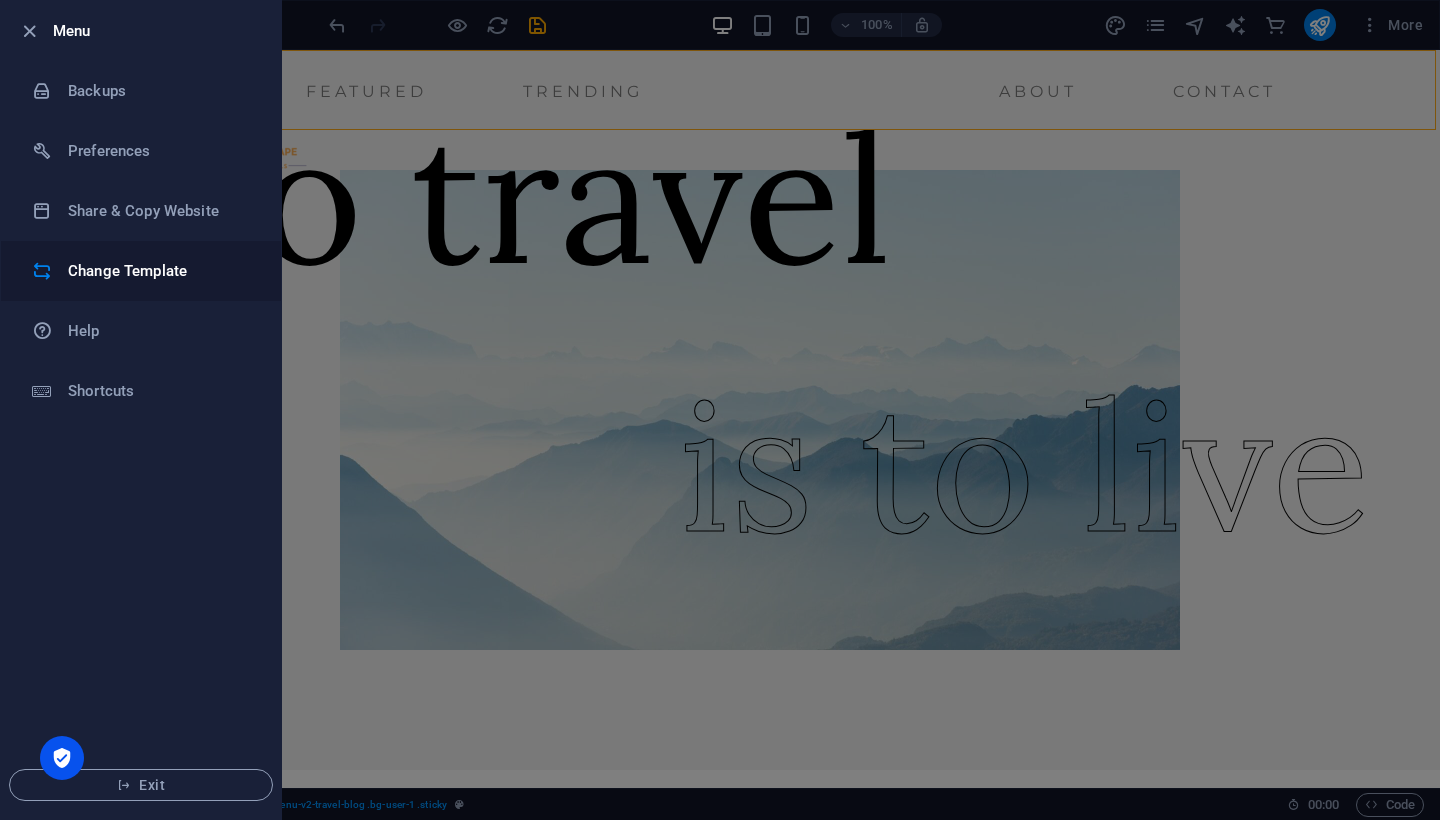 click on "Change Template" at bounding box center (160, 271) 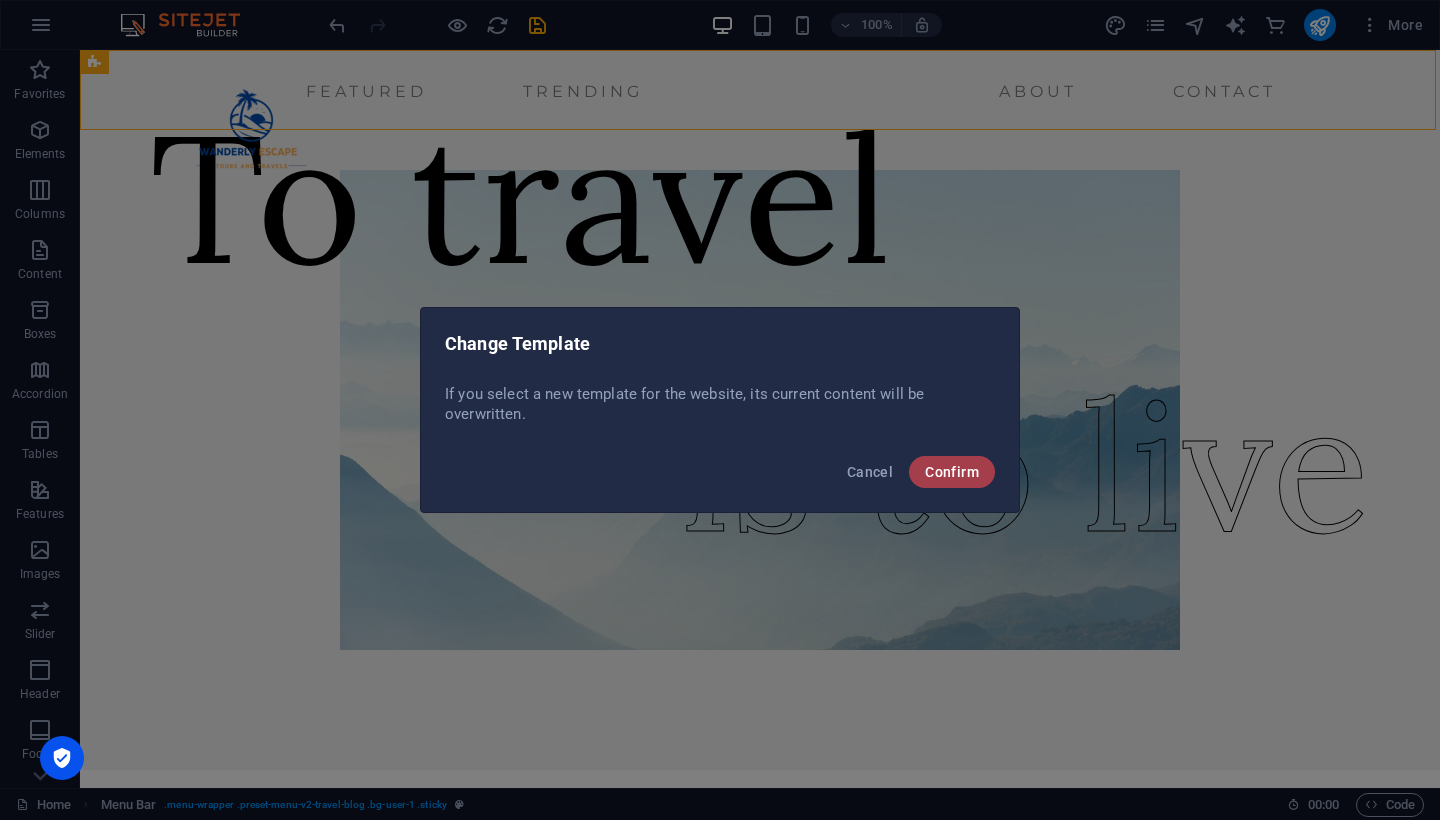 click on "Confirm" at bounding box center [952, 472] 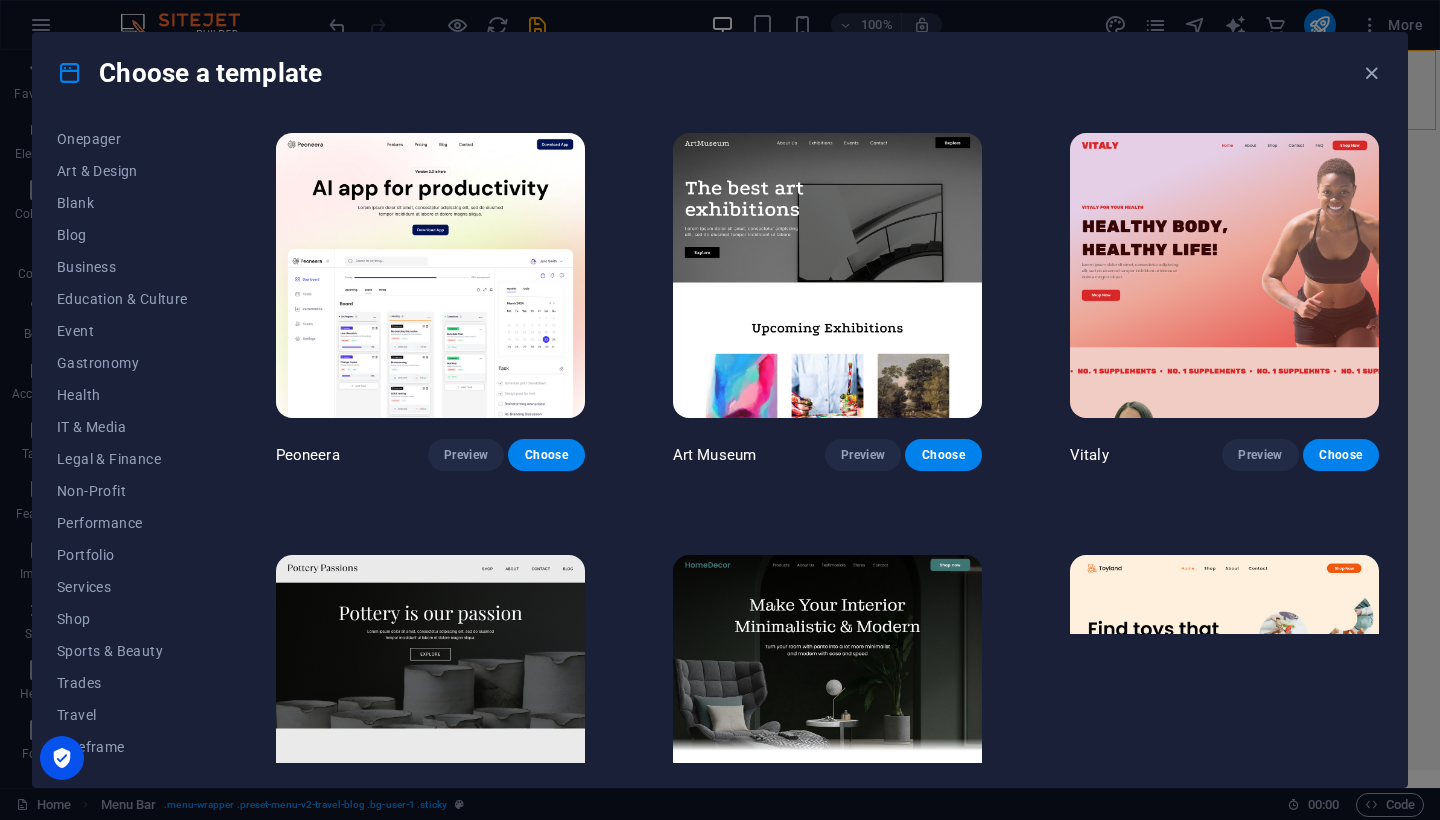 scroll, scrollTop: 198, scrollLeft: 0, axis: vertical 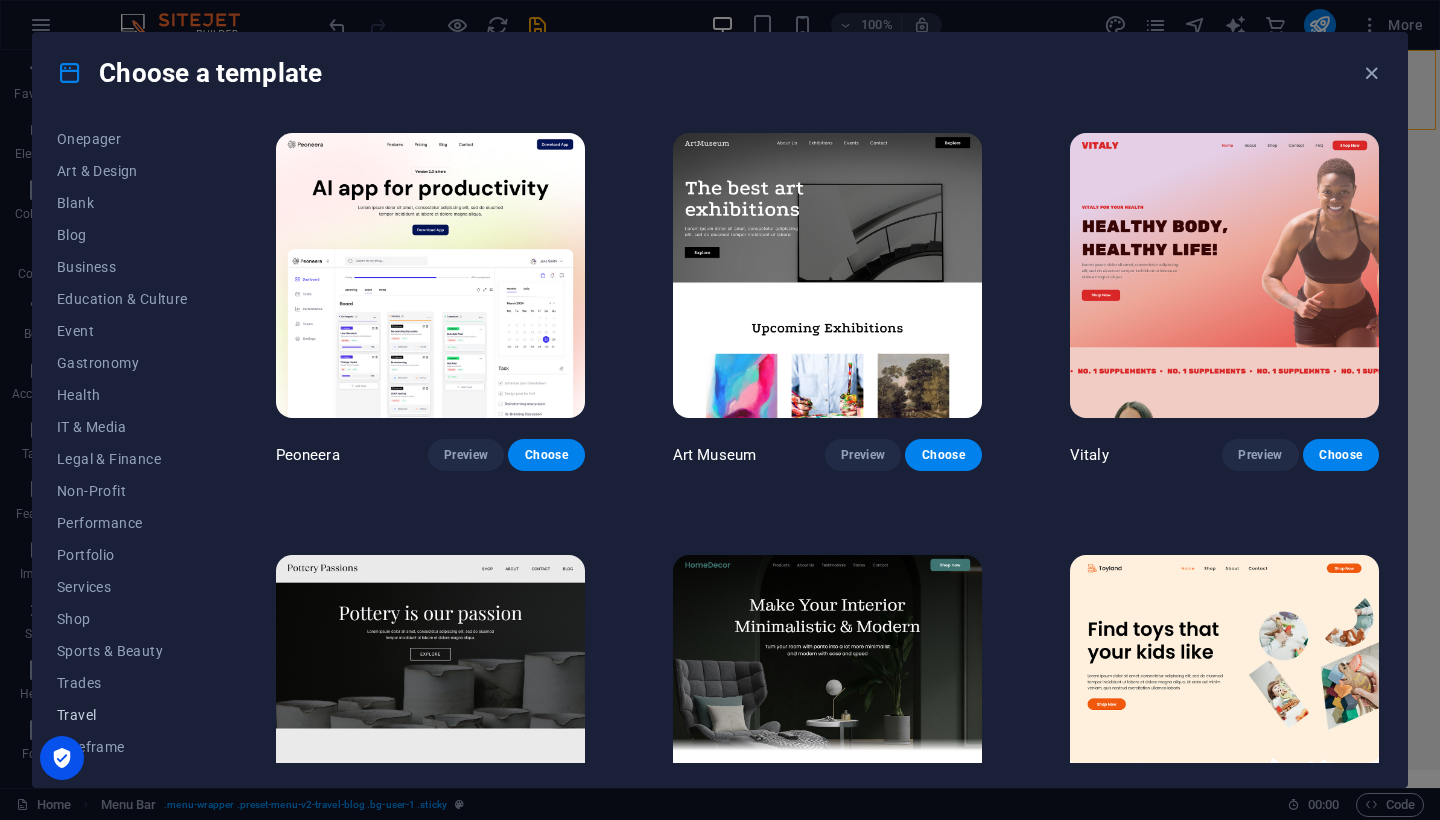 click on "Travel" at bounding box center (122, 715) 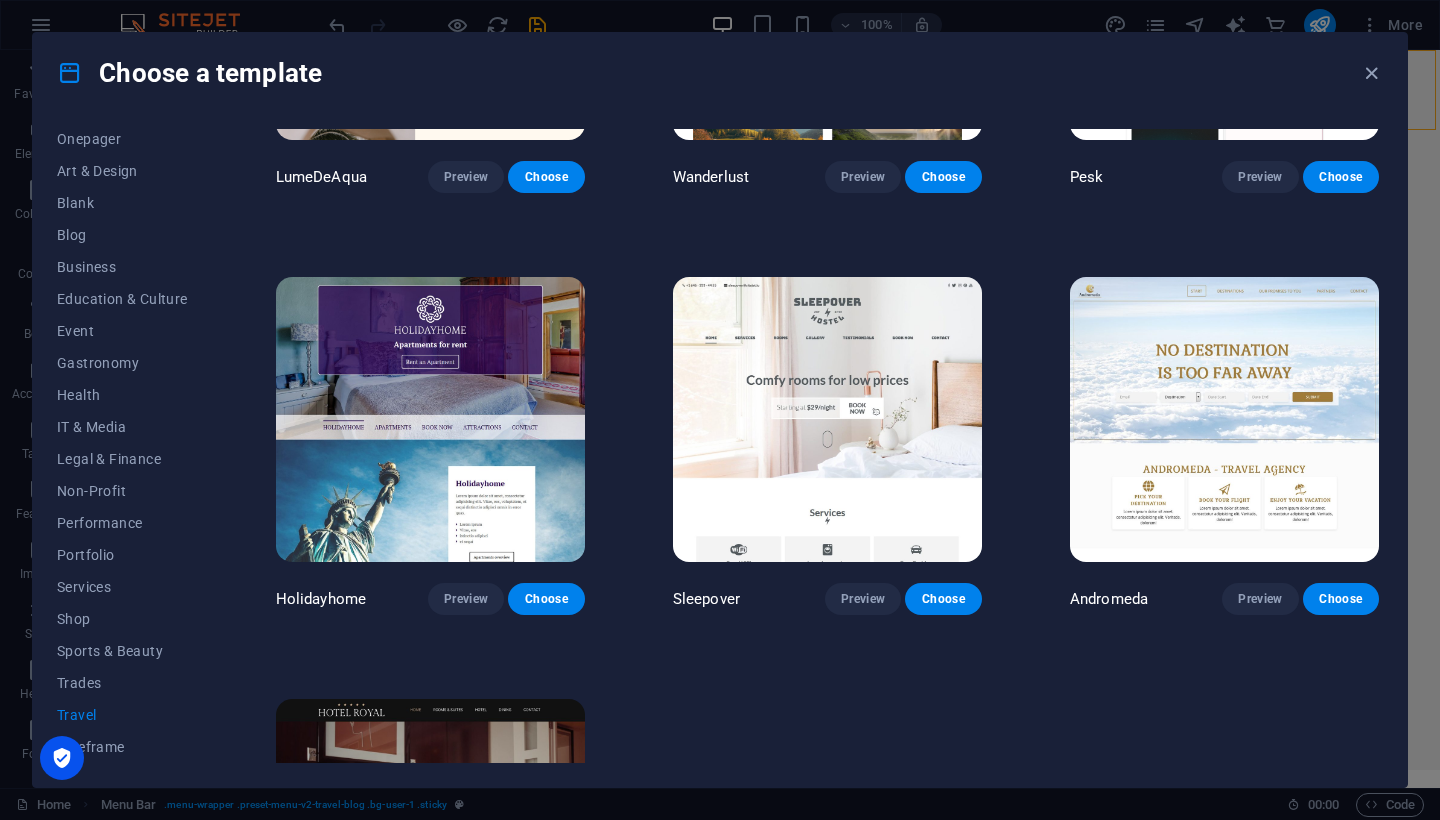 scroll, scrollTop: 281, scrollLeft: 0, axis: vertical 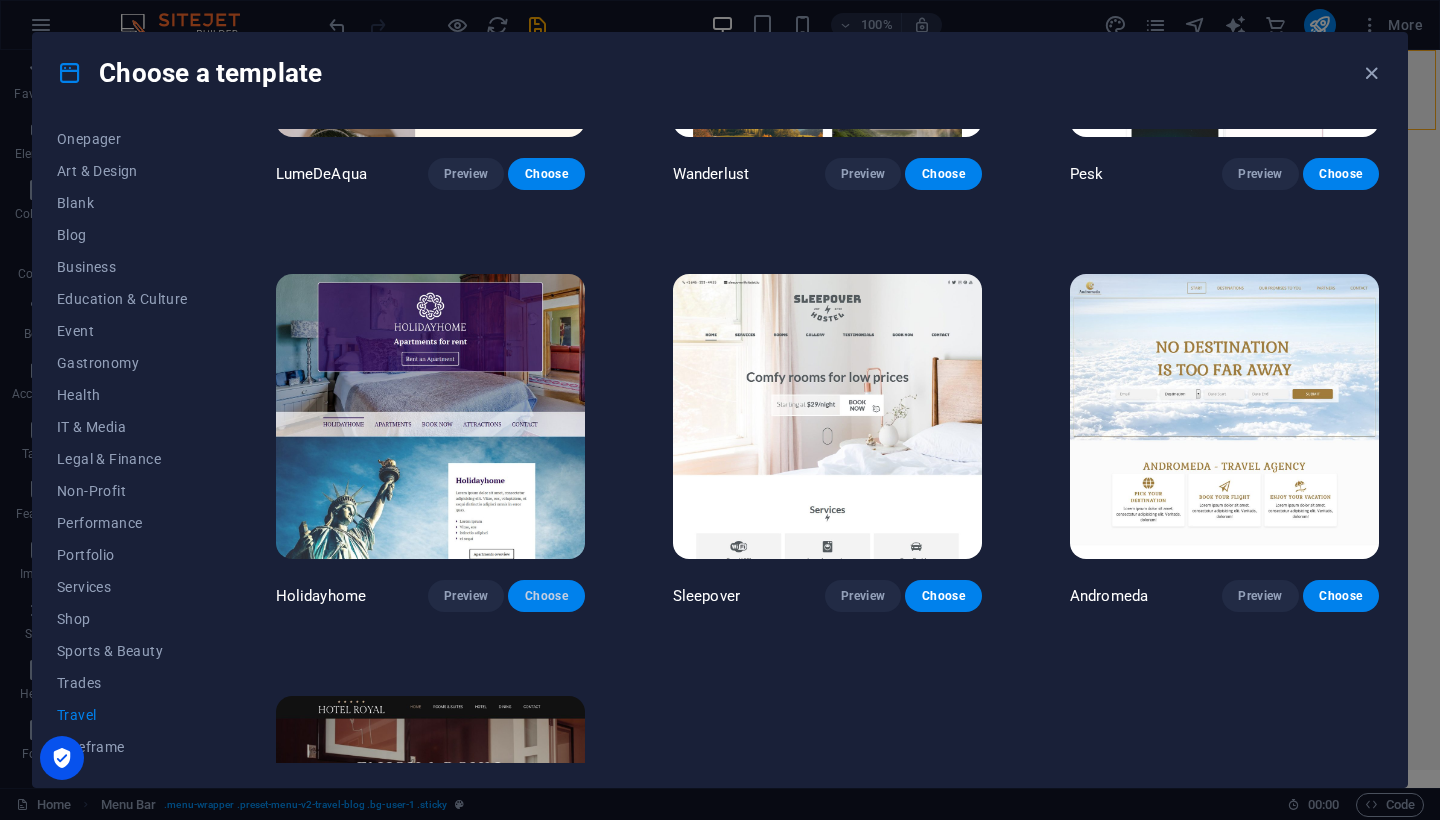click on "Choose" at bounding box center (546, 596) 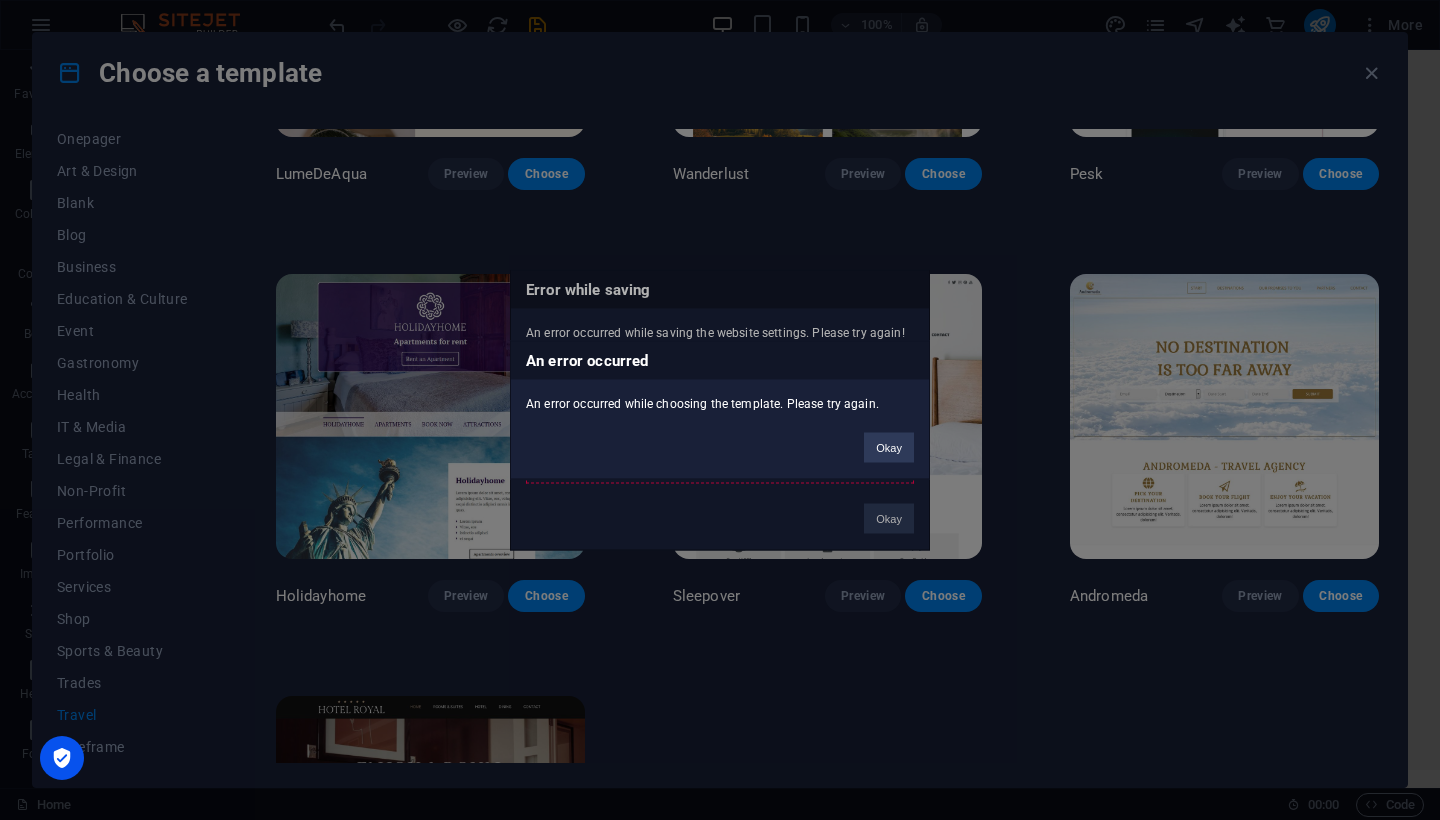 drag, startPoint x: 815, startPoint y: 514, endPoint x: 867, endPoint y: 521, distance: 52.46904 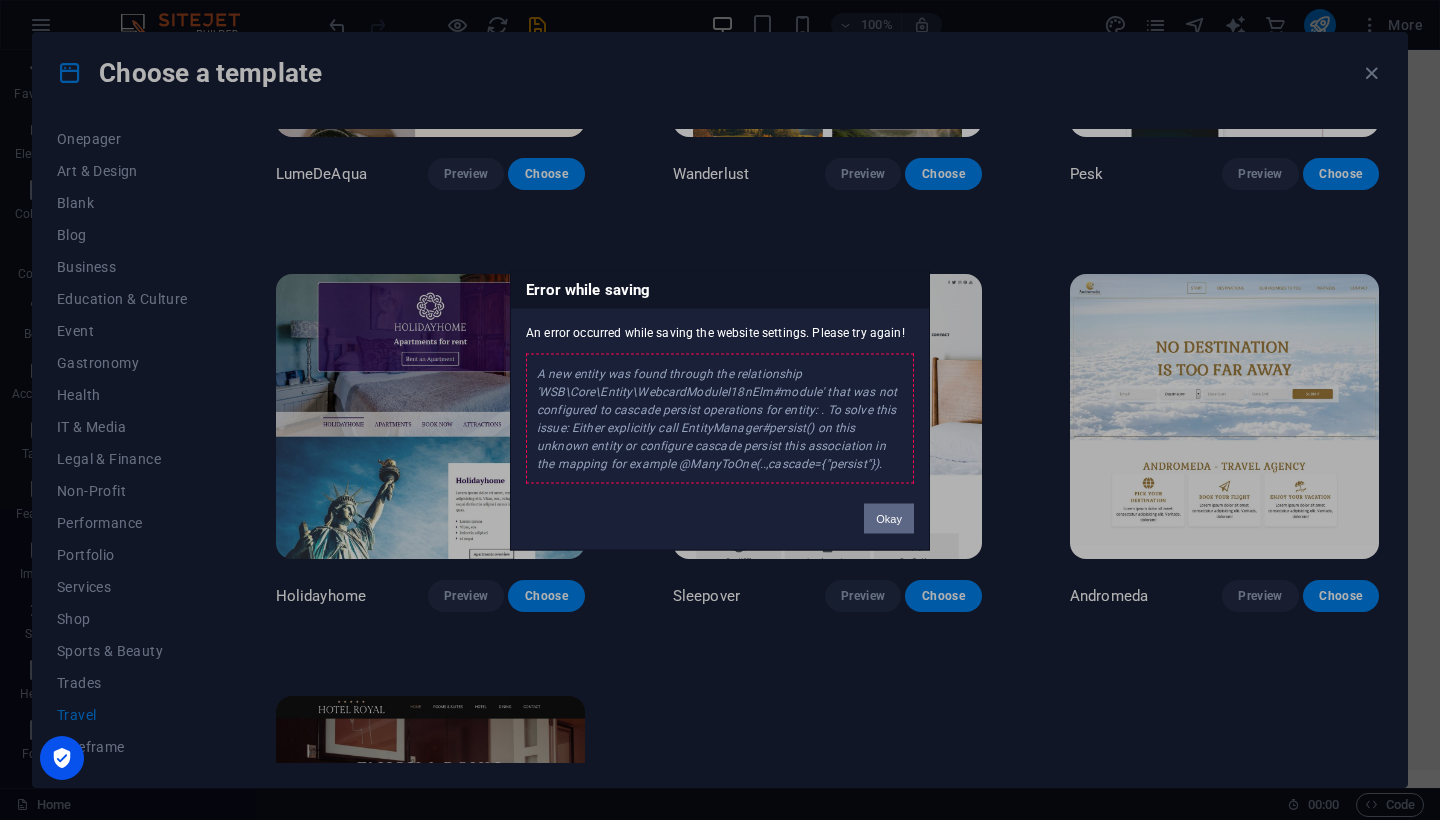 click on "Okay" at bounding box center (889, 519) 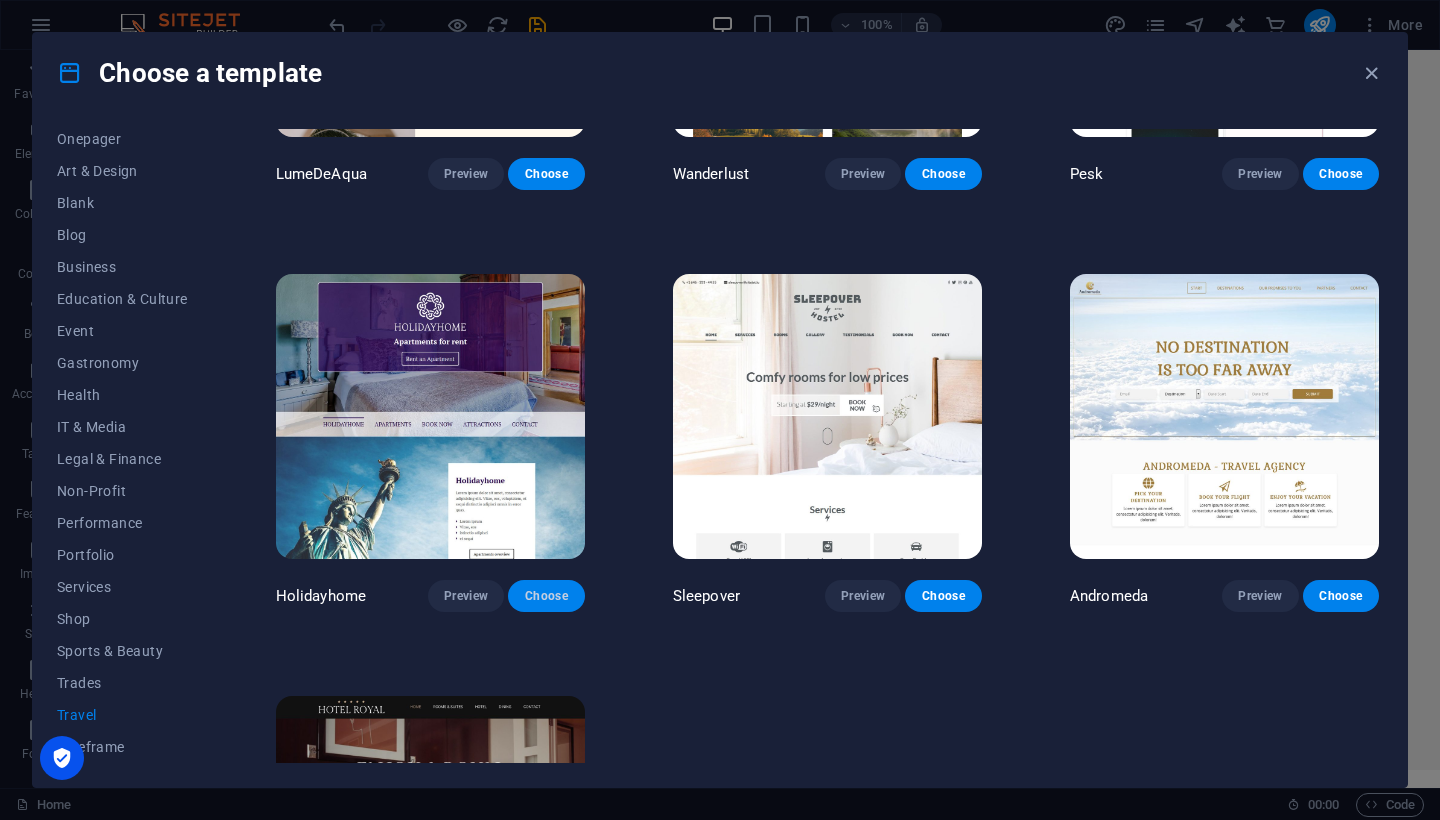 click on "Choose" at bounding box center [546, 596] 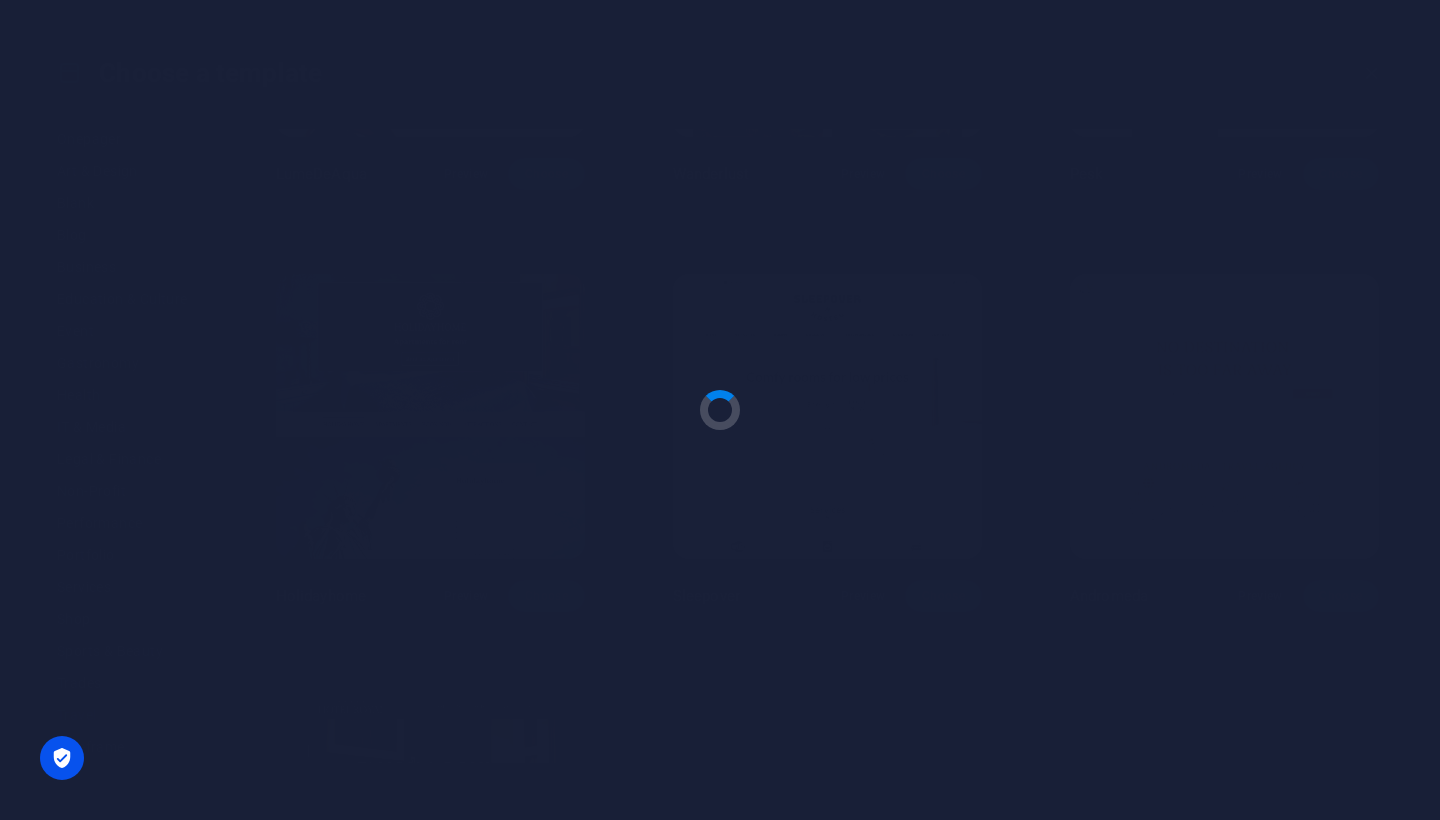 click at bounding box center (720, 410) 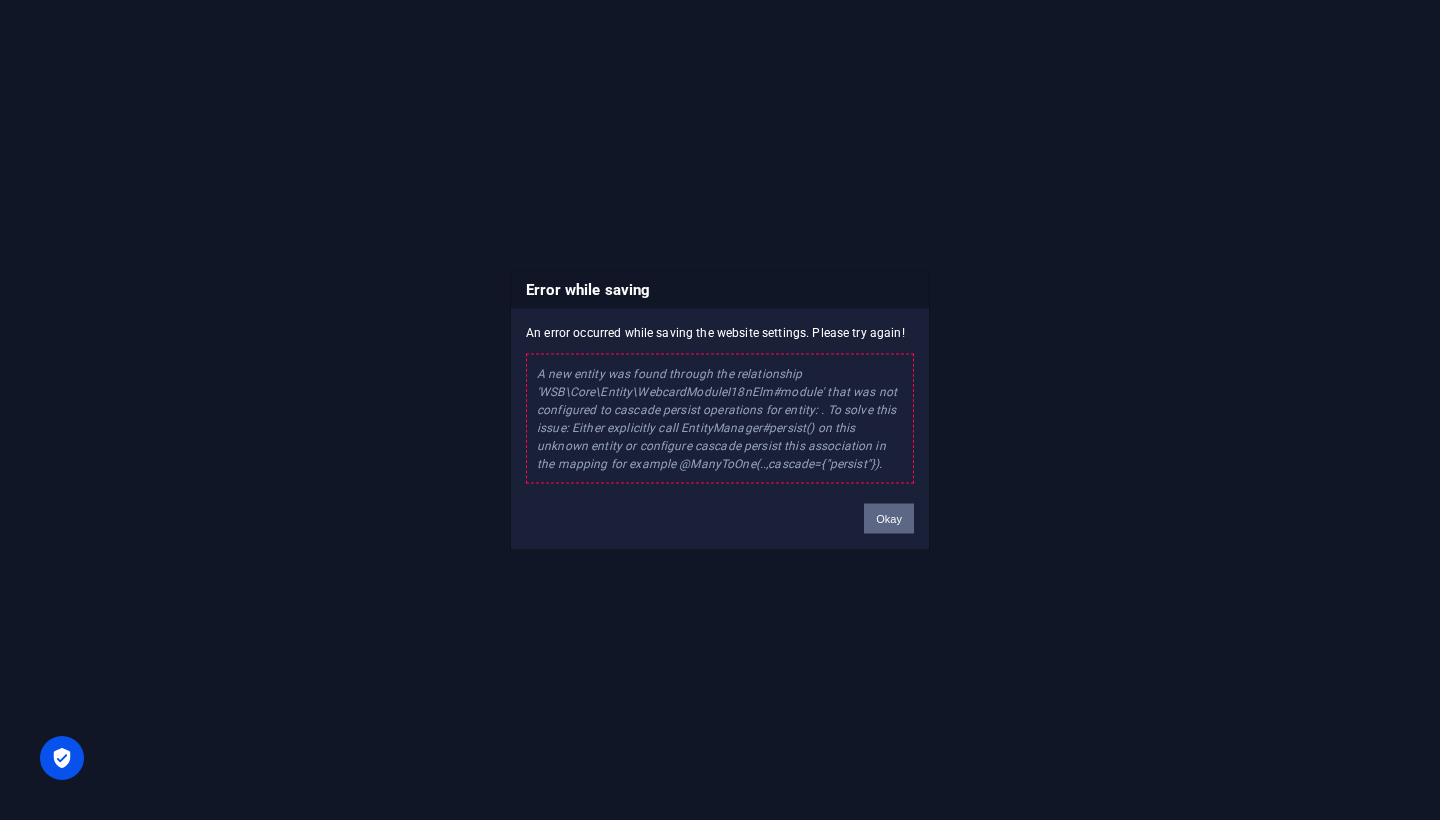 click on "Okay" at bounding box center [889, 519] 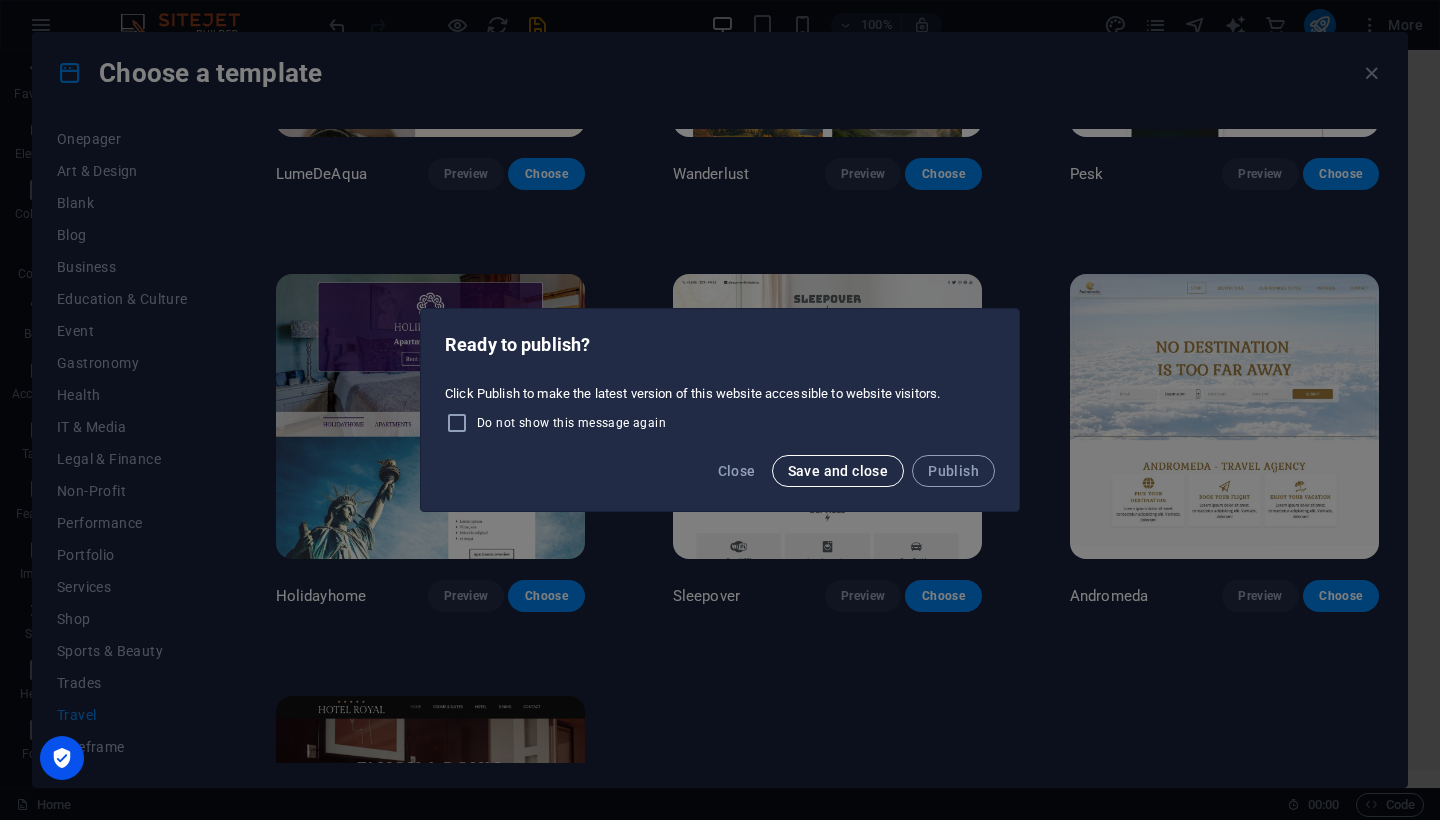 click on "Save and close" at bounding box center [838, 471] 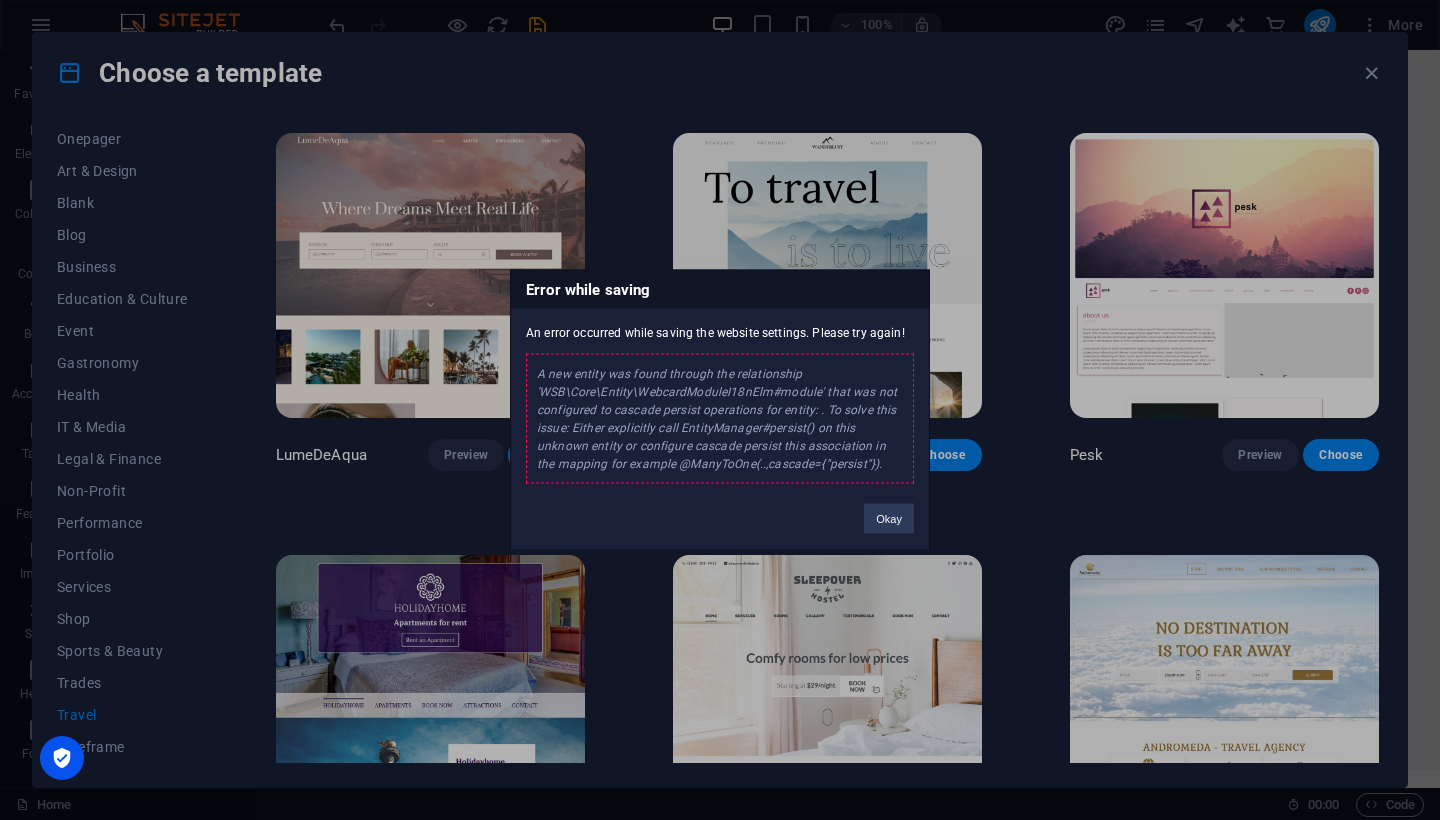 scroll, scrollTop: 0, scrollLeft: 0, axis: both 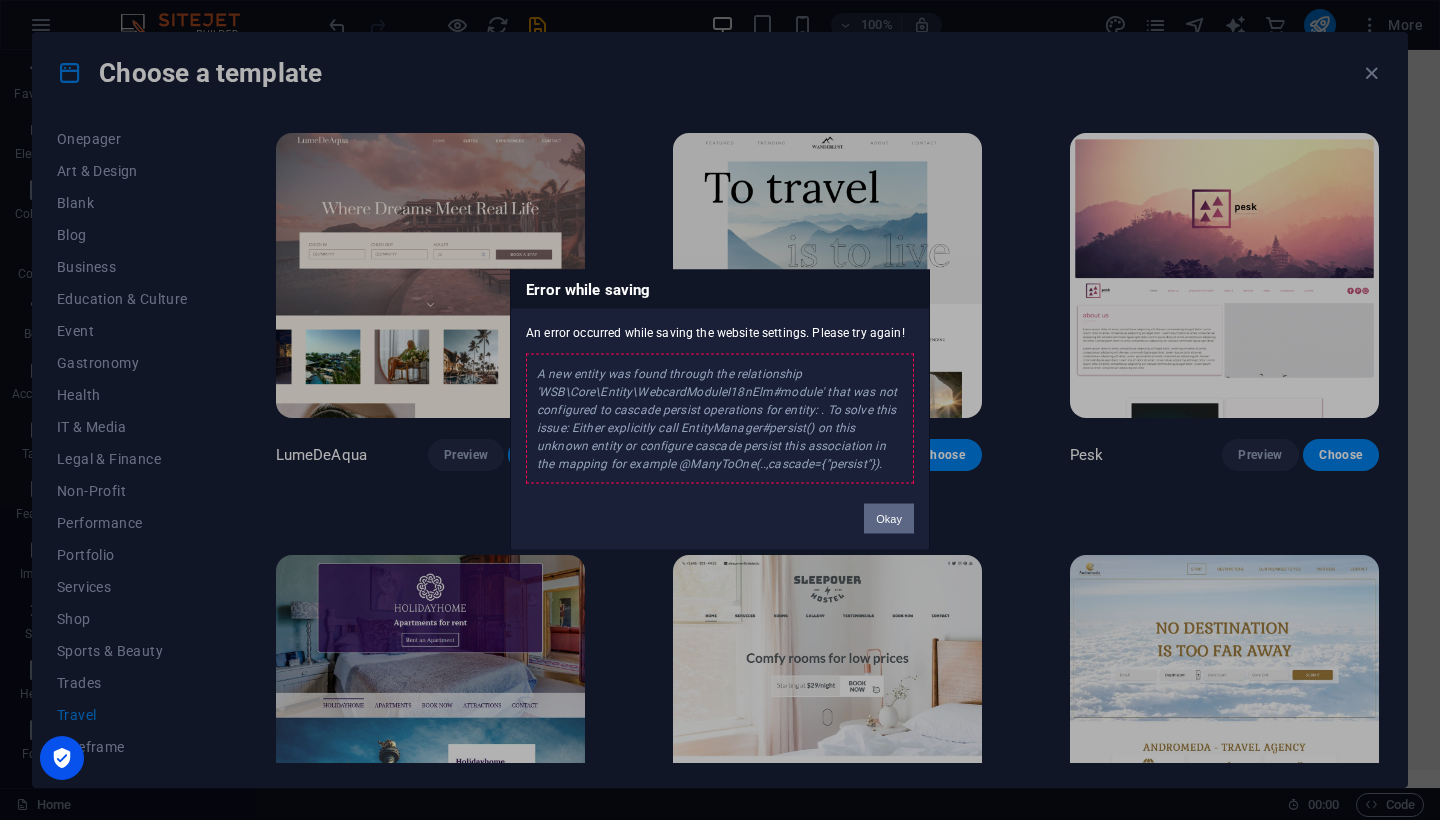 click on "Okay" at bounding box center [889, 519] 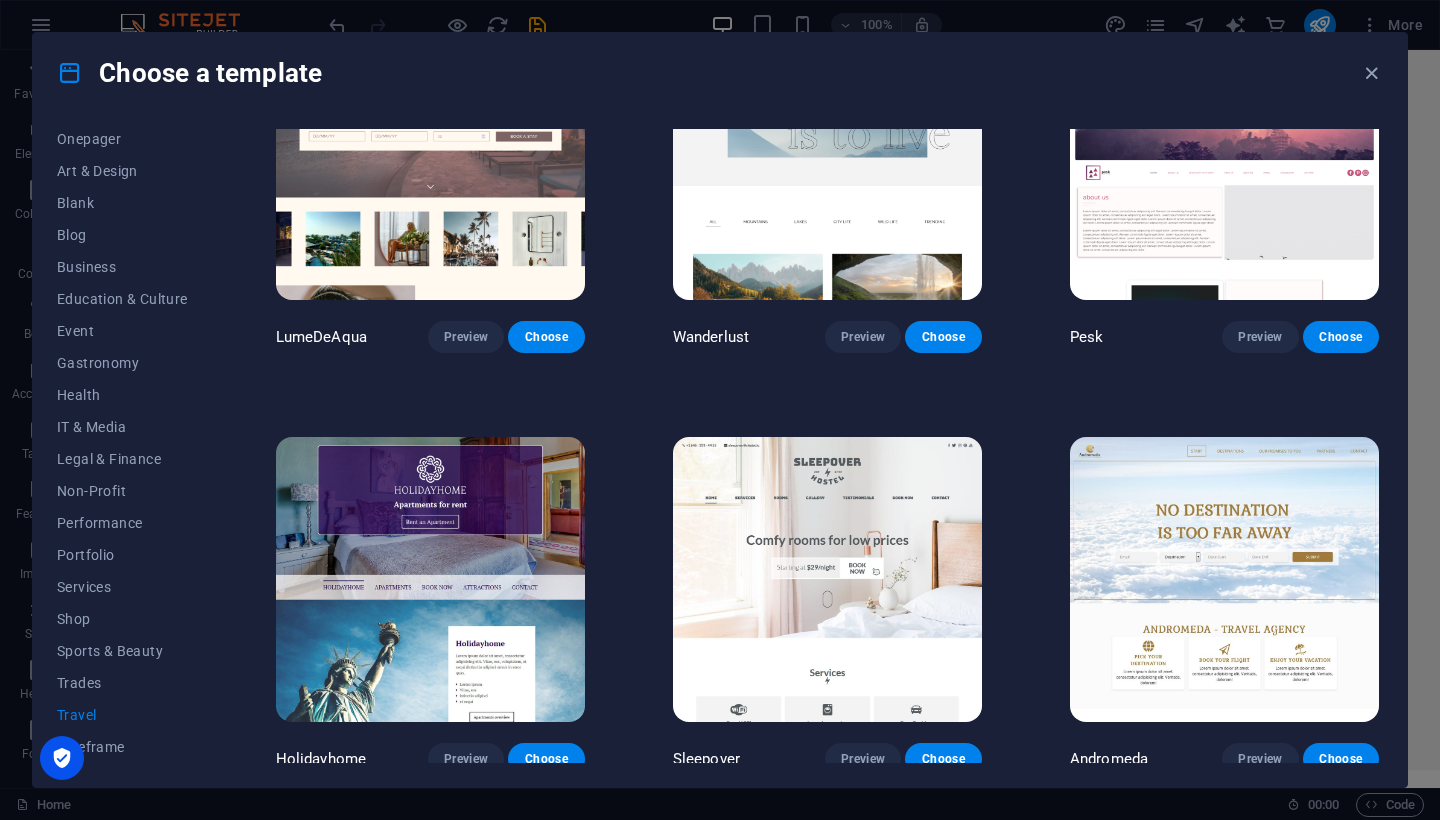 scroll, scrollTop: 120, scrollLeft: 0, axis: vertical 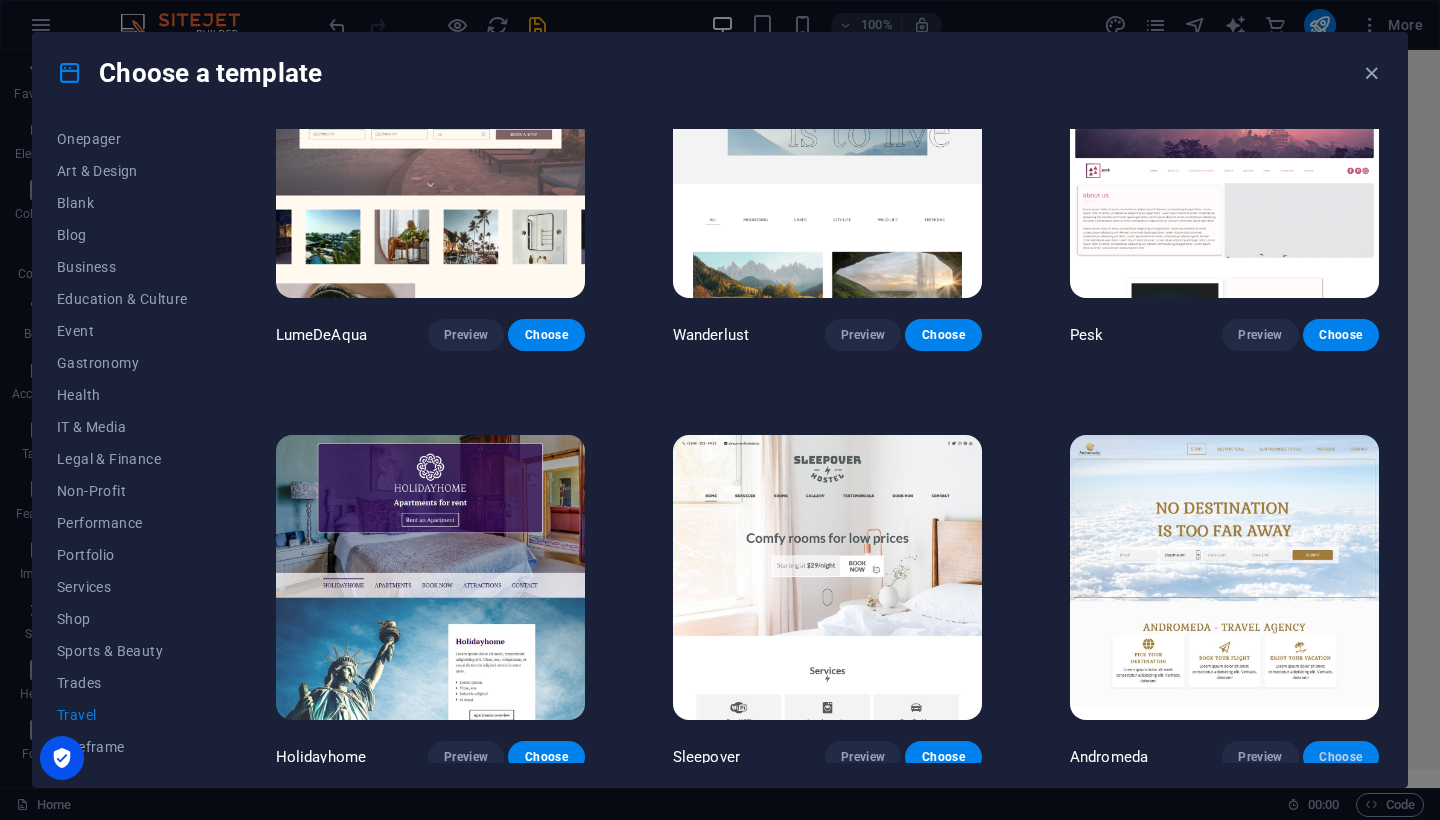 click on "Choose" at bounding box center [1341, 757] 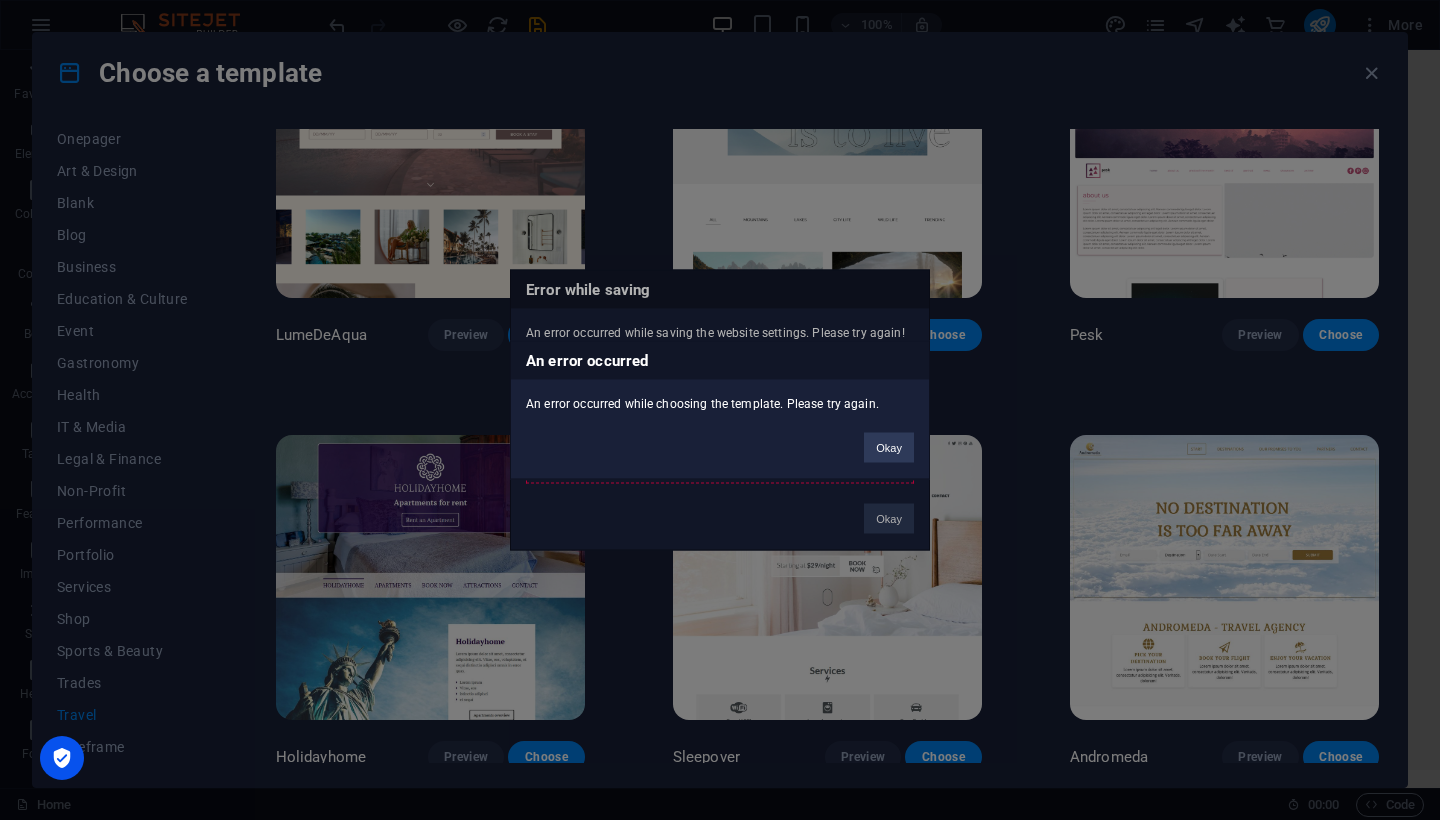 click on "Okay" at bounding box center [889, 438] 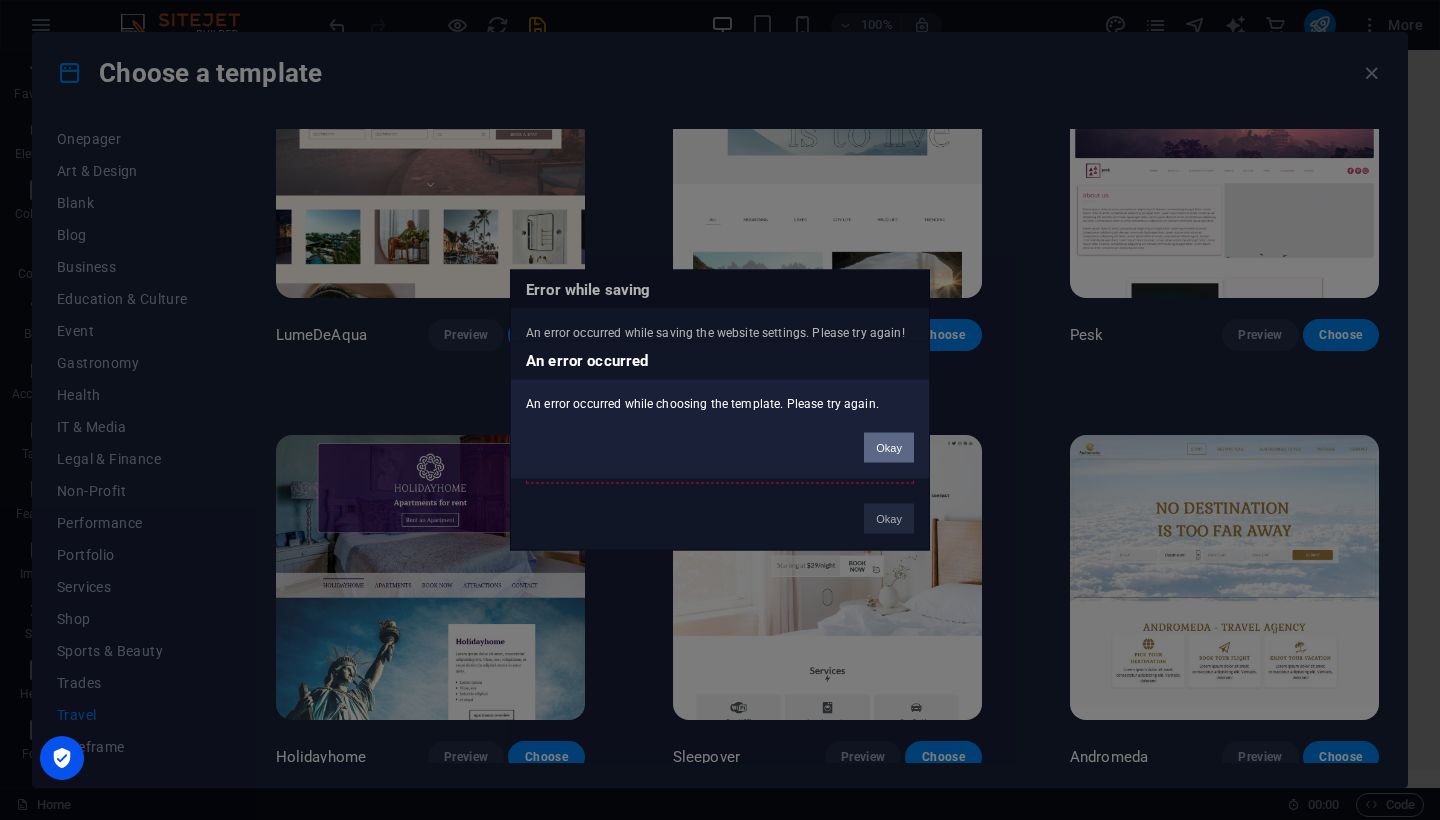 click on "Okay" at bounding box center [889, 448] 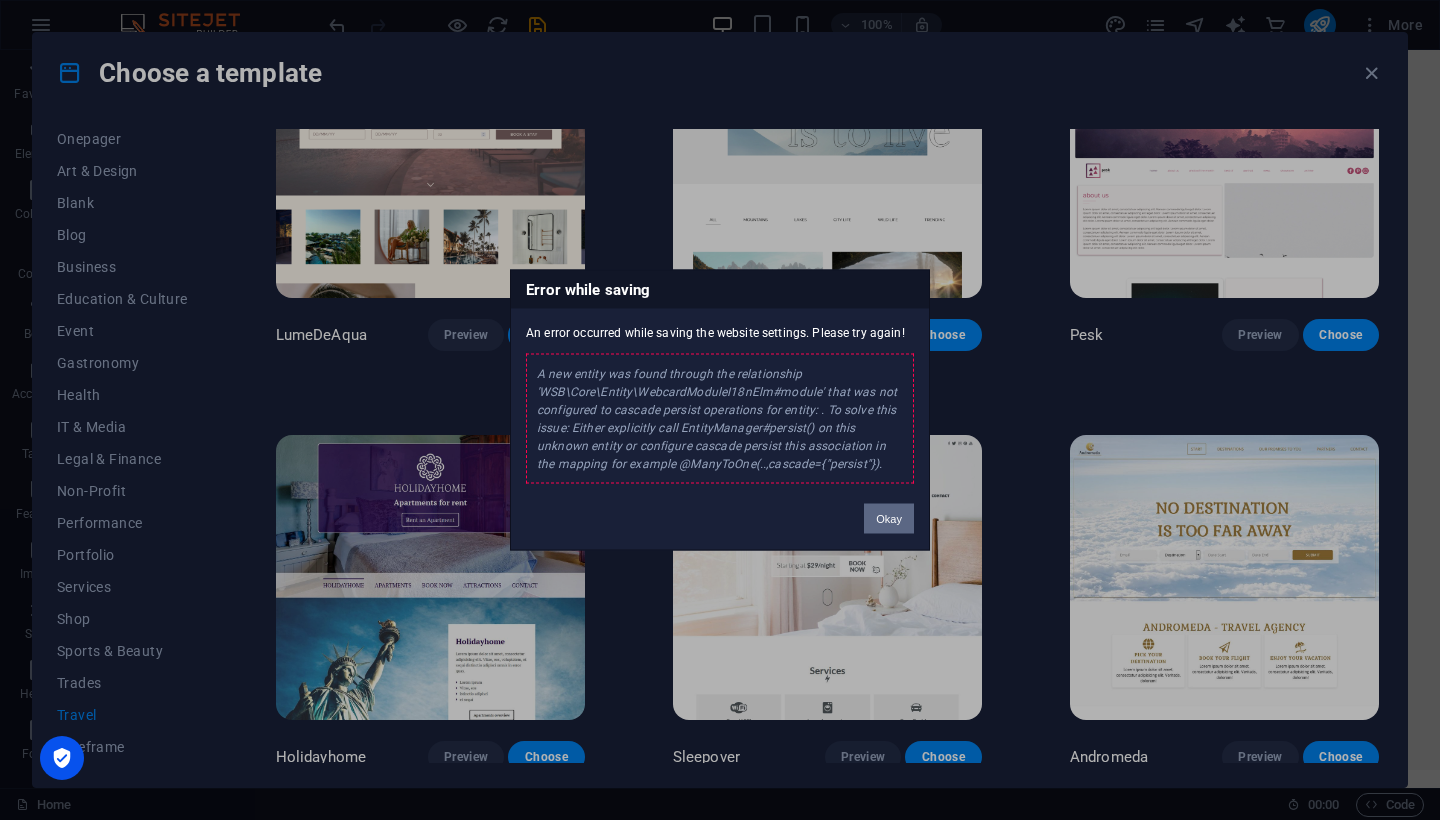 click on "Okay" at bounding box center (889, 519) 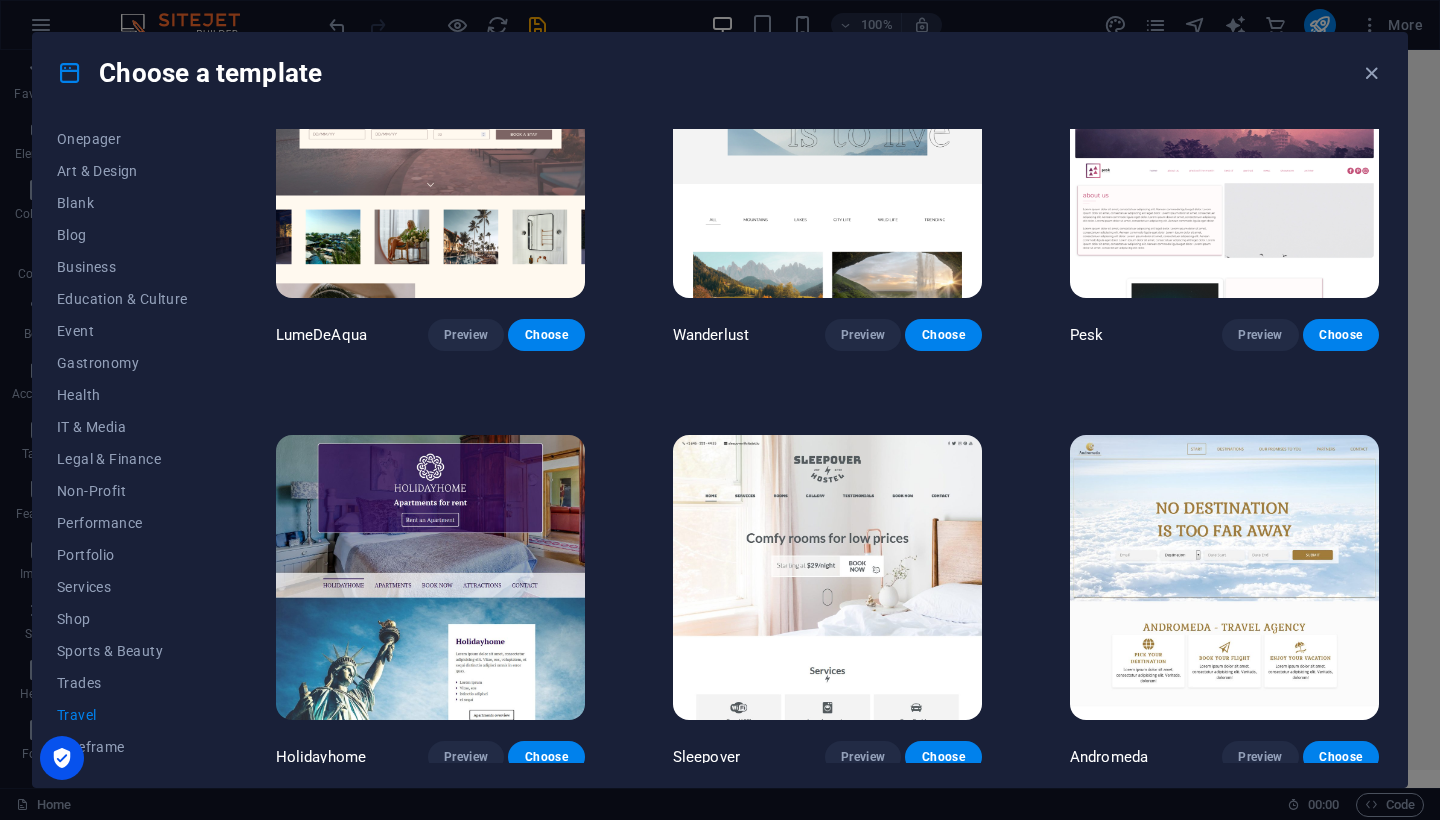 click at bounding box center (1224, 577) 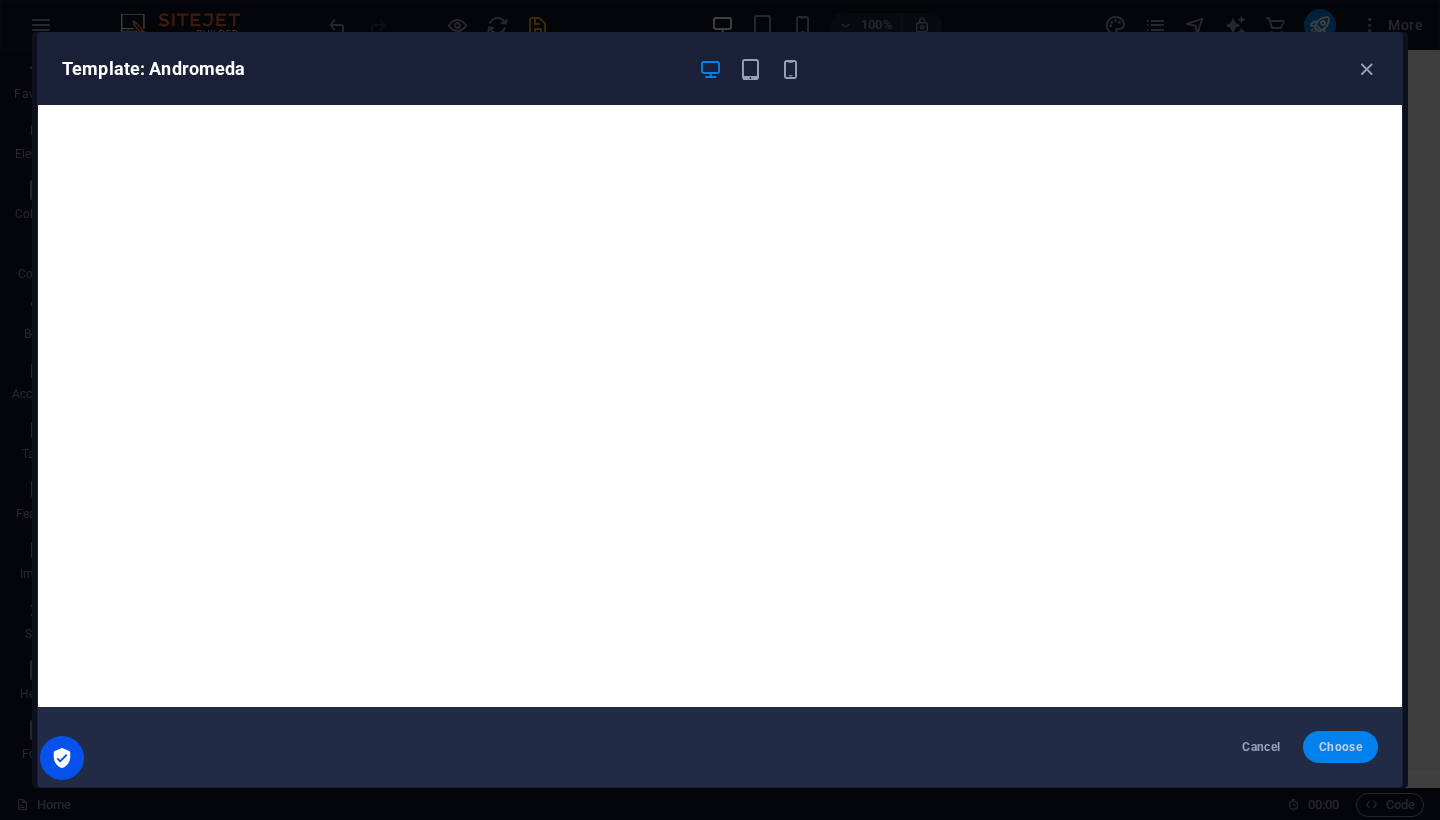 click on "Choose" at bounding box center [1340, 747] 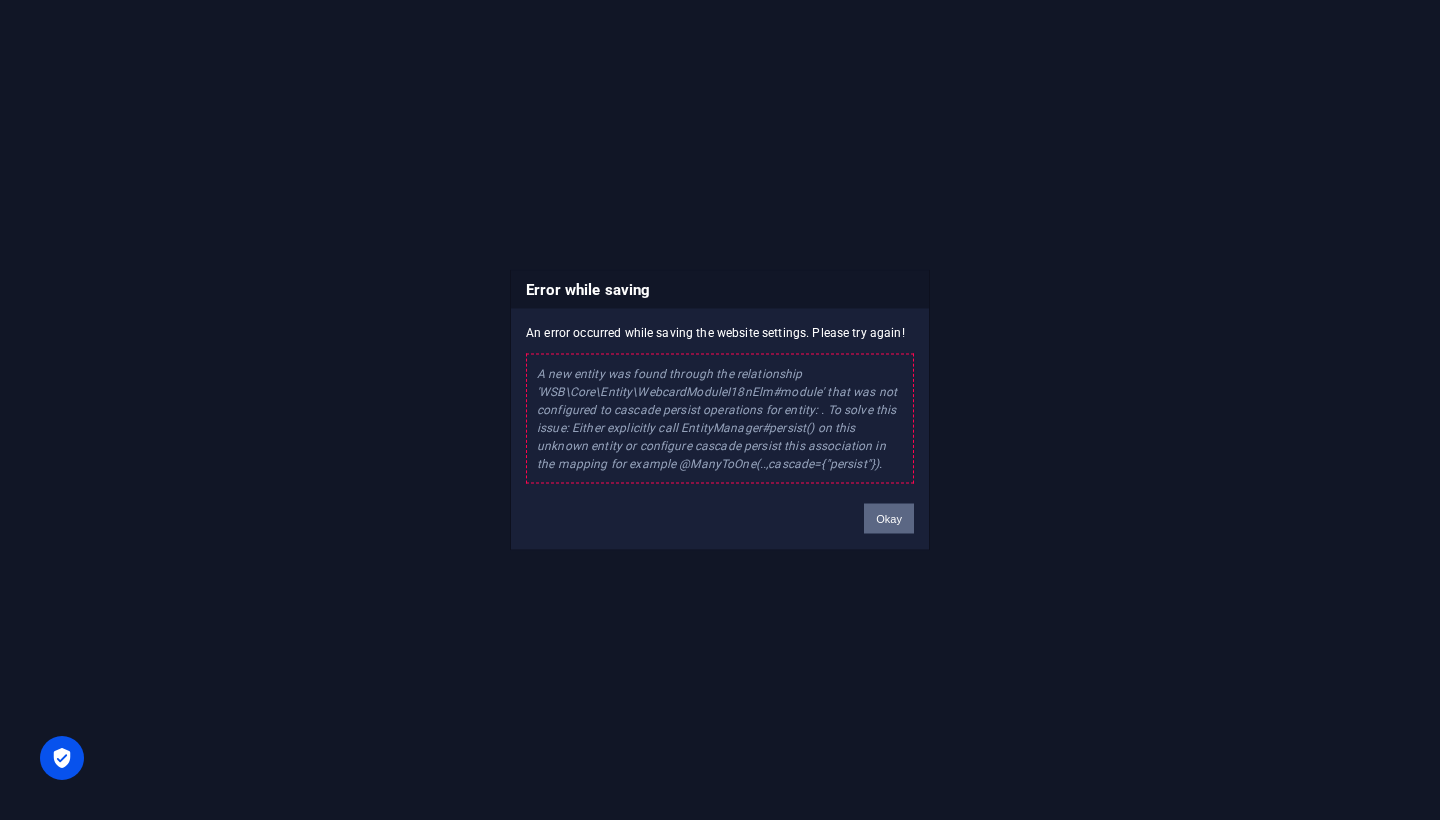 click on "Okay" at bounding box center (889, 519) 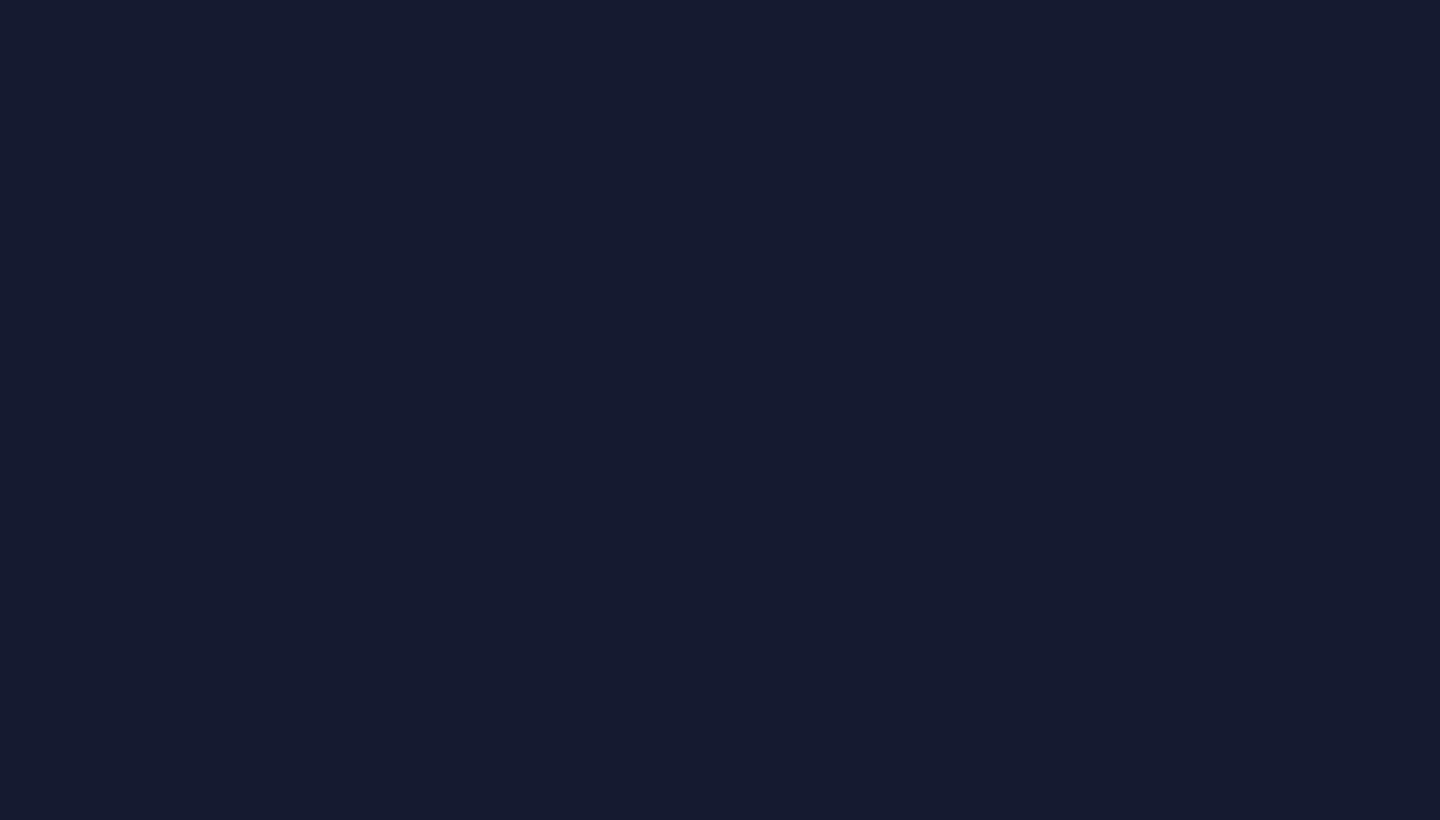scroll, scrollTop: 0, scrollLeft: 0, axis: both 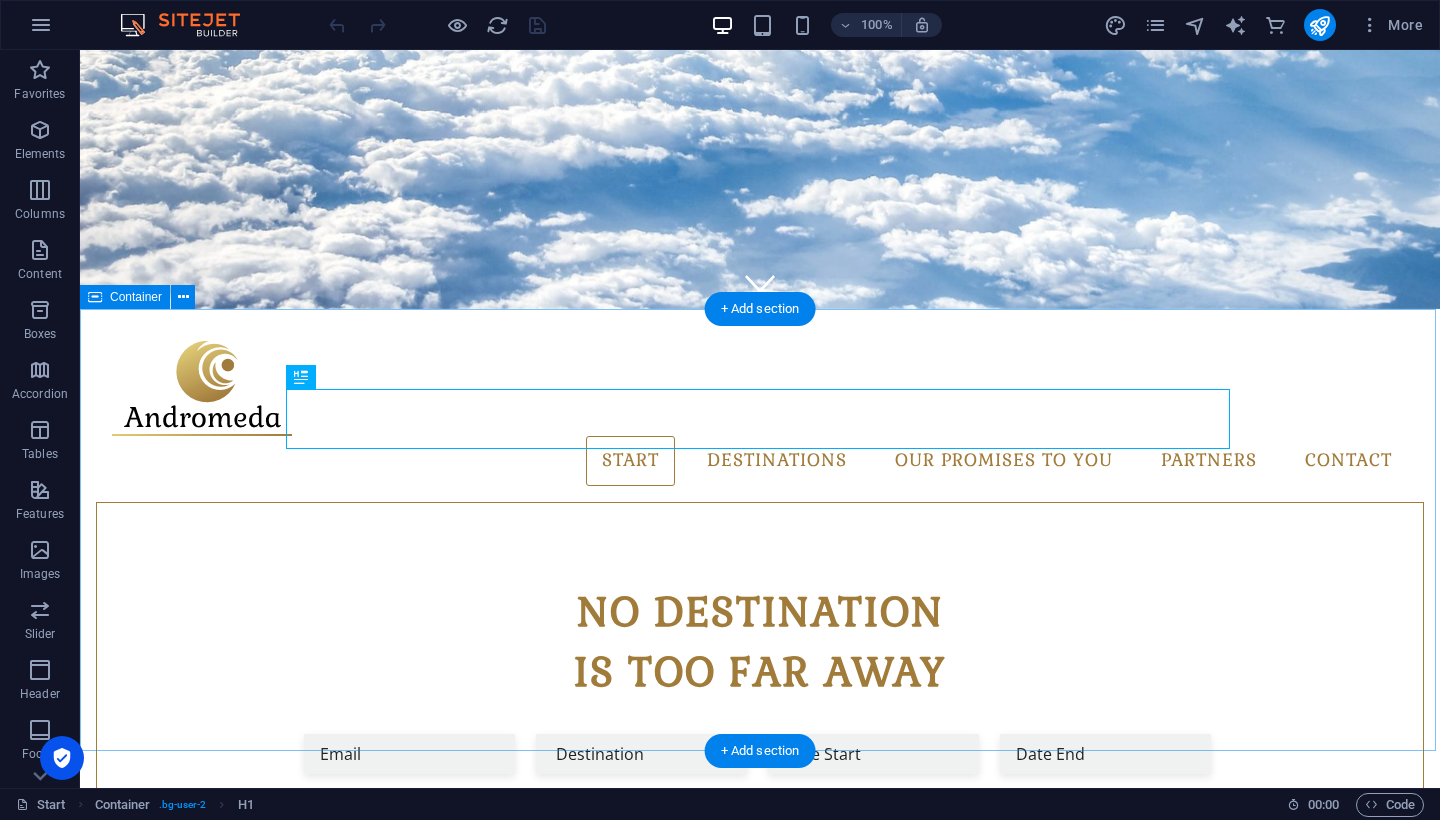 click on "wanderlyescape.com  - Travel Agency Pick your Destination Lorem ipsum dolor sit amet, consectetur adipisicing elit. Veritatis, dolorem! Book your Flight Lorem ipsum dolor sit amet, consectetur adipisicing elit. Veritatis, dolorem! Enjoy your Vacation Lorem ipsum dolor sit amet, consectetur adipisicing elit. Veritatis, dolorem!" at bounding box center [760, 1496] 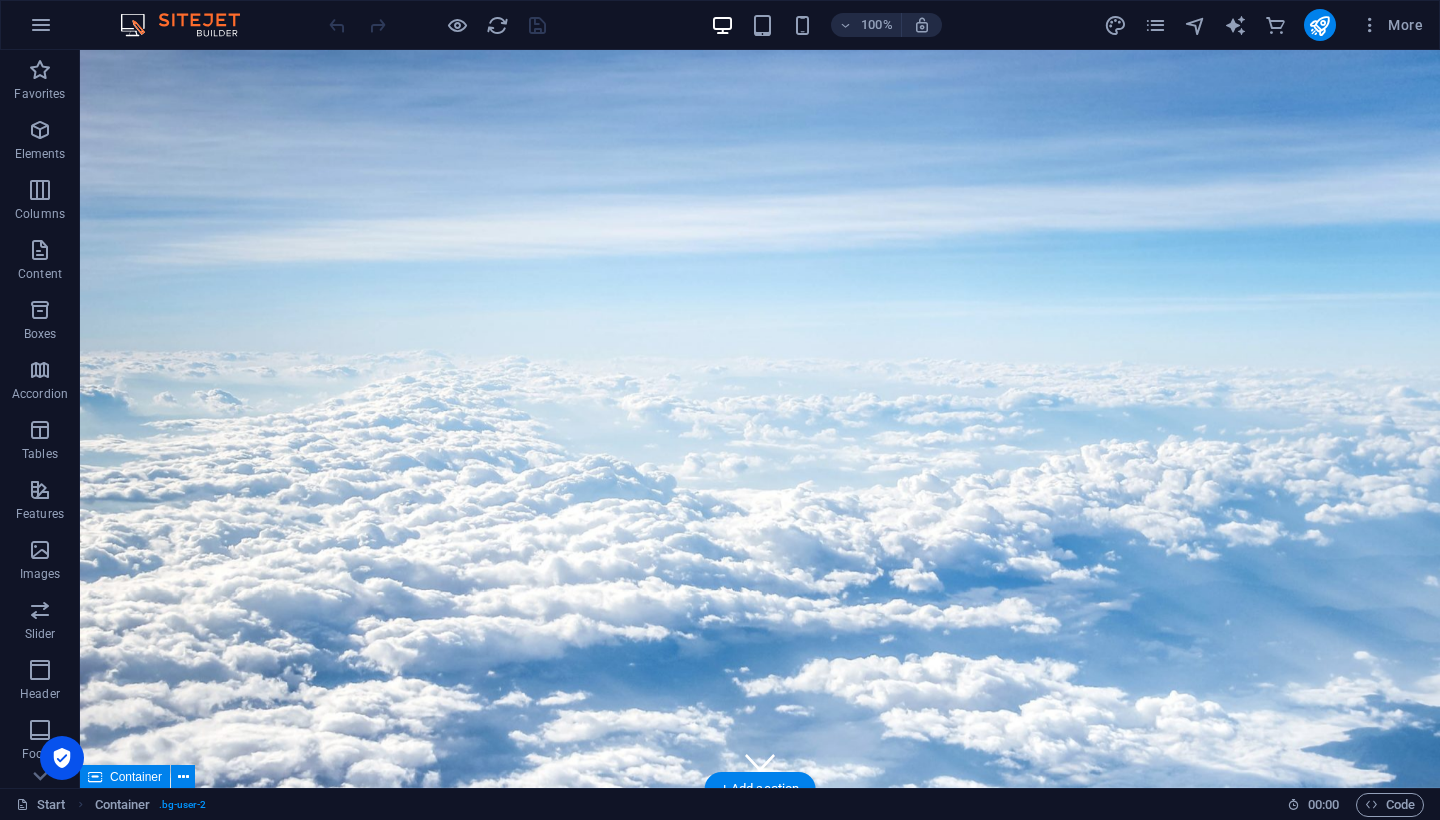scroll, scrollTop: 0, scrollLeft: 0, axis: both 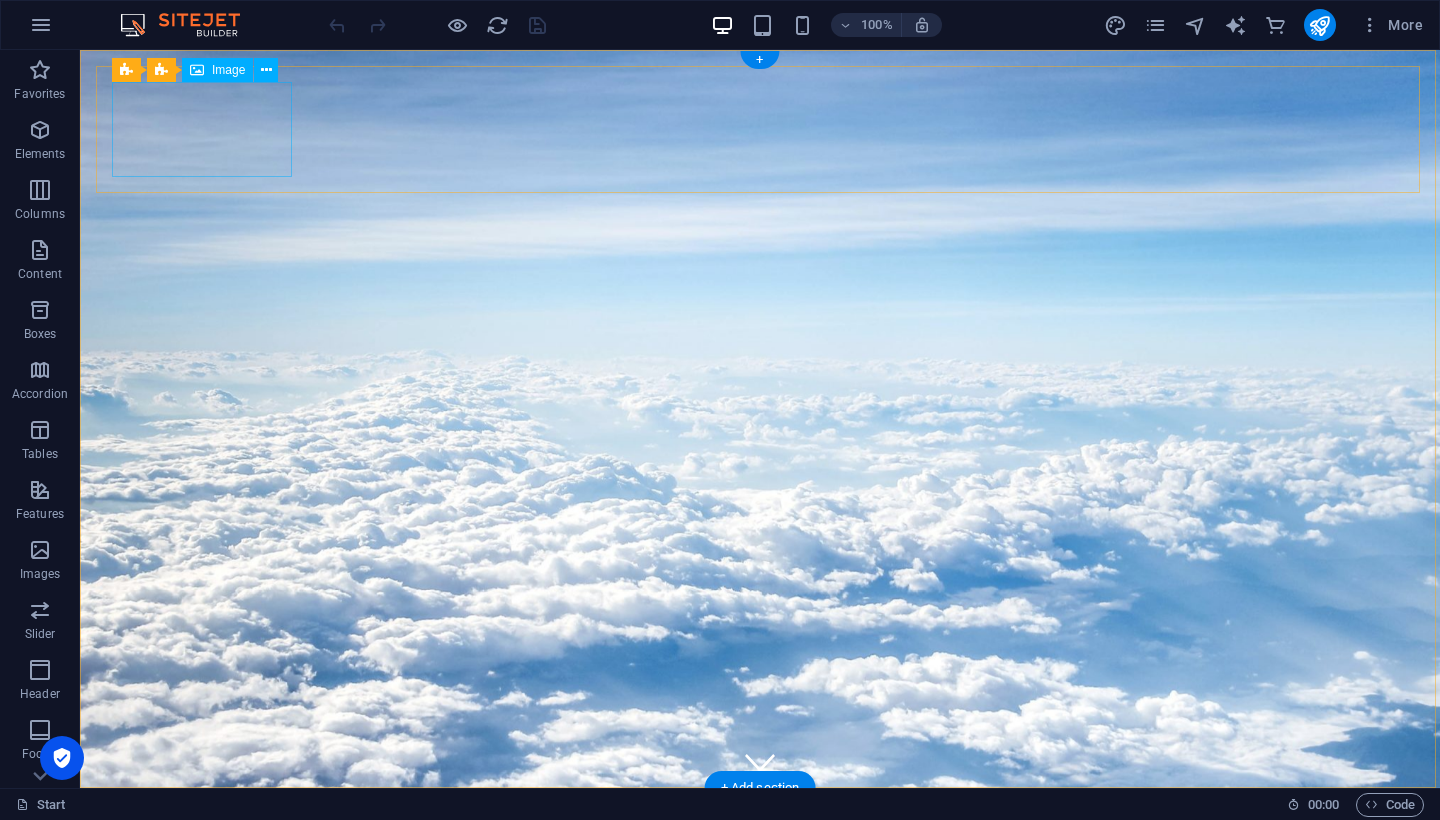 click at bounding box center [760, 867] 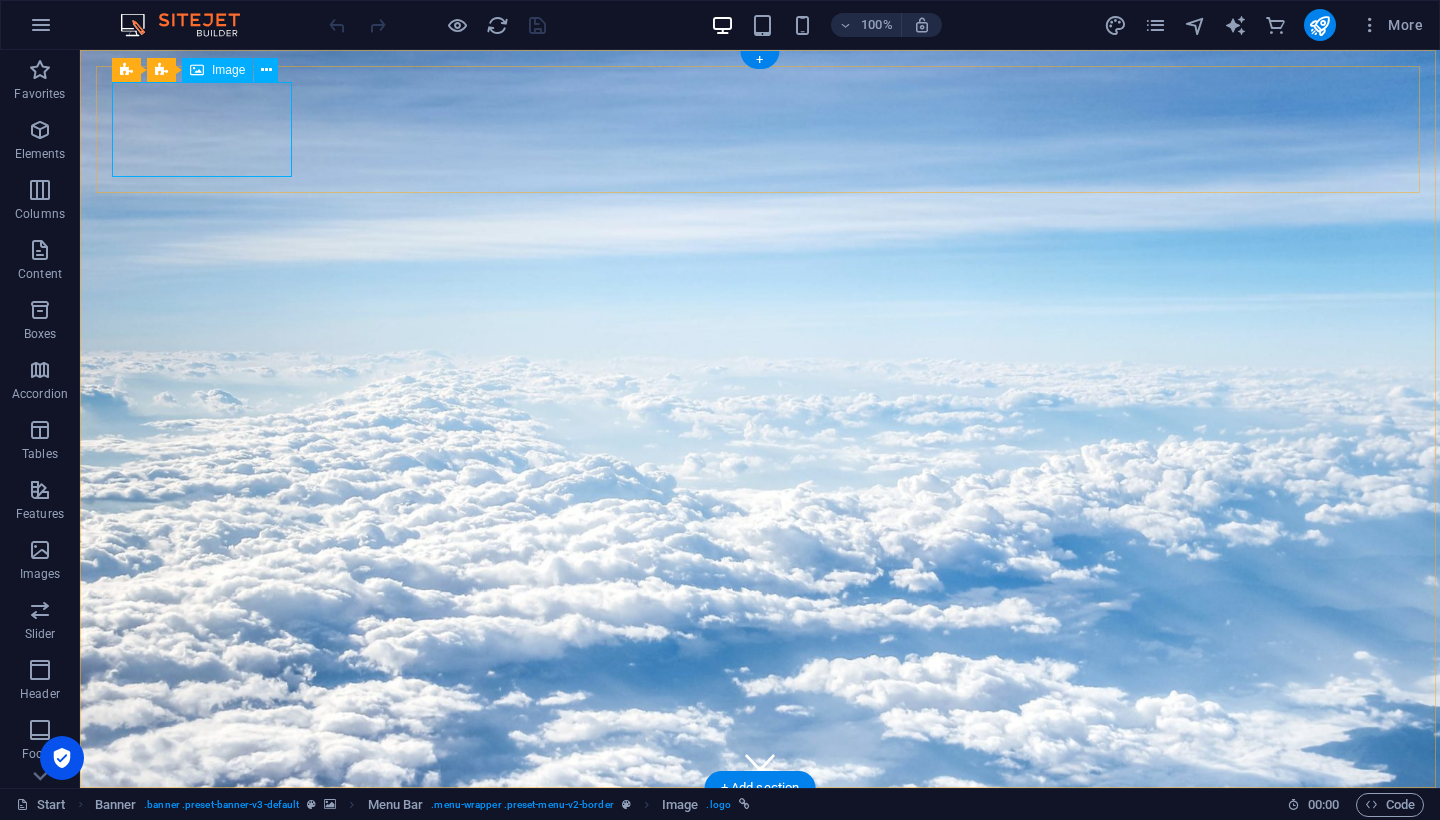 click on "Image" at bounding box center [228, 70] 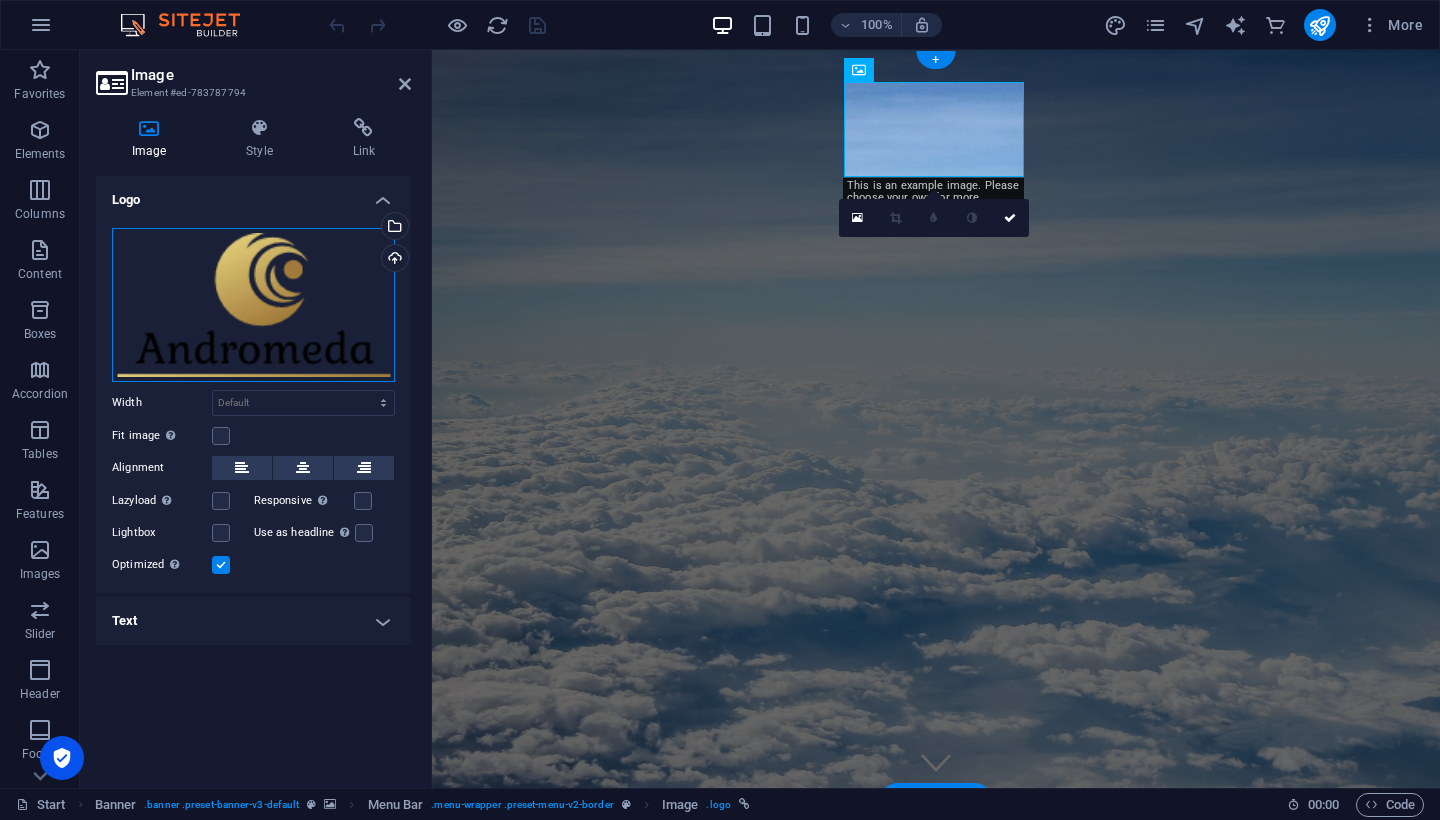 click on "Drag files here, click to choose files or select files from Files or our free stock photos & videos" at bounding box center (253, 305) 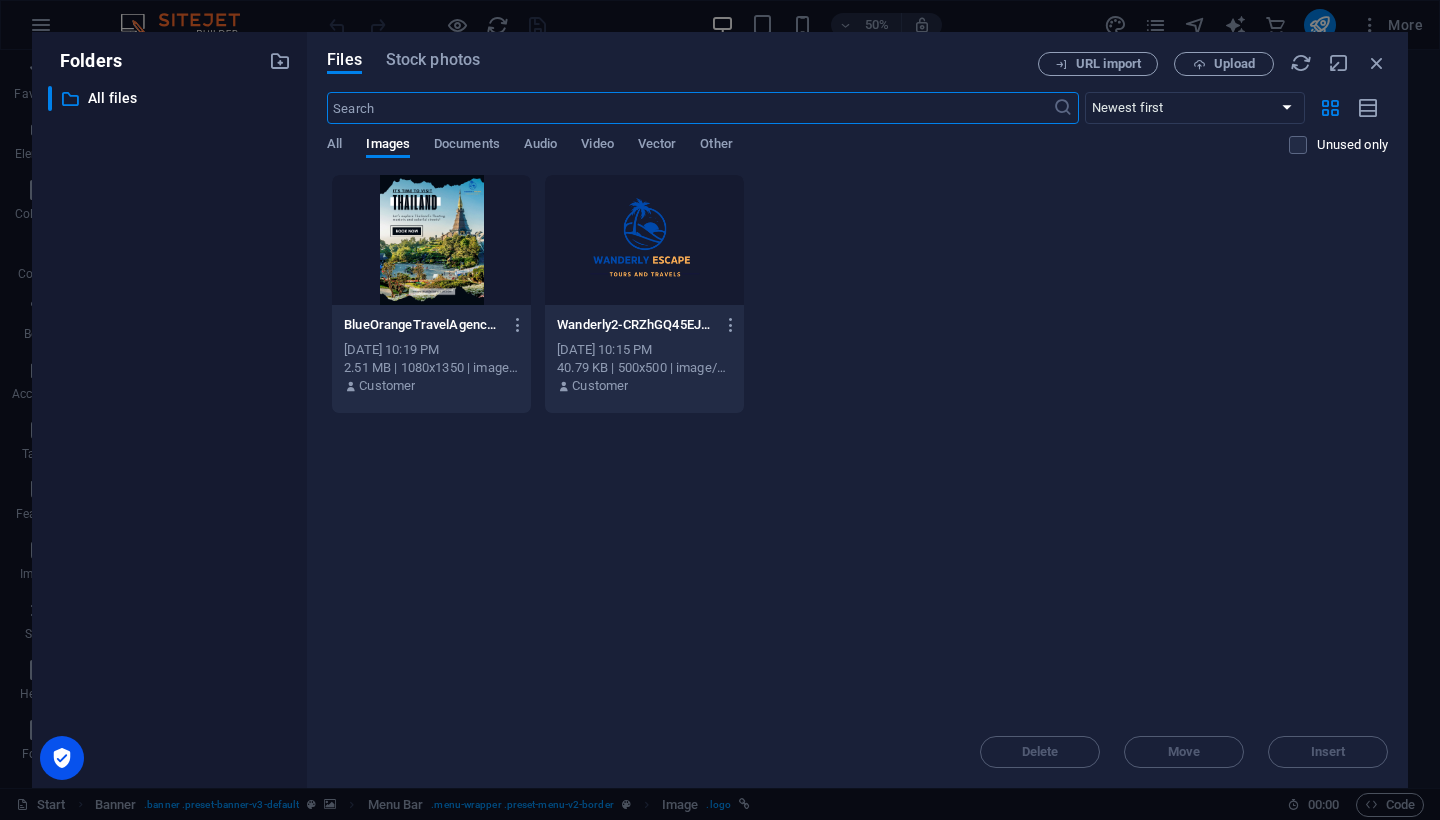 click at bounding box center (644, 240) 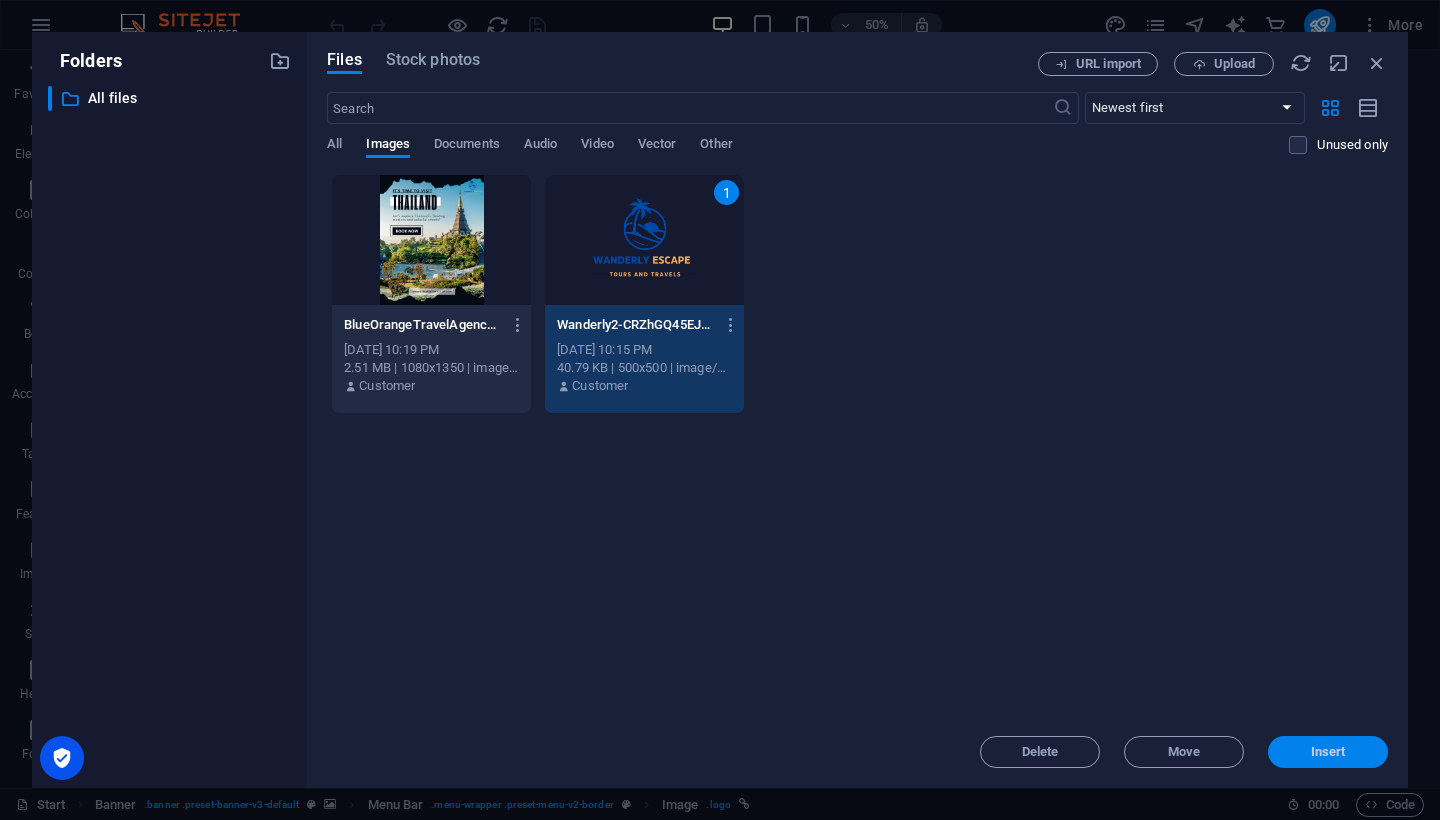 click on "Insert" at bounding box center (1328, 752) 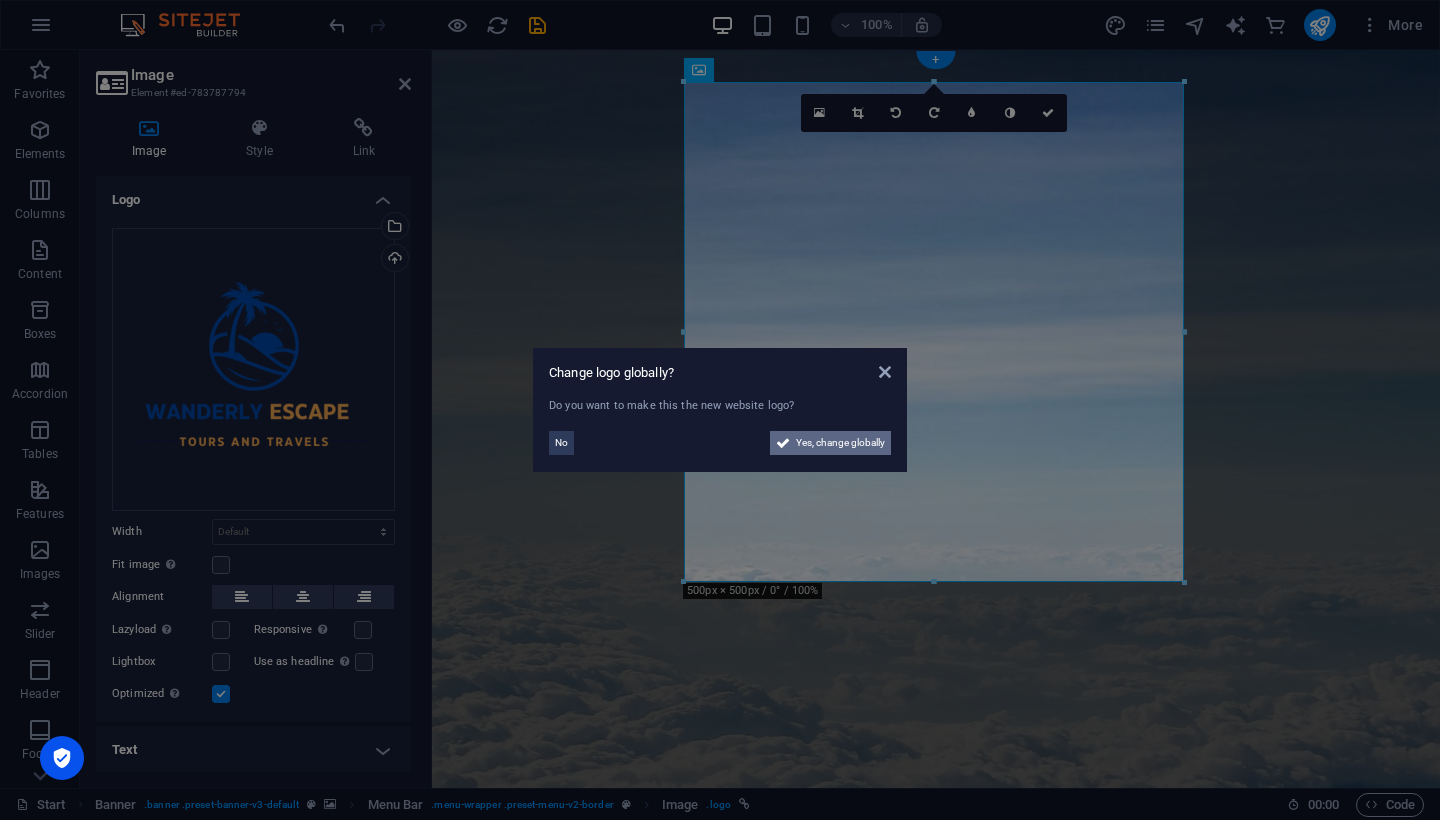 click on "Yes, change globally" at bounding box center (840, 443) 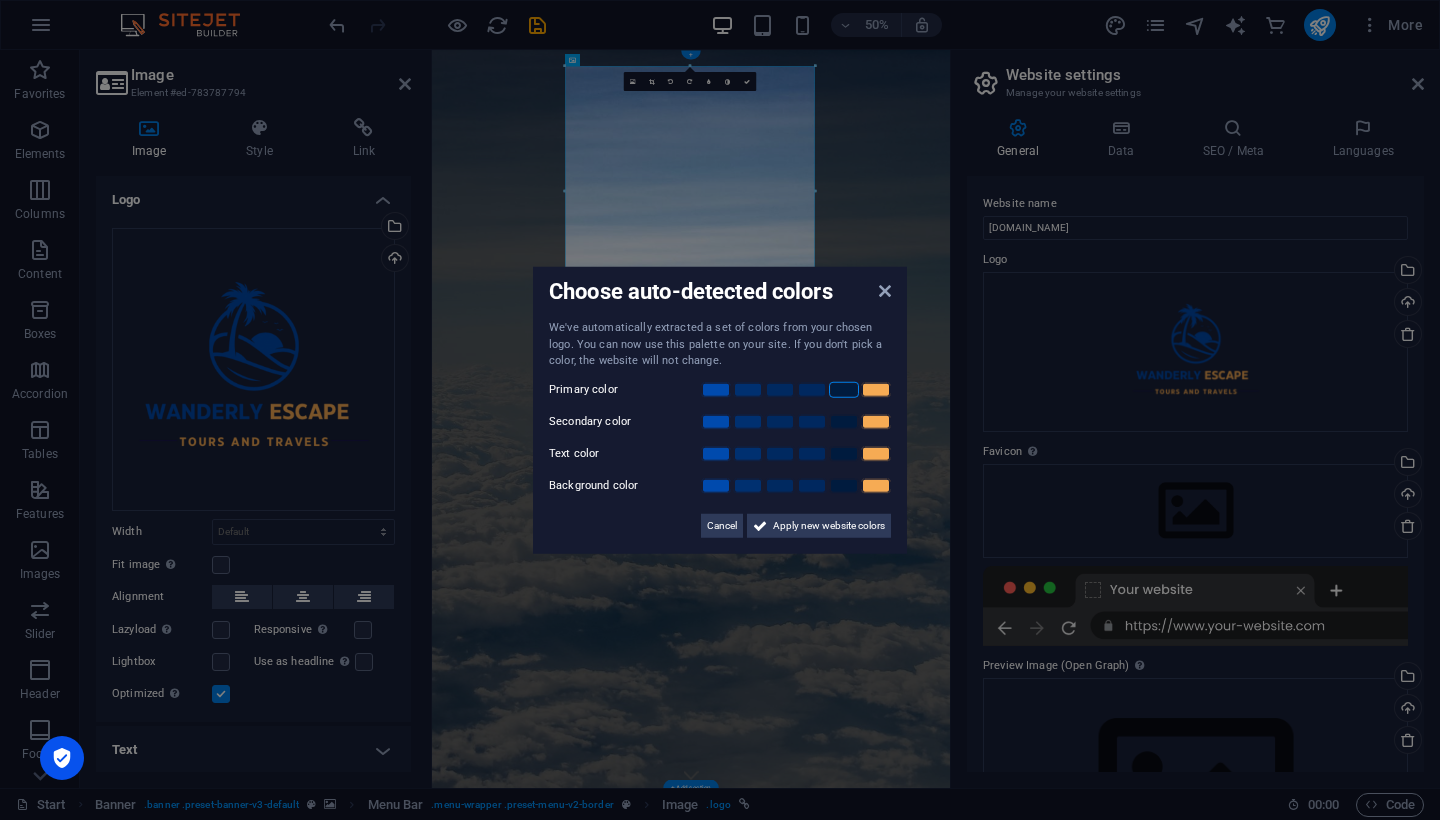 click at bounding box center (844, 389) 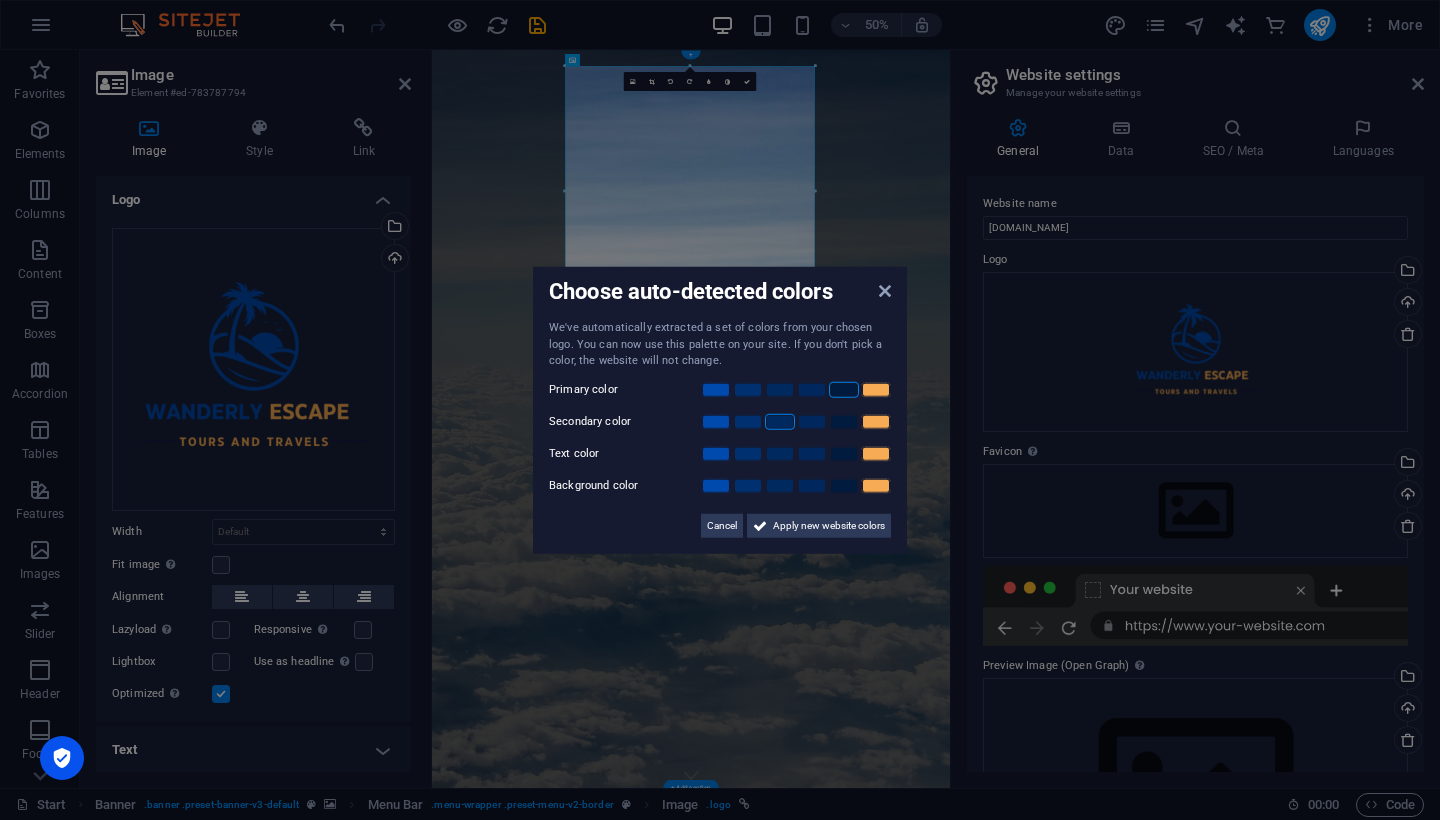 click at bounding box center [780, 421] 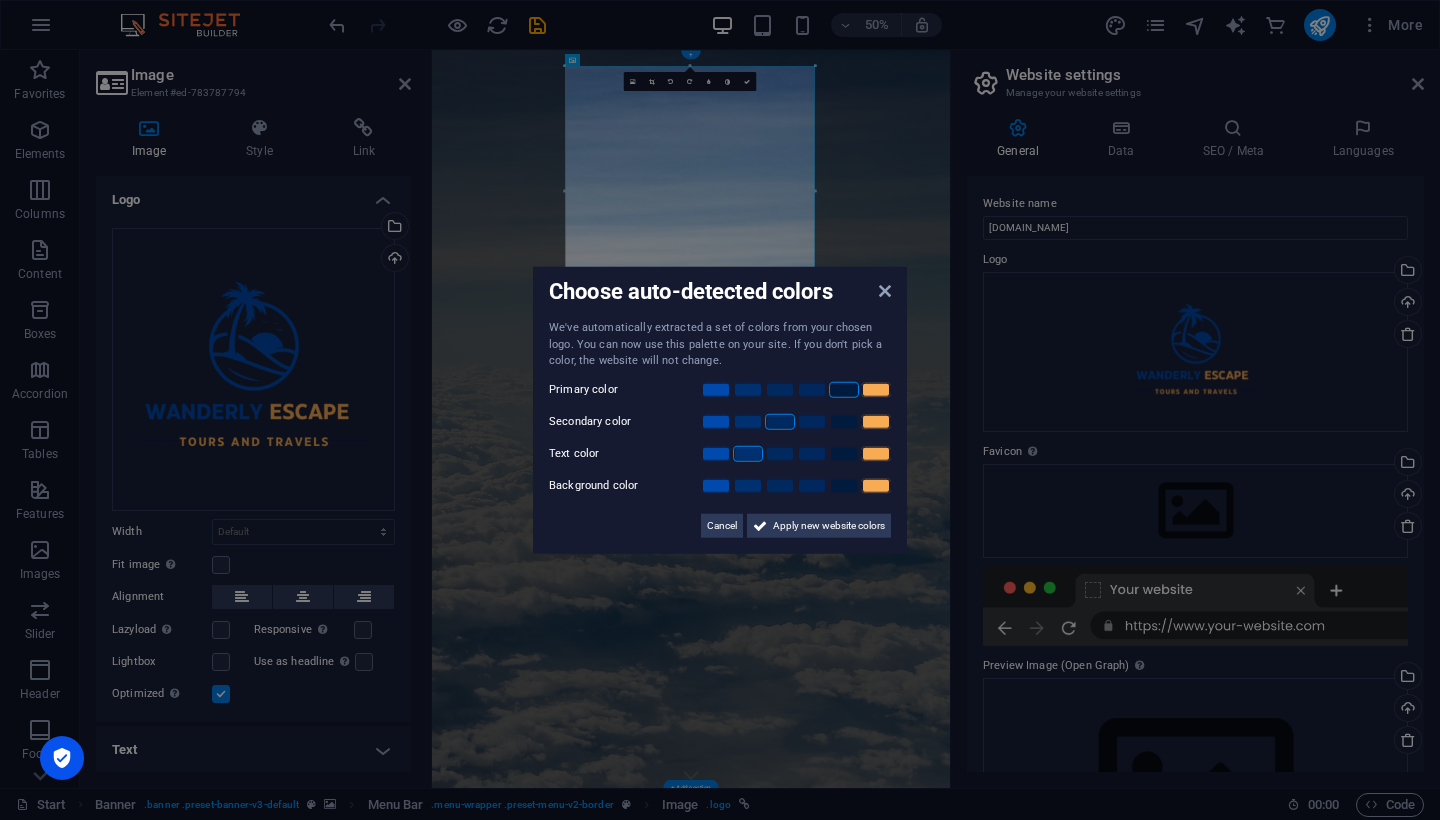 click at bounding box center (748, 453) 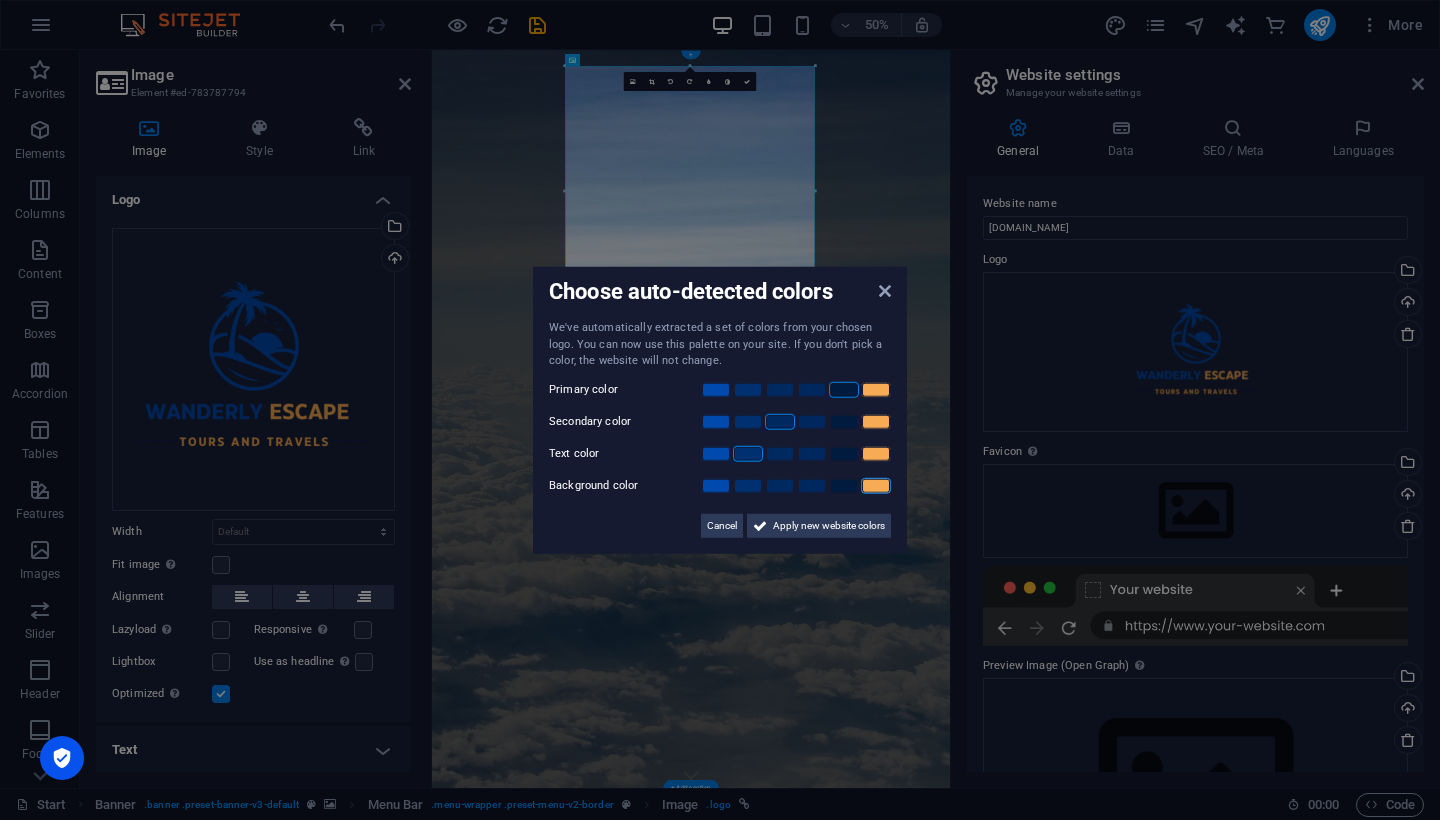 click at bounding box center (876, 485) 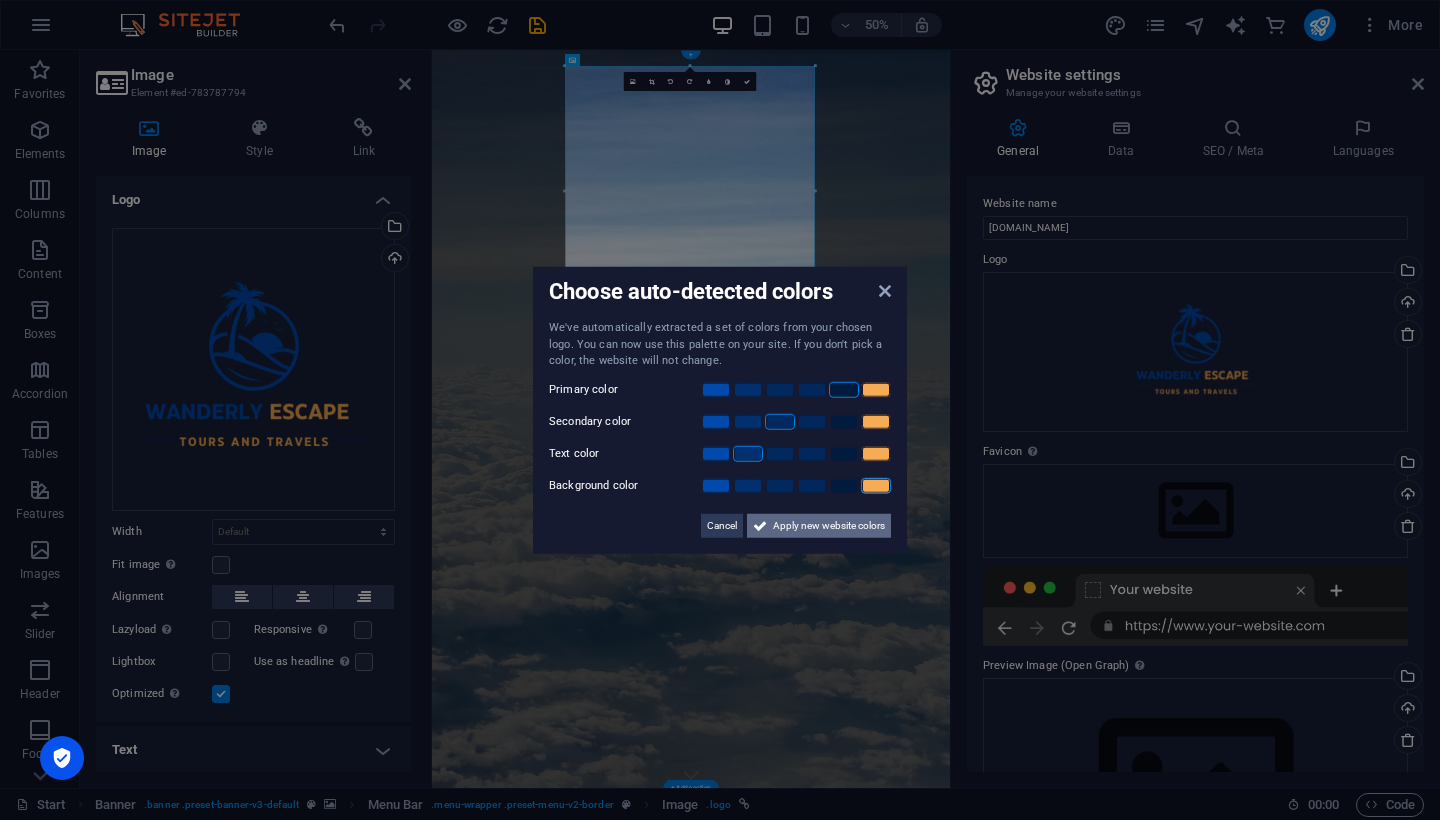 click on "Apply new website colors" at bounding box center [829, 525] 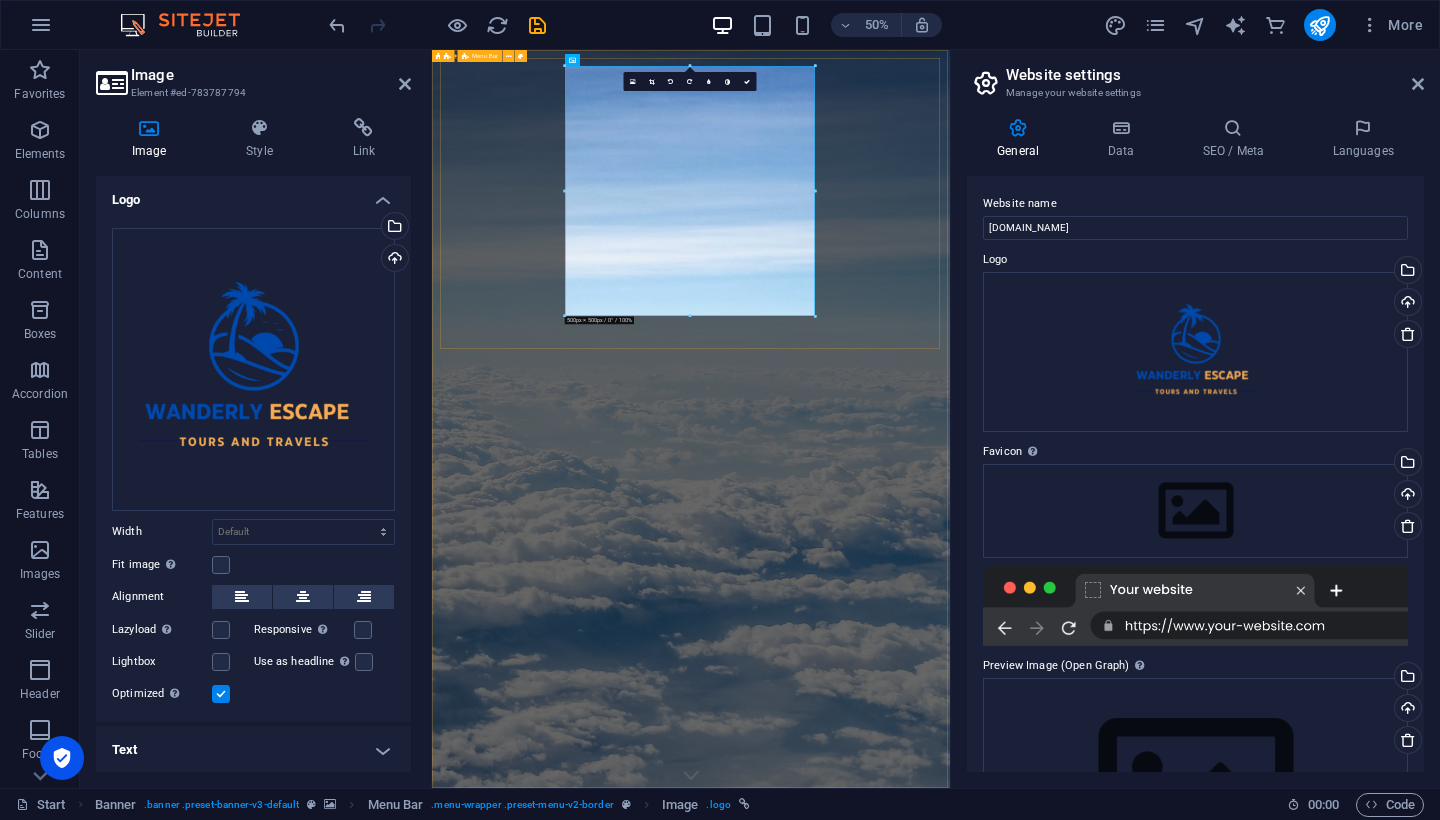 click on "Start Destinations Monthly Specials All Destinations Our promises to you Partners Contact" at bounding box center [950, 1833] 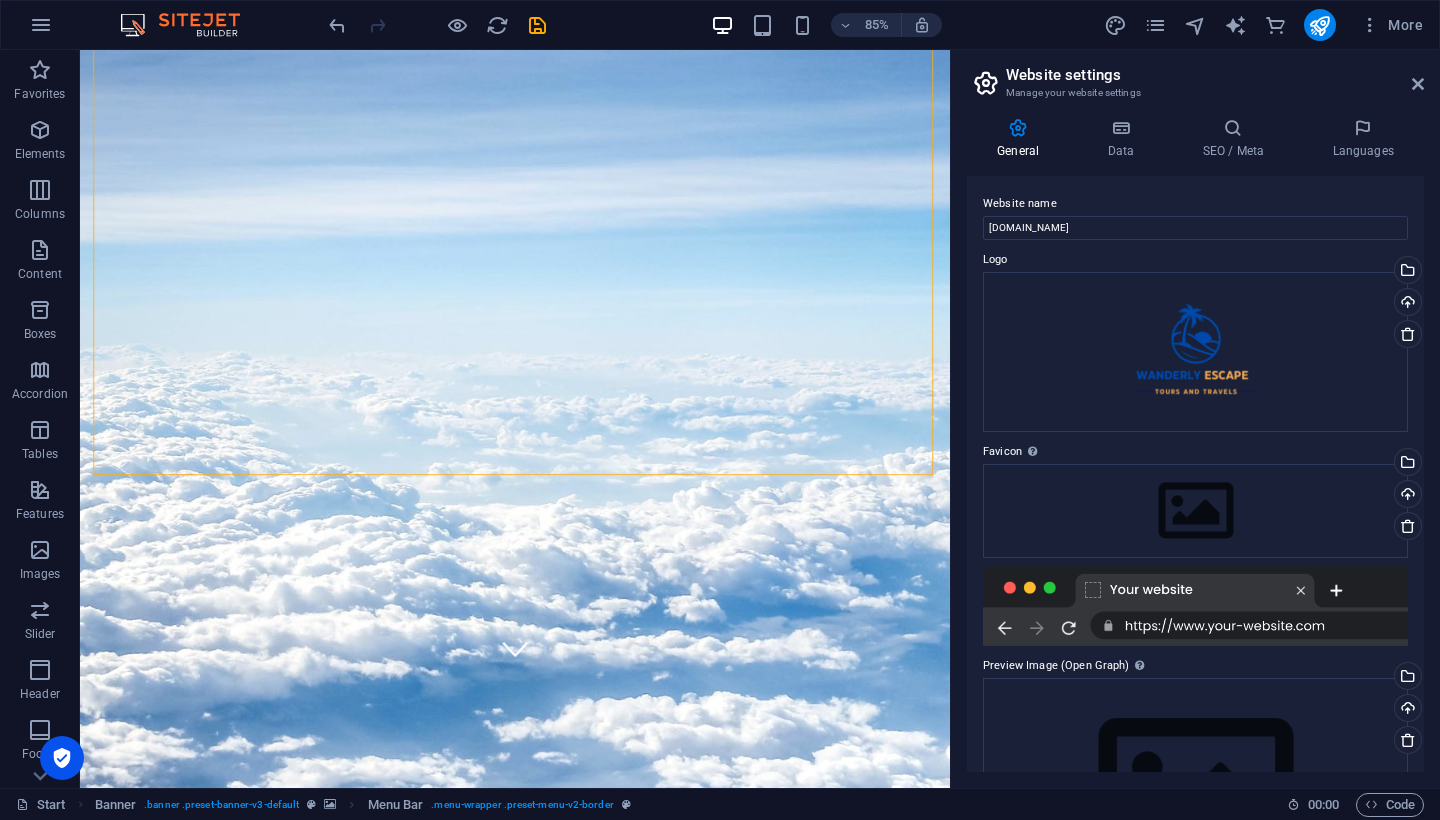 scroll, scrollTop: 139, scrollLeft: 0, axis: vertical 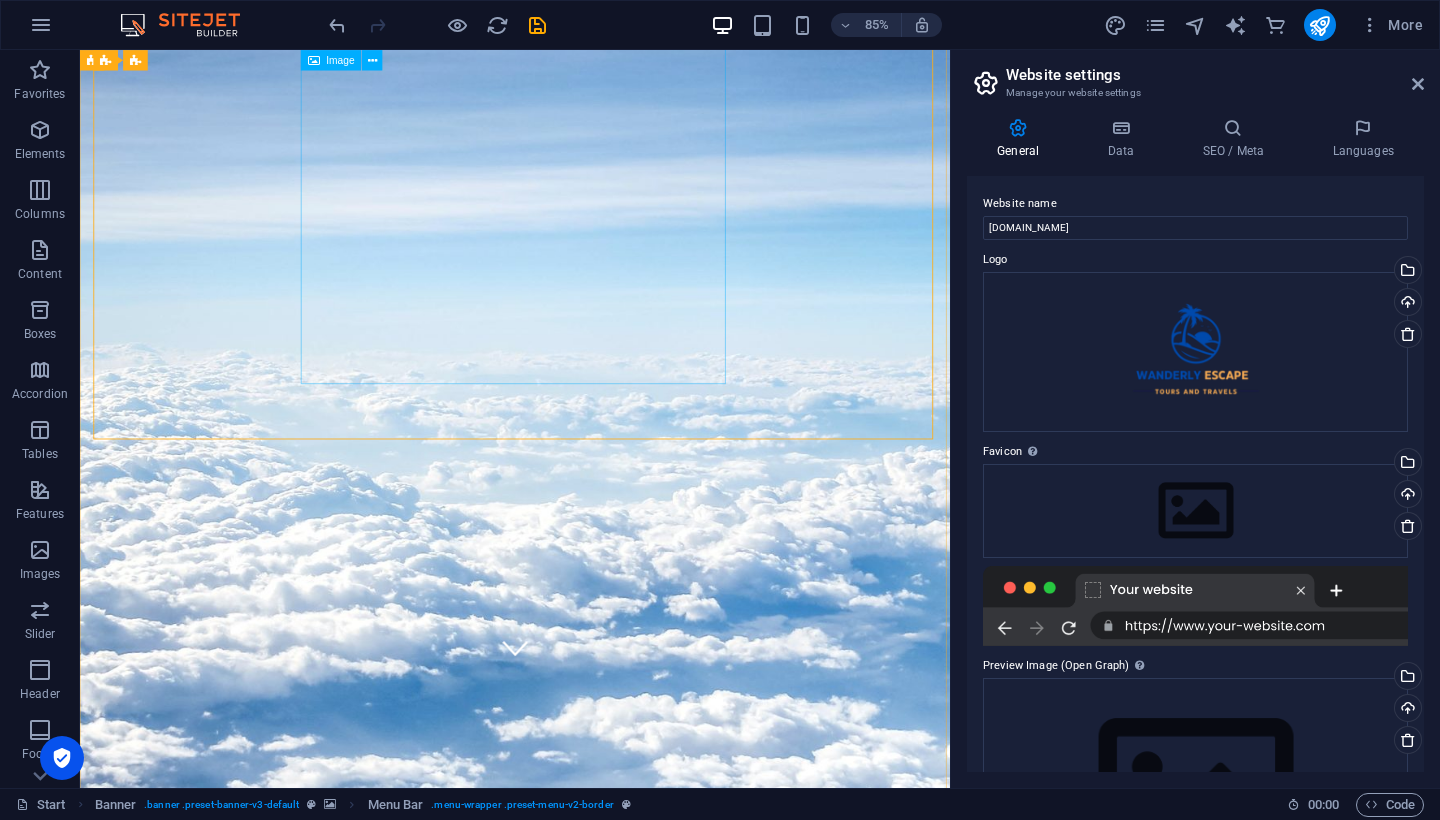 click at bounding box center (592, 1348) 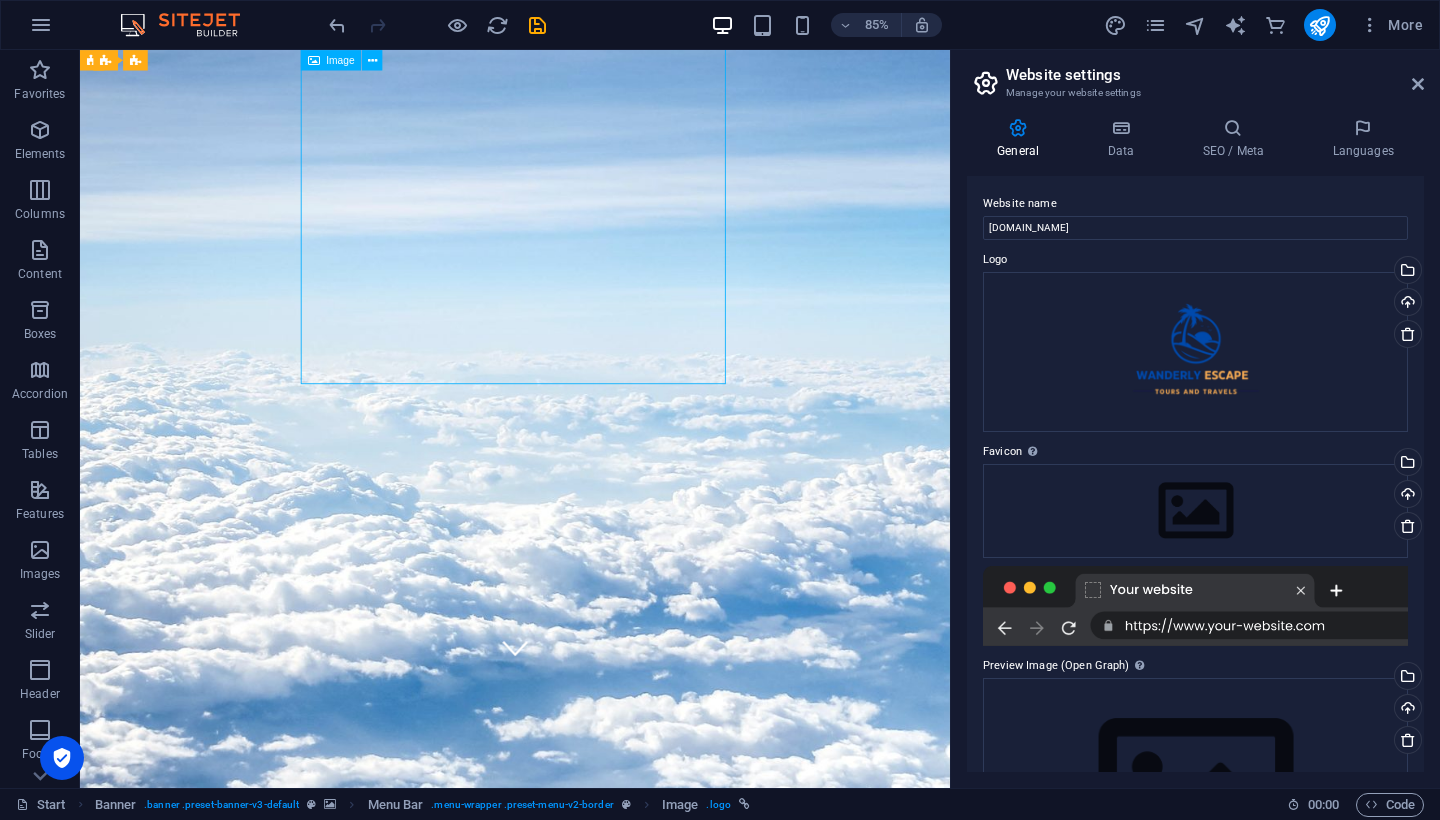 click at bounding box center (592, 1348) 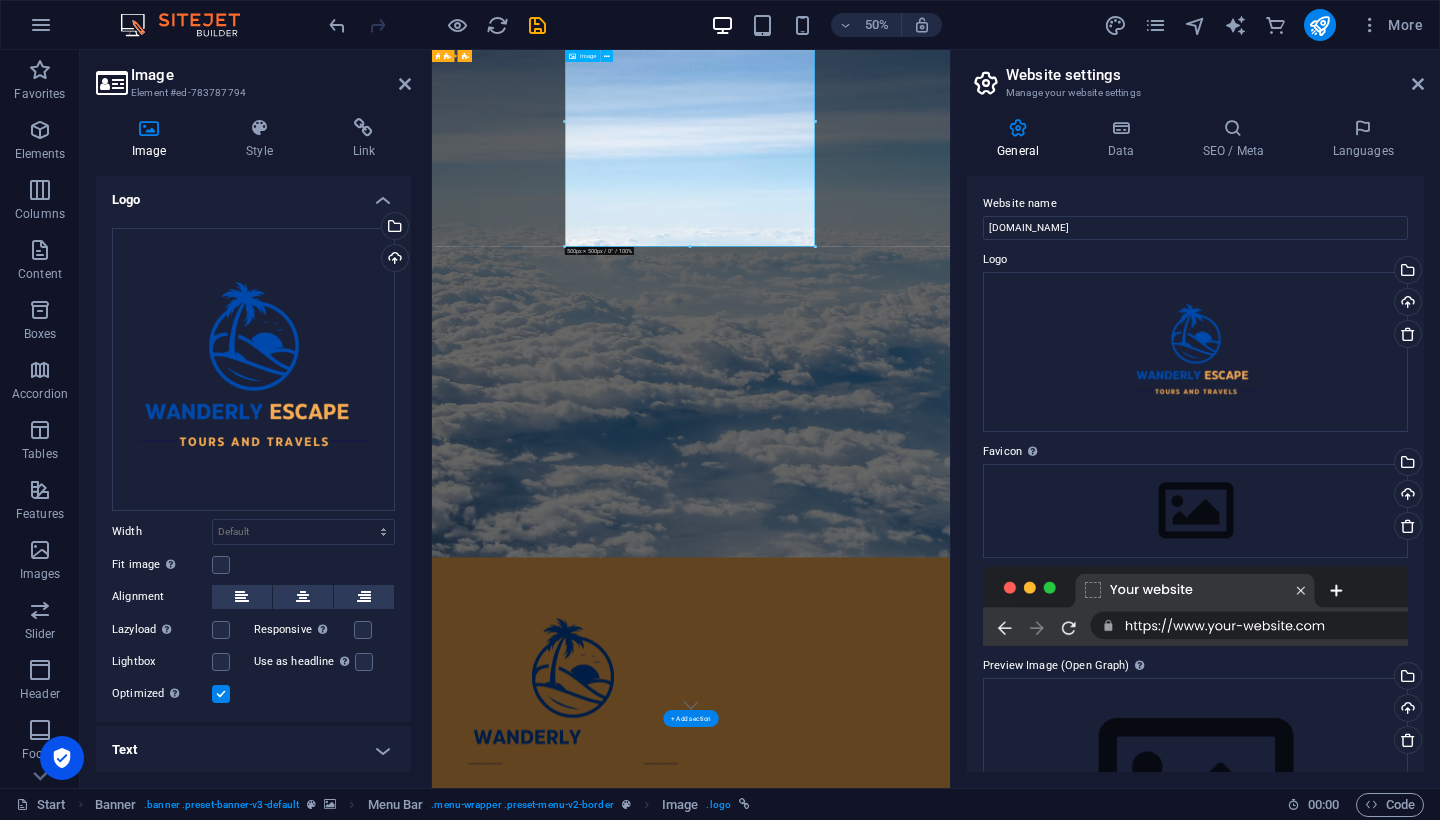drag, startPoint x: 1246, startPoint y: 293, endPoint x: 1122, endPoint y: 346, distance: 134.85178 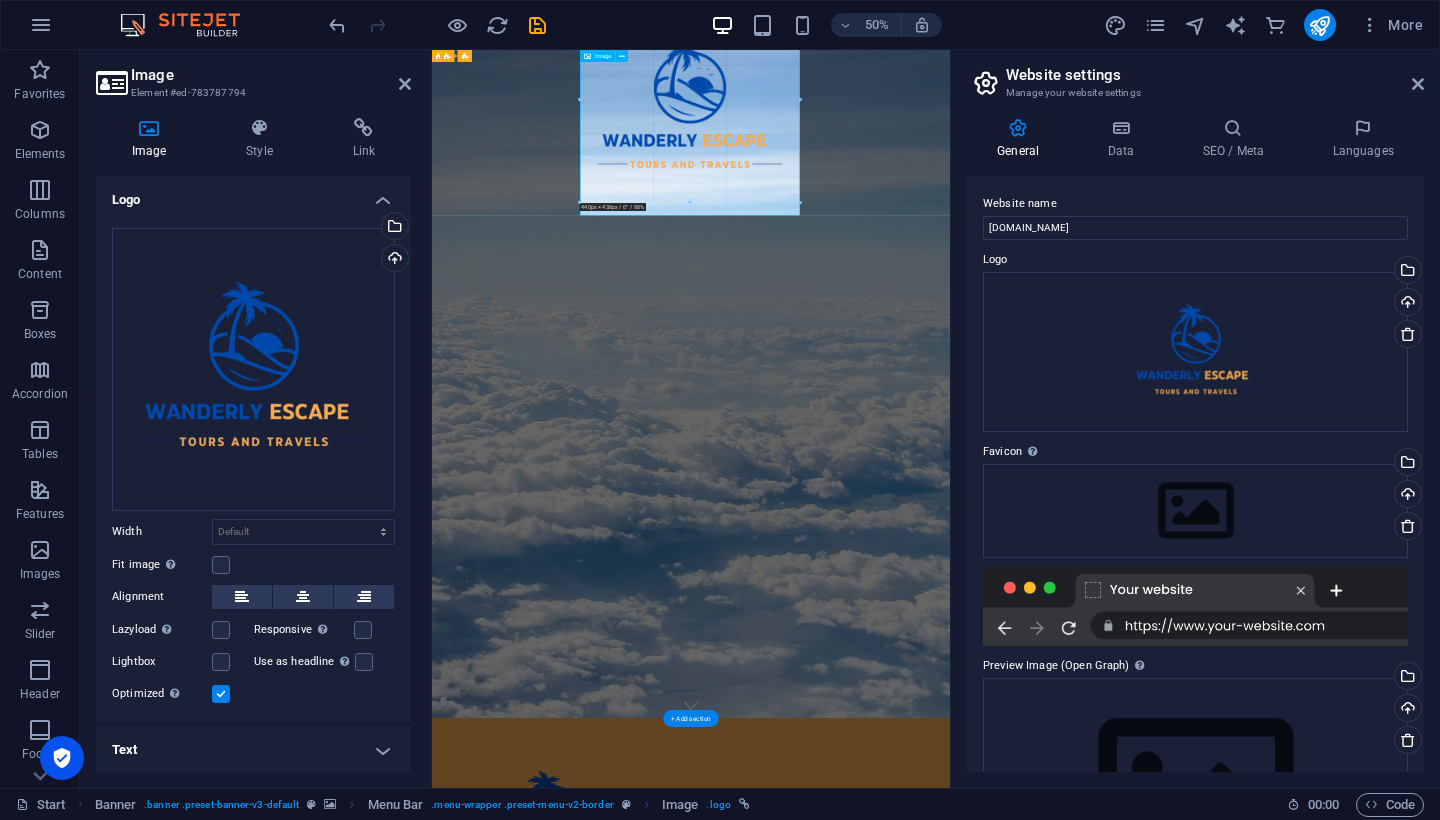 drag, startPoint x: 816, startPoint y: 246, endPoint x: 732, endPoint y: 79, distance: 186.93582 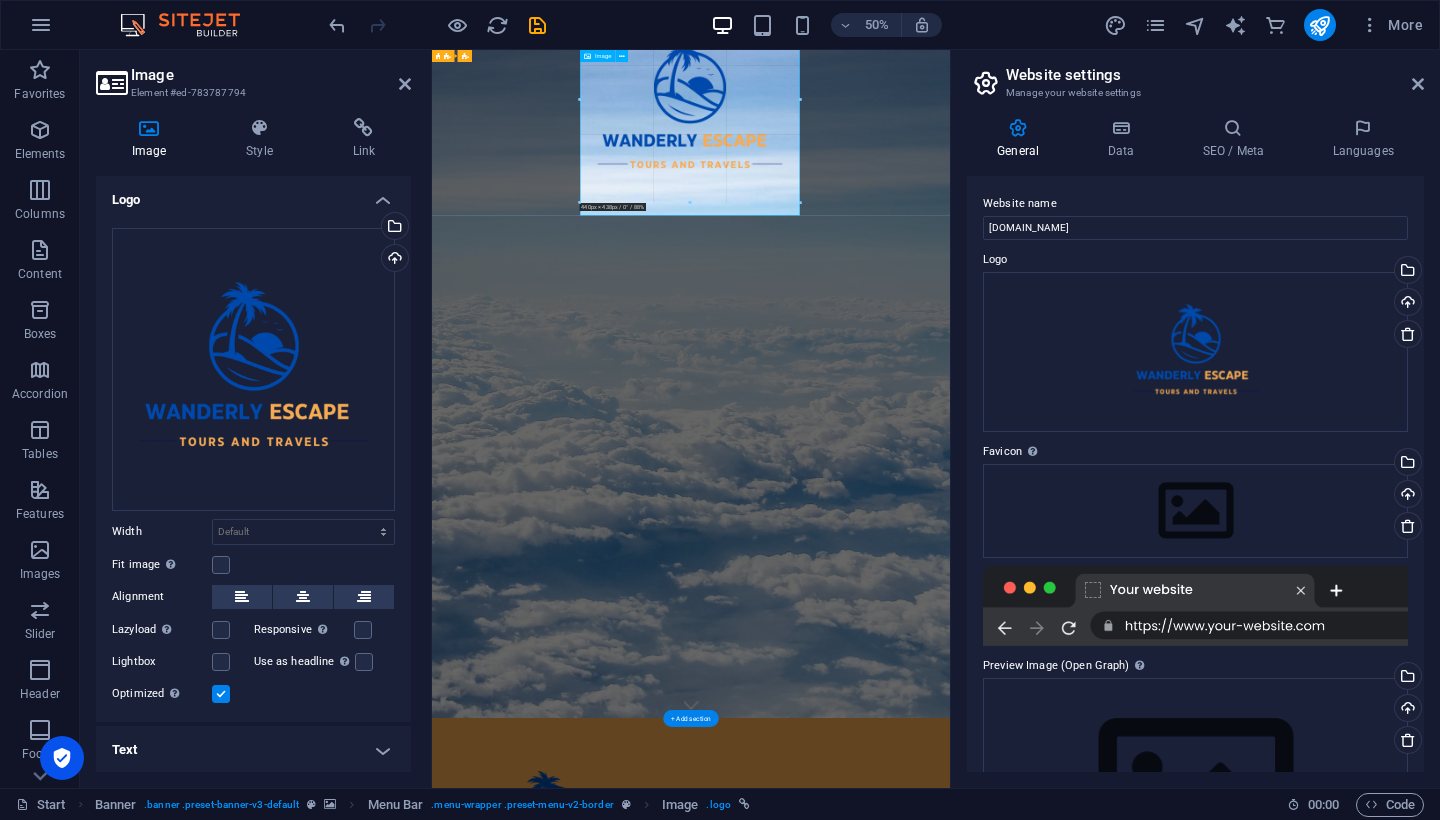 type on "435" 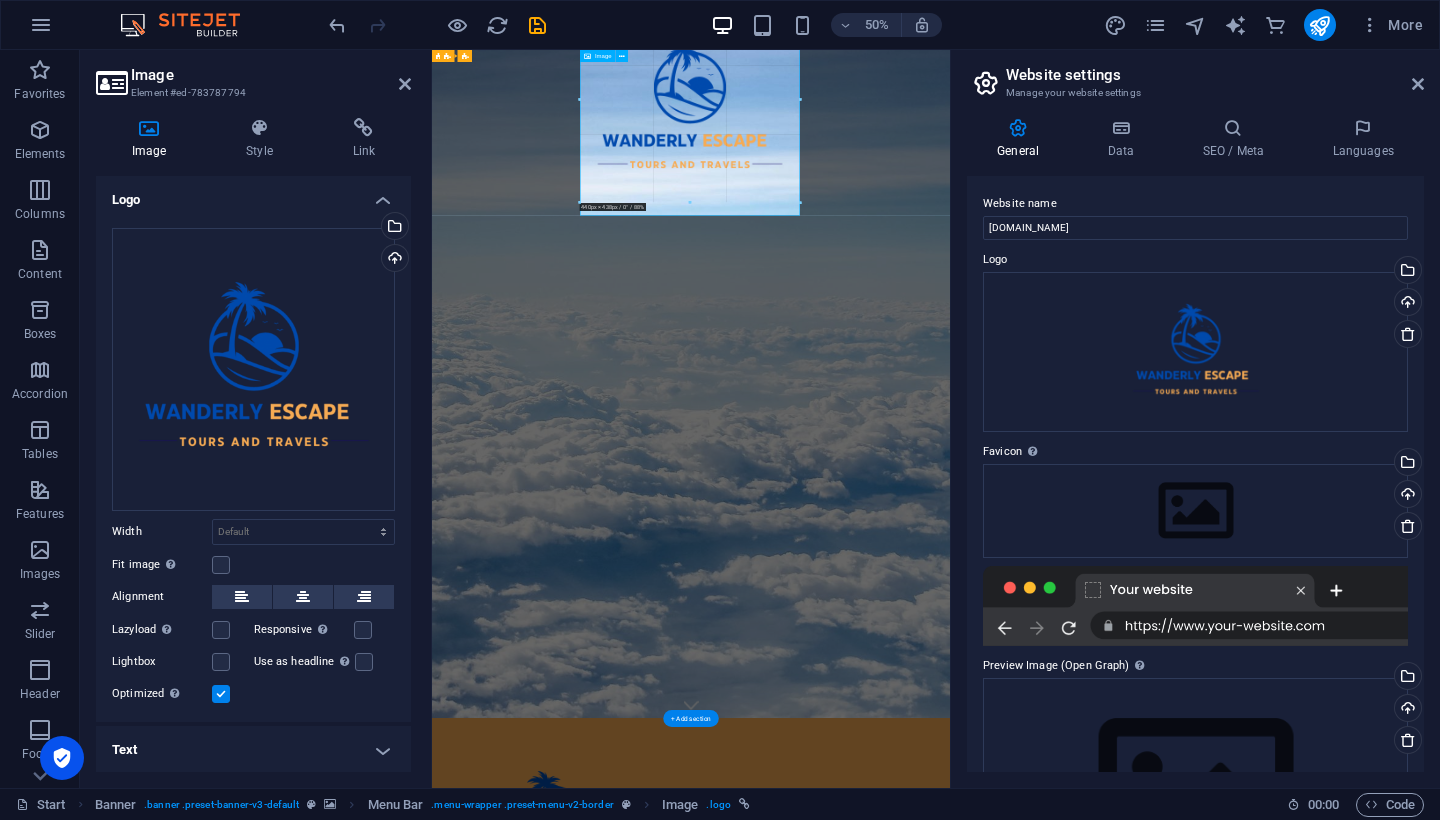 select on "px" 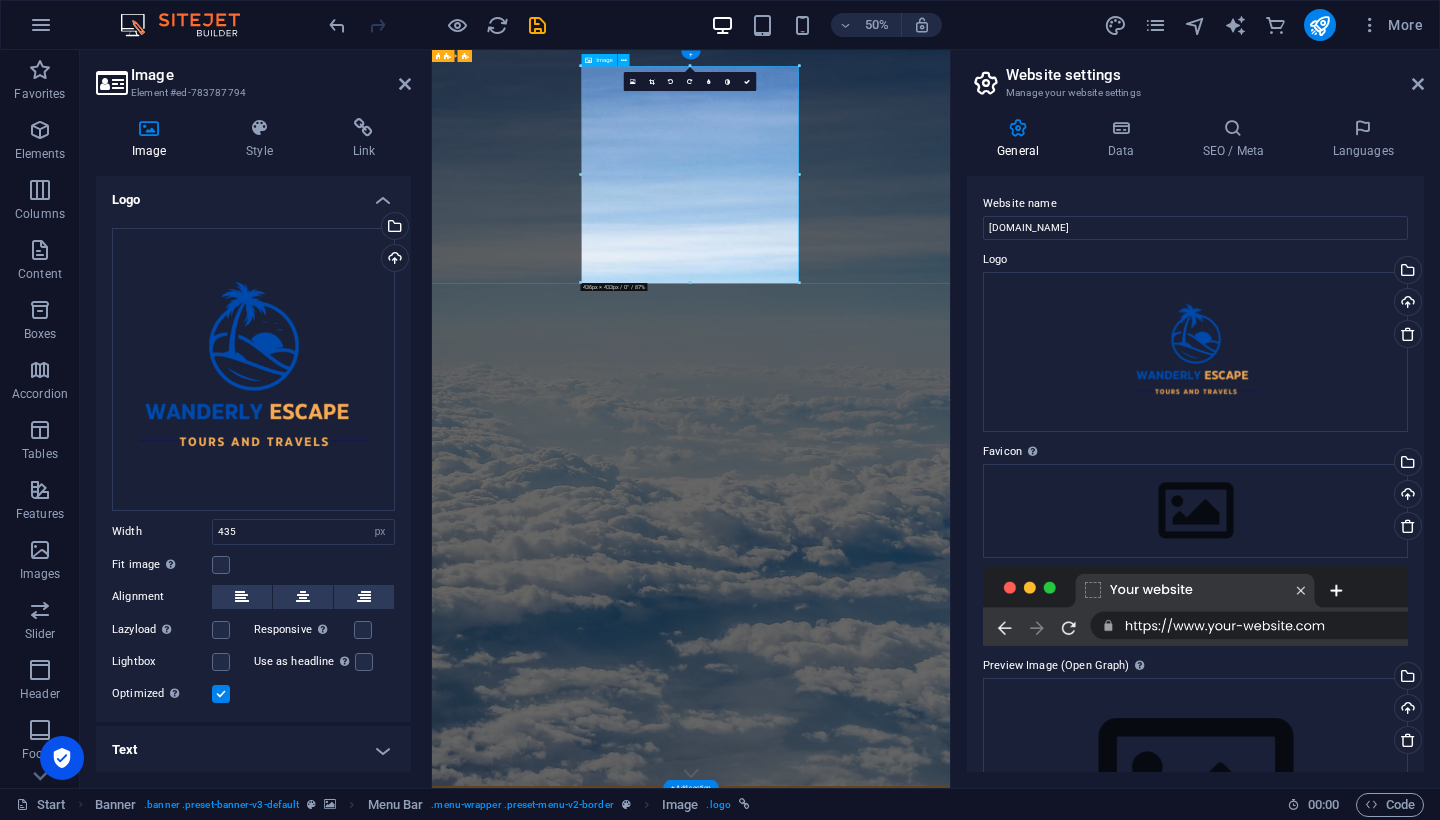 scroll, scrollTop: 0, scrollLeft: 0, axis: both 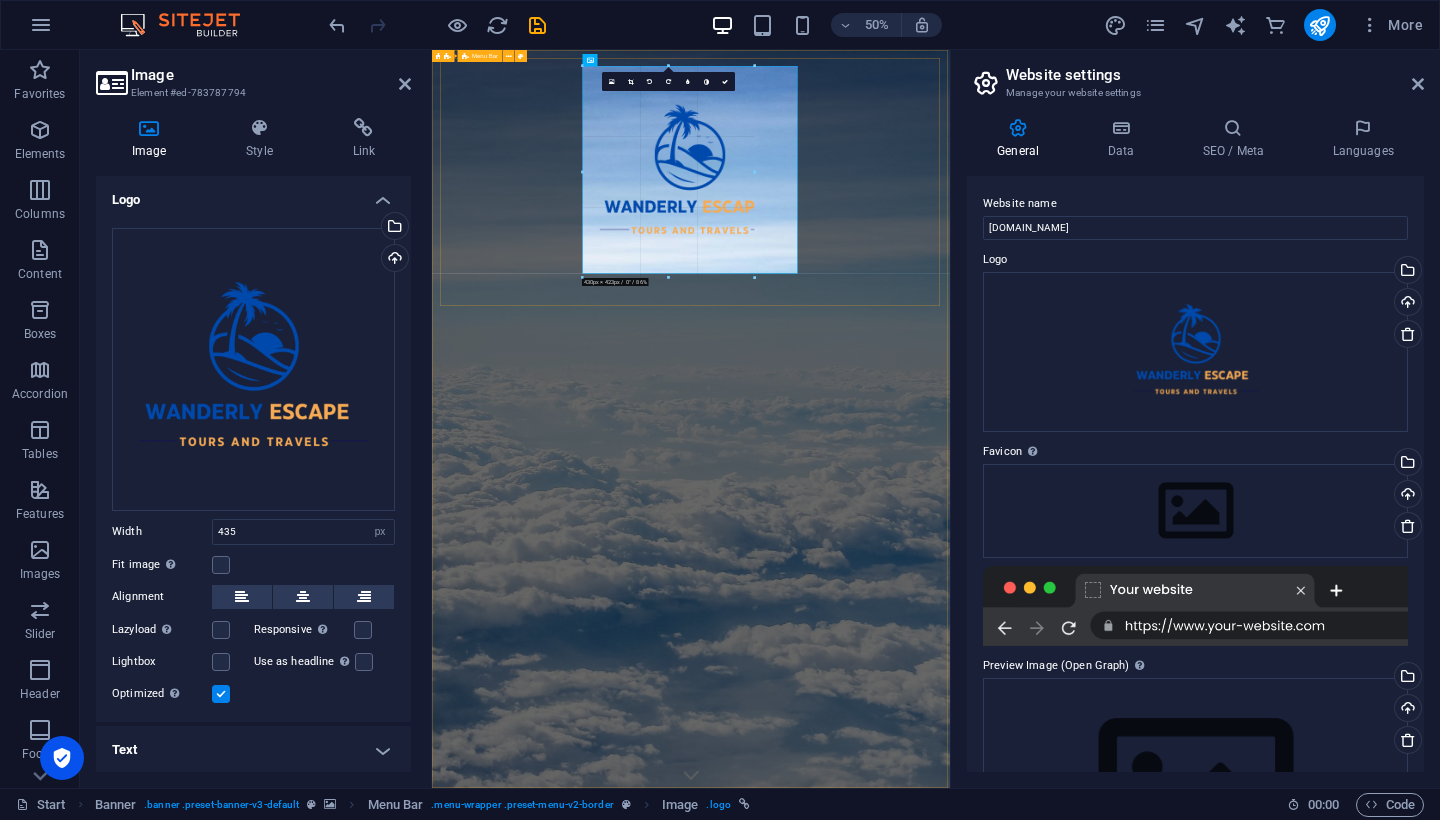 drag, startPoint x: 797, startPoint y: 64, endPoint x: 687, endPoint y: 158, distance: 144.69278 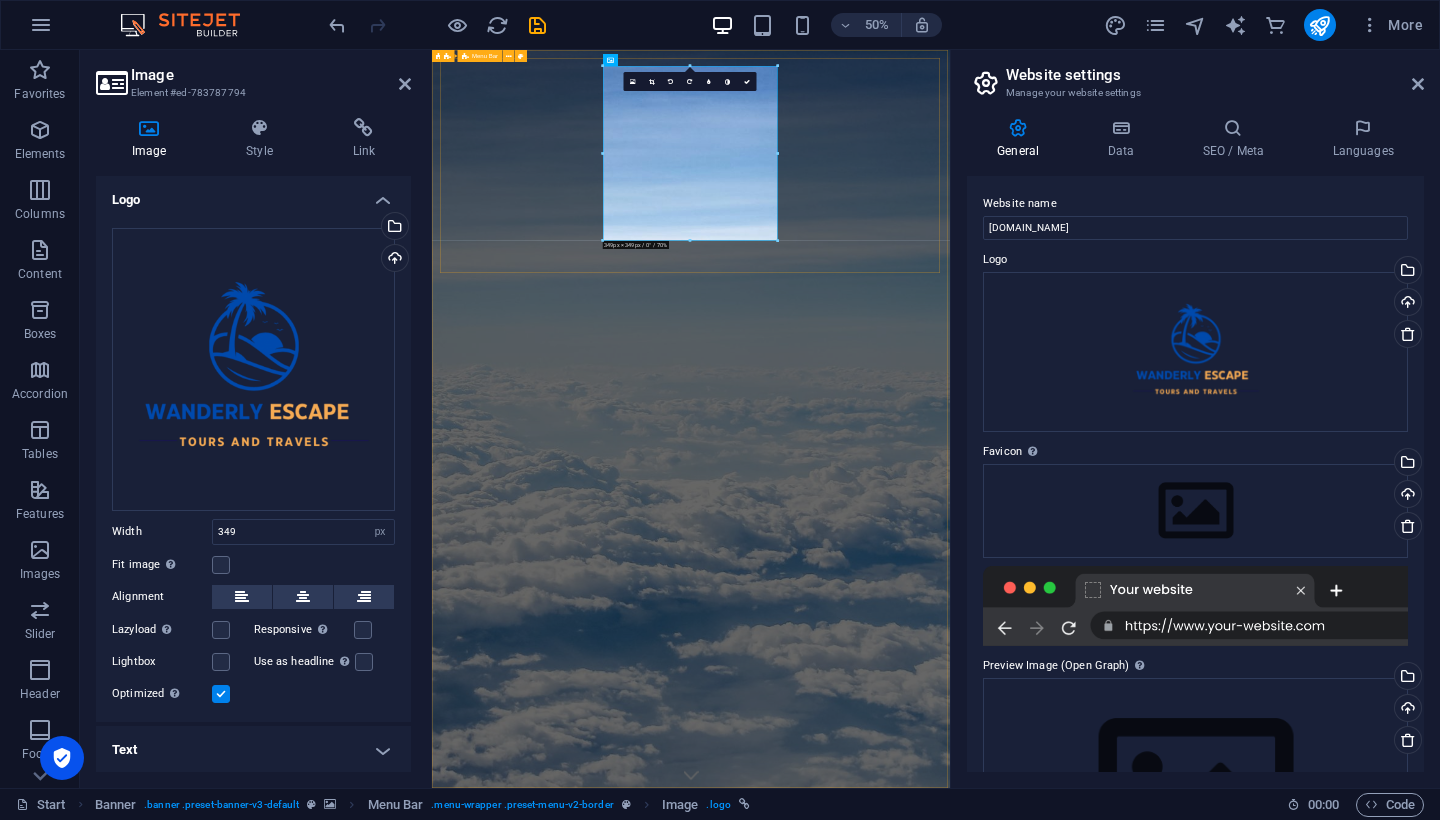 click on "Start Destinations Monthly Specials All Destinations Our promises to you Partners Contact" at bounding box center [950, 1757] 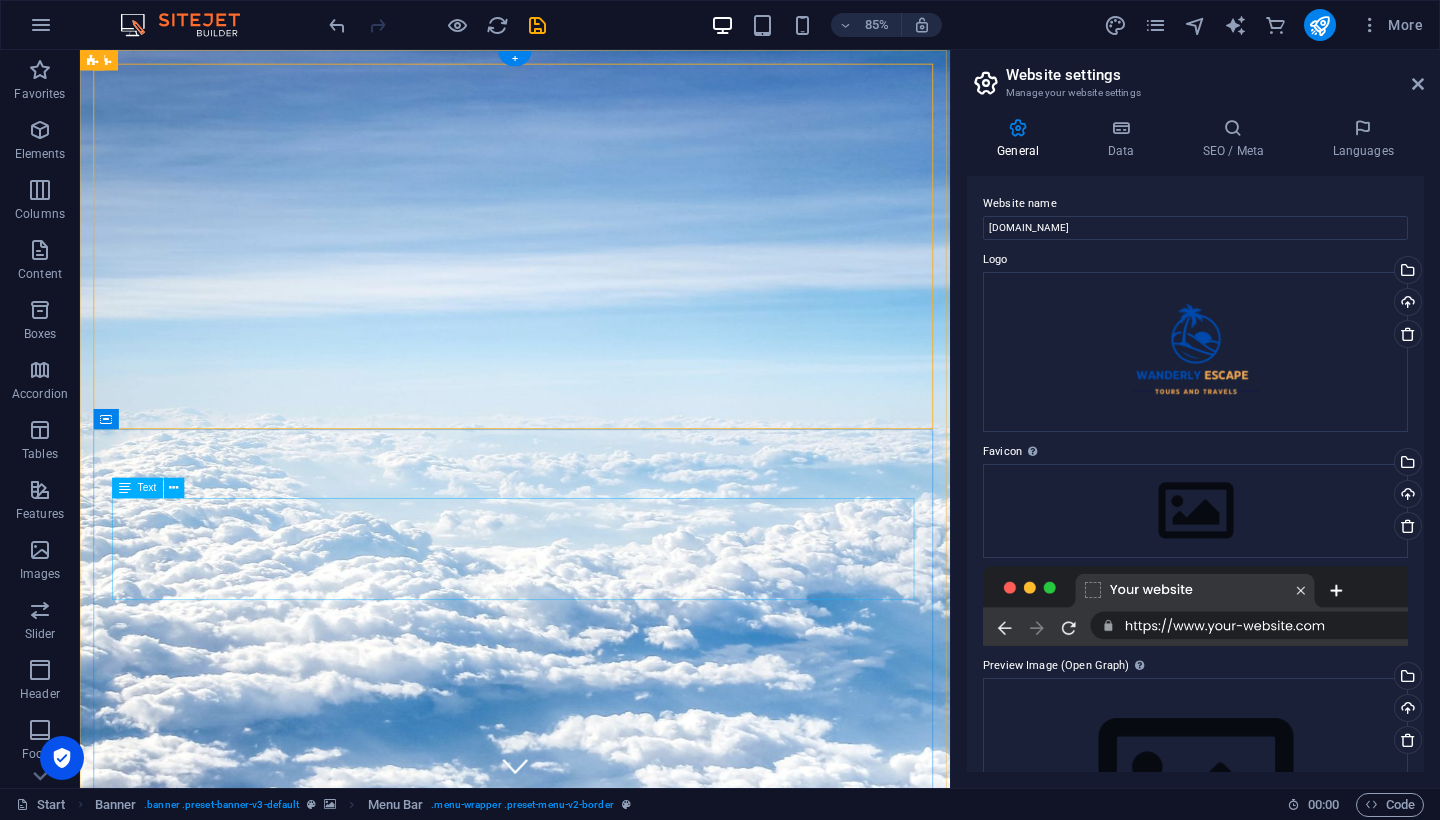 scroll, scrollTop: 0, scrollLeft: 0, axis: both 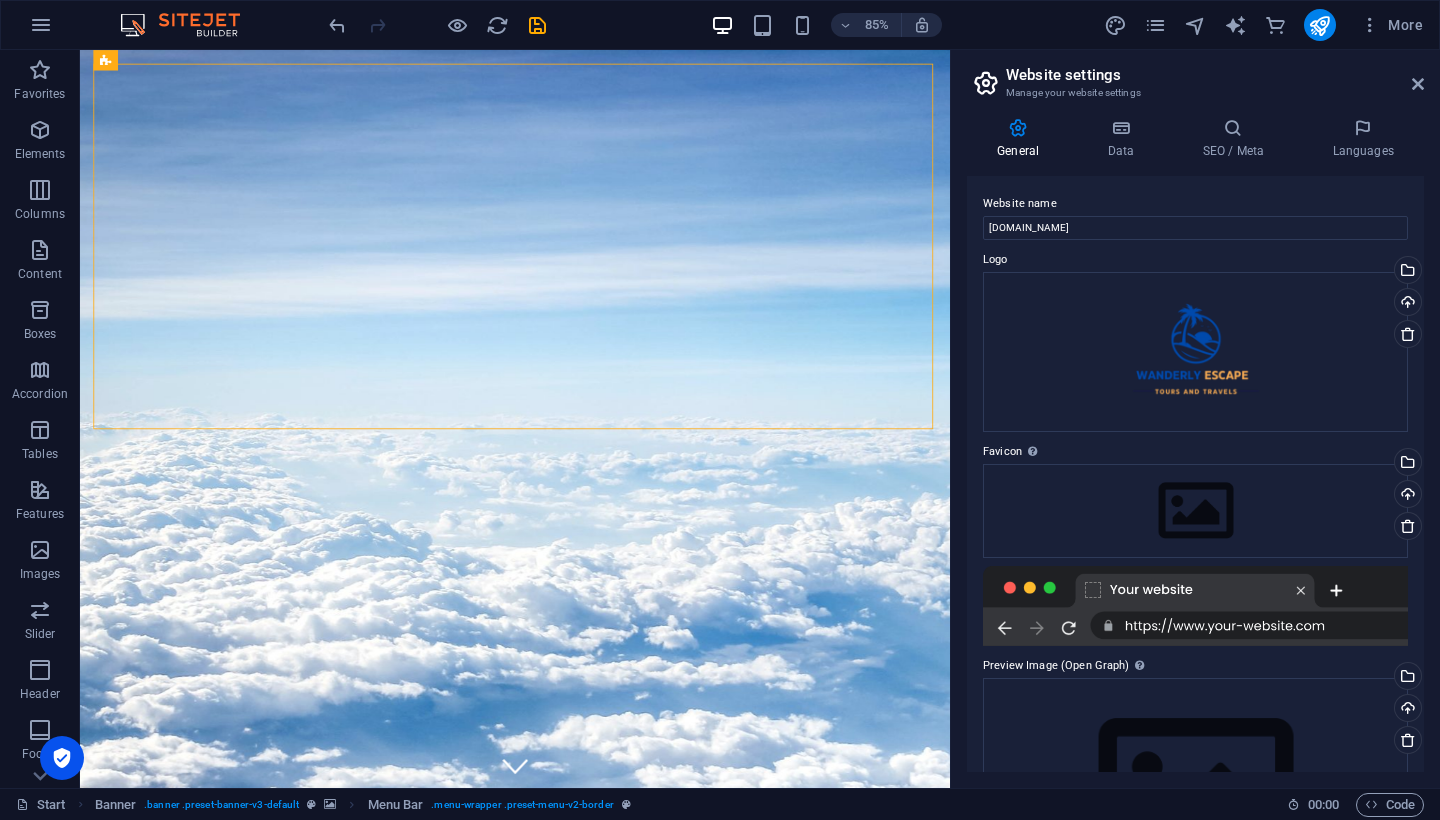 click on "Website settings Manage your website settings" at bounding box center (1197, 76) 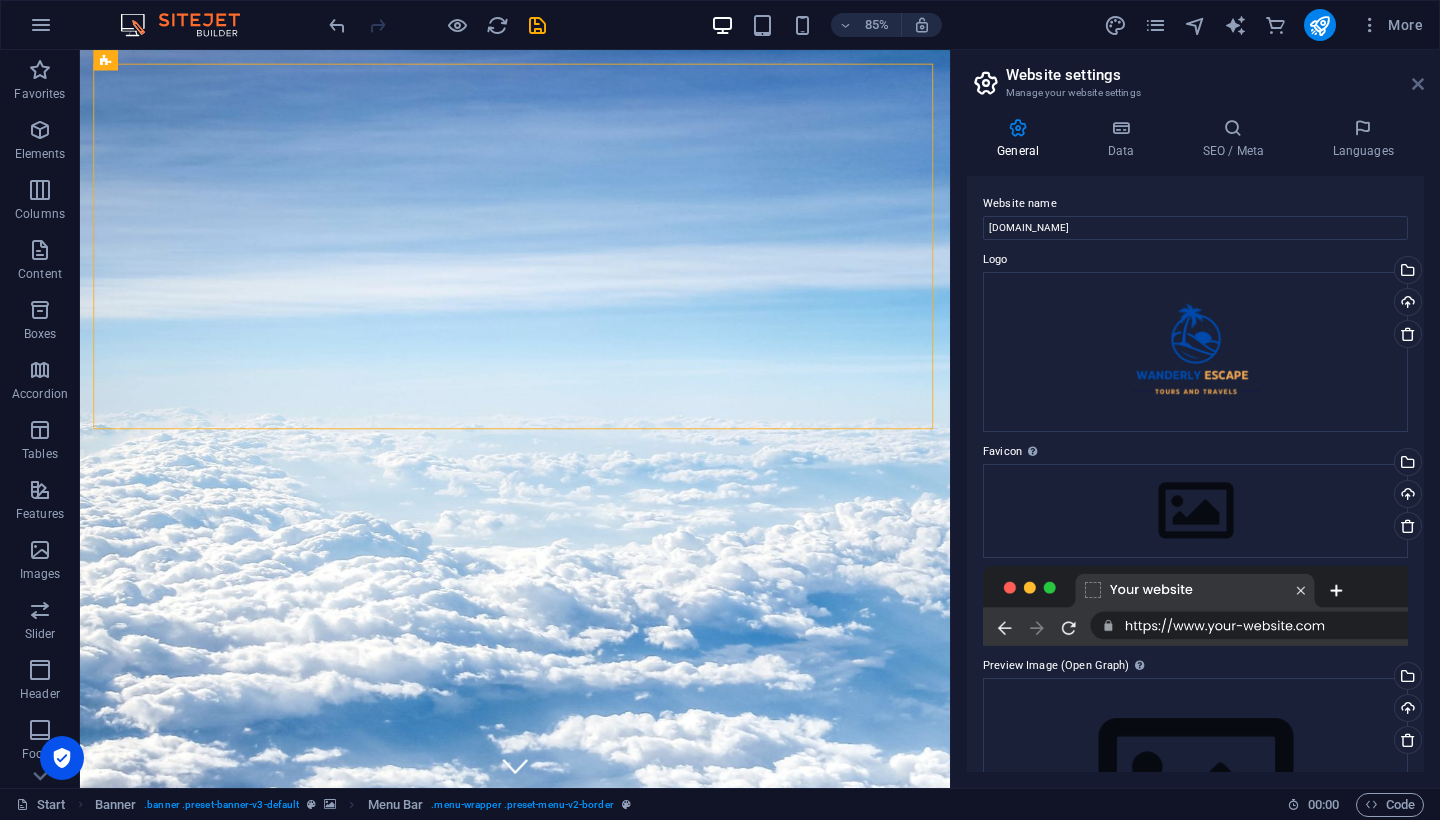 click at bounding box center (1418, 84) 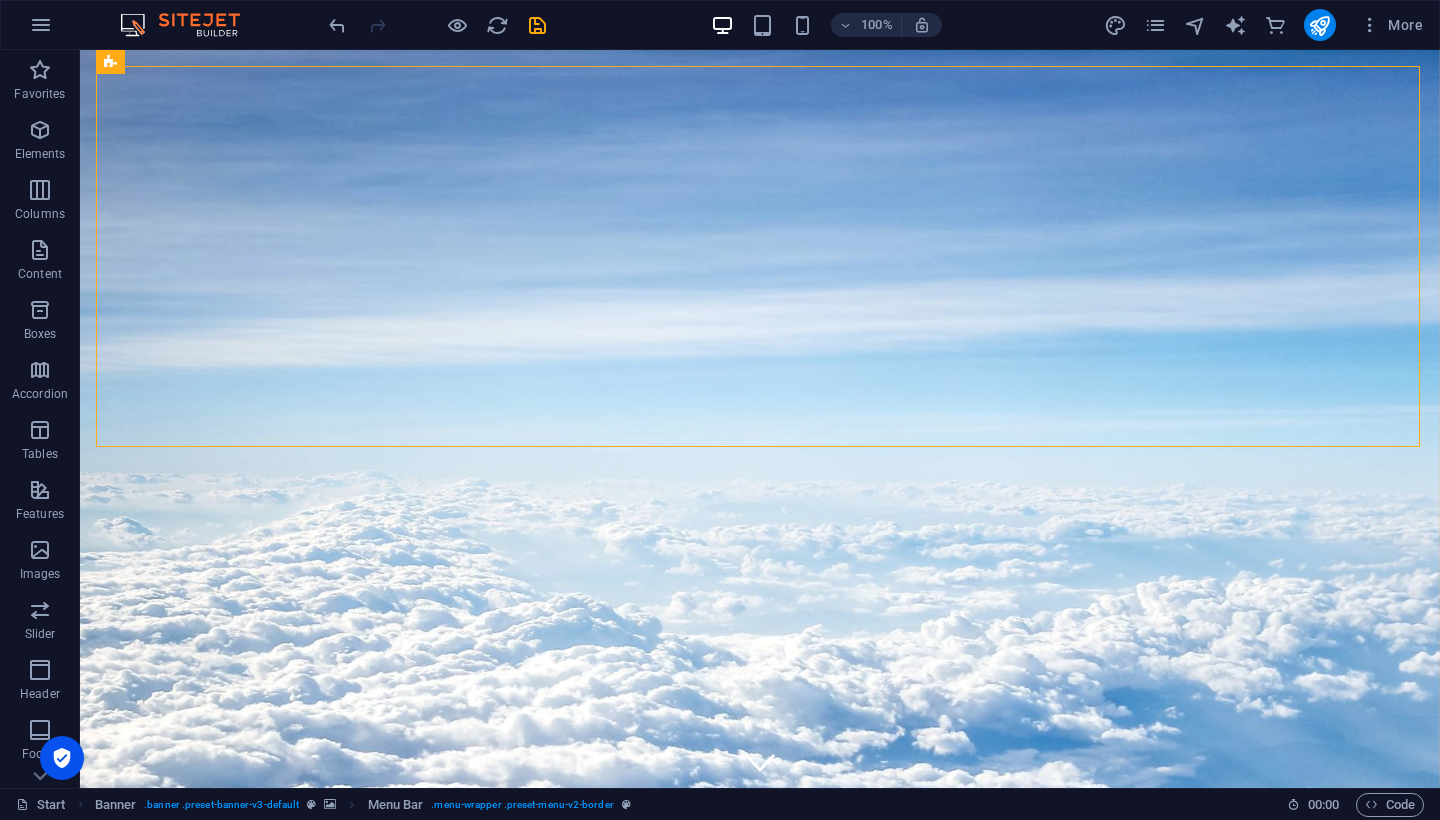 click on "100%" at bounding box center (826, 25) 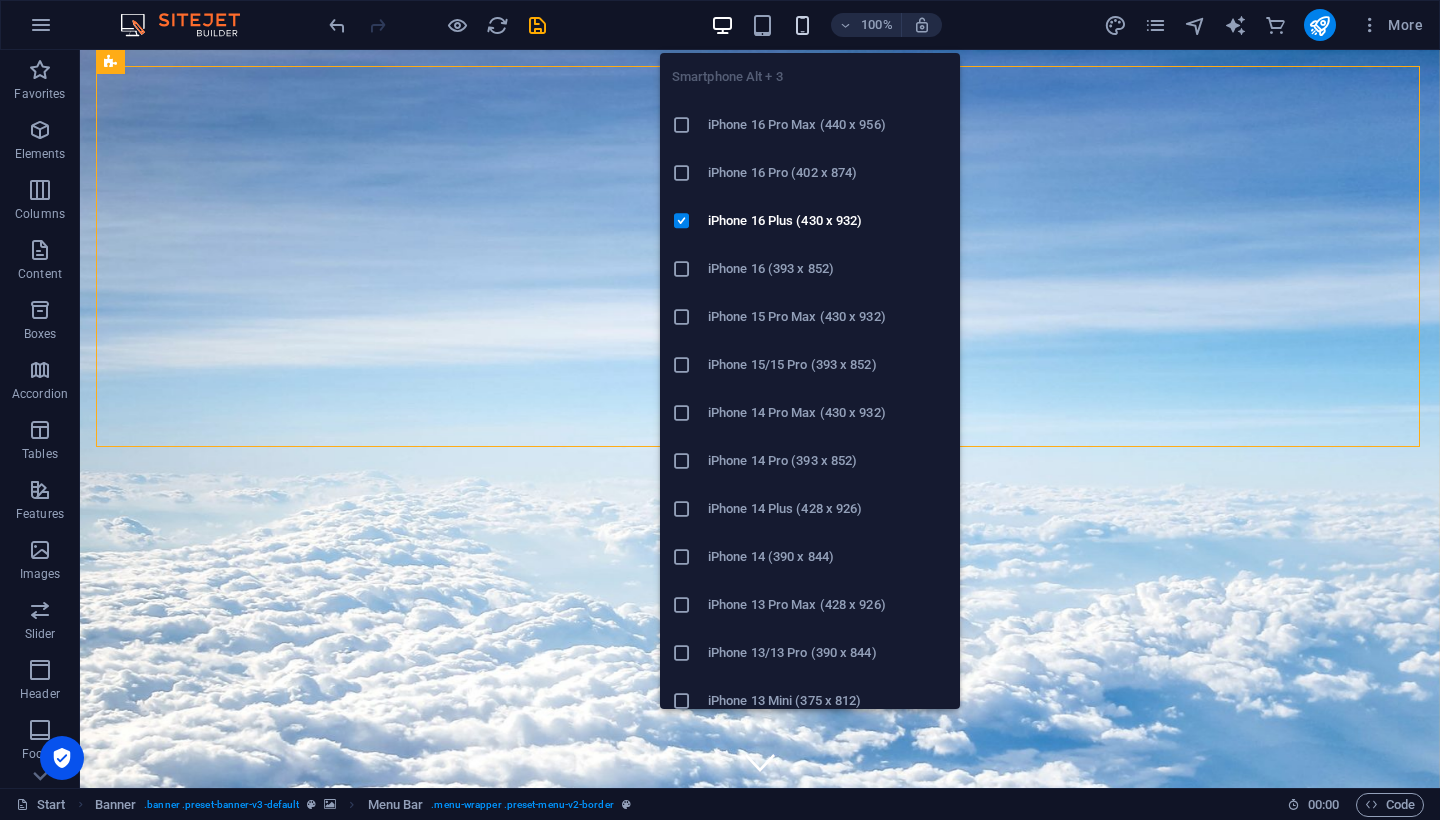 click at bounding box center (802, 25) 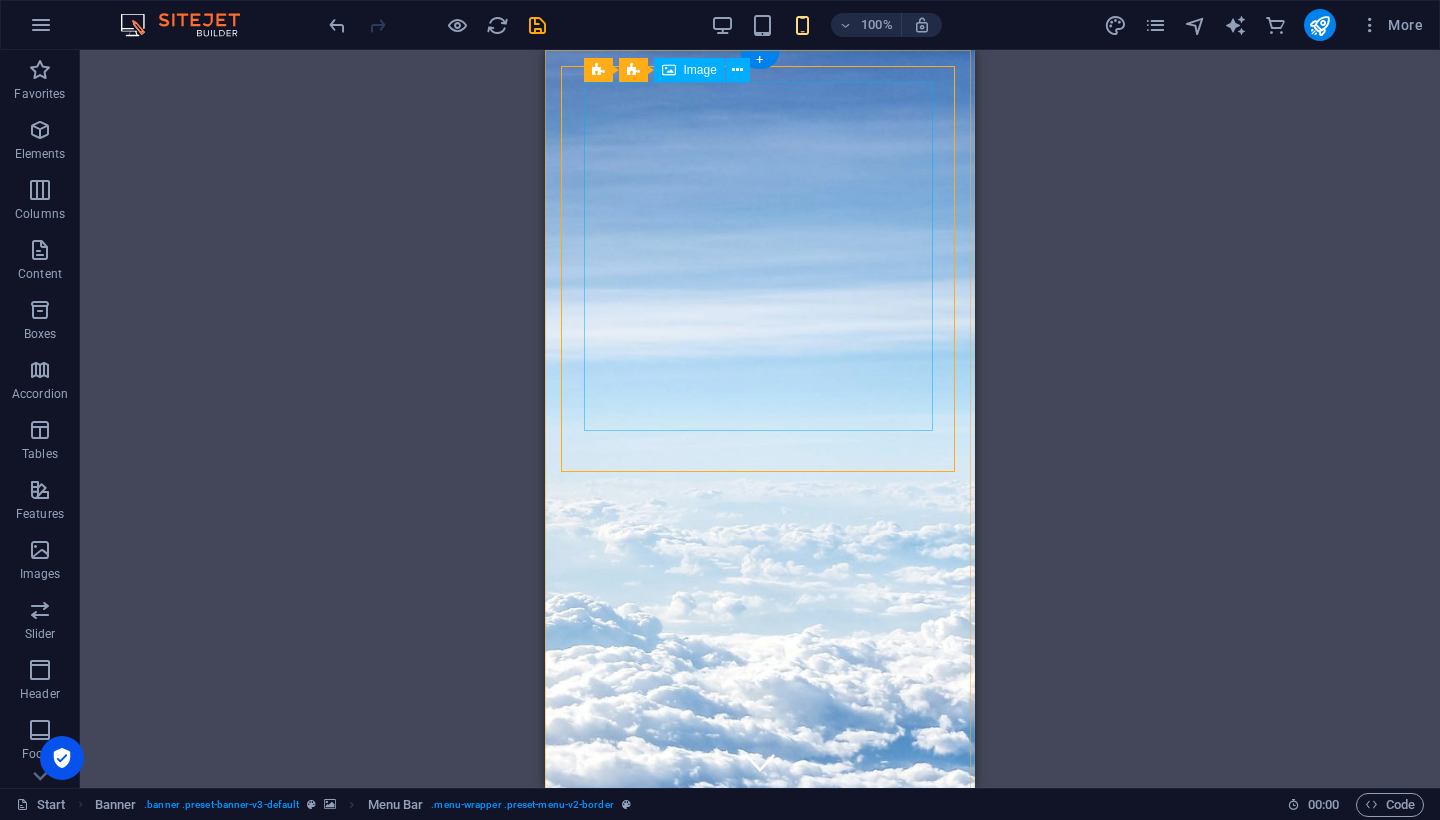 click at bounding box center [760, 1260] 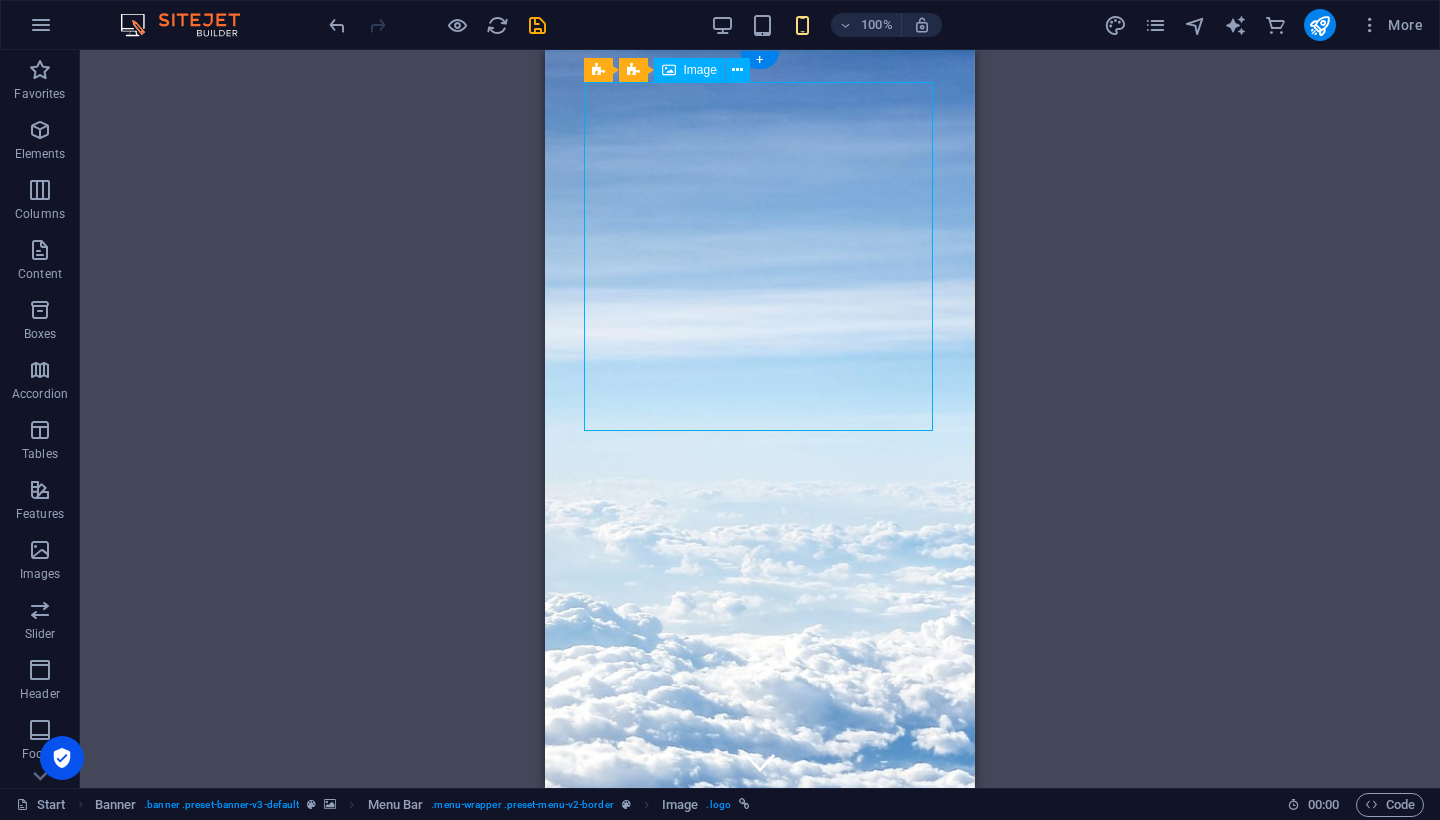 click at bounding box center (760, 1260) 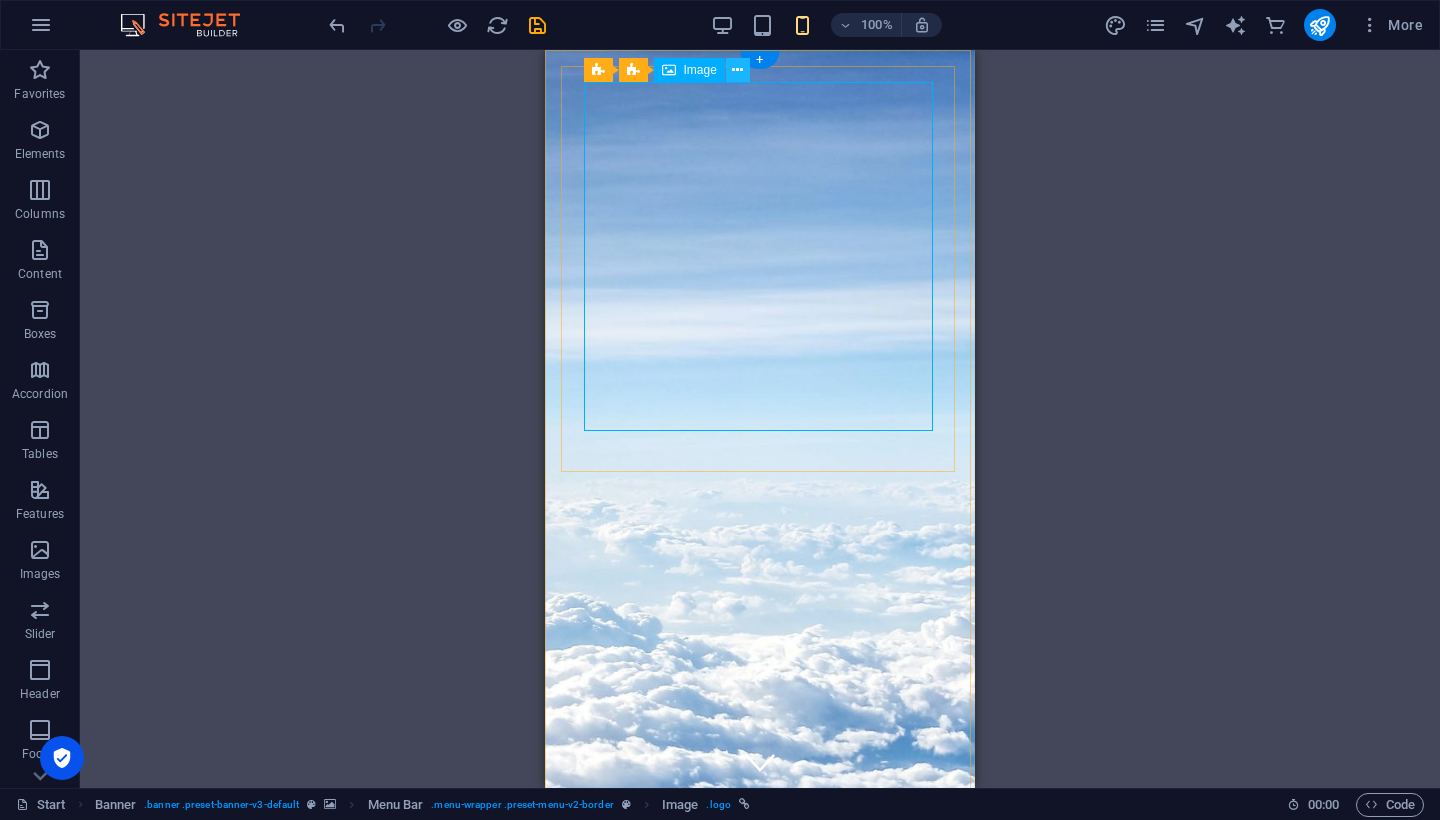 click at bounding box center [737, 70] 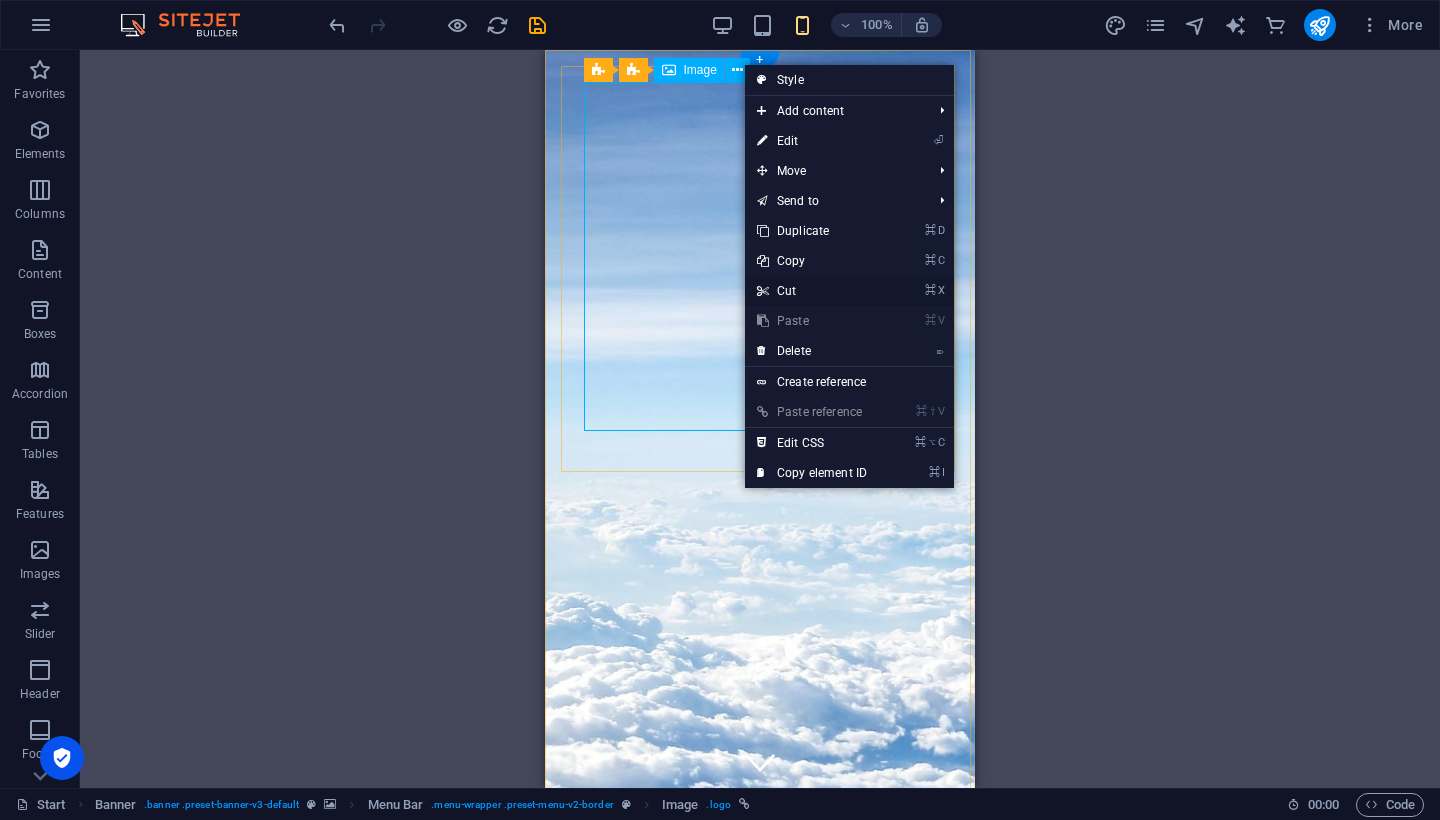 click on "⌘ X  Cut" at bounding box center [812, 291] 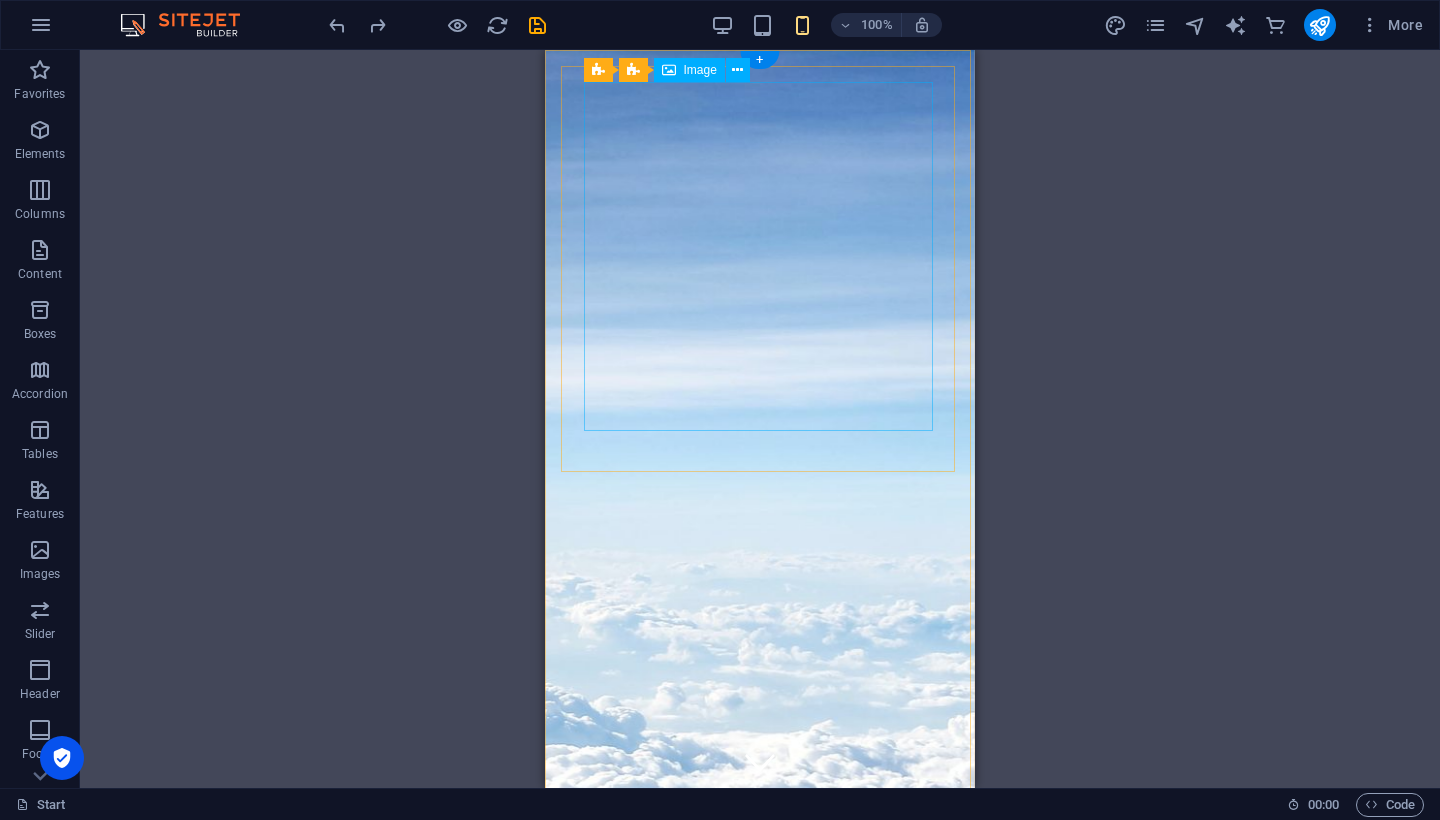 click at bounding box center (760, 1428) 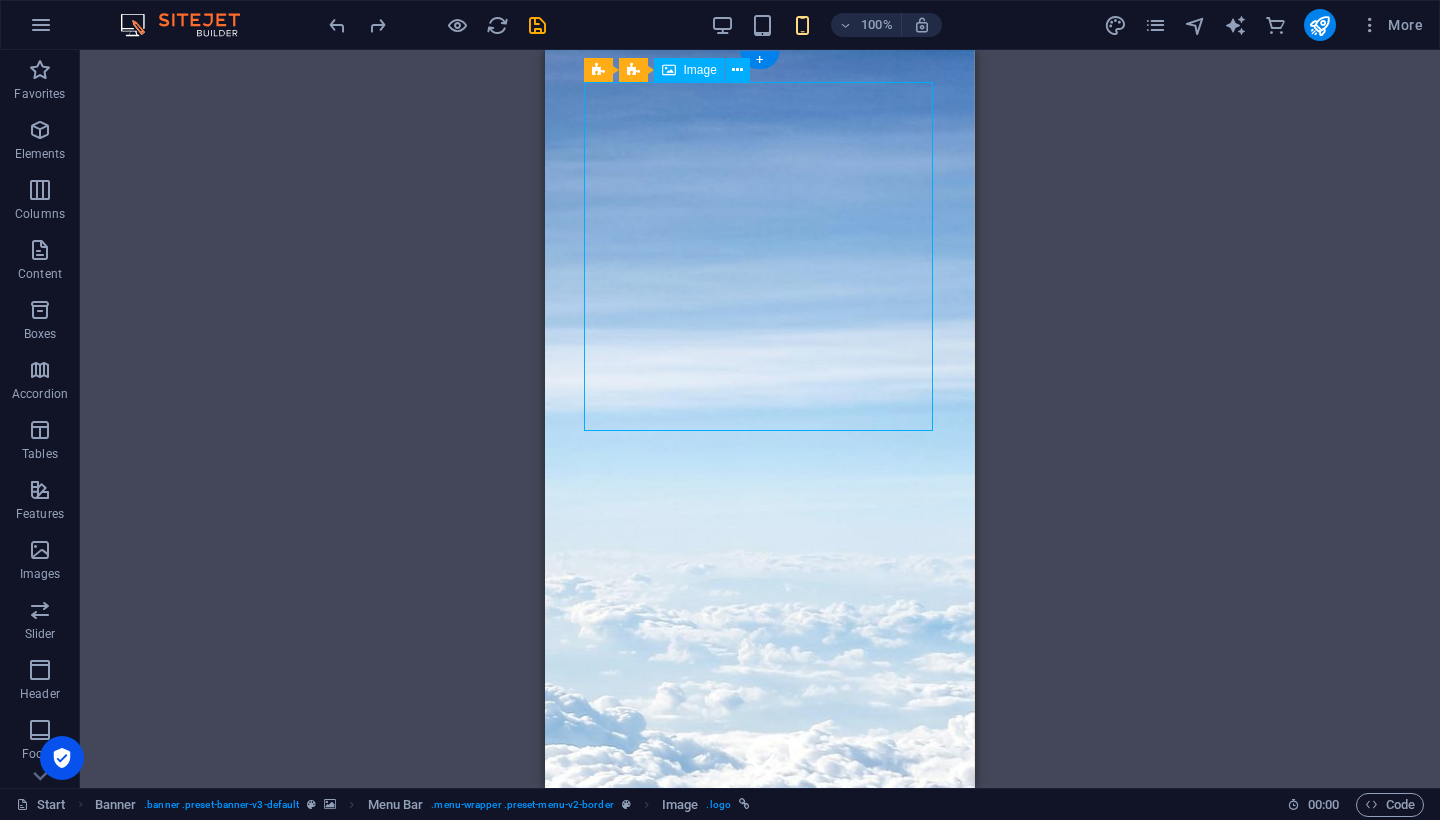 click at bounding box center [760, 1428] 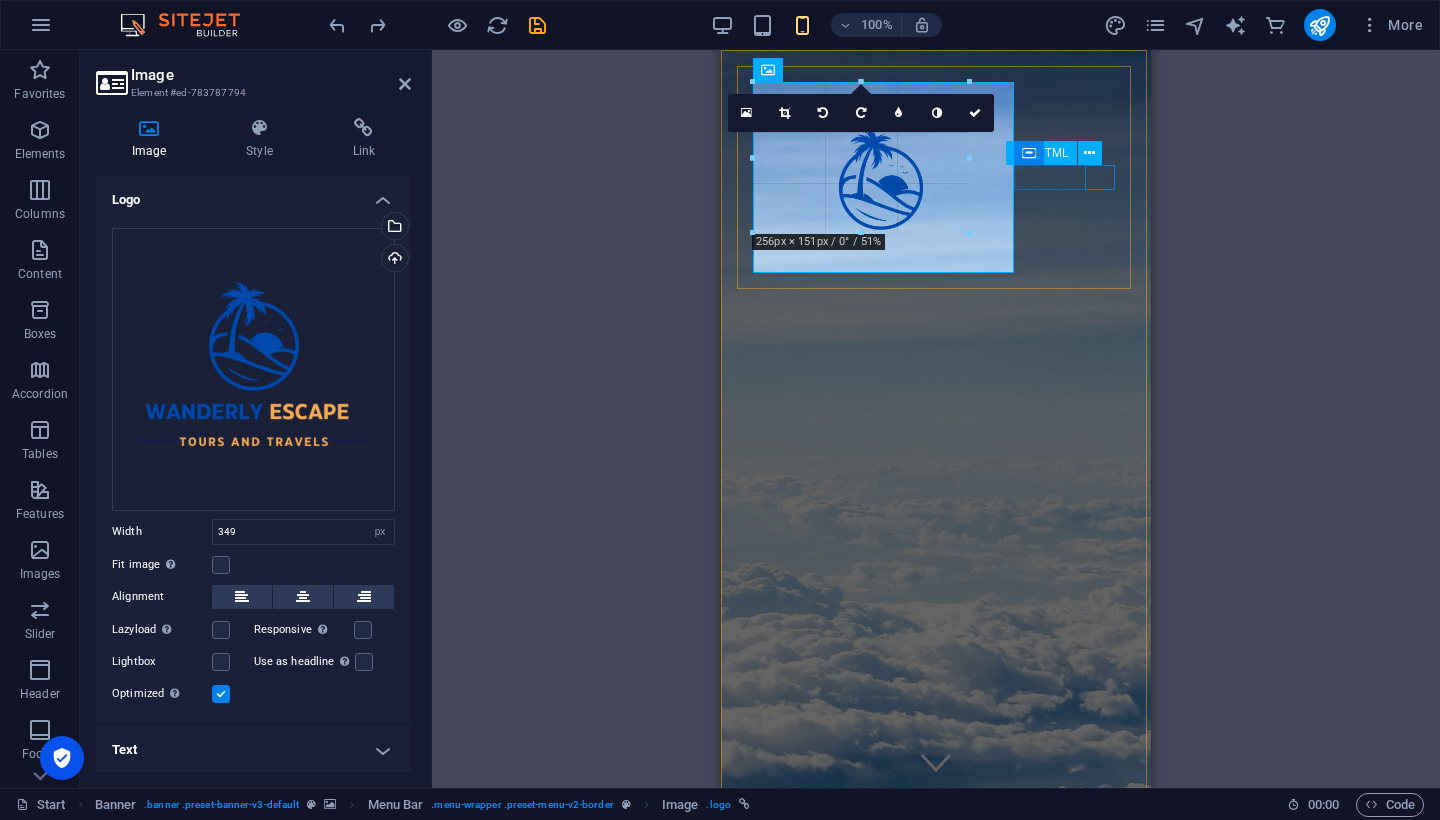 drag, startPoint x: 1107, startPoint y: 436, endPoint x: 795, endPoint y: 214, distance: 382.92035 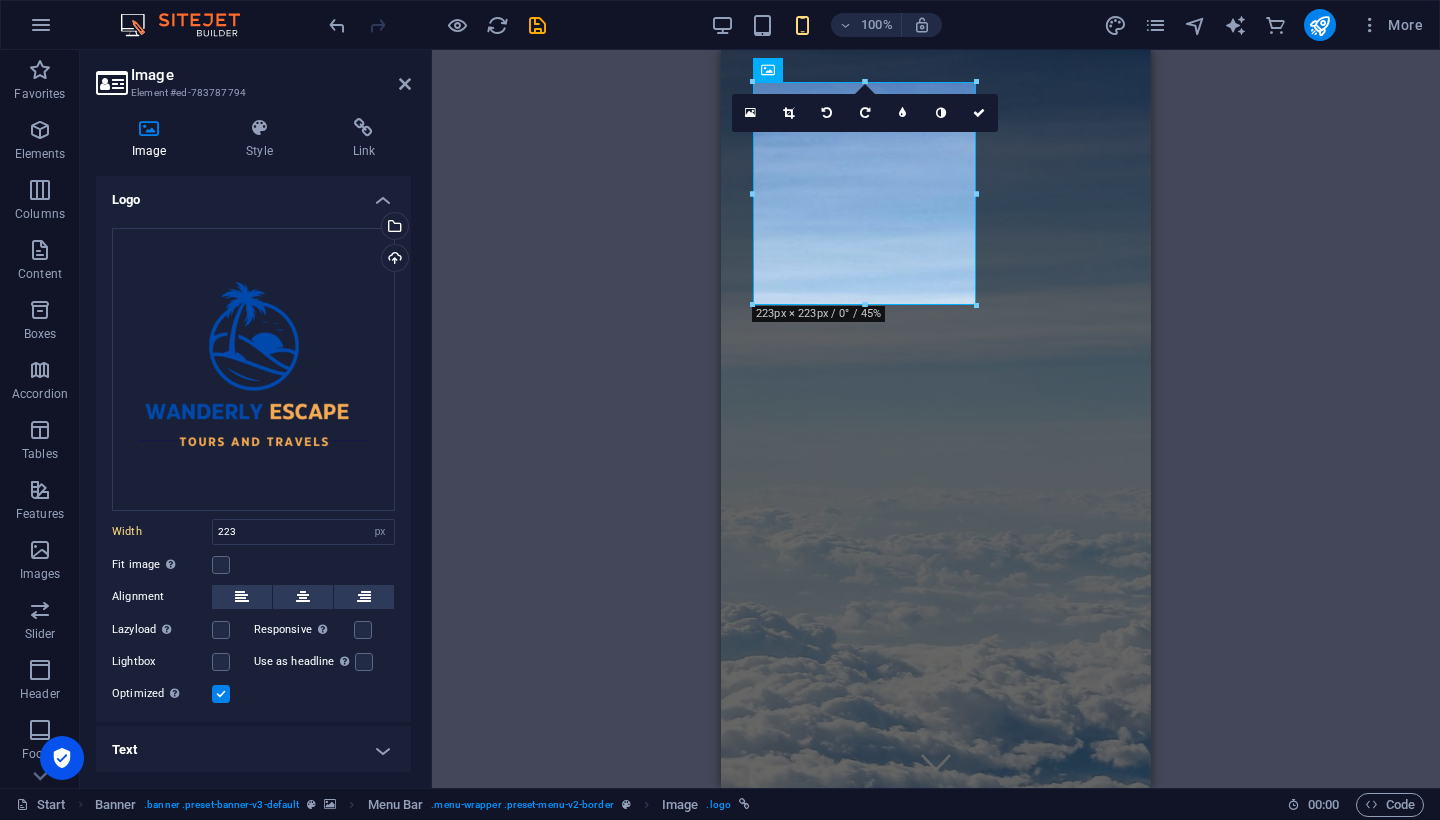 click on "H1   Container   Container   Banner   Icon   Form button   Preset   Preset   Form   Checkbox   Captcha   Text   Banner   Menu Bar   Banner   Image   Spacer   Menu   HTML   Container 180 170 160 150 140 130 120 110 100 90 80 70 60 50 40 30 20 10 0 -10 -20 -30 -40 -50 -60 -70 -80 -90 -100 -110 -120 -130 -140 -150 -160 -170 223px × 223px / 0° / 45% 16:10 16:9 4:3 1:1 1:2 0   Icon" at bounding box center [936, 419] 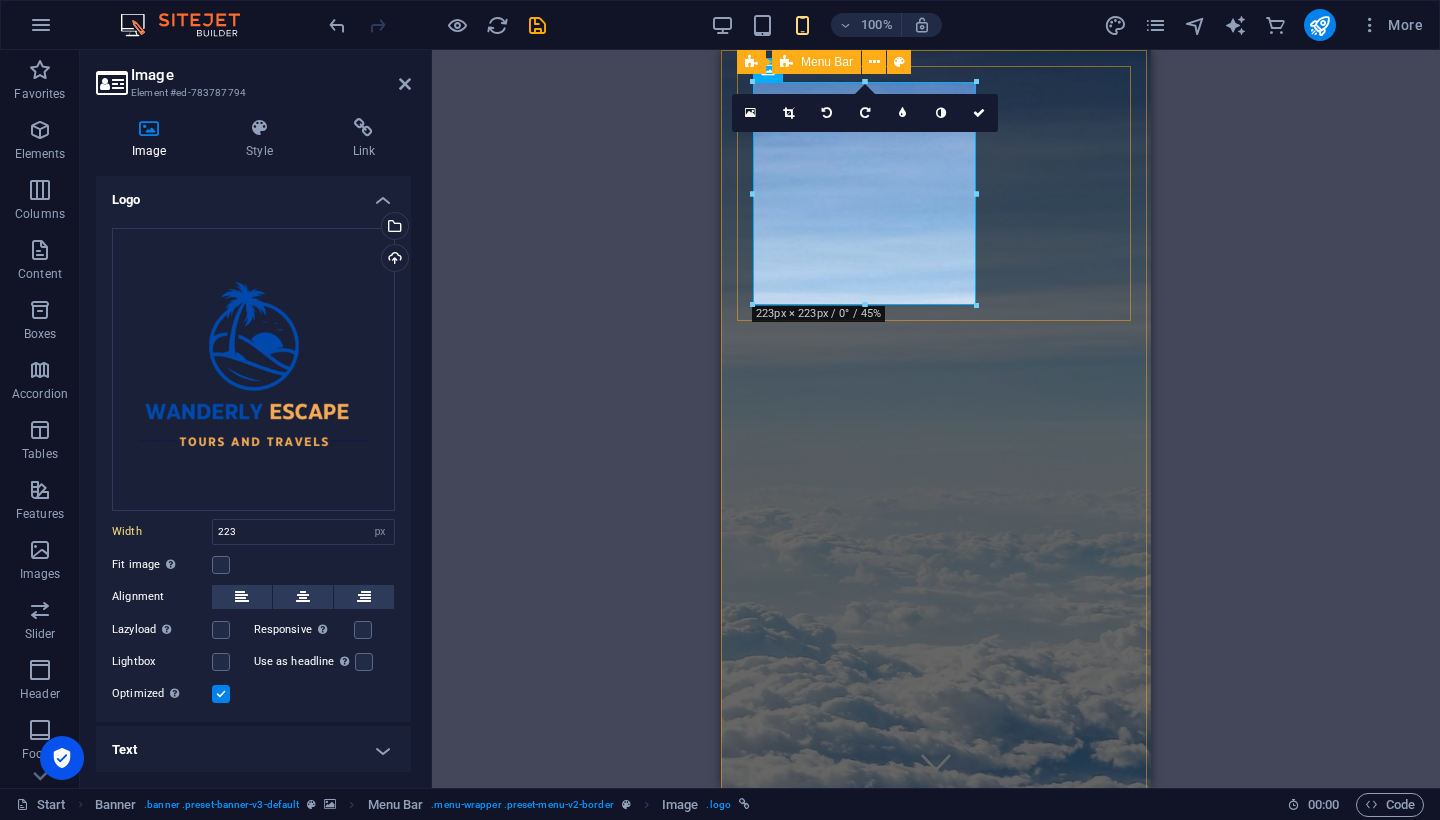 click on "Start Destinations Monthly Specials All Destinations Our promises to you Partners Contact" at bounding box center (936, 1240) 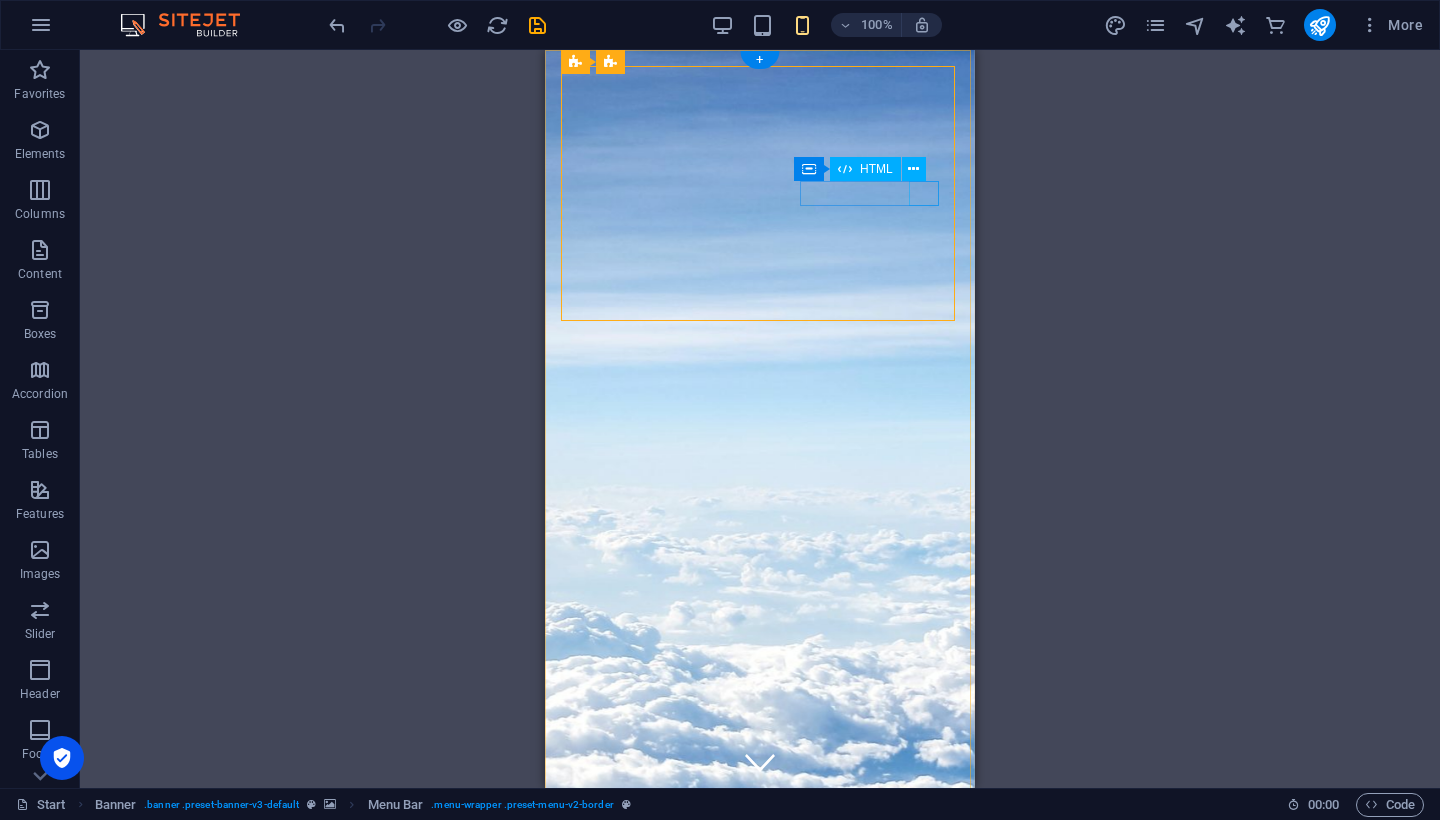 click at bounding box center (760, 1364) 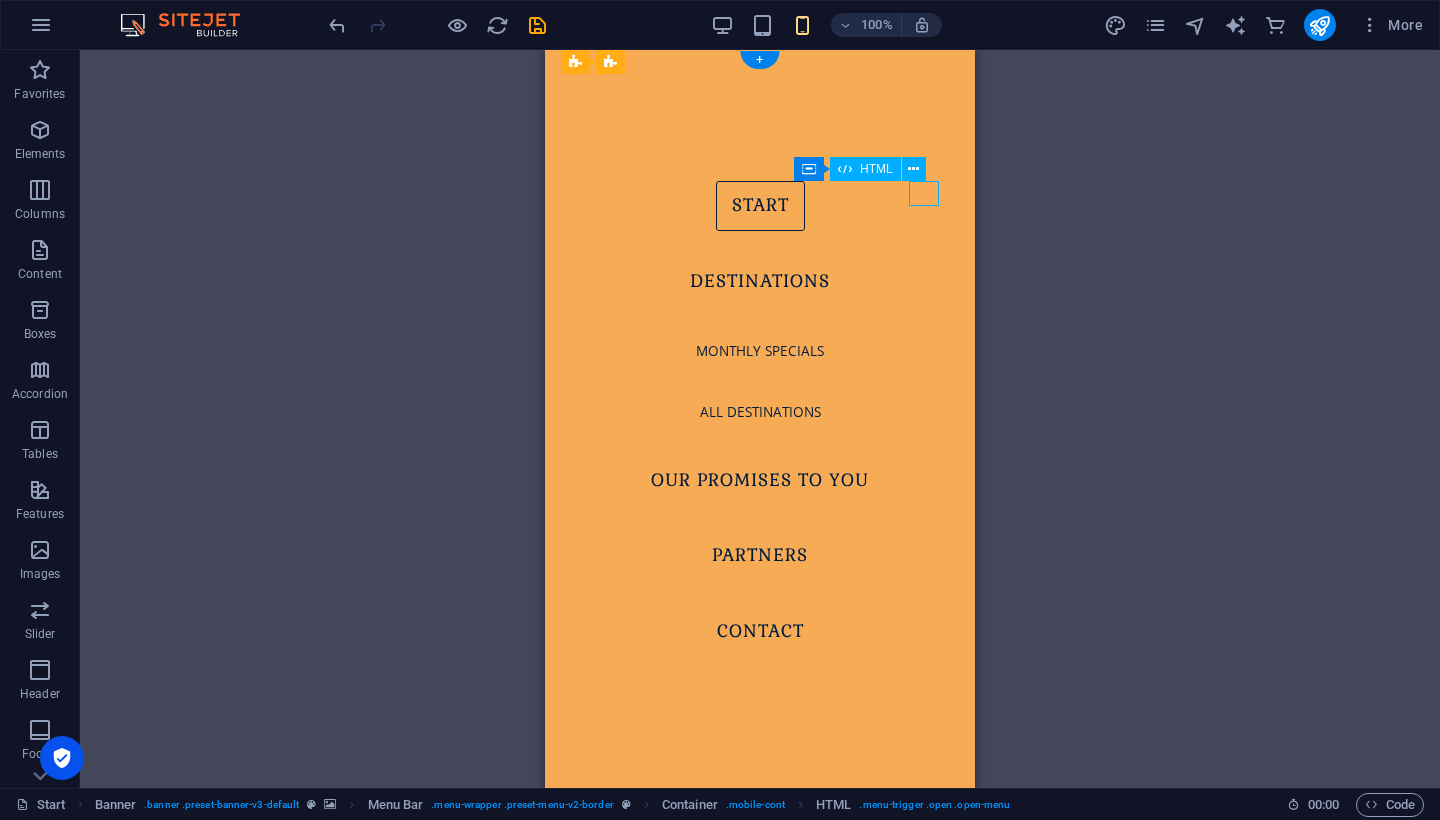 click at bounding box center (592, 1364) 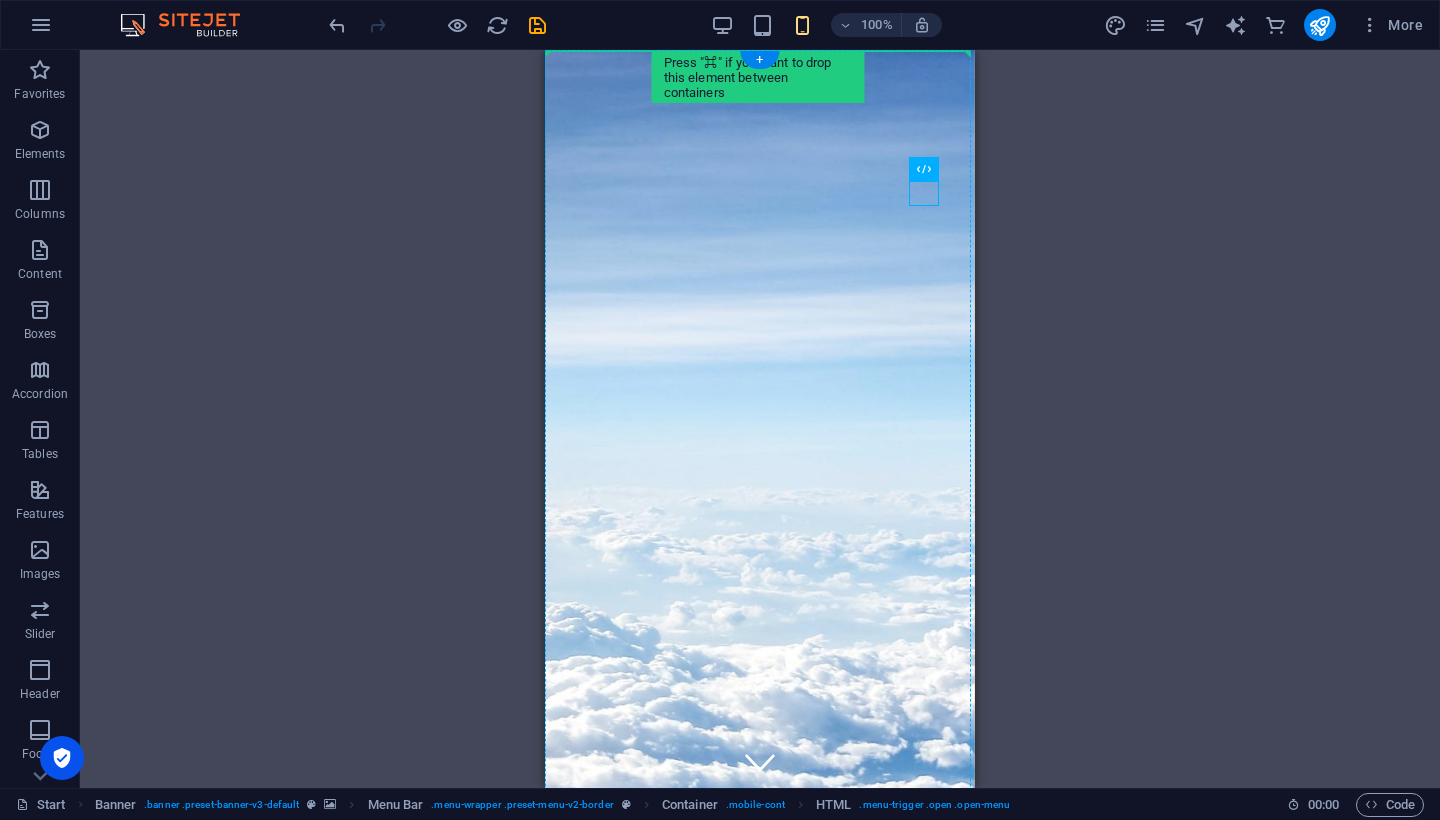drag, startPoint x: 924, startPoint y: 200, endPoint x: 950, endPoint y: 101, distance: 102.357216 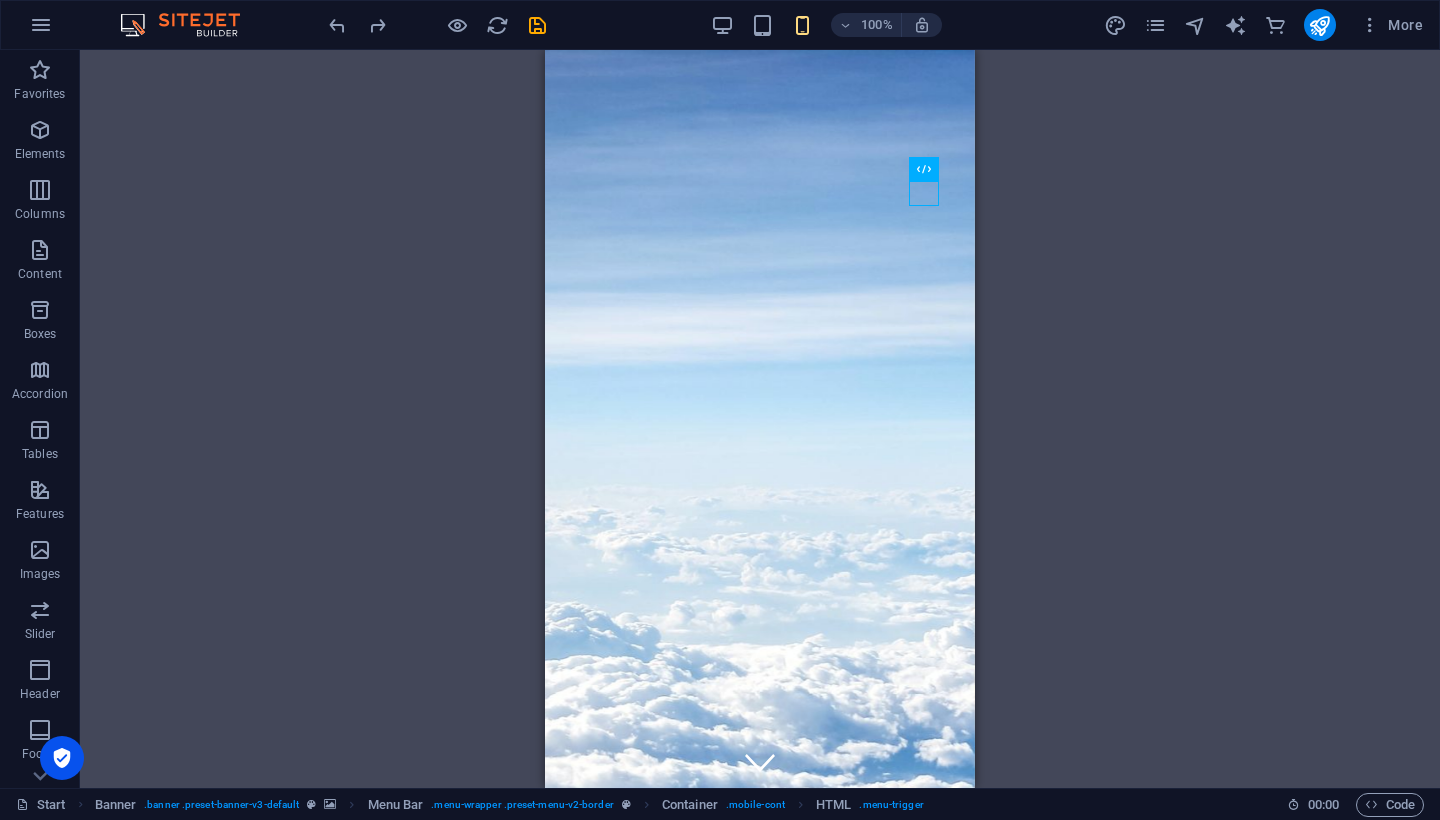 click on "H1   Container   Container   Banner   Icon   Form button   Preset   Preset   Form   Checkbox   Captcha   Text   Banner   Menu Bar   Banner   Image   Spacer   Menu   Container   HTML   Container   Icon" at bounding box center (760, 419) 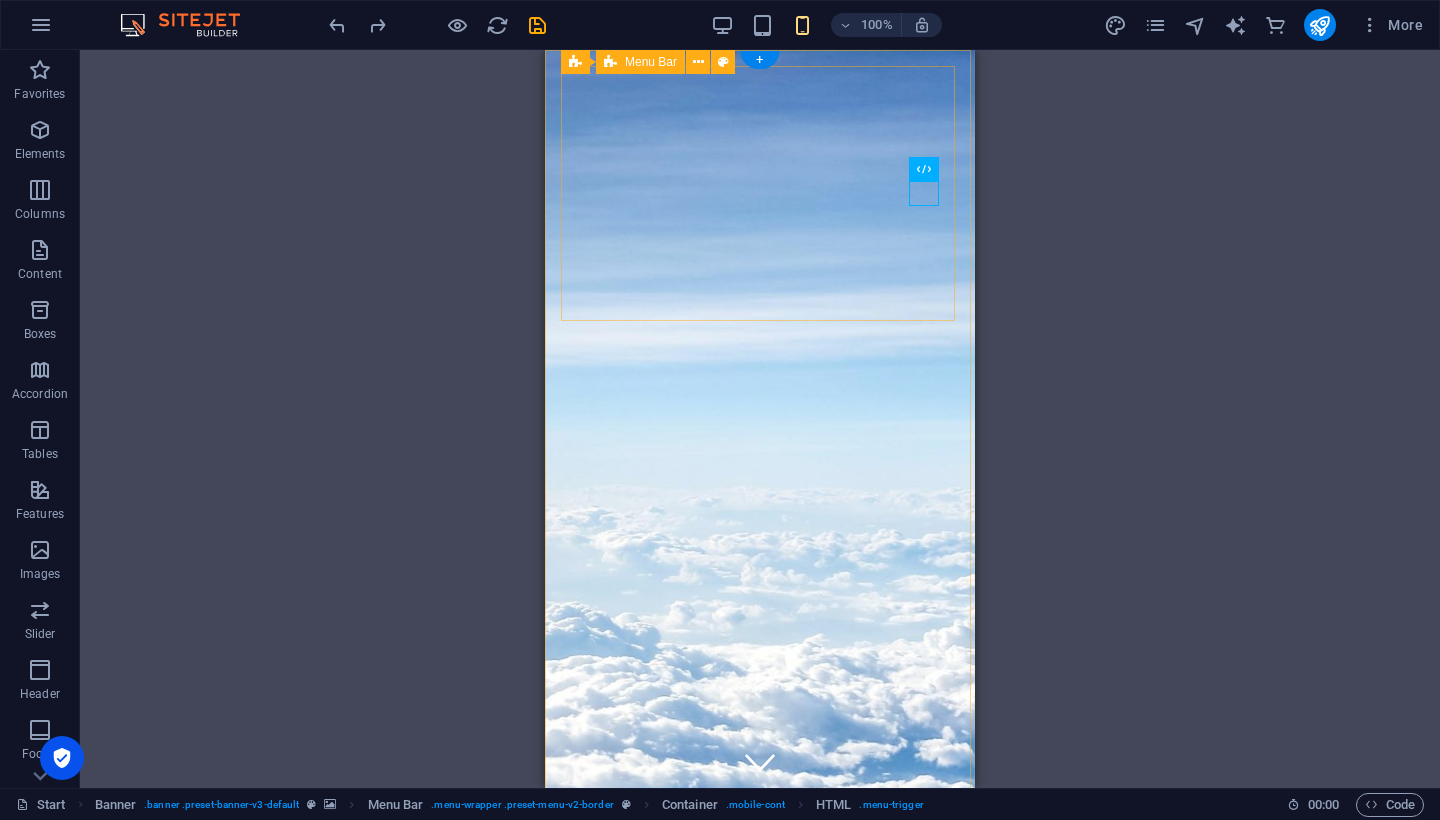 click on "Start Destinations Monthly Specials All Destinations Our promises to you Partners Contact" at bounding box center [760, 1239] 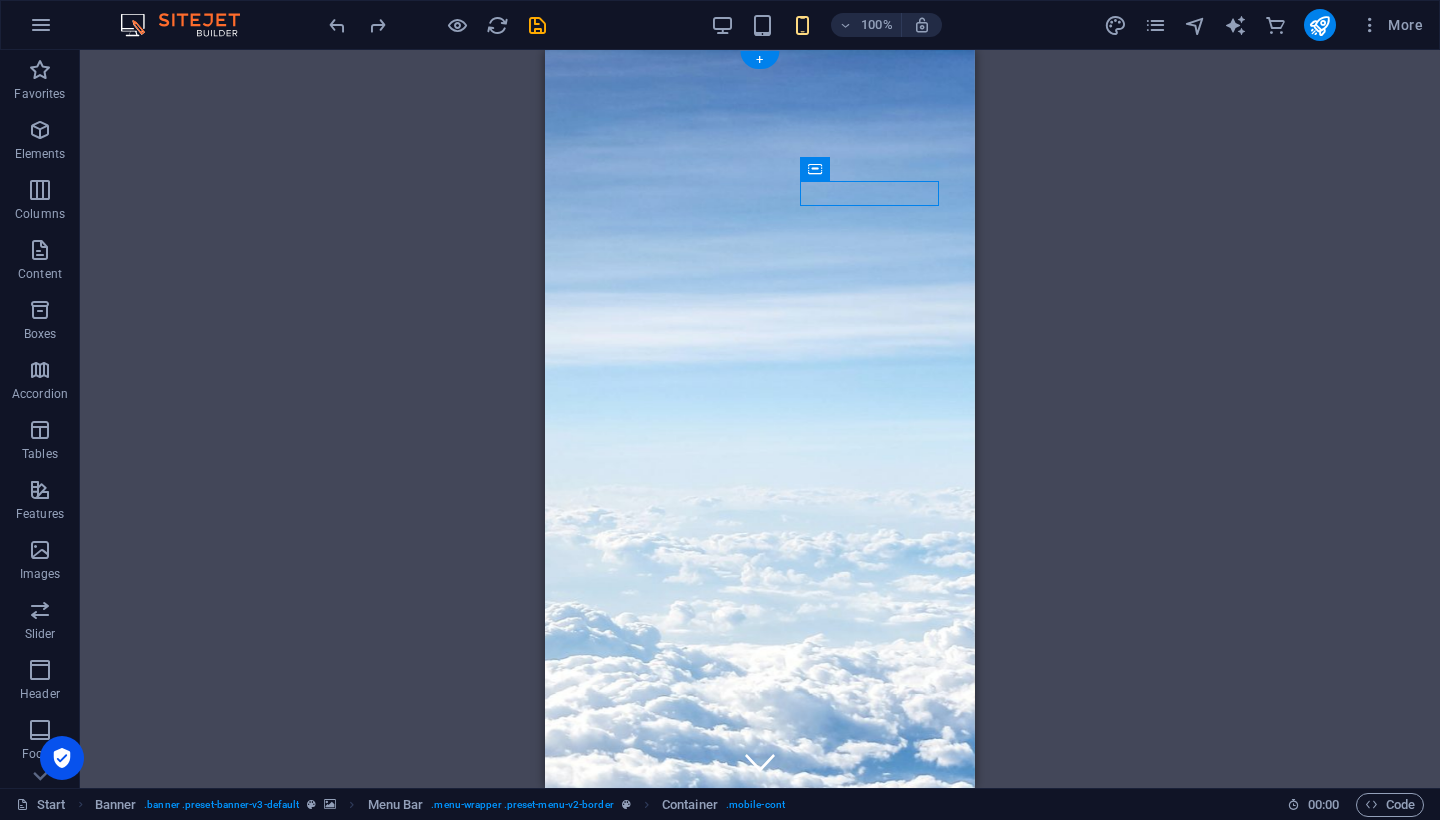 drag, startPoint x: 904, startPoint y: 193, endPoint x: 859, endPoint y: 197, distance: 45.17743 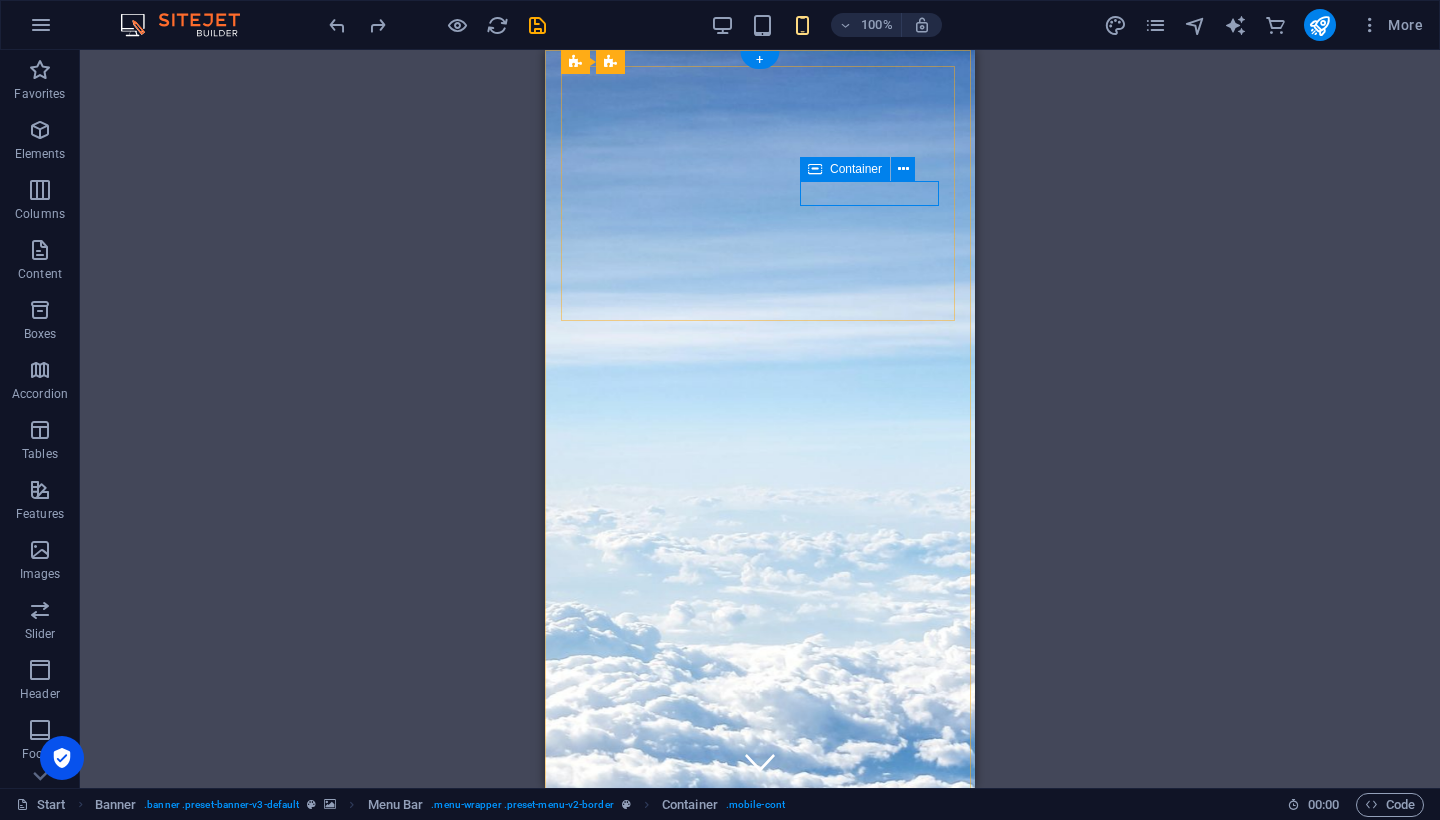 click at bounding box center [760, 1351] 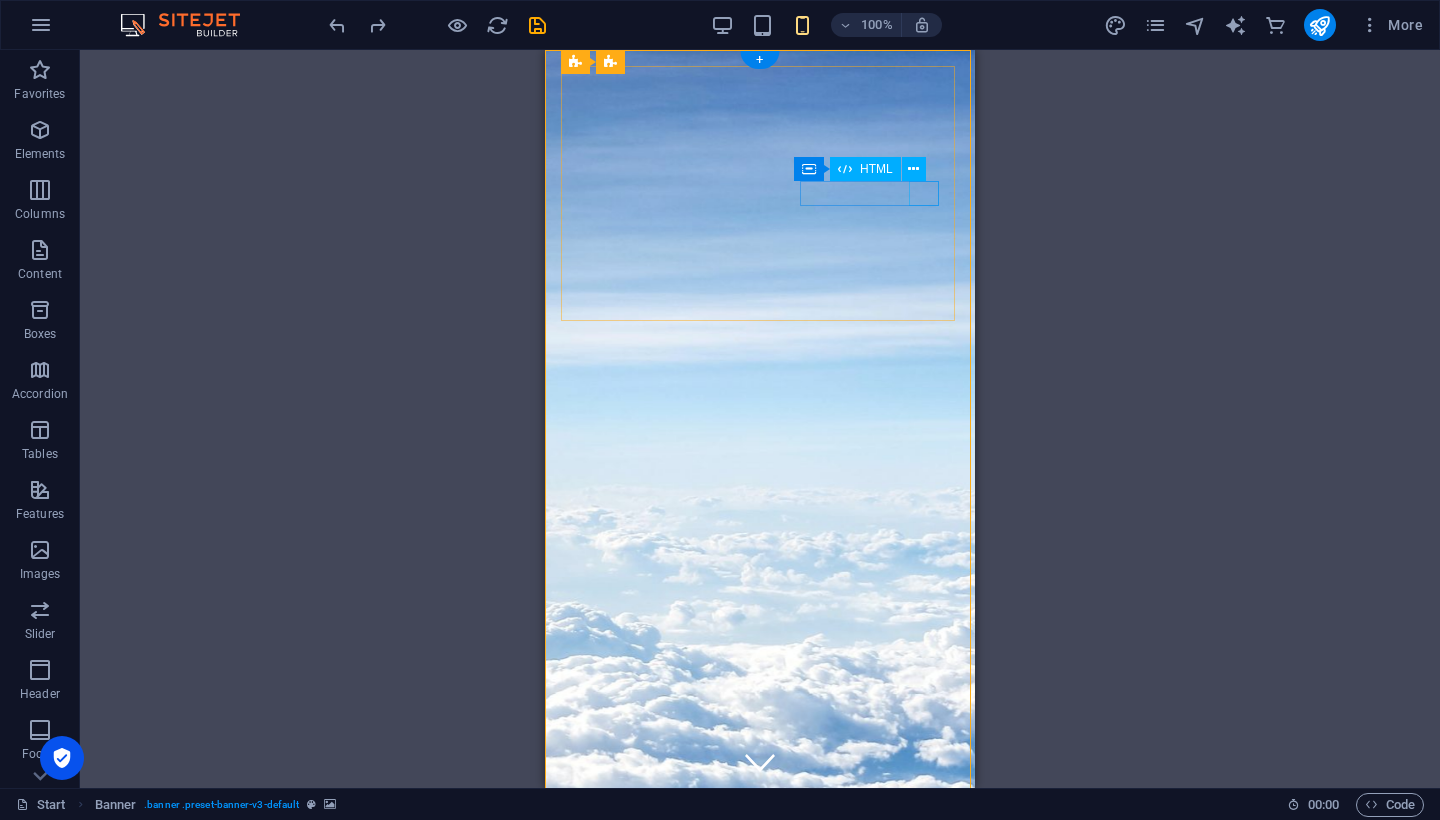 click at bounding box center (760, 1363) 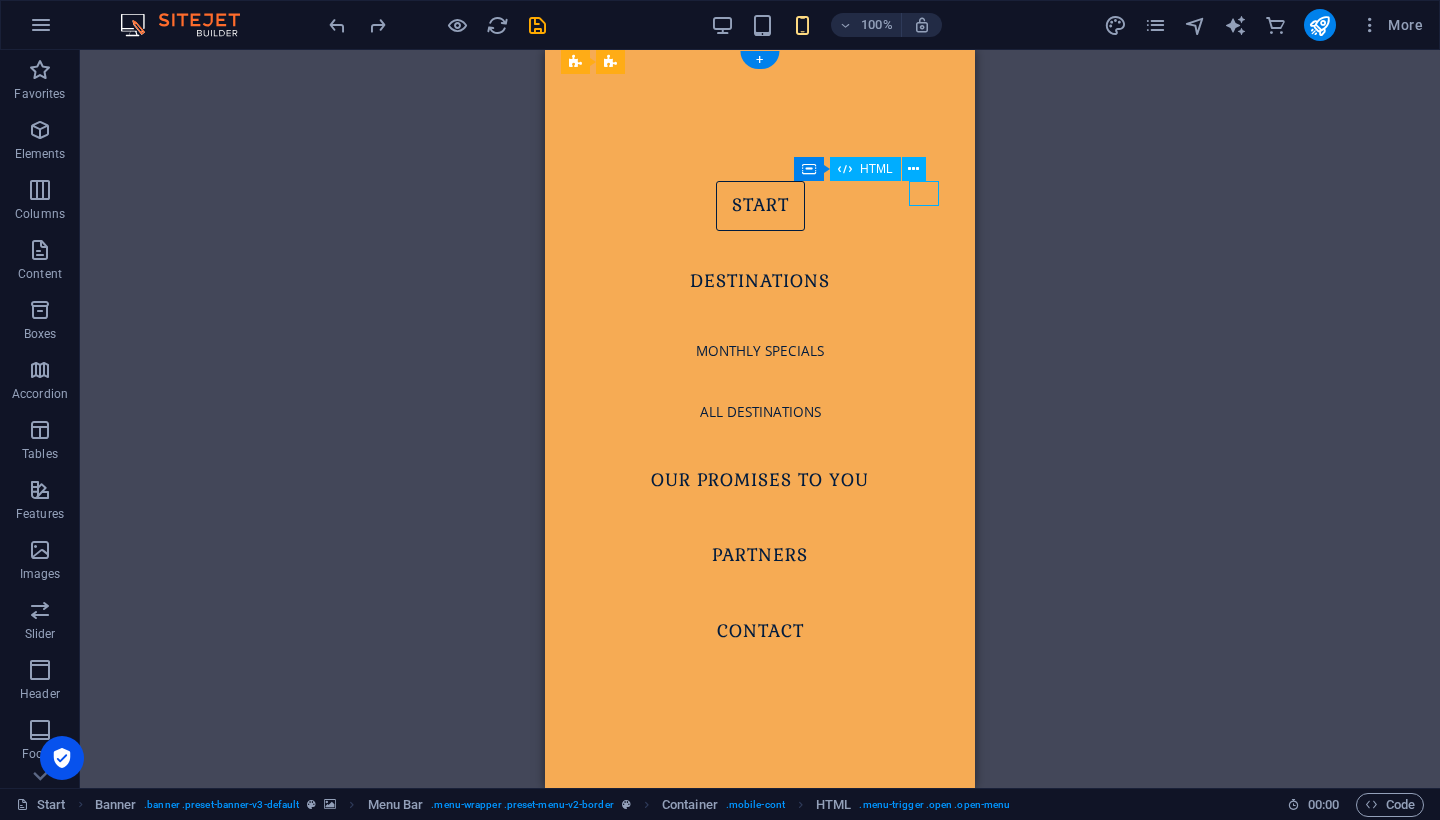 click at bounding box center (592, 1363) 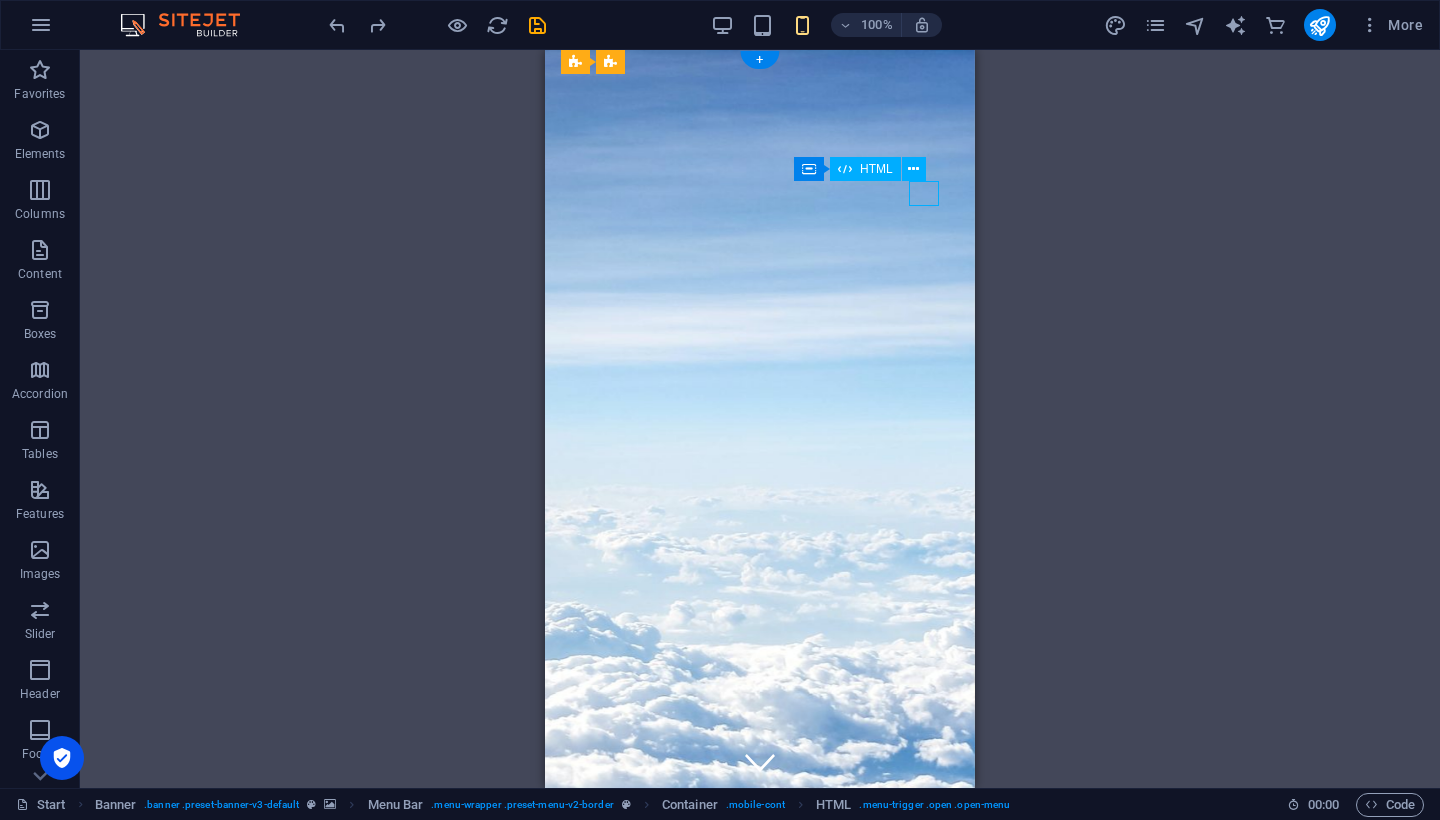 click at bounding box center (760, 1363) 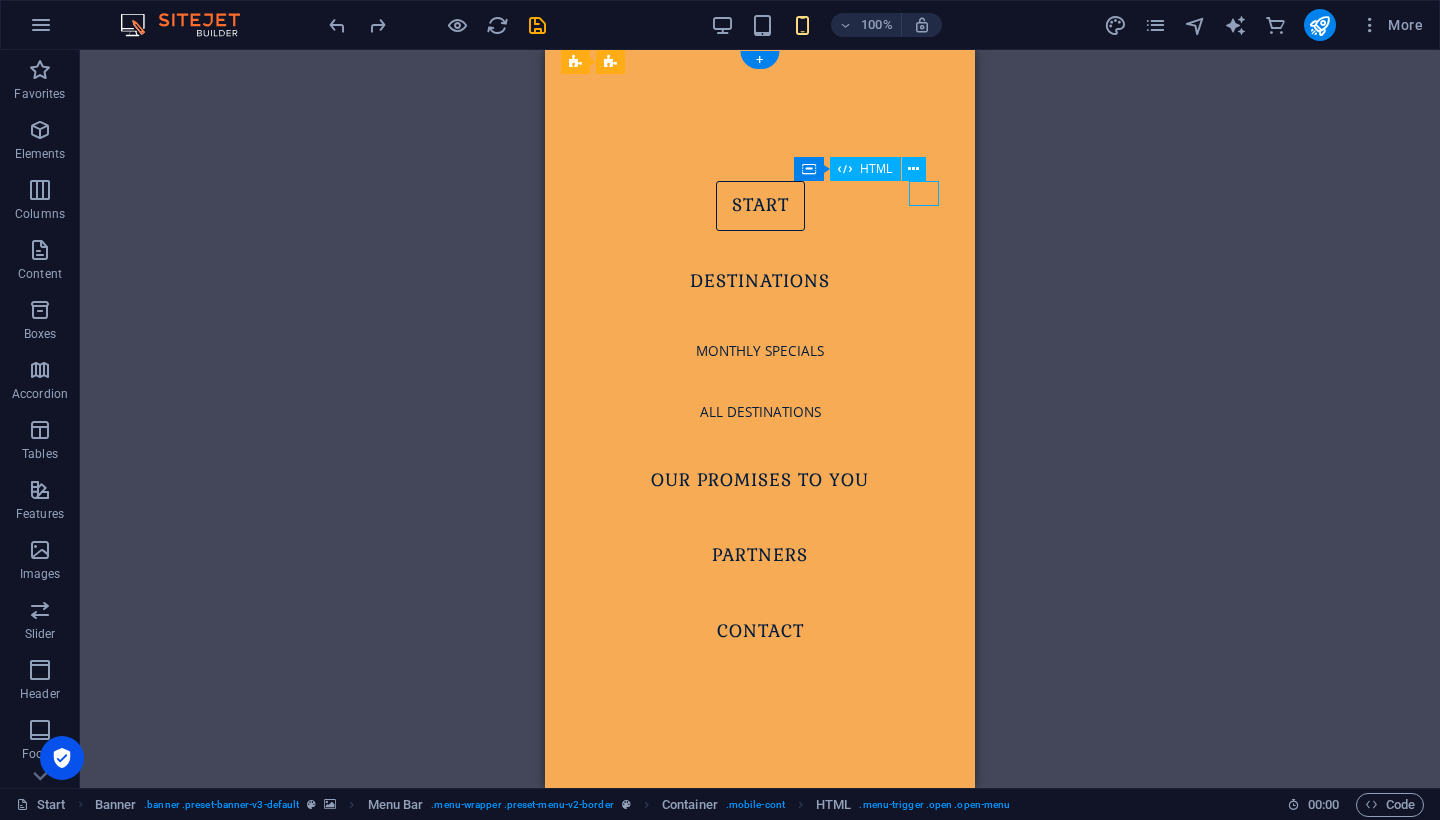 click at bounding box center [592, 1363] 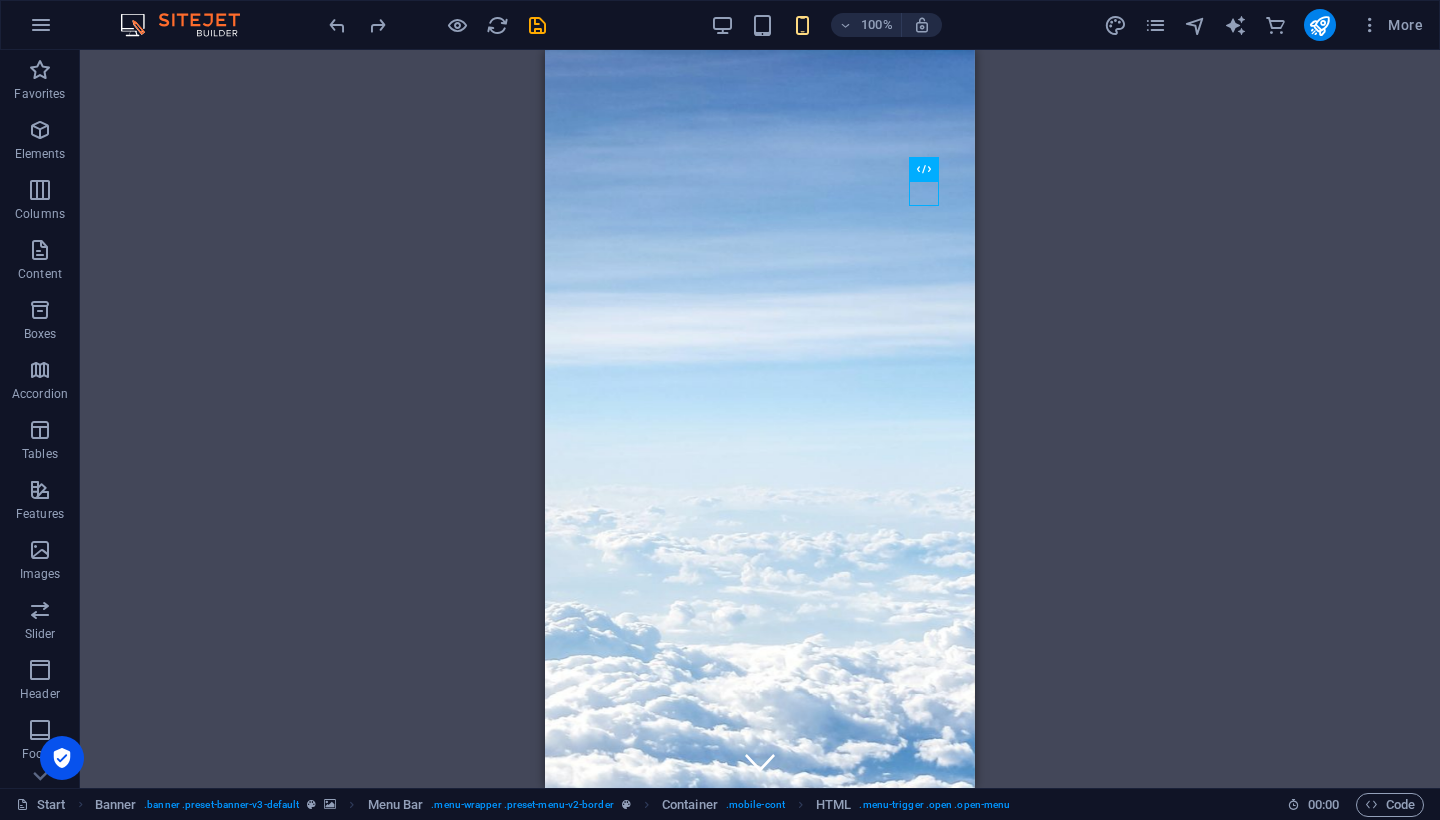 click on "H1   Container   Container   Banner   Icon   Form button   Preset   Preset   Form   Checkbox   Captcha   Text   Banner   Menu Bar   Banner   Image   Spacer   Menu   Container   HTML   Container   Icon" at bounding box center (760, 419) 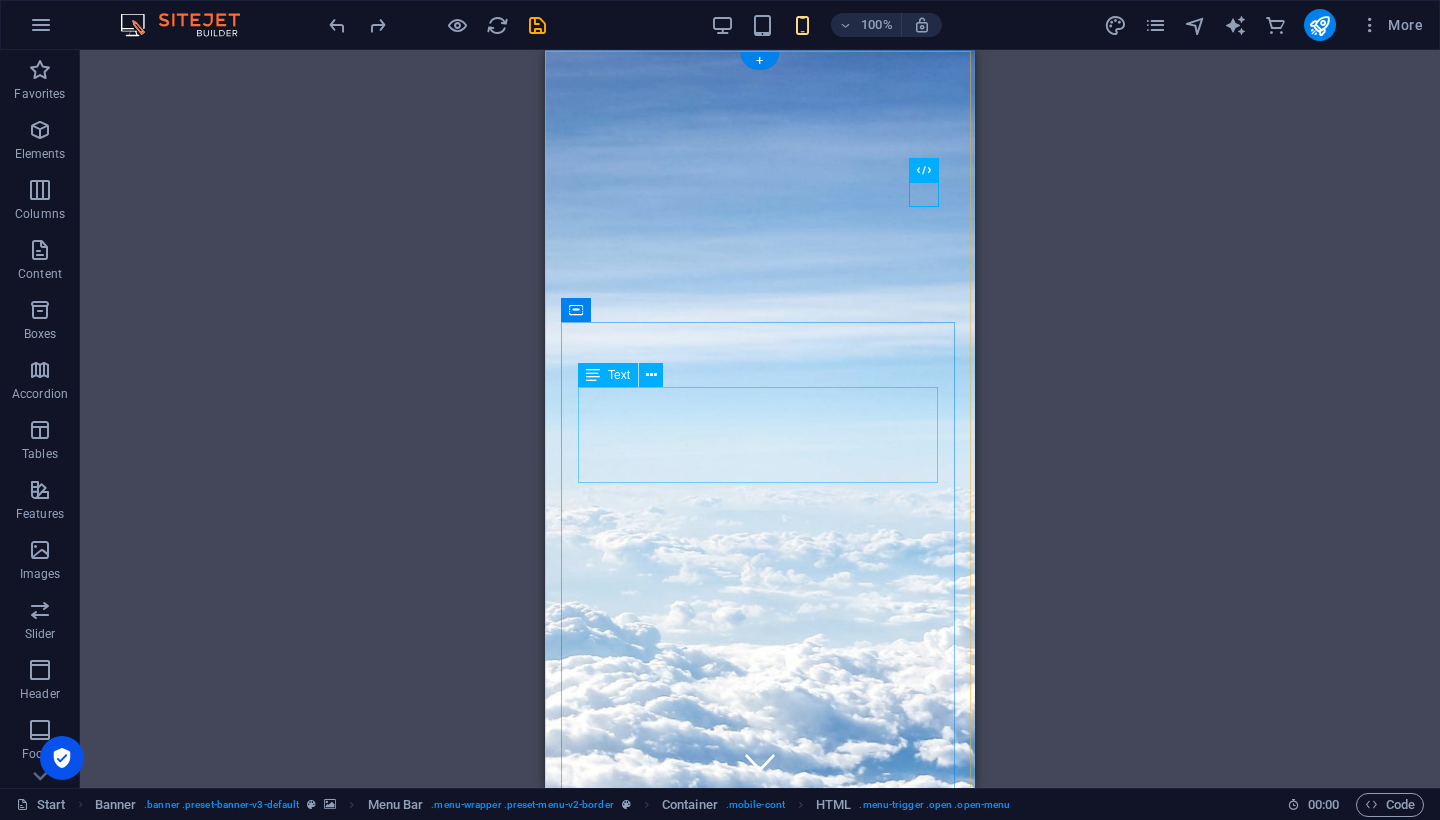 scroll, scrollTop: 0, scrollLeft: 0, axis: both 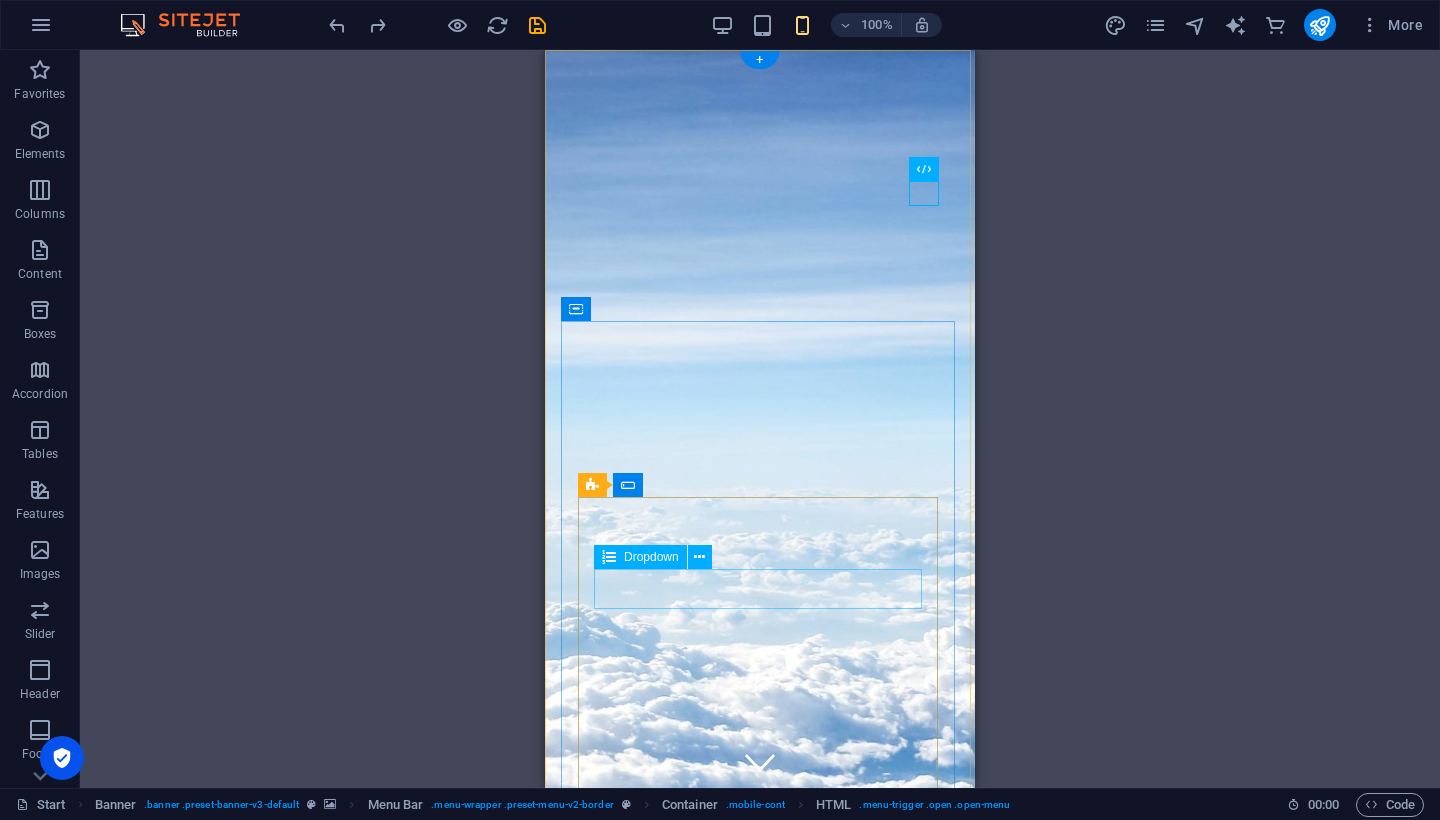 click on "Destination
Maldives
Antarctica
China" 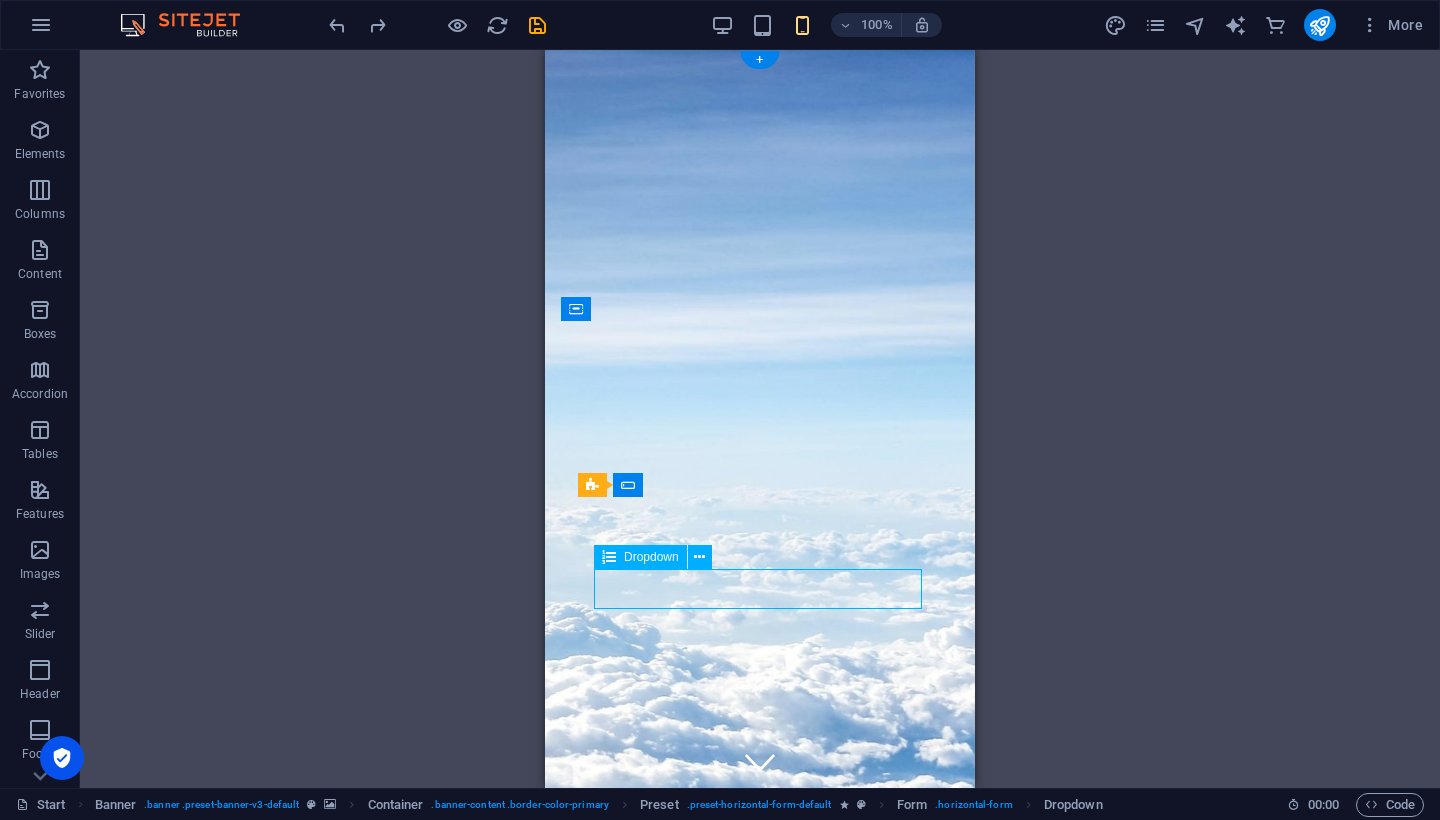 click on "Destination
Maldives
Antarctica
China" 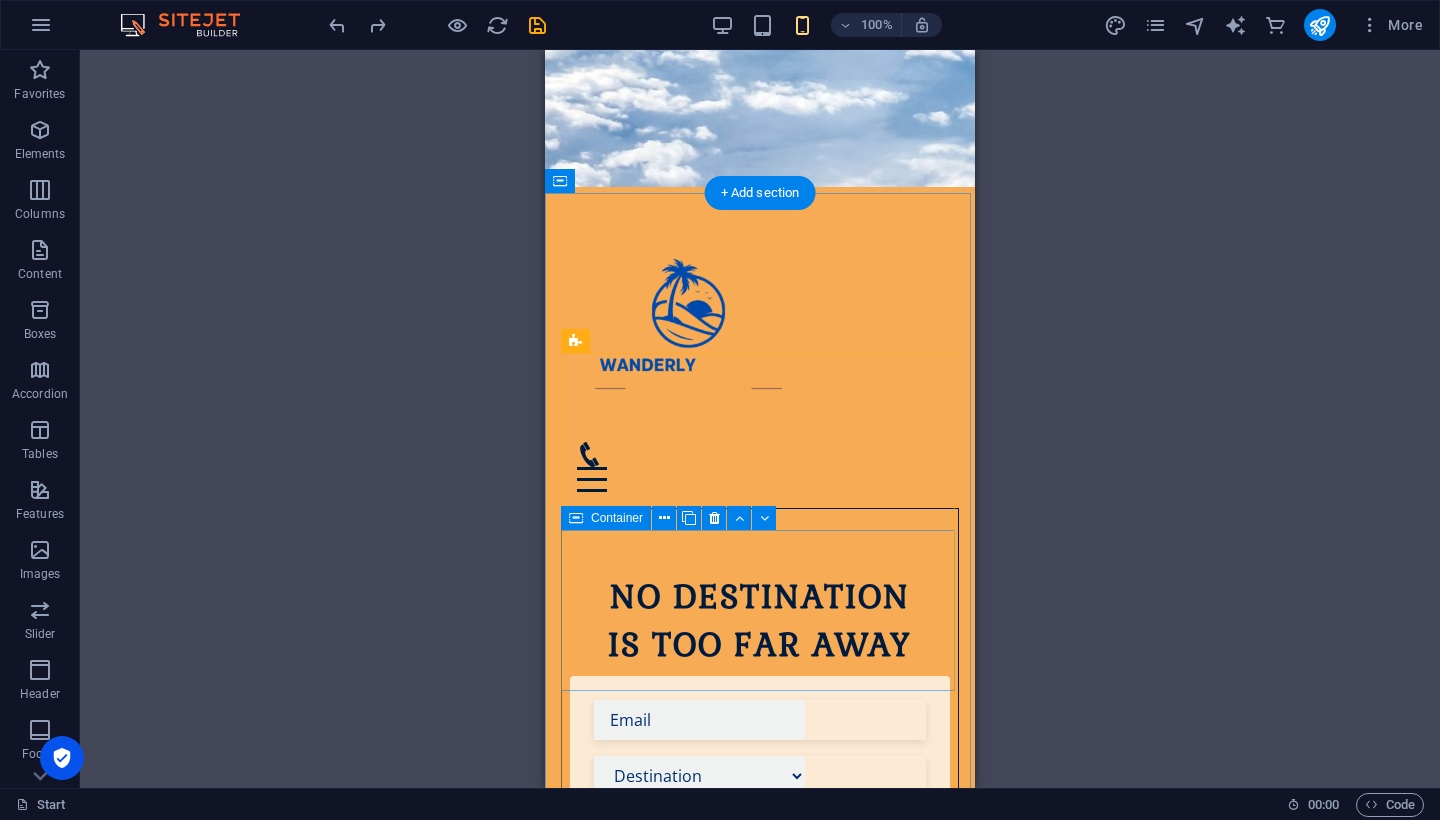 scroll, scrollTop: 886, scrollLeft: 0, axis: vertical 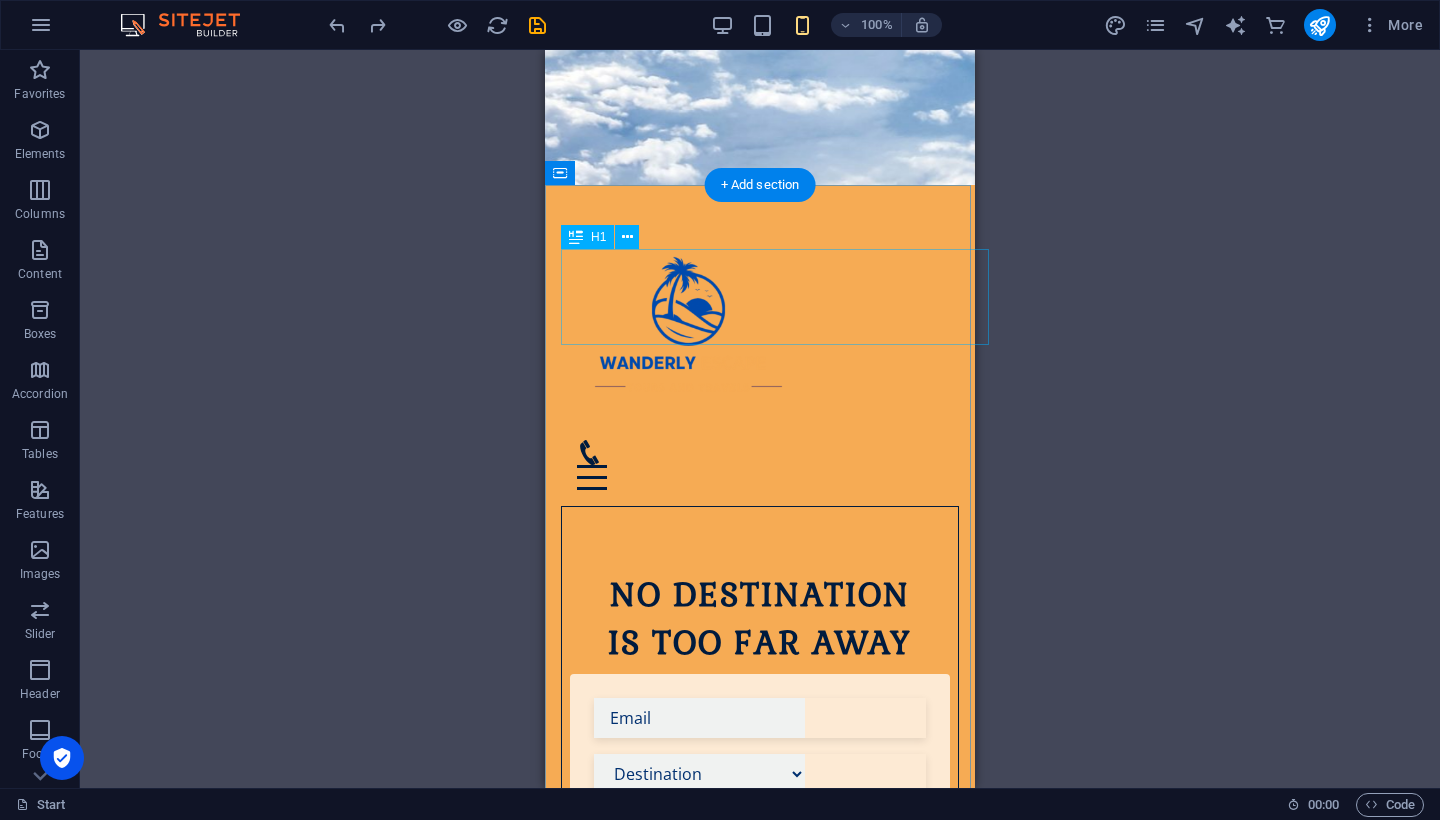click on "wanderlyescape.com  - Travel Agency" at bounding box center (760, 1422) 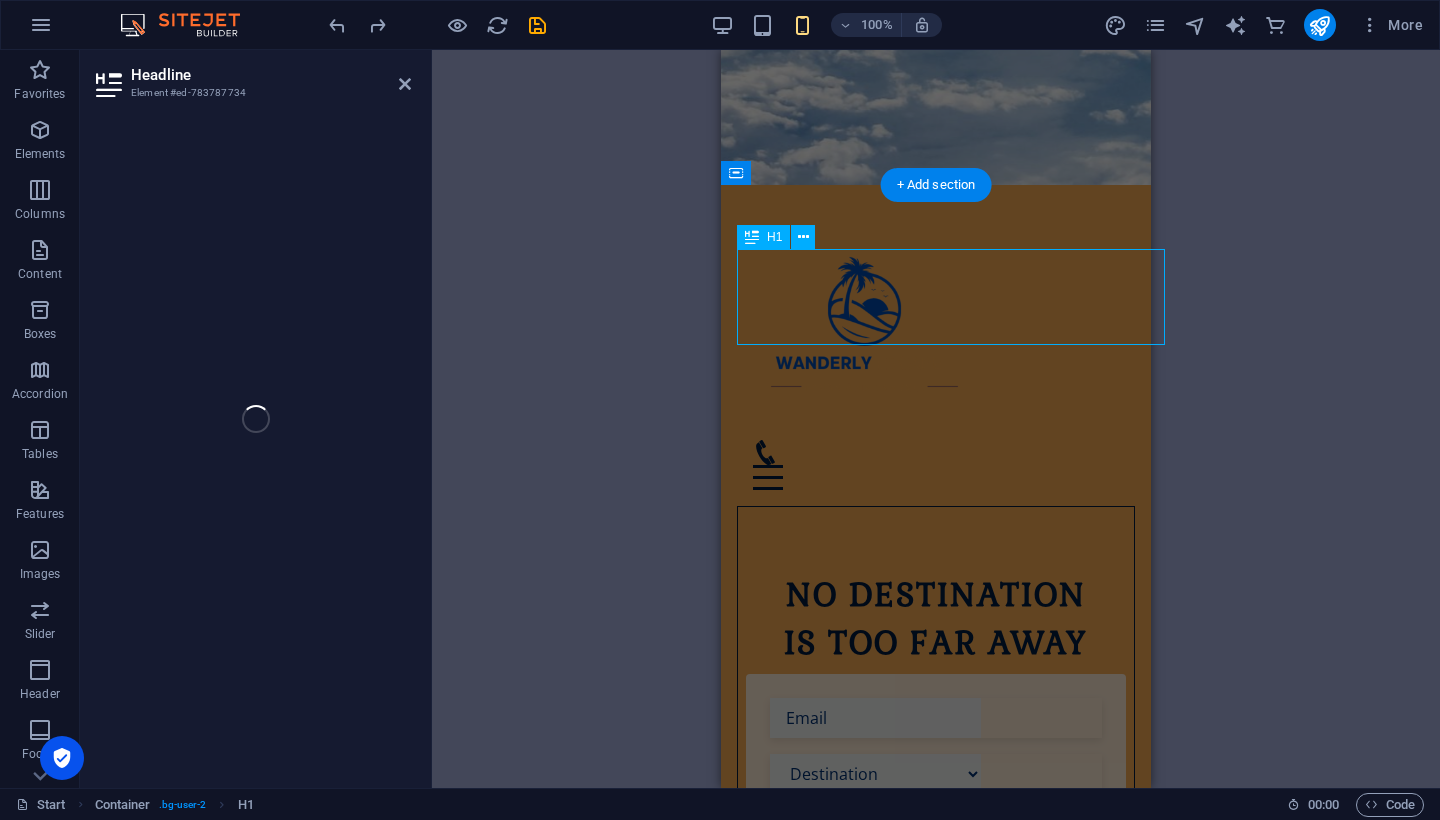 click on "[DOMAIN_NAME]" at bounding box center [930, 1397] 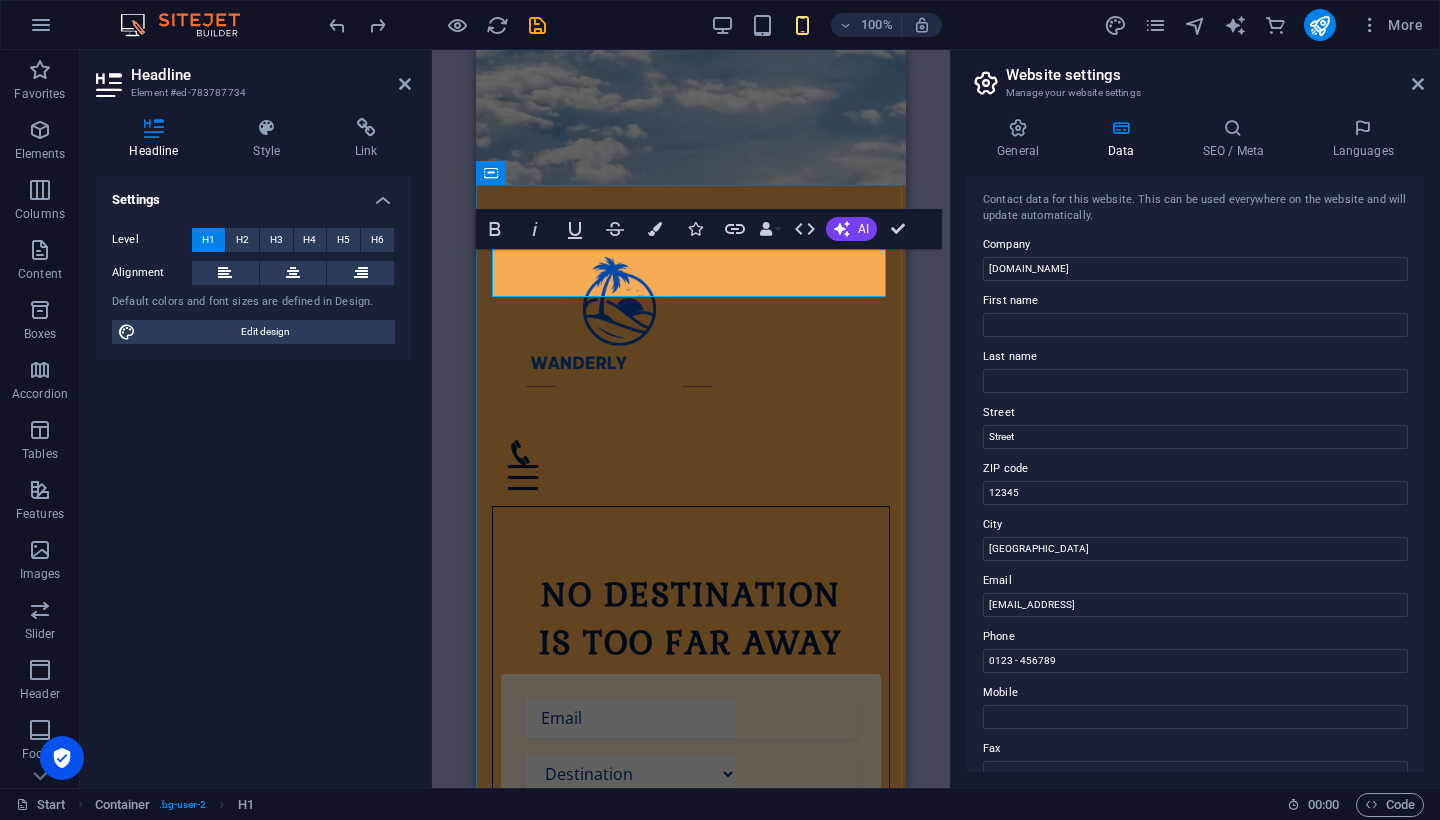 click on "​  - Travel Agency" at bounding box center (691, 1398) 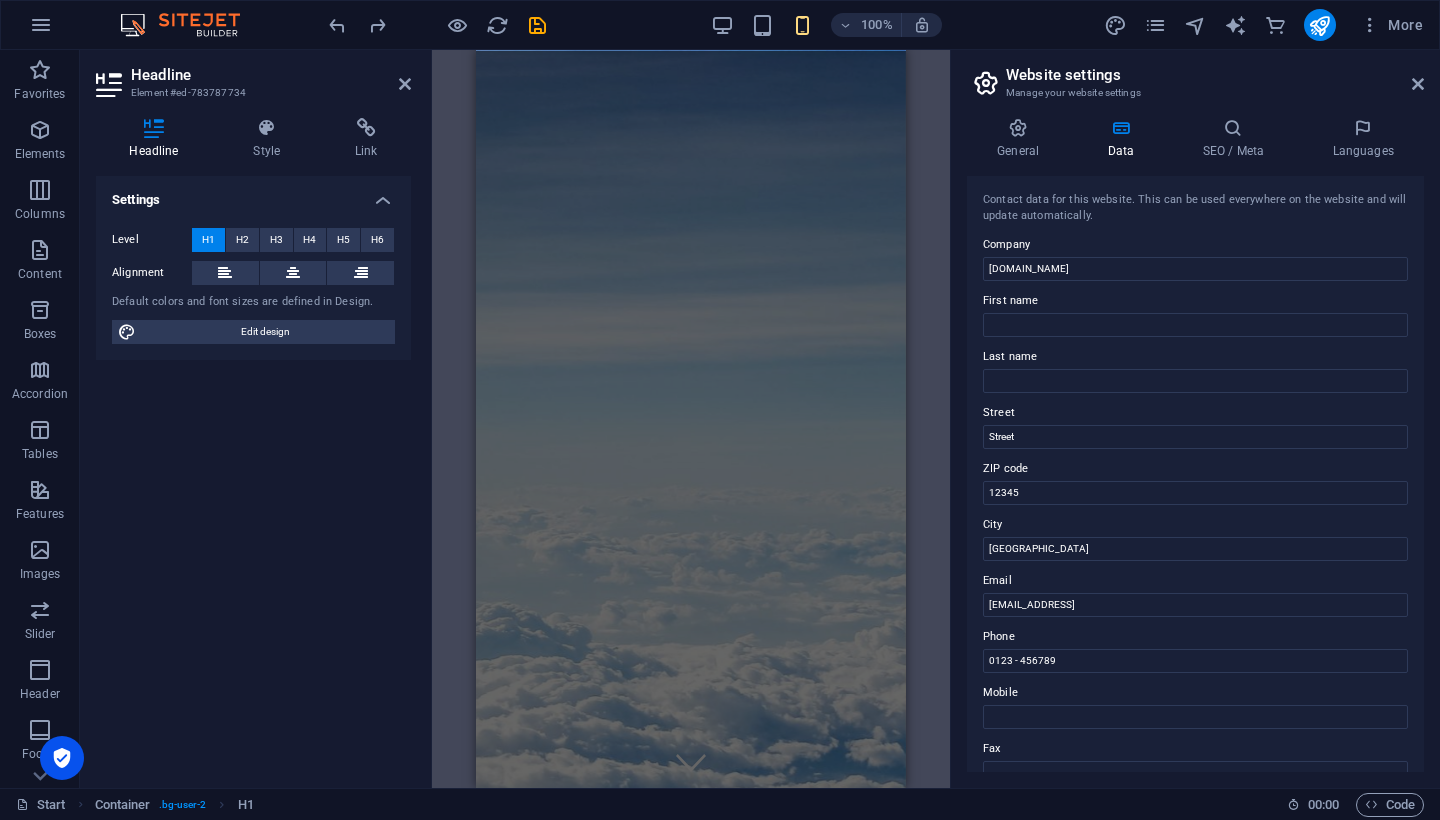 scroll, scrollTop: 0, scrollLeft: 0, axis: both 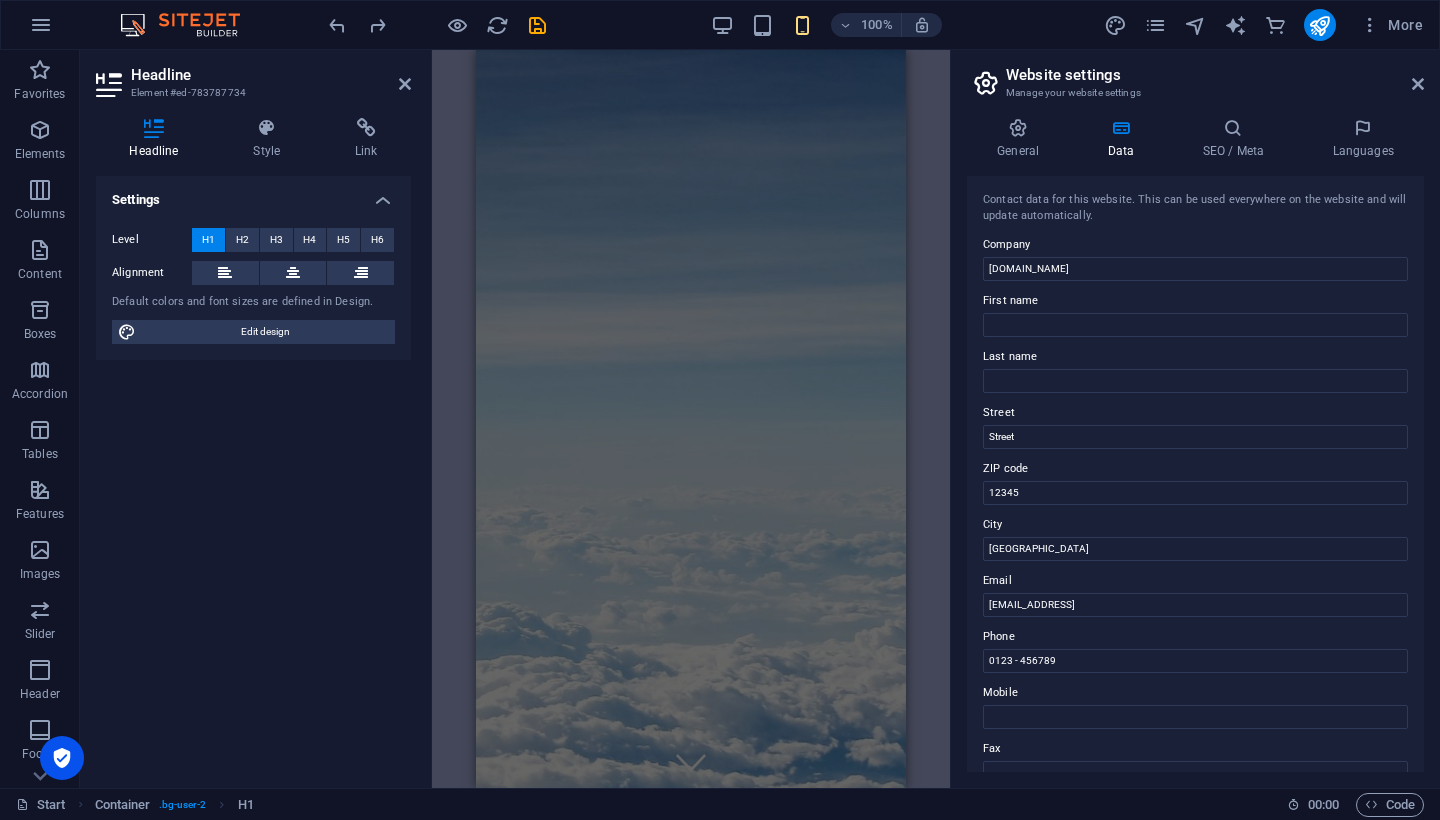 click on "H1   Container   Banner   Container   Banner   Icon   Form button   Container   Banner   Preset   Container   Preset   Banner   Form   Checkbox   Container   Preset   Form   Banner   Captcha   Text   Banner   Menu Bar   Banner   Image   Spacer   Menu   HTML   Container   Icon   Date   Dropdown   H2   Container   Container   Preset   Container   H3   Container   Container Bold Italic Underline Strikethrough Colors Icons Link Data Bindings Company First name Last name Street ZIP code City Email Phone Mobile Fax Custom field 1 Custom field 2 Custom field 3 Custom field 4 Custom field 5 Custom field 6 HTML AI Improve Make shorter Make longer Fix spelling & grammar Translate to English Generate text Confirm (⌘+⏎)   Icon   Container   H3   Container   Text" at bounding box center (691, 419) 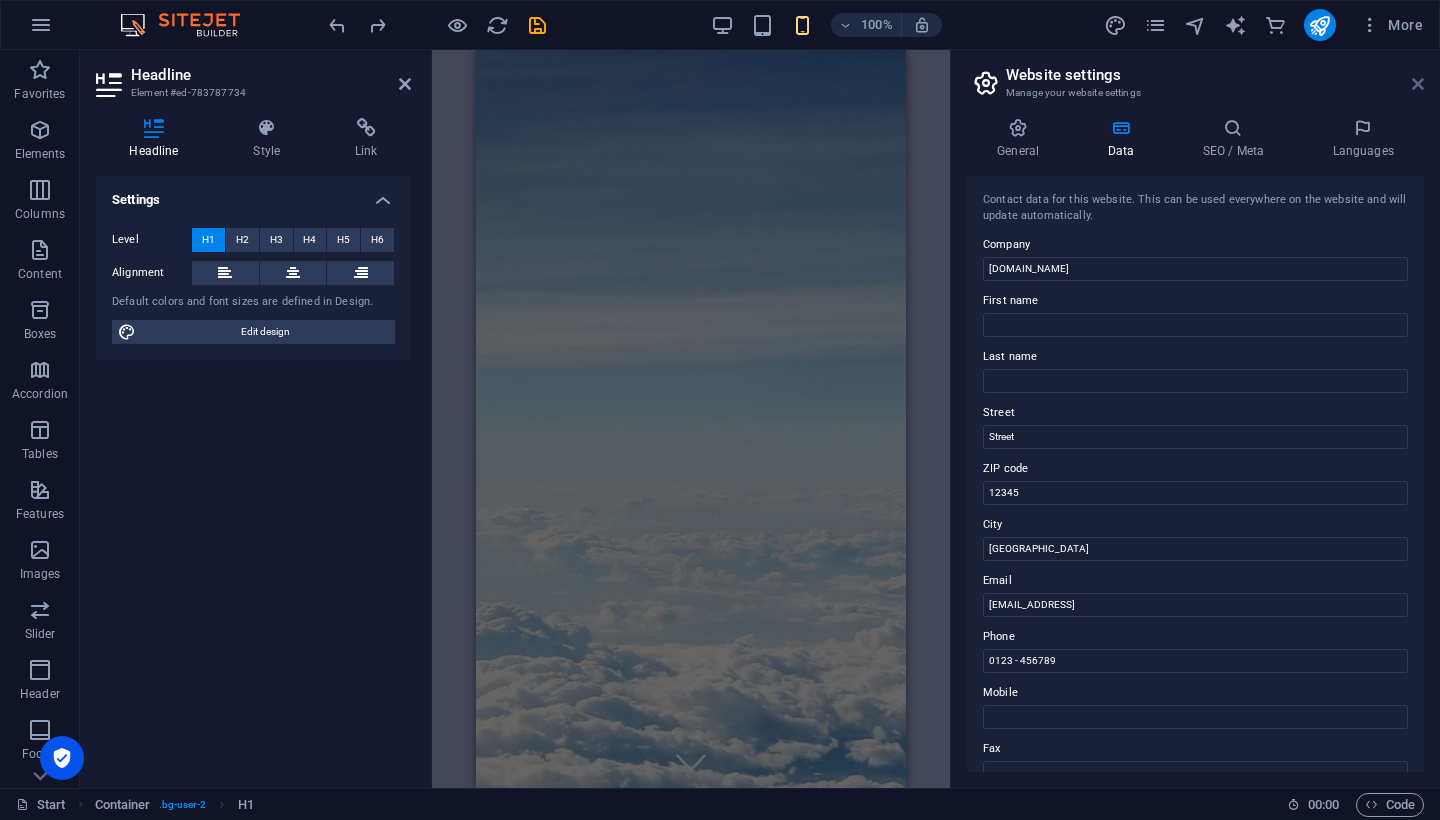 click at bounding box center (1418, 84) 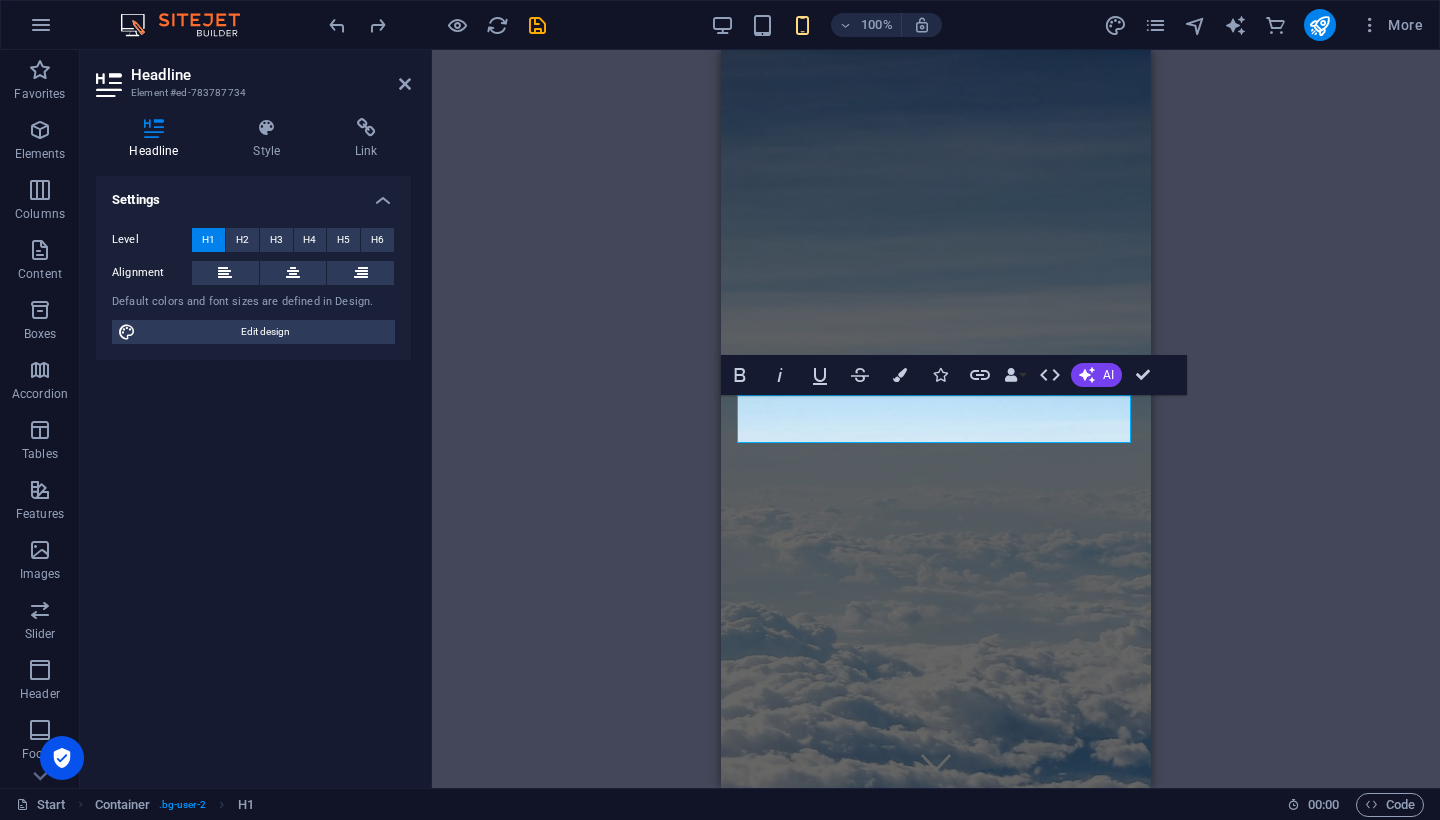 scroll, scrollTop: 740, scrollLeft: 0, axis: vertical 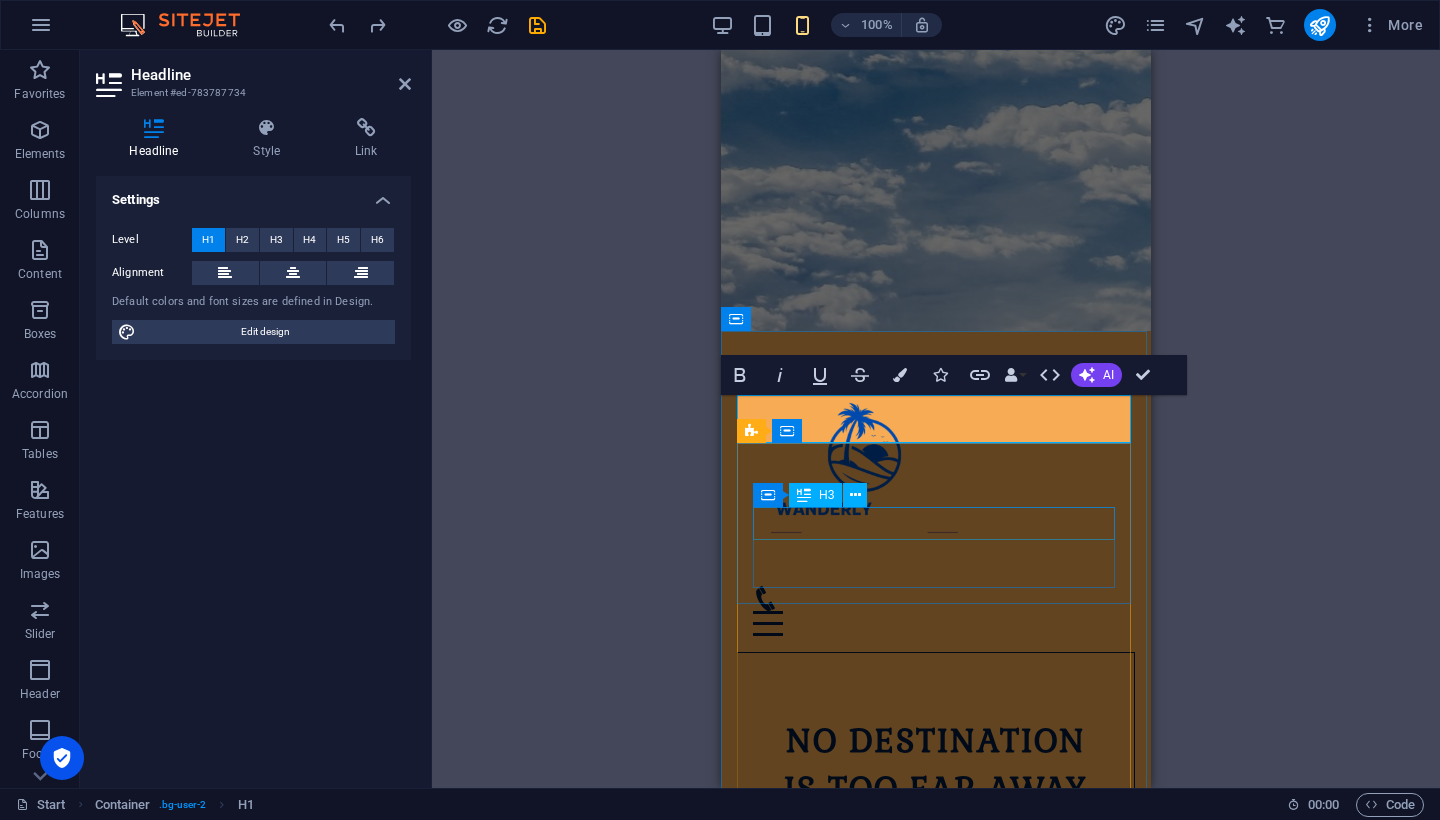 click on "Pick your Destination" at bounding box center [936, 1649] 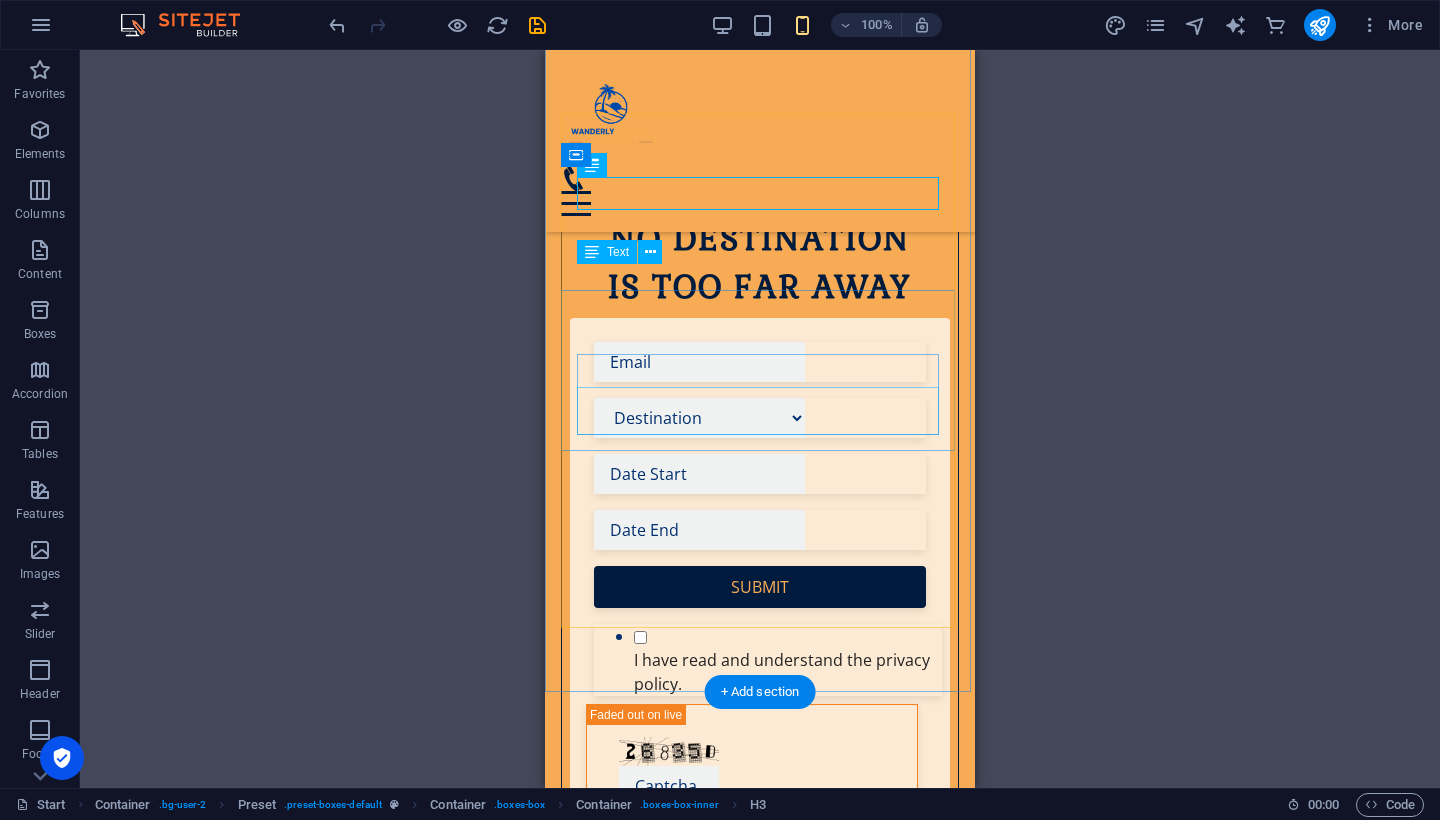 scroll, scrollTop: 1070, scrollLeft: 0, axis: vertical 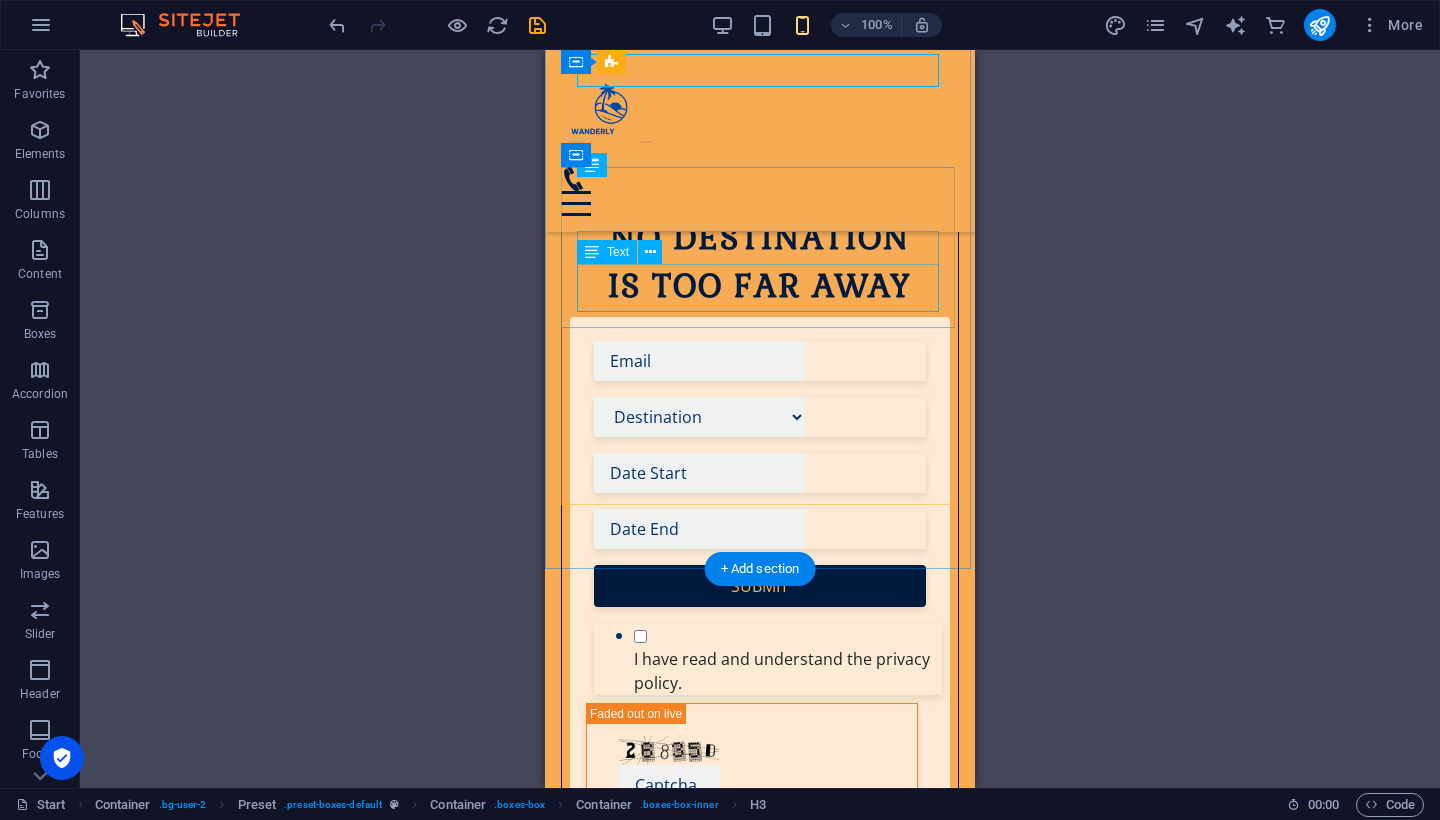 click on "Lorem ipsum dolor sit amet, consectetur adipisicing elit. Veritatis, dolorem!" at bounding box center [760, 1356] 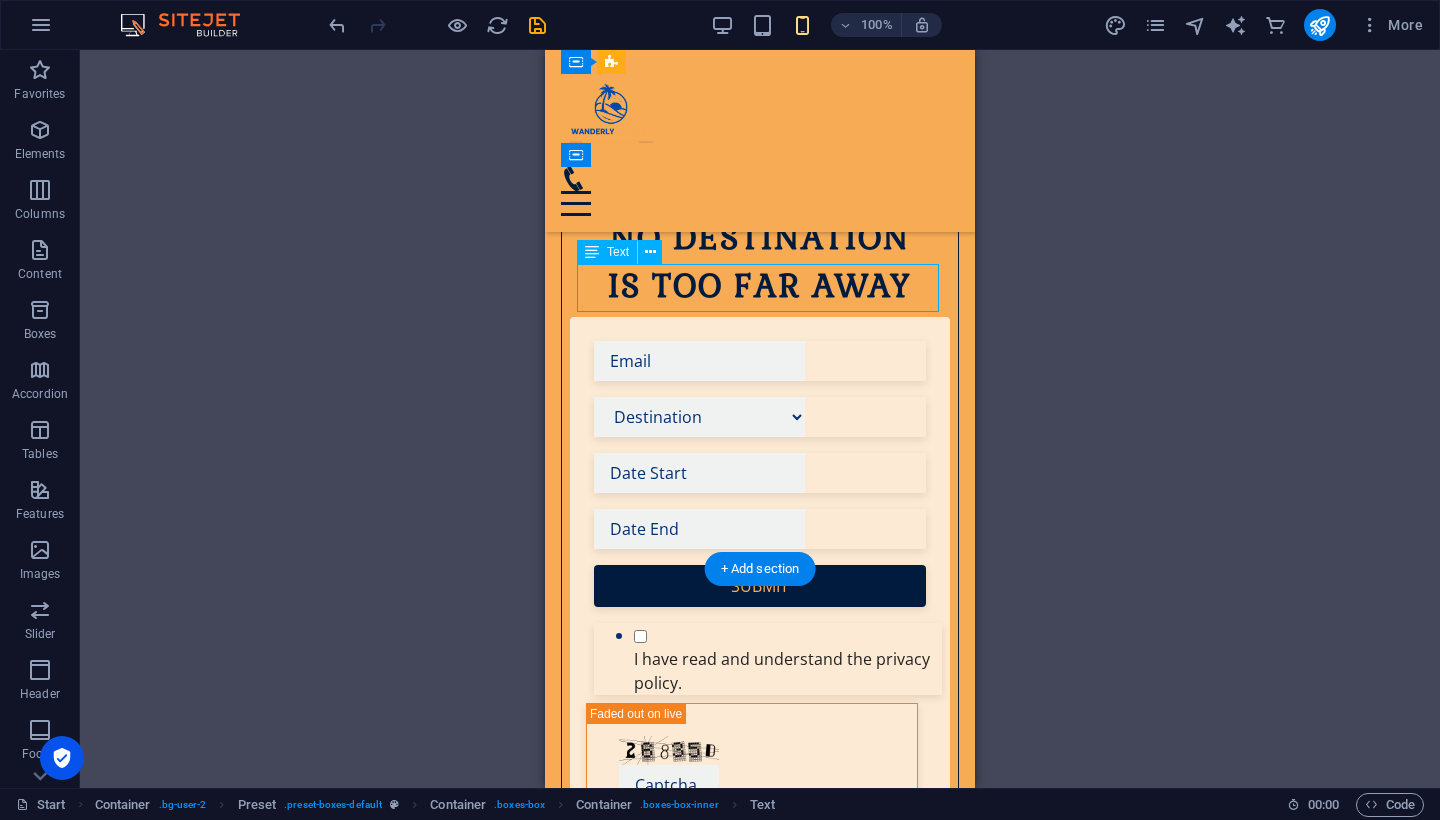 click on "Lorem ipsum dolor sit amet, consectetur adipisicing elit. Veritatis, dolorem!" at bounding box center [760, 1356] 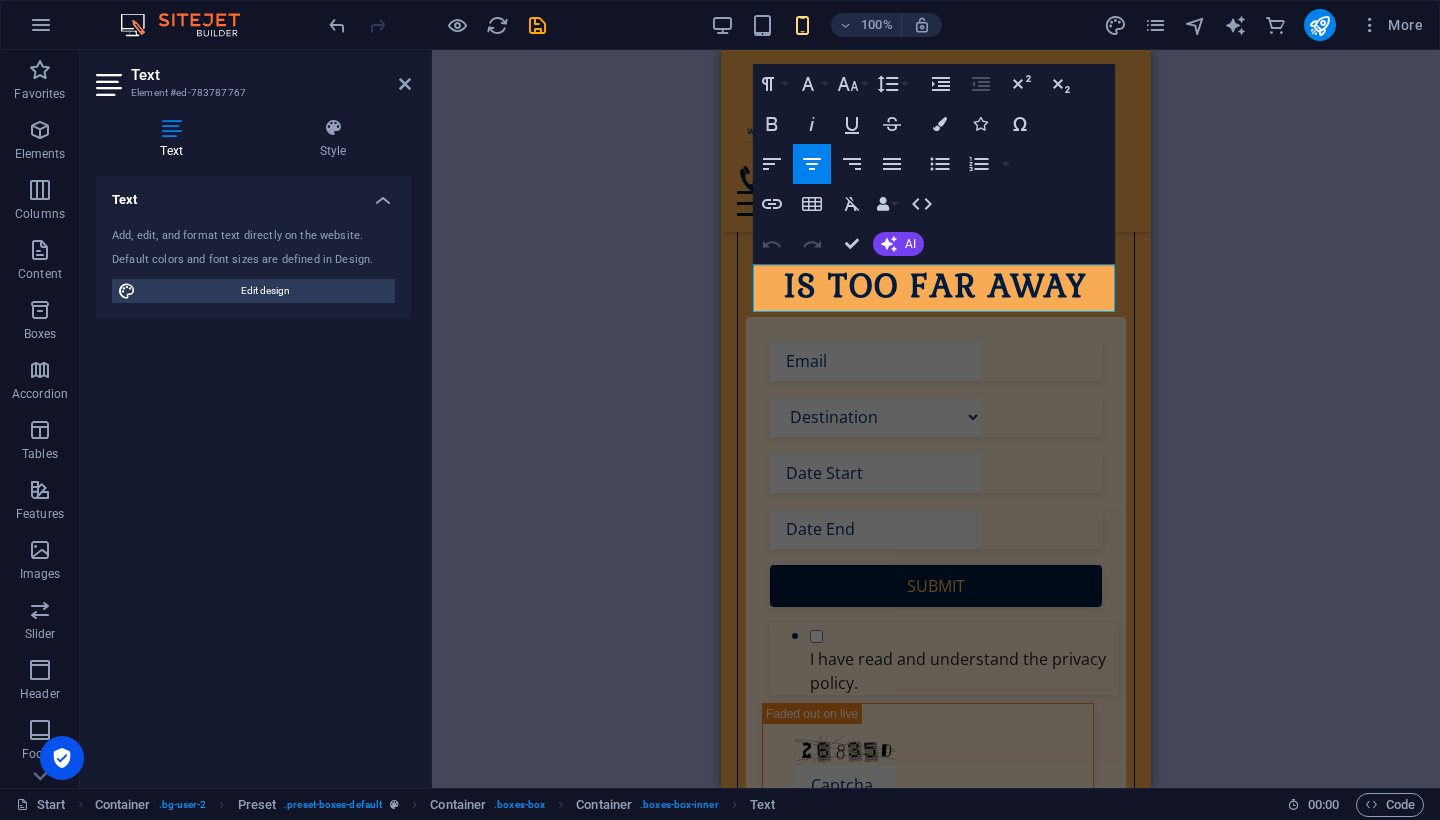 click on "H1   Container   Banner   Container   Banner   Icon   Form button   Container   Banner   Preset   Container   Preset   Banner   Form   Checkbox   Container   Preset   Form   Banner   Captcha   Text   Banner   Menu Bar   Banner   Image   Spacer   Menu   HTML   Container   Icon   Date   Dropdown   H2   Container   Container   Preset   Container   H3   Container   Container   Icon   Container   H3   Container   Text   Text   Container   Text   Container Paragraph Format Normal Heading 1 Heading 2 Heading 3 Heading 4 Heading 5 Heading 6 Code Font Family Arial Georgia Impact Tahoma Times New Roman Verdana Gabriela Open Sans Font Size 8 9 10 11 12 14 18 24 30 36 48 60 72 96 Line Height Default Single 1.15 1.5 Double Increase Indent Decrease Indent Superscript Subscript Bold Italic Underline Strikethrough Colors Icons Special Characters Align Left Align Center Align Right Align Justify Unordered List   Default Circle Disc Square    Ordered List   Default Lower Alpha Lower Greek Lower Roman    Fax" at bounding box center [936, 419] 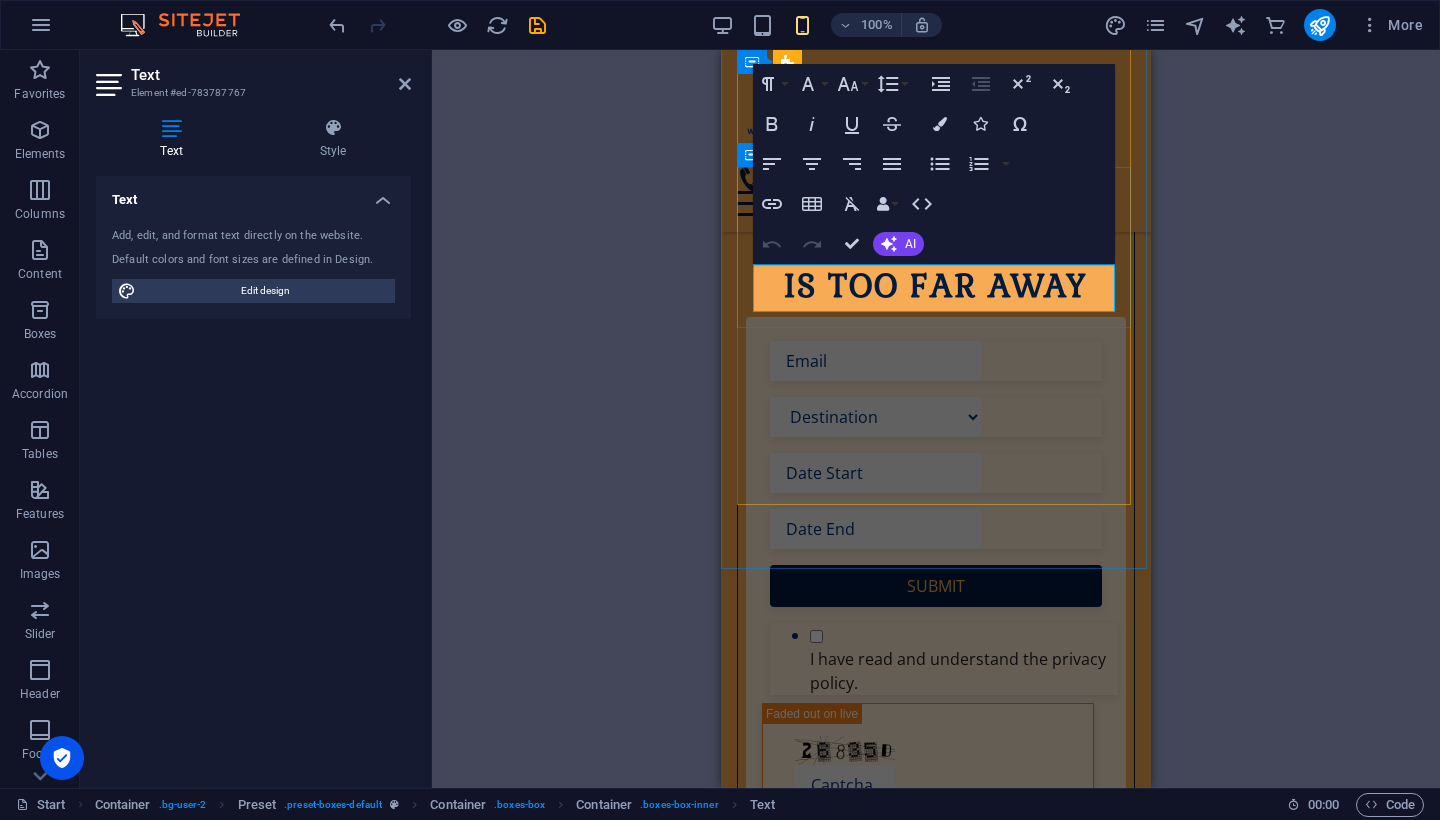 click on "Lorem ipsum dolor sit amet, consectetur adipisicing elit. Veritatis, dolorem!" at bounding box center (936, 1356) 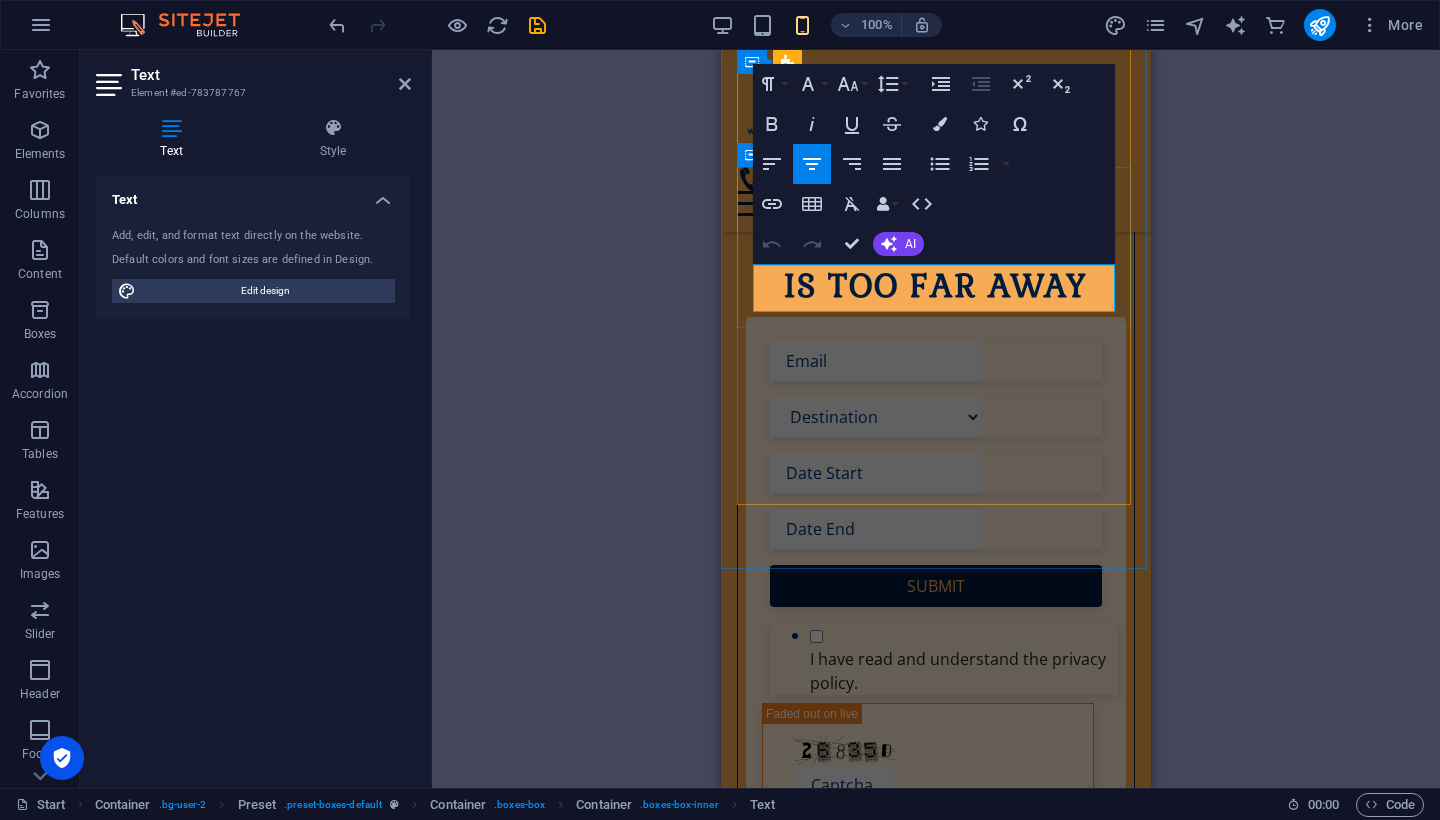 click on "Lorem ipsum dolor sit amet, consectetur adipisicing elit. Veritatis, dolorem!" at bounding box center [936, 1356] 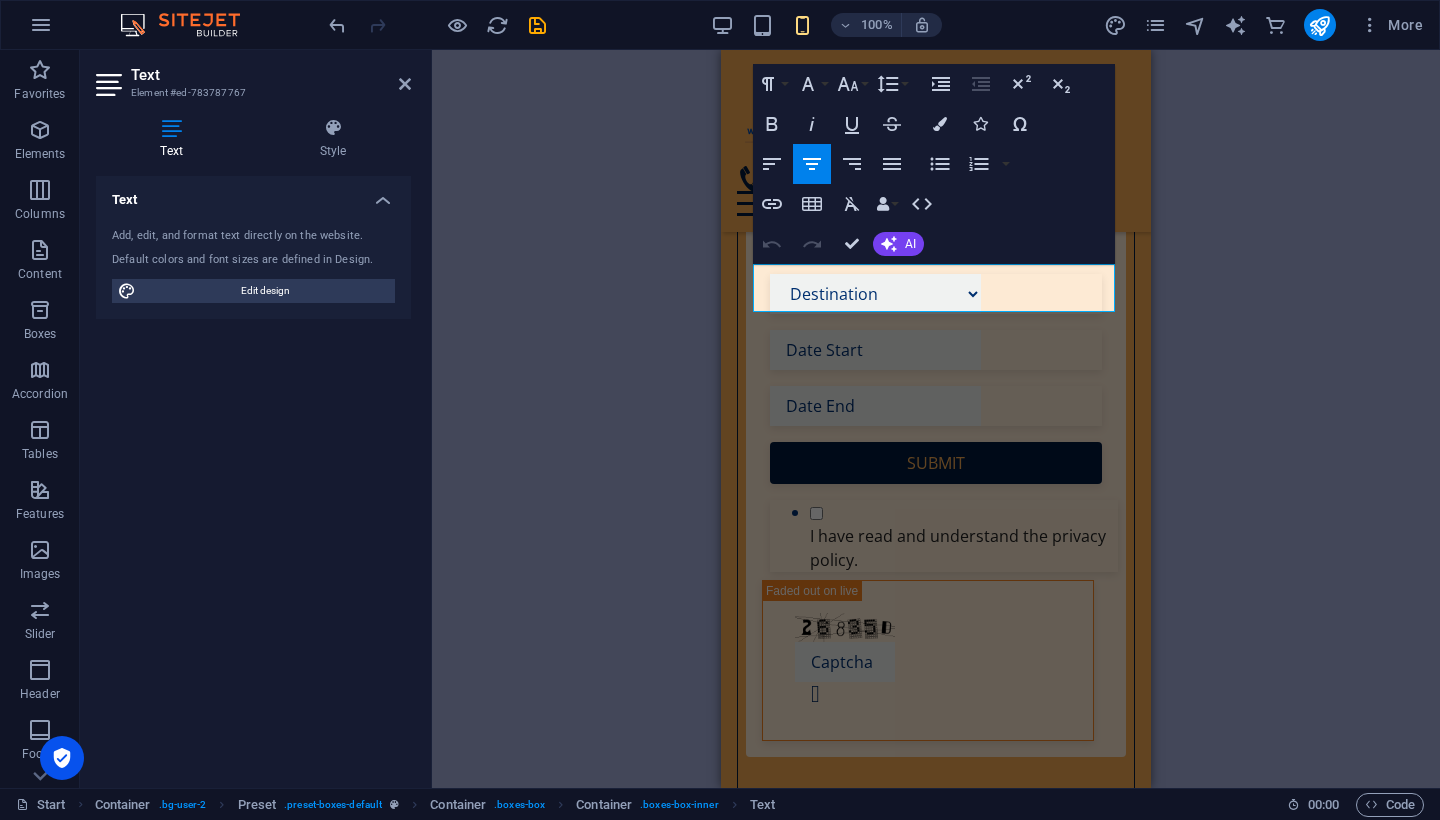 click on "H1   Container   Banner   Container   Banner   Icon   Form button   Container   Banner   Preset   Container   Preset   Banner   Form   Checkbox   Container   Preset   Form   Banner   Captcha   Text   Banner   Menu Bar   Banner   Image   Spacer   Menu   HTML   Container   Icon   Date   Dropdown   H2   Container   Container   Preset   Container   H3   Container   Container   Icon   Container   H3   Container   Text   Text   Container   Text   Container Paragraph Format Normal Heading 1 Heading 2 Heading 3 Heading 4 Heading 5 Heading 6 Code Font Family Arial Georgia Impact Tahoma Times New Roman Verdana Gabriela Open Sans Font Size 8 9 10 11 12 14 18 24 30 36 48 60 72 96 Line Height Default Single 1.15 1.5 Double Increase Indent Decrease Indent Superscript Subscript Bold Italic Underline Strikethrough Colors Icons Special Characters Align Left Align Center Align Right Align Justify Unordered List   Default Circle Disc Square    Ordered List   Default Lower Alpha Lower Greek Lower Roman    Fax" at bounding box center (936, 419) 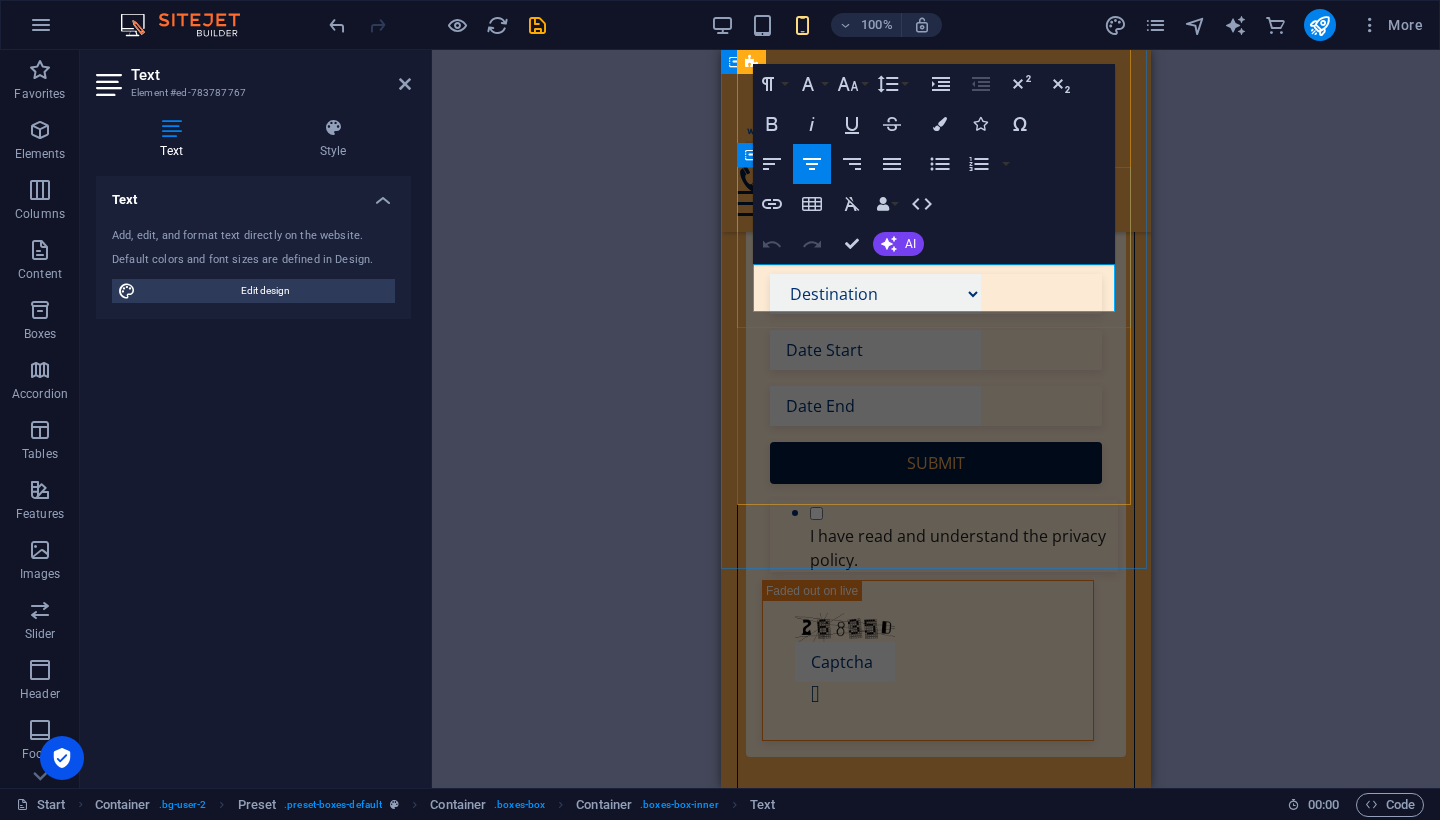 click on "Lorem ipsum dolor sit amet, consectetur adipisicing elit. Veritatis, dolorem!" at bounding box center (936, 1233) 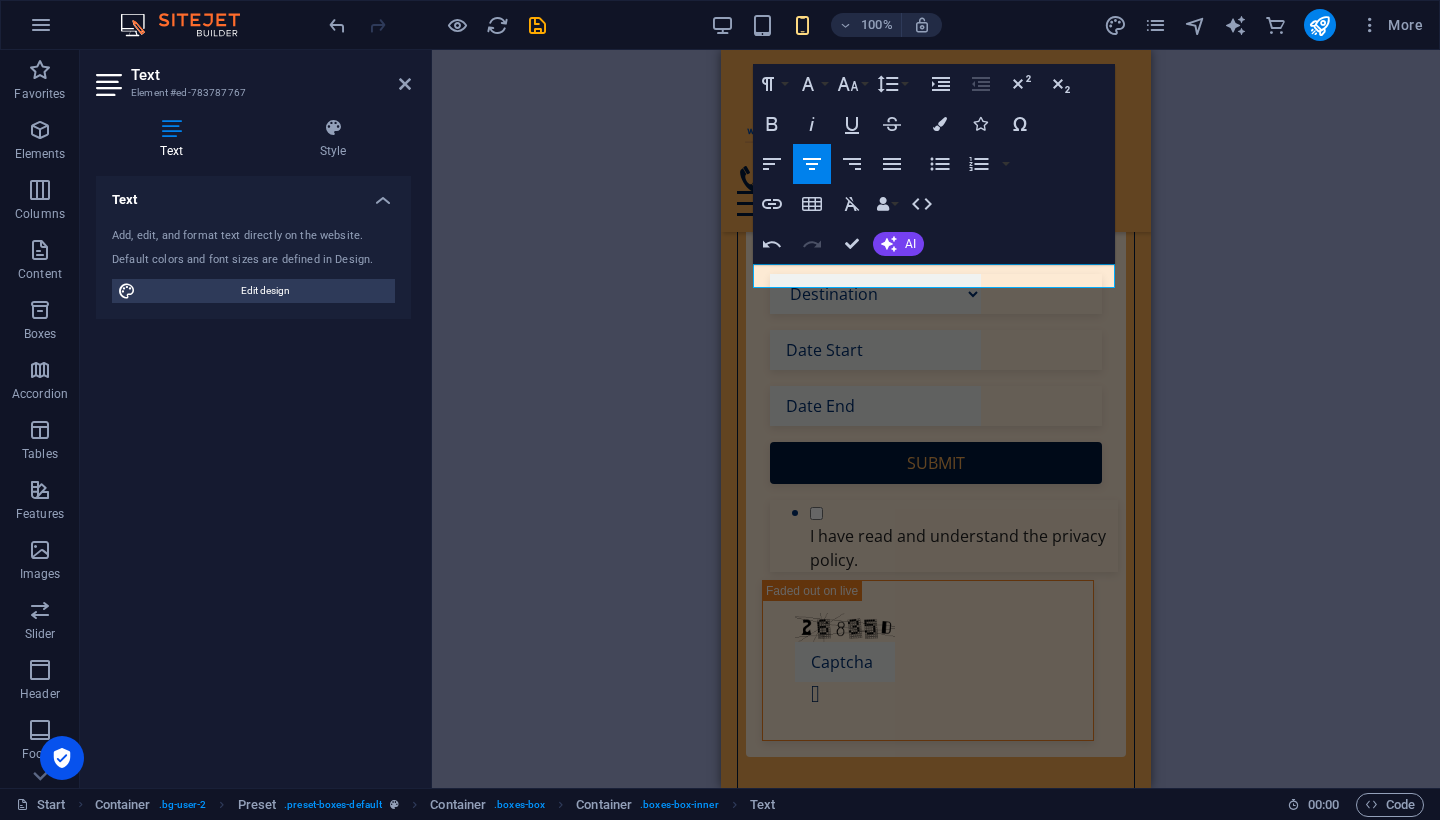 click on "H1   Container   Banner   Container   Banner   Icon   Form button   Container   Banner   Preset   Container   Preset   Banner   Form   Checkbox   Container   Preset   Form   Banner   Captcha   Text   Banner   Menu Bar   Banner   Image   Spacer   Menu   HTML   Container   Icon   Date   Dropdown   H2   Container   Container   Container   Preset   Container   H3   Container   Container   Icon   Container   H3   Container   Text   Text   Container   Text   Container Paragraph Format Normal Heading 1 Heading 2 Heading 3 Heading 4 Heading 5 Heading 6 Code Font Family Arial Georgia Impact Tahoma Times New Roman Verdana Gabriela Open Sans Font Size 8 9 10 11 12 14 18 24 30 36 48 60 72 96 Line Height Default Single 1.15 1.5 Double Increase Indent Decrease Indent Superscript Subscript Bold Italic Underline Strikethrough Colors Icons Special Characters Align Left Align Center Align Right Align Justify Unordered List   Default Circle Disc Square    Ordered List   Default Lower Alpha Lower Greek    Fax" at bounding box center (936, 419) 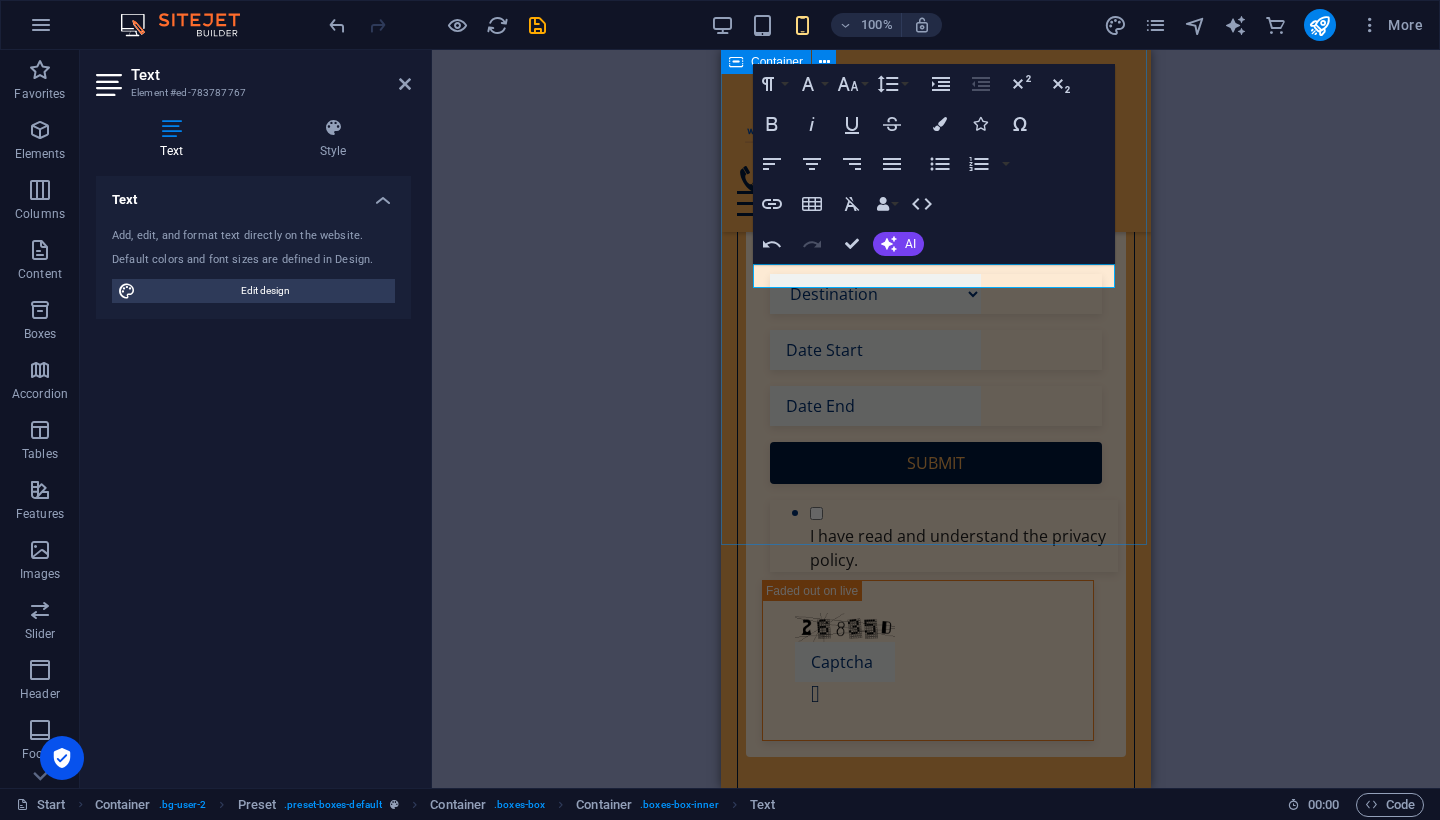 click on "Travel Agency Pick your Destination Lorem ipsum dolor sit amet, consectetur adipisicing elit. Veritatis, dolorem! Book your Flight Select your flight  Enjoy your Vacation Lorem ipsum dolor sit amet, consectetur adipisicing elit. Veritatis, dolorem!" at bounding box center (936, 1157) 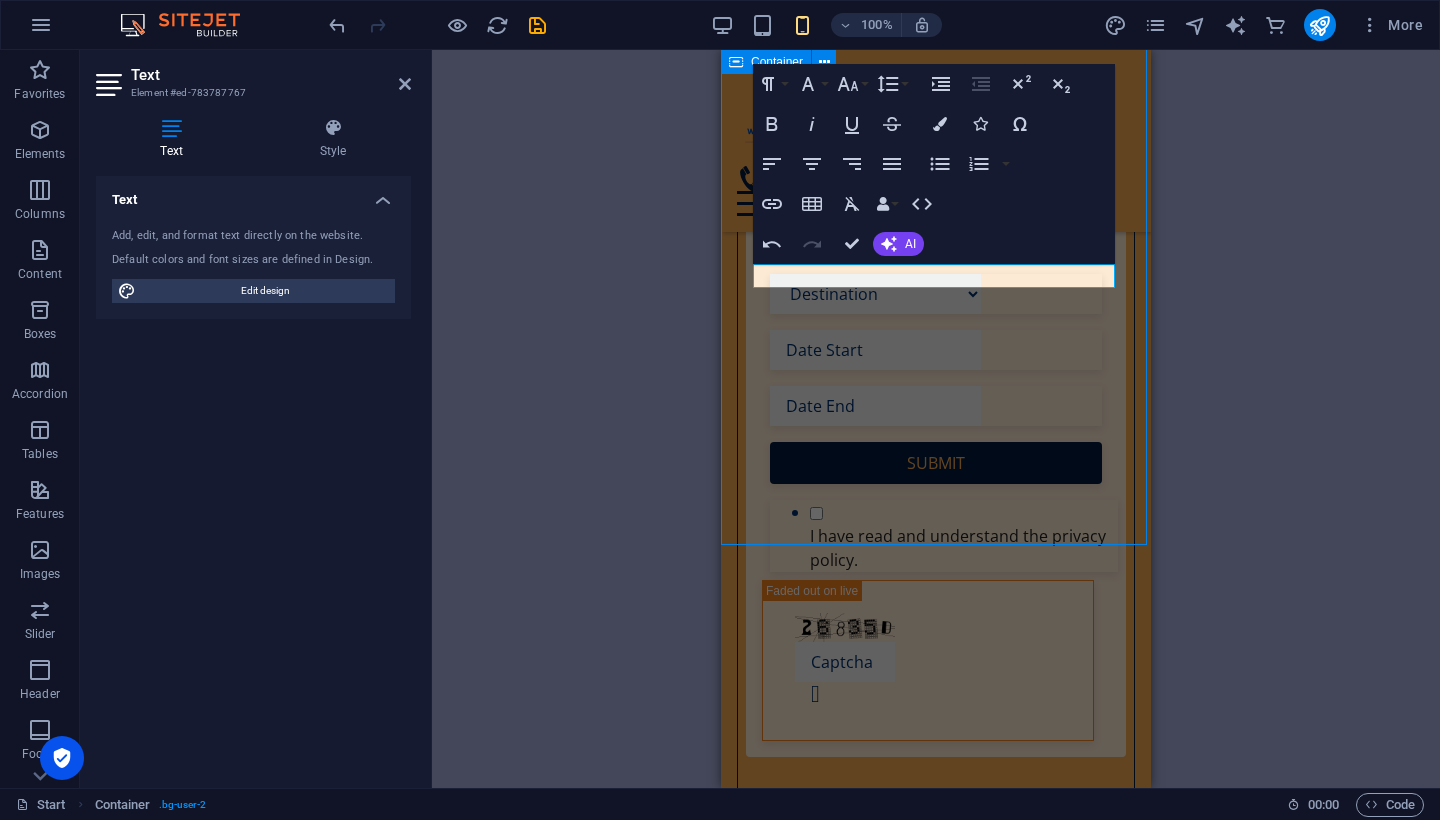 click on "Travel Agency Pick your Destination Lorem ipsum dolor sit amet, consectetur adipisicing elit. Veritatis, dolorem! Book your Flight Select your flight  Enjoy your Vacation Lorem ipsum dolor sit amet, consectetur adipisicing elit. Veritatis, dolorem!" at bounding box center (936, 1157) 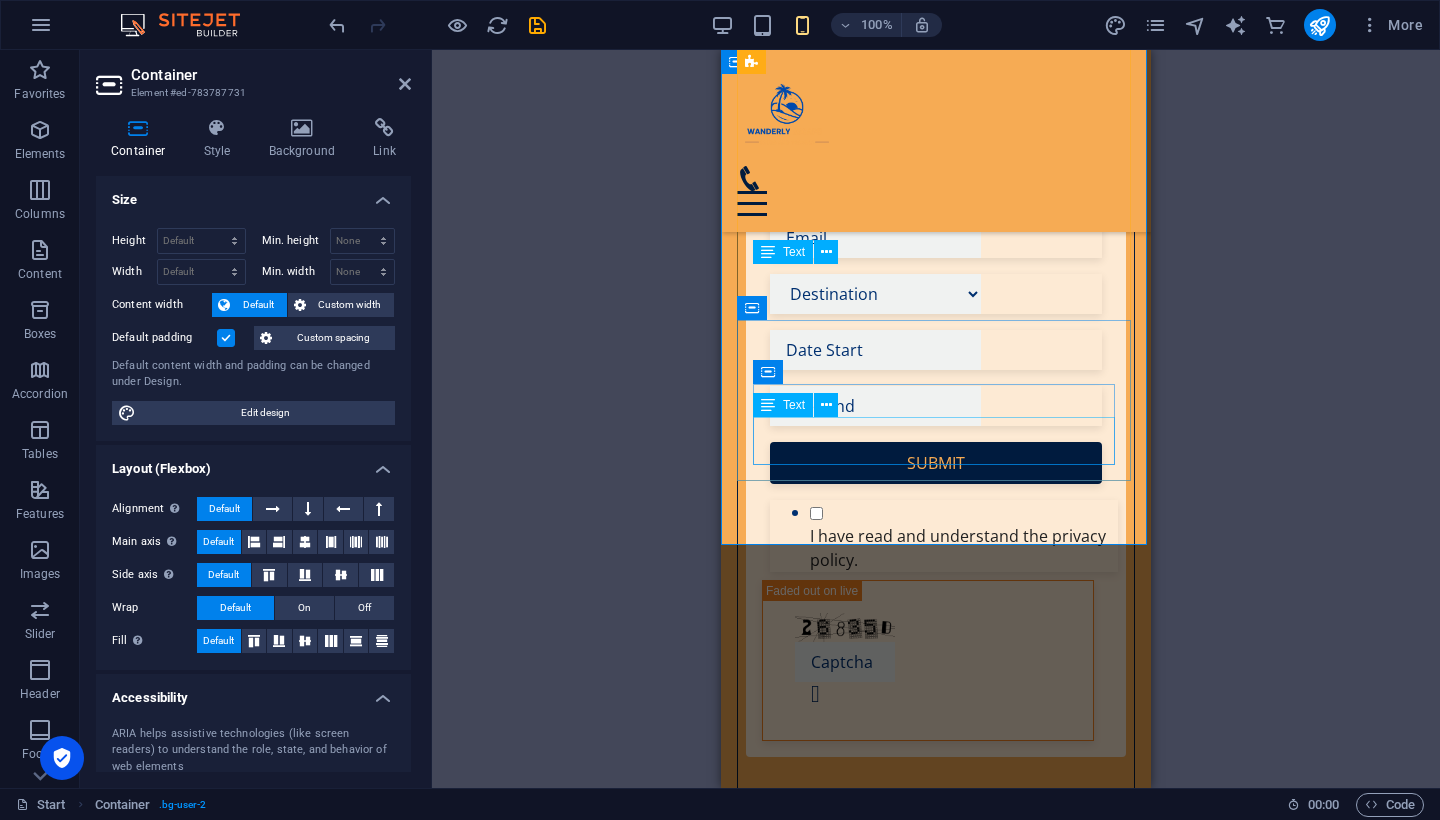 click on "Lorem ipsum dolor sit amet, consectetur adipisicing elit. Veritatis, dolorem!" at bounding box center (936, 1379) 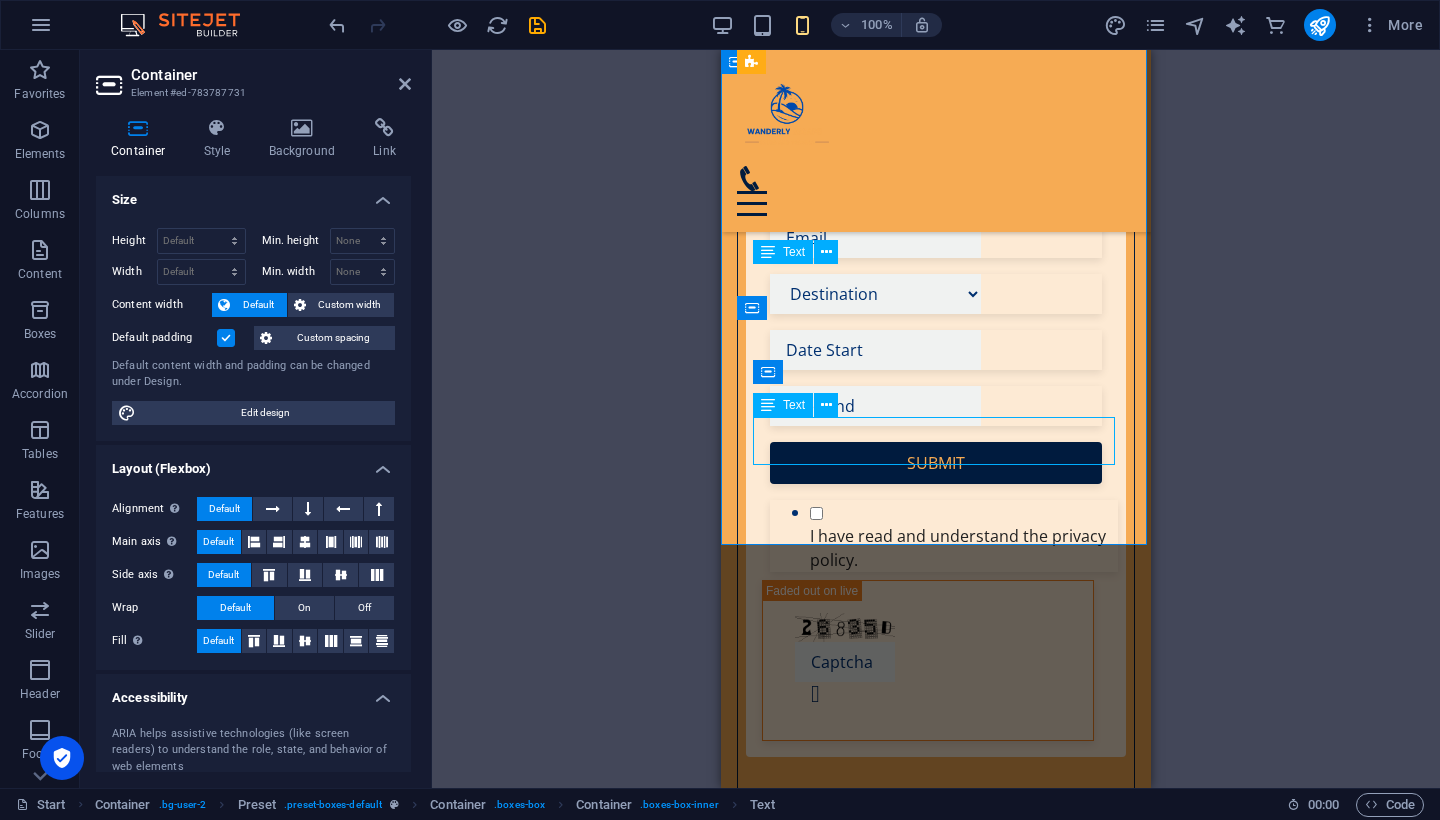 click on "Lorem ipsum dolor sit amet, consectetur adipisicing elit. Veritatis, dolorem!" at bounding box center (936, 1379) 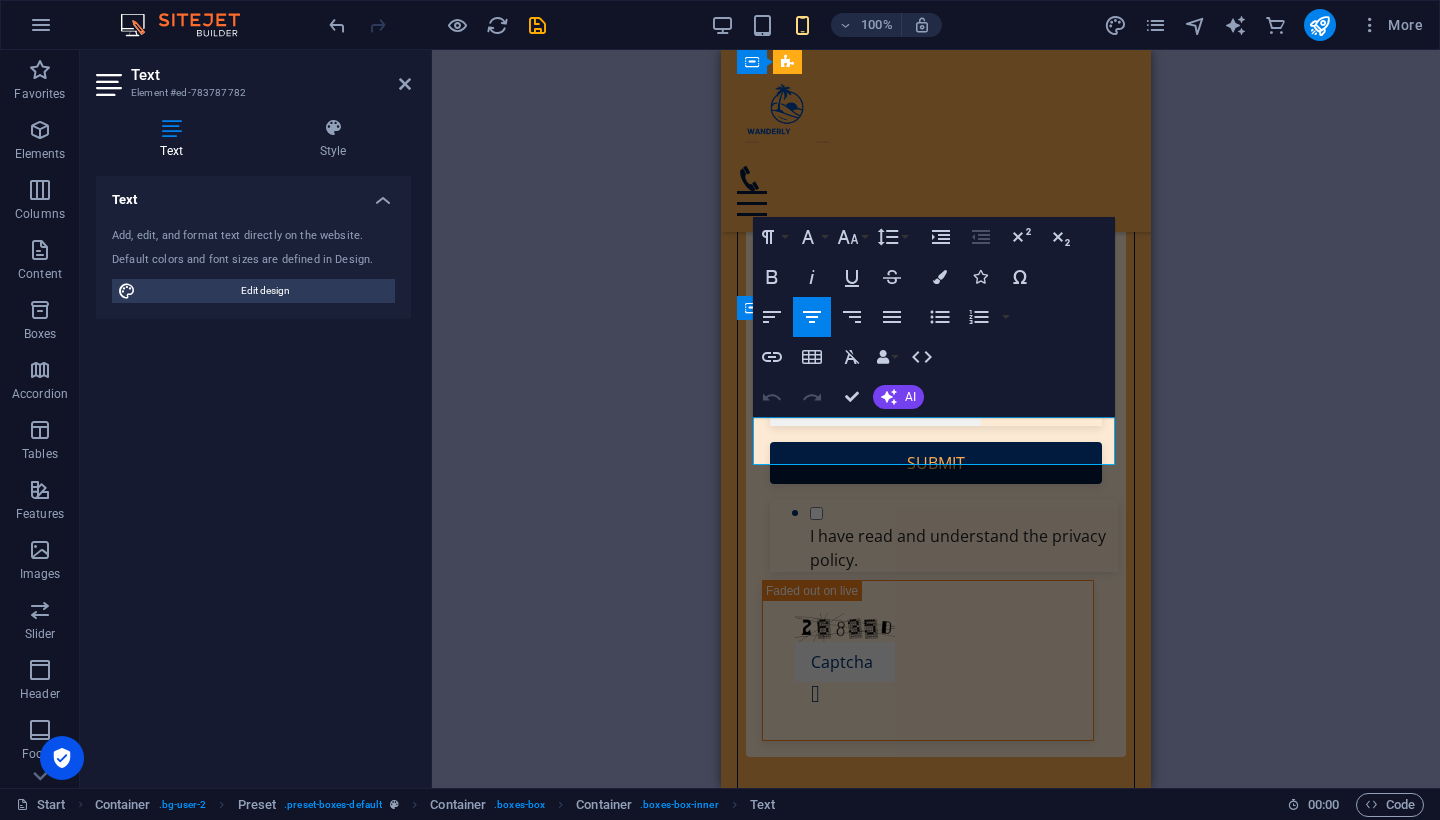 type 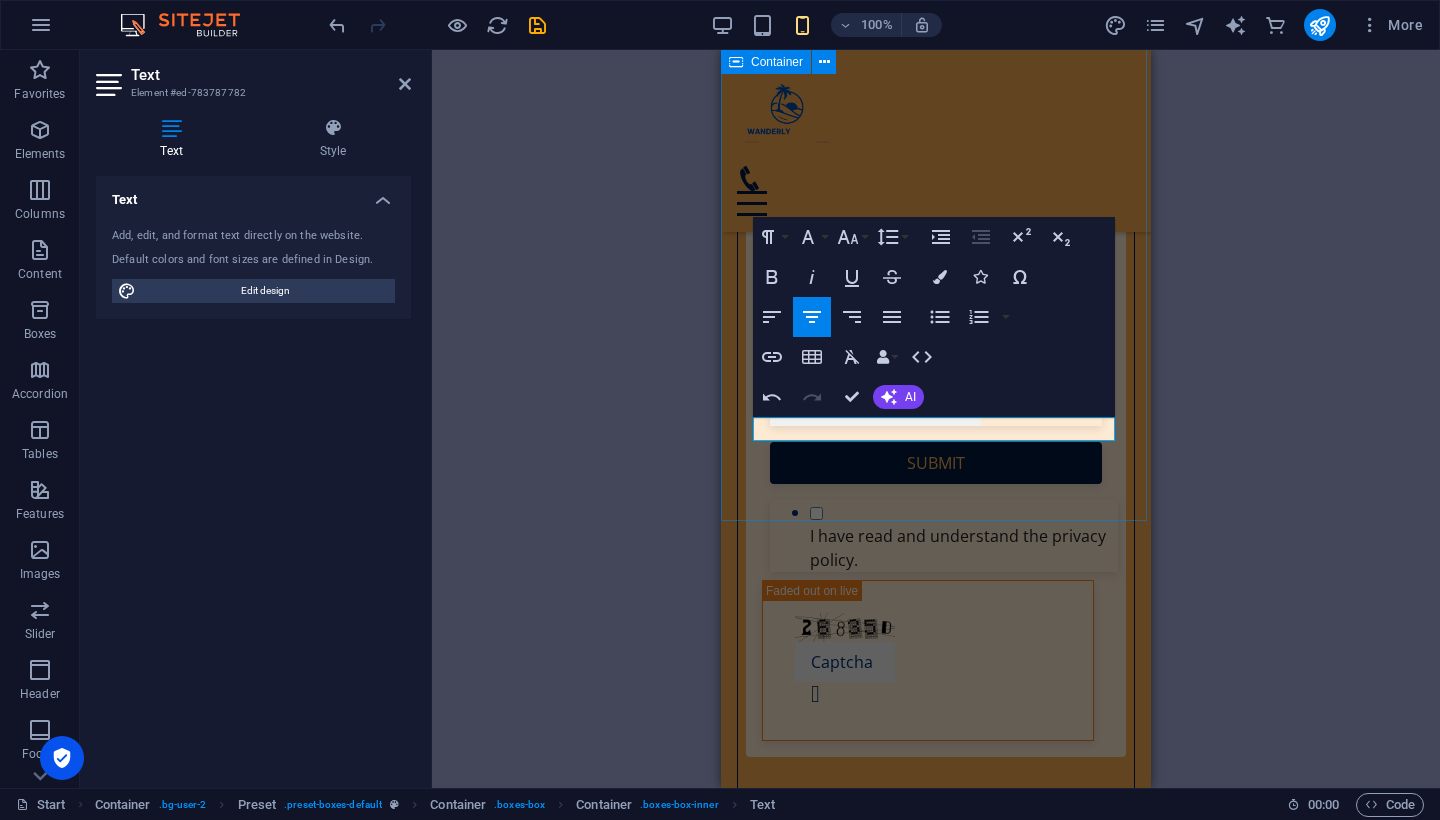 click on "Travel Agency Pick your Destination Lorem ipsum dolor sit amet, consectetur adipisicing elit. Veritatis, dolorem! Book your Flight Select your flight  Enjoy your Vacation Have the best vacation" at bounding box center [936, 1145] 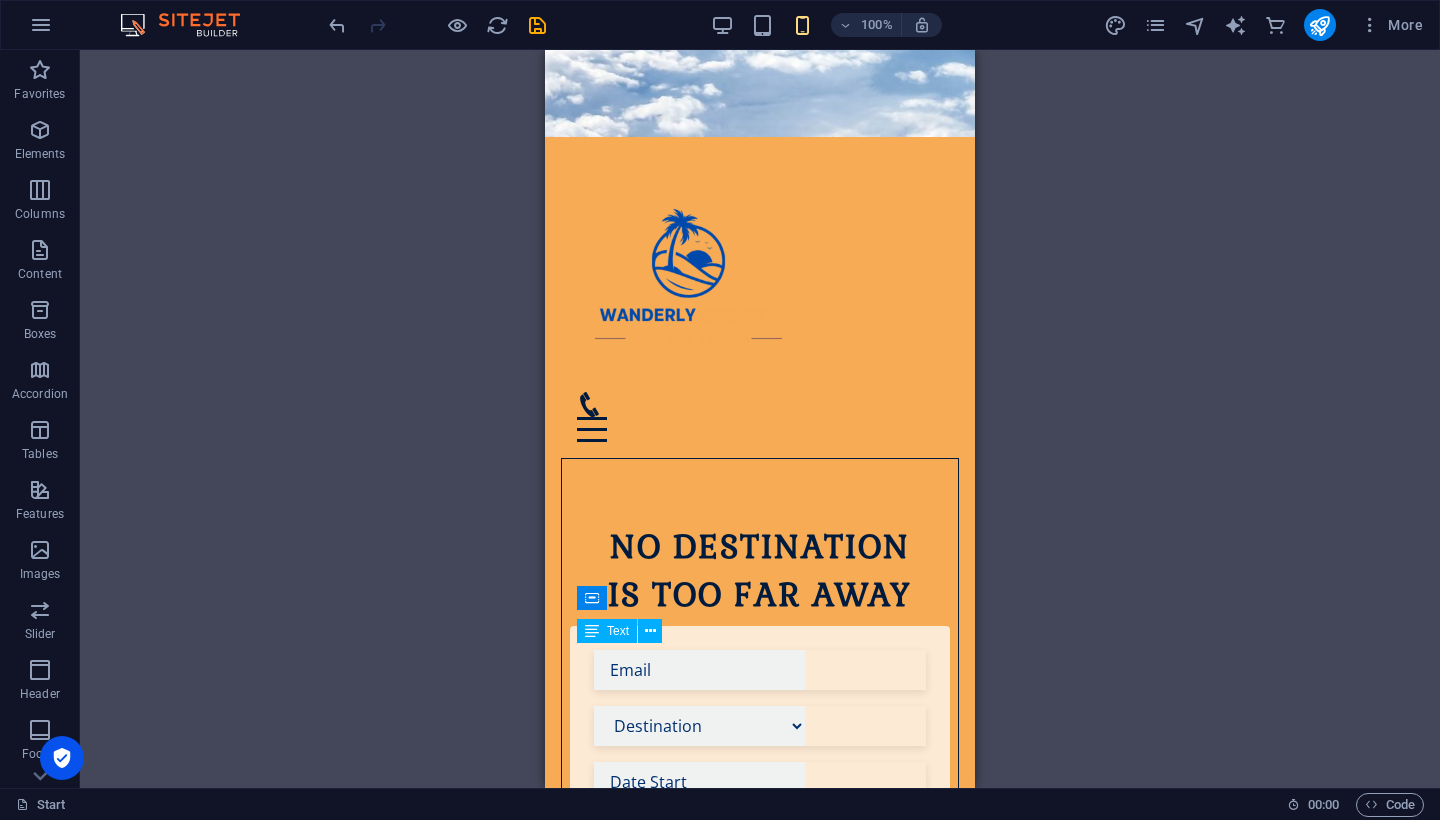 scroll, scrollTop: 814, scrollLeft: 0, axis: vertical 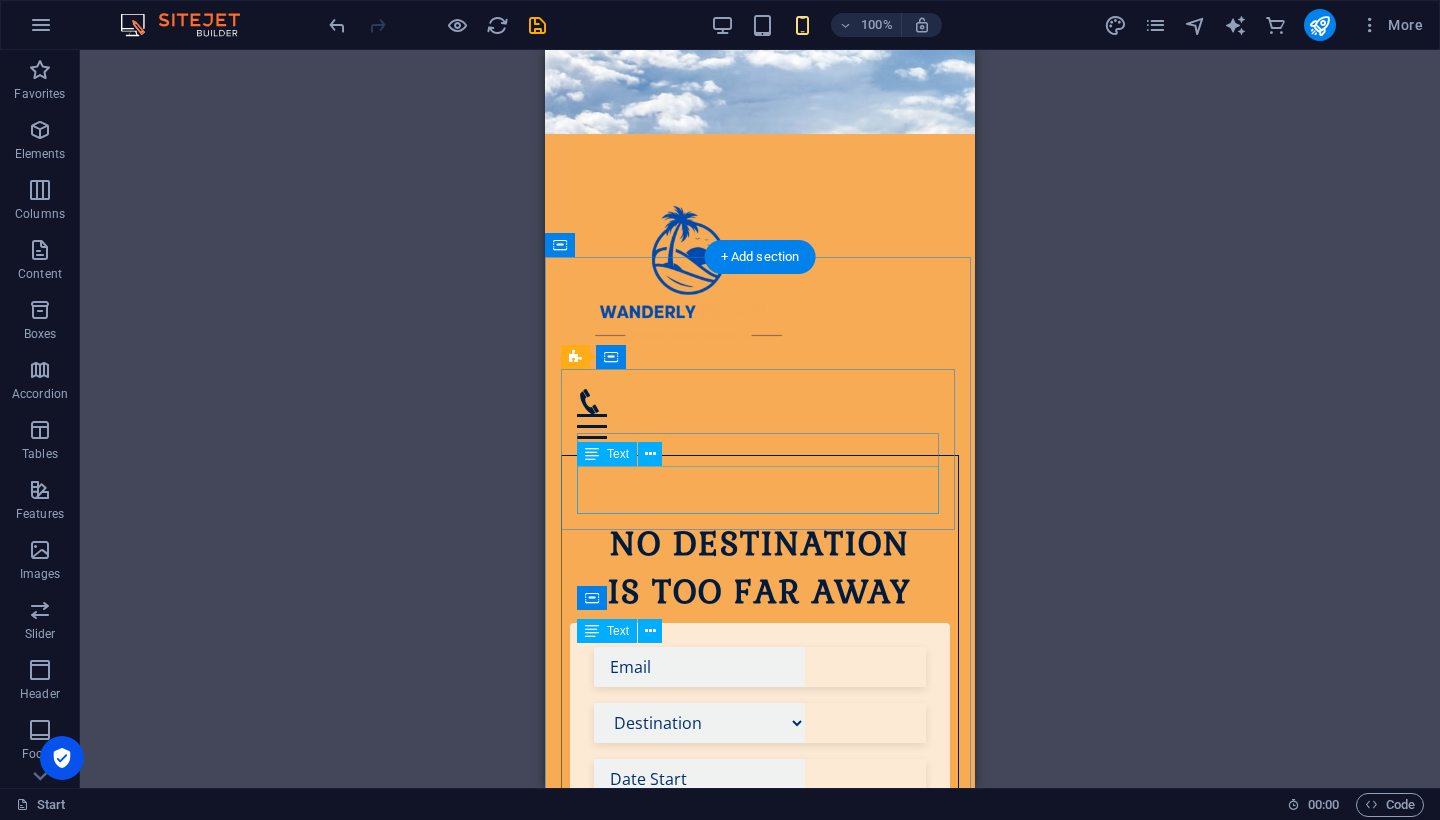 click on "Lorem ipsum dolor sit amet, consectetur adipisicing elit. Veritatis, dolorem!" at bounding box center [760, 1492] 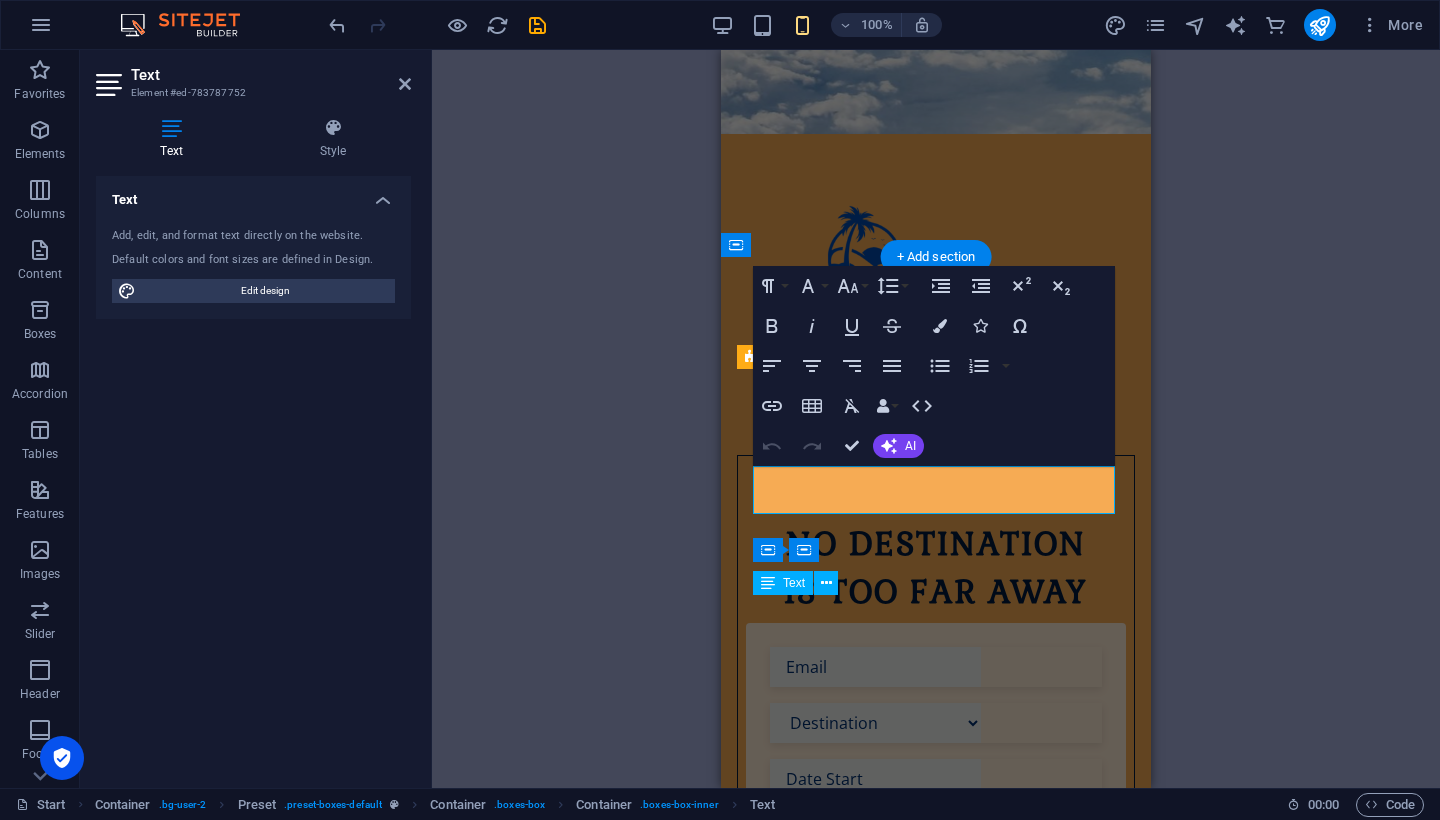 click on "Lorem ipsum dolor sit amet, consectetur adipisicing elit. Veritatis, dolorem!" at bounding box center [936, 1492] 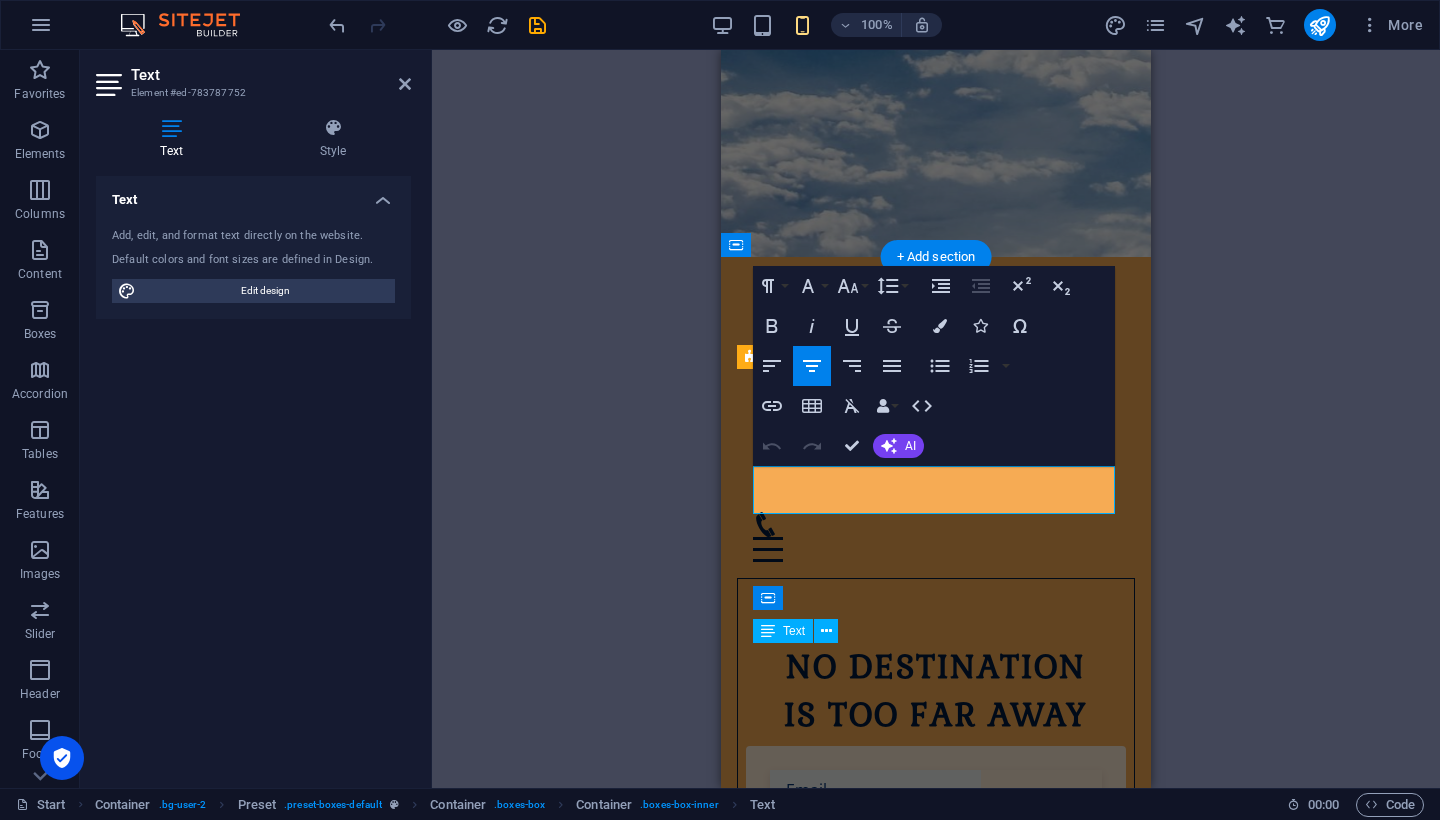 type 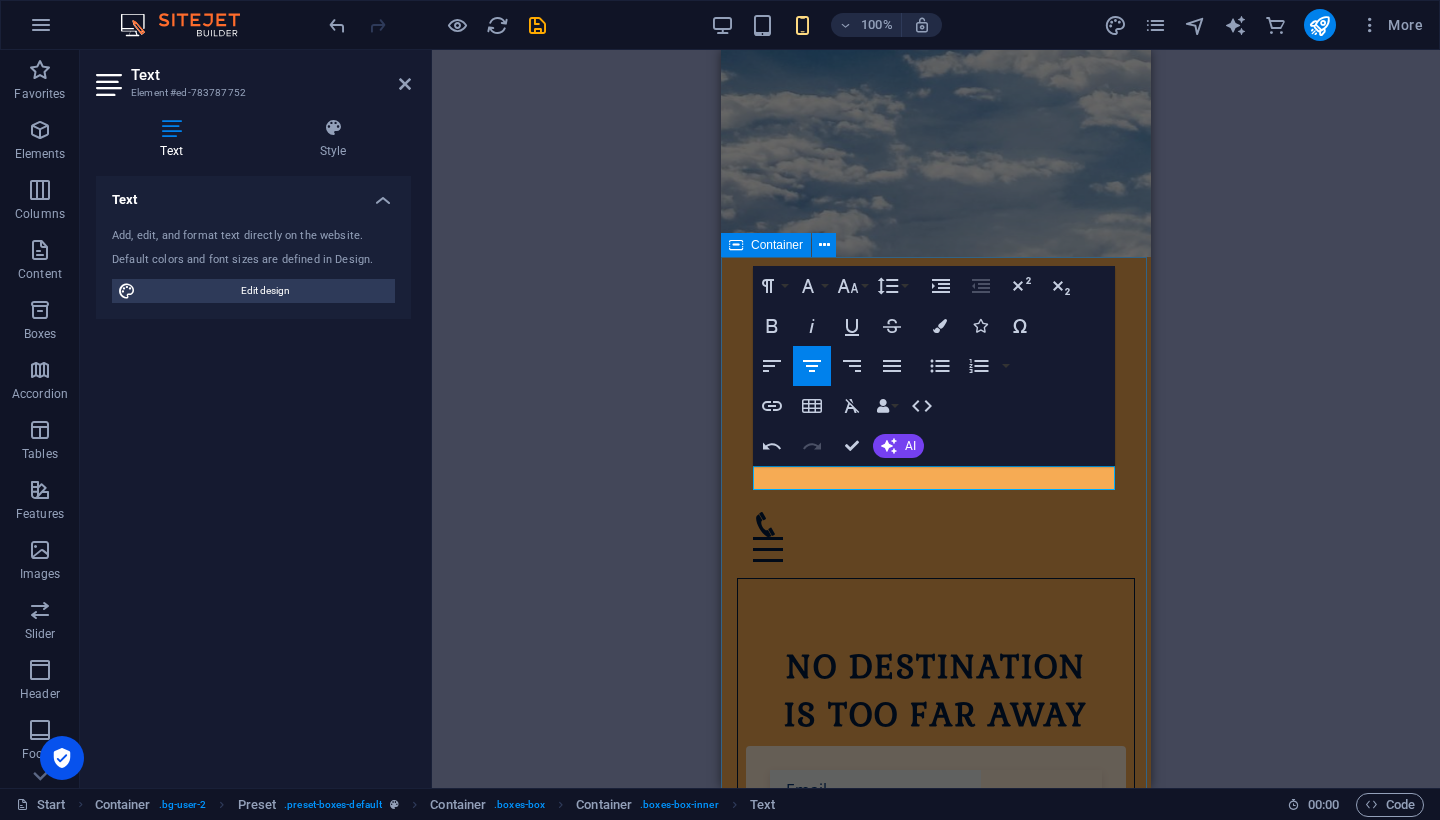 click on "Travel Agency Pick your Destination We Curate best customised packages  Book your Flight Select your flight  Enjoy your Vacation Have the best vacation" at bounding box center [936, 1685] 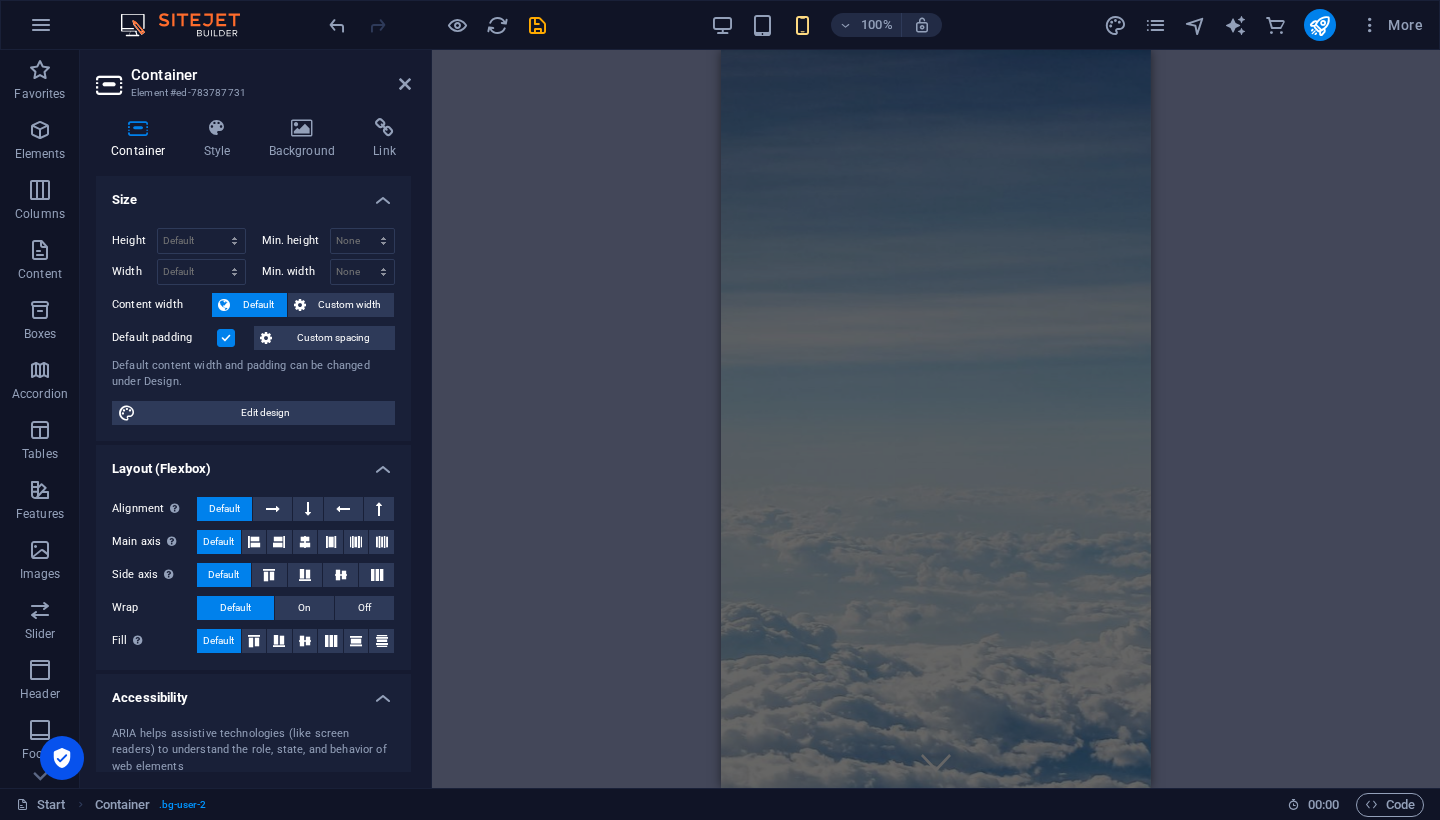scroll, scrollTop: 0, scrollLeft: 0, axis: both 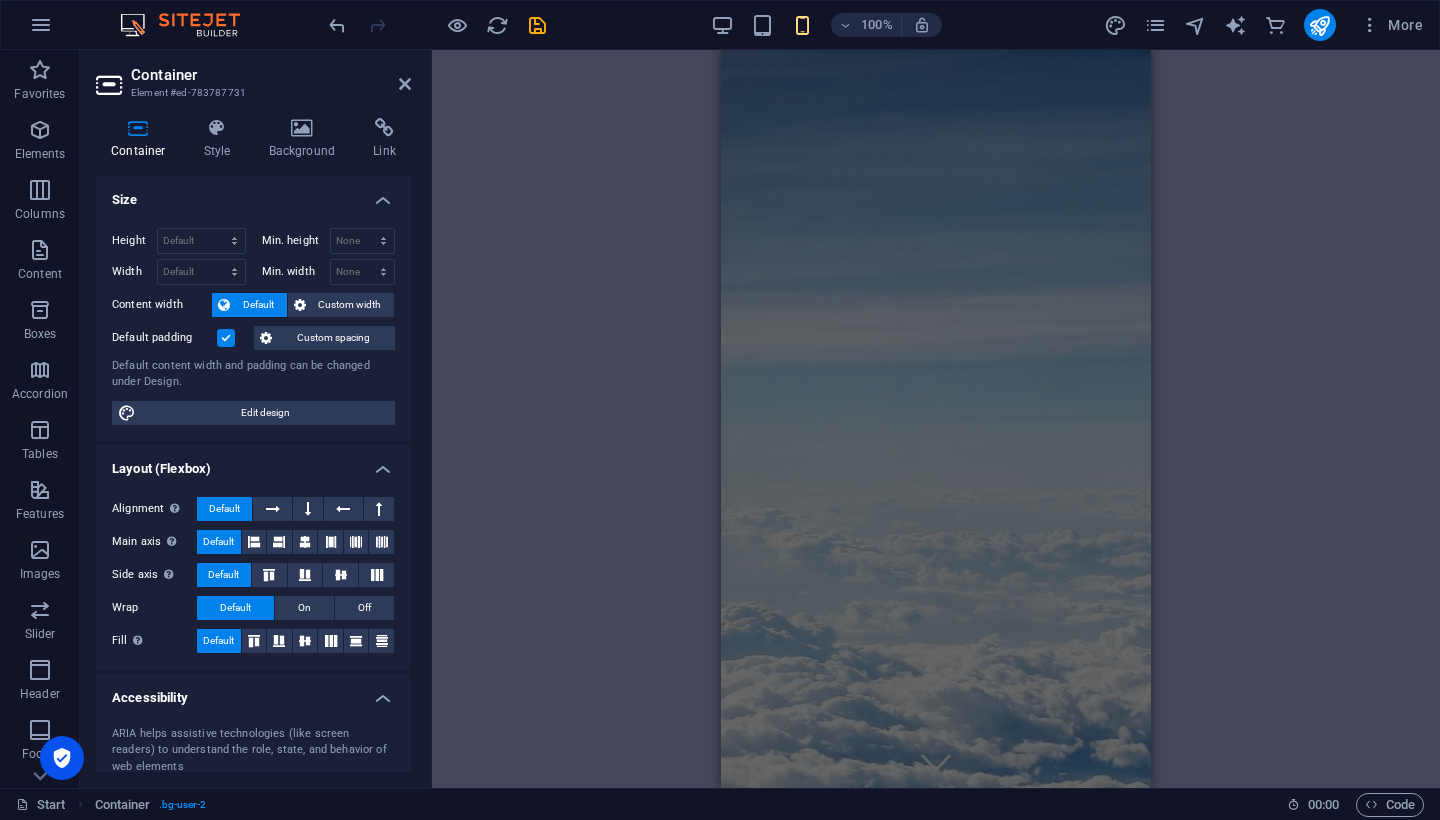 click on "Drag here to replace the existing content. Press “Ctrl” if you want to create a new element.
H1   Container   Banner   Container   Banner   Icon   Form button   Container   Banner   Preset   Container   Preset   Banner   Form   Checkbox   Container   Preset   Form   Banner   Captcha   Text   Banner   Menu Bar   Banner   Image   Spacer   Menu   HTML   Container   Icon   Date   Dropdown   H2   Container   Container   Preset   Container   H3   Container   Preset   Container   Icon   Container   H3   Container   Text   Text   Container   Text   Container   Container   Text   Preset   Preset   Container   Preset   Container   Container   Container   Icon" at bounding box center (936, 419) 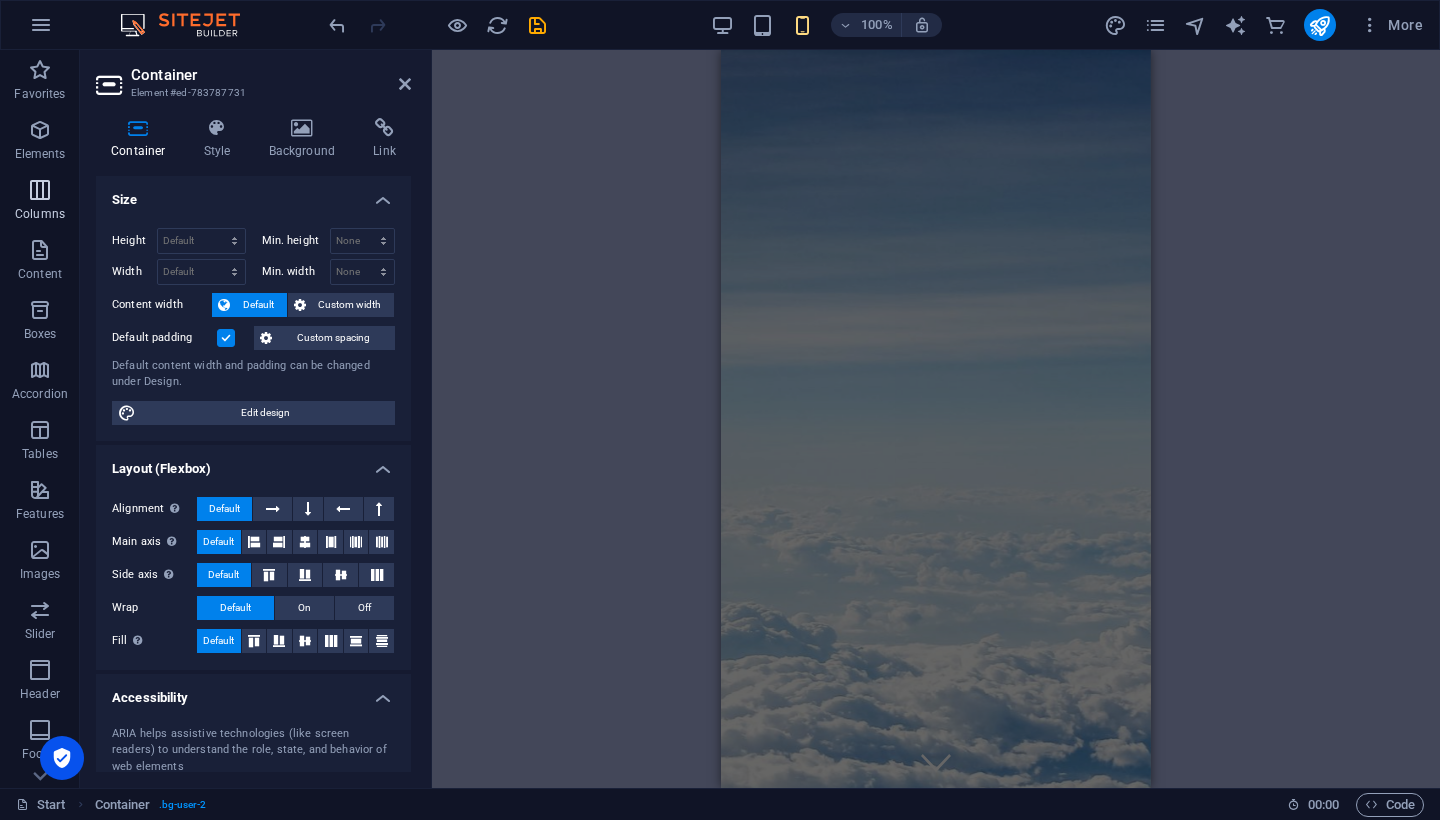 click at bounding box center (40, 190) 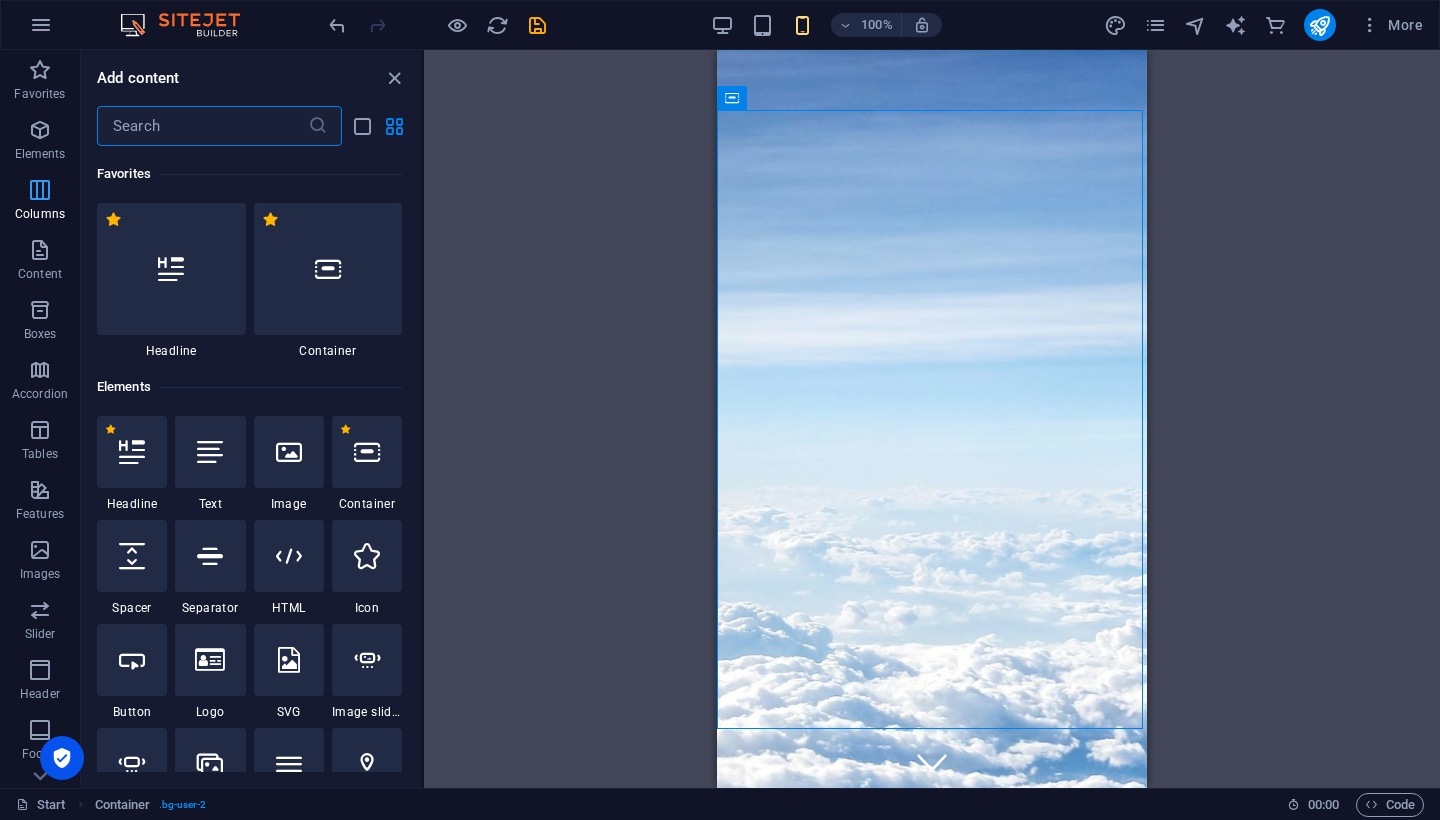 scroll, scrollTop: 961, scrollLeft: 0, axis: vertical 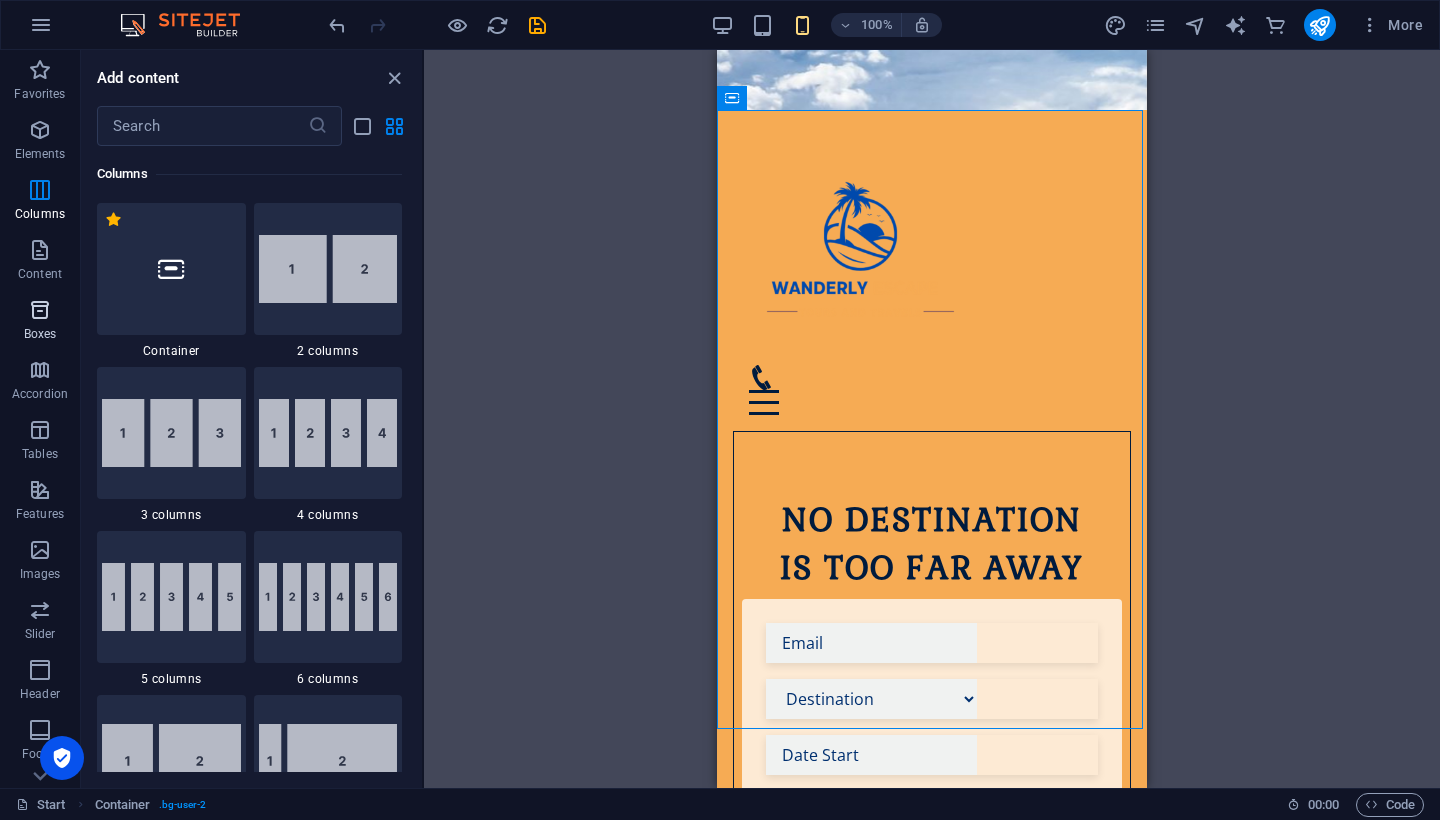 click at bounding box center (40, 310) 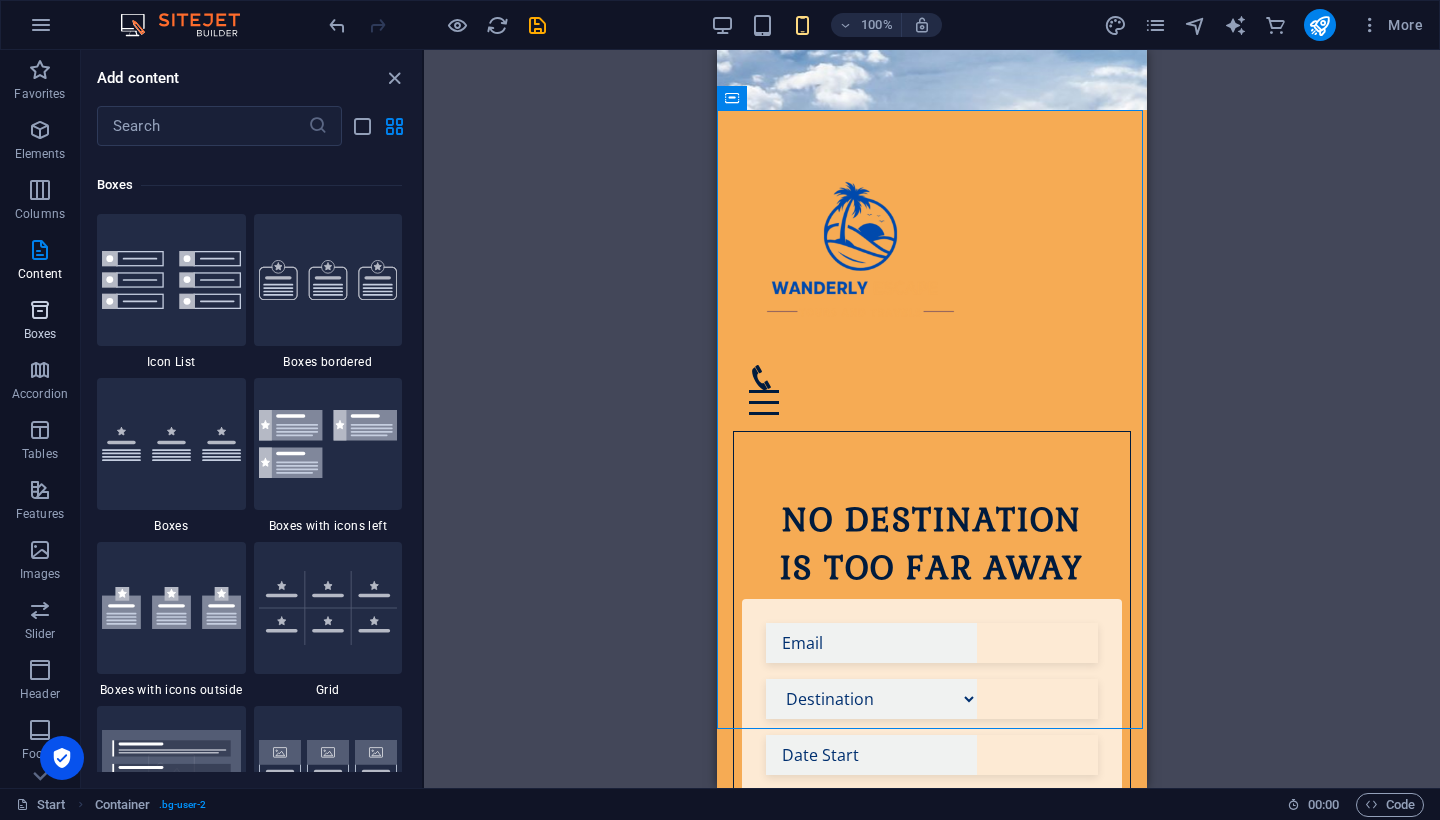 scroll, scrollTop: 5352, scrollLeft: 0, axis: vertical 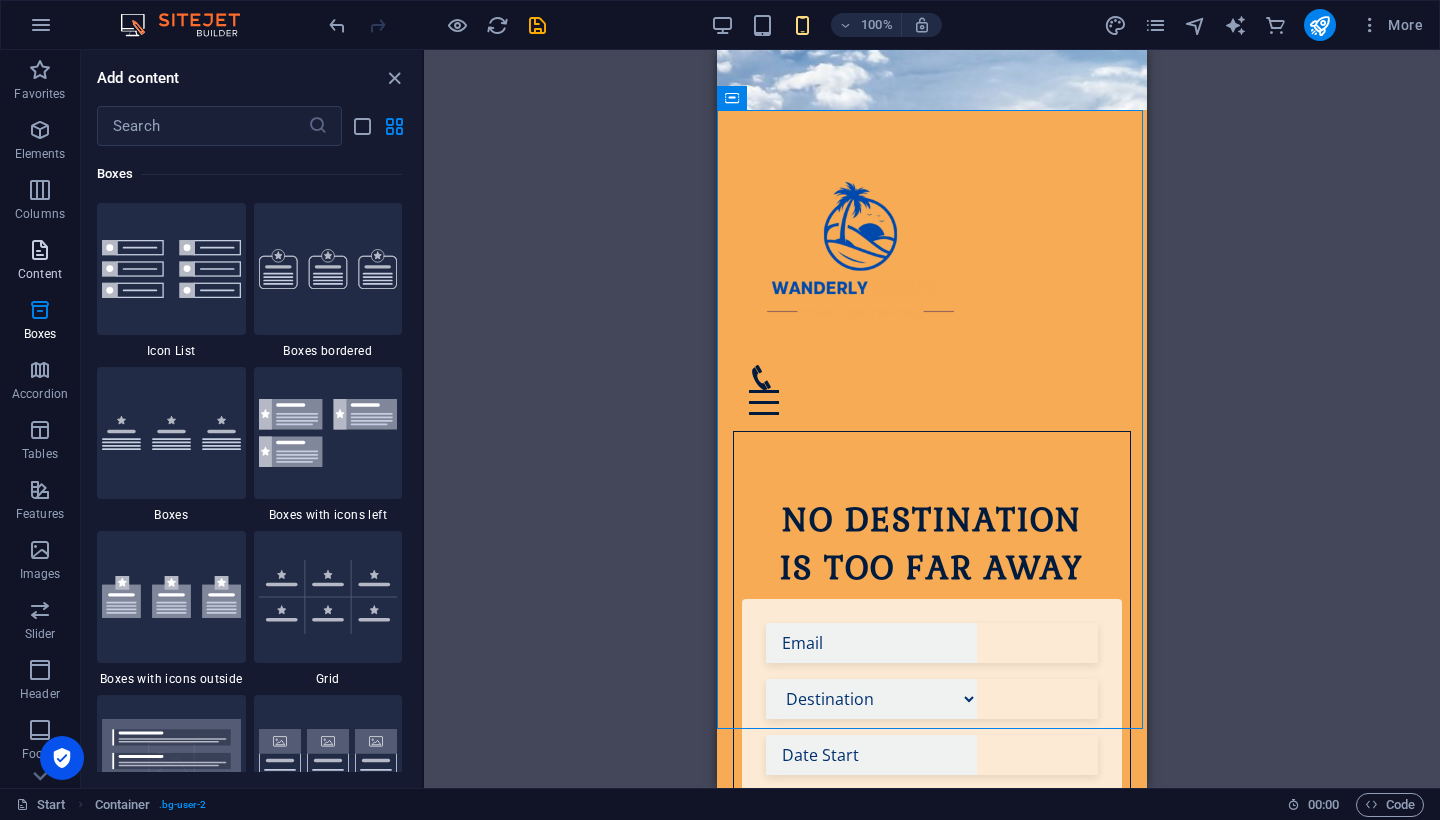 click on "Content" at bounding box center (40, 260) 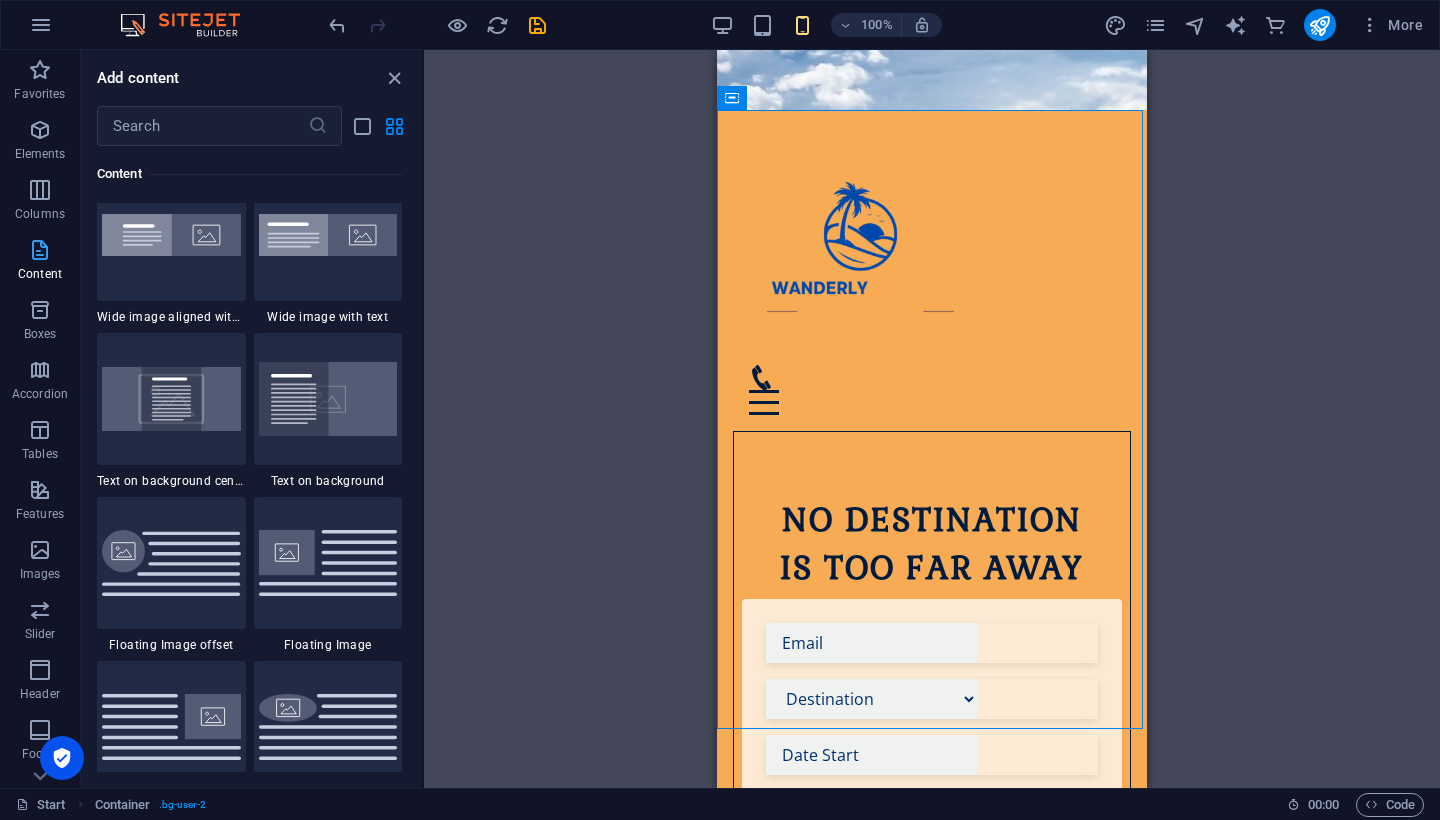 scroll, scrollTop: 3499, scrollLeft: 0, axis: vertical 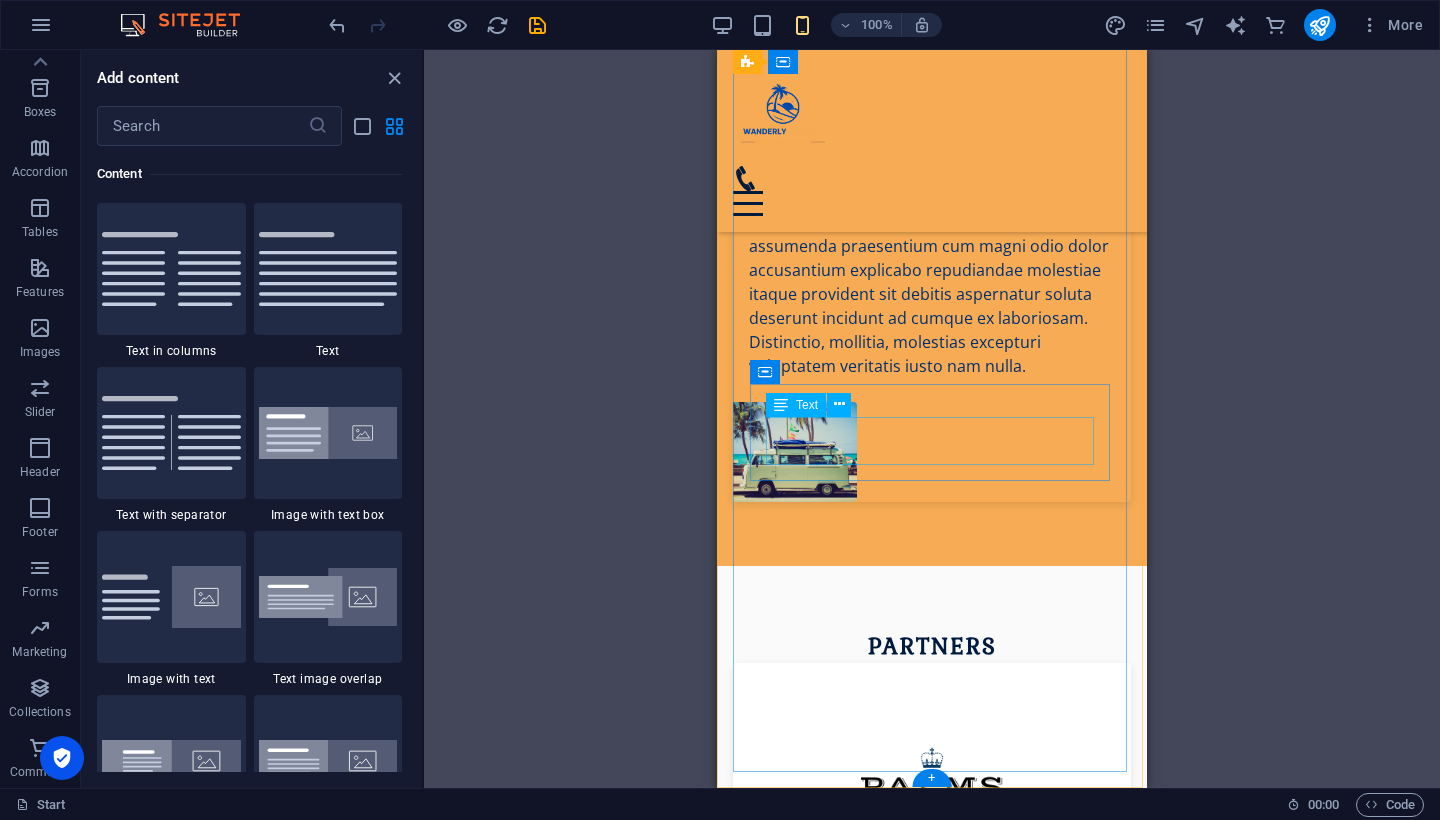click on "Street Berlin   12345" at bounding box center [932, 3695] 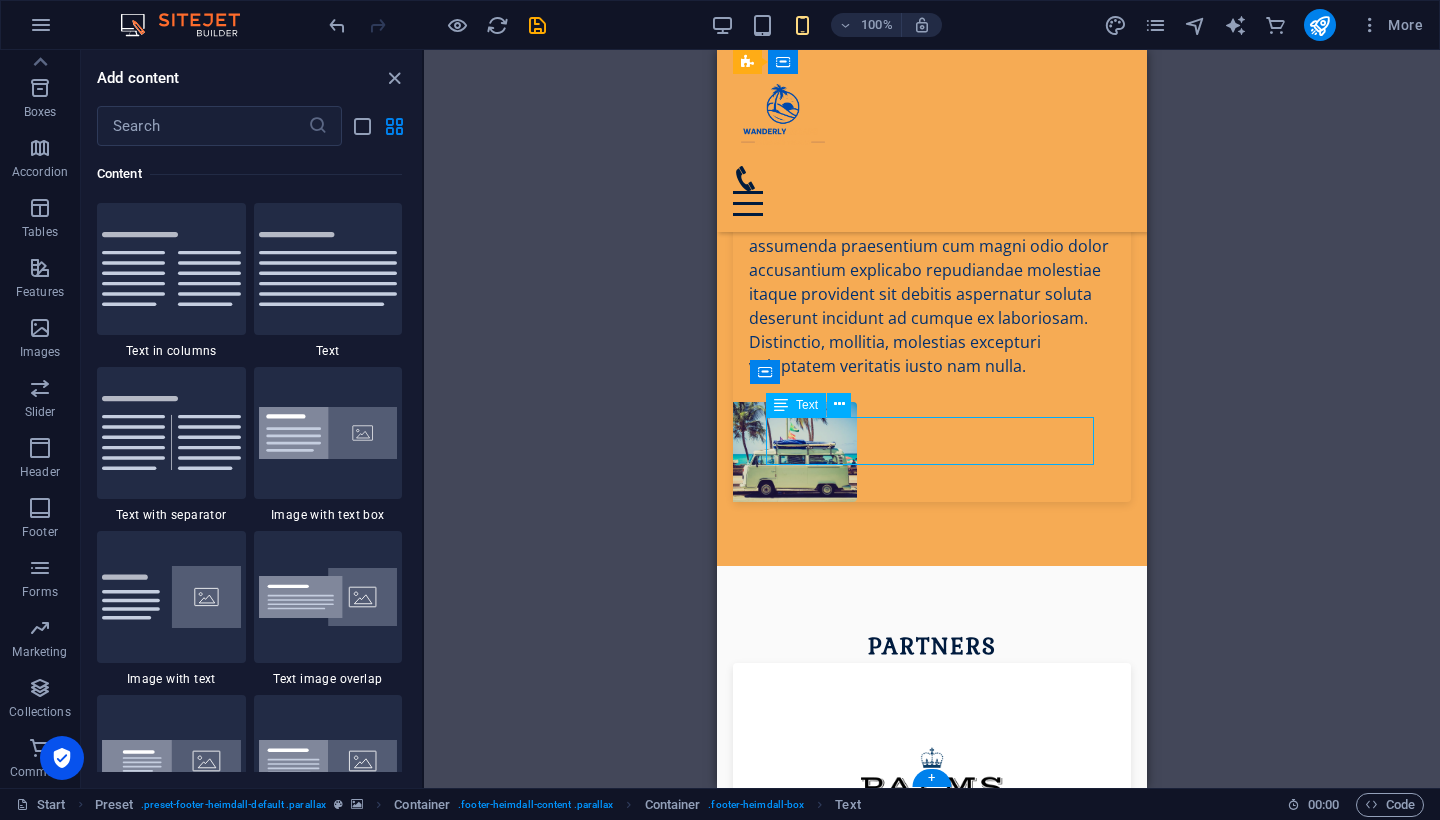 click on "Street Berlin   12345" at bounding box center (932, 3695) 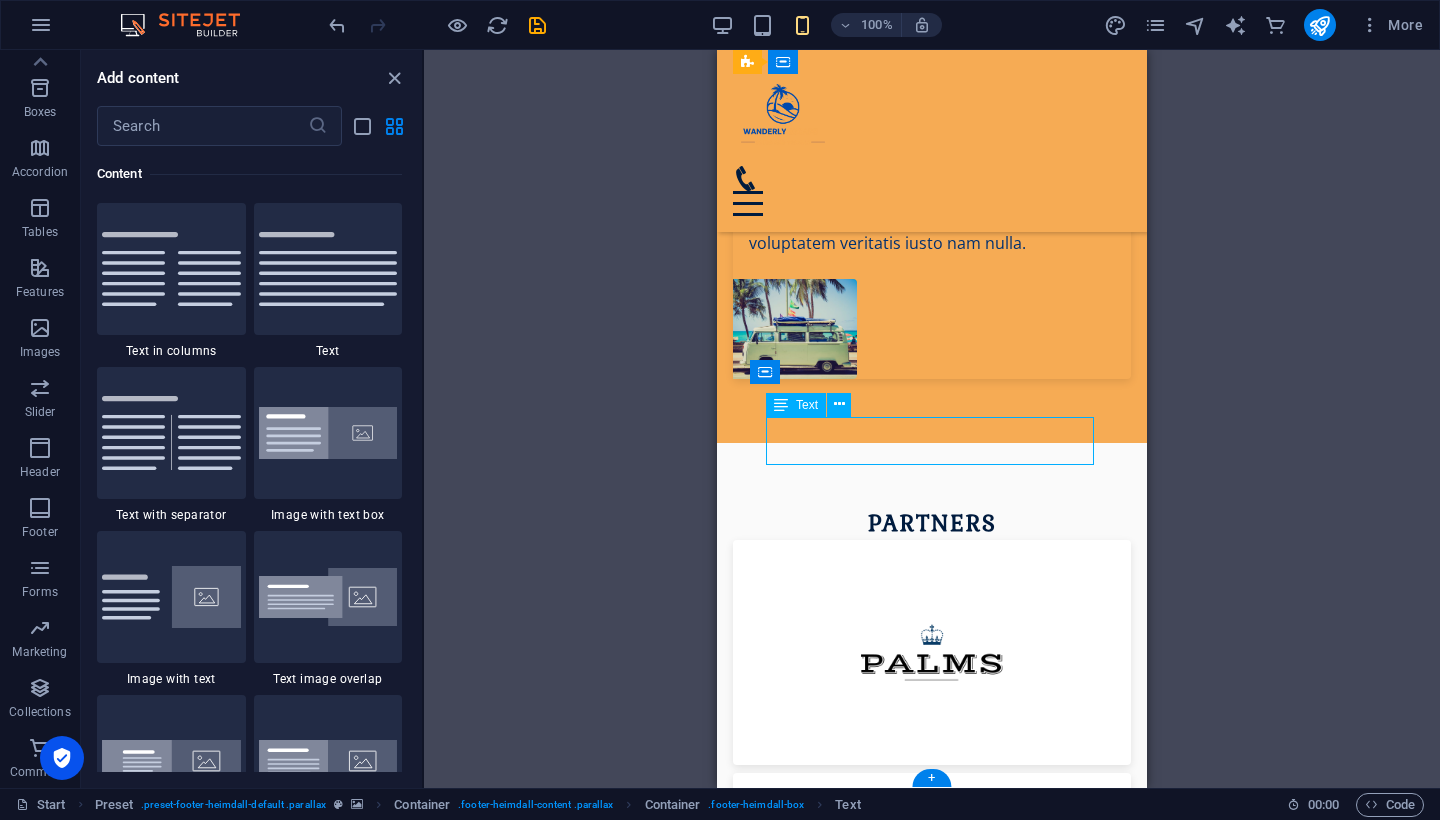 scroll, scrollTop: 6541, scrollLeft: 0, axis: vertical 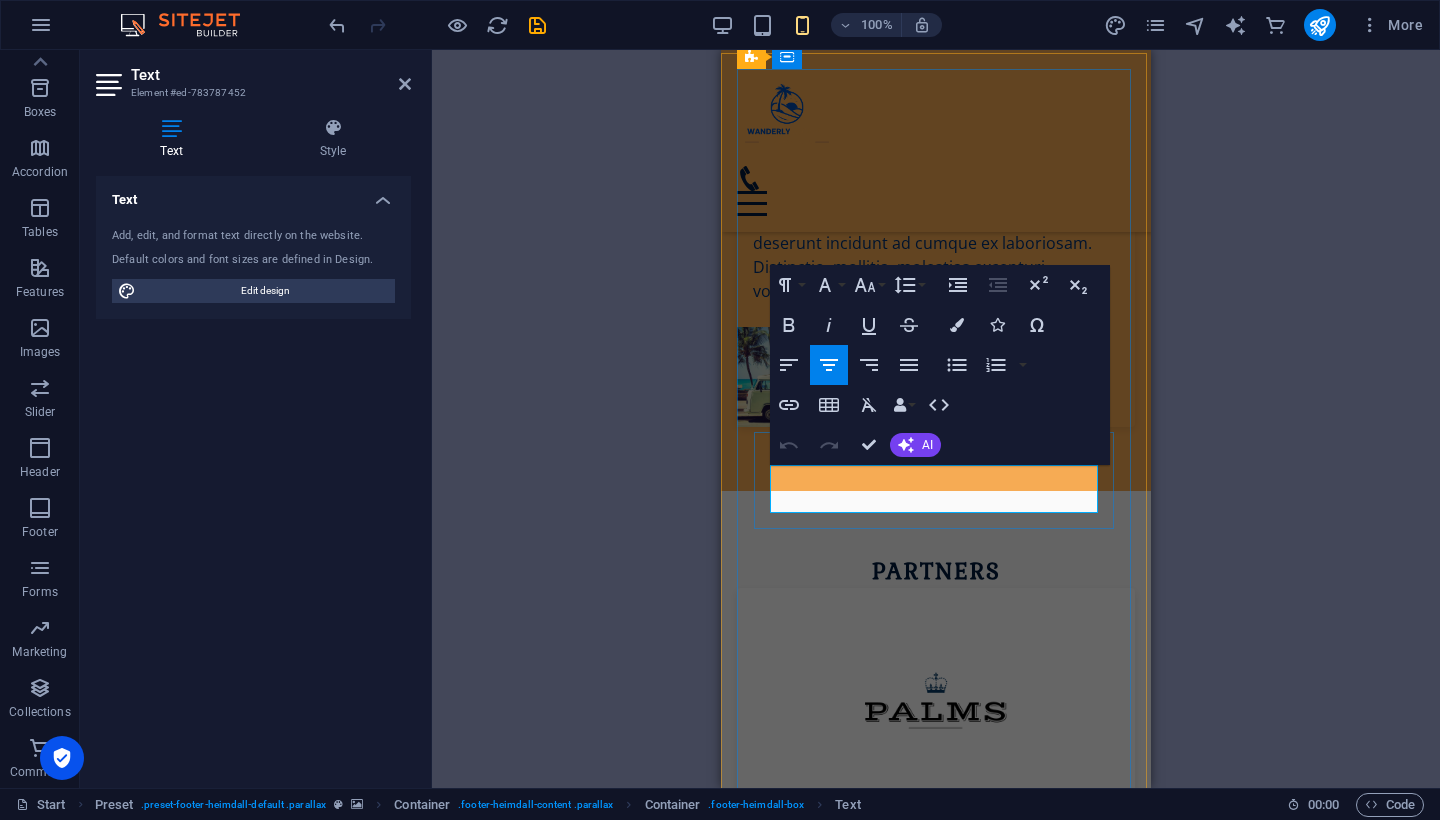 click on "12345" at bounding box center (1017, 3632) 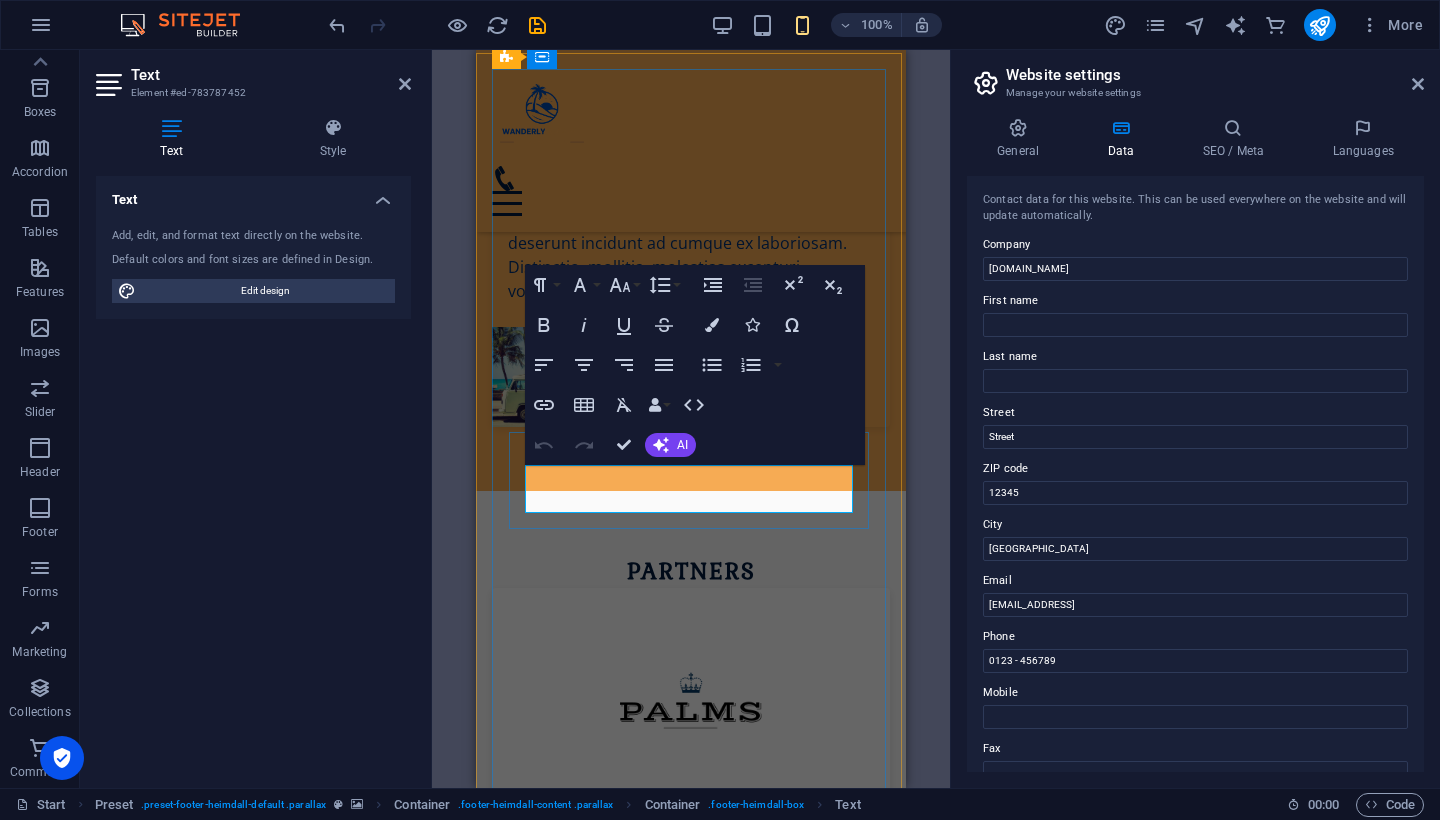 click on "H1   Container   Banner   Container   Banner   Icon   Form button   Container   Banner   Preset   Container   Preset   Banner   Form   Checkbox   Container   Preset   Form   Banner   Captcha   Text   Banner   Menu Bar   Banner   Image   Spacer   Menu   HTML   Container   Icon   Date   Dropdown   H2   Container   Preset   Container   Container   Container   Preset   Container   H3   Preset   Container   Container   Container   Preset   Container   Icon   Container   H3   Container   Text   Preset   Container   Container   Container   Text   Container   Text   Container   Container   Text   Preset   Preset   Container   Preset   Container   Container   Container   Icon   Preset   Container   Preset   Container   Text Paragraph Format Normal Heading 1 Heading 2 Heading 3 Heading 4 Heading 5 Heading 6 Code Font Family Arial Georgia Impact Tahoma Times New Roman Verdana Gabriela Open Sans Font Size 8 9 10 11 12 14 18 24 30 36 48 60 72 96 Line Height Default Single 1.15 1.5 Double Superscript" at bounding box center [691, 419] 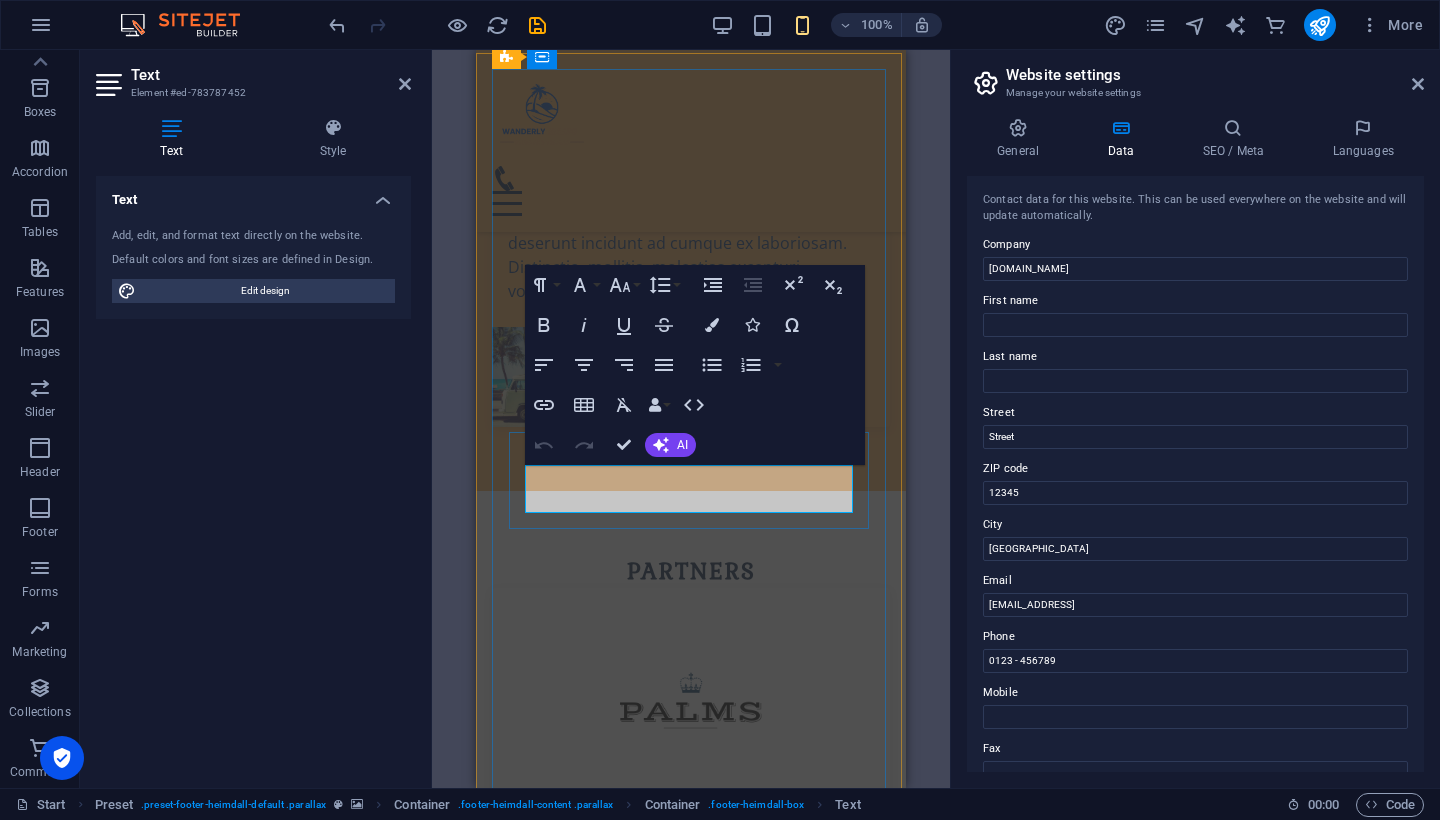 click on "H1   Container   Banner   Container   Banner   Icon   Form button   Container   Banner   Preset   Container   Preset   Banner   Form   Checkbox   Container   Preset   Form   Banner   Captcha   Text   Banner   Menu Bar   Banner   Image   Spacer   Menu   HTML   Container   Icon   Date   Dropdown   H2   Container   Preset   Container   Container   Container   Preset   Container   H3   Preset   Container   Container   Container   Preset   Container   Icon   Container   H3   Container   Text   Preset   Container   Container   Container   Text   Container   Text   Container   Container   Text   Preset   Preset   Container   Preset   Container   Container   Container   Icon   Preset   Container   Preset   Container   Text Paragraph Format Normal Heading 1 Heading 2 Heading 3 Heading 4 Heading 5 Heading 6 Code Font Family Arial Georgia Impact Tahoma Times New Roman Verdana Gabriela Open Sans Font Size 8 9 10 11 12 14 18 24 30 36 48 60 72 96 Line Height Default Single 1.15 1.5 Double Superscript" at bounding box center (691, 419) 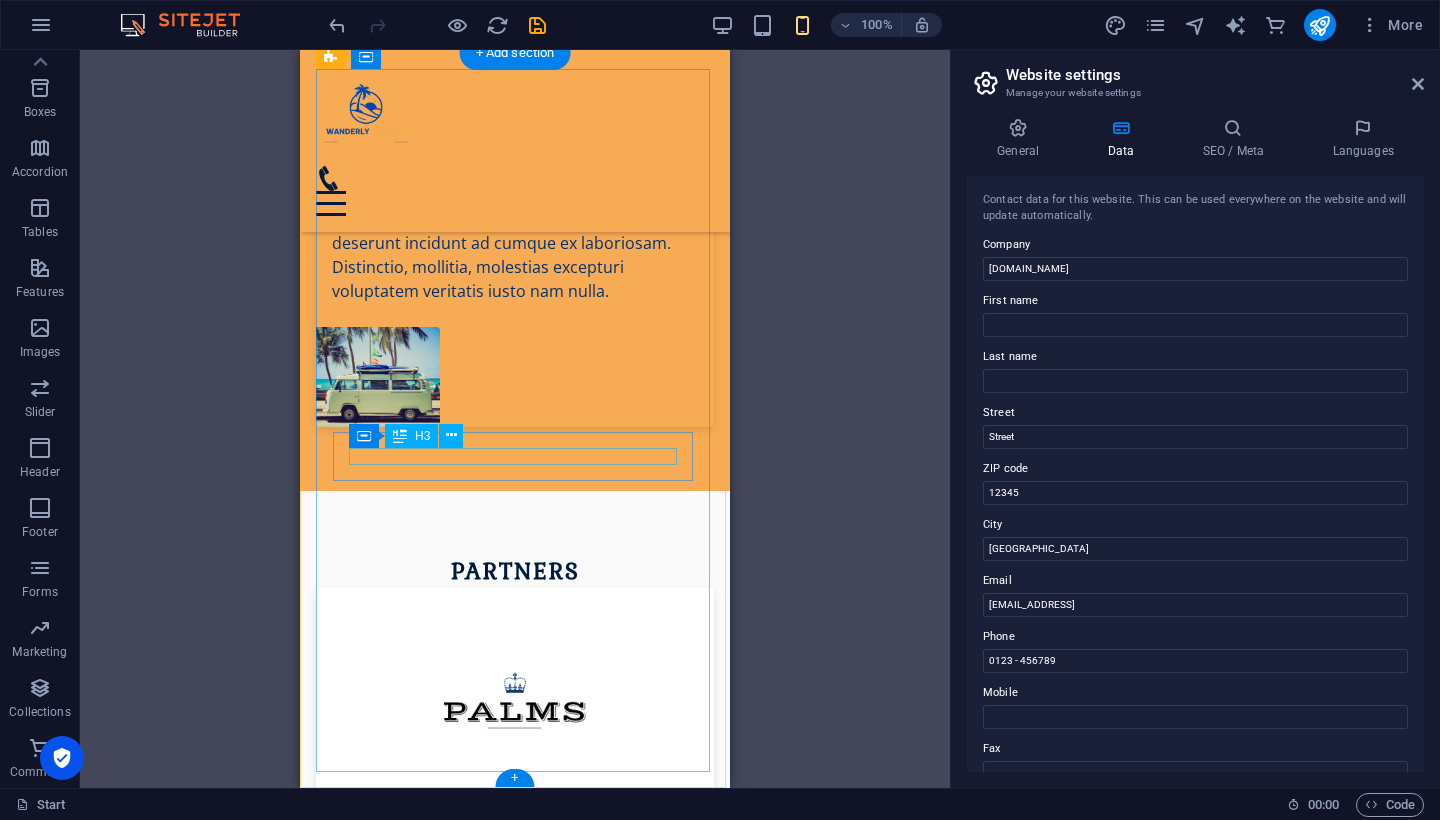 click on "Address" at bounding box center [515, 3574] 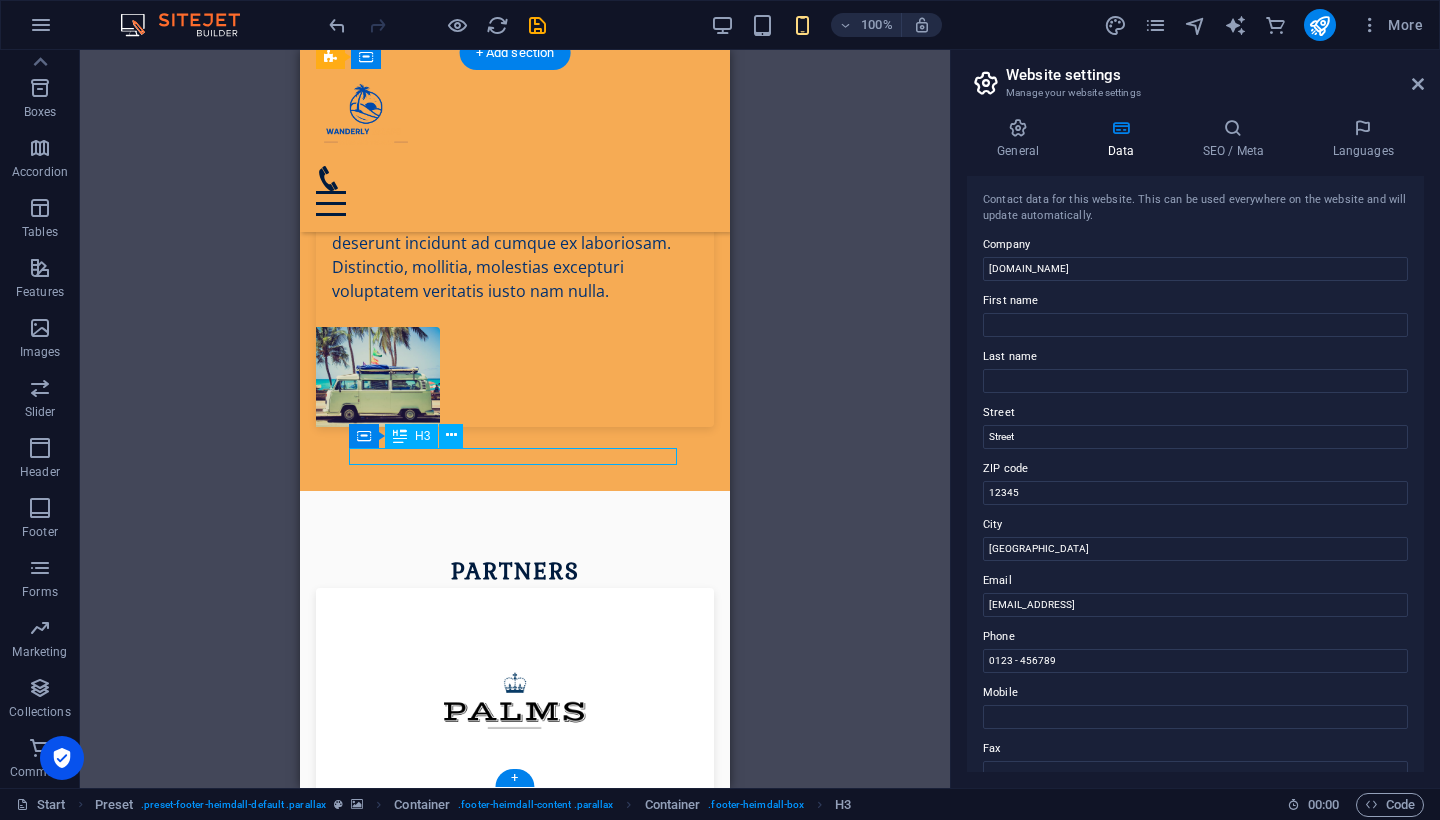 click on "Address" at bounding box center (515, 3574) 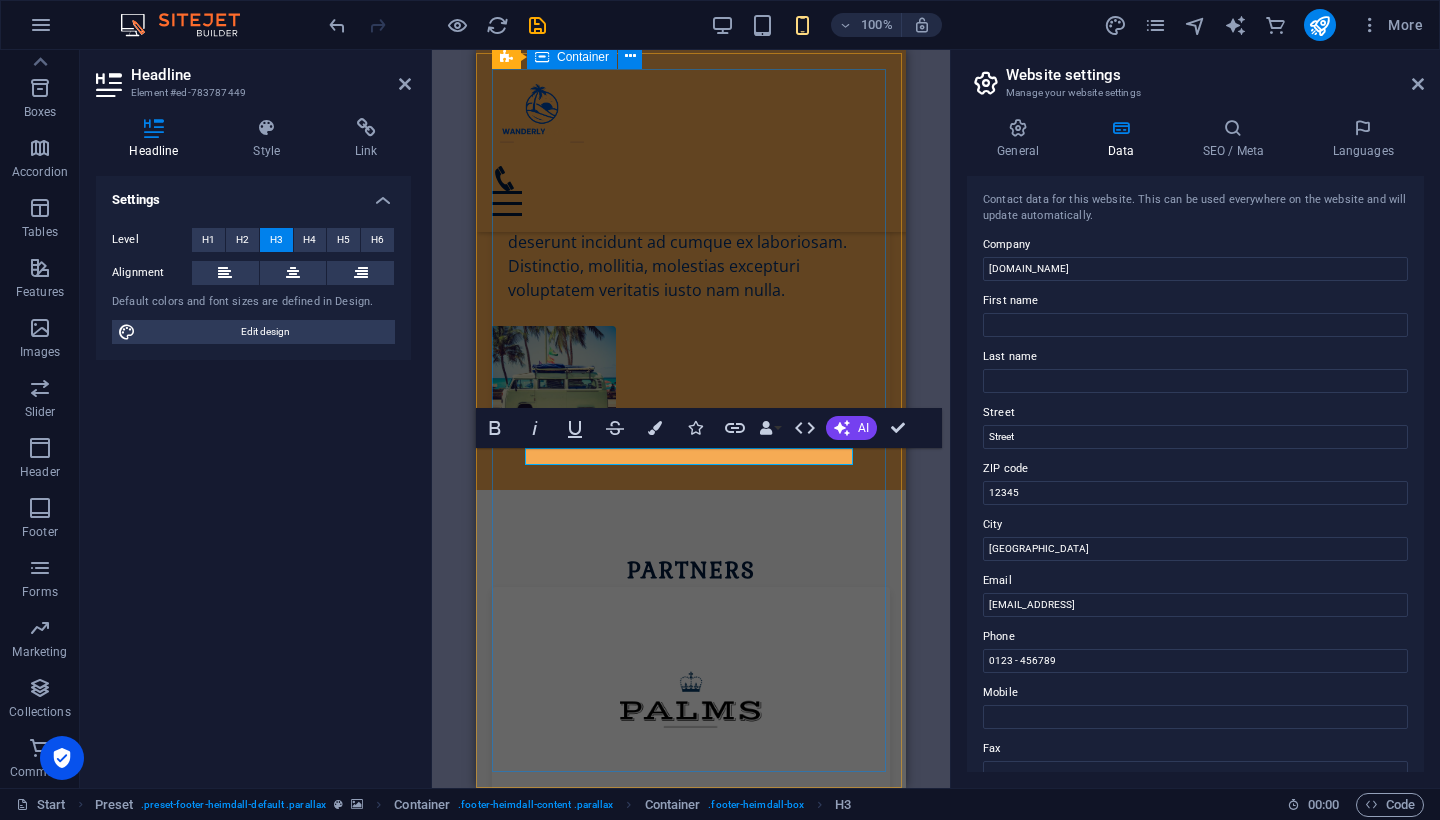 scroll, scrollTop: 6541, scrollLeft: 0, axis: vertical 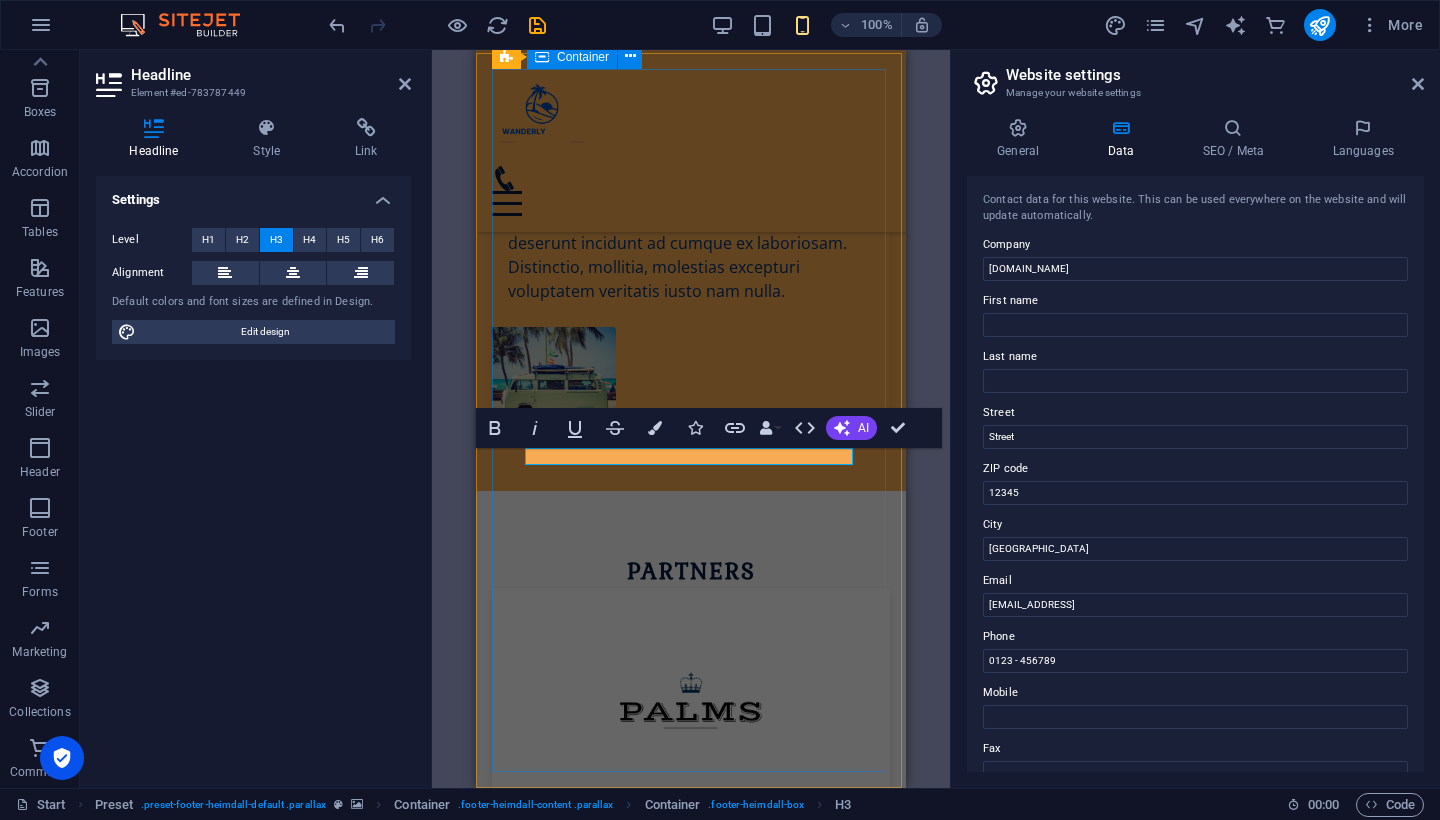 click on "Address Phone Phone:  0123 - 456789 Fax:  Contact 75398ea36491ef69b438370fe44fd4@cpanel.local Legal Notice  |  Privacy" at bounding box center [691, 3535] 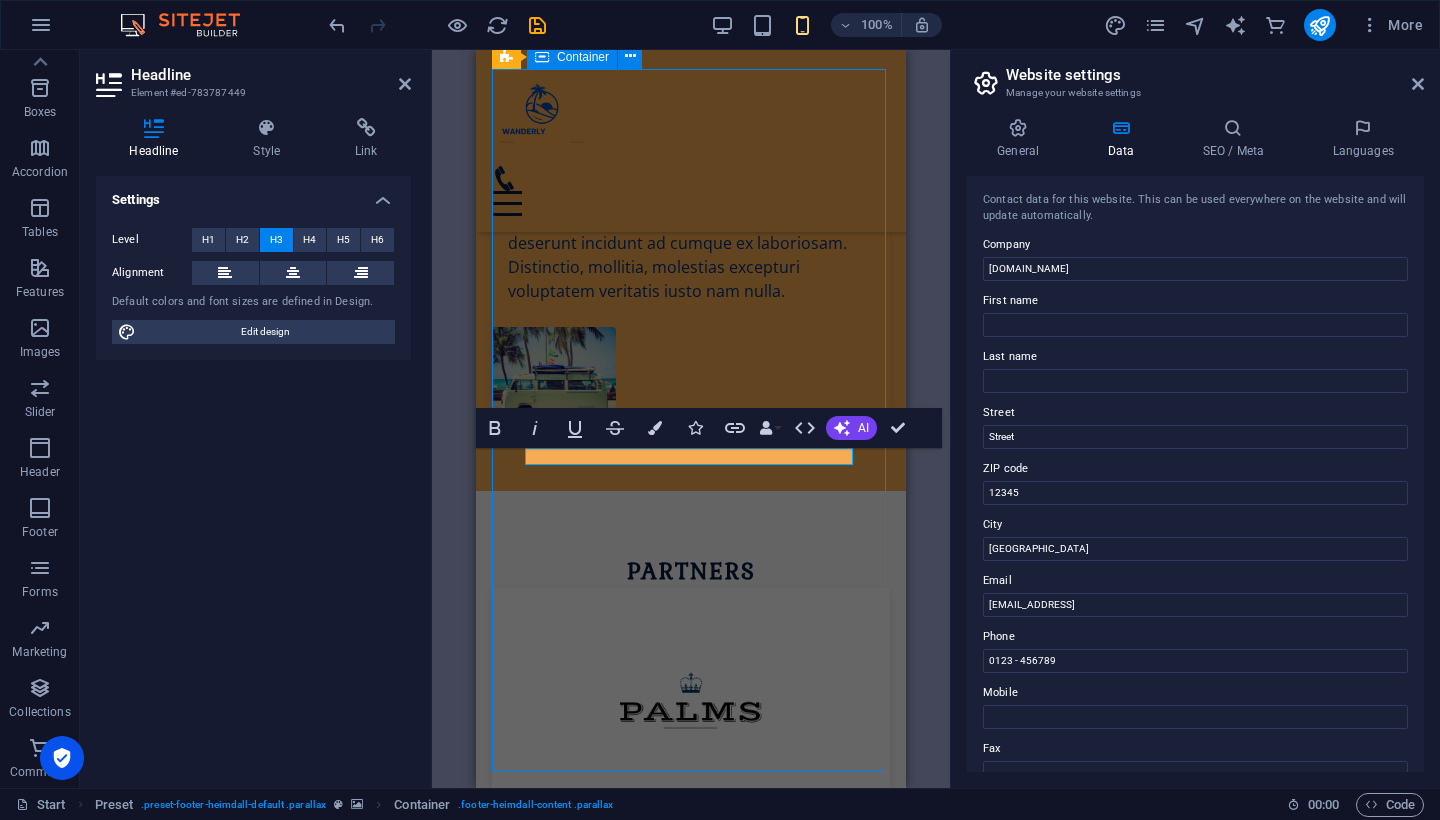 click on "Address Phone Phone:  0123 - 456789 Fax:  Contact 75398ea36491ef69b438370fe44fd4@cpanel.local Legal Notice  |  Privacy" at bounding box center (691, 3535) 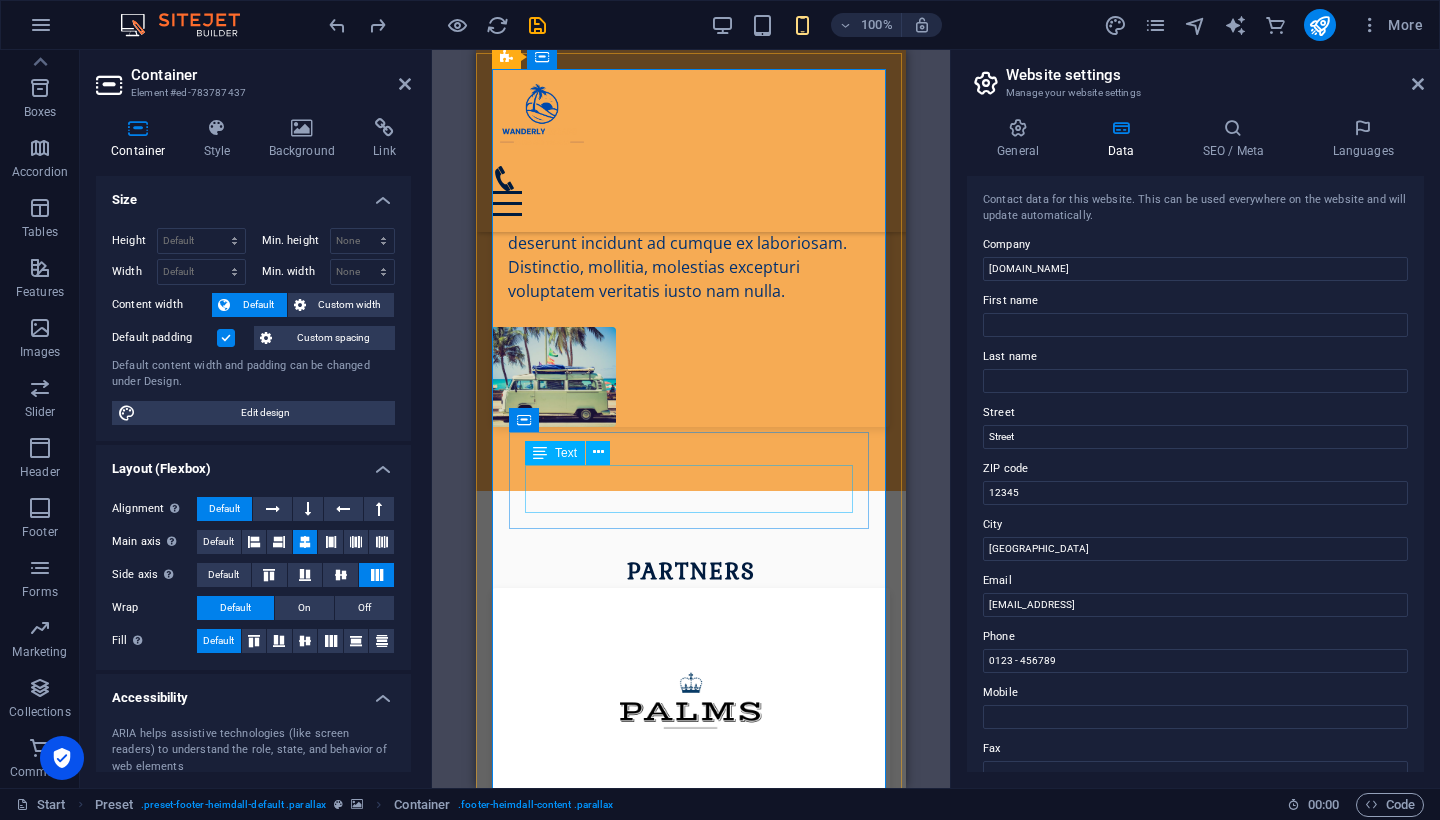 click on "Street Berlin   12345" at bounding box center (691, 3620) 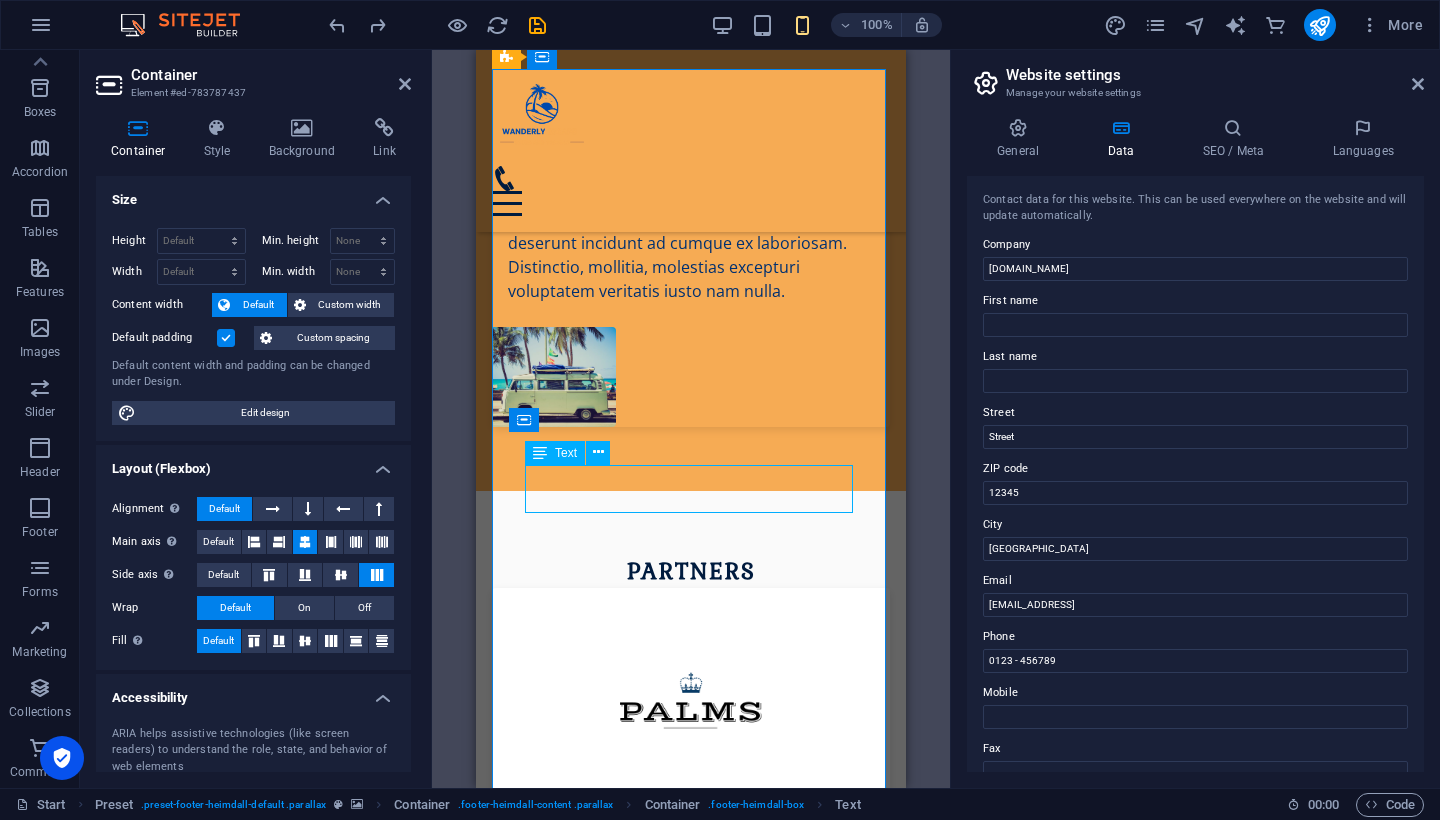 click on "Street Berlin   12345" at bounding box center (691, 3620) 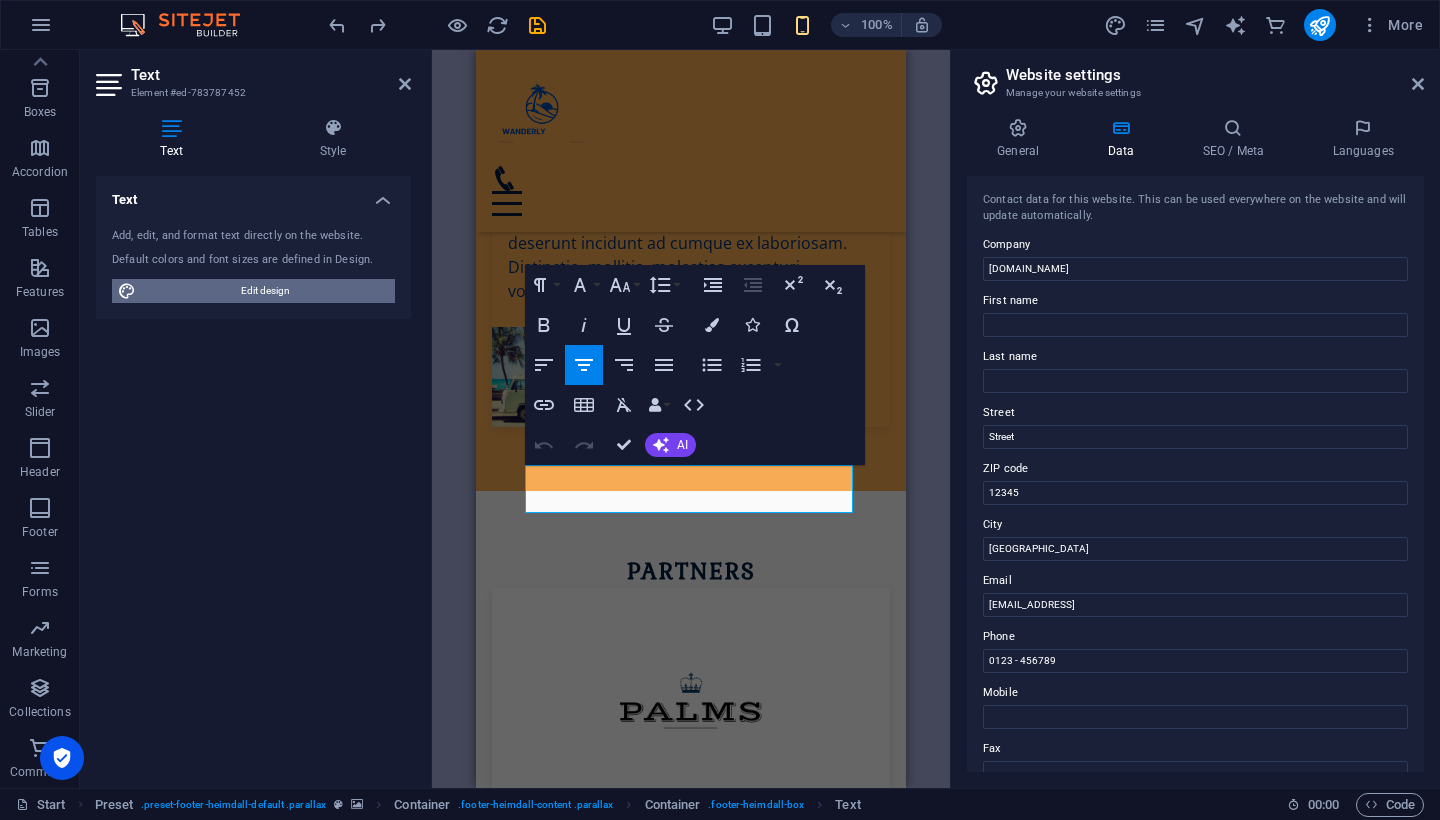 click on "Edit design" at bounding box center (265, 291) 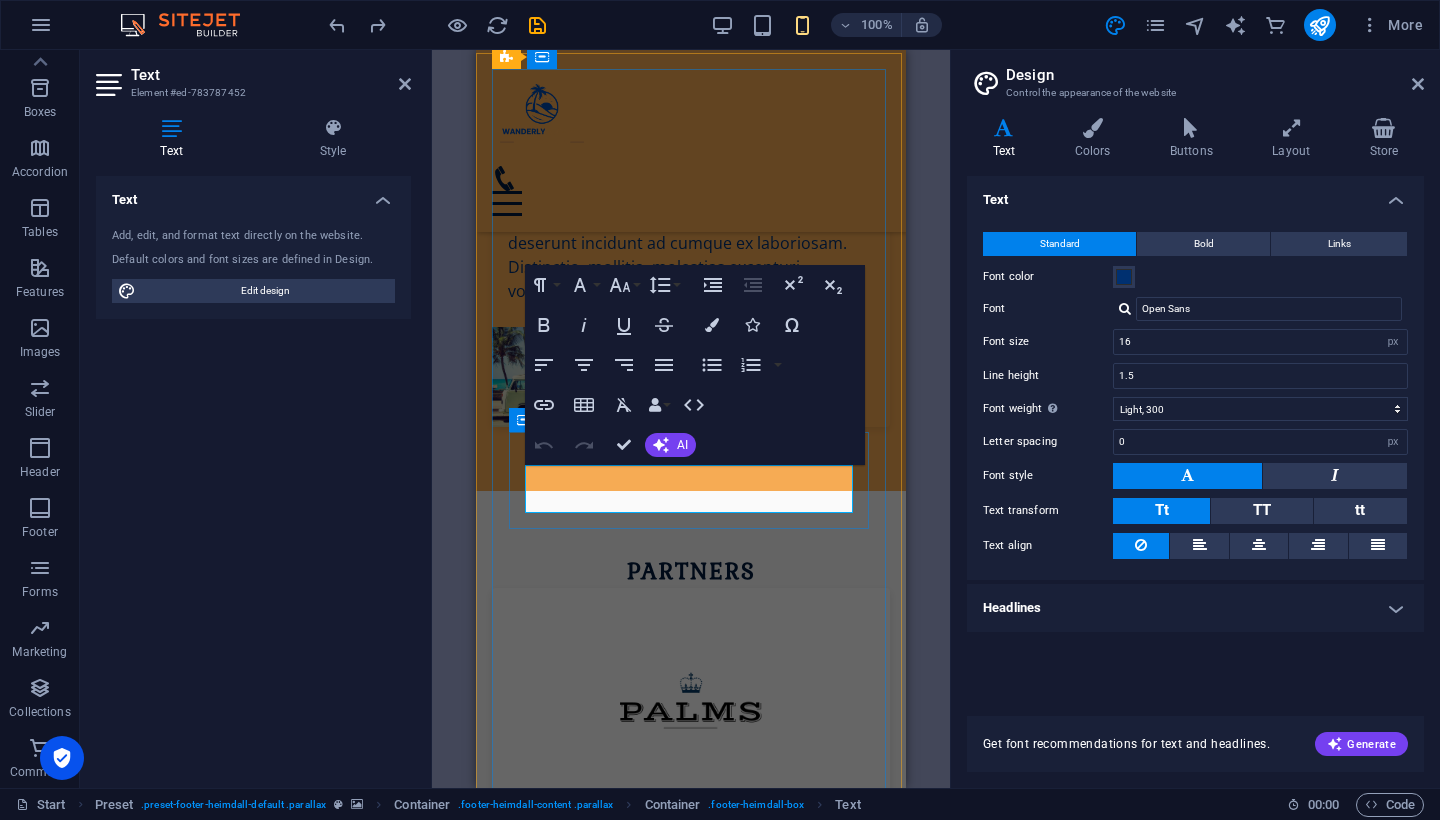click on "12345" at bounding box center [772, 3632] 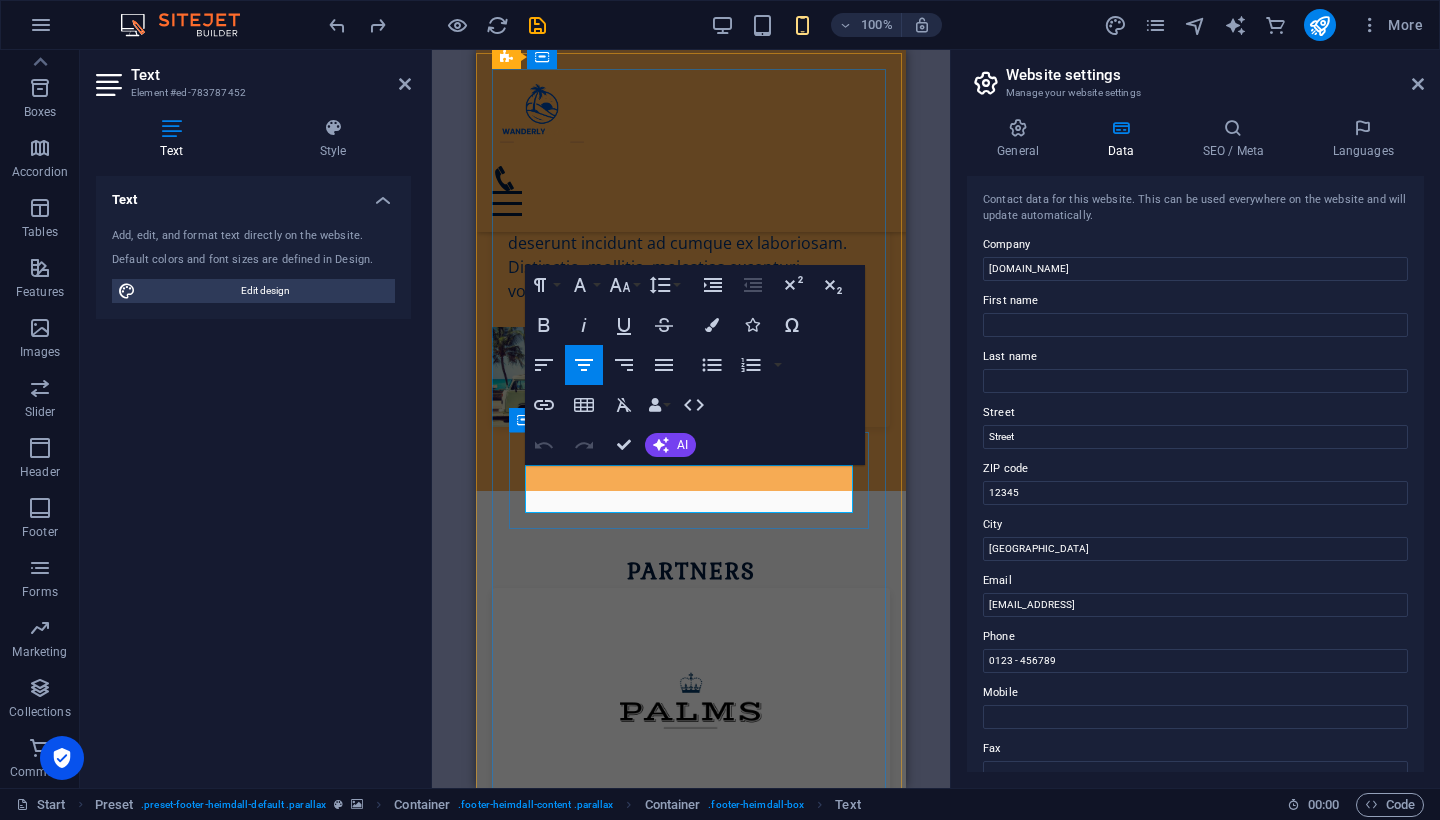click on "12345" at bounding box center [772, 3632] 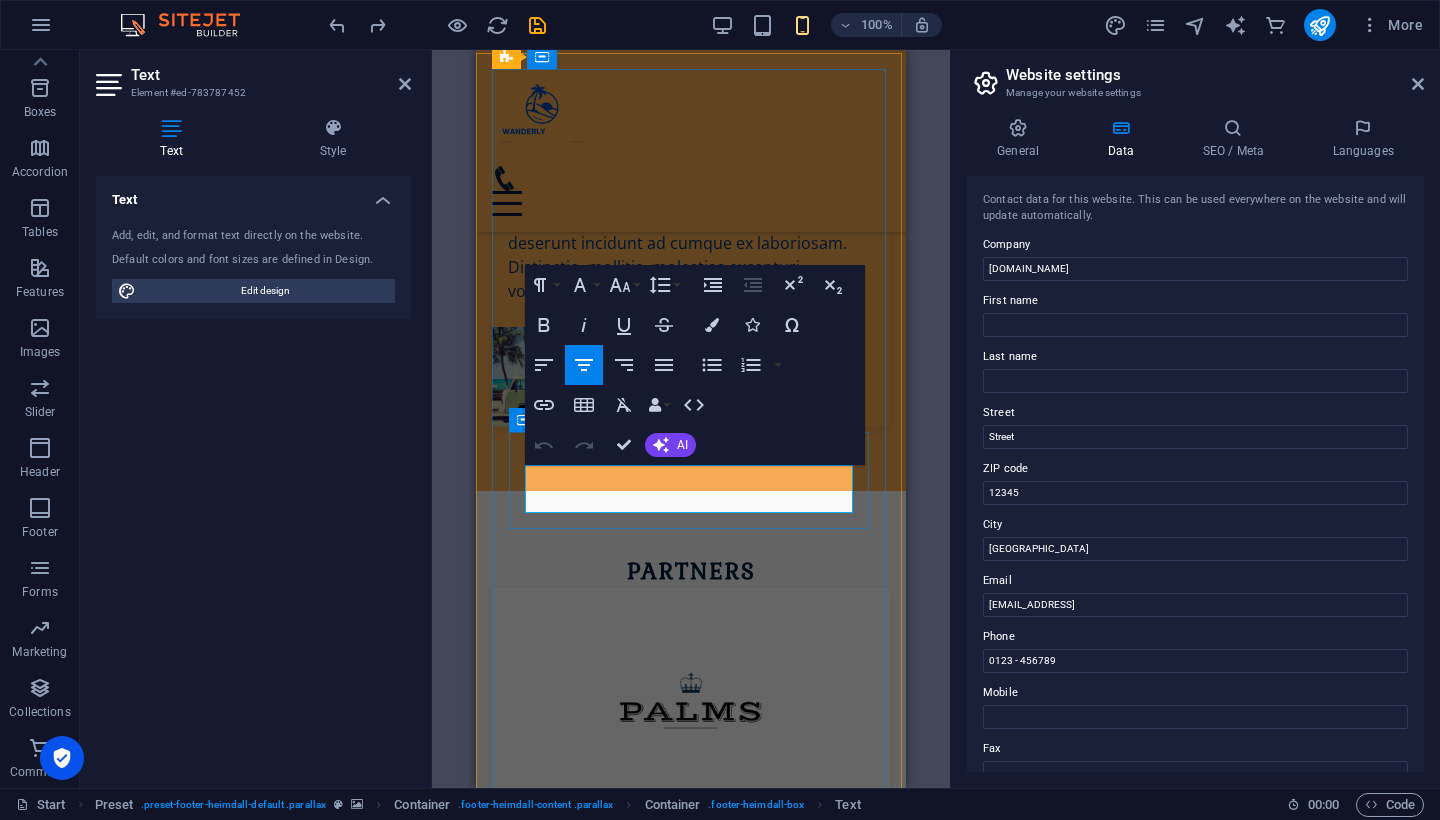 click on "12345" at bounding box center [772, 3632] 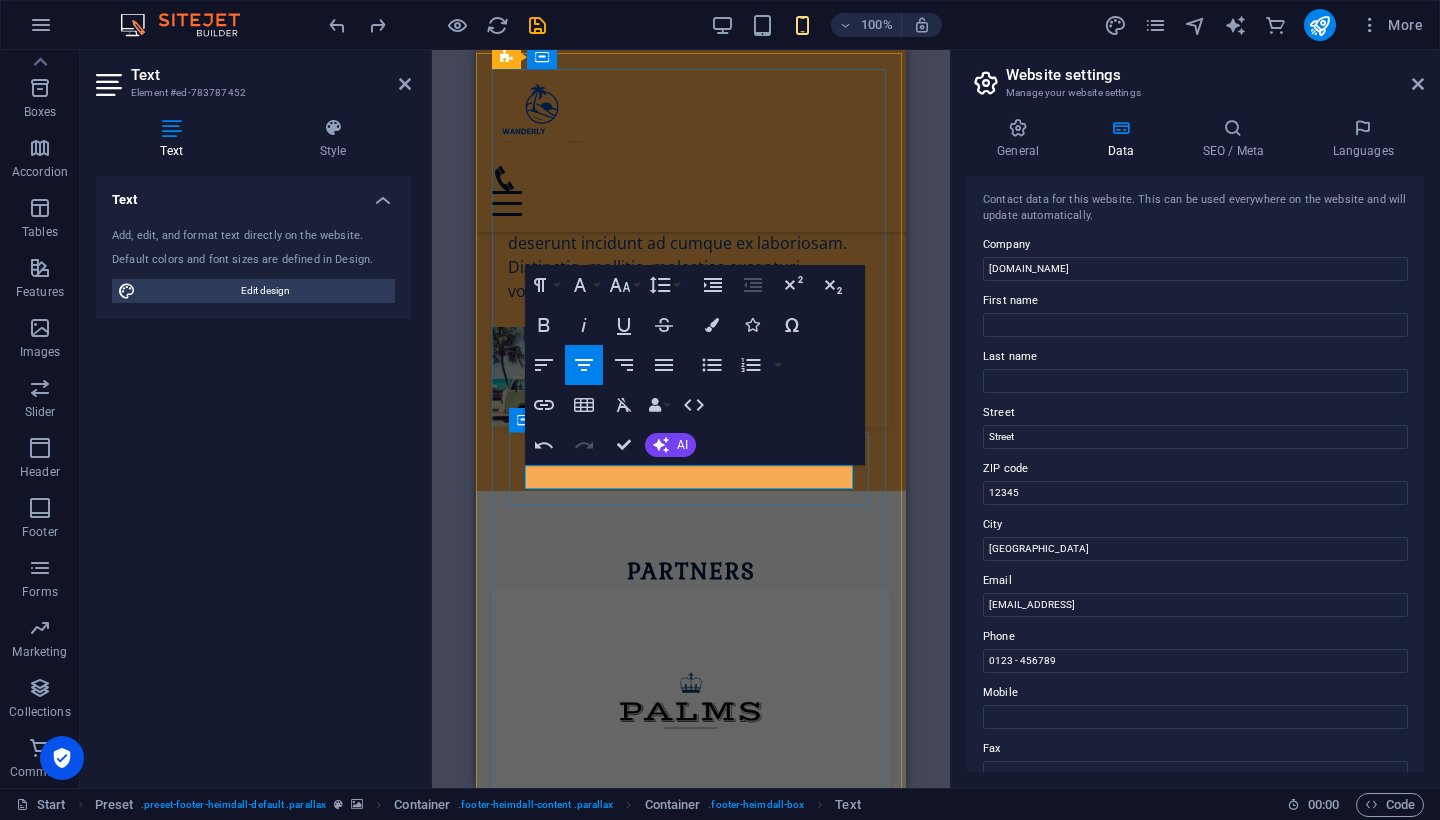 scroll, scrollTop: 6565, scrollLeft: 0, axis: vertical 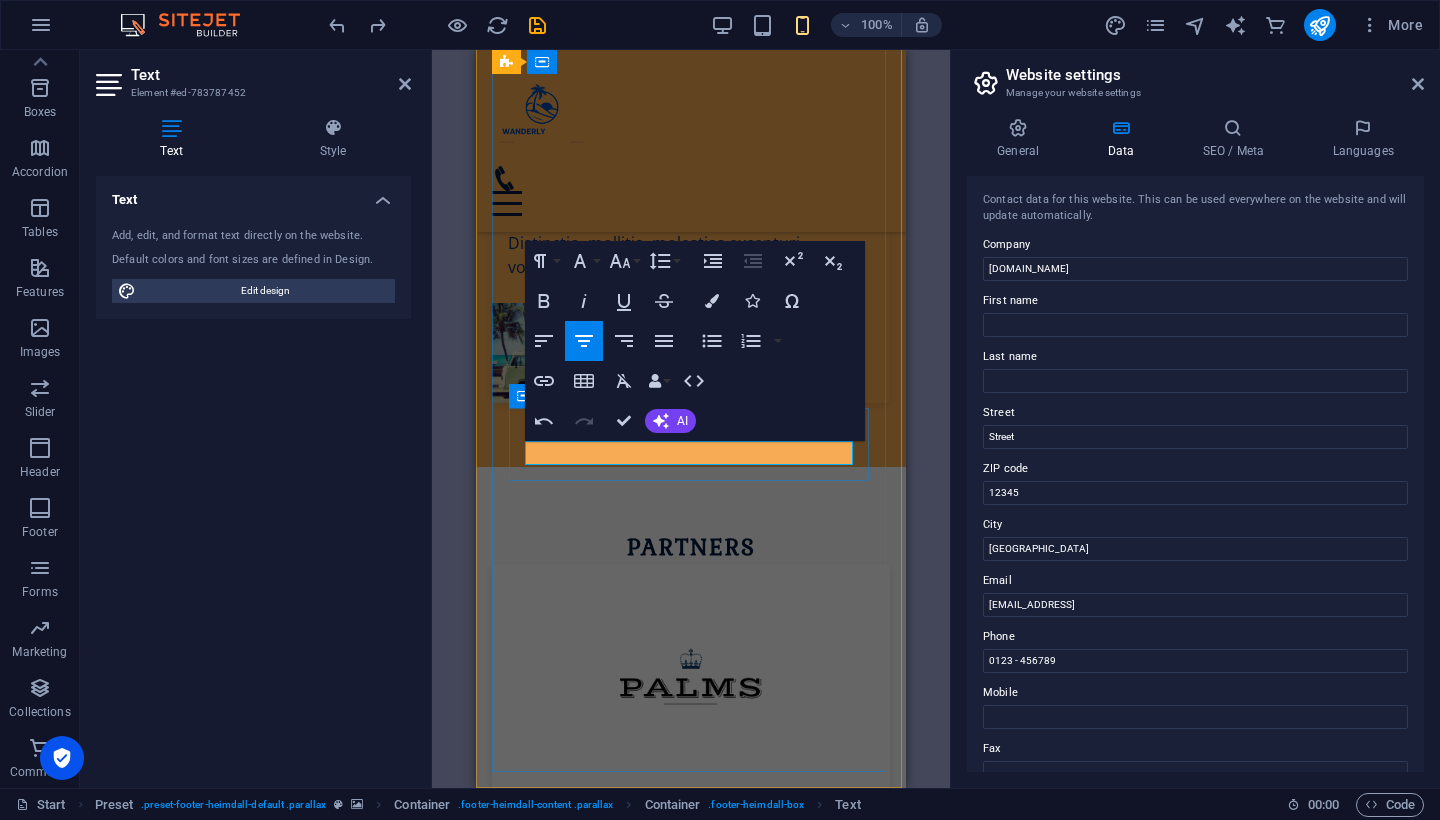 click on "​" at bounding box center [691, 3577] 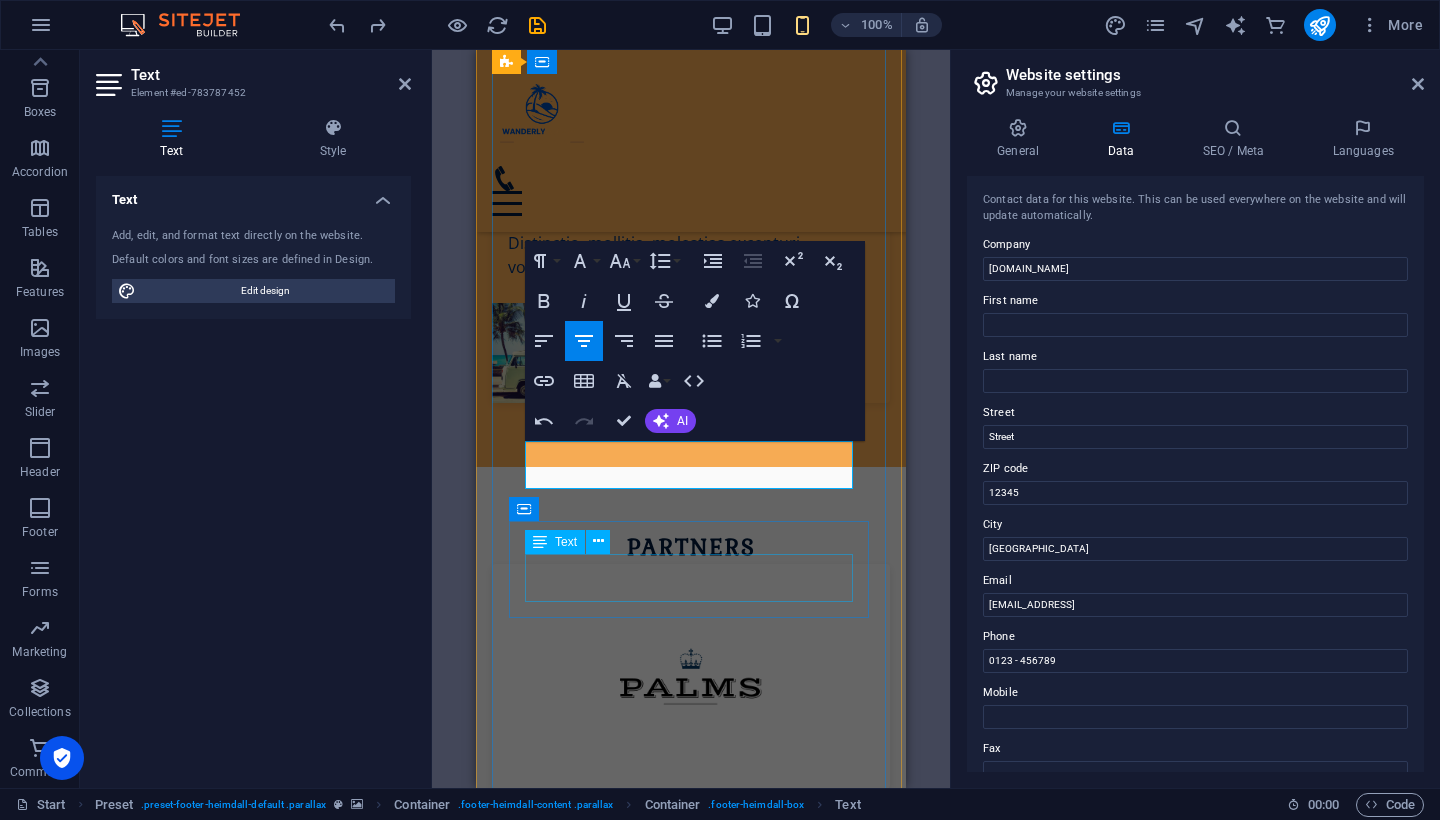 click on "Phone:  0123 - 456789 Fax:" at bounding box center (691, 3678) 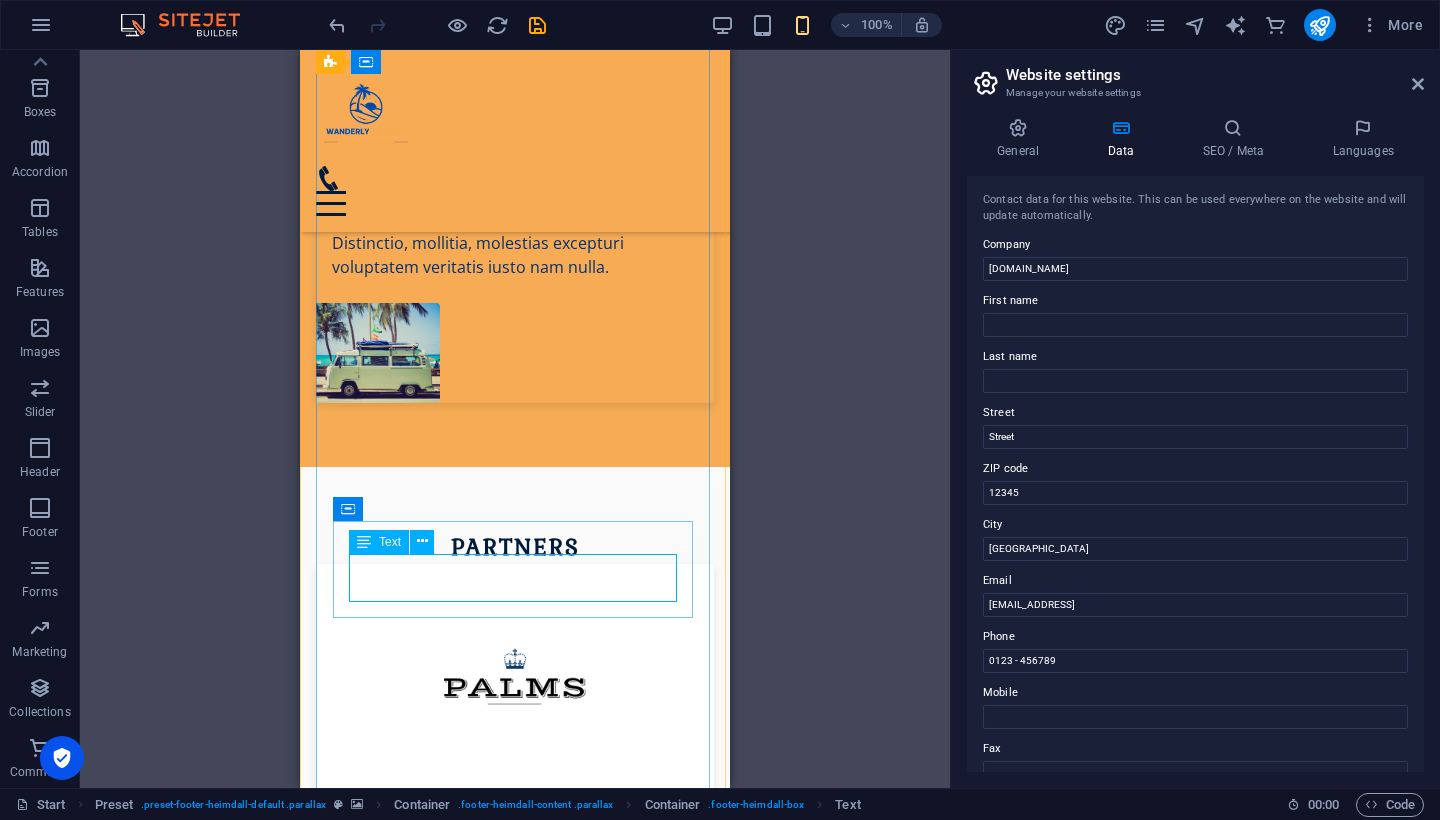 click on "Phone:  0123 - 456789 Fax:" at bounding box center [515, 3678] 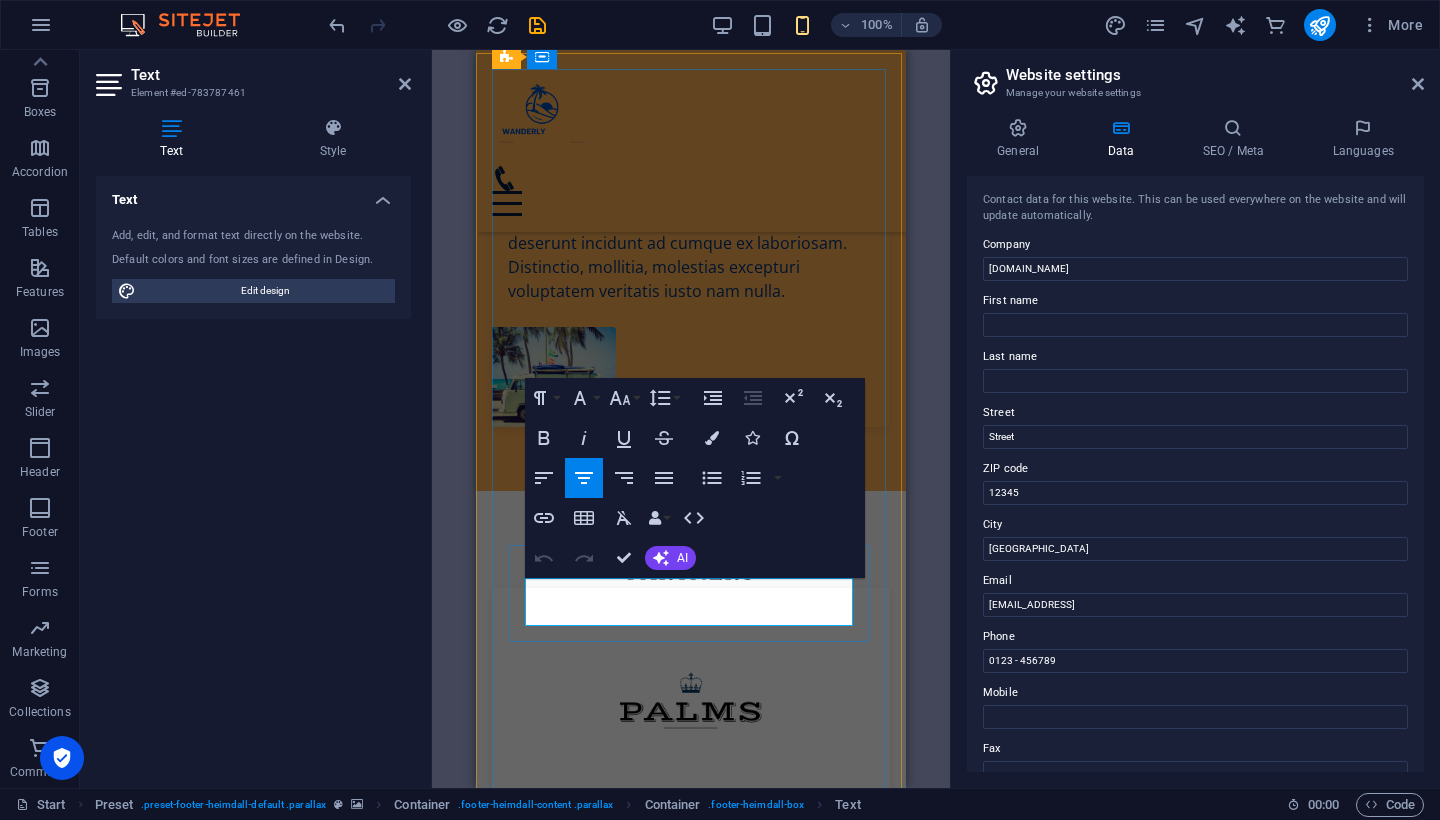 click on "Fax:" at bounding box center (691, 3714) 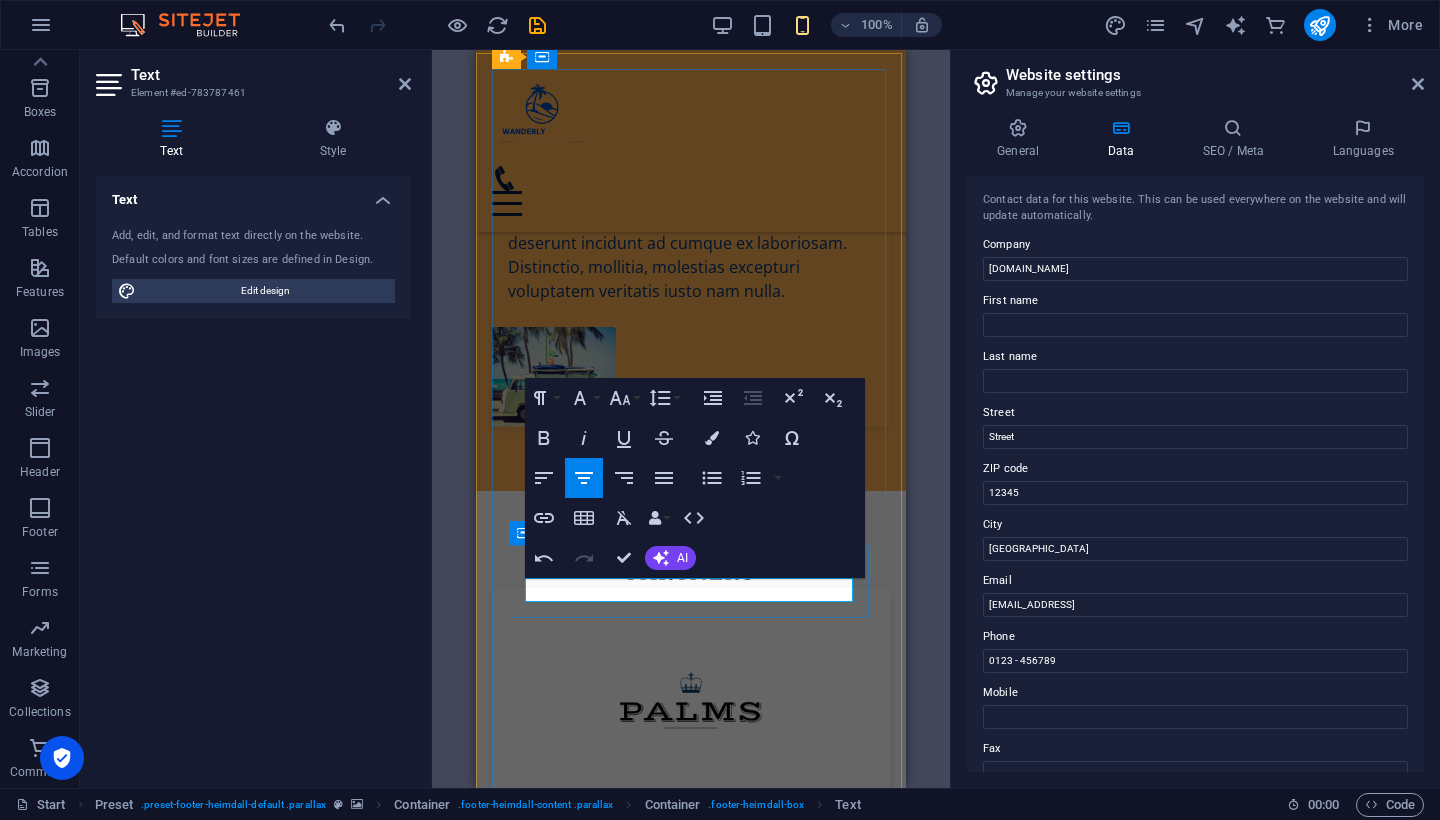 click on "Phone:  ​" at bounding box center (691, 3683) 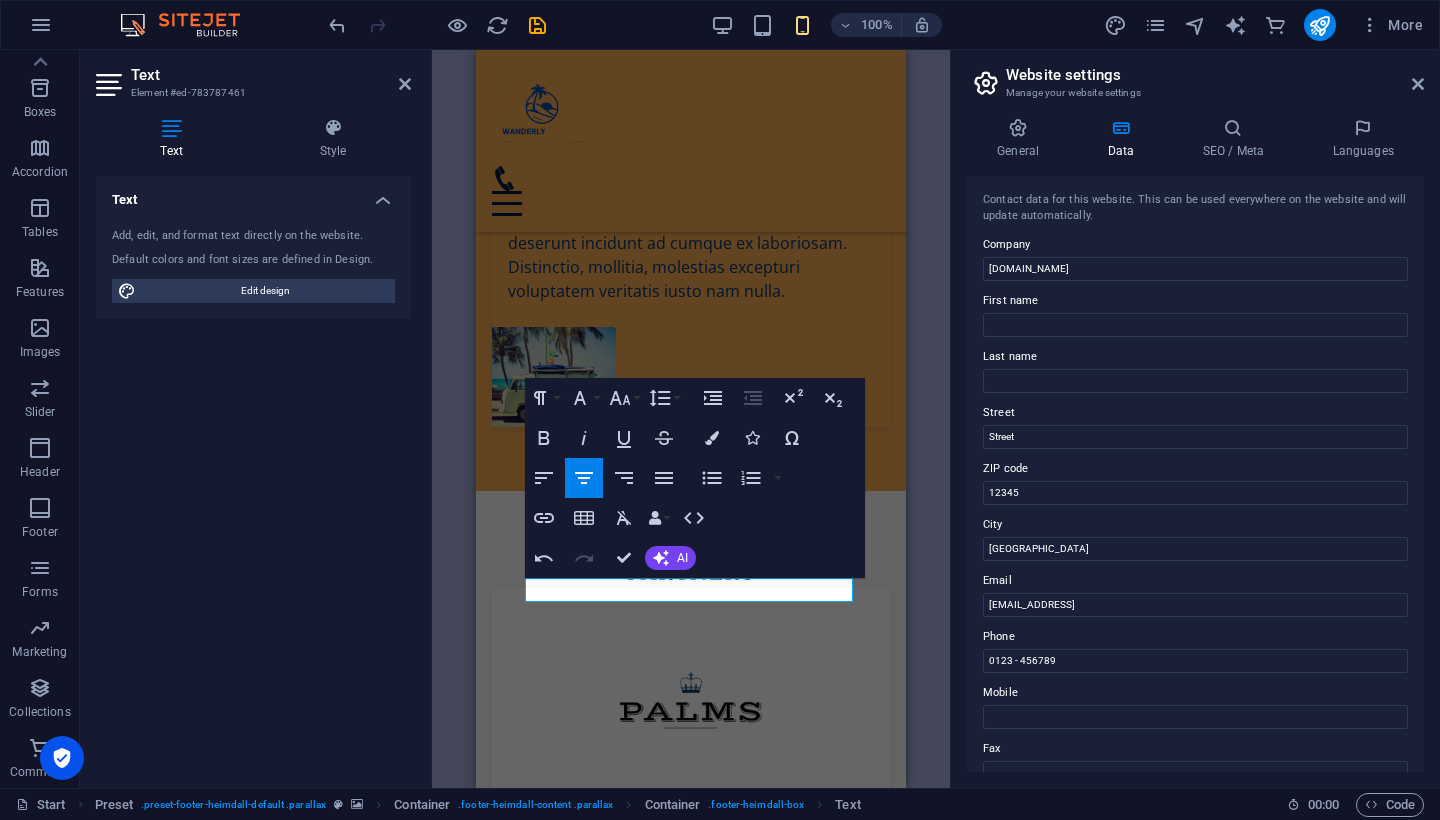 click at bounding box center (691, 2810) 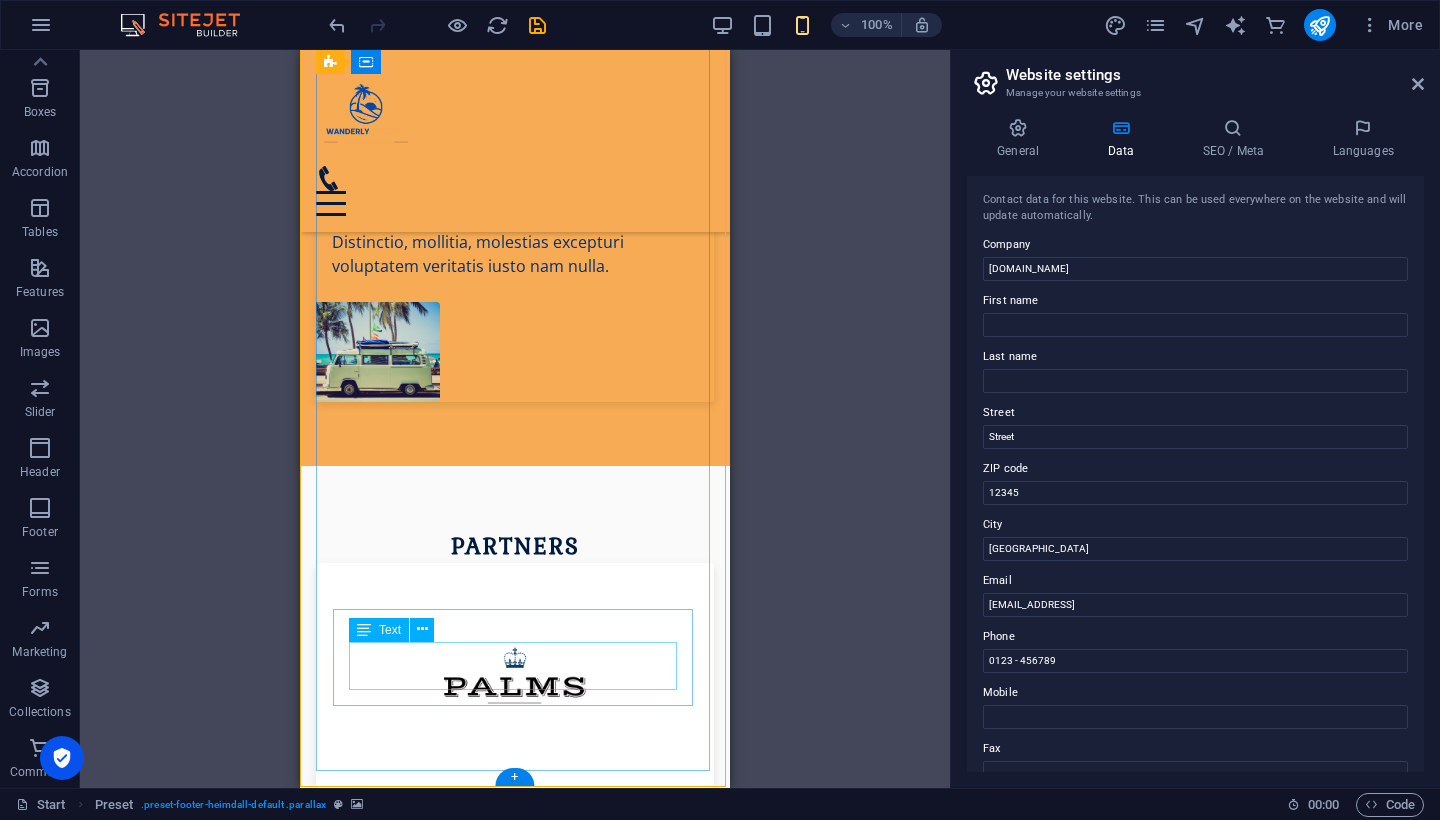 scroll, scrollTop: 6565, scrollLeft: 0, axis: vertical 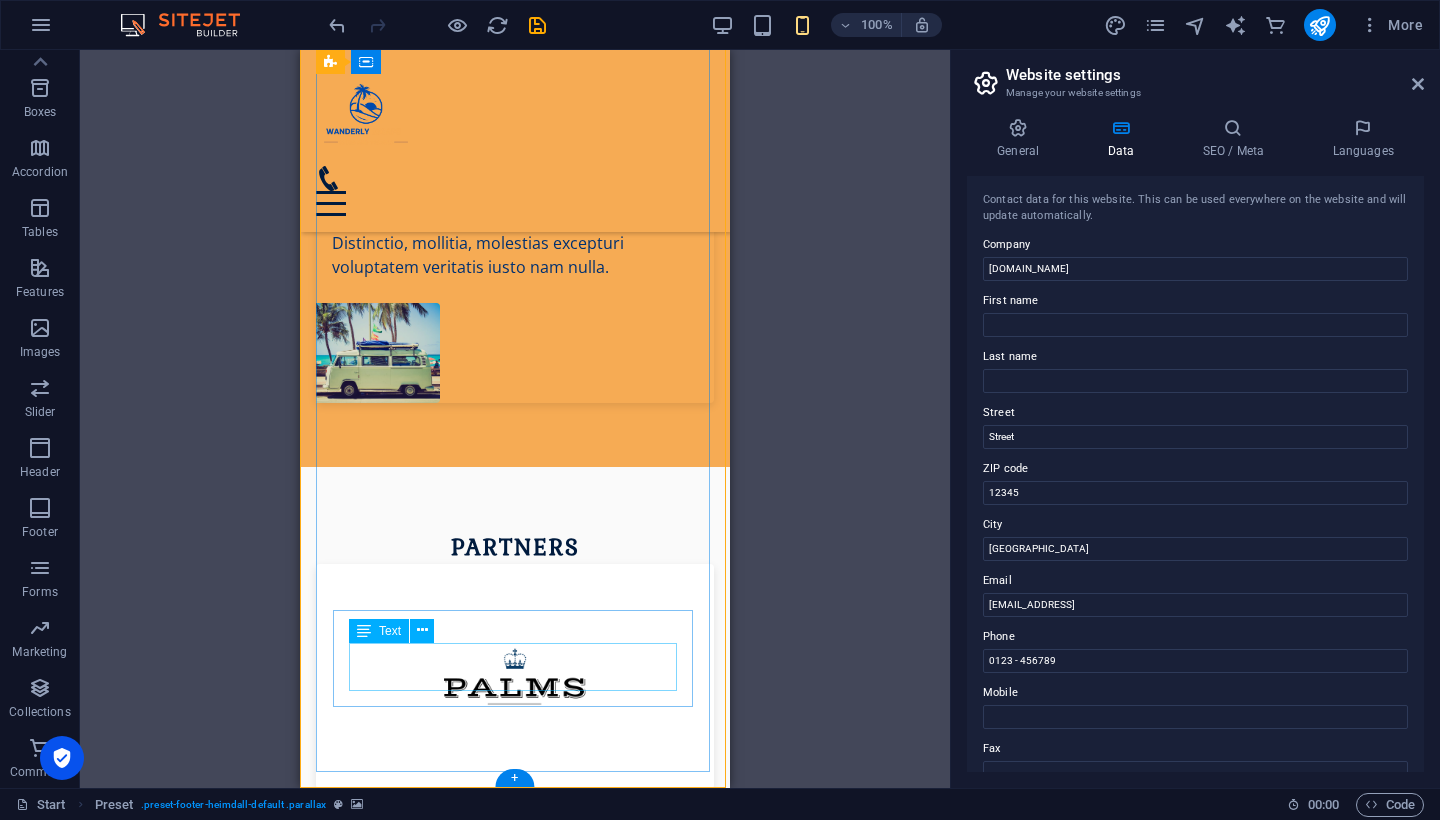 click on "75398ea36491ef69b438370fe44fd4@cpanel.local Legal Notice  |  Privacy" at bounding box center [515, 3753] 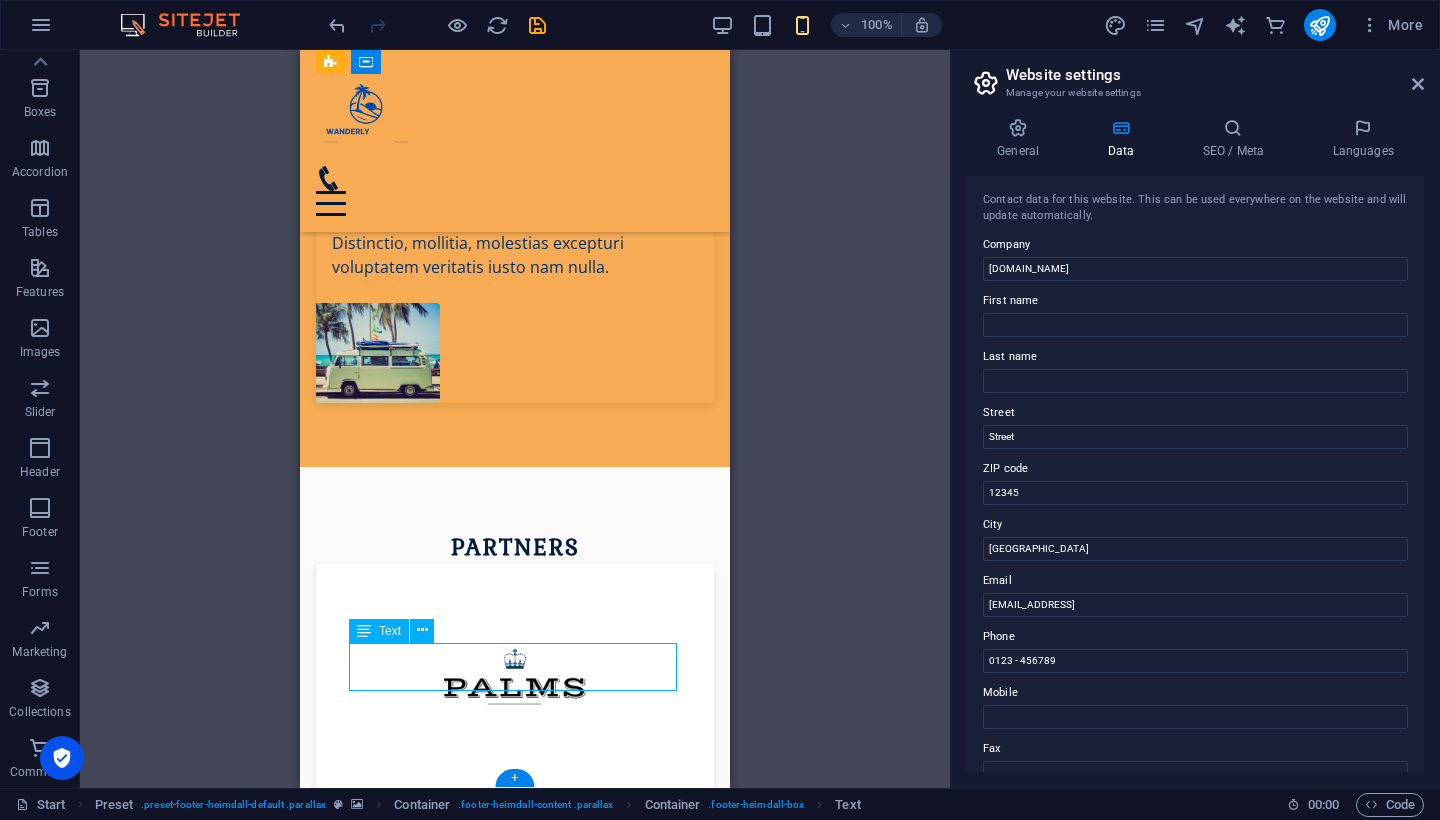 click on "75398ea36491ef69b438370fe44fd4@cpanel.local Legal Notice  |  Privacy" at bounding box center [515, 3753] 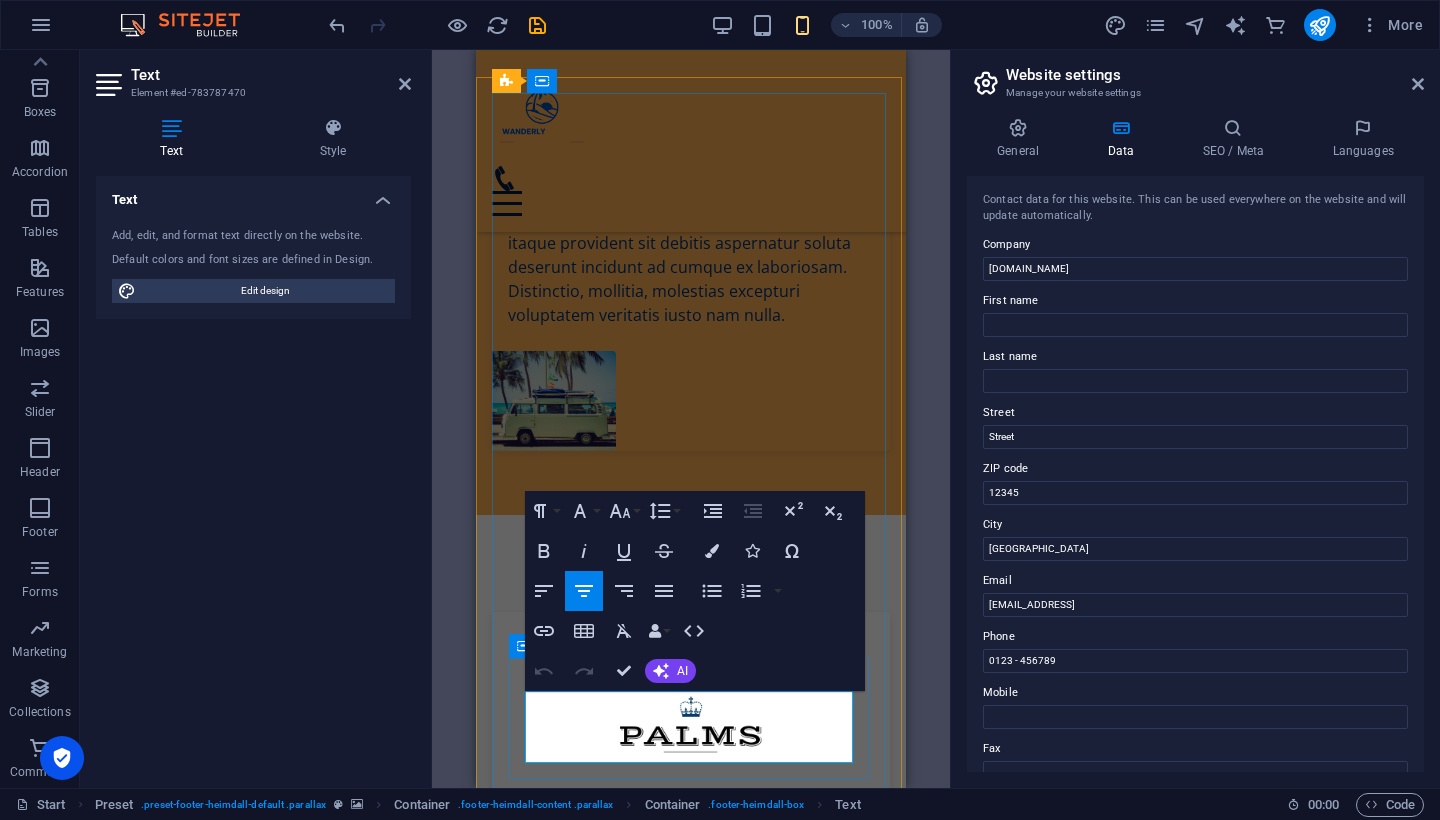 click on "75398ea36491ef69b438370fe44fd4@cpanel.local" at bounding box center (691, 3796) 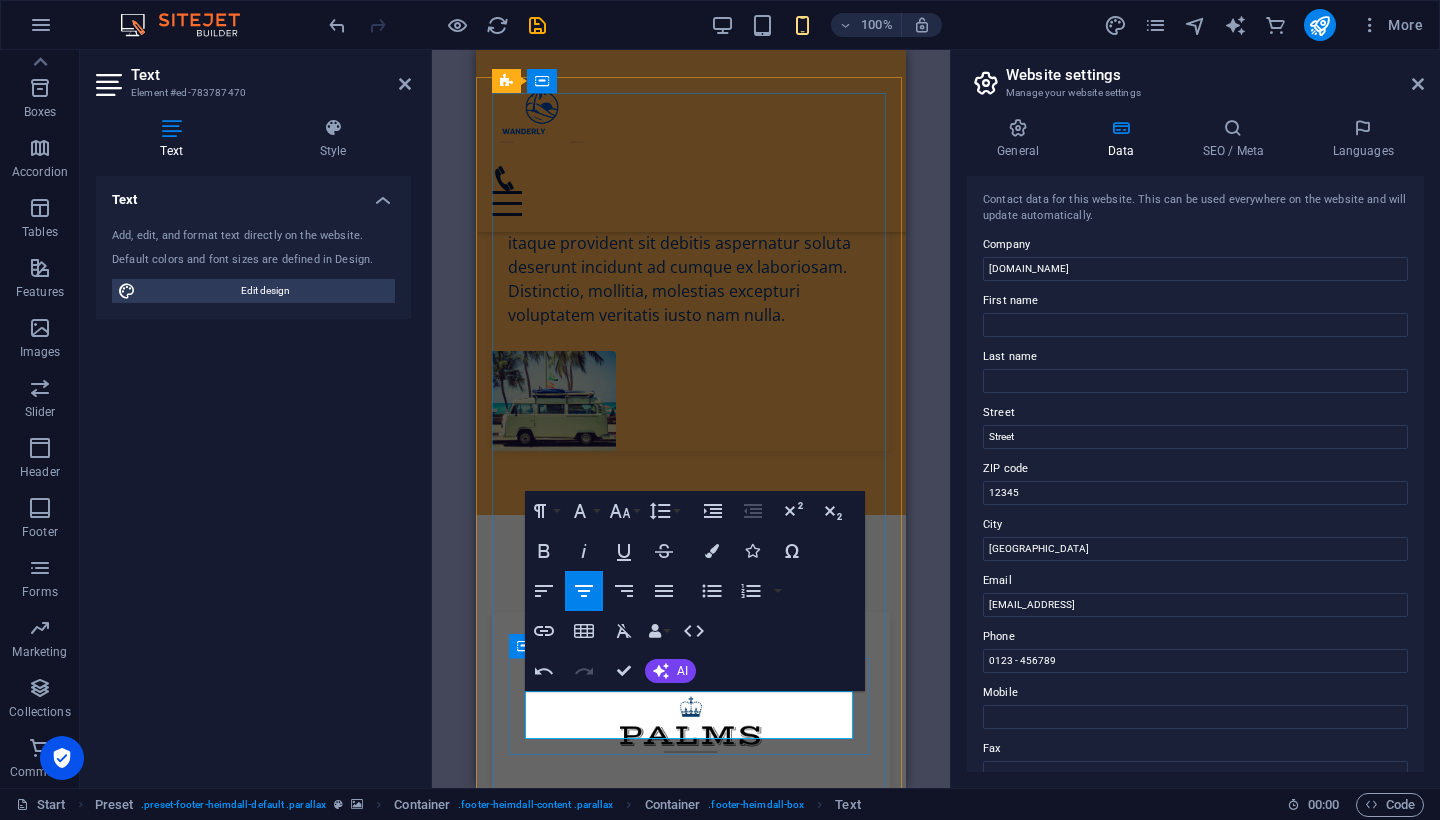 click on "​" at bounding box center [691, 3789] 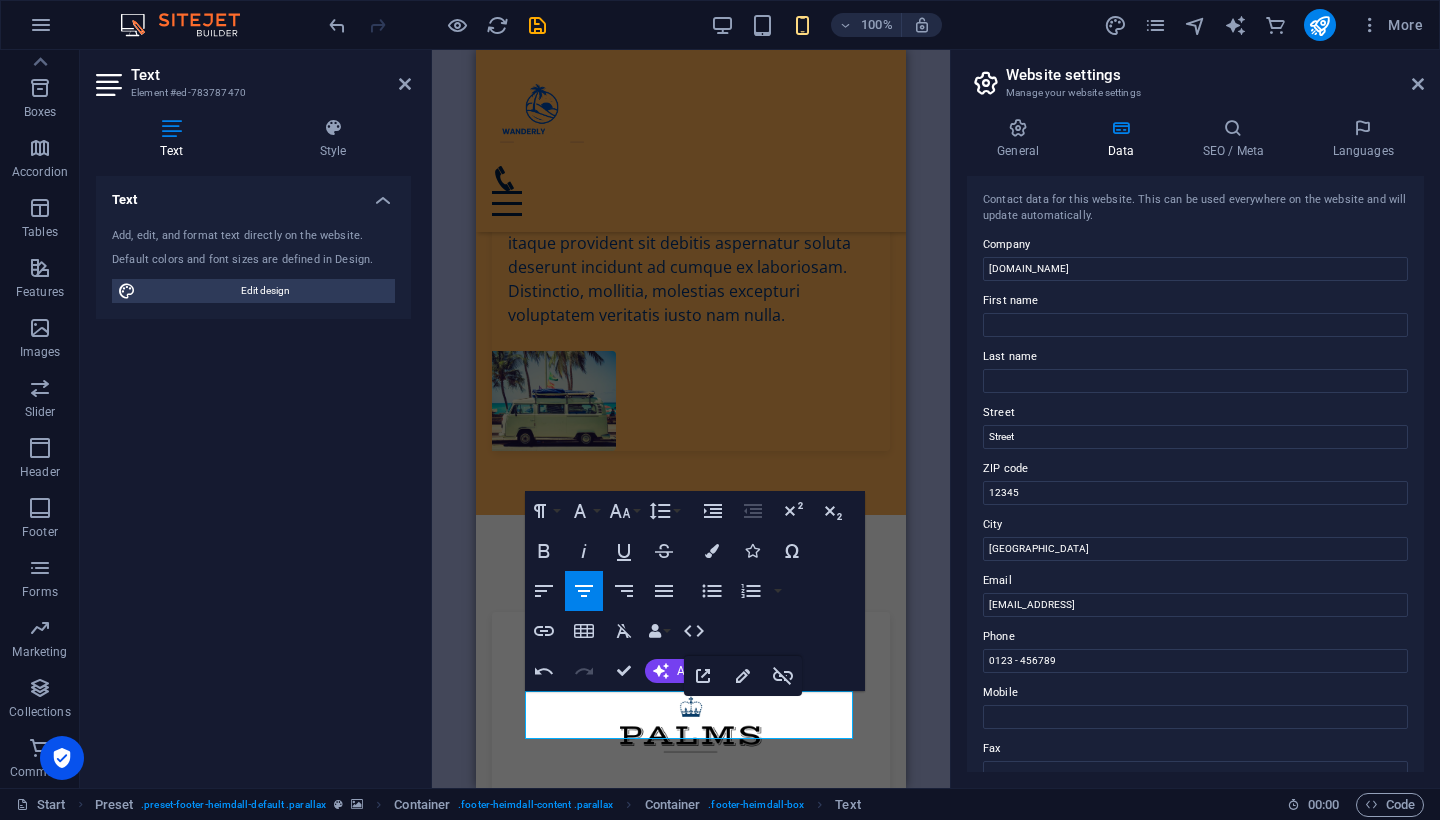 click on "H1   Container   Banner   Container   Banner   Icon   Form button   Container   Banner   Preset   Container   Preset   Banner   Form   Checkbox   Container   Preset   Form   Banner   Captcha   Text   Banner   Menu Bar   Banner   Image   Spacer   Menu   HTML   Container   Icon   Date   Dropdown   H2   Container   Preset   Container   Container   Container   Preset   Container   H3   Preset   Container   Container   Container   Preset   Container   Icon   Container   H3   Container   Text   Preset   Container   Container   Container   Text   Container   Text   Container   Container   Text   Preset   Preset   Container   Preset   Container   Container   Container   Icon   Preset   Container   Preset   Container   Text   H3   Container   Container   Text   H3   Container   Image   Container   H3   Text Paragraph Format Normal Heading 1 Heading 2 Heading 3 Heading 4 Heading 5 Heading 6 Code Font Family Arial Georgia Impact Tahoma Times New Roman Verdana Gabriela Open Sans Font Size 8 9 10 11 12" at bounding box center [691, 419] 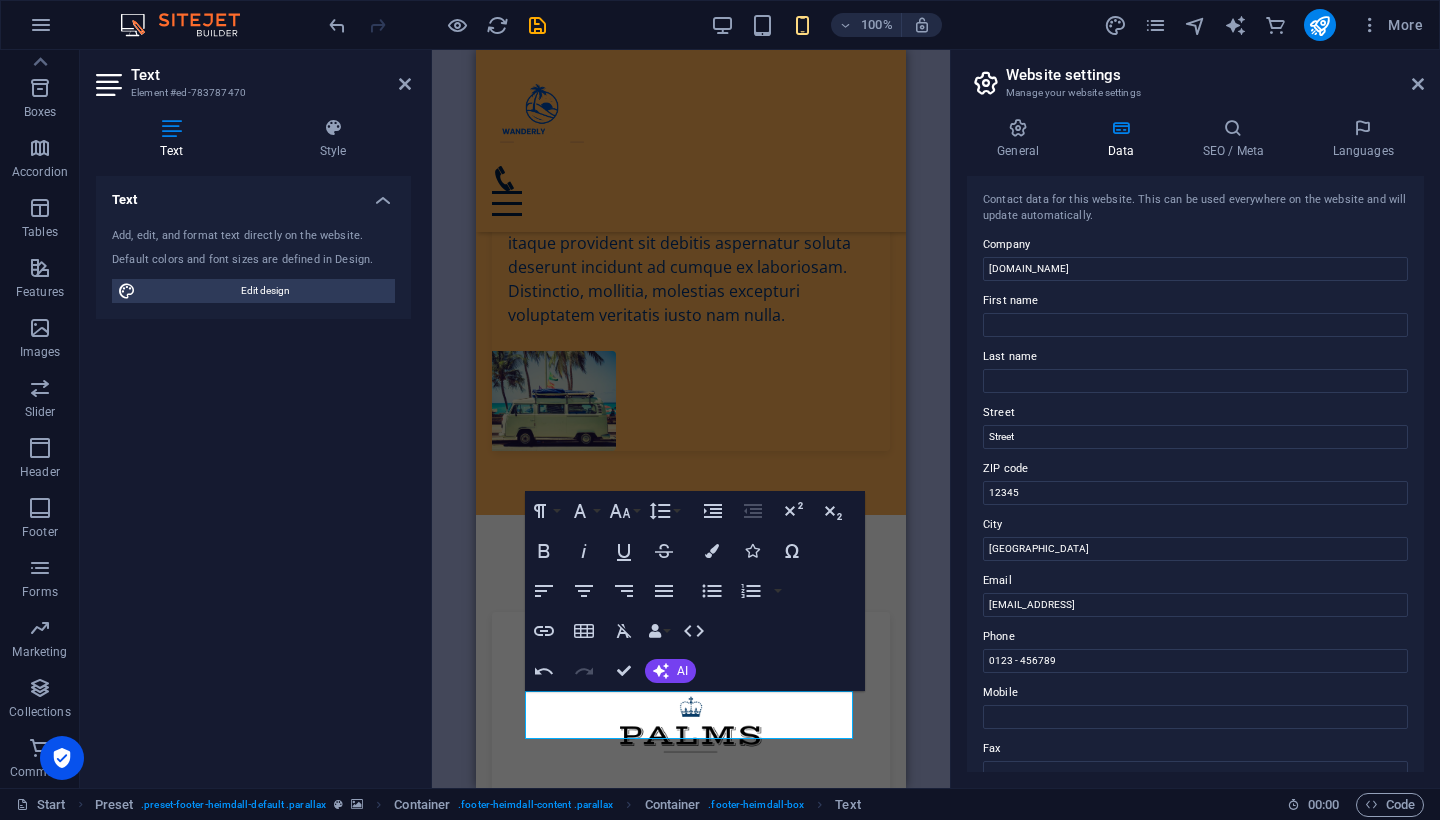 click on "H1   Container   Banner   Container   Banner   Icon   Form button   Container   Banner   Preset   Container   Preset   Banner   Form   Checkbox   Container   Preset   Form   Banner   Captcha   Text   Banner   Menu Bar   Banner   Image   Spacer   Menu   HTML   Container   Icon   Date   Dropdown   H2   Container   Preset   Container   Container   Container   Preset   Container   H3   Preset   Container   Container   Container   Preset   Container   Icon   Container   H3   Container   Text   Preset   Container   Container   Container   Text   Container   Text   Container   Container   Text   Preset   Preset   Container   Preset   Container   Container   Container   Icon   Preset   Container   Preset   Container   Text   H3   Container   Container   Text   H3   Container   Image   Container   H3   Text Paragraph Format Normal Heading 1 Heading 2 Heading 3 Heading 4 Heading 5 Heading 6 Code Font Family Arial Georgia Impact Tahoma Times New Roman Verdana Gabriela Open Sans Font Size 8 9 10 11 12" at bounding box center (691, 419) 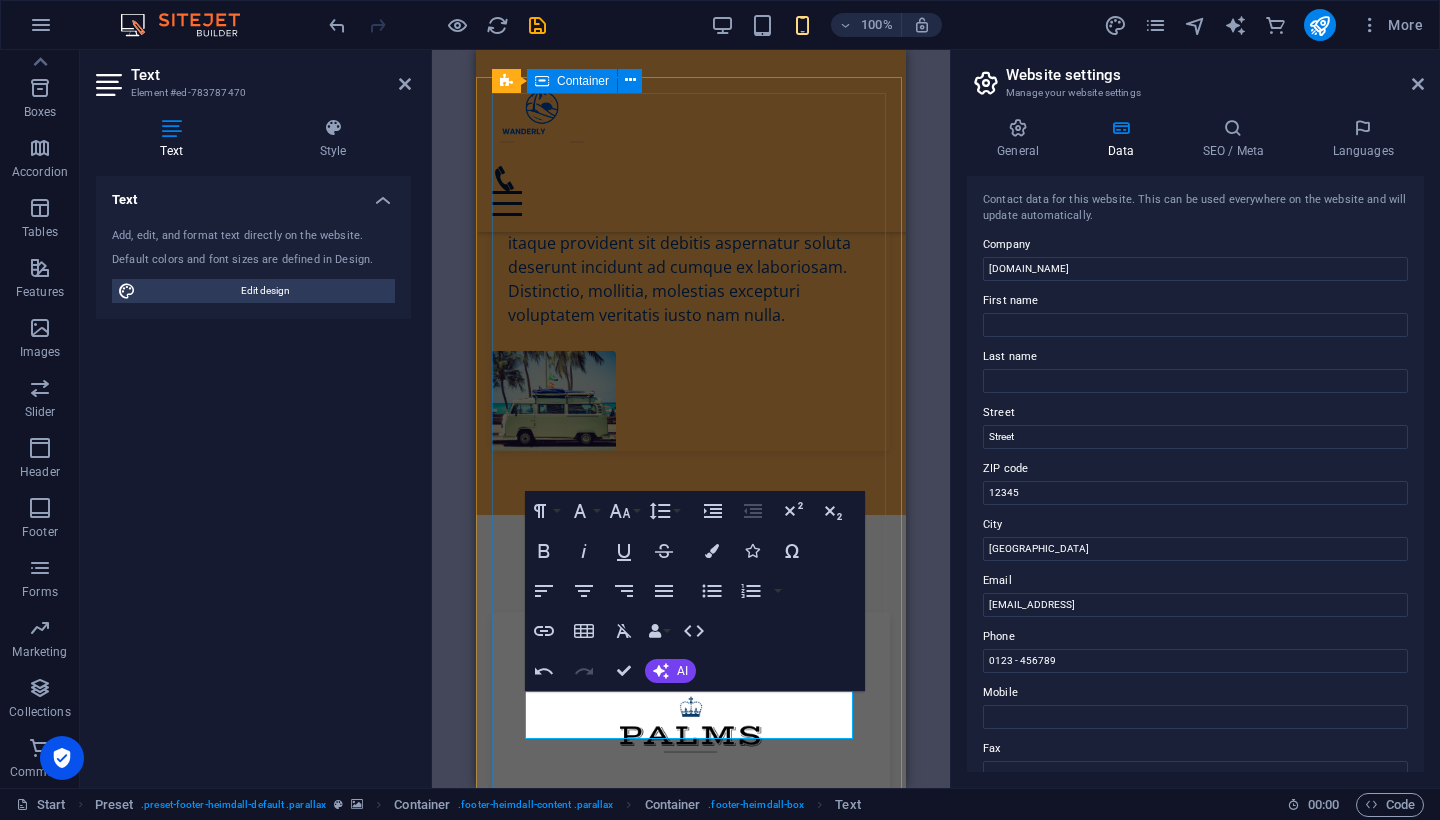 click on "Address 7/3 KVD towers, Old Madras road, 100ft Road Junction, Indiranagar, Bengaluru.  Phone Phone:  +91 83102 75582 Contact contact@wanderlyescape.com Legal Notice  |  Privacy" at bounding box center (691, 3566) 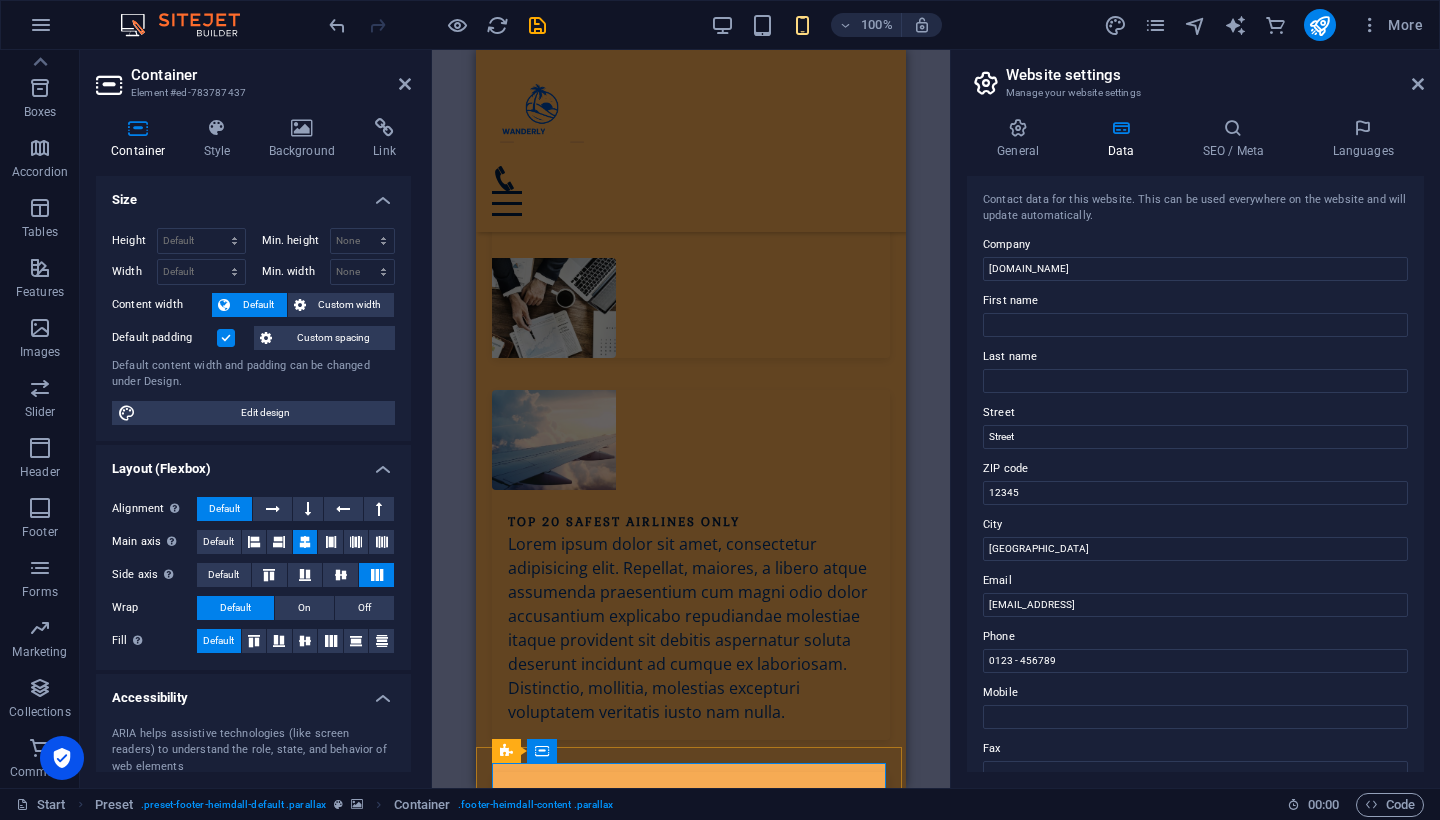 scroll, scrollTop: 5845, scrollLeft: 0, axis: vertical 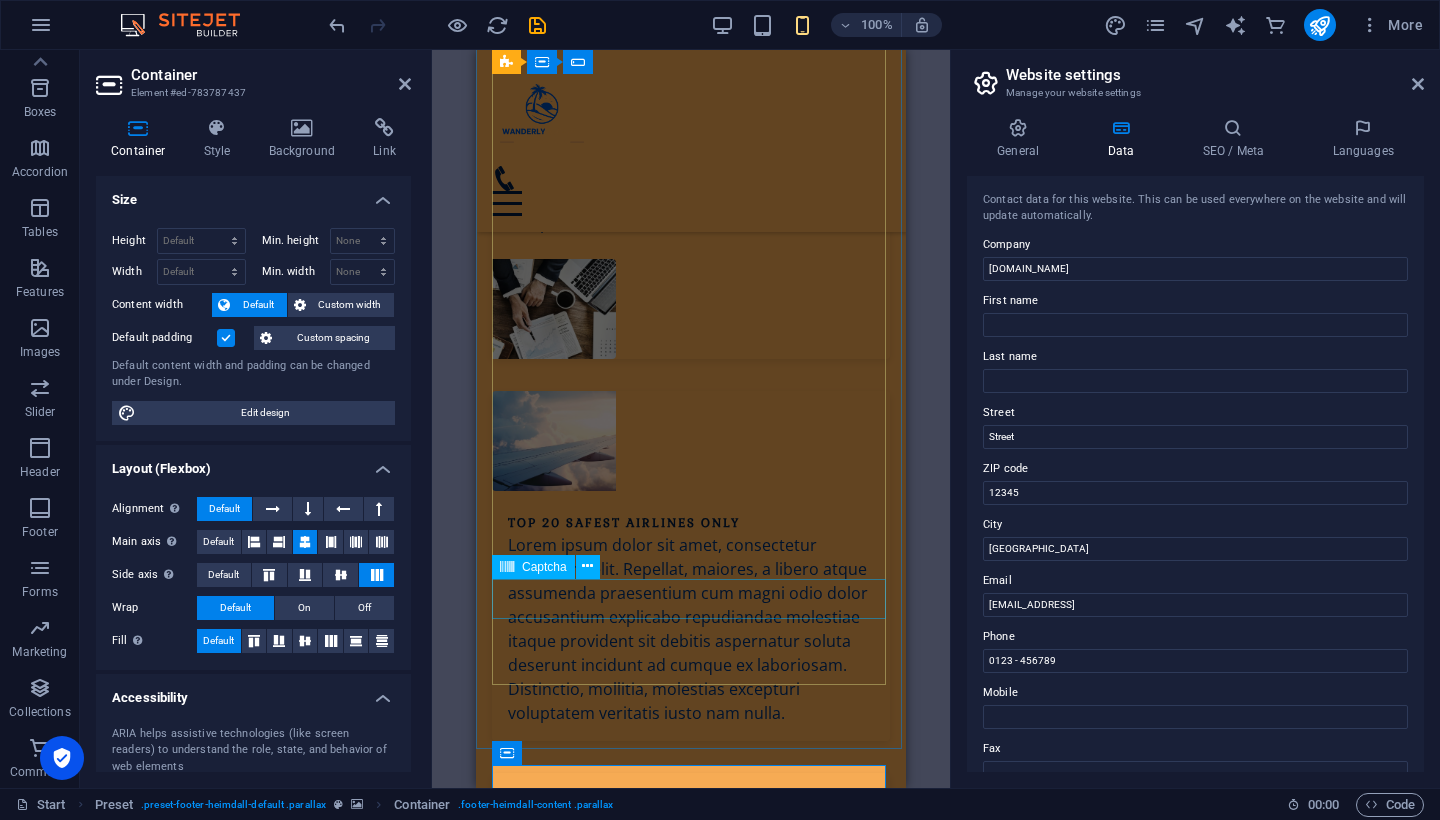 click on "Nicht lesbar? Neu generieren" at bounding box center [691, 2985] 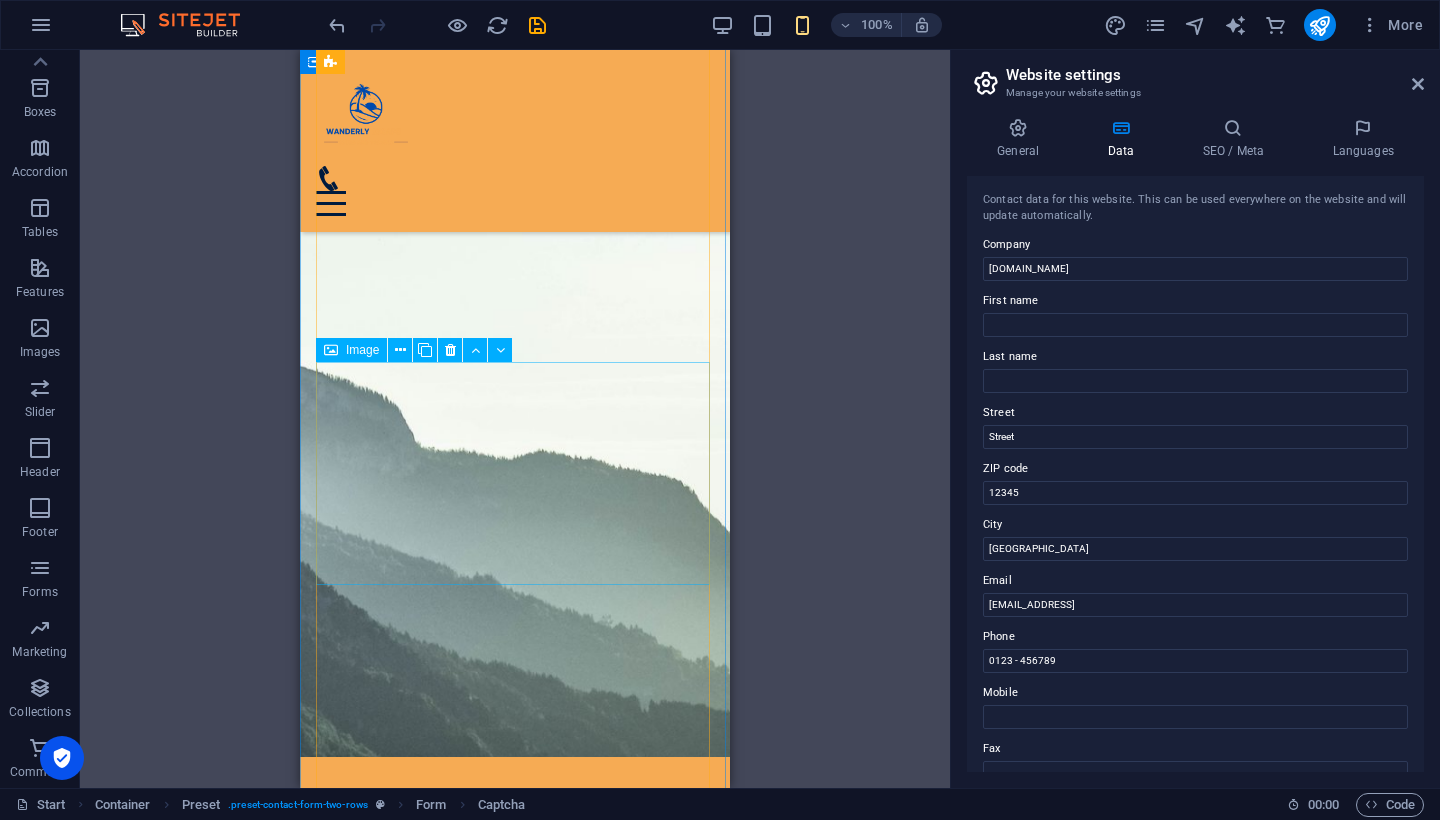 scroll, scrollTop: 4845, scrollLeft: 0, axis: vertical 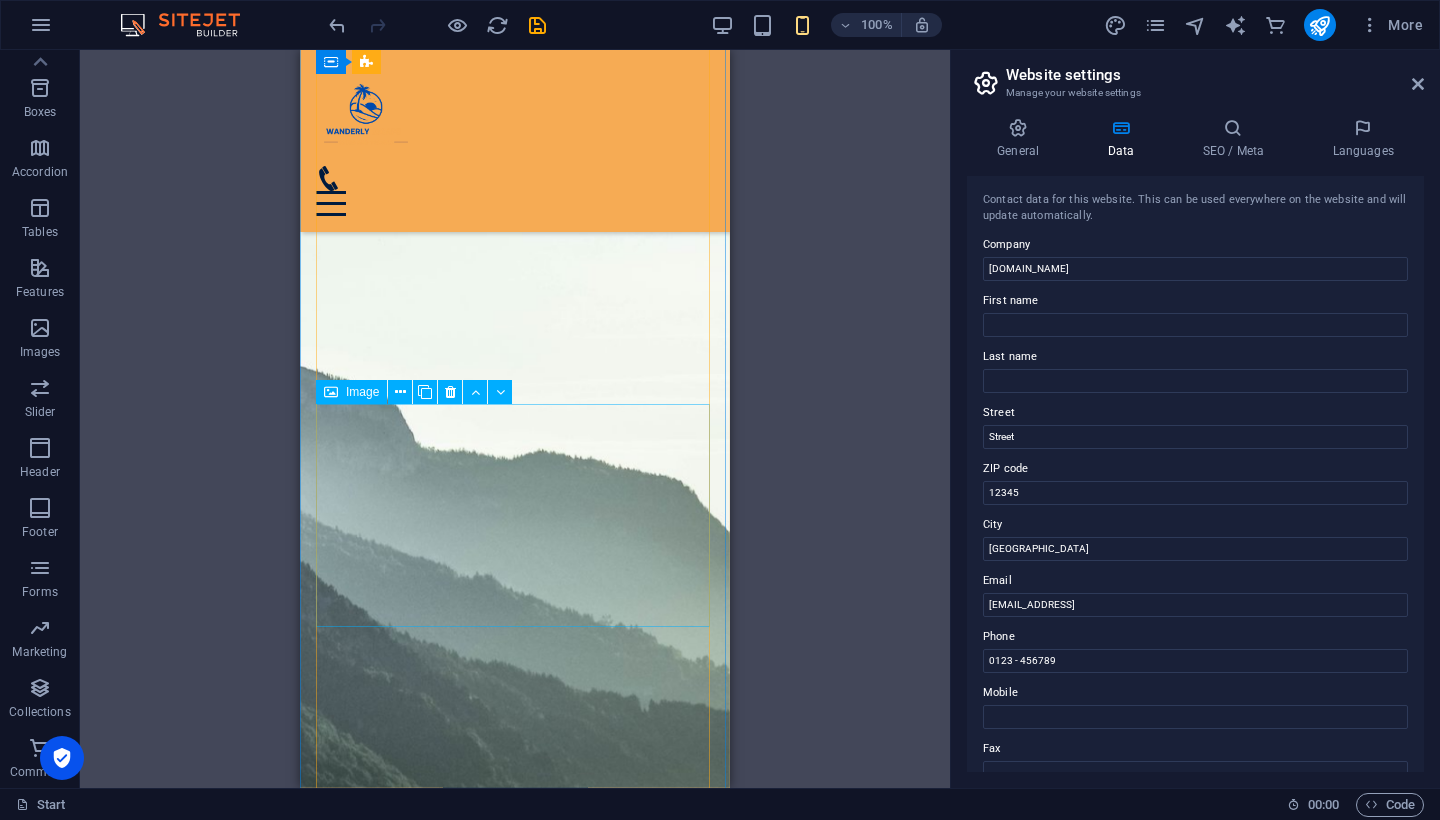 click at bounding box center [515, 2862] 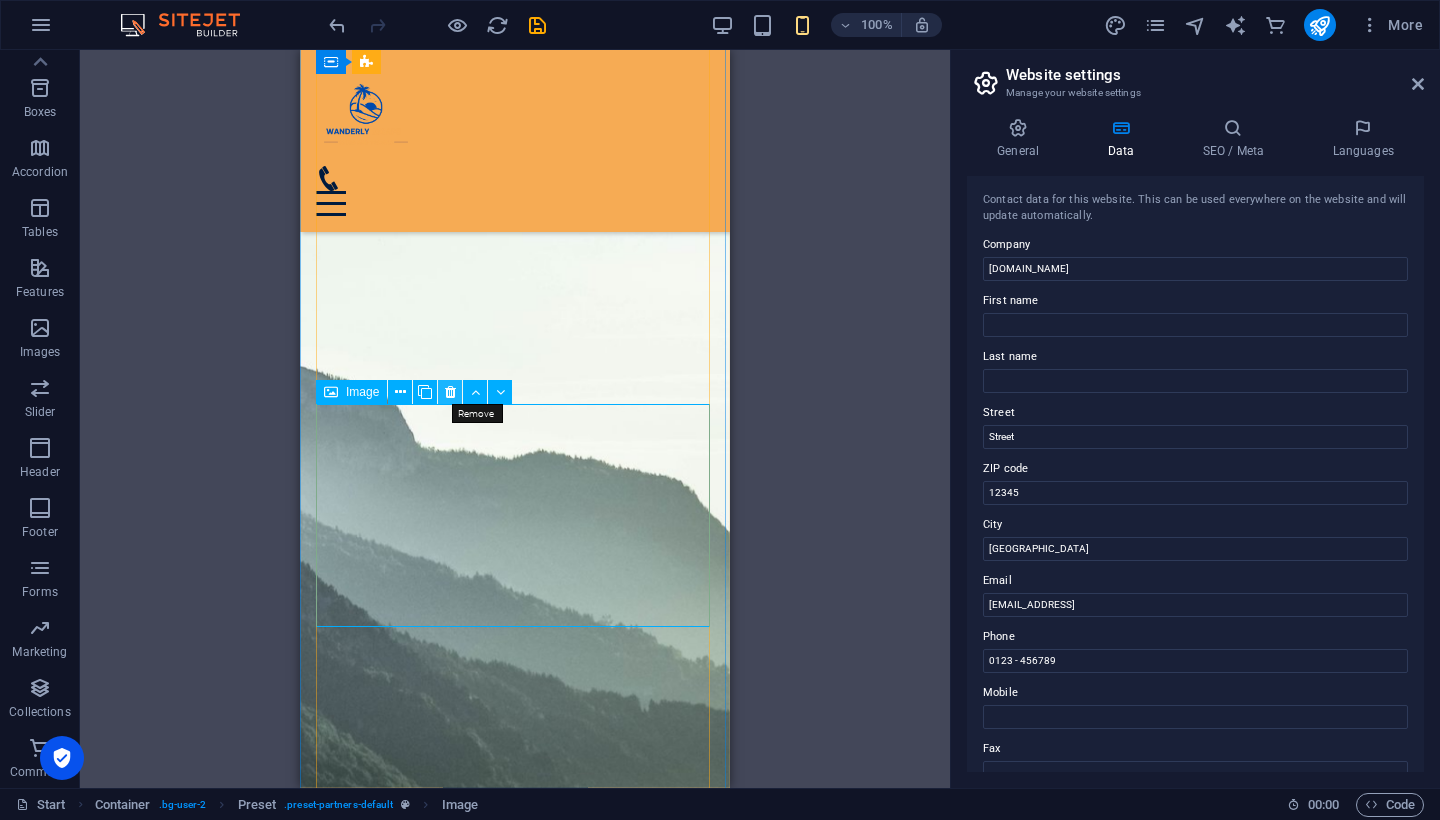 click at bounding box center [450, 392] 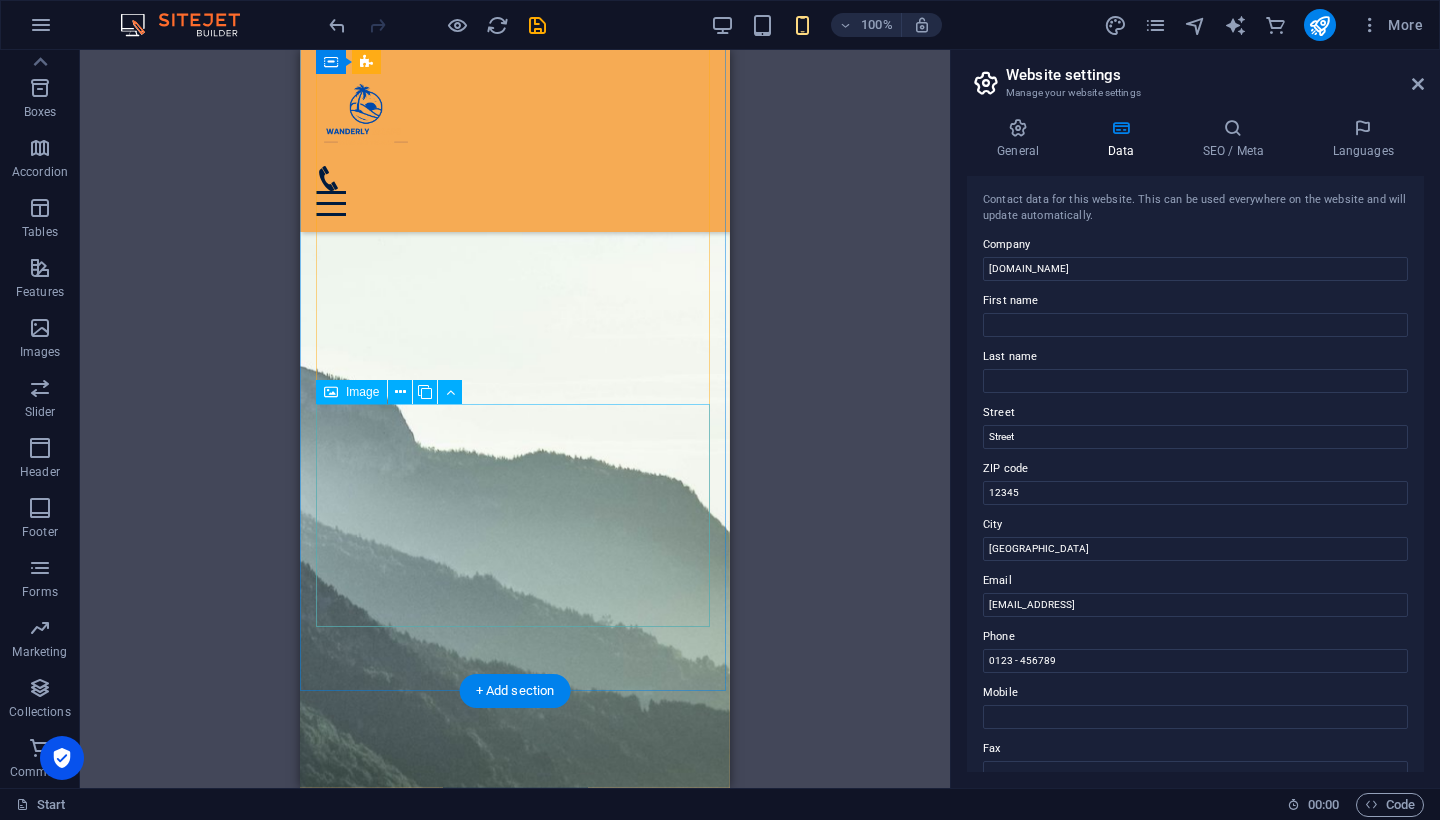 click at bounding box center (515, 2862) 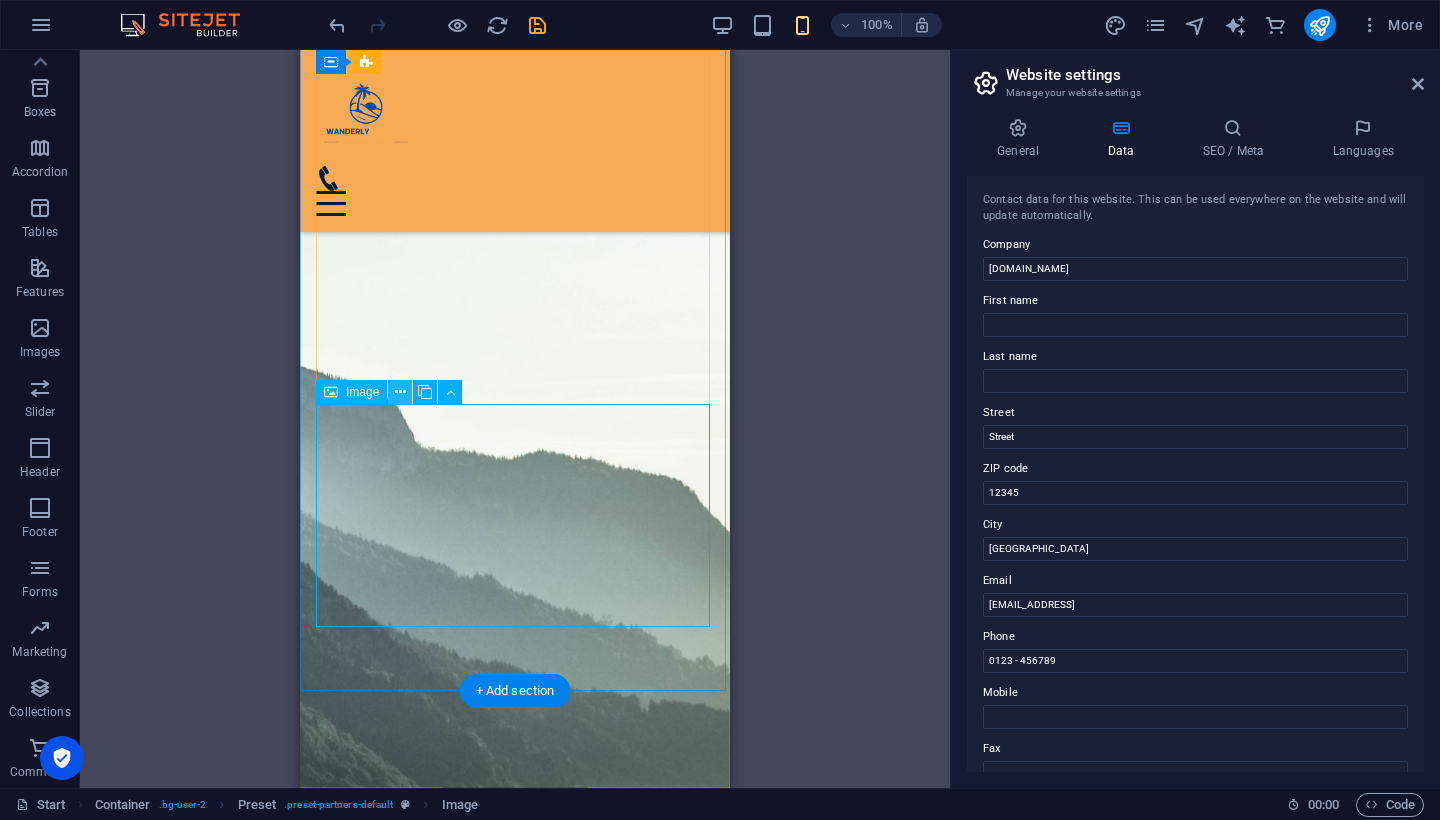 click at bounding box center (400, 392) 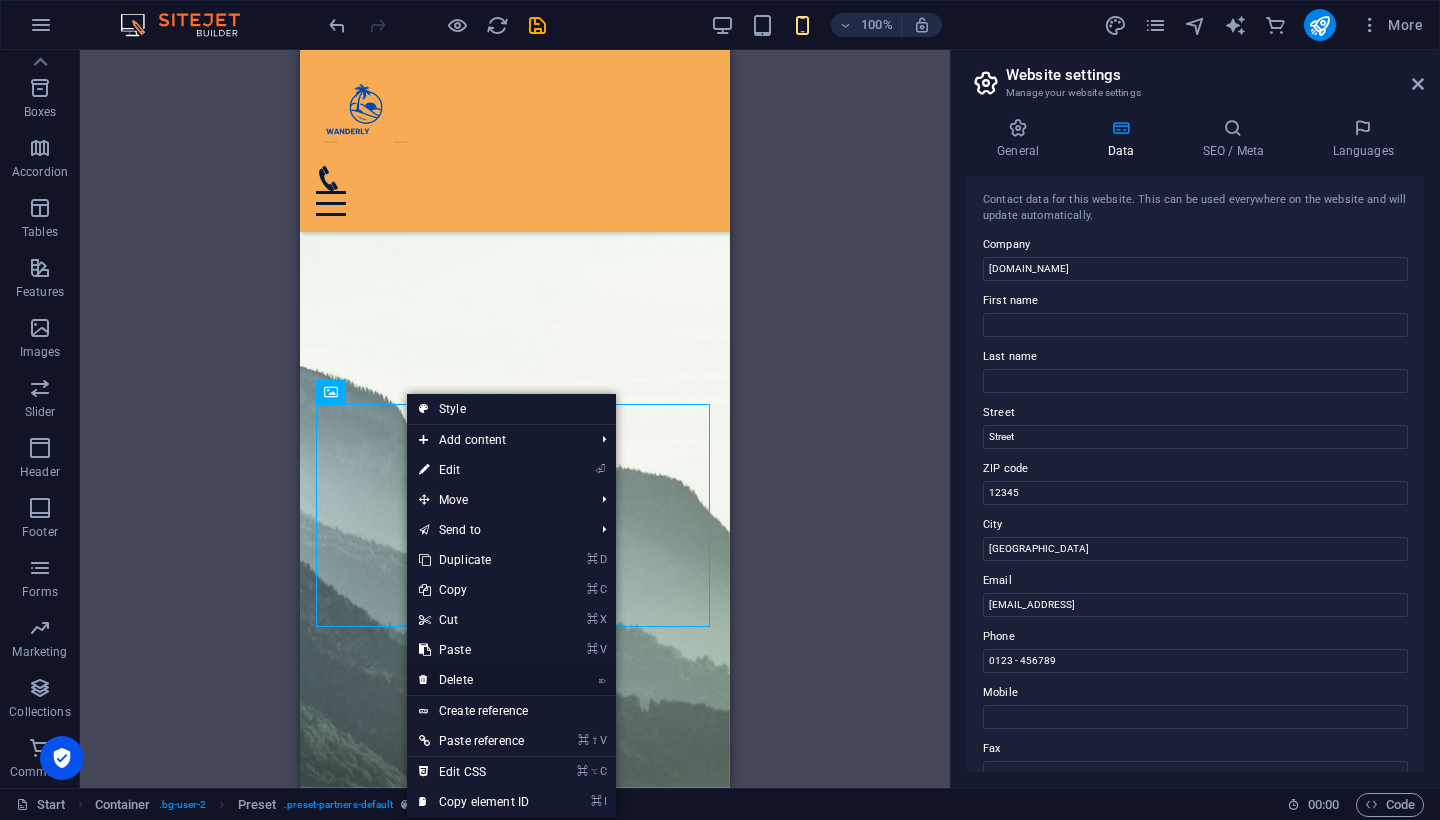 click on "⌦  Delete" at bounding box center (474, 680) 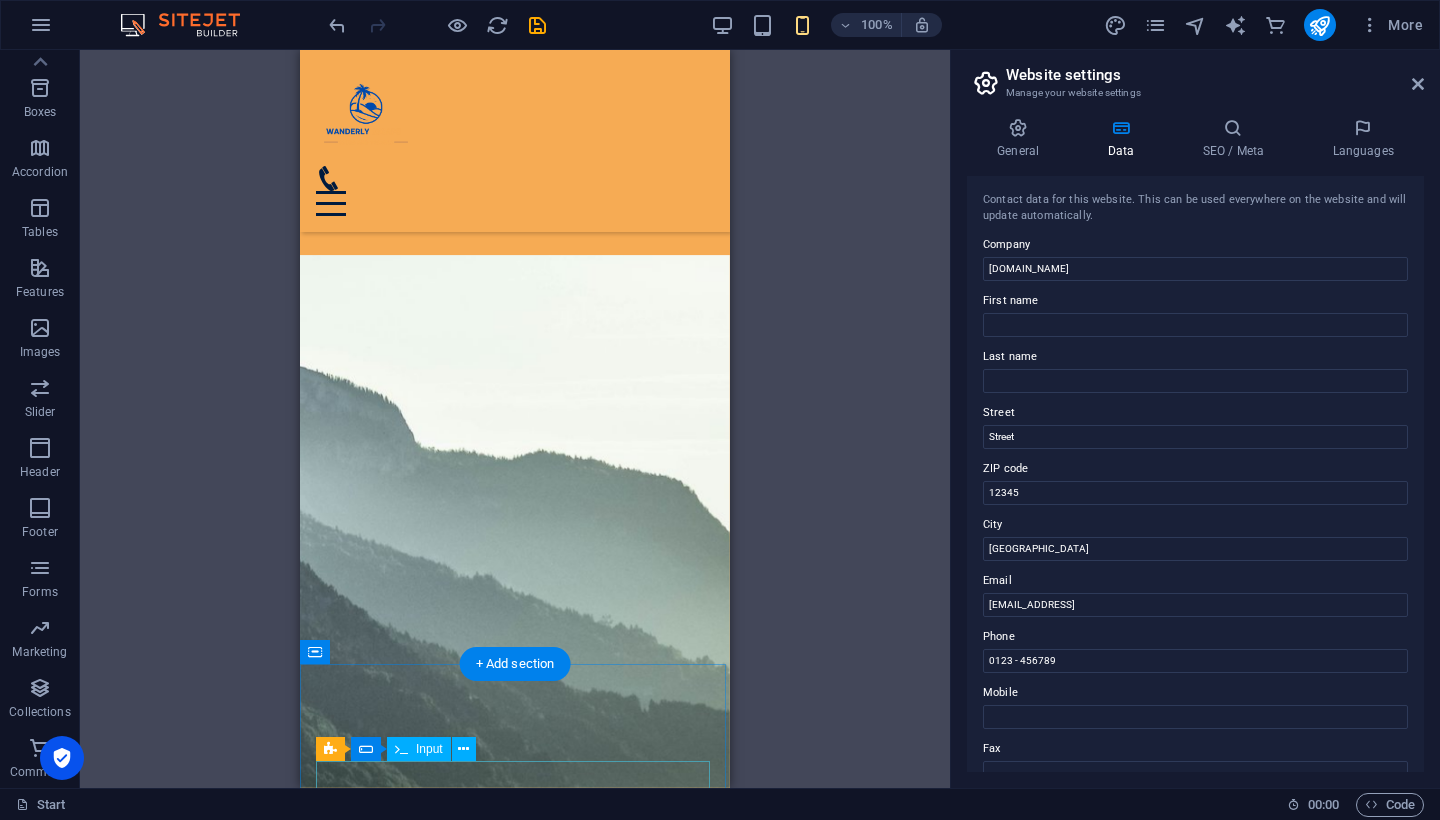 scroll, scrollTop: 4614, scrollLeft: 0, axis: vertical 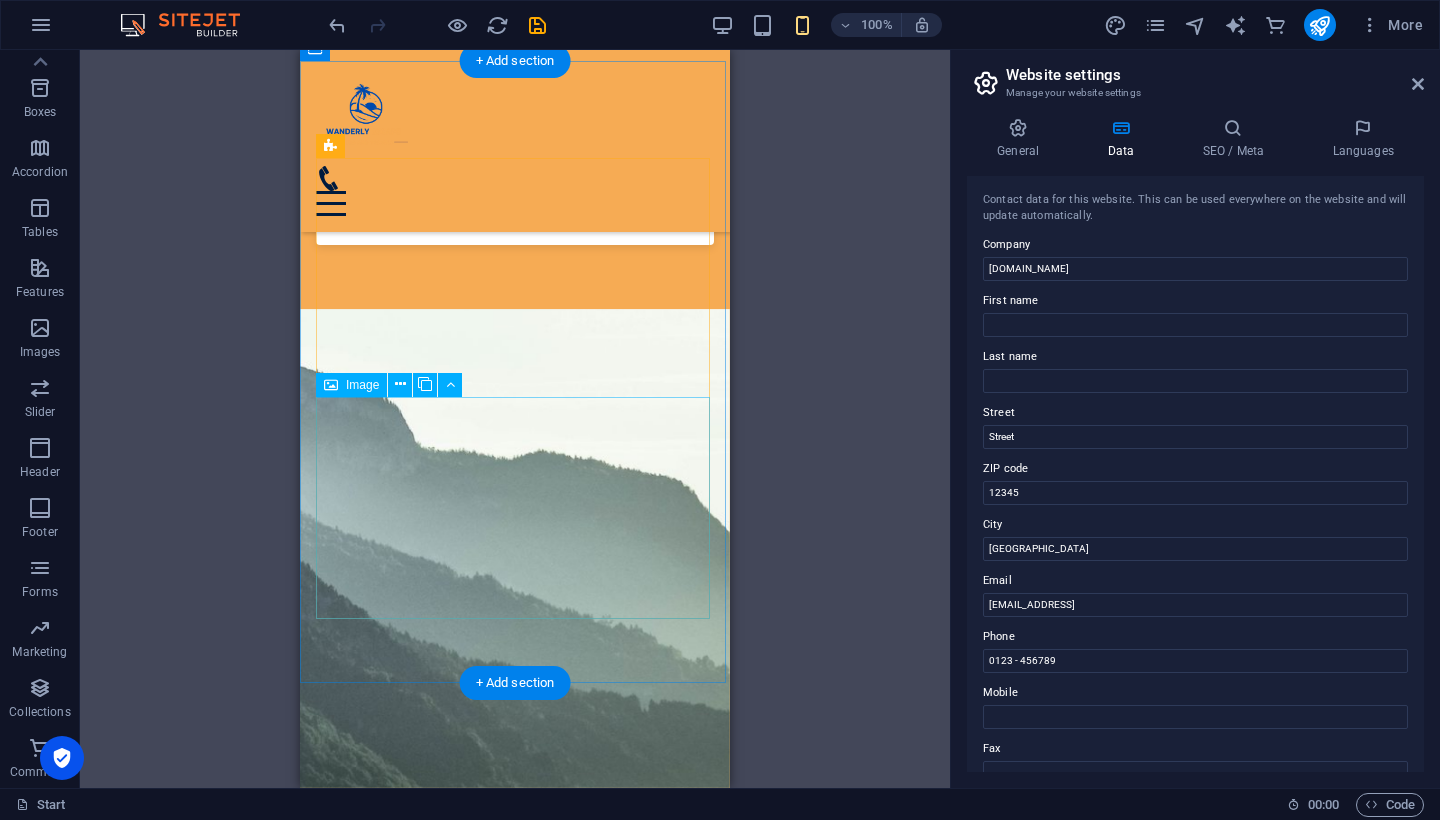 click at bounding box center [515, 2860] 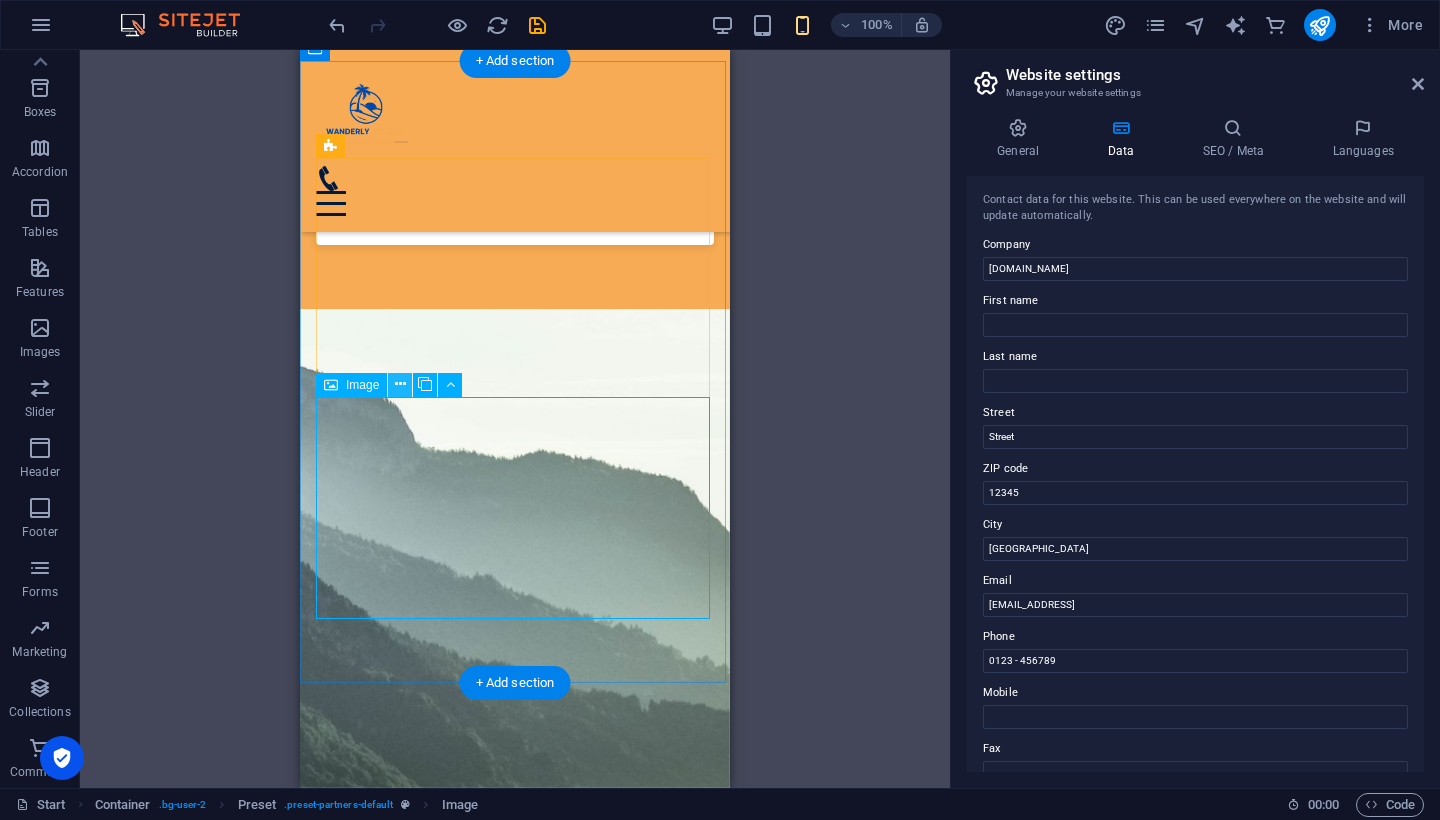 click at bounding box center (400, 384) 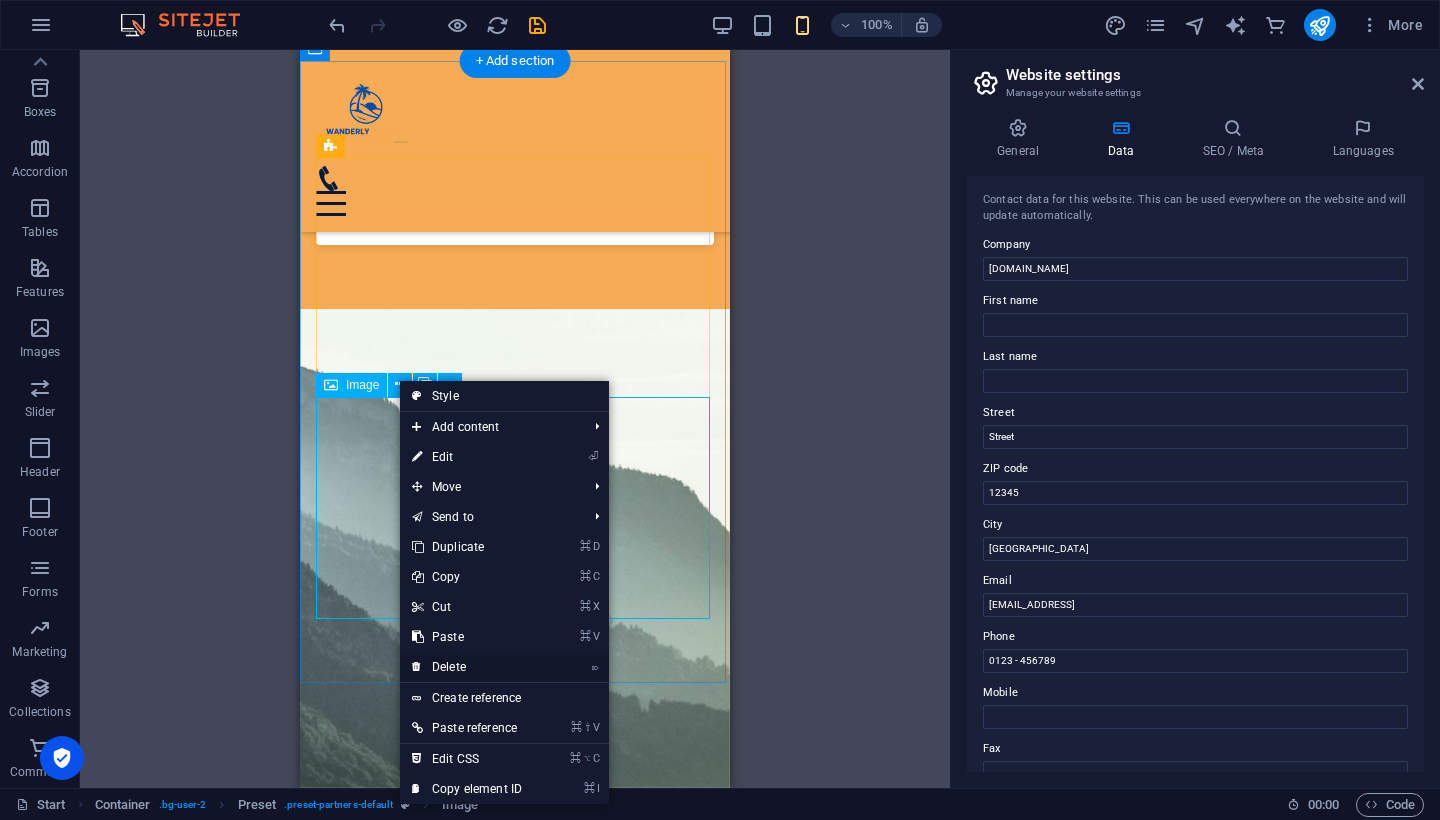 click on "⌦  Delete" at bounding box center [467, 667] 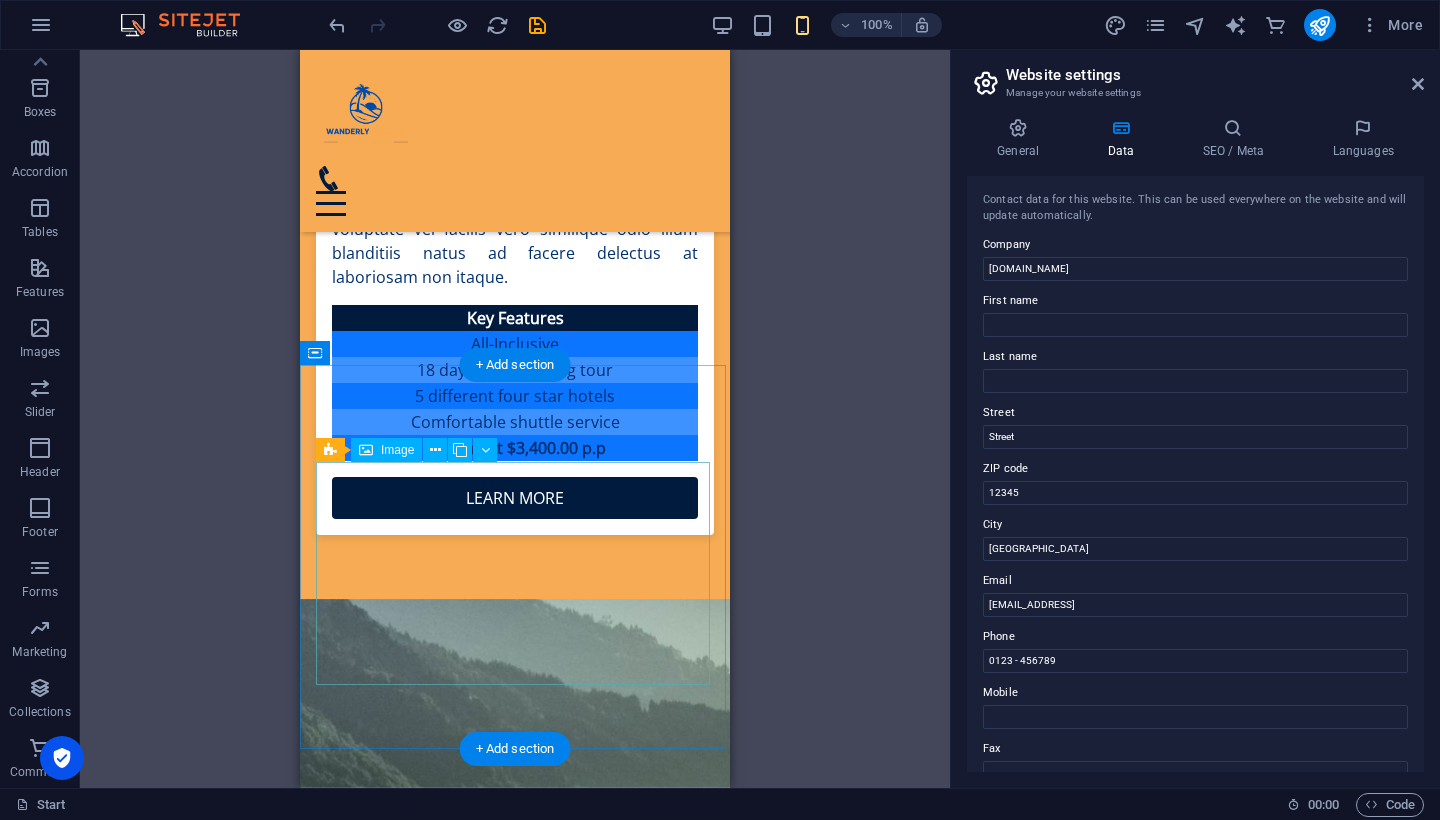 scroll, scrollTop: 4310, scrollLeft: 0, axis: vertical 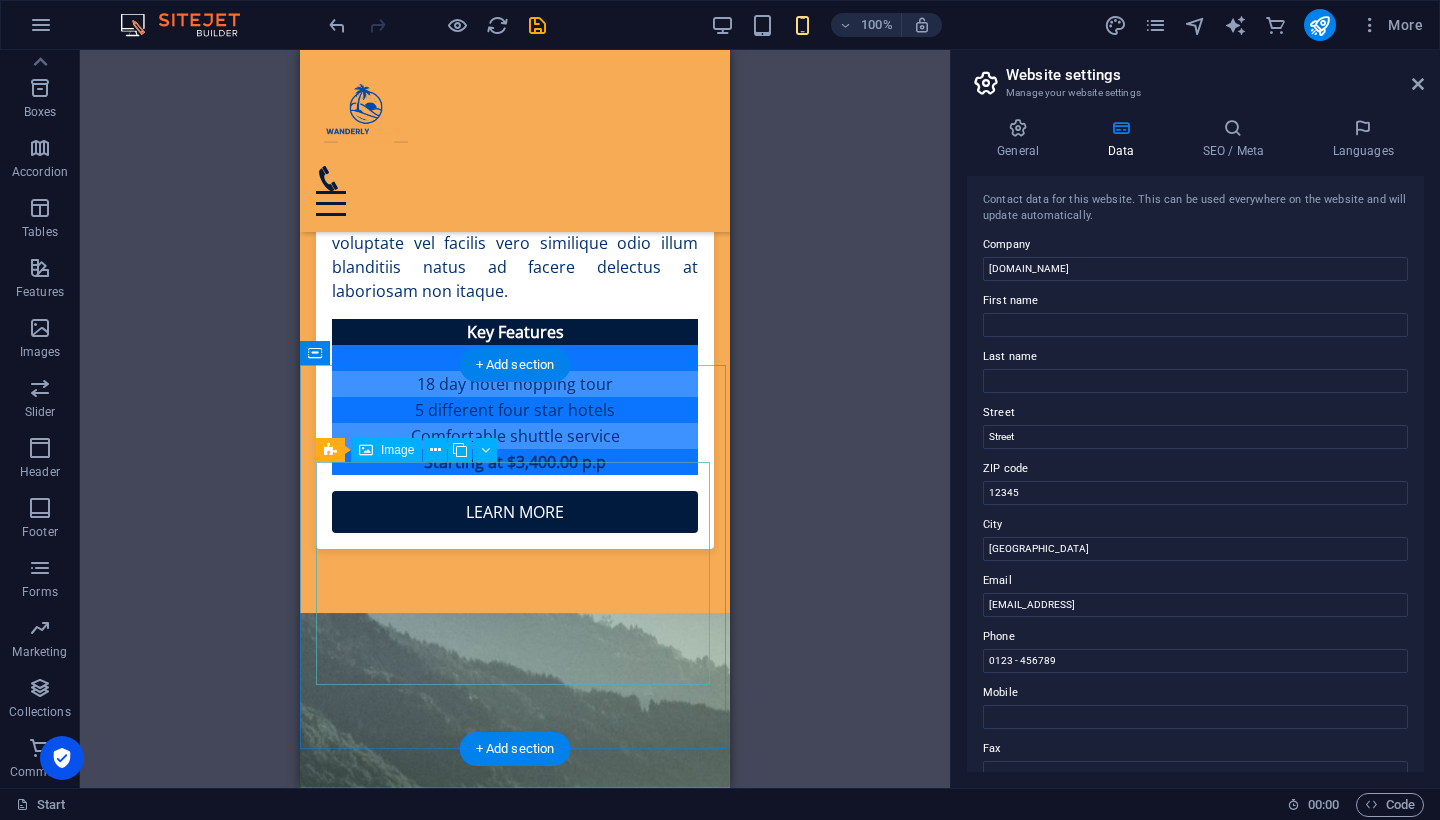 click at bounding box center [515, 2931] 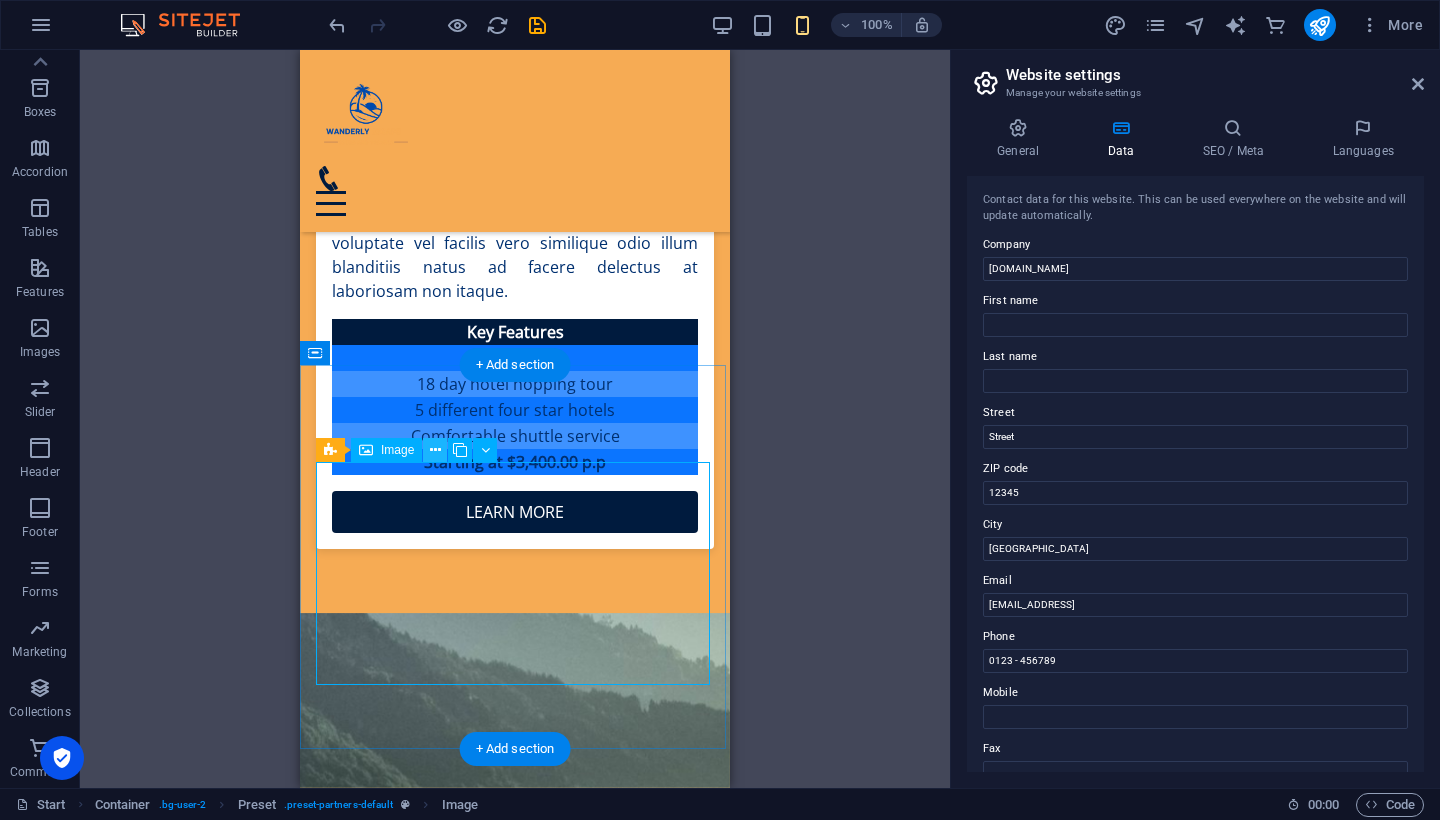 click at bounding box center [435, 450] 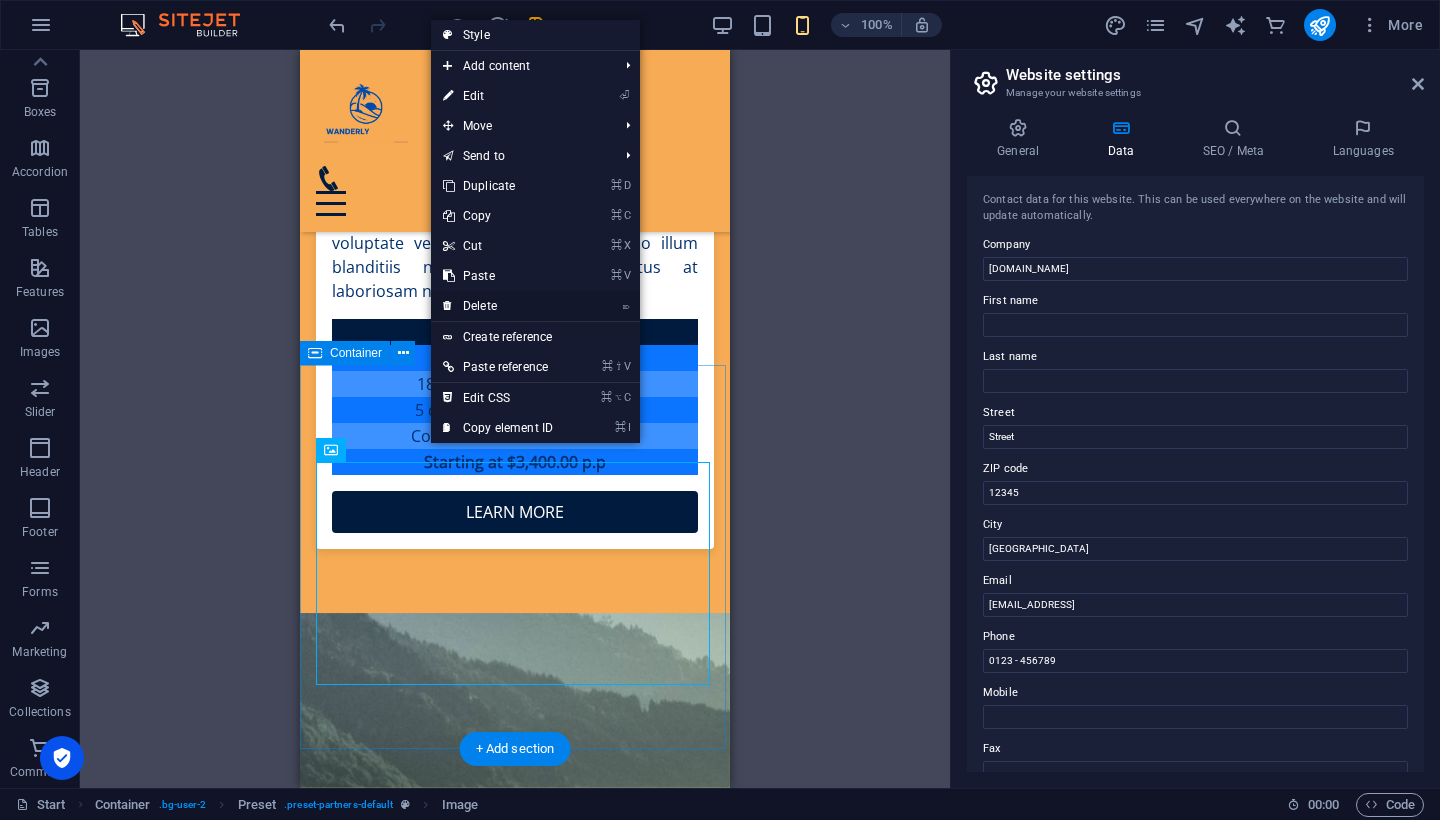 click on "⌦  Delete" at bounding box center (498, 306) 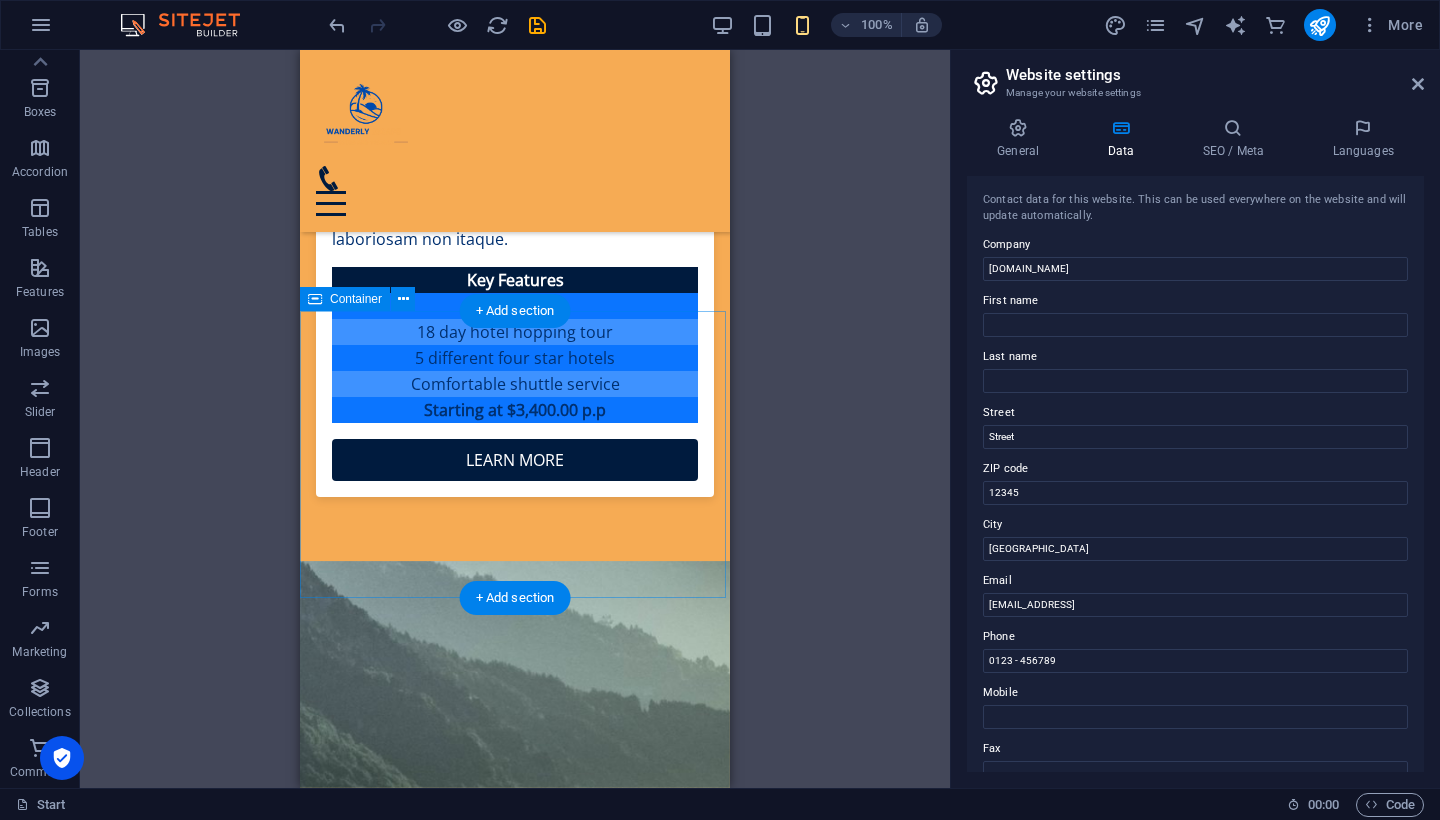 scroll, scrollTop: 4364, scrollLeft: 0, axis: vertical 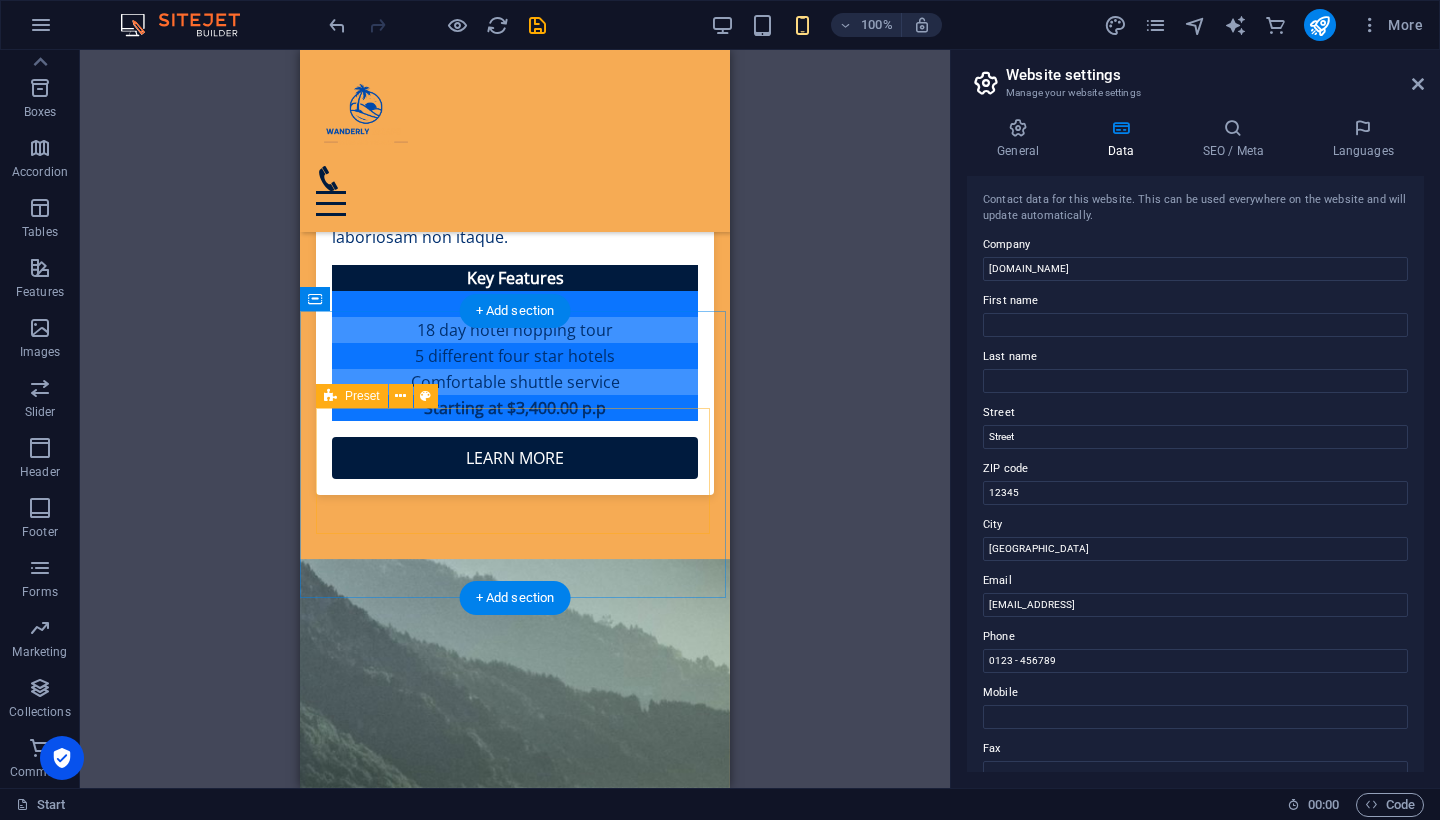 click on "Drop content here or  Add elements  Paste clipboard" at bounding box center [515, 2828] 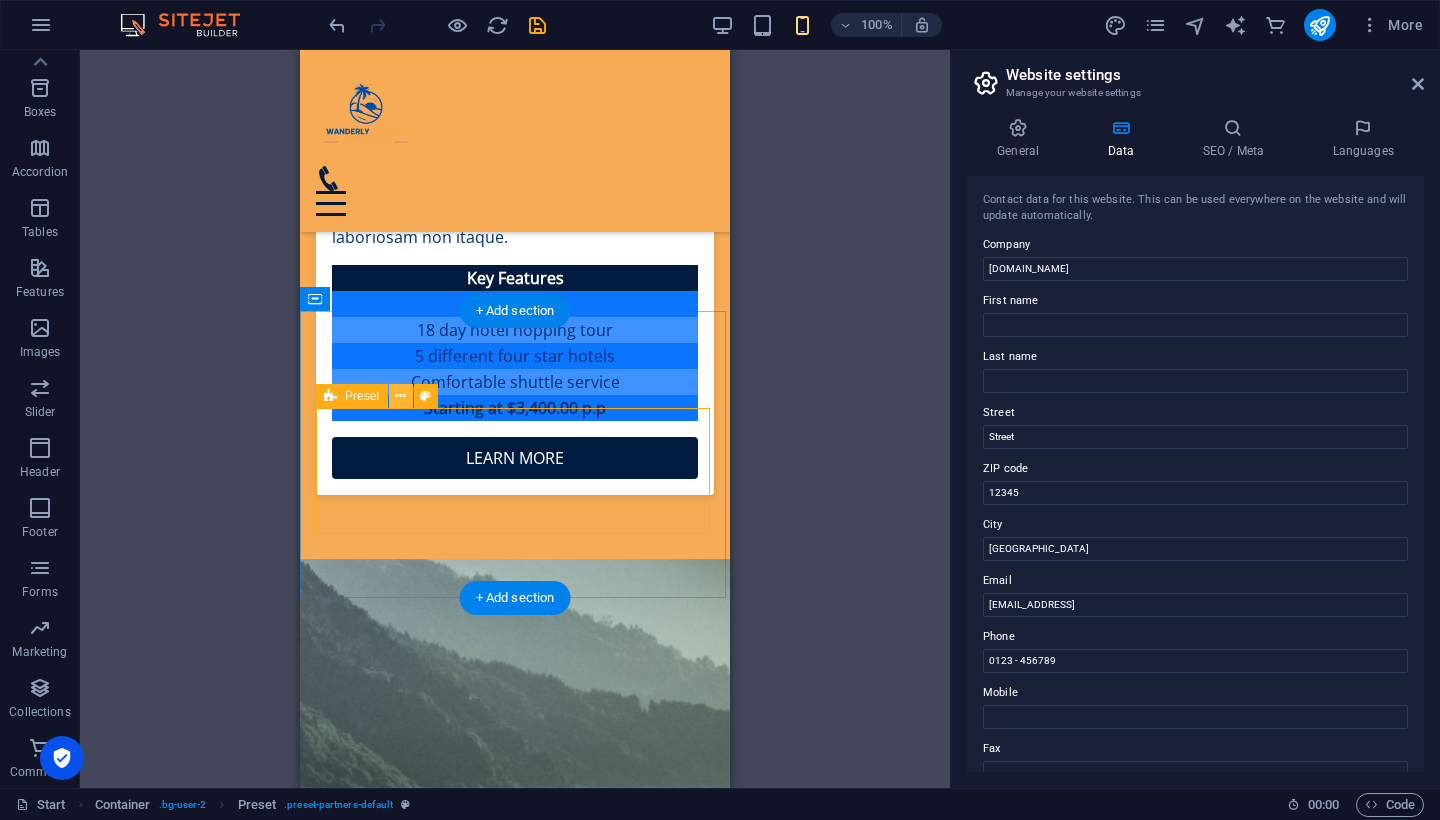 click at bounding box center (400, 396) 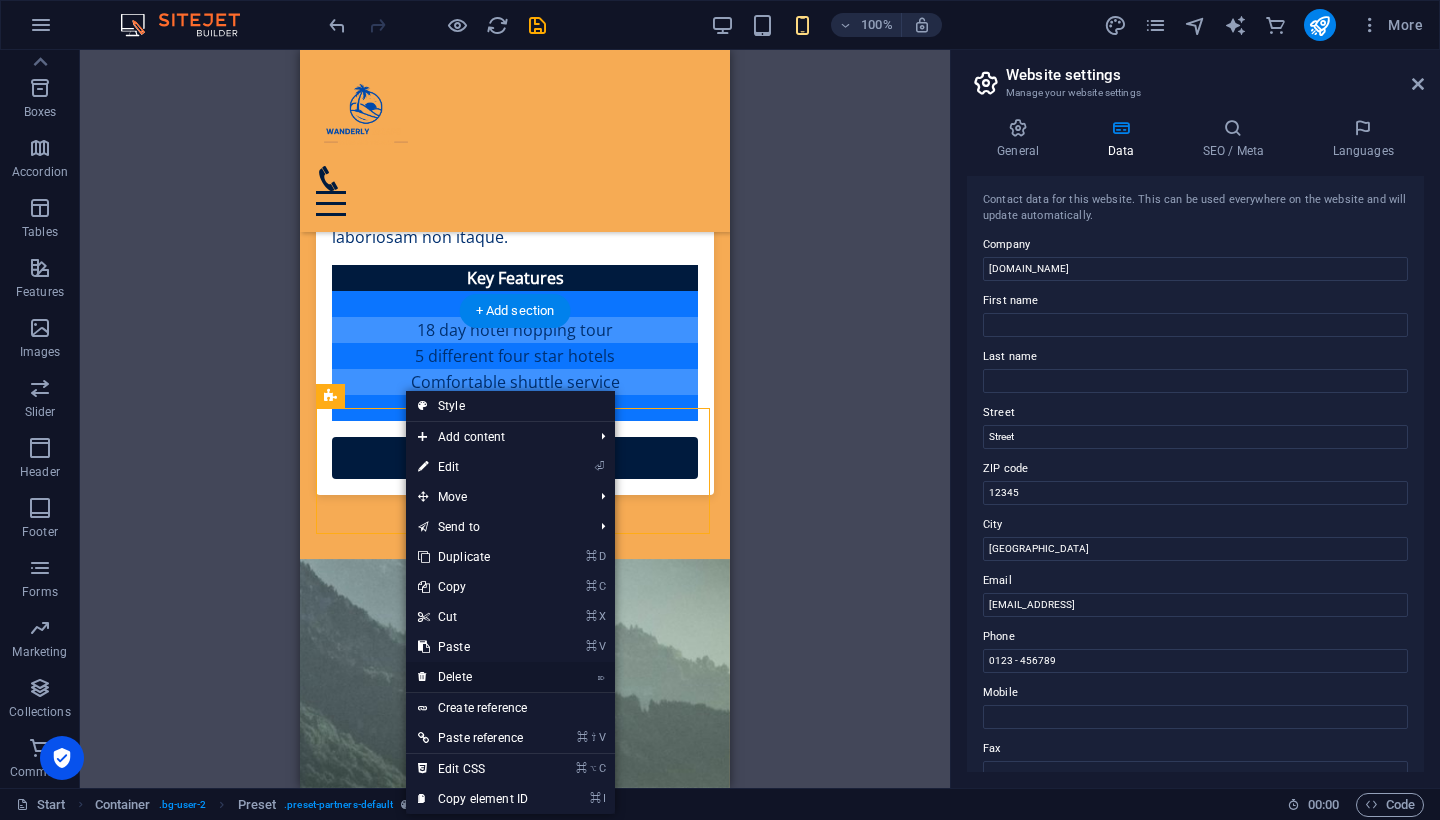 click on "⌦  Delete" at bounding box center [473, 677] 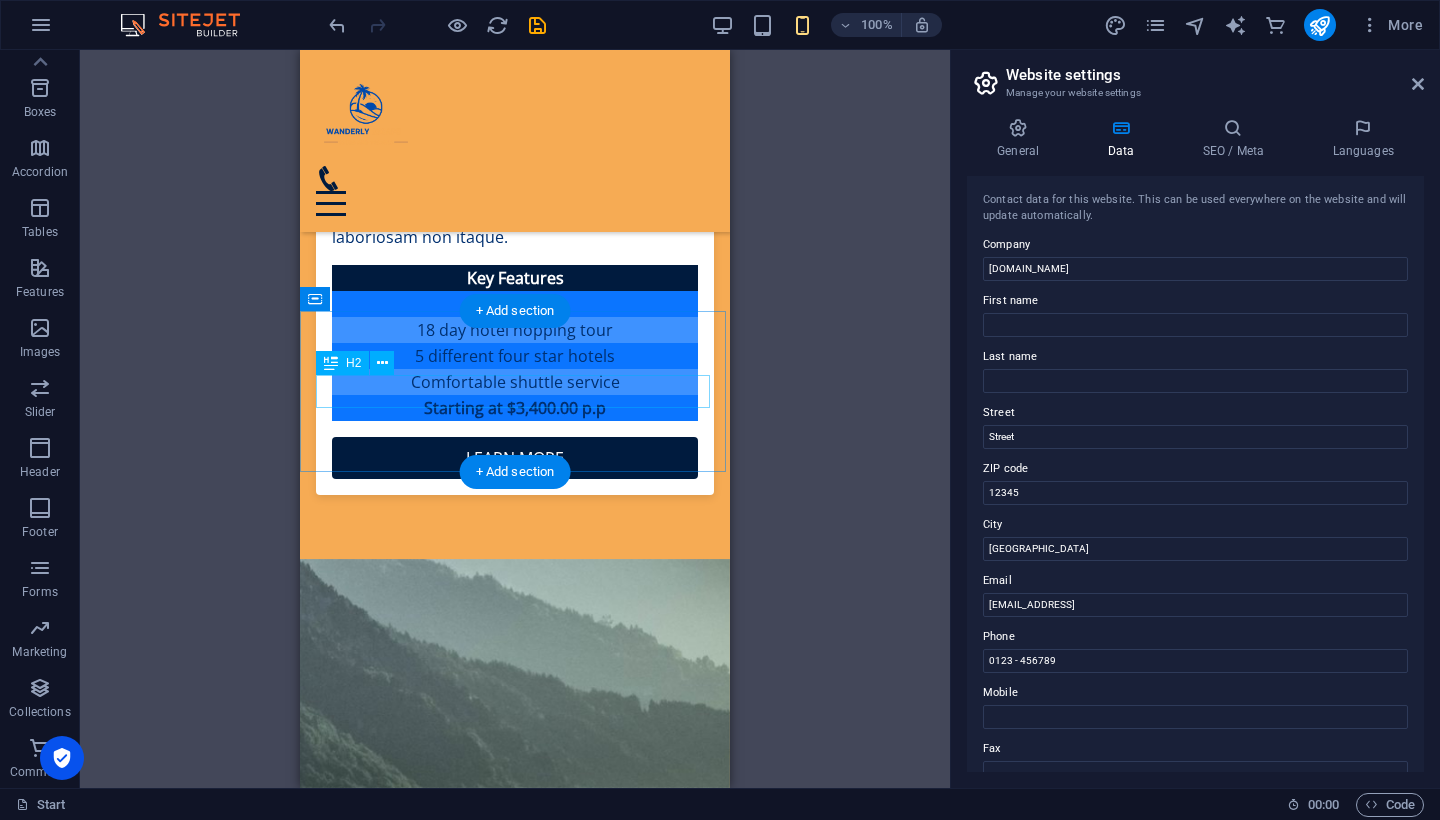 click on "Partners" at bounding box center [515, 2749] 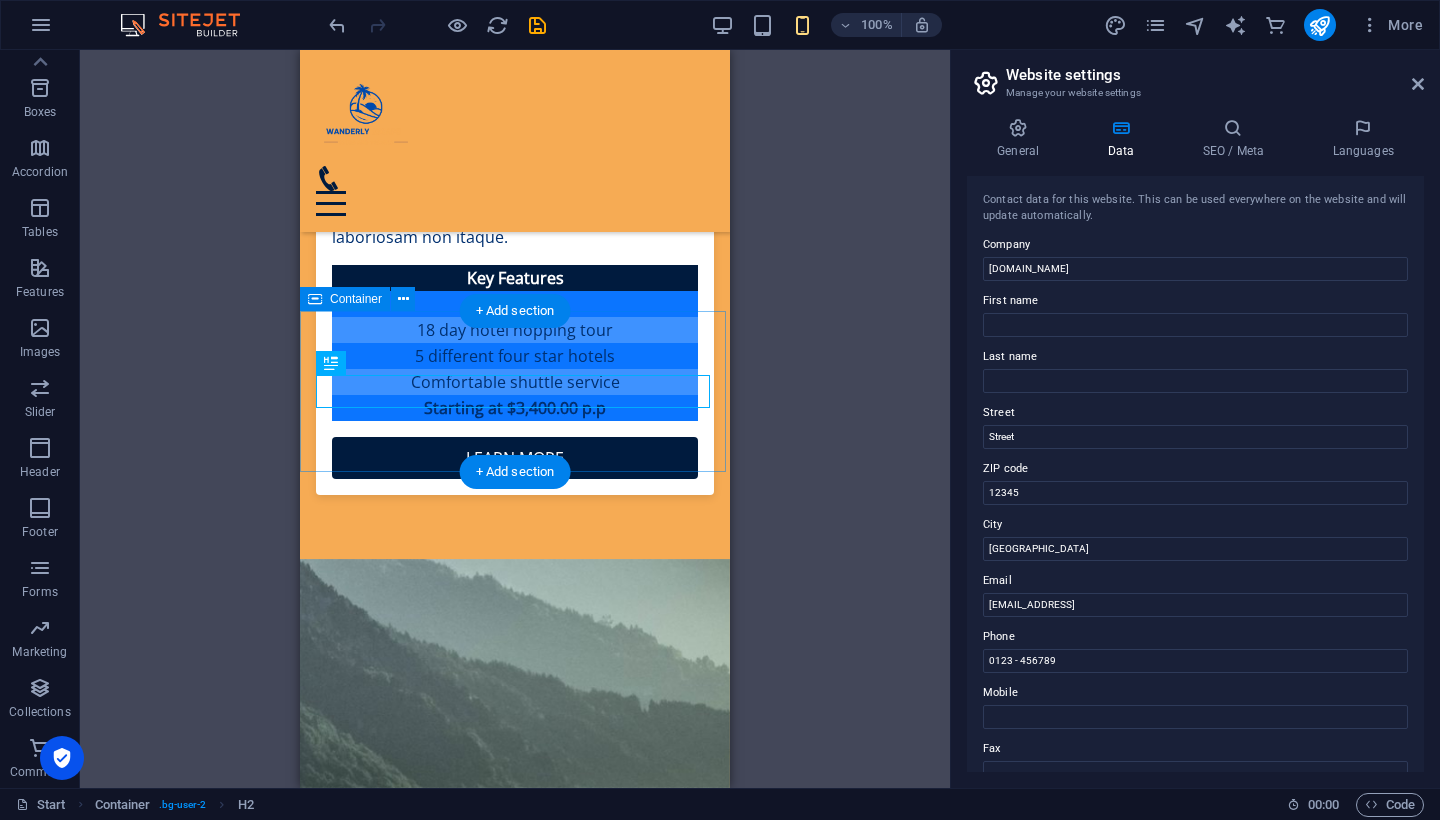 click on "Partners" at bounding box center [515, 2749] 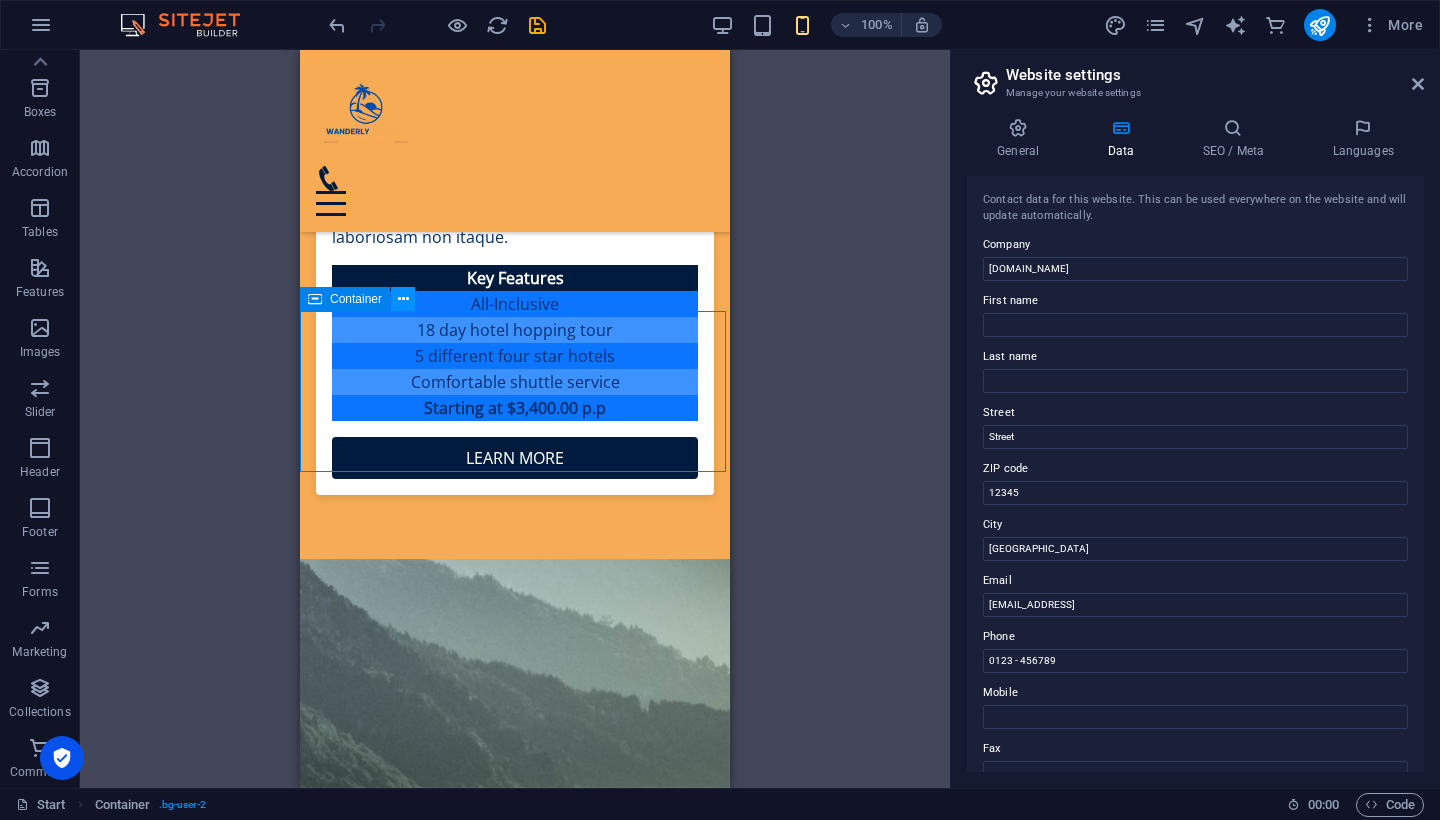 click at bounding box center (403, 299) 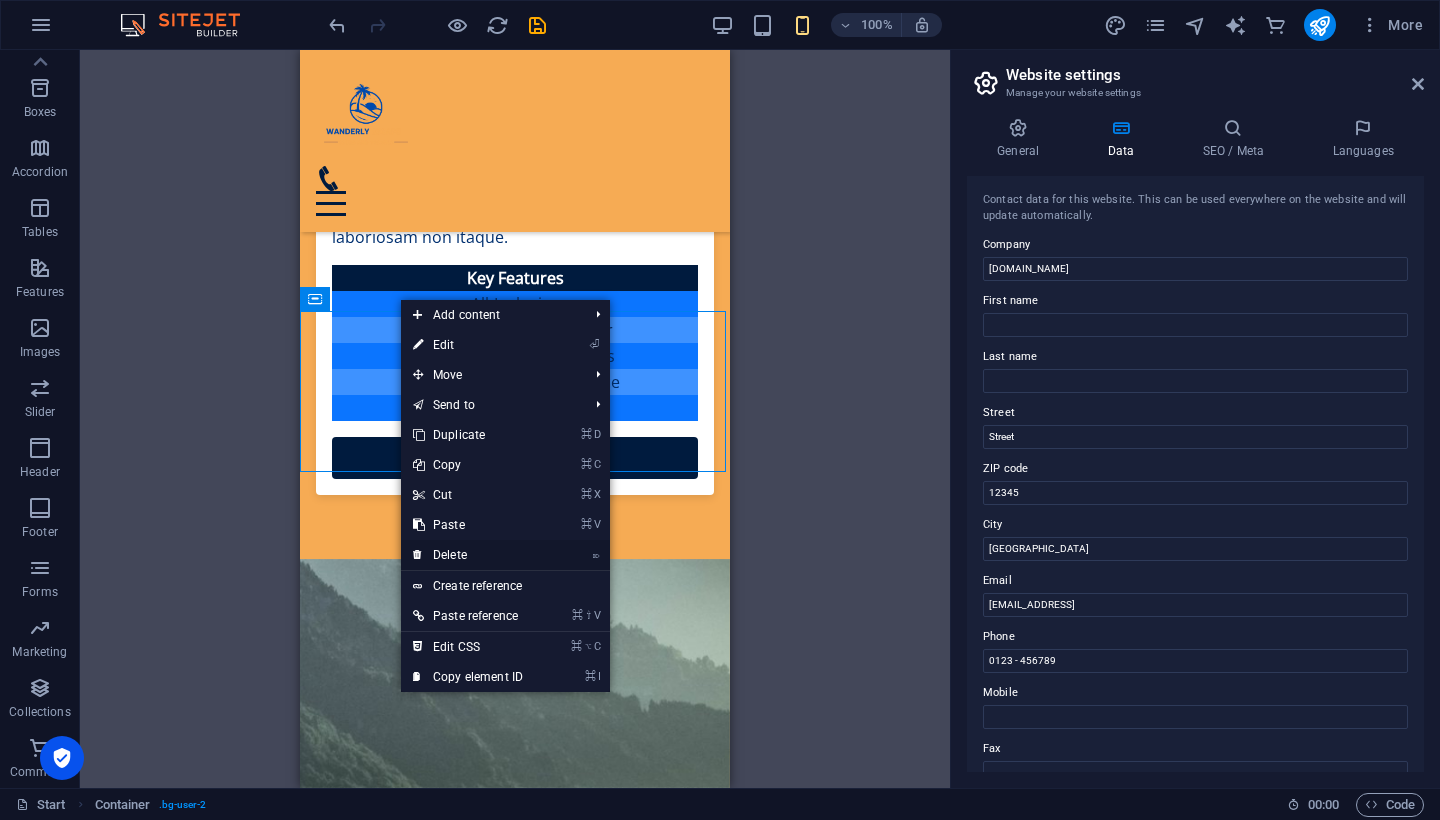 click on "⌦  Delete" at bounding box center (468, 555) 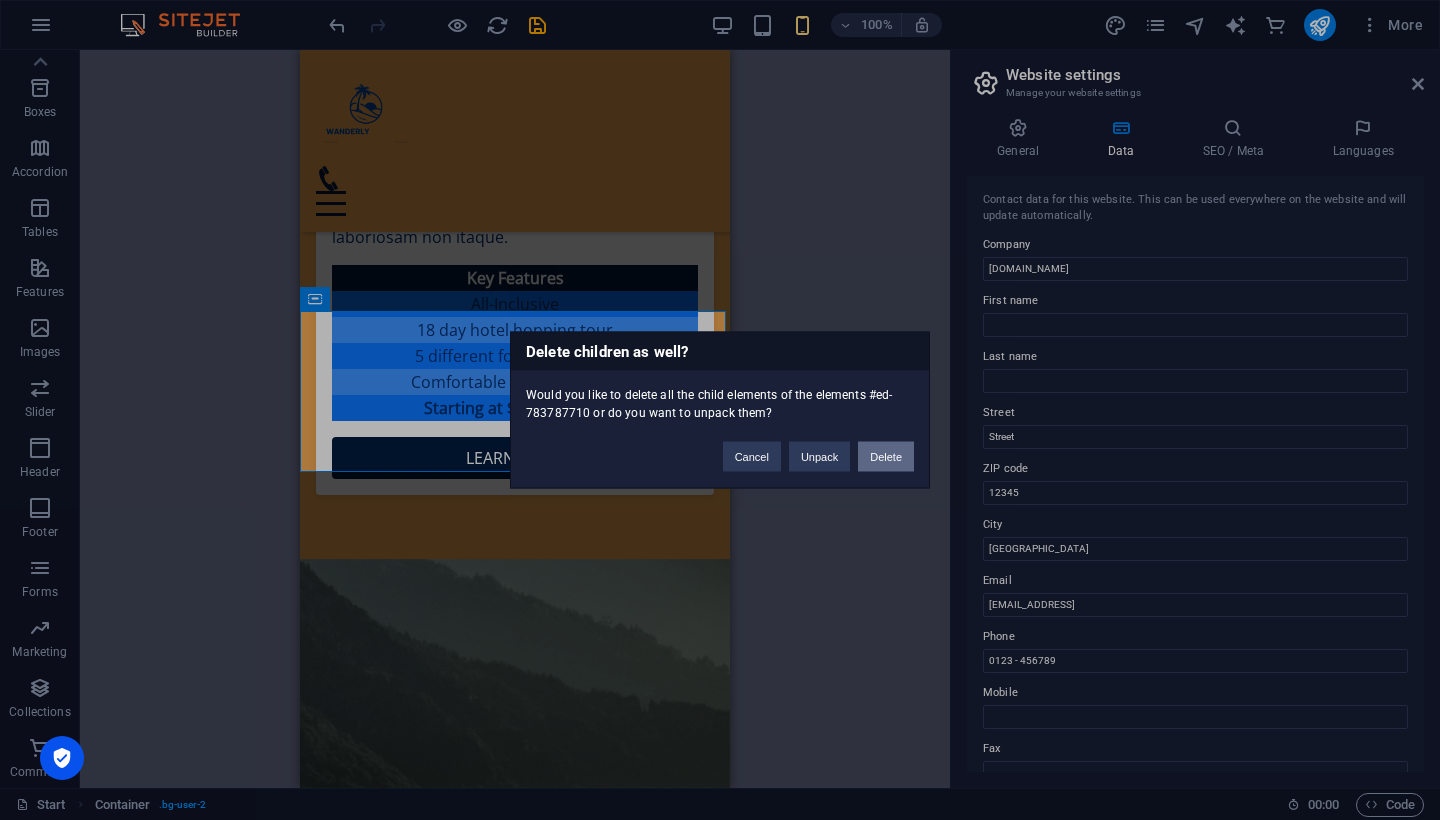 click on "Delete" at bounding box center [886, 457] 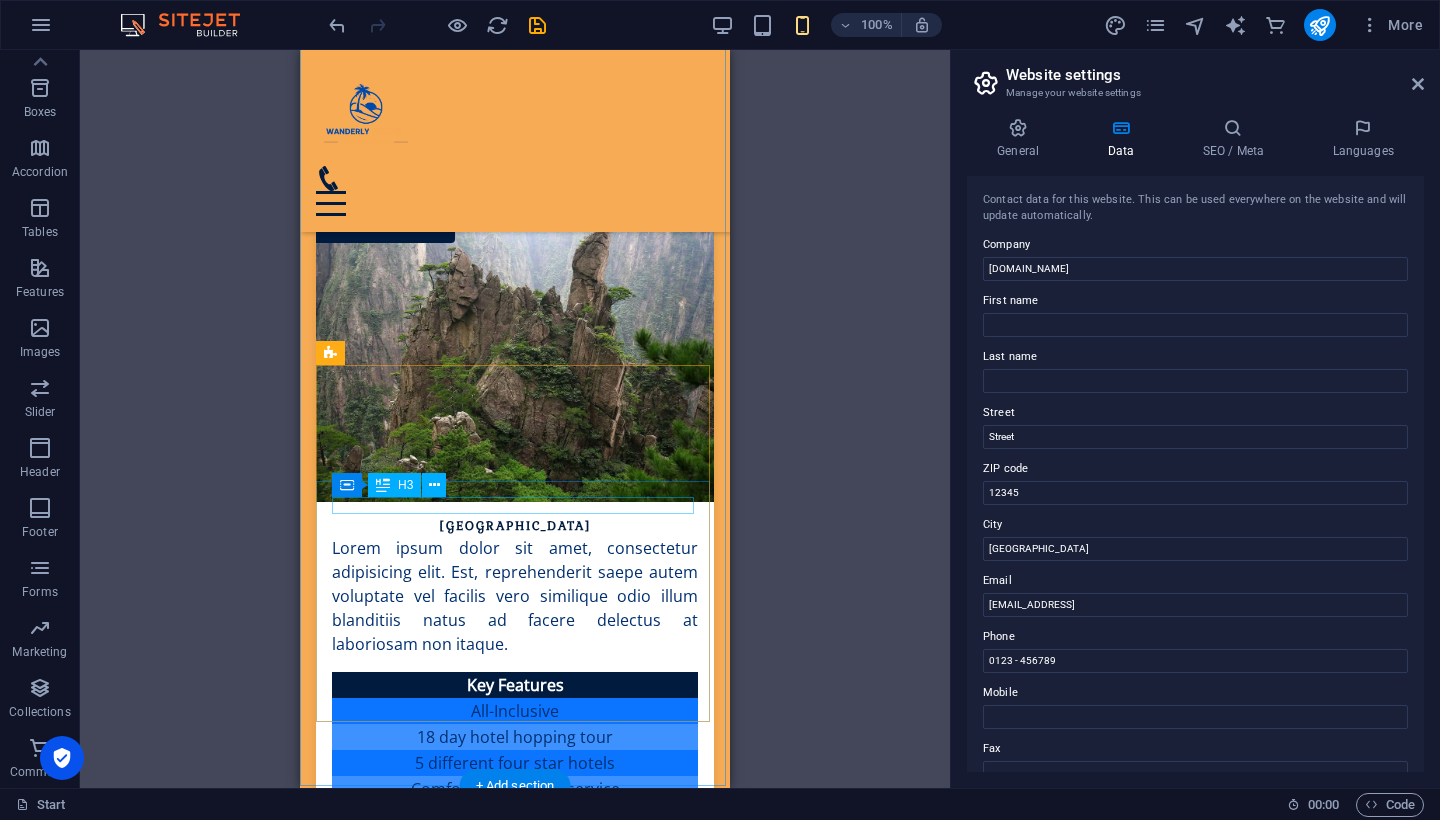 scroll, scrollTop: 3958, scrollLeft: 0, axis: vertical 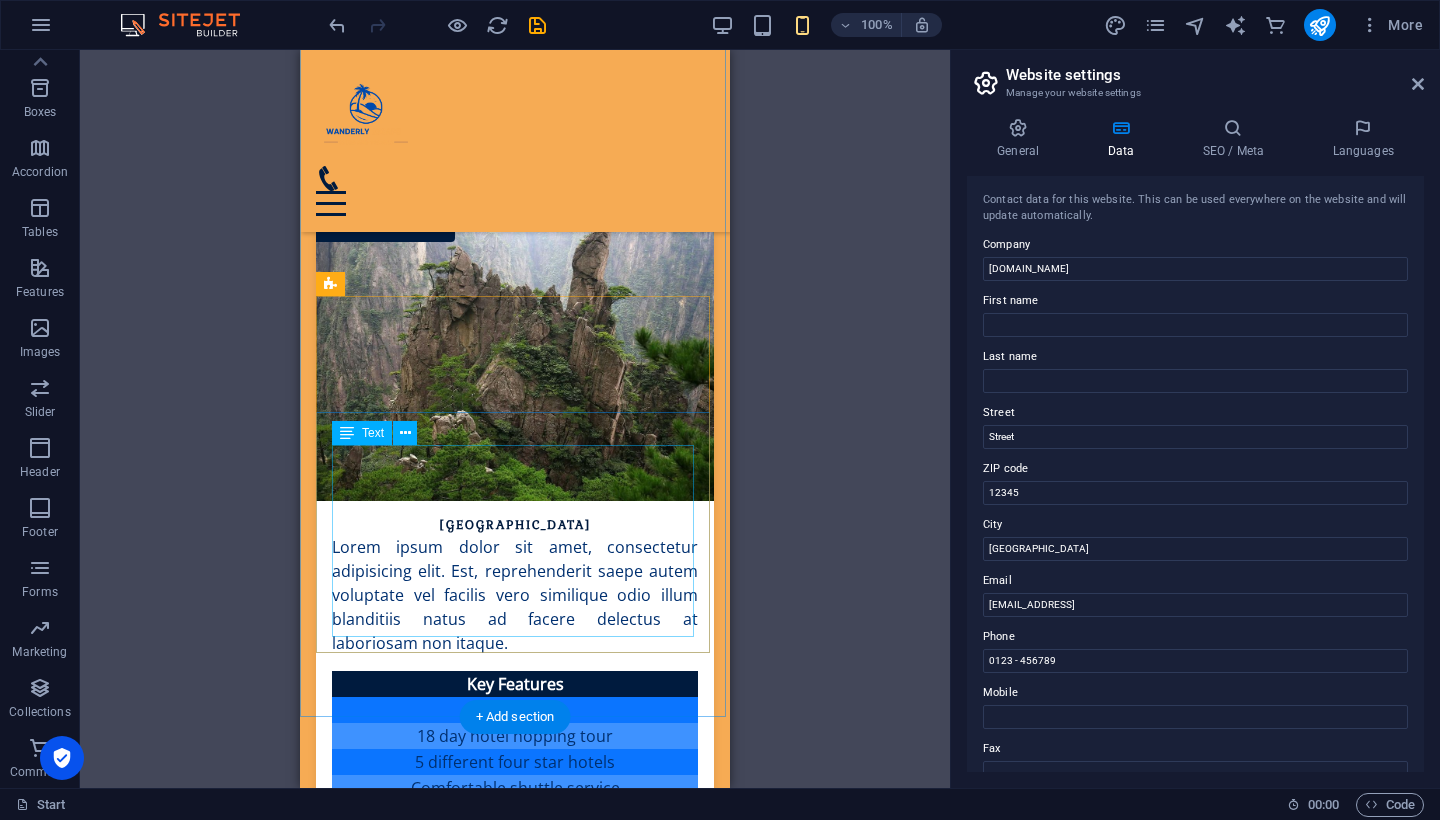click on "Lorem ipsum dolor sit amet, consectetur adipisicing elit. Repellat, maiores, a libero atque assumenda praesentium cum magni odio dolor accusantium explicabo repudiandae molestiae itaque provident sit debitis aspernatur soluta deserunt incidunt ad cumque ex laboriosam. Distinctio, mollitia, molestias excepturi voluptatem veritatis iusto nam nulla." at bounding box center (515, 2790) 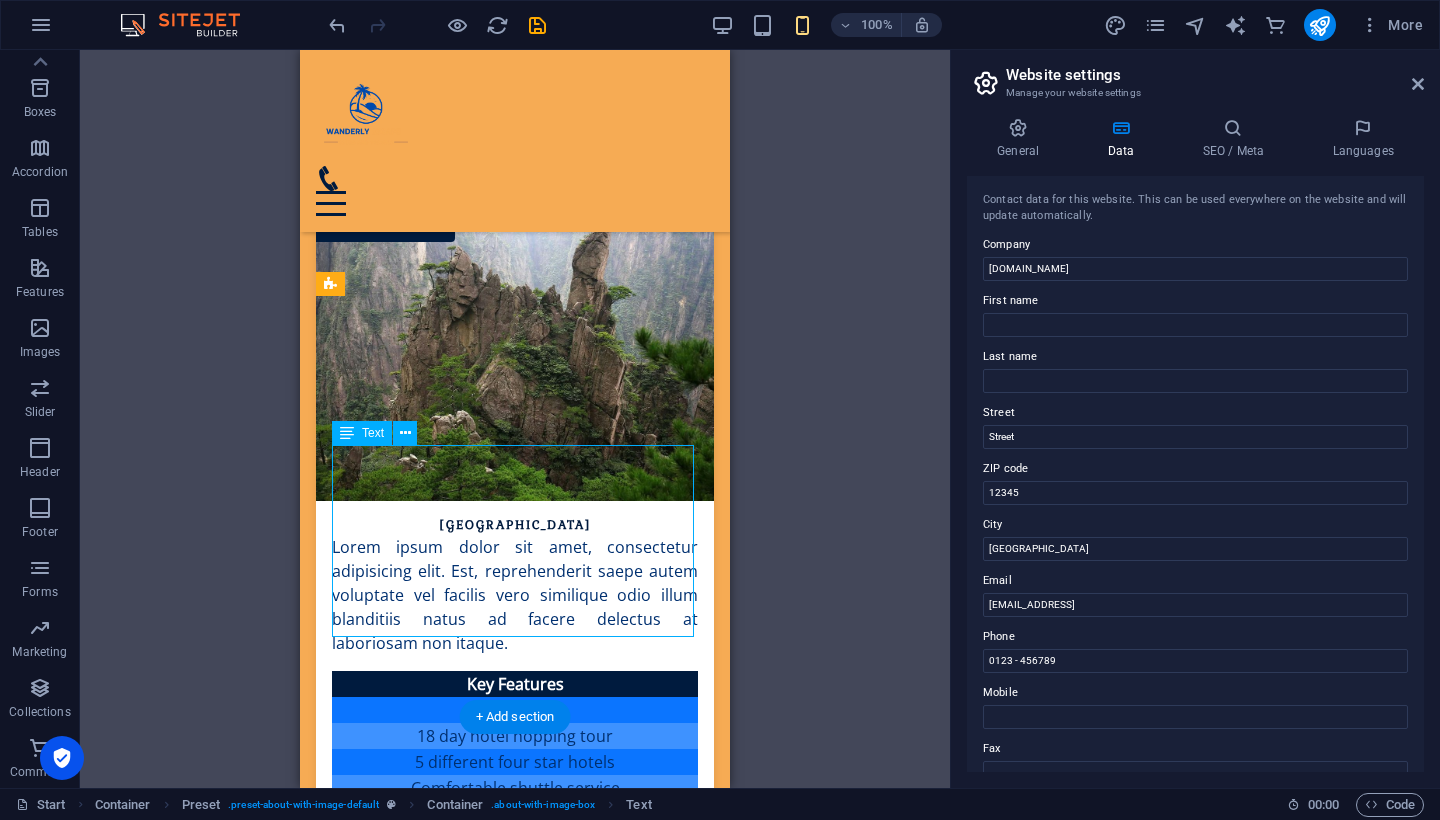 click on "Lorem ipsum dolor sit amet, consectetur adipisicing elit. Repellat, maiores, a libero atque assumenda praesentium cum magni odio dolor accusantium explicabo repudiandae molestiae itaque provident sit debitis aspernatur soluta deserunt incidunt ad cumque ex laboriosam. Distinctio, mollitia, molestias excepturi voluptatem veritatis iusto nam nulla." at bounding box center [515, 2790] 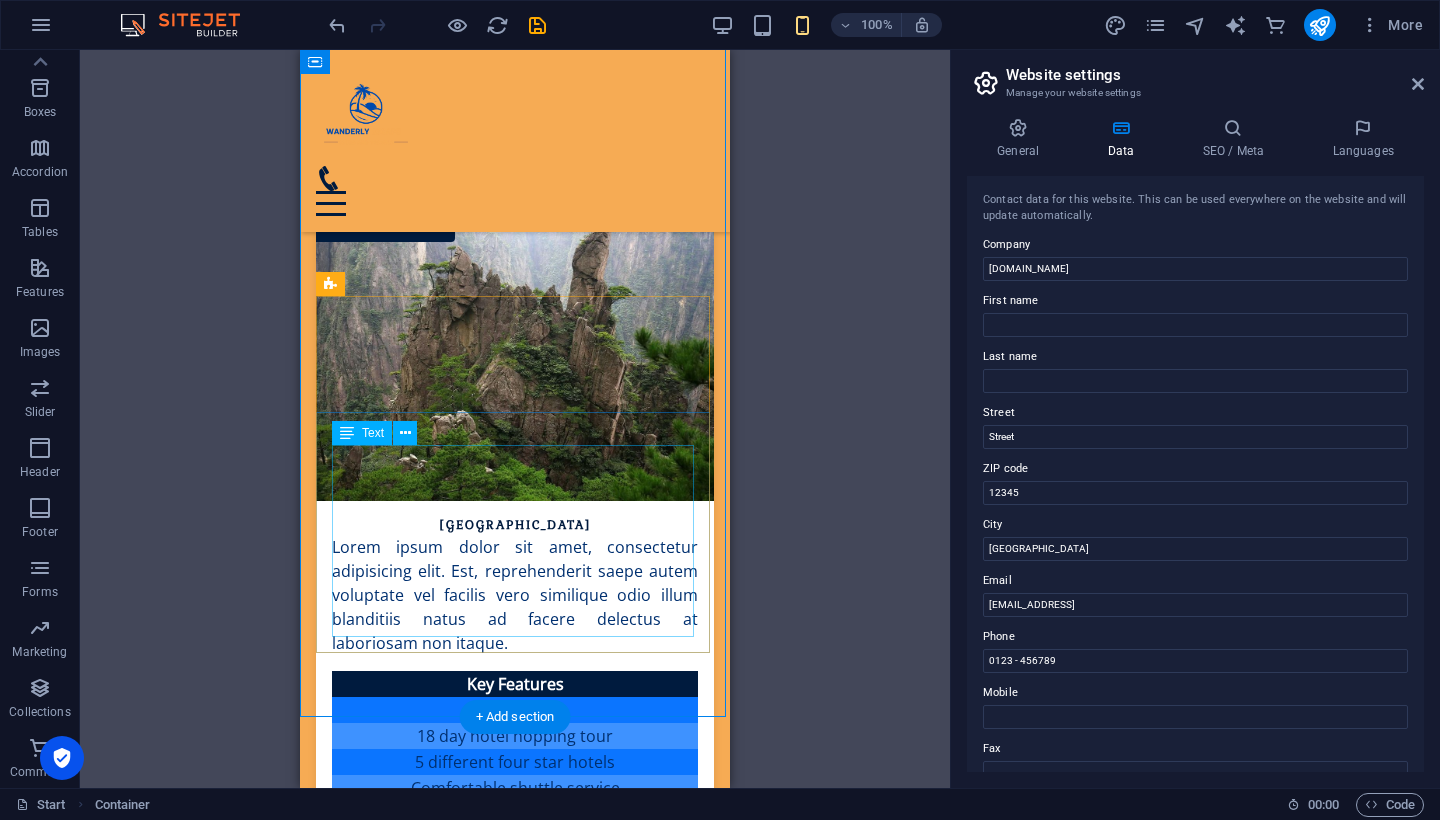 click on "Lorem ipsum dolor sit amet, consectetur adipisicing elit. Repellat, maiores, a libero atque assumenda praesentium cum magni odio dolor accusantium explicabo repudiandae molestiae itaque provident sit debitis aspernatur soluta deserunt incidunt ad cumque ex laboriosam. Distinctio, mollitia, molestias excepturi voluptatem veritatis iusto nam nulla." at bounding box center (515, 2790) 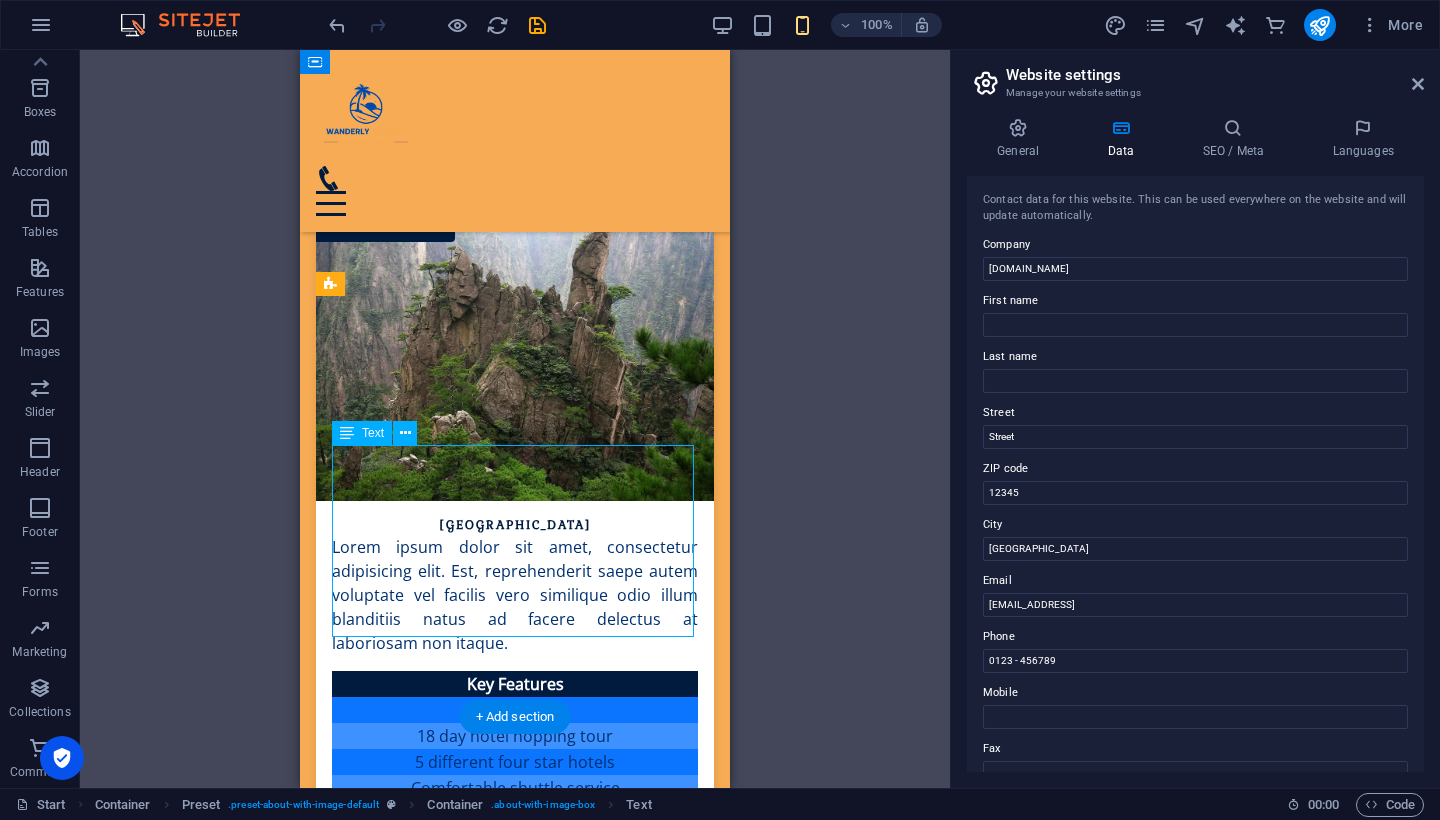 click on "Lorem ipsum dolor sit amet, consectetur adipisicing elit. Repellat, maiores, a libero atque assumenda praesentium cum magni odio dolor accusantium explicabo repudiandae molestiae itaque provident sit debitis aspernatur soluta deserunt incidunt ad cumque ex laboriosam. Distinctio, mollitia, molestias excepturi voluptatem veritatis iusto nam nulla." at bounding box center [515, 2790] 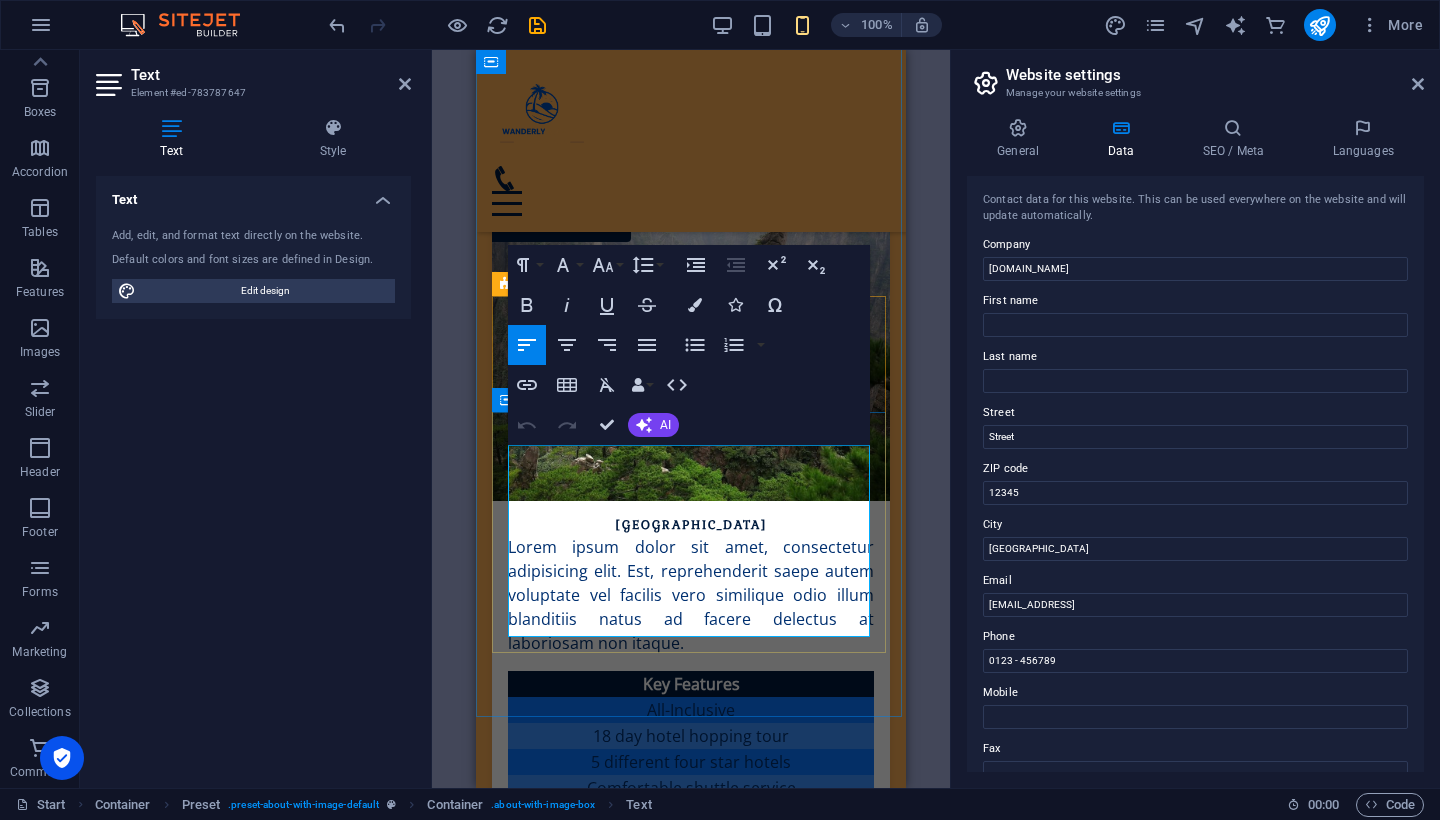 click on "Lorem ipsum dolor sit amet, consectetur adipisicing elit. Repellat, maiores, a libero atque assumenda praesentium cum magni odio dolor accusantium explicabo repudiandae molestiae itaque provident sit debitis aspernatur soluta deserunt incidunt ad cumque ex laboriosam. Distinctio, mollitia, molestias excepturi voluptatem veritatis iusto nam nulla." at bounding box center [691, 2790] 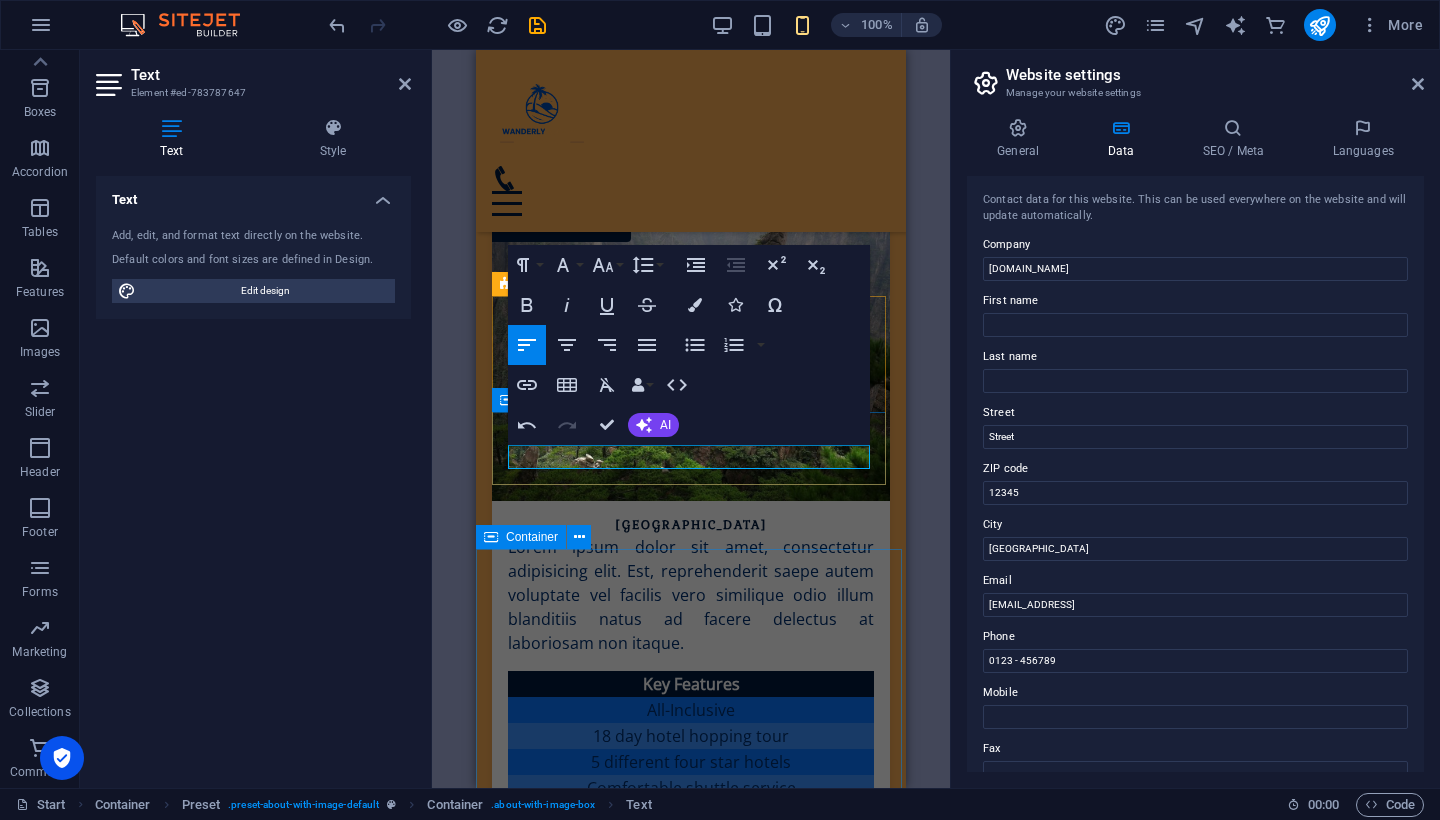 click on "Contact
Destination
Maldives
Antarctica
China
I have read and understand the privacy policy. Nicht lesbar? Neu generieren Submit" at bounding box center (691, 3338) 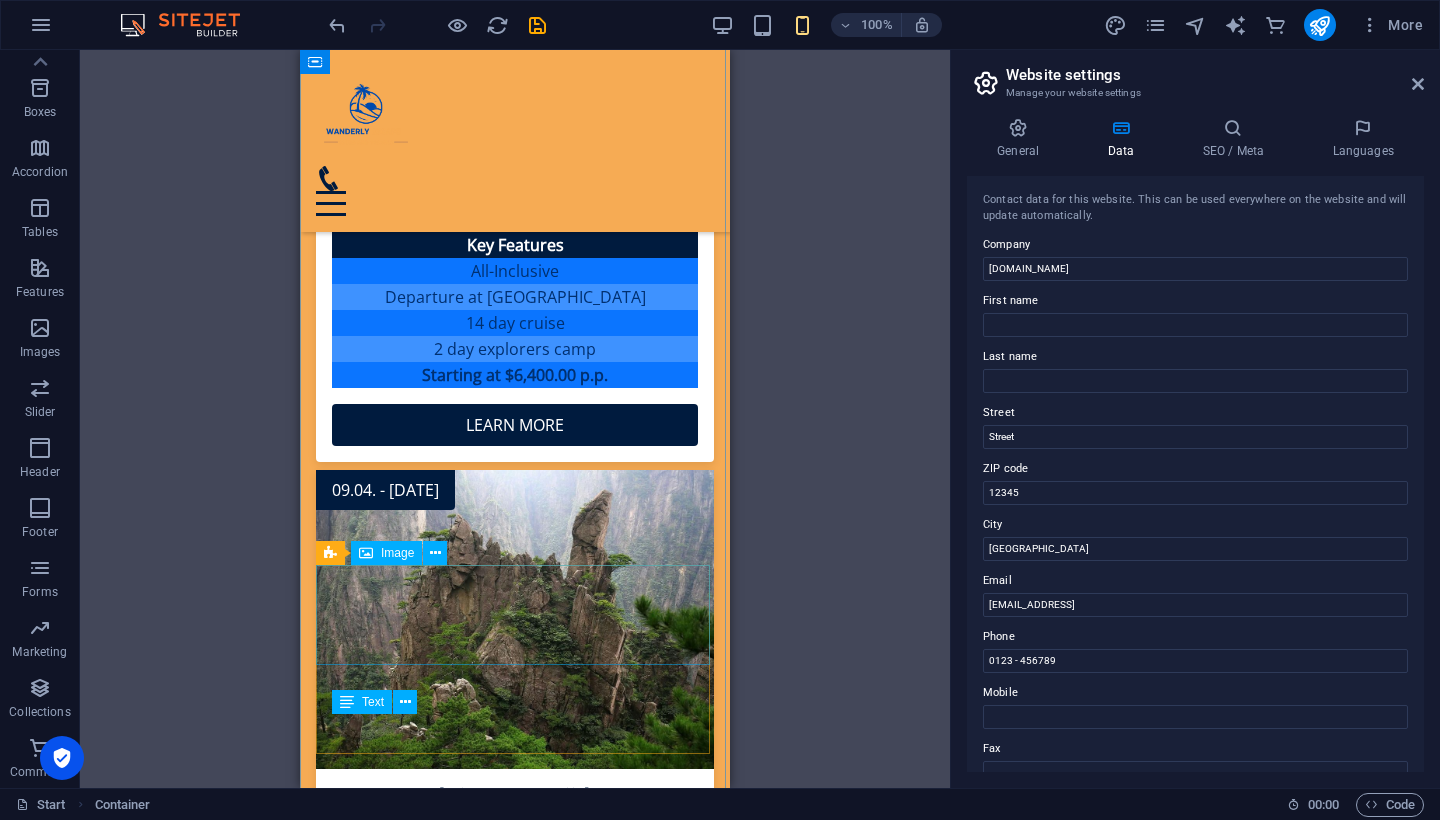 scroll, scrollTop: 3688, scrollLeft: 0, axis: vertical 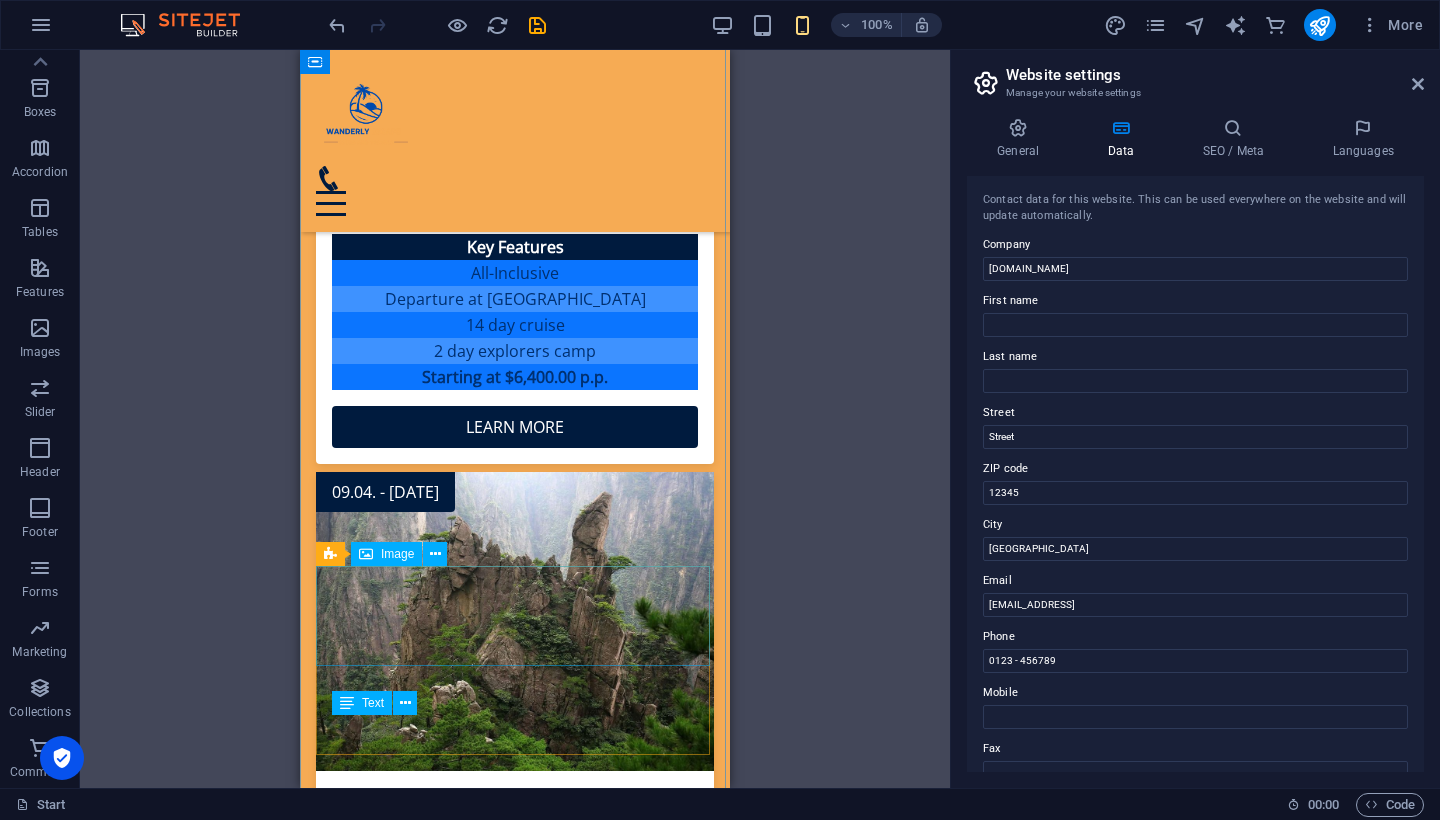 click at bounding box center [378, 3062] 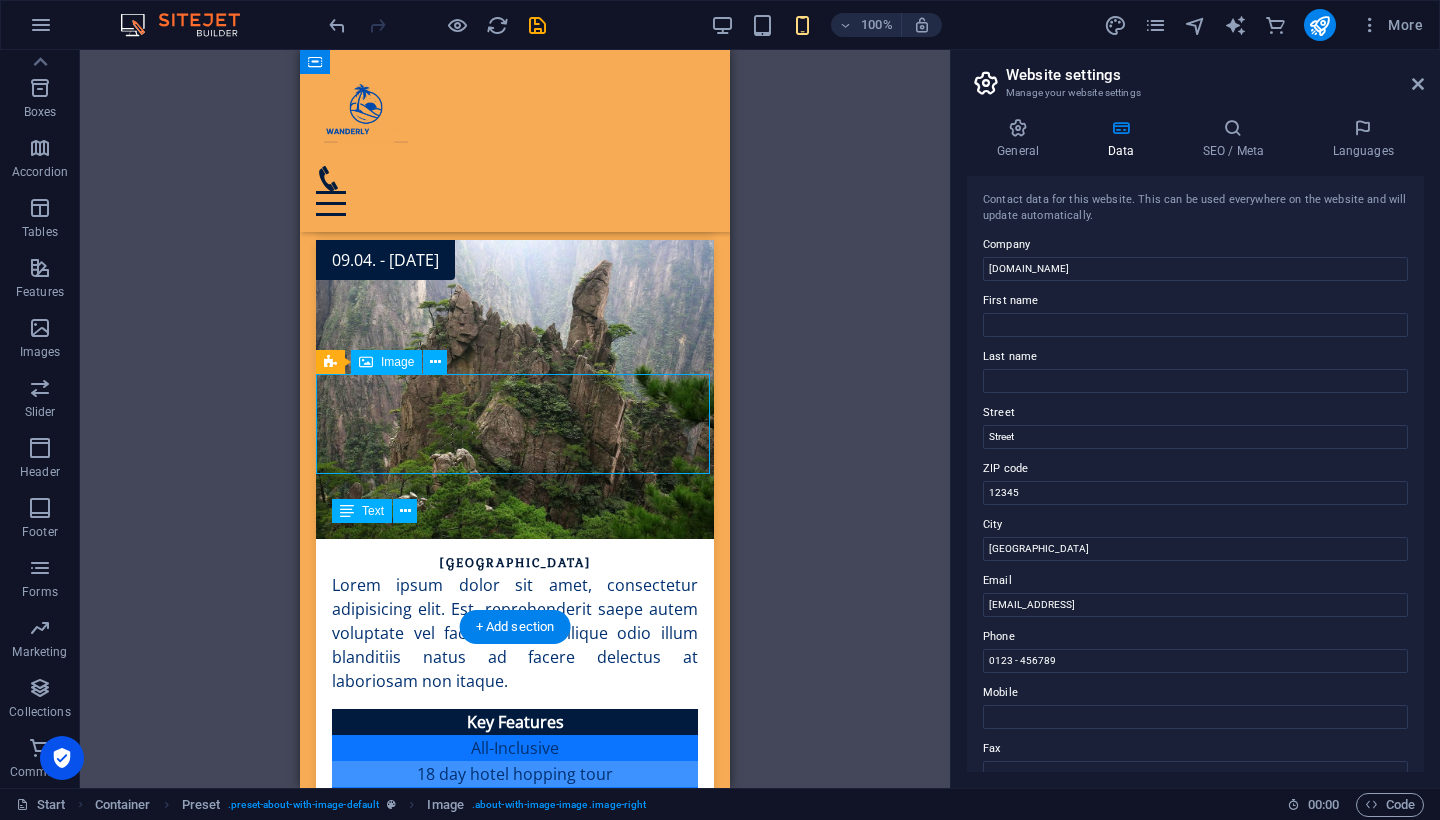 scroll, scrollTop: 3935, scrollLeft: 0, axis: vertical 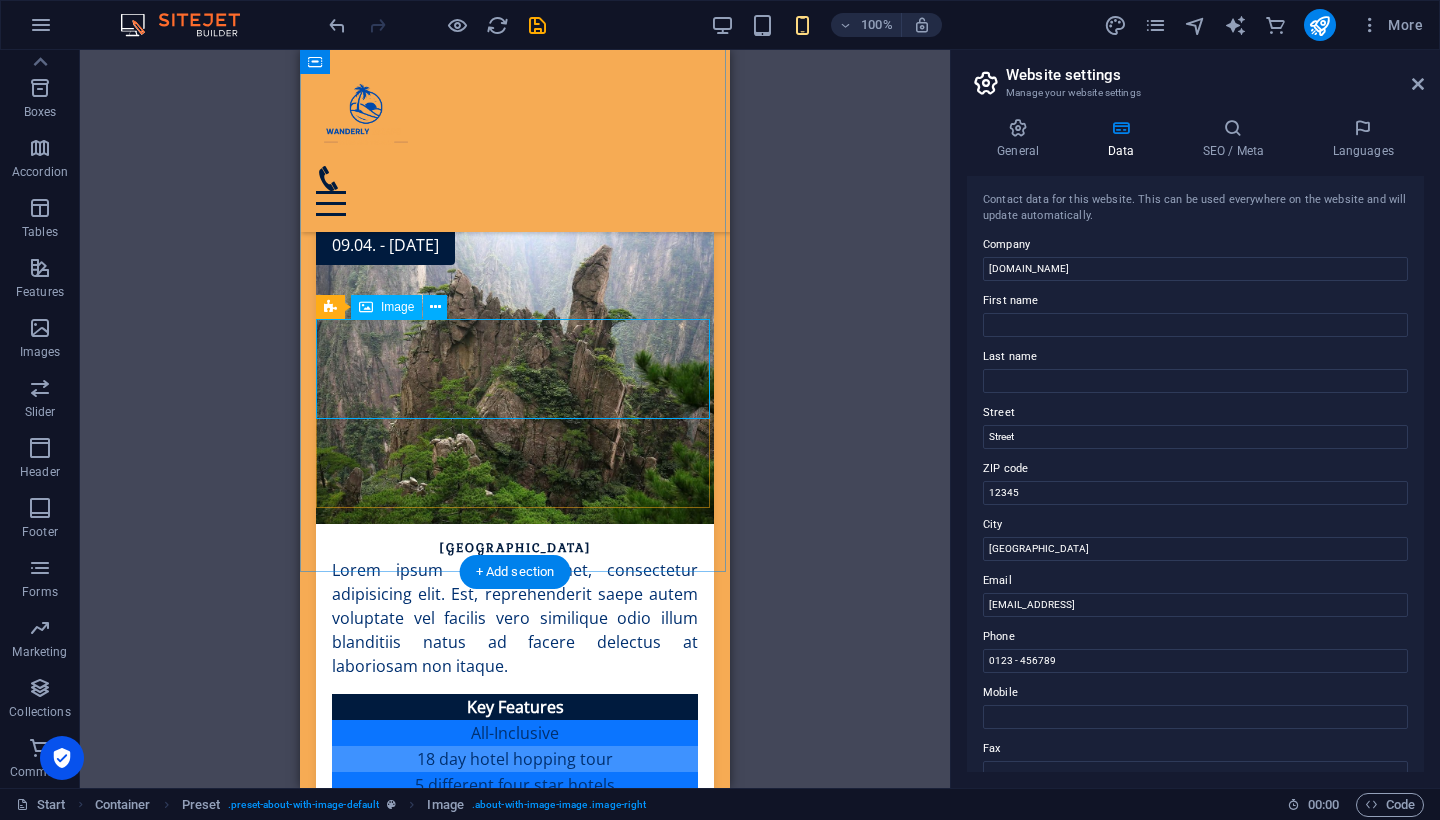 click at bounding box center (378, 2815) 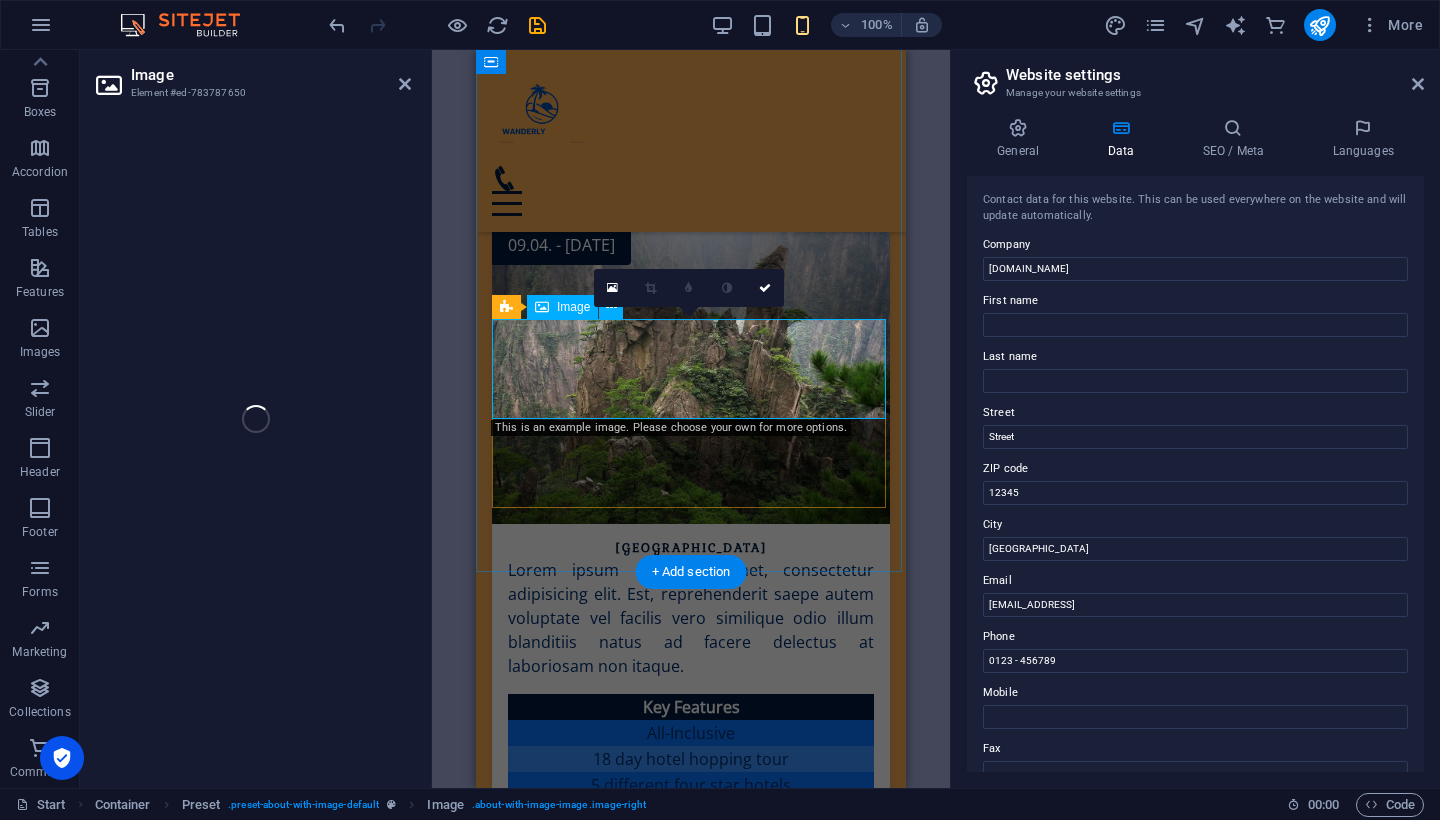 select on "%" 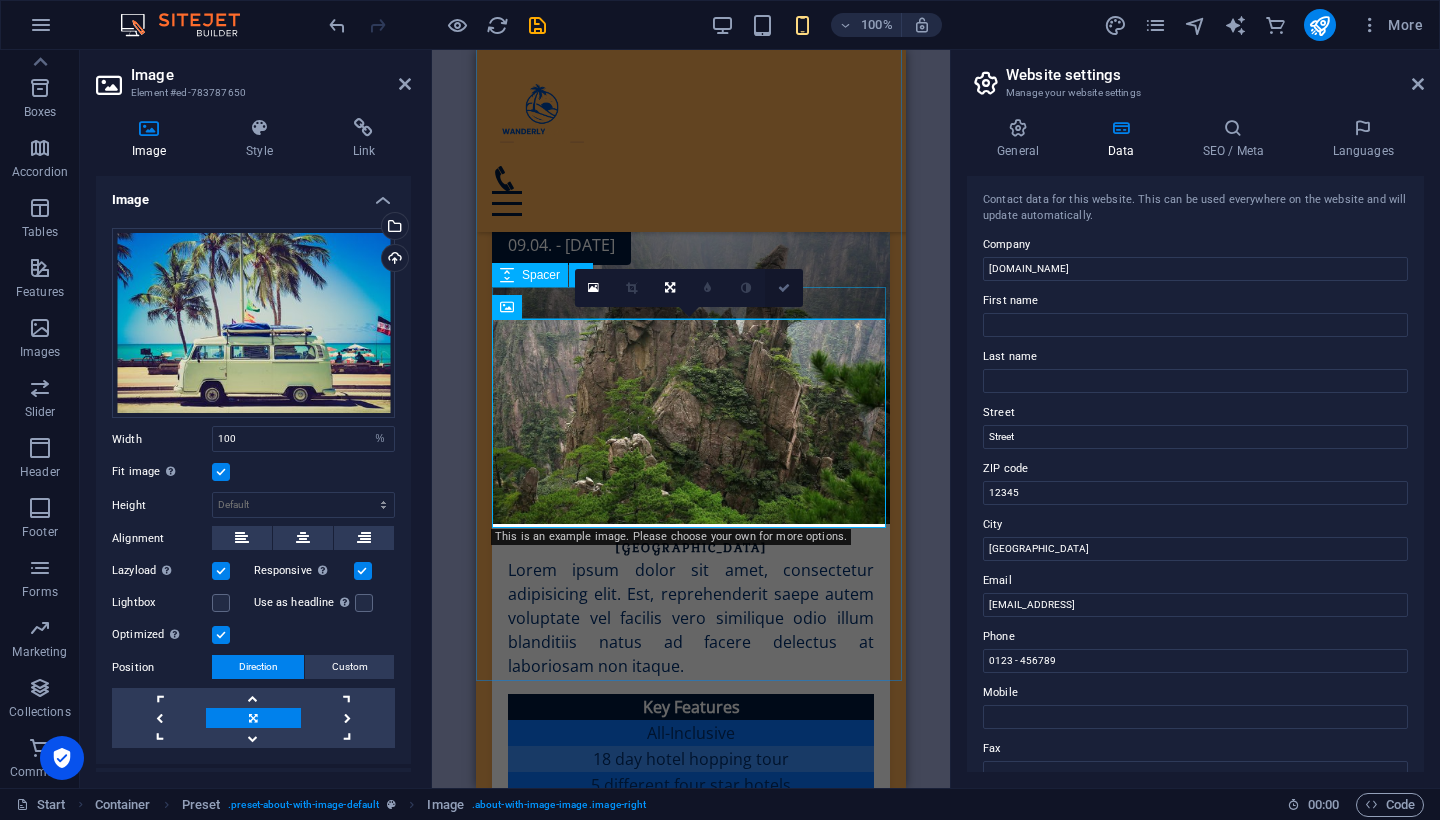 click at bounding box center [784, 288] 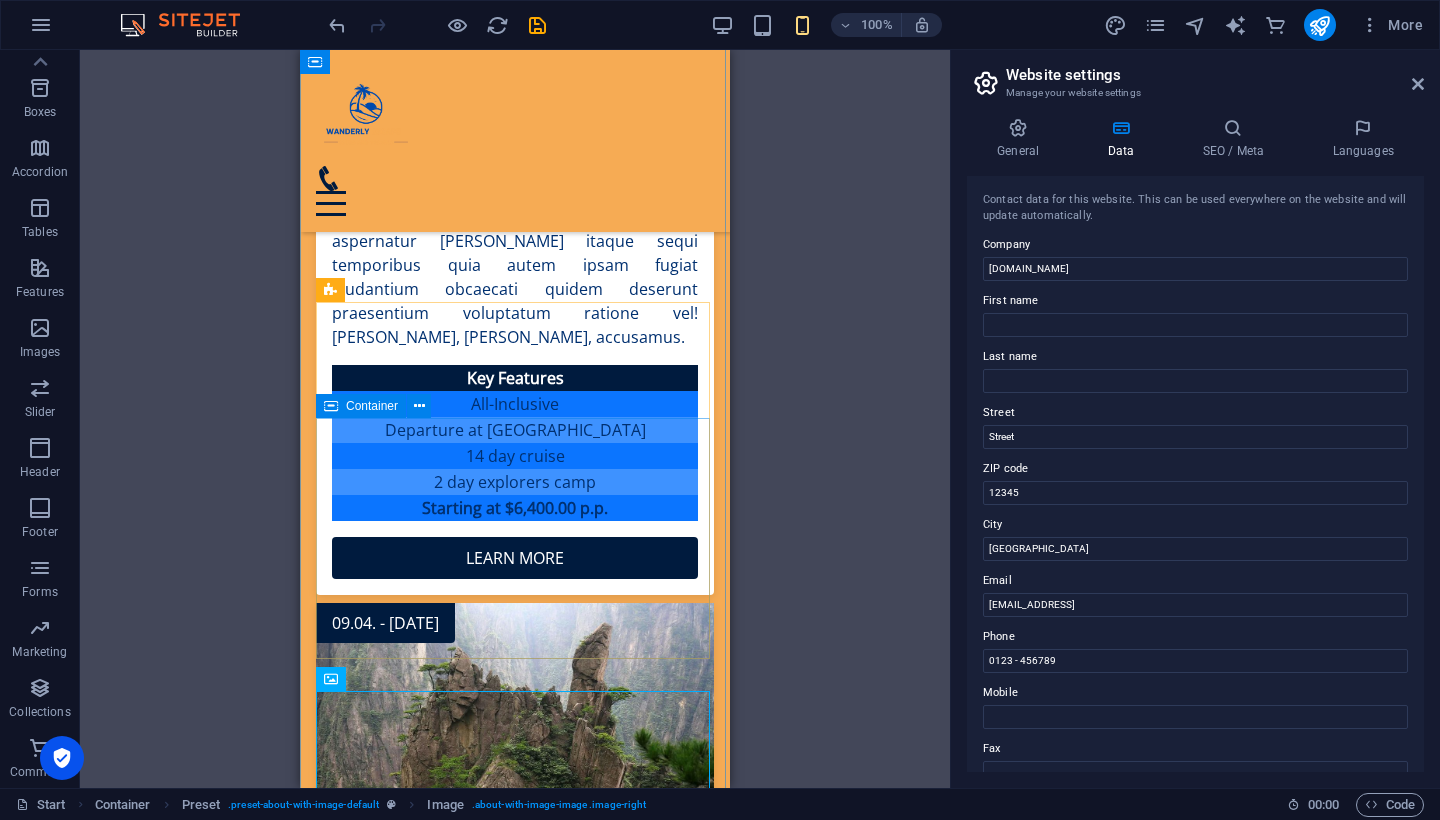 scroll, scrollTop: 3563, scrollLeft: 0, axis: vertical 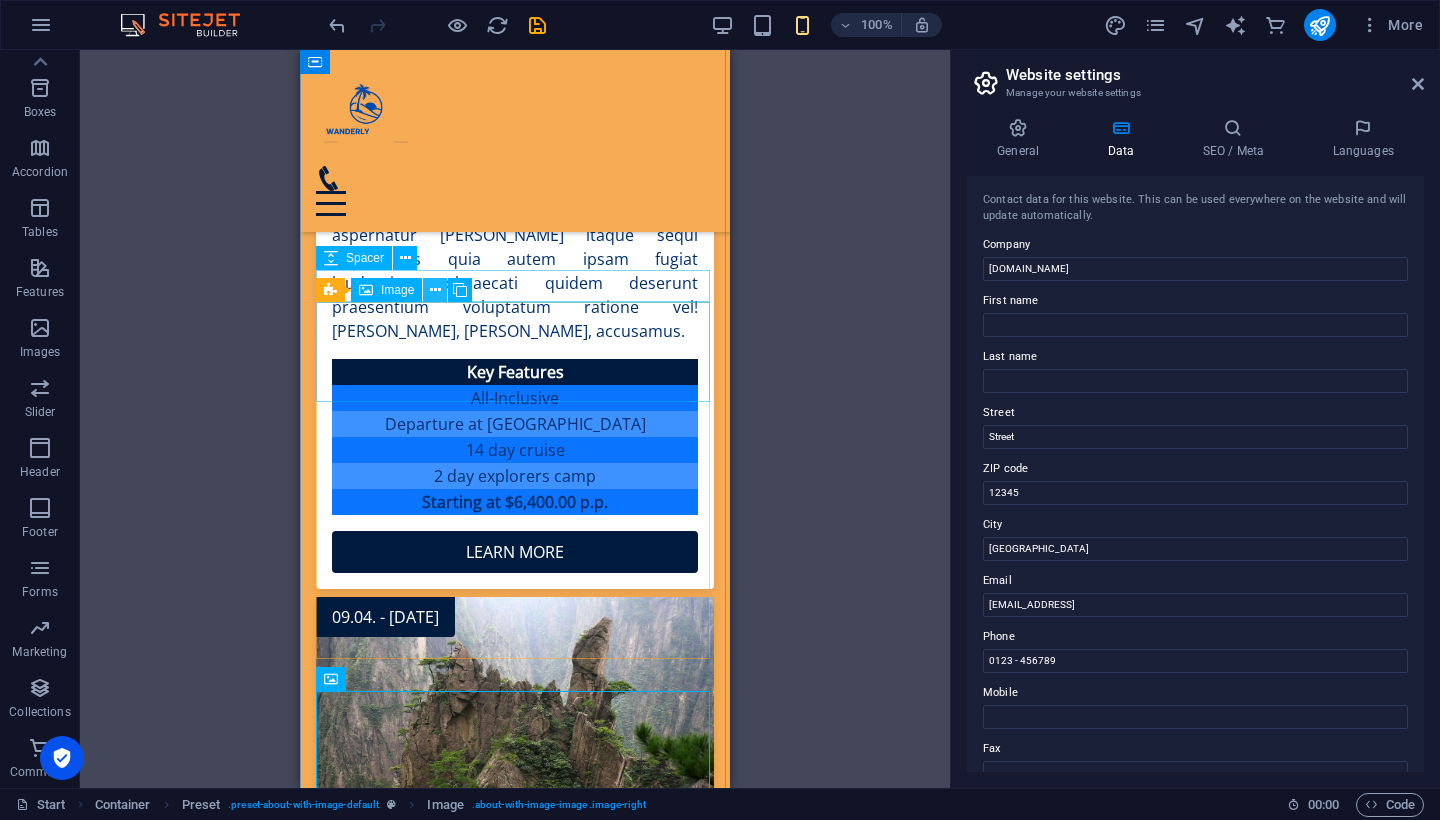 click at bounding box center [435, 290] 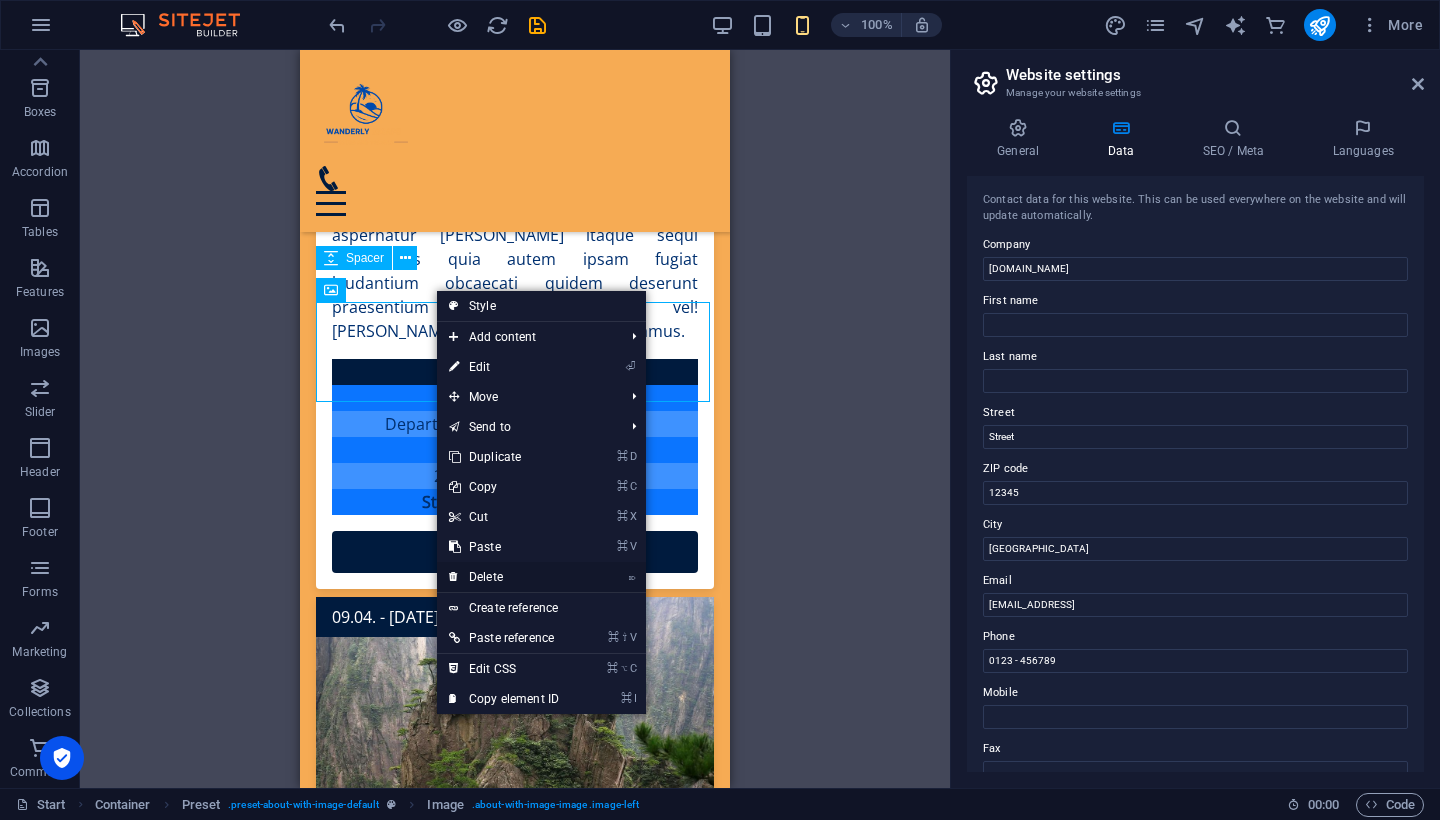 click on "⌦  Delete" at bounding box center (504, 577) 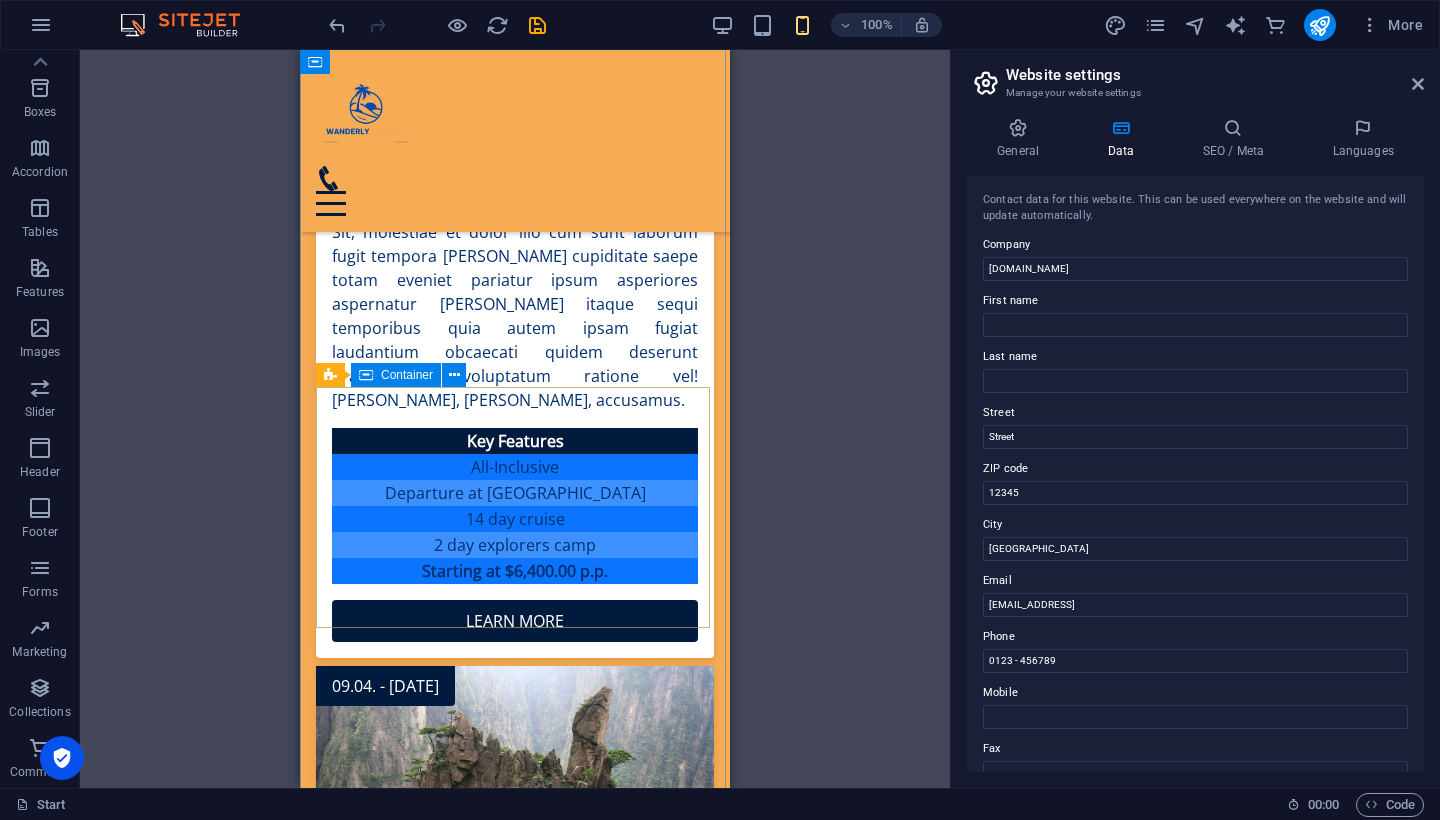scroll, scrollTop: 3477, scrollLeft: 0, axis: vertical 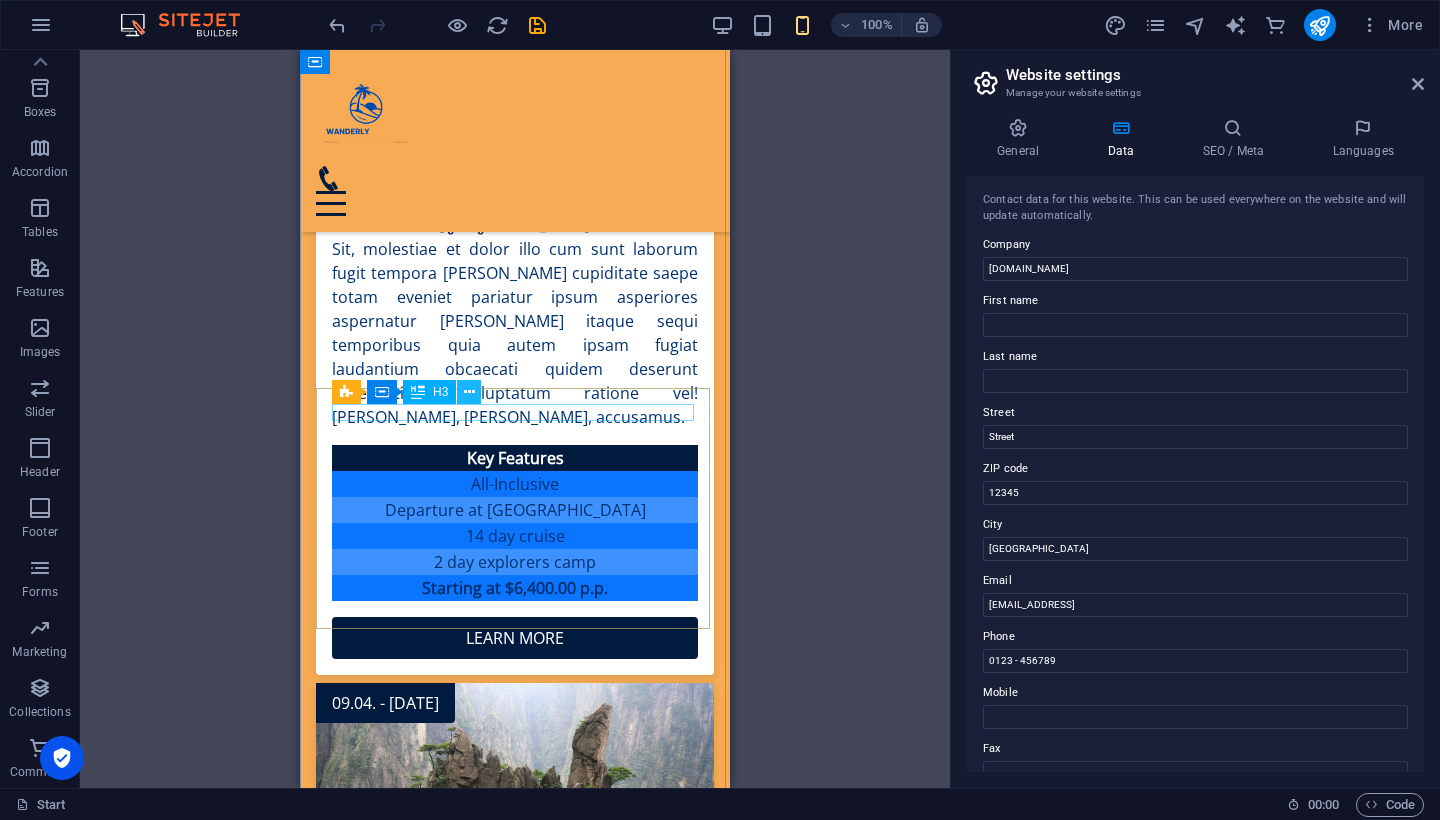 click at bounding box center [469, 392] 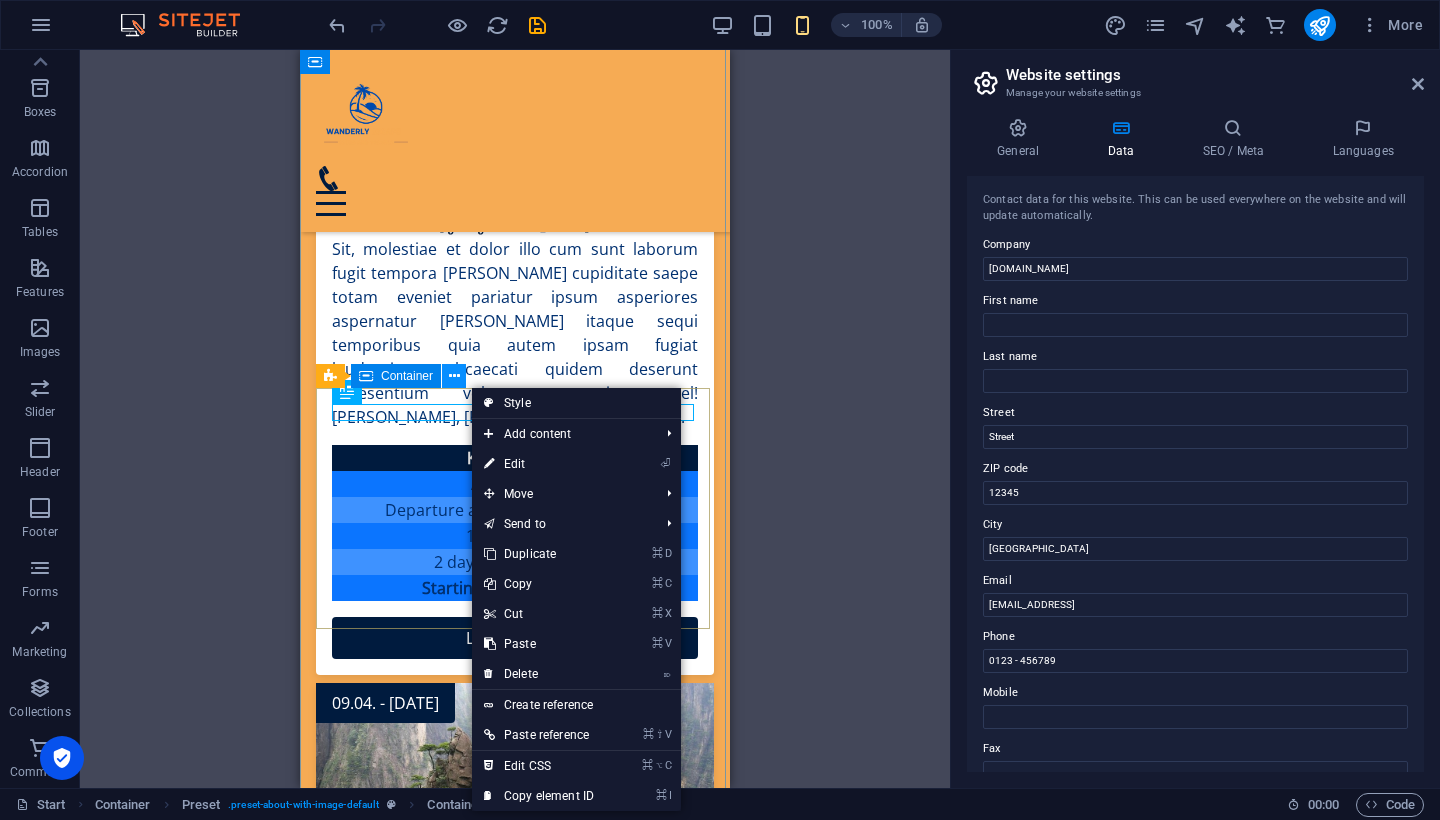 click at bounding box center [454, 376] 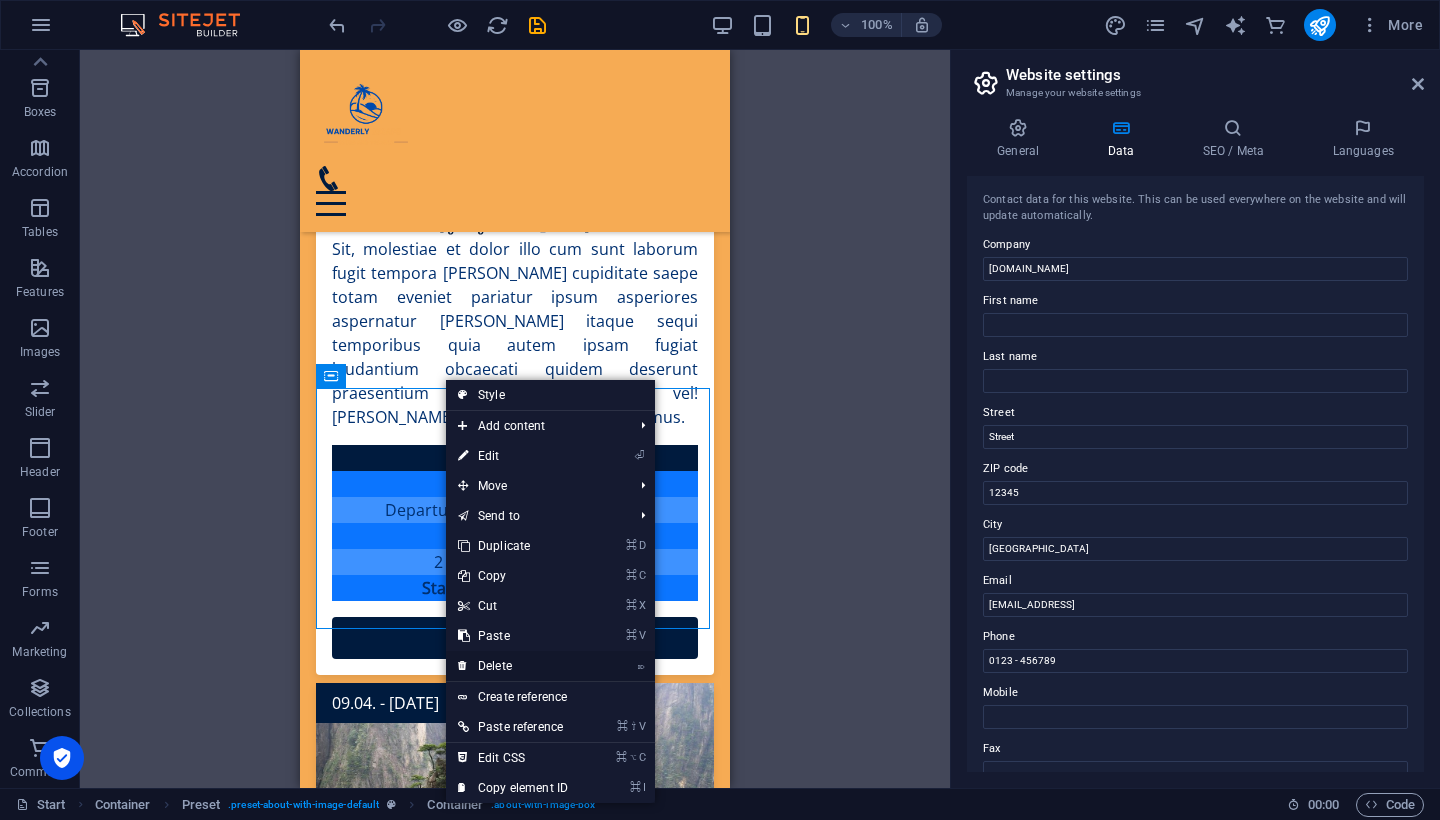 click on "⌦  Delete" at bounding box center (513, 666) 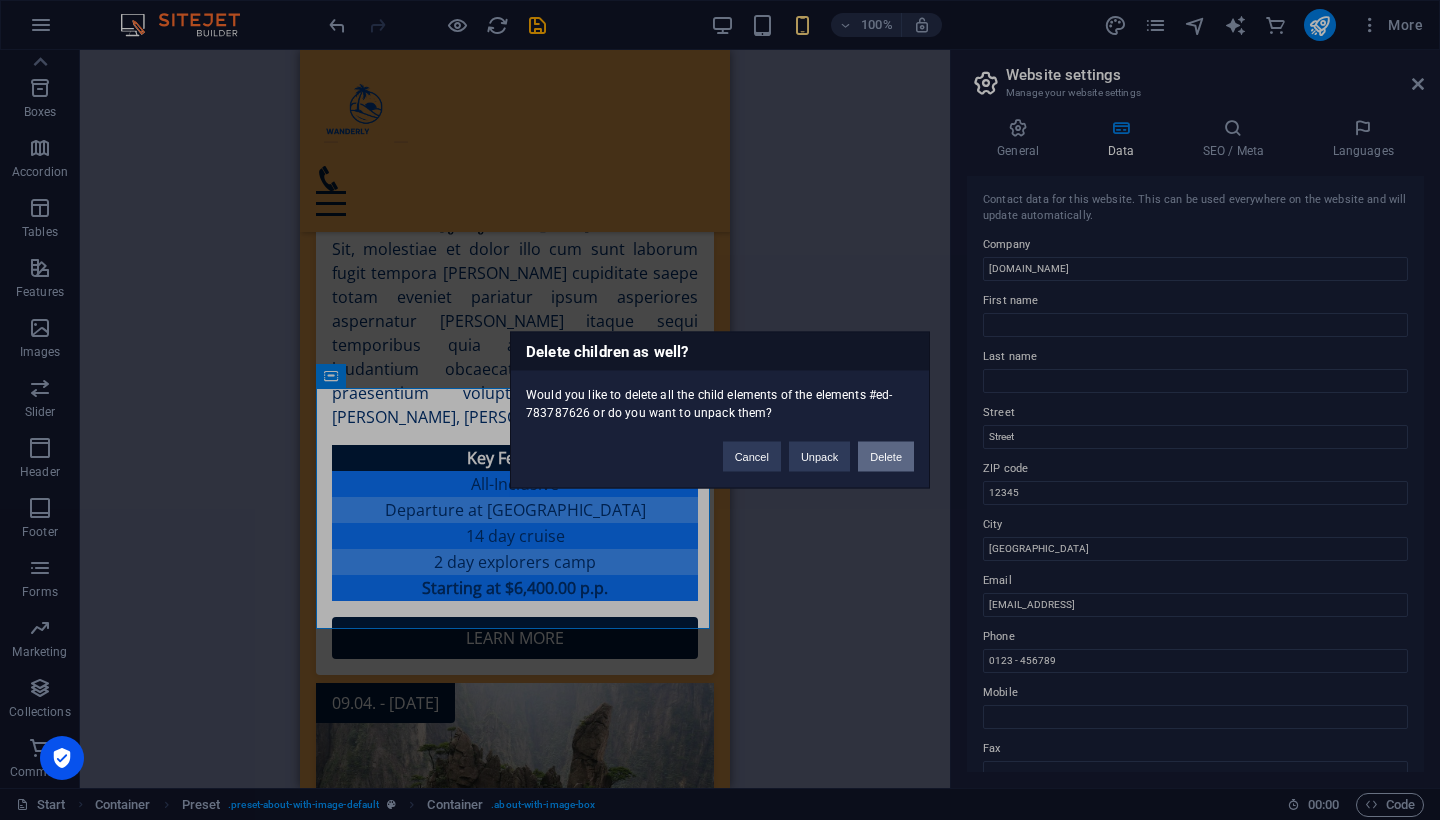 click on "Delete" at bounding box center (886, 457) 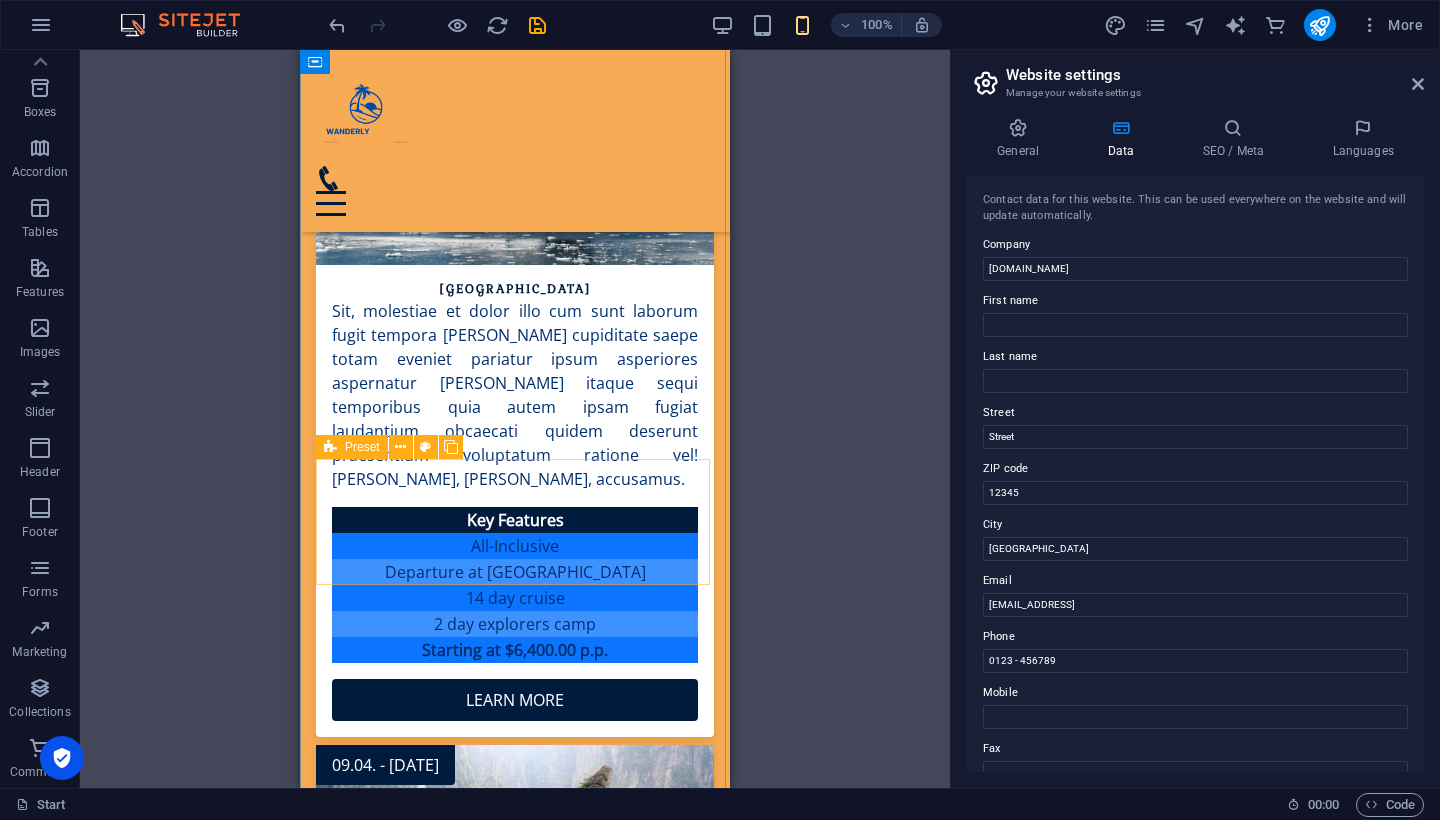 scroll, scrollTop: 3406, scrollLeft: 0, axis: vertical 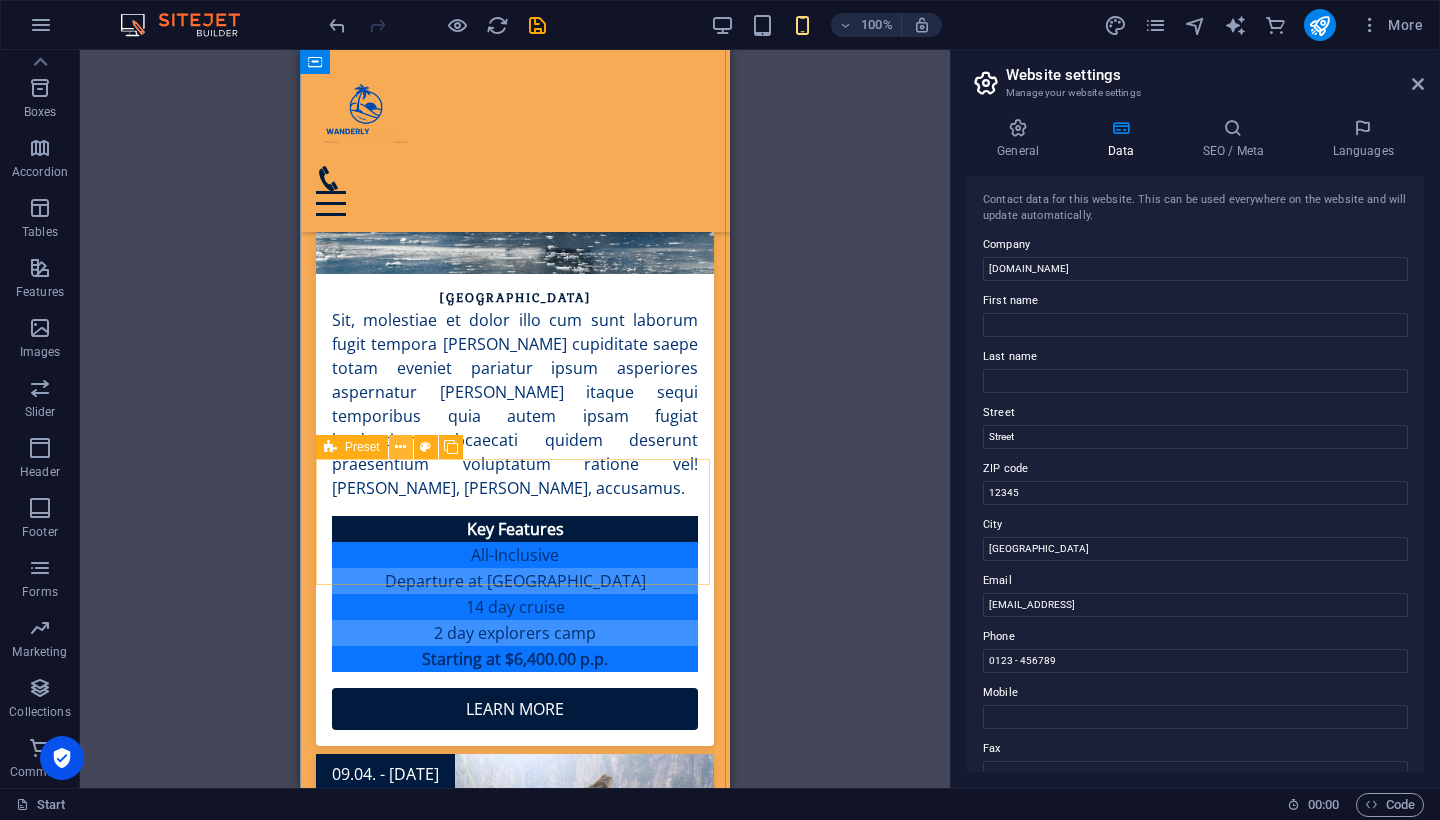 click at bounding box center [400, 447] 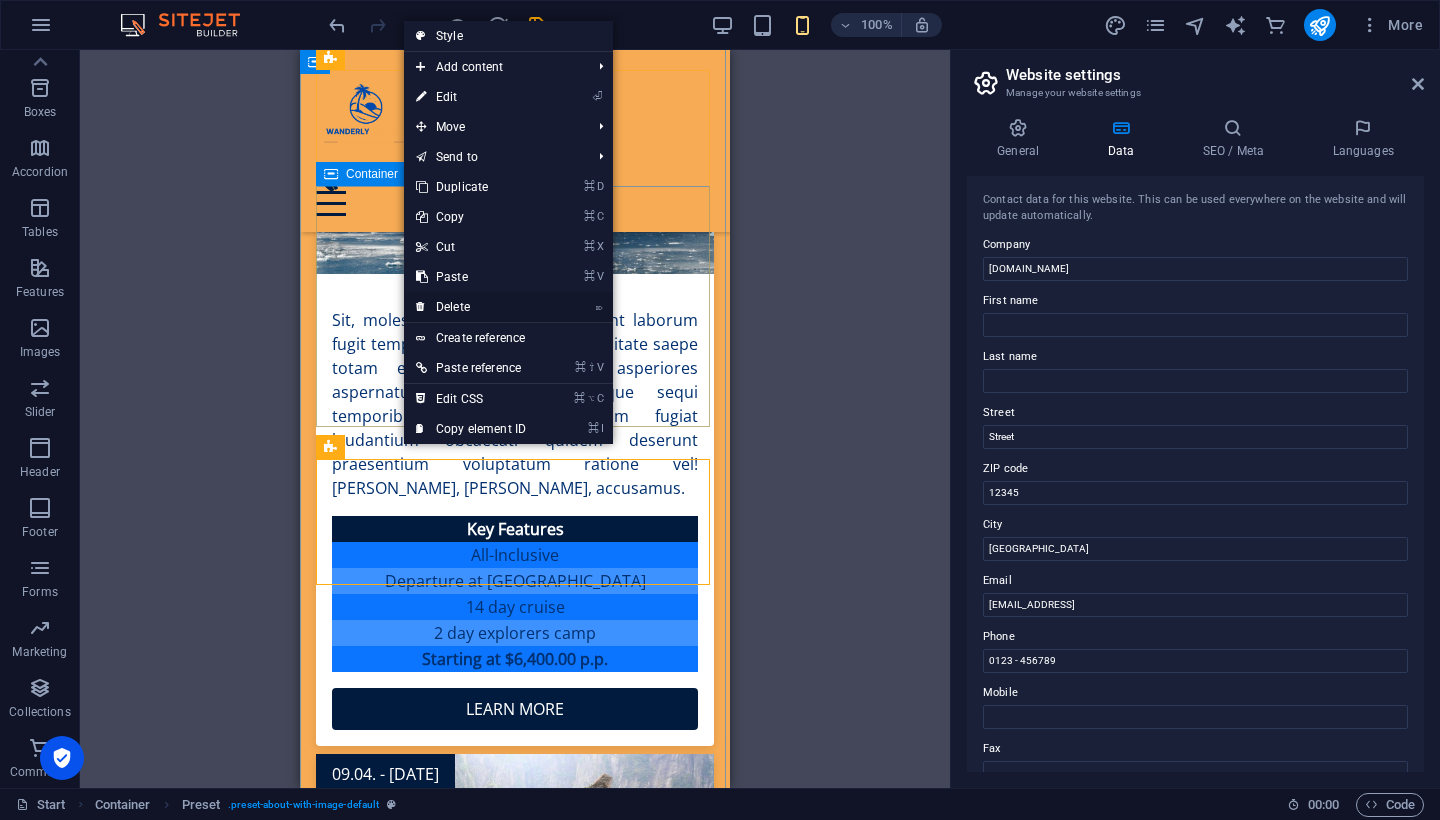 click on "⌦  Delete" at bounding box center [471, 307] 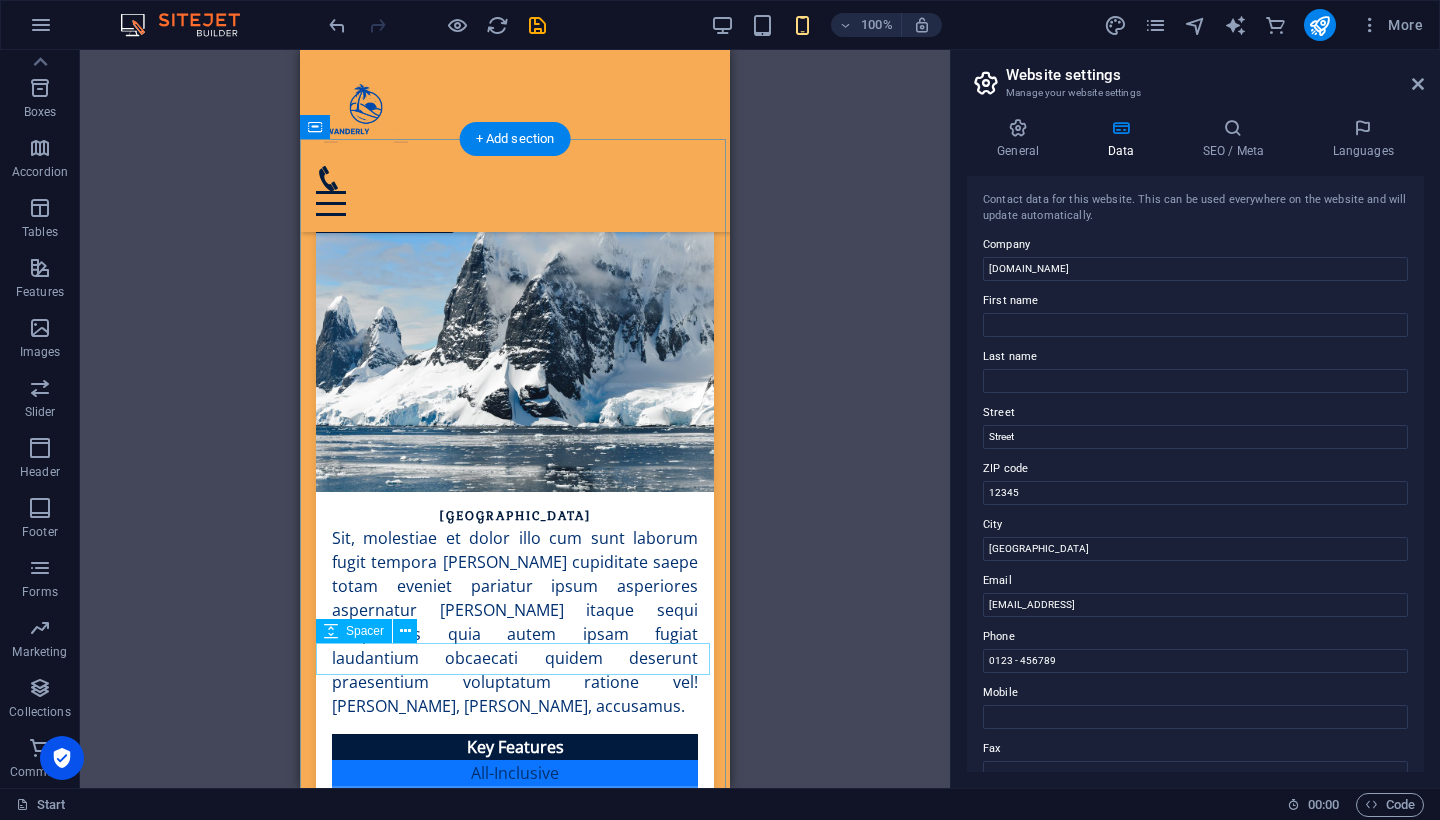 scroll, scrollTop: 3190, scrollLeft: 0, axis: vertical 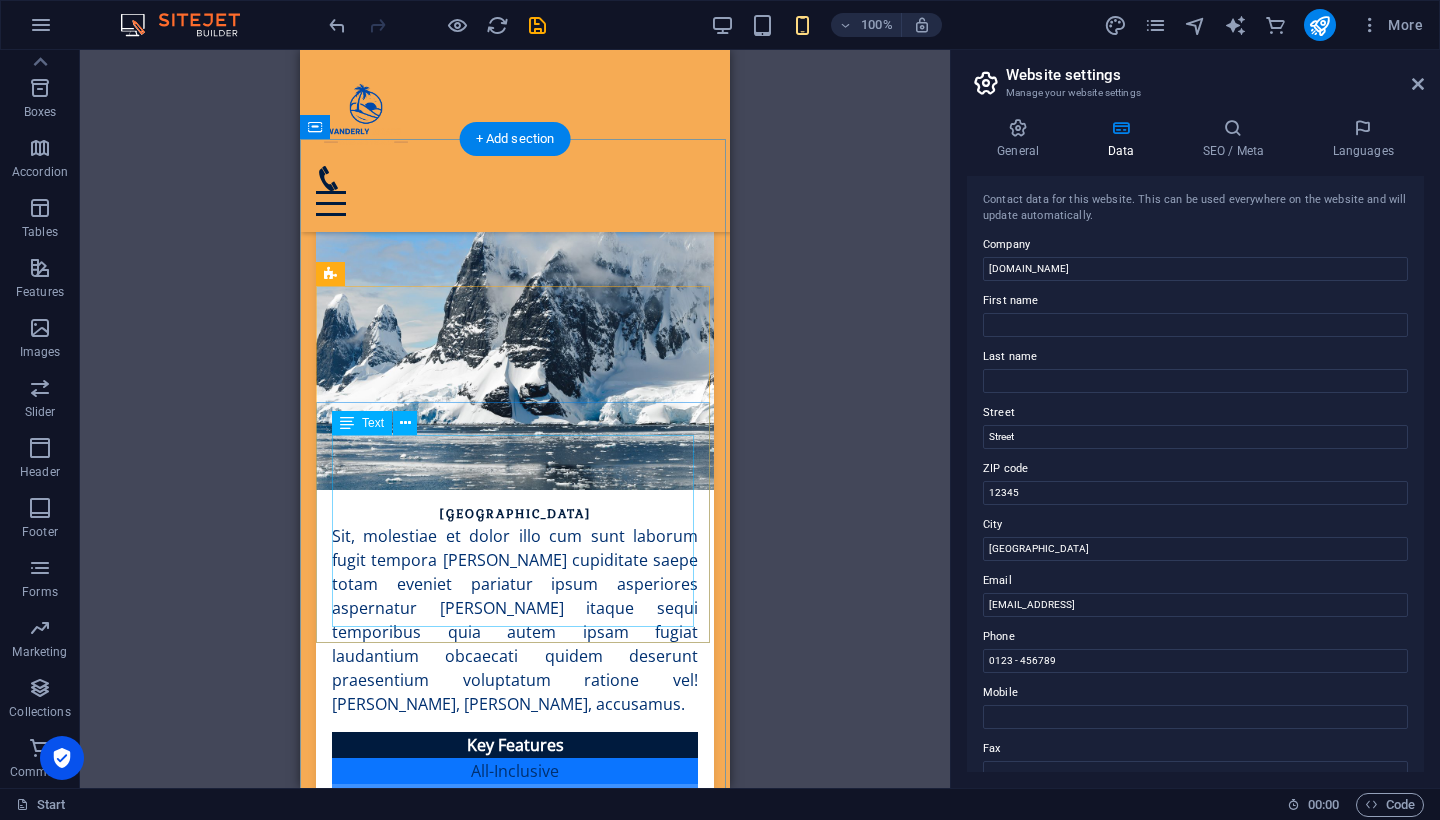 click on "Lorem ipsum dolor sit amet, consectetur adipisicing elit. Repellat, maiores, a libero atque assumenda praesentium cum magni odio dolor accusantium explicabo repudiandae molestiae itaque provident sit debitis aspernatur soluta deserunt incidunt ad cumque ex laboriosam. Distinctio, mollitia, molestias excepturi voluptatem veritatis iusto nam nulla." at bounding box center (515, 2794) 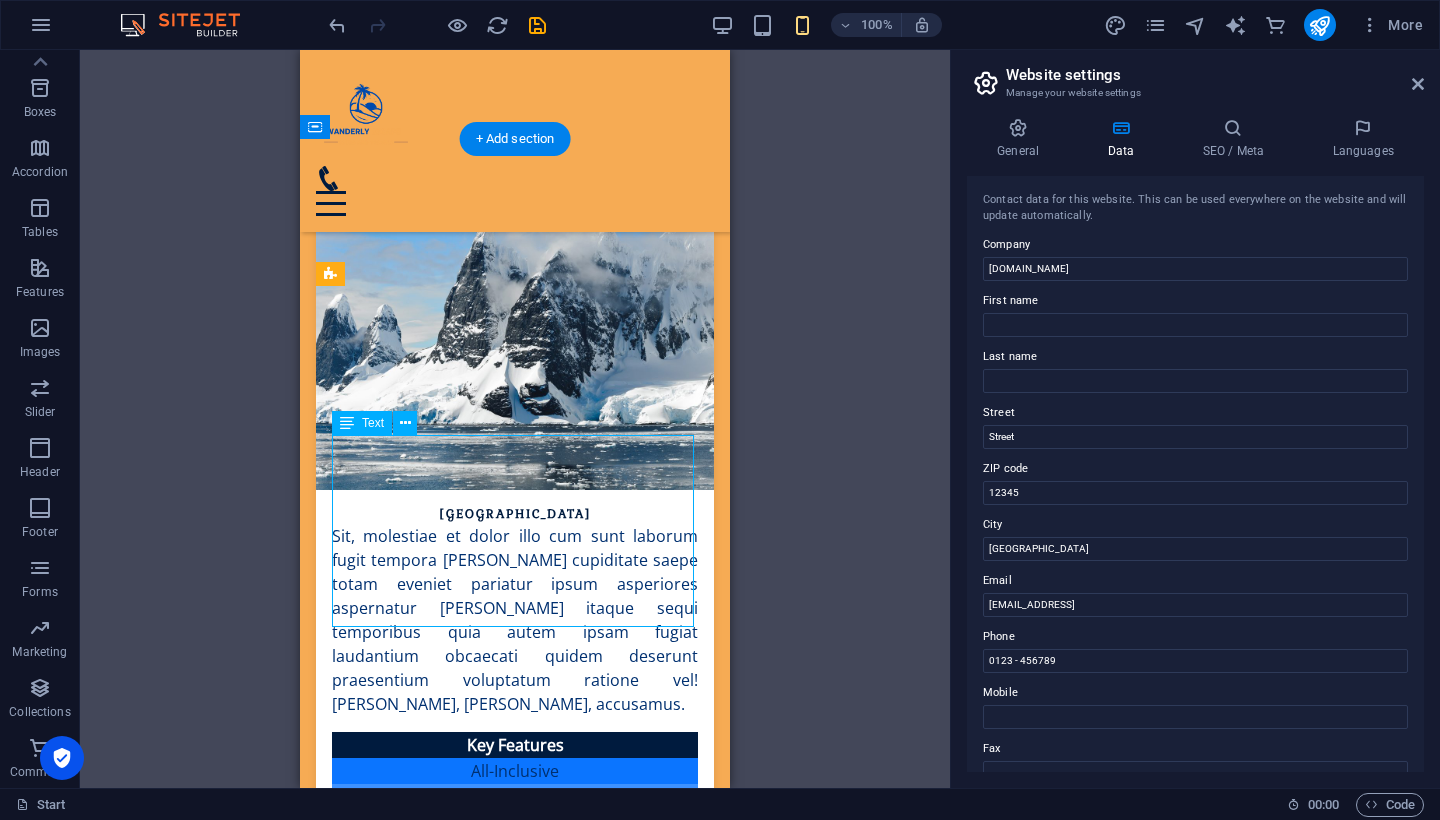 click on "Lorem ipsum dolor sit amet, consectetur adipisicing elit. Repellat, maiores, a libero atque assumenda praesentium cum magni odio dolor accusantium explicabo repudiandae molestiae itaque provident sit debitis aspernatur soluta deserunt incidunt ad cumque ex laboriosam. Distinctio, mollitia, molestias excepturi voluptatem veritatis iusto nam nulla." at bounding box center [515, 2794] 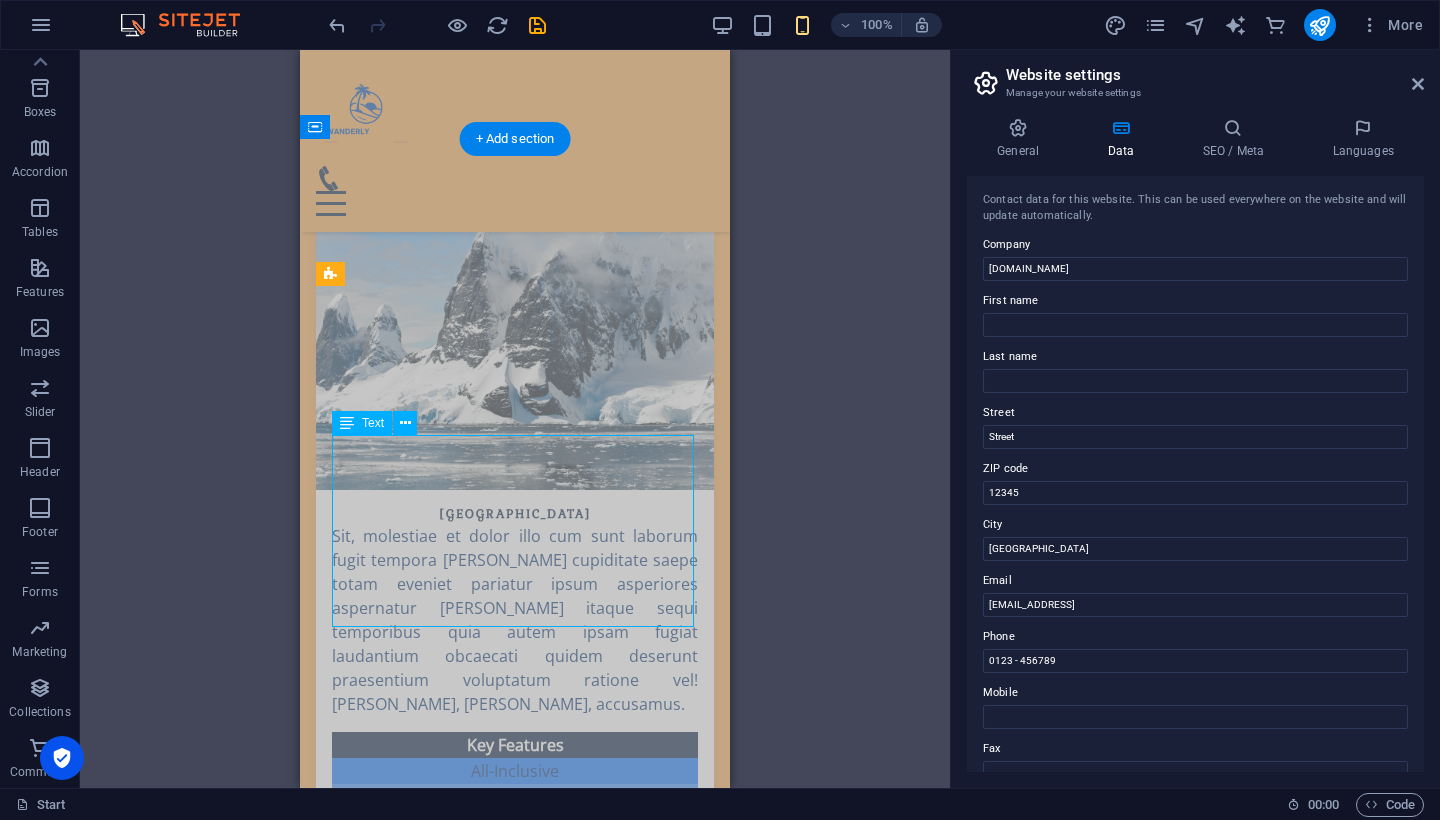 click on "Drag here to replace the existing content. Press “Ctrl” if you want to create a new element.
H1   Container   Banner   Container   Banner   Icon   Form button   Container   Banner   Preset   Container   Preset   Banner   Form   Checkbox   Container   Preset   Form   Banner   Captcha   Text   Banner   Menu Bar   Banner   Image   Spacer   Menu   HTML   Container   Icon   Date   Dropdown   H2   Container   Preset   Container   Container   Container   Preset   Container   H3   Preset   Container   Container   Container   Preset   Container   Icon   Container   H3   Container   Text   Preset   Container   Container   Container   Text   Container   Text   Container   Container   Text   Preset   Preset   Container   Preset   Container   Container   Container   Icon   Preset   Container   Preset   Container   Text   H3   Container   Container   Text   H3   Container   Image   Container   H3   Text   Textarea   Container   Preset   Preset   Form   Checkbox   Captcha   Image   Container   Preset" at bounding box center [515, 419] 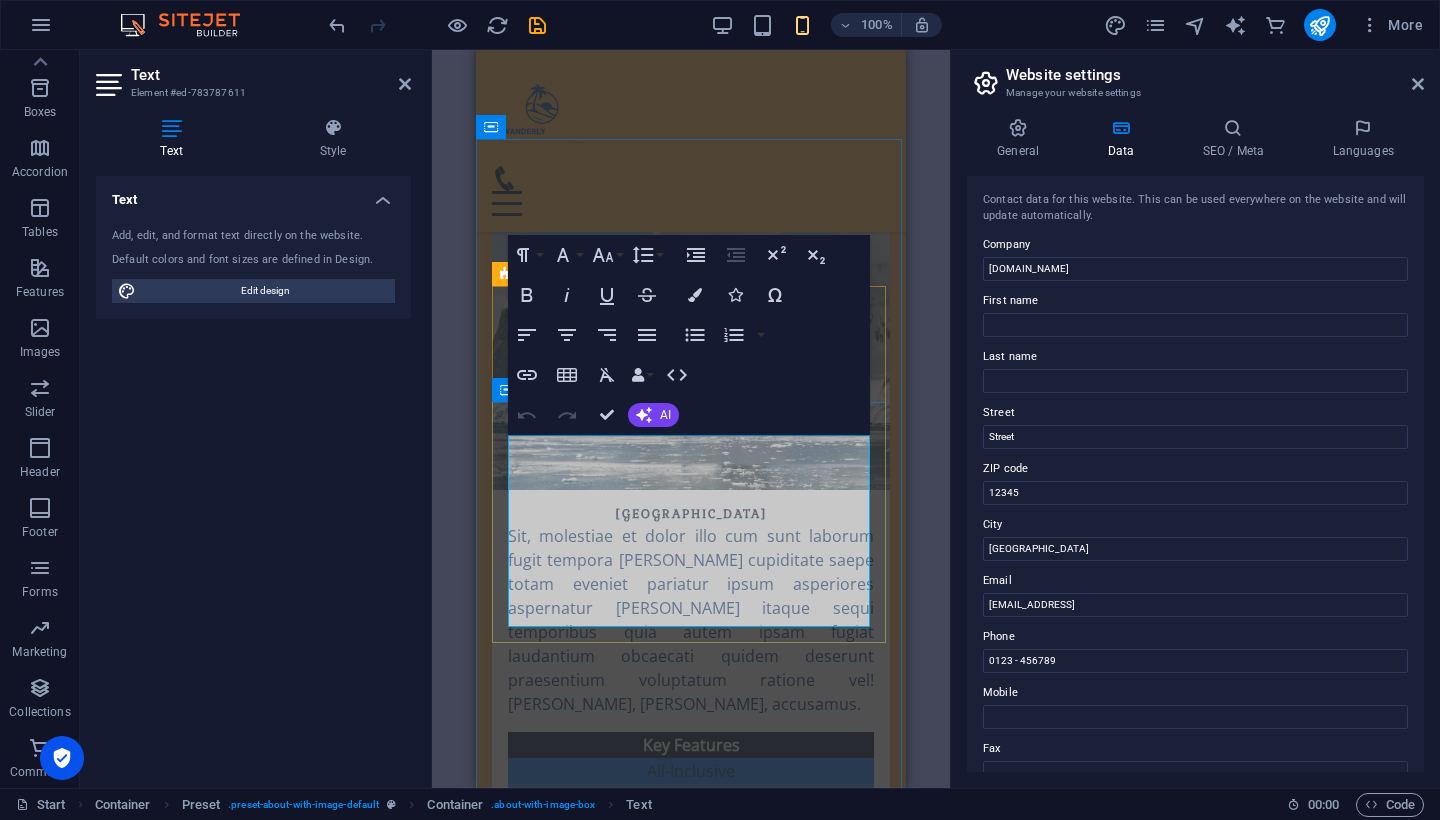 click on "Lorem ipsum dolor sit amet, consectetur adipisicing elit. Repellat, maiores, a libero atque assumenda praesentium cum magni odio dolor accusantium explicabo repudiandae molestiae itaque provident sit debitis aspernatur soluta deserunt incidunt ad cumque ex laboriosam. Distinctio, mollitia, molestias excepturi voluptatem veritatis iusto nam nulla." at bounding box center [691, 2794] 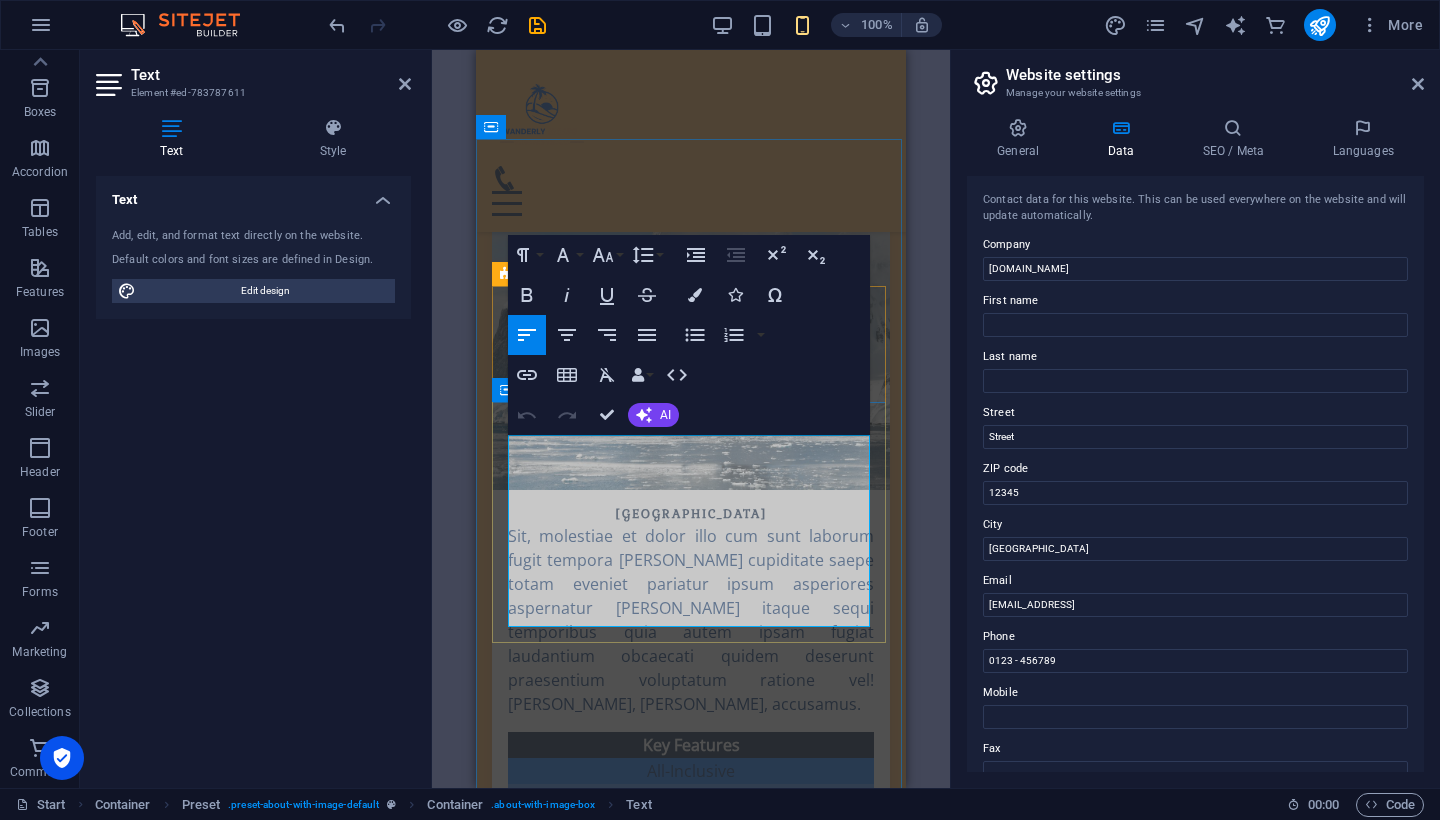 click on "Lorem ipsum dolor sit amet, consectetur adipisicing elit. Repellat, maiores, a libero atque assumenda praesentium cum magni odio dolor accusantium explicabo repudiandae molestiae itaque provident sit debitis aspernatur soluta deserunt incidunt ad cumque ex laboriosam. Distinctio, mollitia, molestias excepturi voluptatem veritatis iusto nam nulla." at bounding box center (691, 2794) 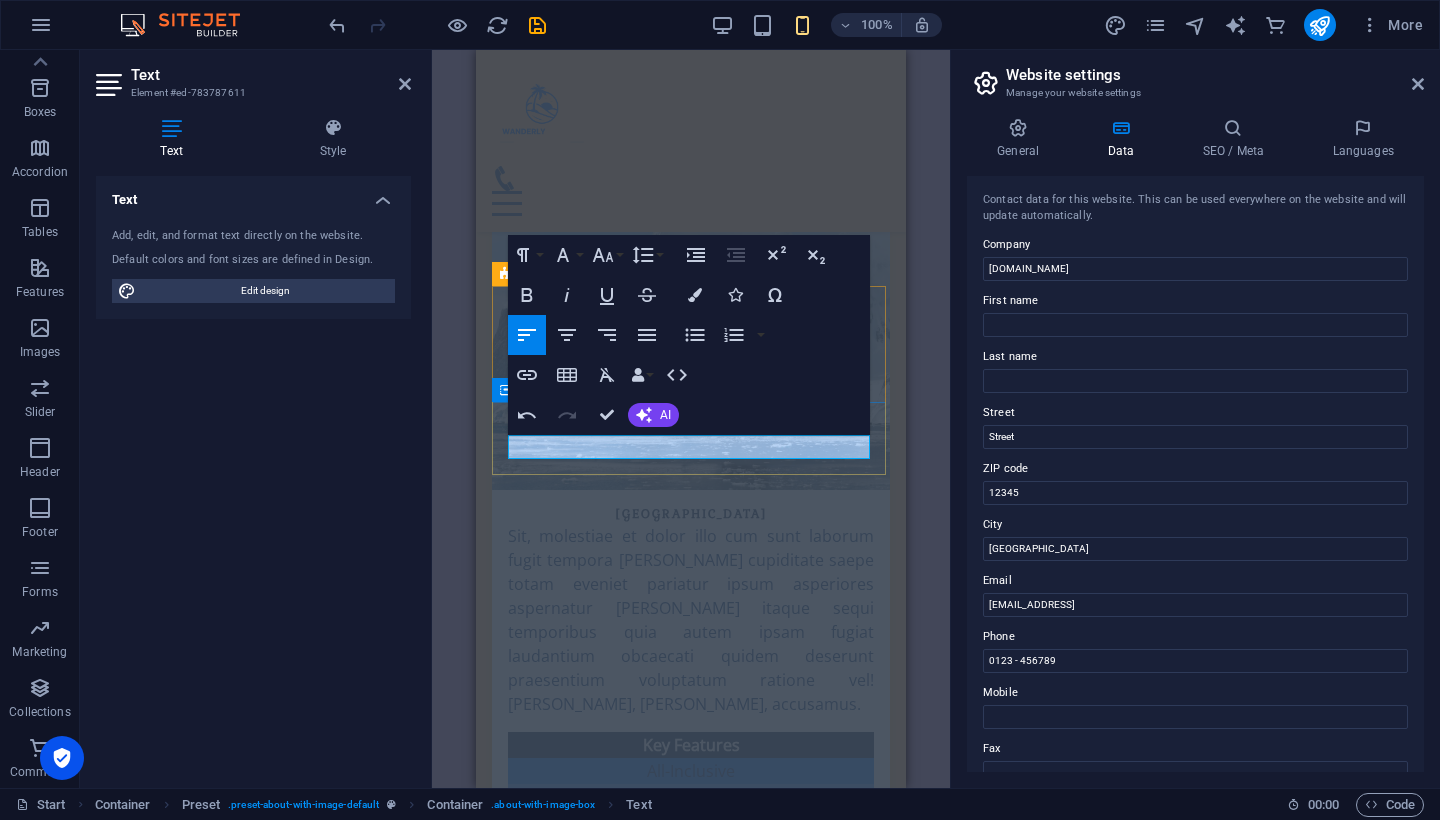 click on "H1   Container   Banner   Container   Banner   Icon   Form button   Container   Banner   Preset   Container   Preset   Banner   Form   Checkbox   Container   Preset   Form   Banner   Captcha   Text   Banner   Menu Bar   Banner   Image   Spacer   Menu   HTML   Container   Icon   Date   Dropdown   H2   Container   Preset   Container   Container   Container   Preset   Container   H3   Preset   Container   Container   Container   Preset   Container   Icon   Container   H3   Container   Text   Preset   Container   Container   Container   Text   Container   Text   Container   Container   Text   Preset   Preset   Container   Preset   Container   Container   Container   Icon   Preset   Container   Preset   Container   Text   H3   Container   Container   Text   H3   Container   Image   Container   H3   Text   Textarea   Container   Preset   Preset   Form   Checkbox   Captcha   Image   Container   Preset   Image   Date   Dropdown   Preset   Form   Input   Image   Image   H2   H2   Container     Text" at bounding box center [691, 419] 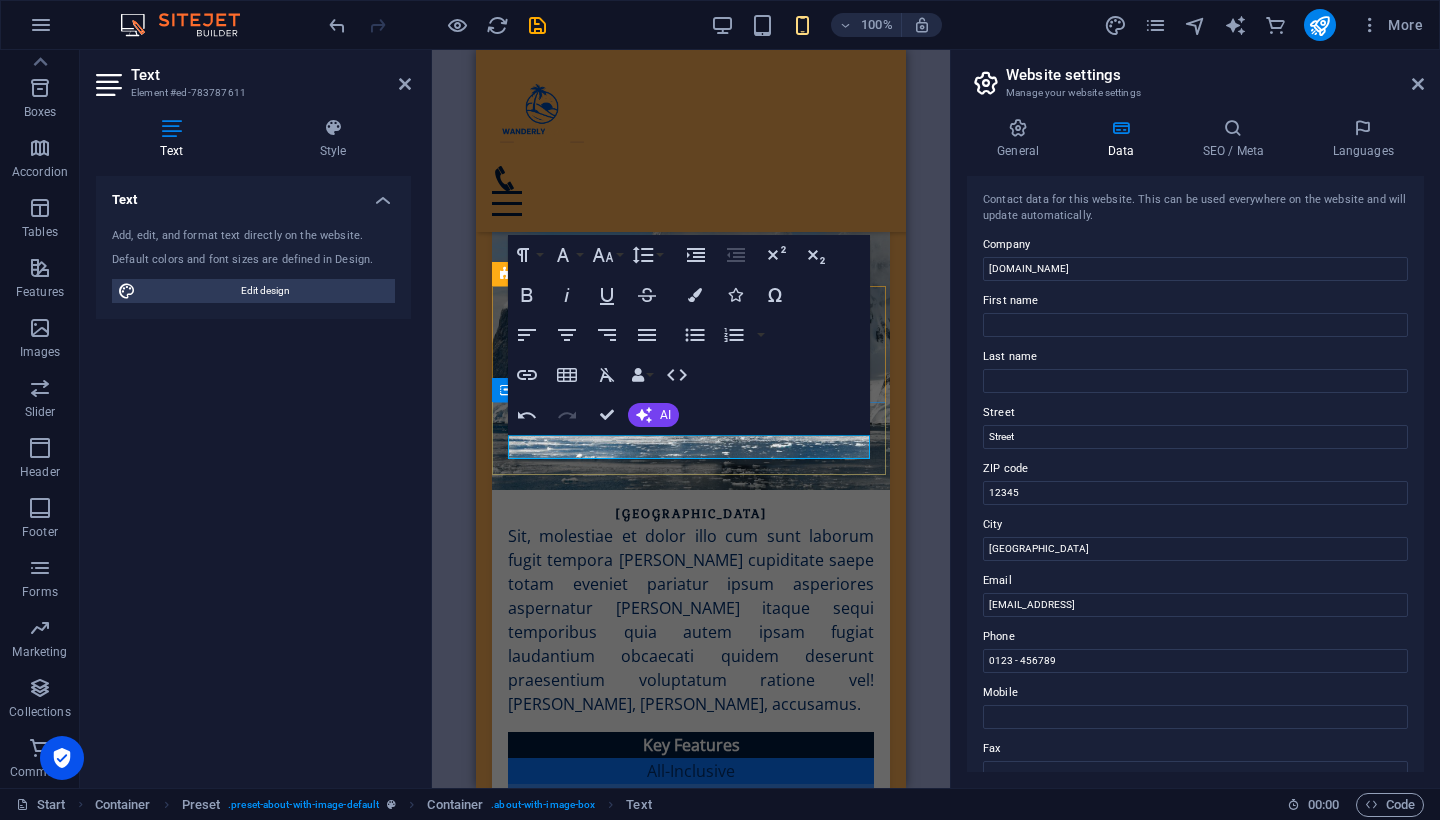 click on "H1   Container   Banner   Container   Banner   Icon   Form button   Container   Banner   Preset   Container   Preset   Banner   Form   Checkbox   Container   Preset   Form   Banner   Captcha   Text   Banner   Menu Bar   Banner   Image   Spacer   Menu   HTML   Container   Icon   Date   Dropdown   H2   Container   Preset   Container   Container   Container   Preset   Container   H3   Preset   Container   Container   Container   Preset   Container   Icon   Container   H3   Container   Text   Preset   Container   Container   Container   Text   Container   Text   Container   Container   Text   Preset   Preset   Container   Preset   Container   Container   Container   Icon   Preset   Container   Preset   Container   Text   H3   Container   Container   Text   H3   Container   Image   Container   H3   Text   Textarea   Container   Preset   Preset   Form   Checkbox   Captcha   Image   Container   Preset   Image   Date   Dropdown   Preset   Form   Input   Image   Image   H2   H2   Container     Text" at bounding box center [691, 419] 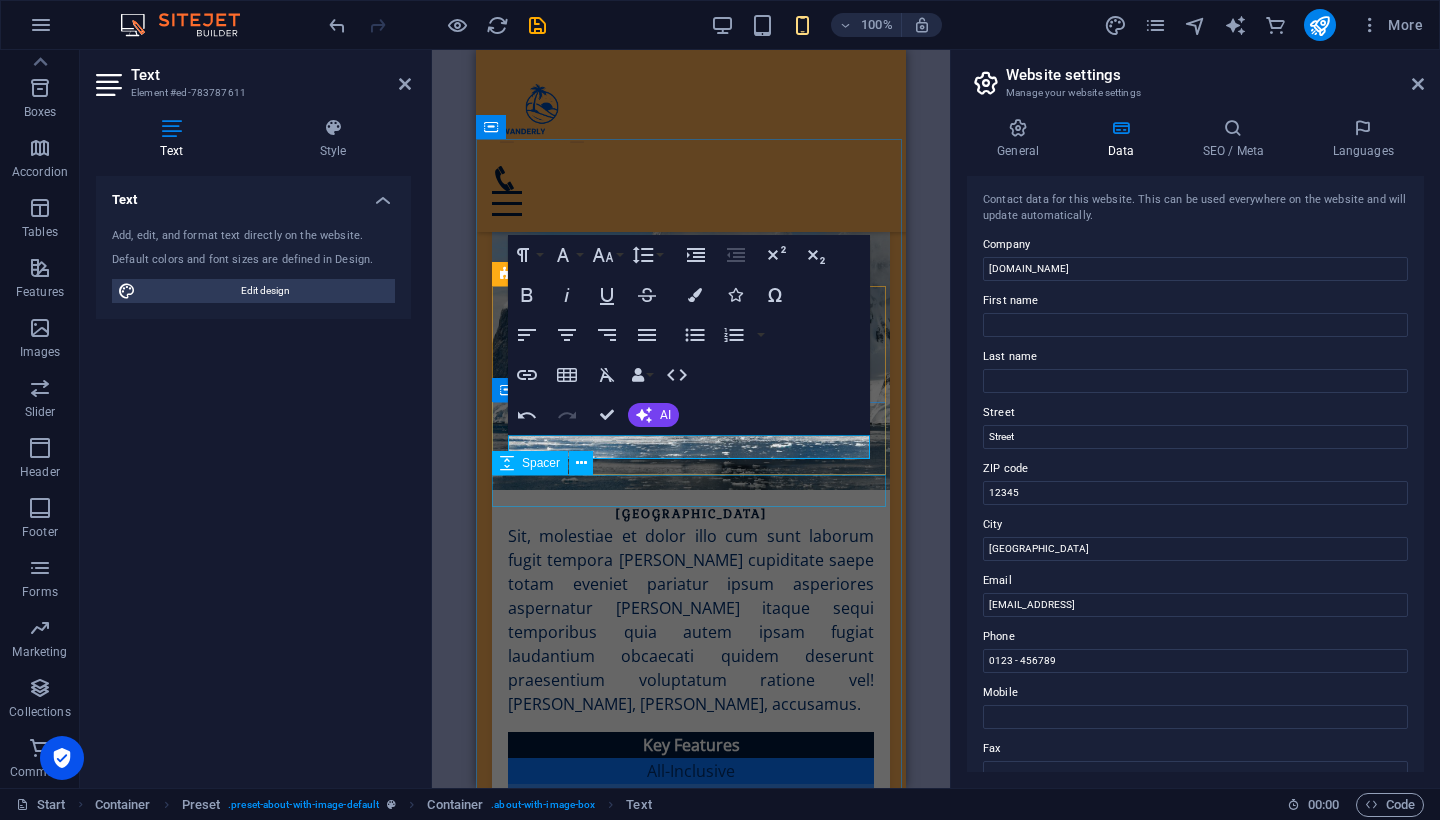 click at bounding box center [691, 2862] 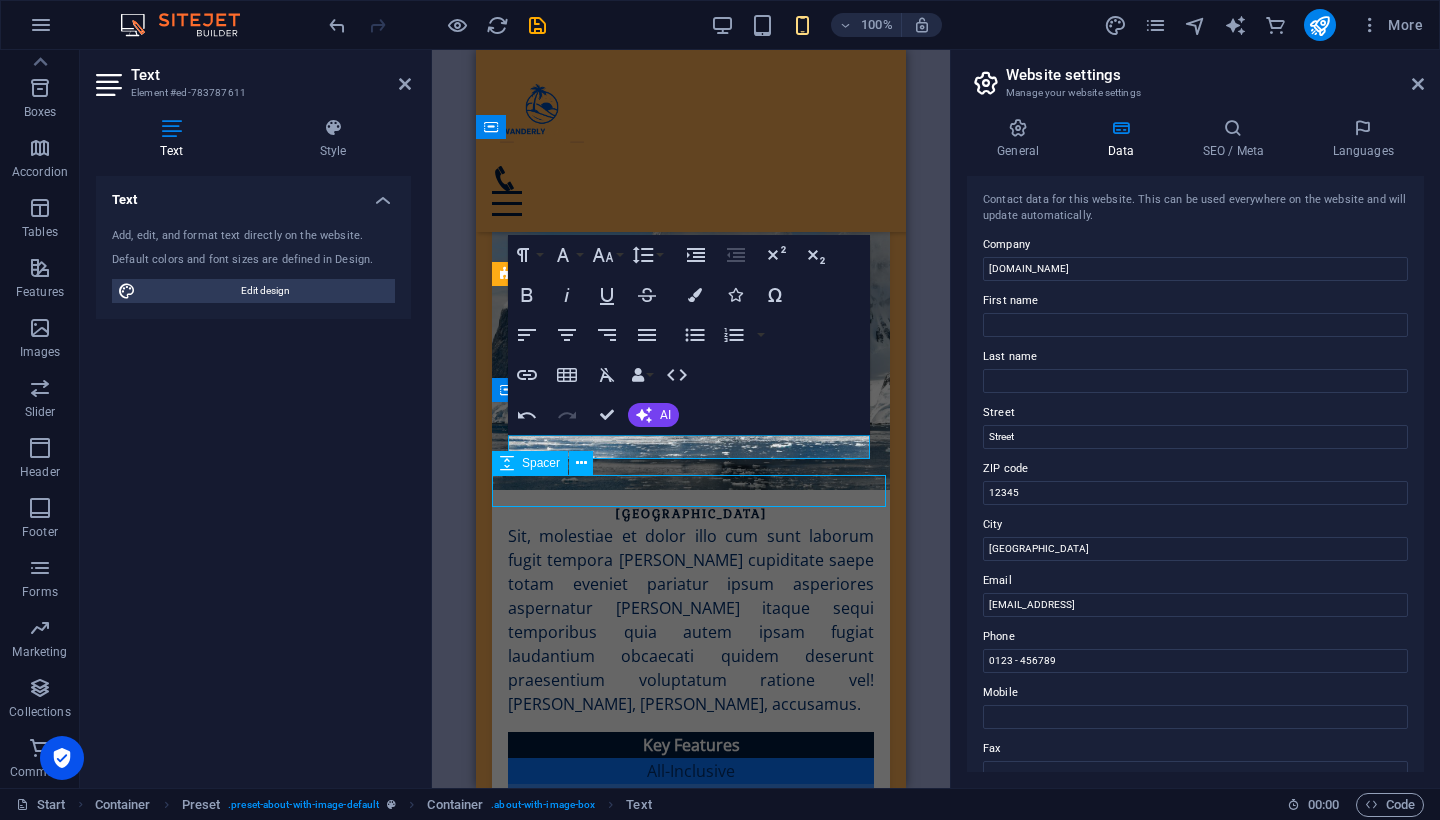 click at bounding box center [691, 2862] 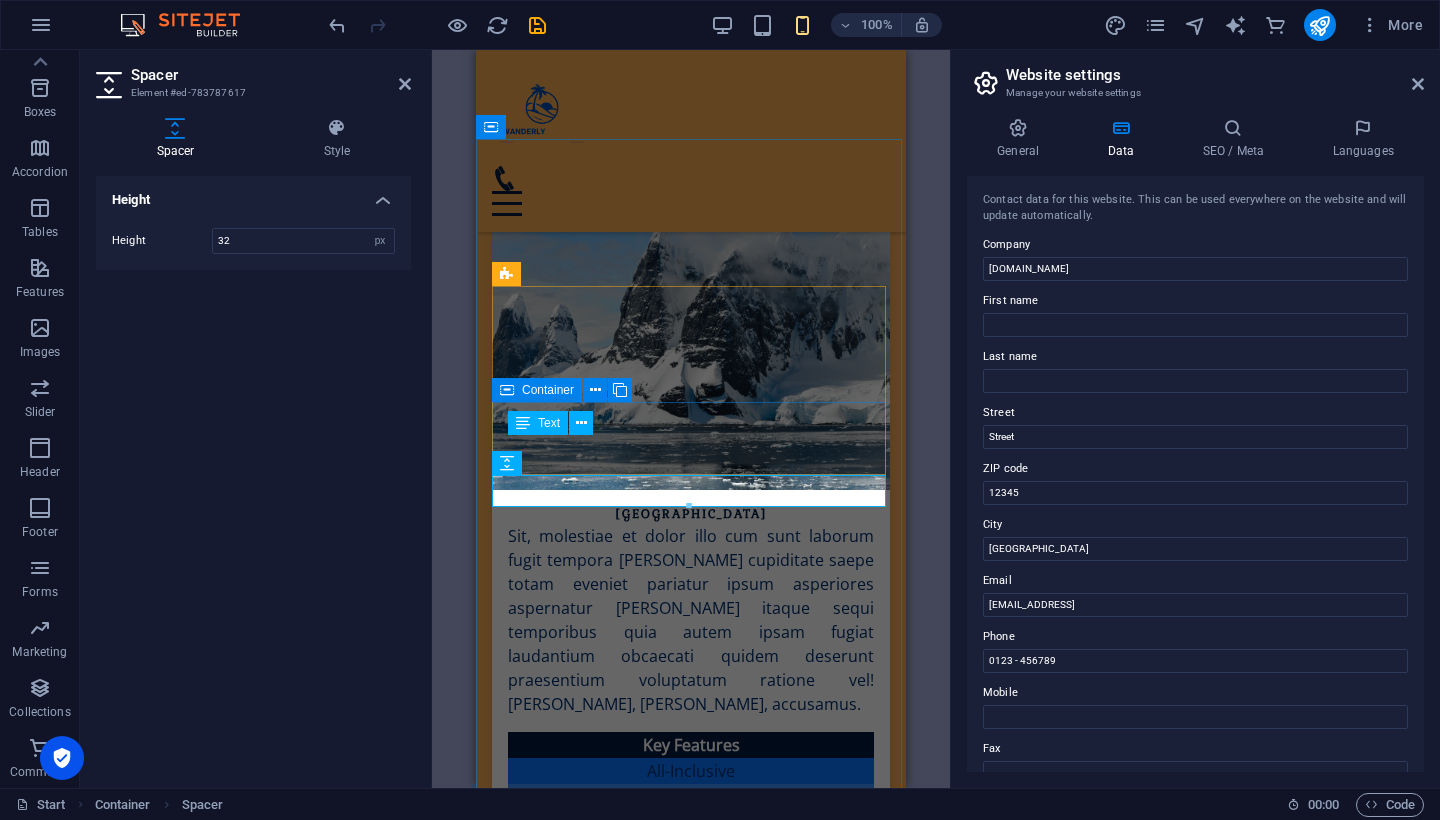 click on "Best-Price Guarantee Best Price for your customised needs" at bounding box center [691, 2701] 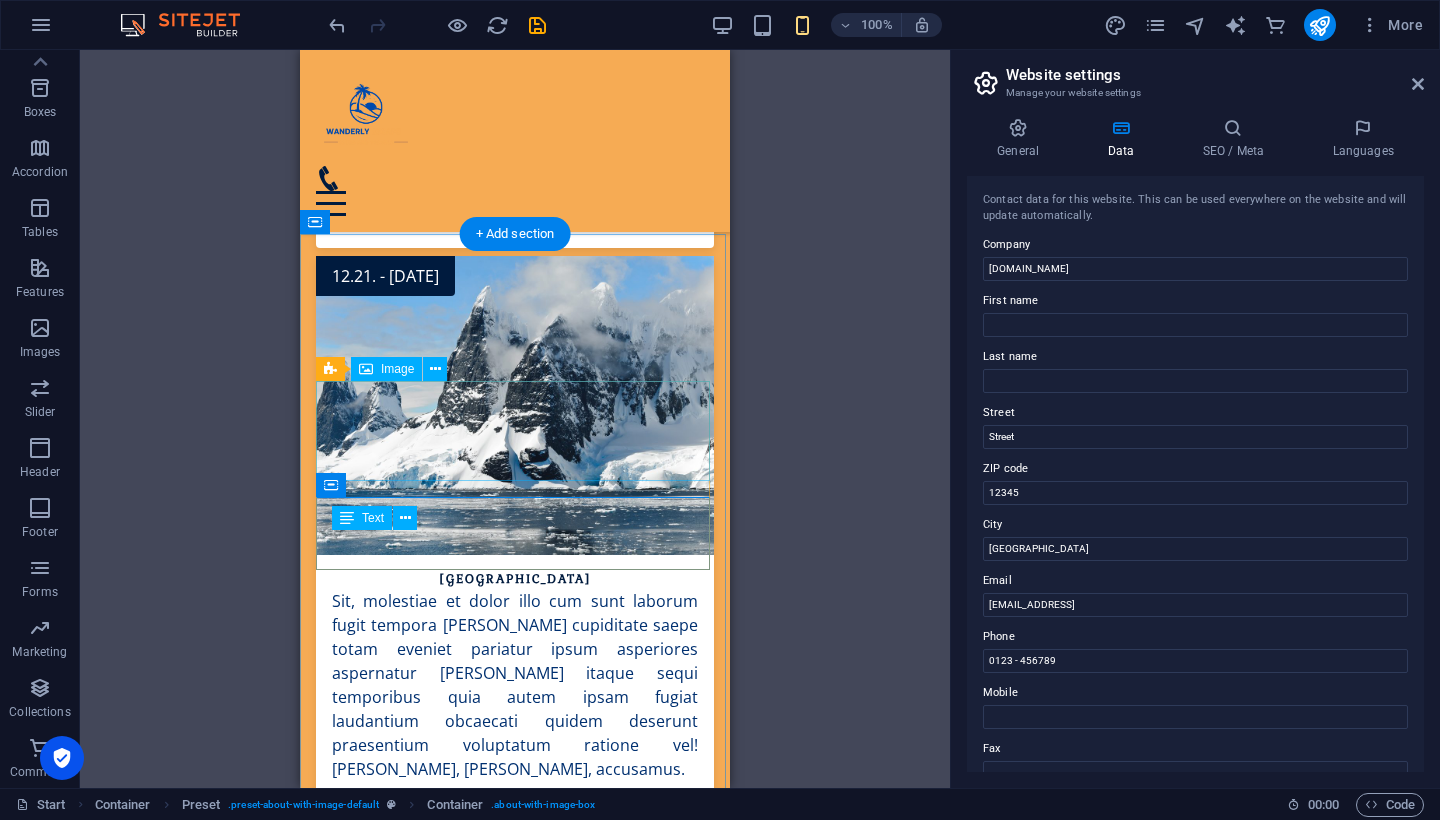 scroll, scrollTop: 3092, scrollLeft: 0, axis: vertical 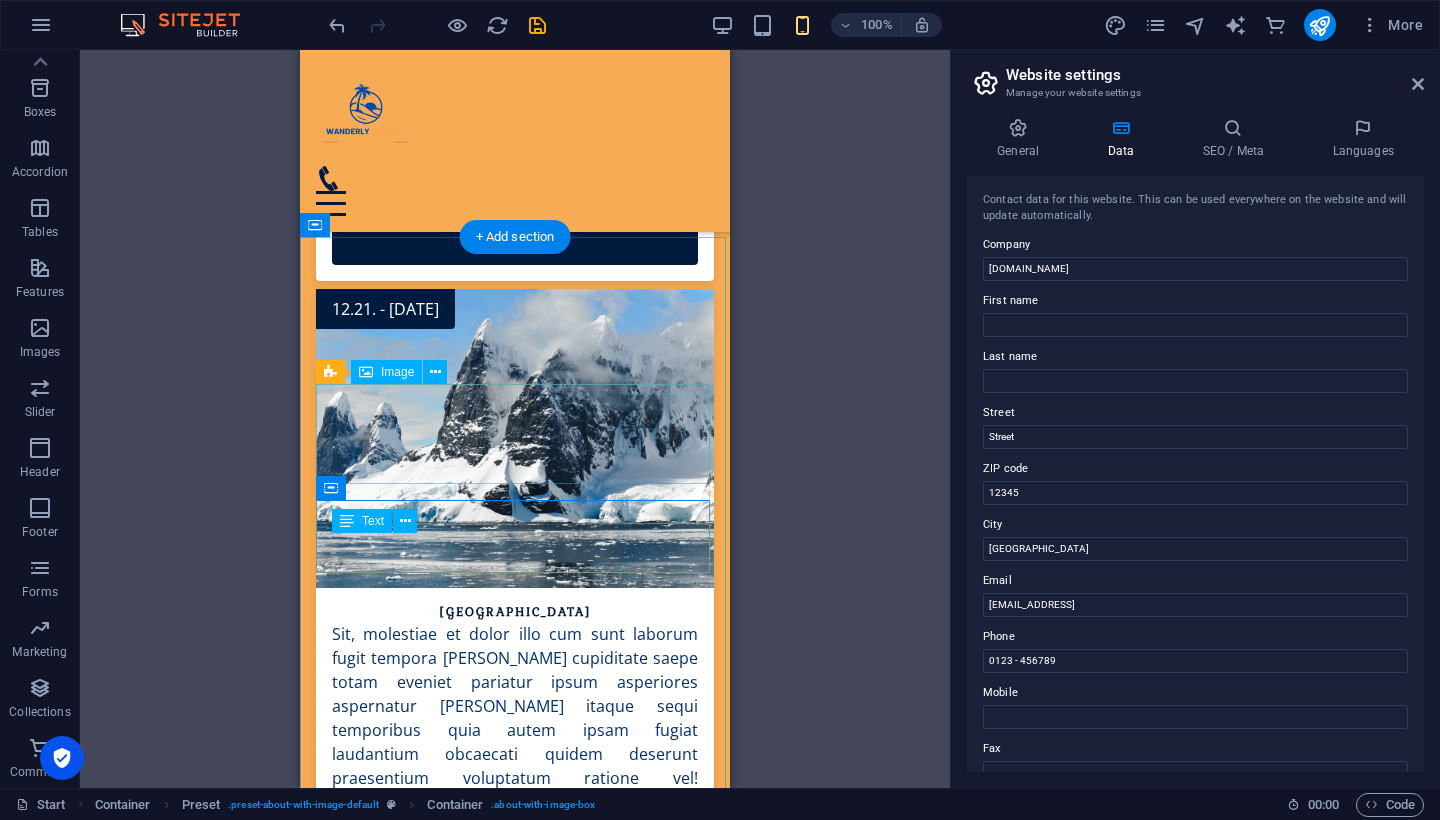 click at bounding box center (378, 2894) 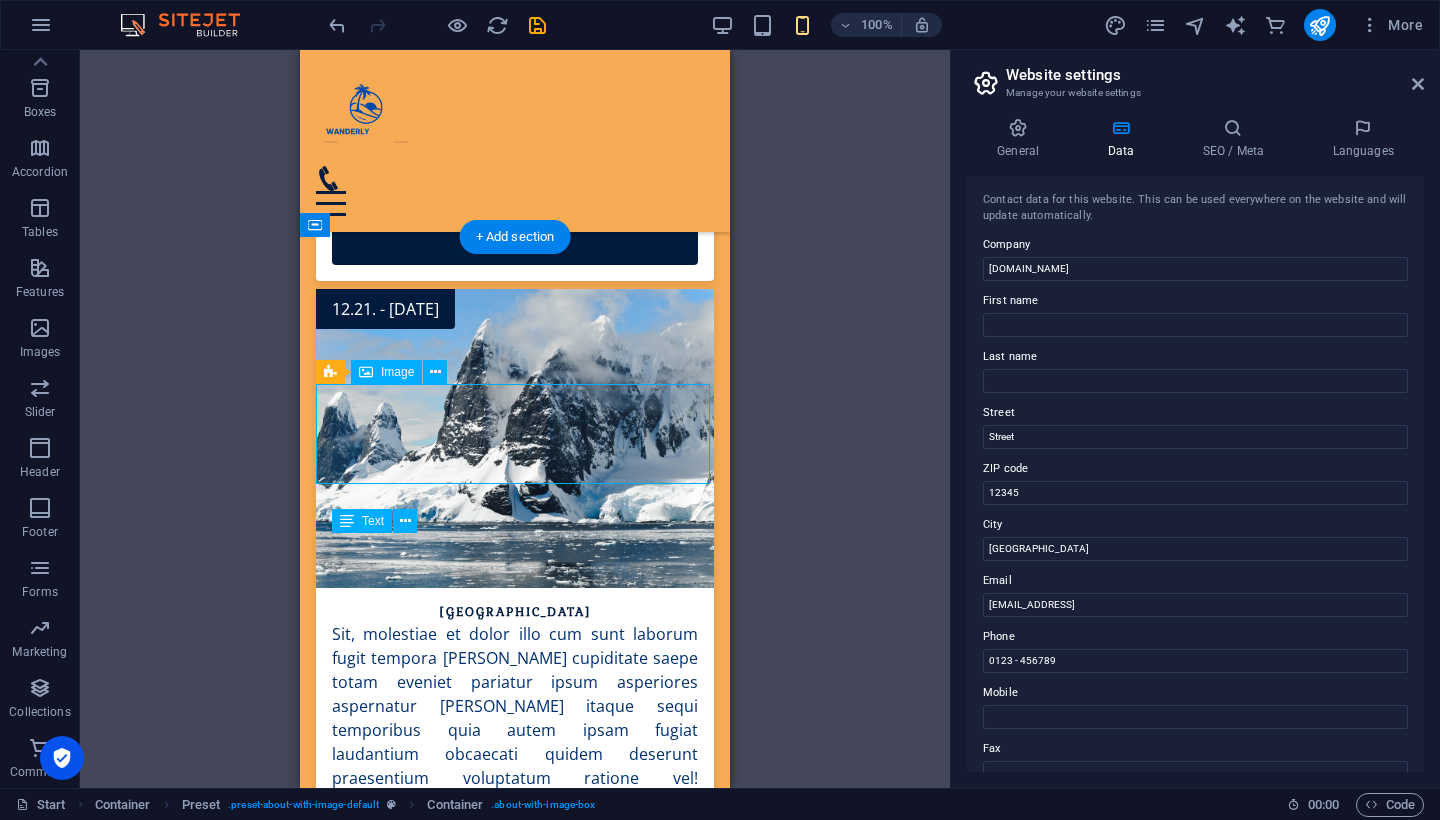click at bounding box center (378, 2894) 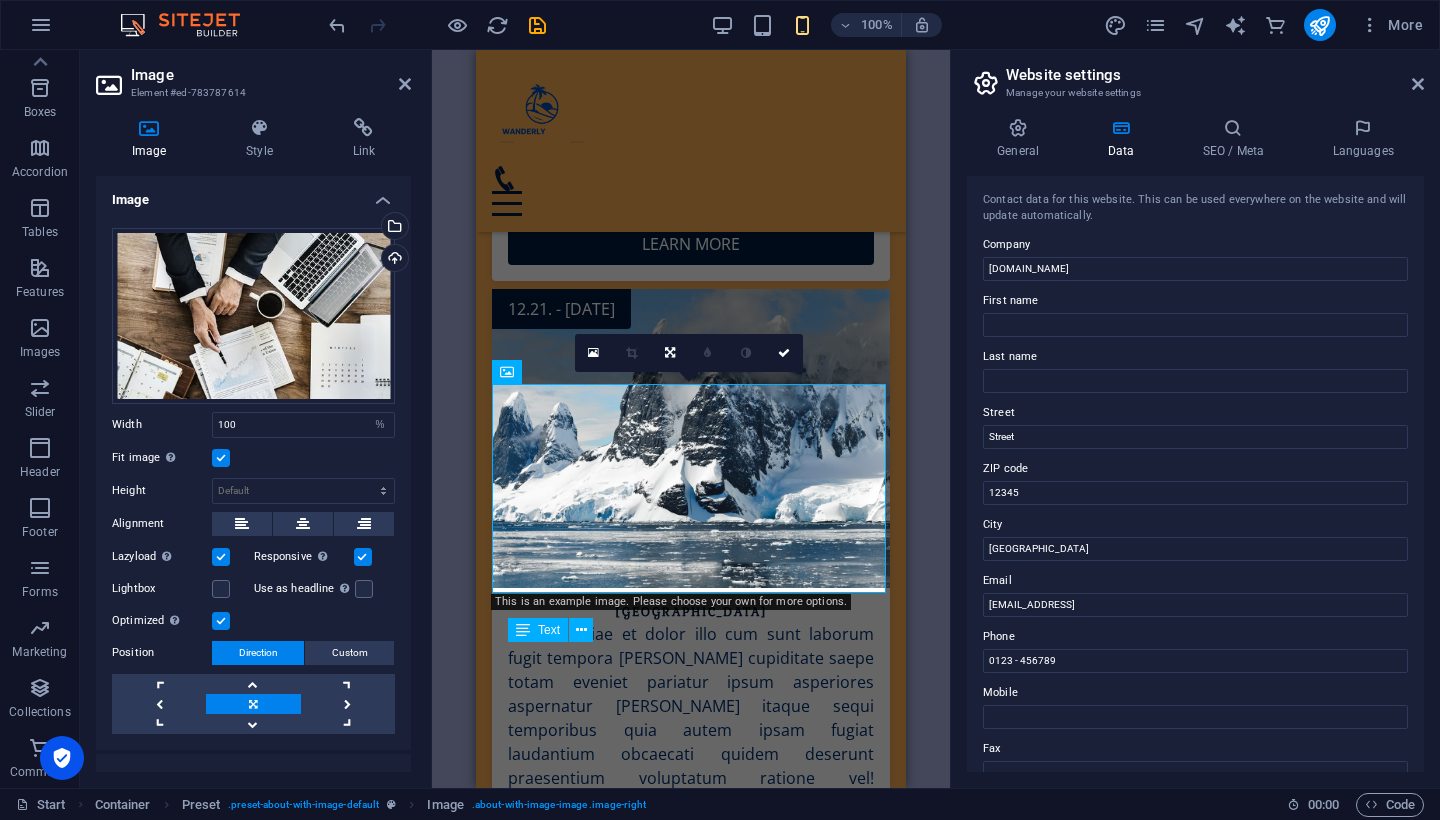 click on "Drag here to replace the existing content. Press “Ctrl” if you want to create a new element.
H1   Container   Banner   Container   Banner   Icon   Form button   Container   Banner   Preset   Container   Preset   Banner   Form   Checkbox   Container   Preset   Form   Banner   Captcha   Text   Banner   Menu Bar   Banner   Image   Spacer   Menu   HTML   Container   Icon   Date   Dropdown   H2   Container   Preset   Container   Container   Container   Preset   Container   H3   Preset   Container   Container   Container   Preset   Container   Icon   Container   H3   Container   Text   Preset   Container   Container   Container   Text   Container   Text   Container   Container   Text   Preset   Preset   Container   Preset   Container   Container   Container   Icon   Preset   Container   Preset   Container   Text   H3   Container   Container   Text   H3   Container   Image   Container   H3   Text   Textarea   Container   Preset   Preset   Form   Checkbox   Captcha   Image   Container   Preset" at bounding box center (691, 419) 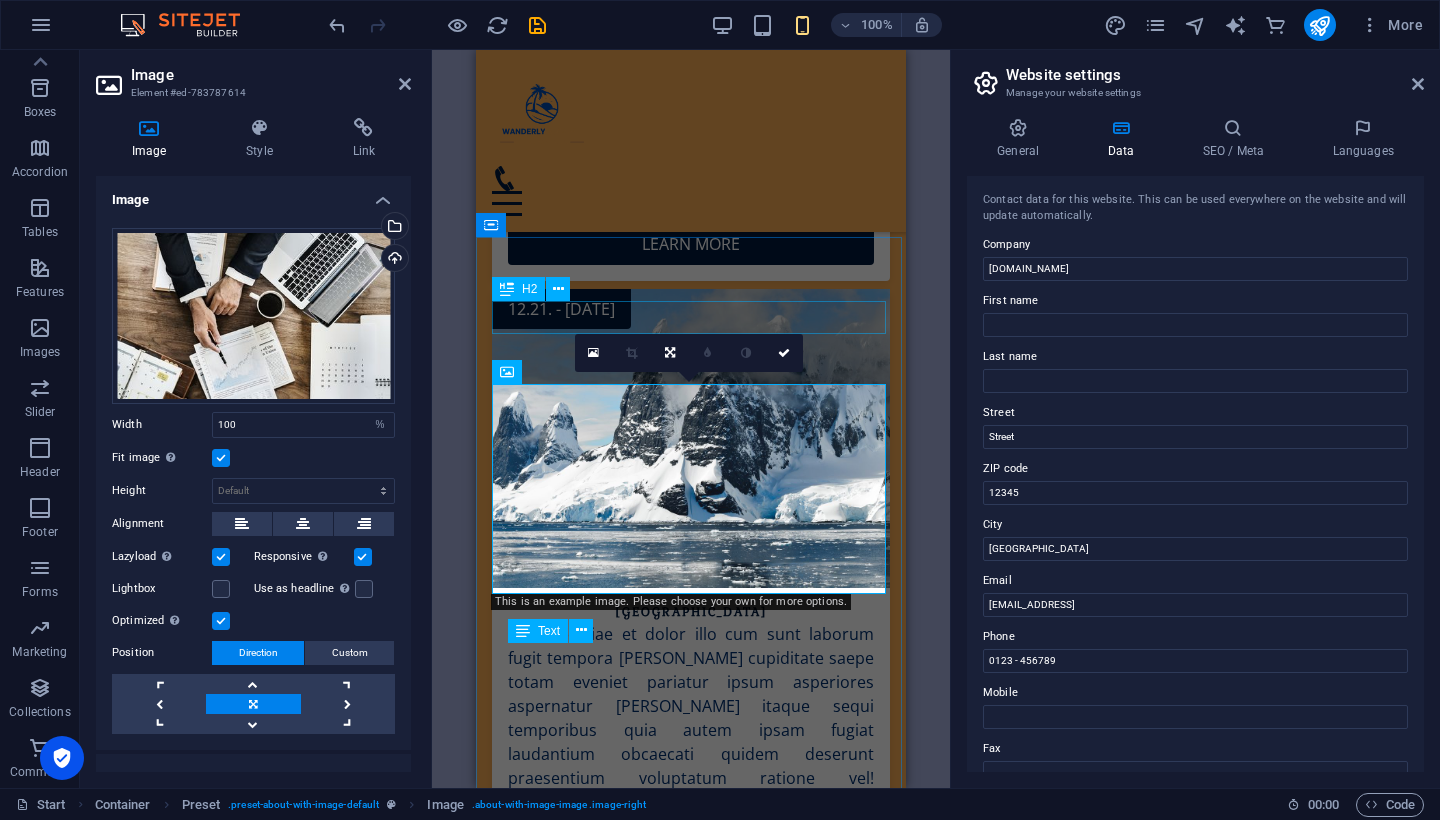 click on "Our Promises to You" at bounding box center [691, 2695] 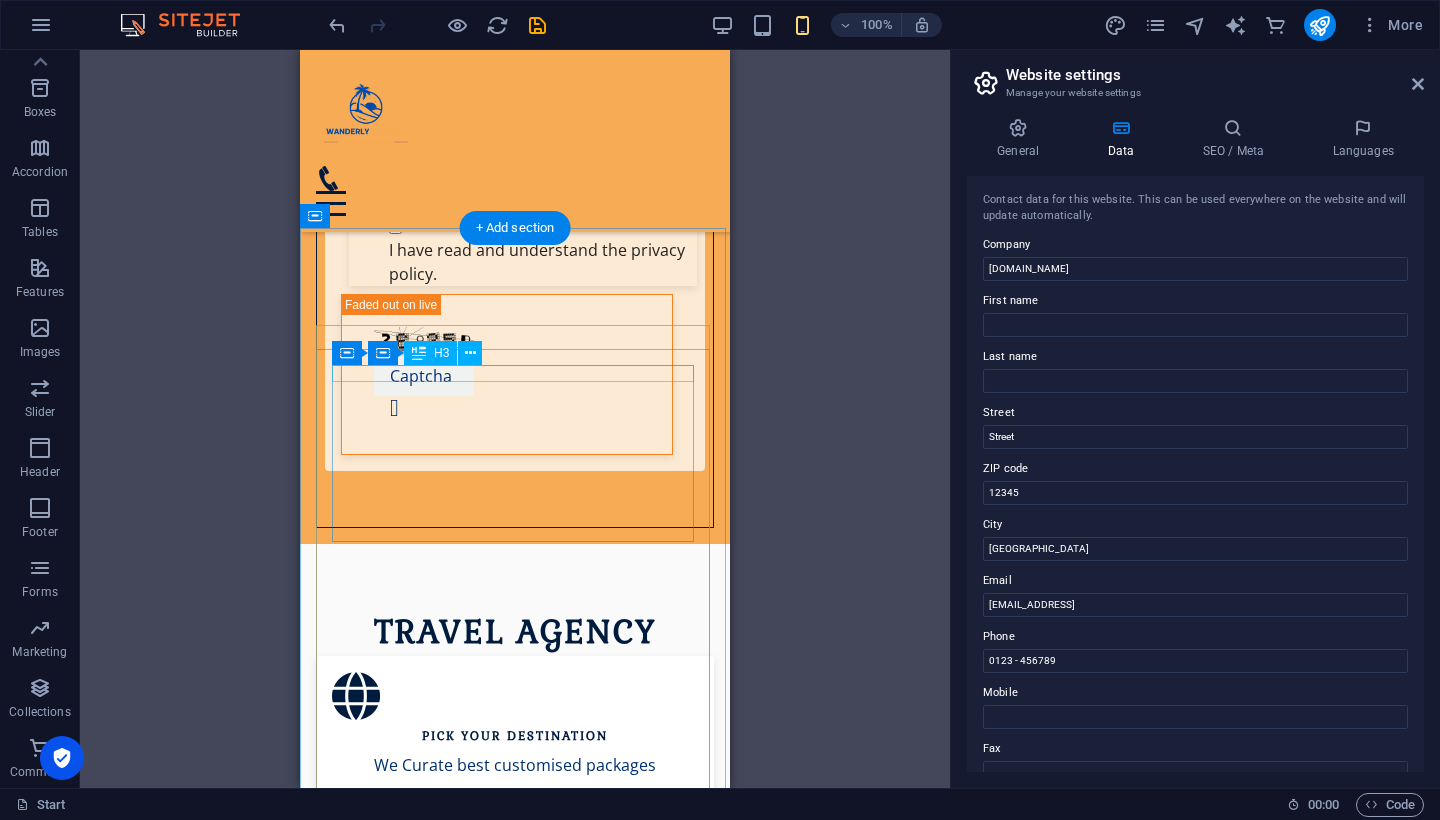 scroll, scrollTop: 1336, scrollLeft: 0, axis: vertical 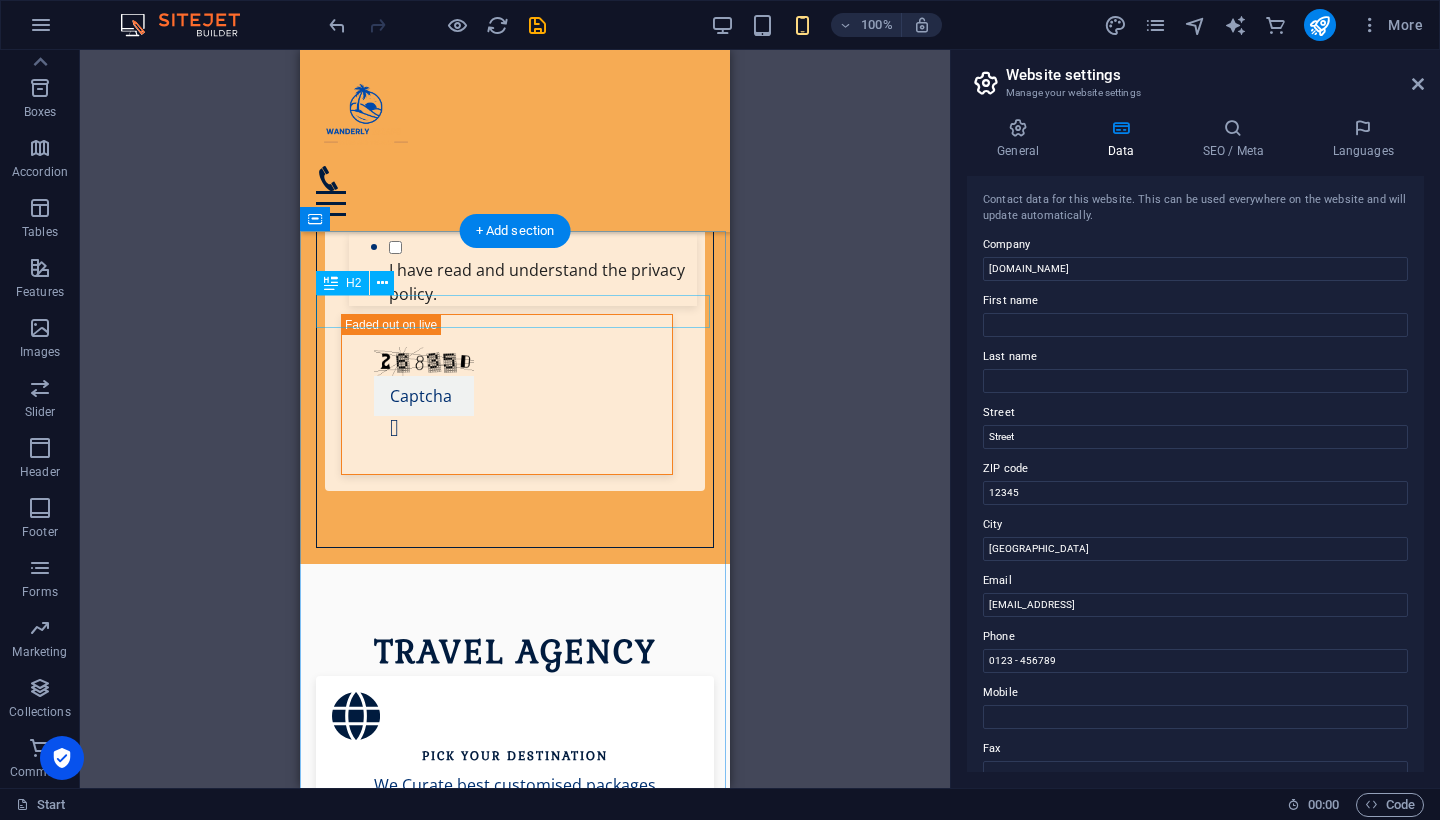 click on "Monthly Specials" at bounding box center (515, 1250) 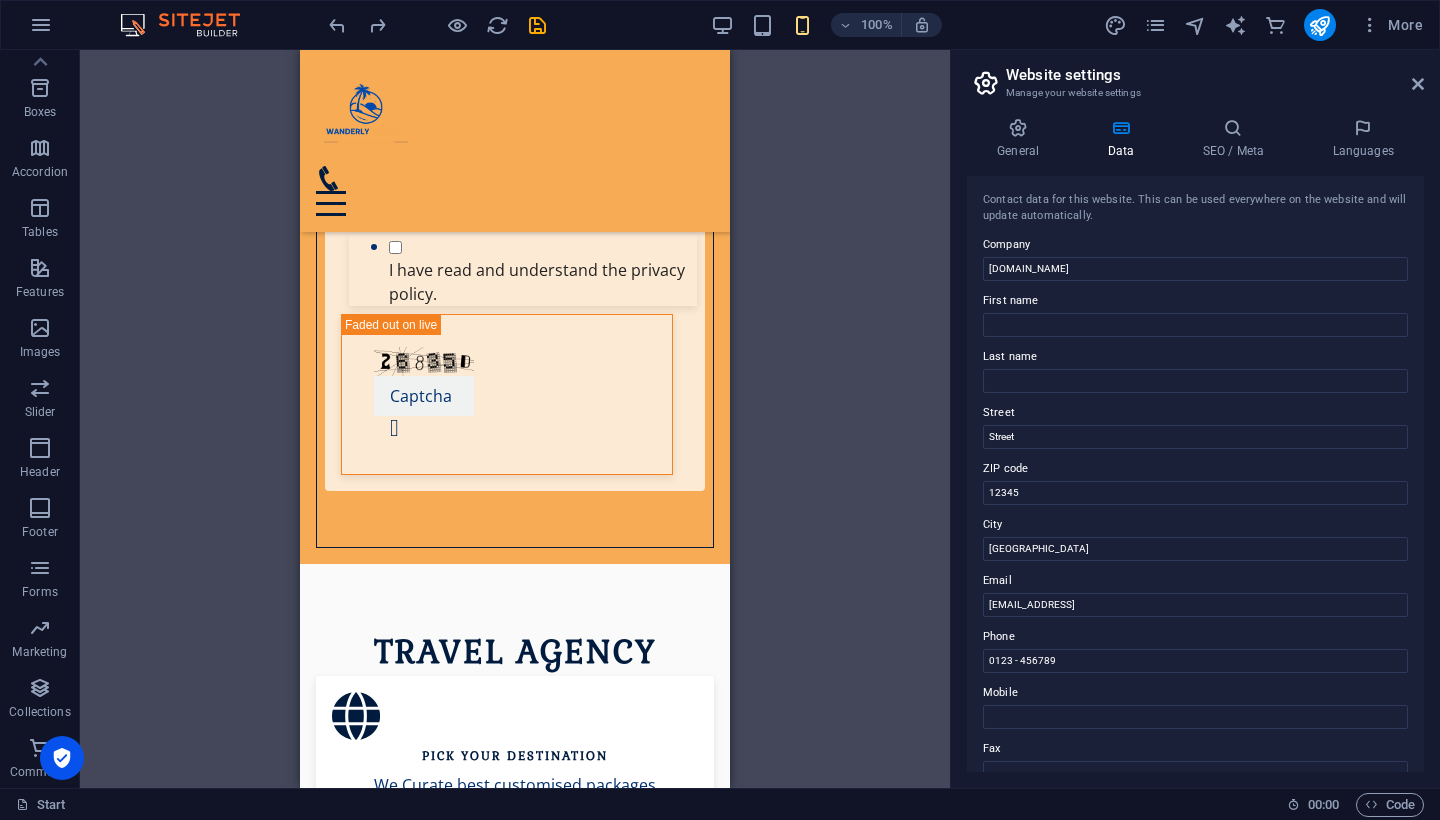 click on "Drag here to replace the existing content. Press “Ctrl” if you want to create a new element.
H1   Container   Banner   Container   Banner   Icon   Form button   Container   Banner   Preset   Container   Preset   Banner   Form   Checkbox   Container   Preset   Form   Banner   Captcha   Text   Banner   Menu Bar   Banner   Image   Spacer   Menu   HTML   Container   Icon   Date   Dropdown   H2   Container   Preset   Container   Container   Container   Preset   Container   H3   Preset   Container   Container   Container   Preset   Container   Icon   Container   H3   Container   Text   Preset   Container   Container   Container   Text   Container   Text   Container   Container   Text   Preset   Preset   Container   Preset   Container   Container   Container   Icon   Preset   Container   Preset   Container   Text   H3   Container   Container   Text   H3   Container   Image   Container   H3   Text   Textarea   Container   Preset   Preset   Form   Checkbox   Captcha   Image   Container   Preset" at bounding box center [515, 419] 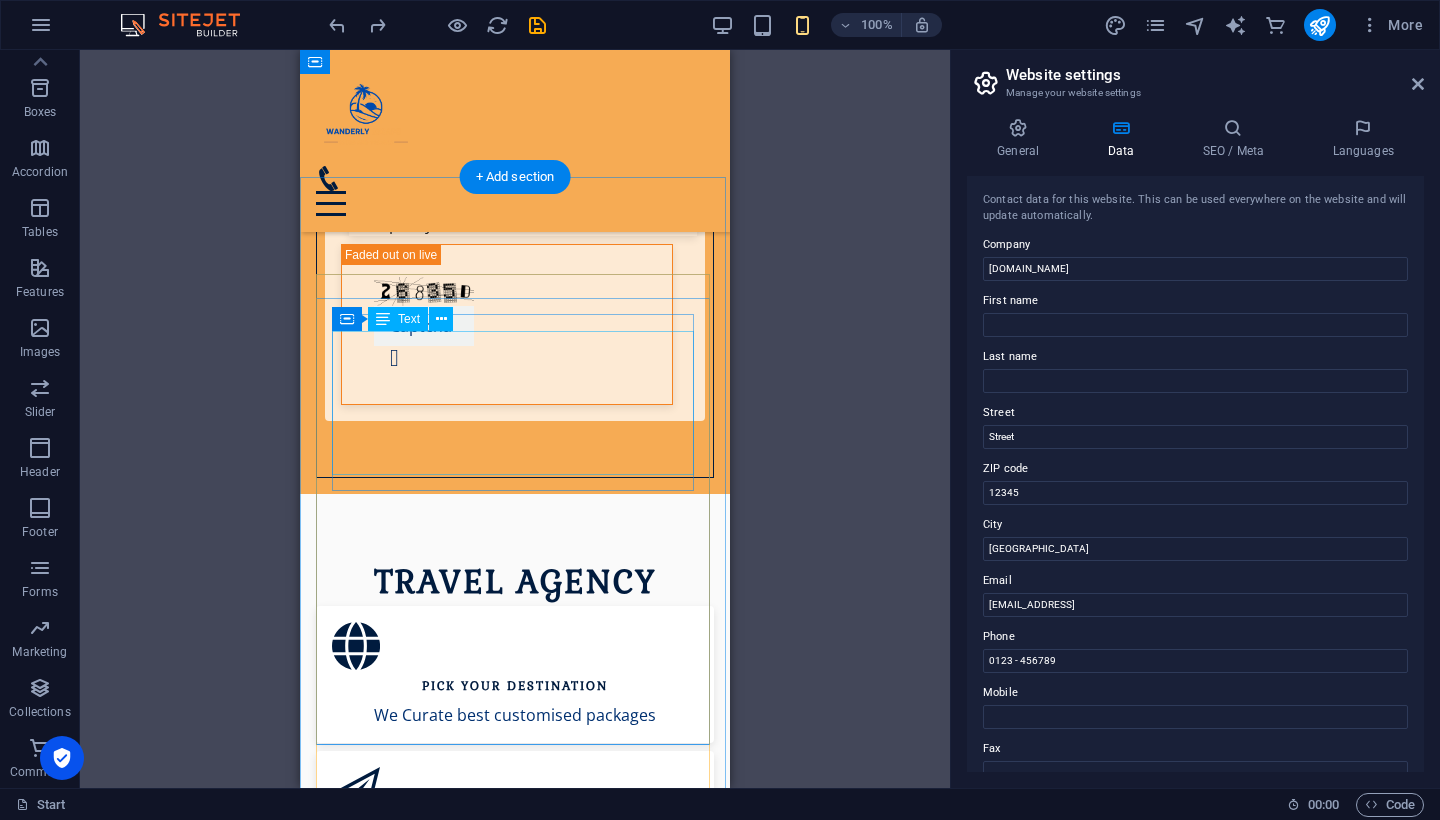 scroll, scrollTop: 1388, scrollLeft: 0, axis: vertical 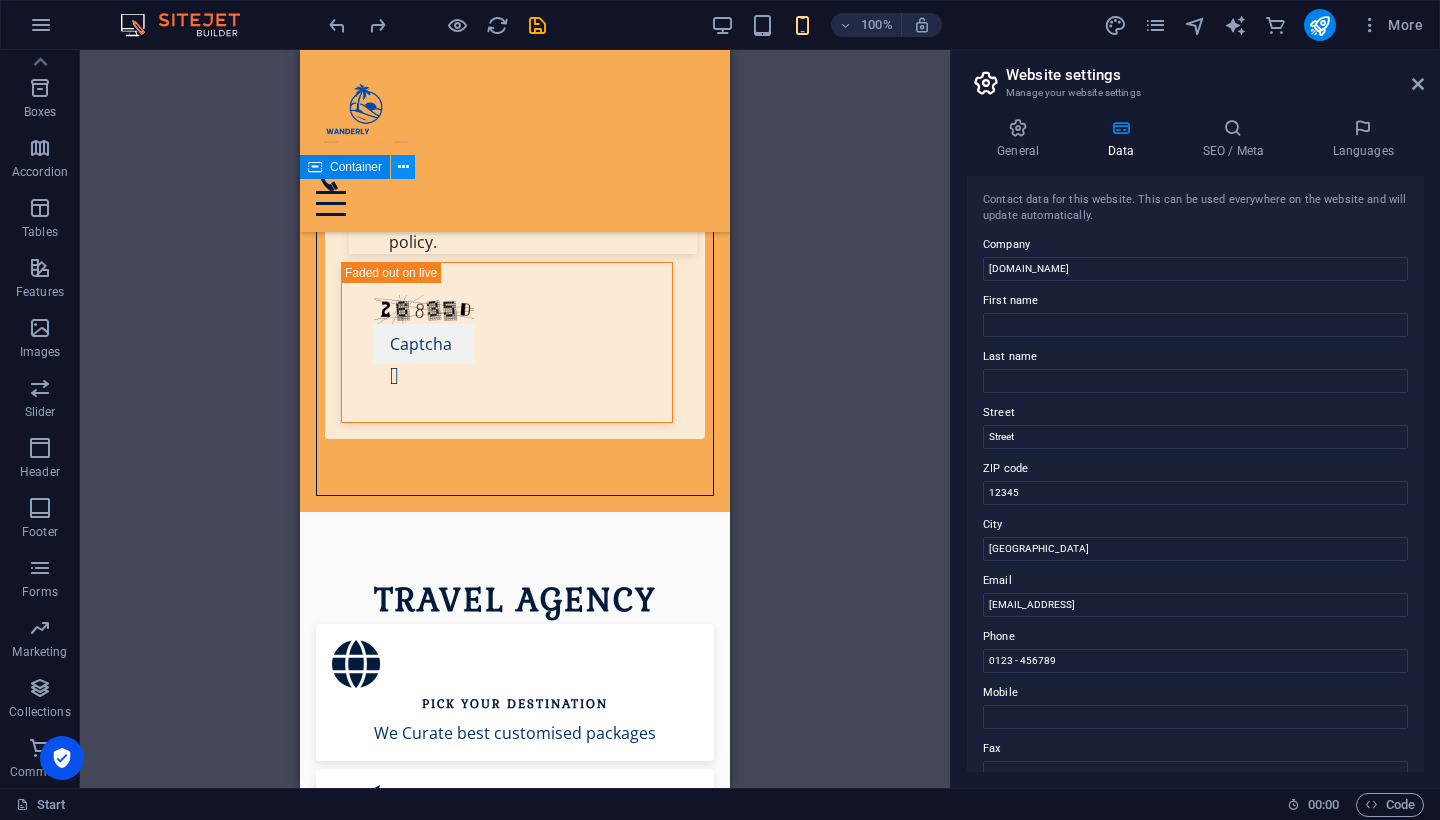 click at bounding box center [403, 167] 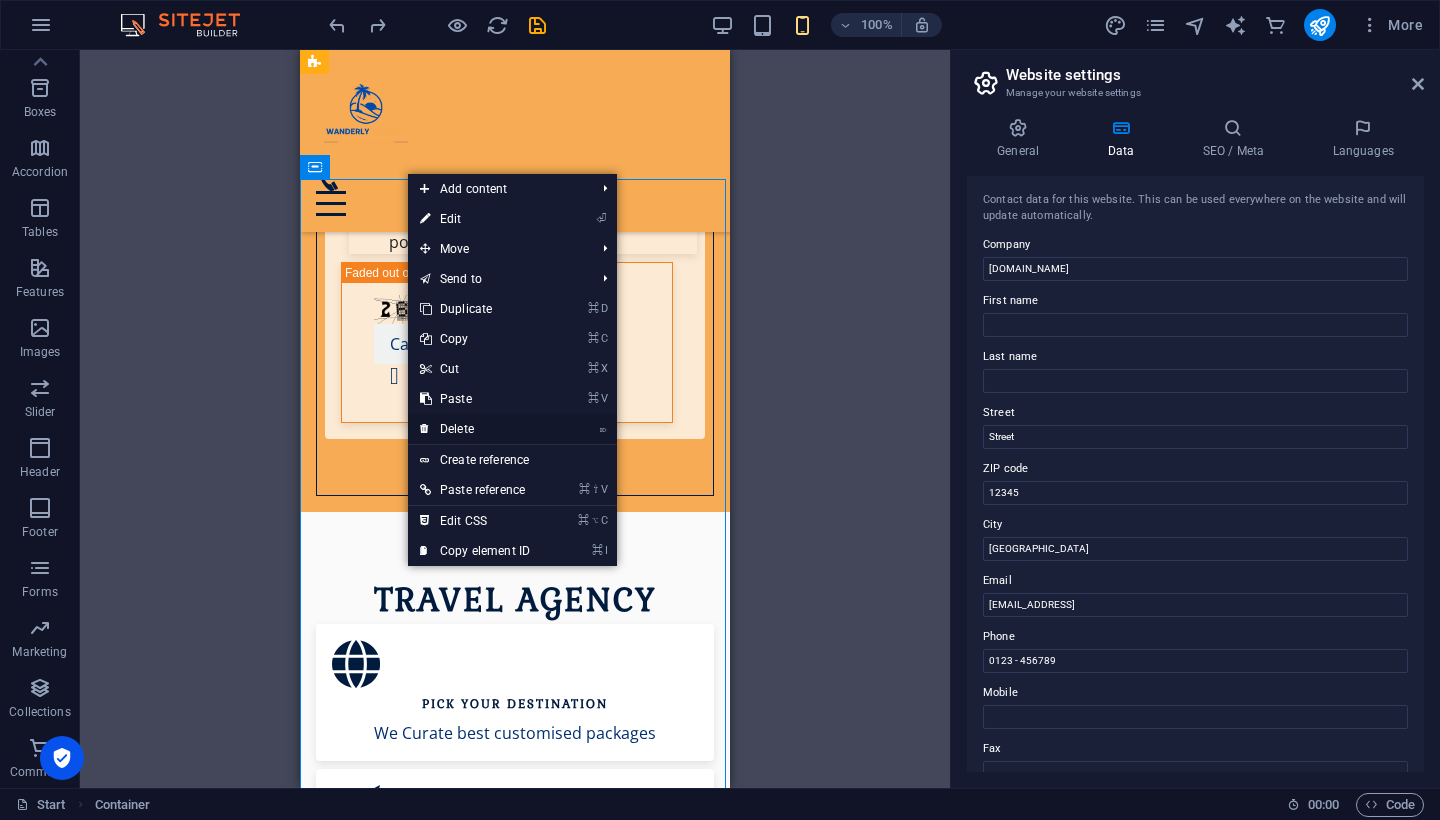 click on "⌦  Delete" at bounding box center (475, 429) 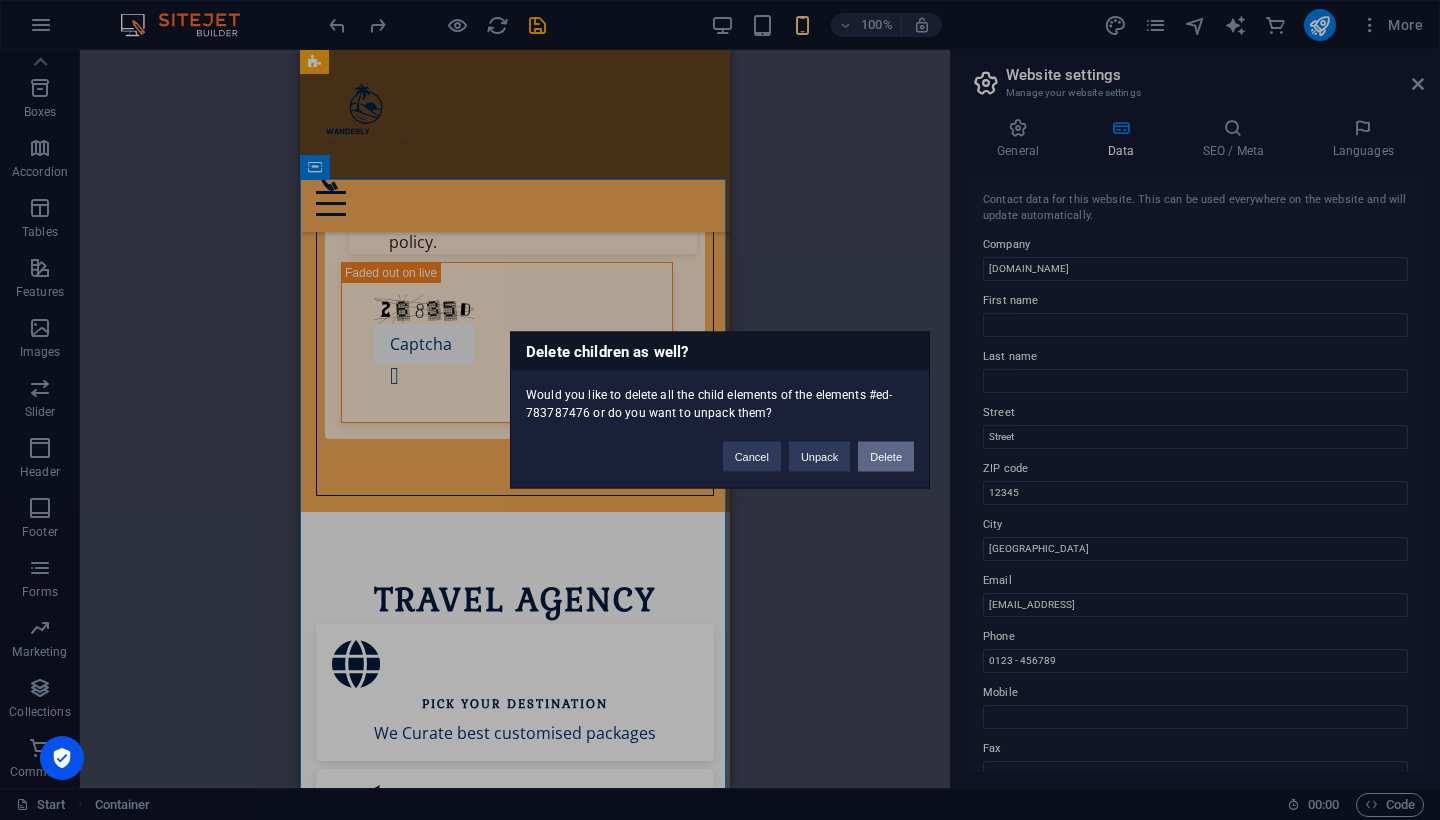 click on "Delete" at bounding box center (886, 457) 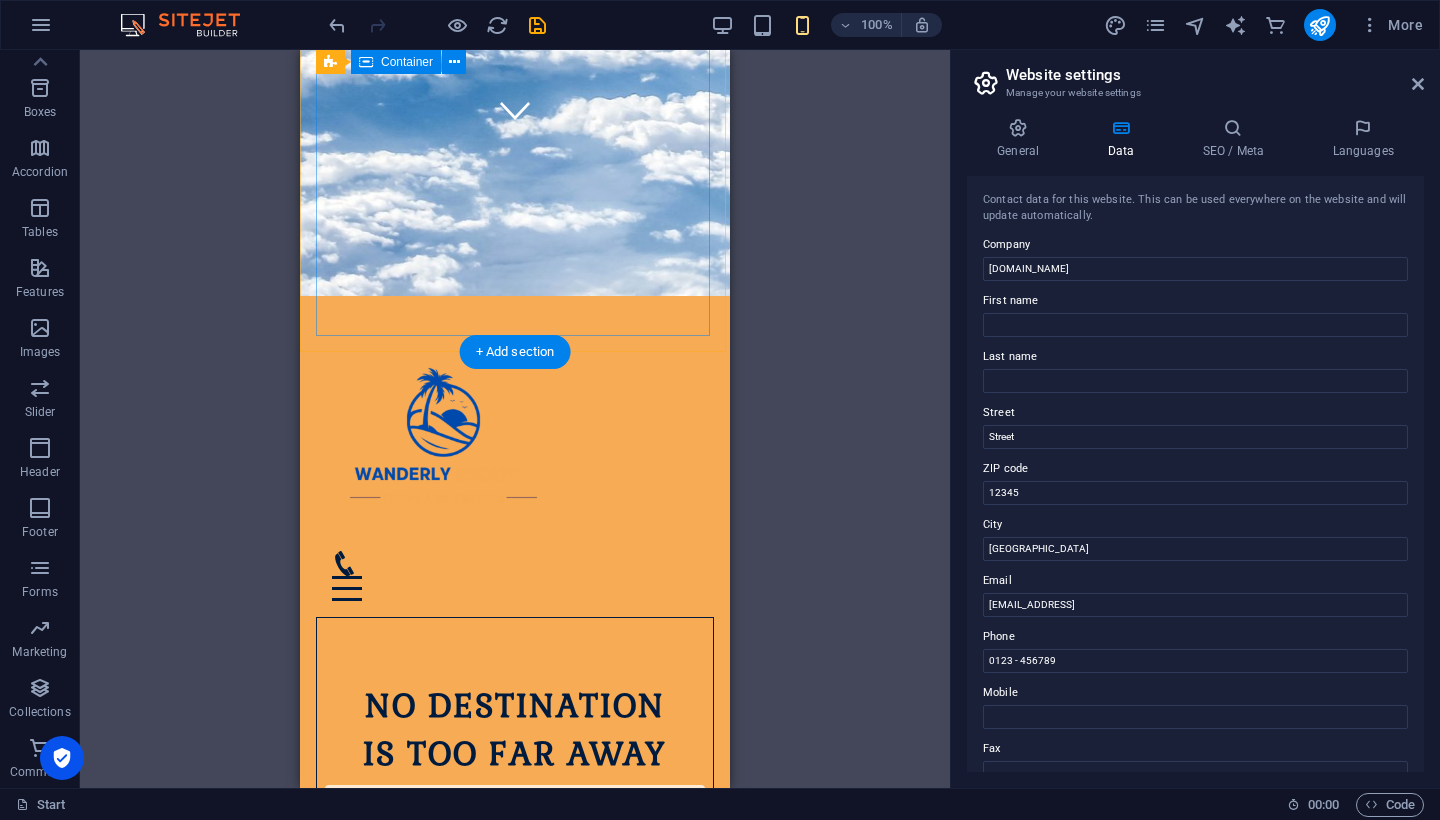 scroll, scrollTop: 722, scrollLeft: 0, axis: vertical 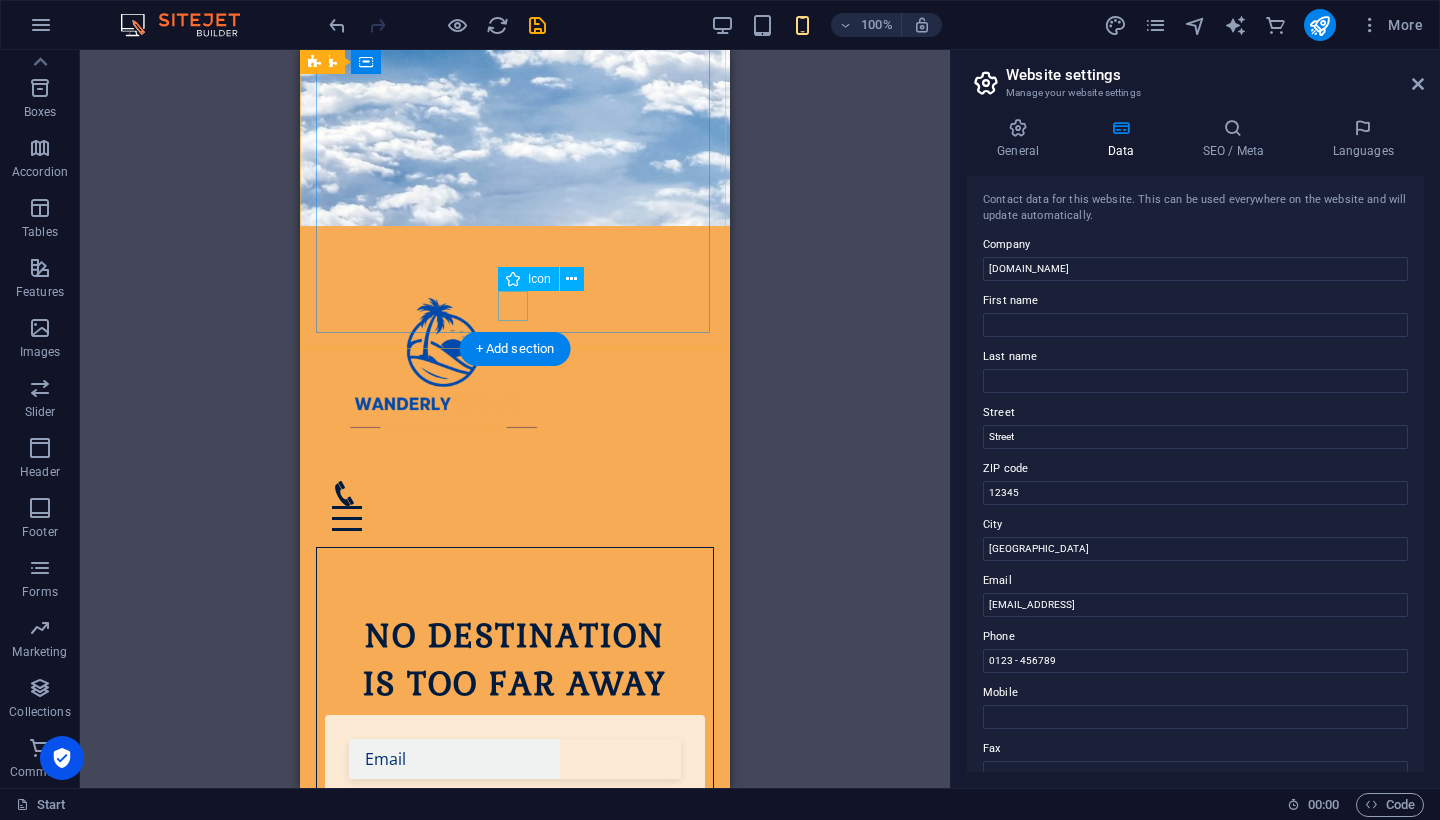 click at bounding box center [515, 40] 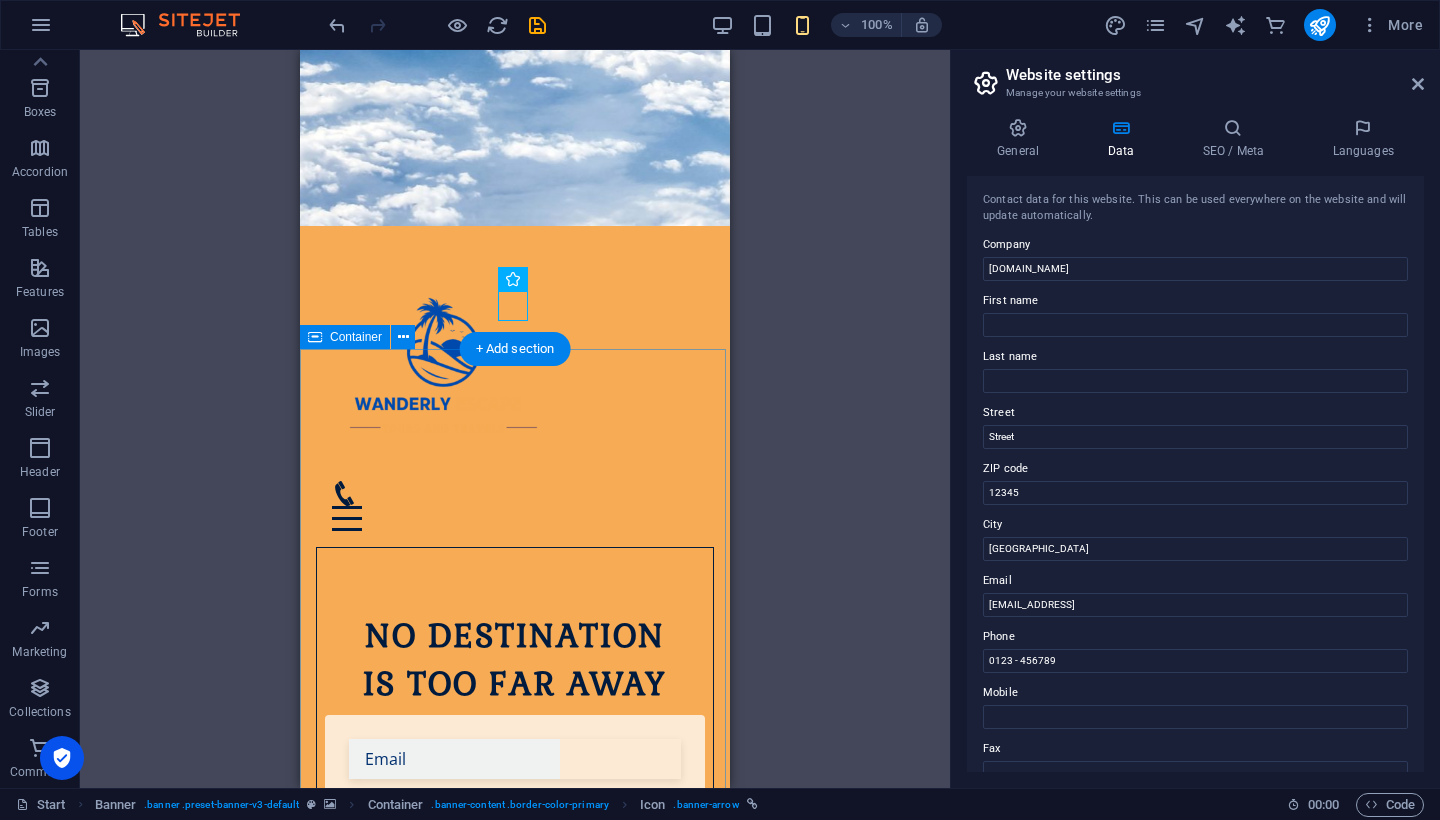 click on "Travel Agency Pick your Destination We Curate best customised packages  Book your Flight Select your flight  Enjoy your Vacation Have the best vacation" at bounding box center [515, 1654] 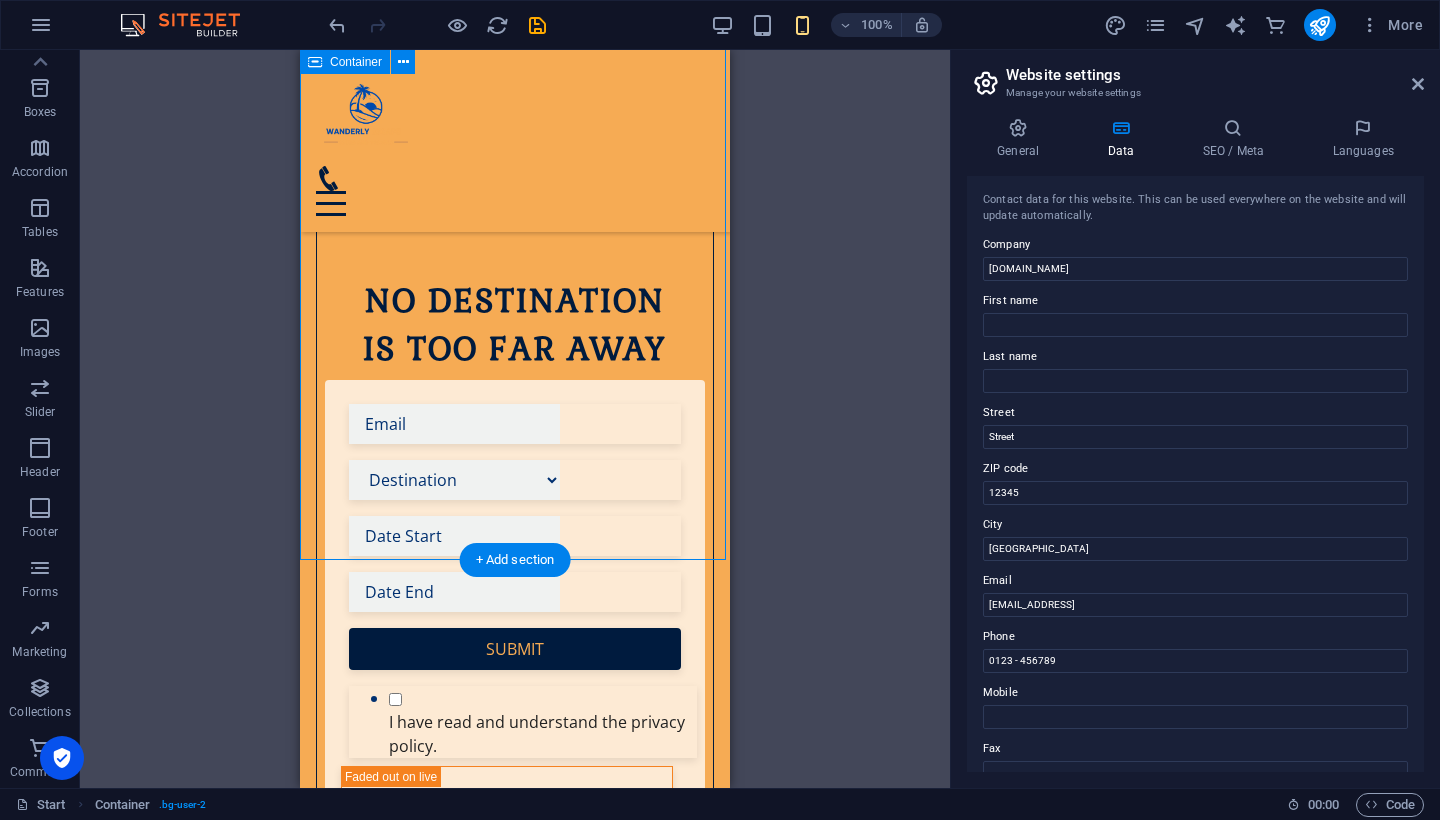 scroll, scrollTop: 1010, scrollLeft: 0, axis: vertical 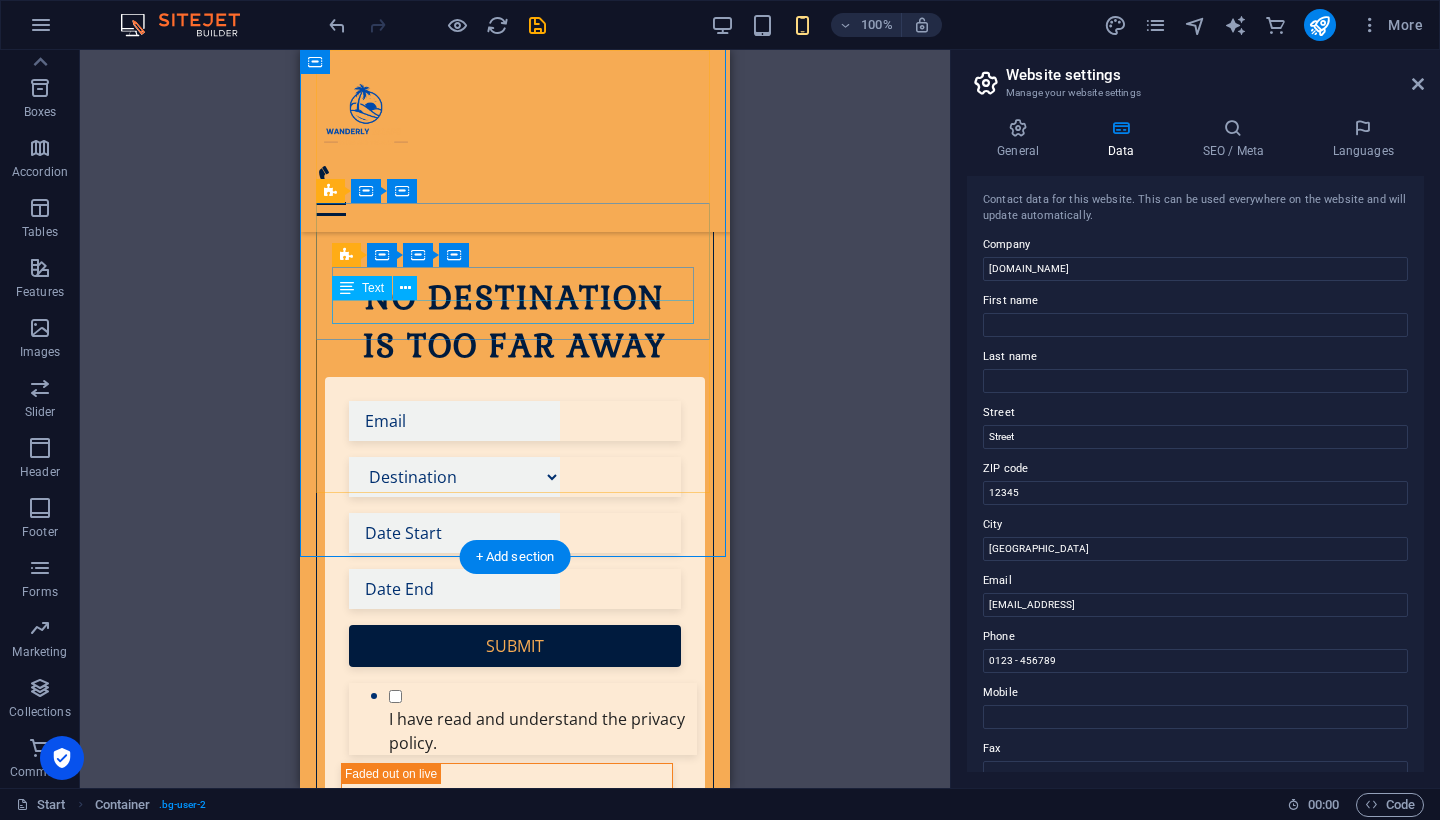 click on "Select your flight" at bounding box center (515, 1380) 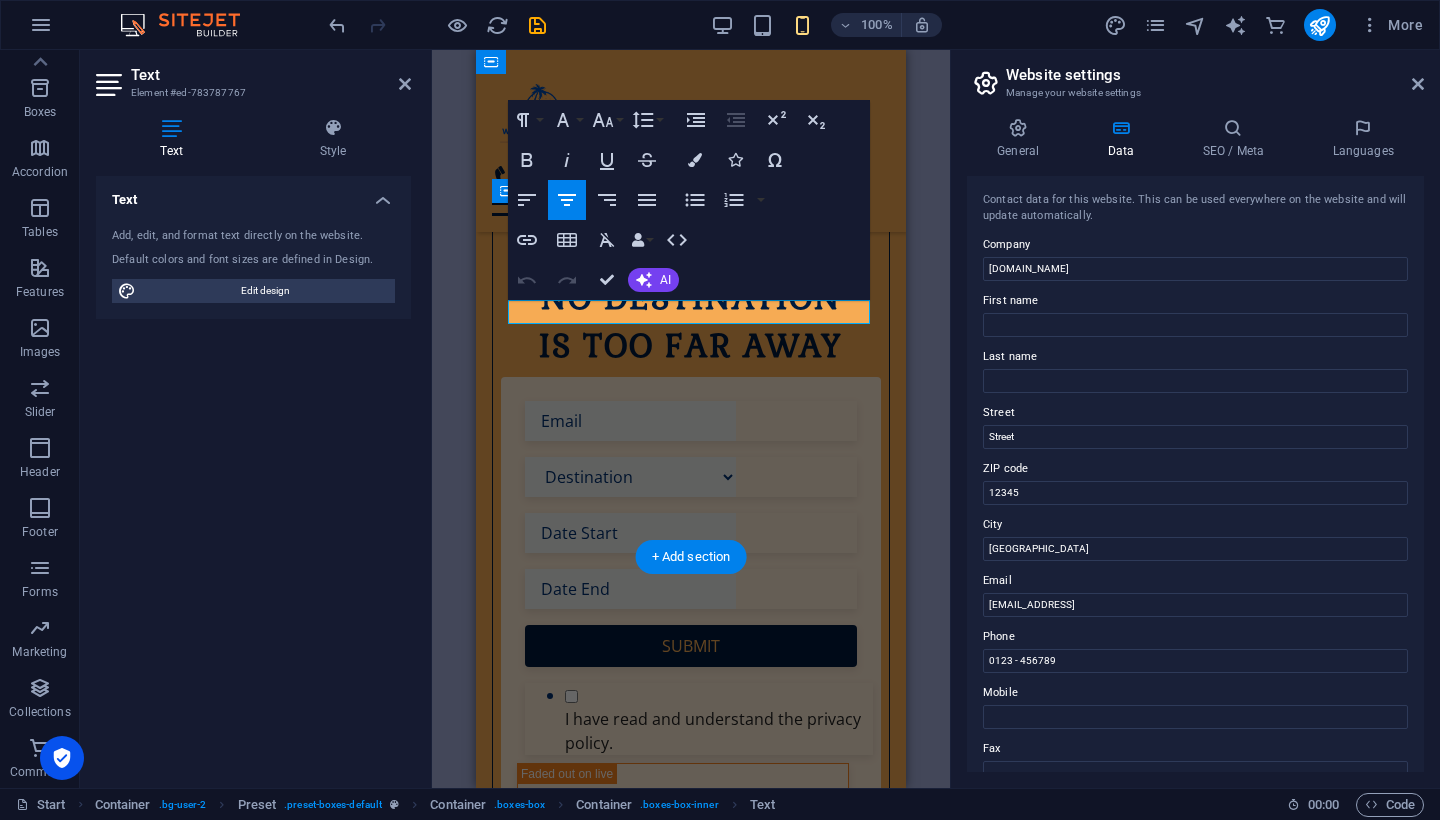 click on "Select your flight" at bounding box center [691, 1380] 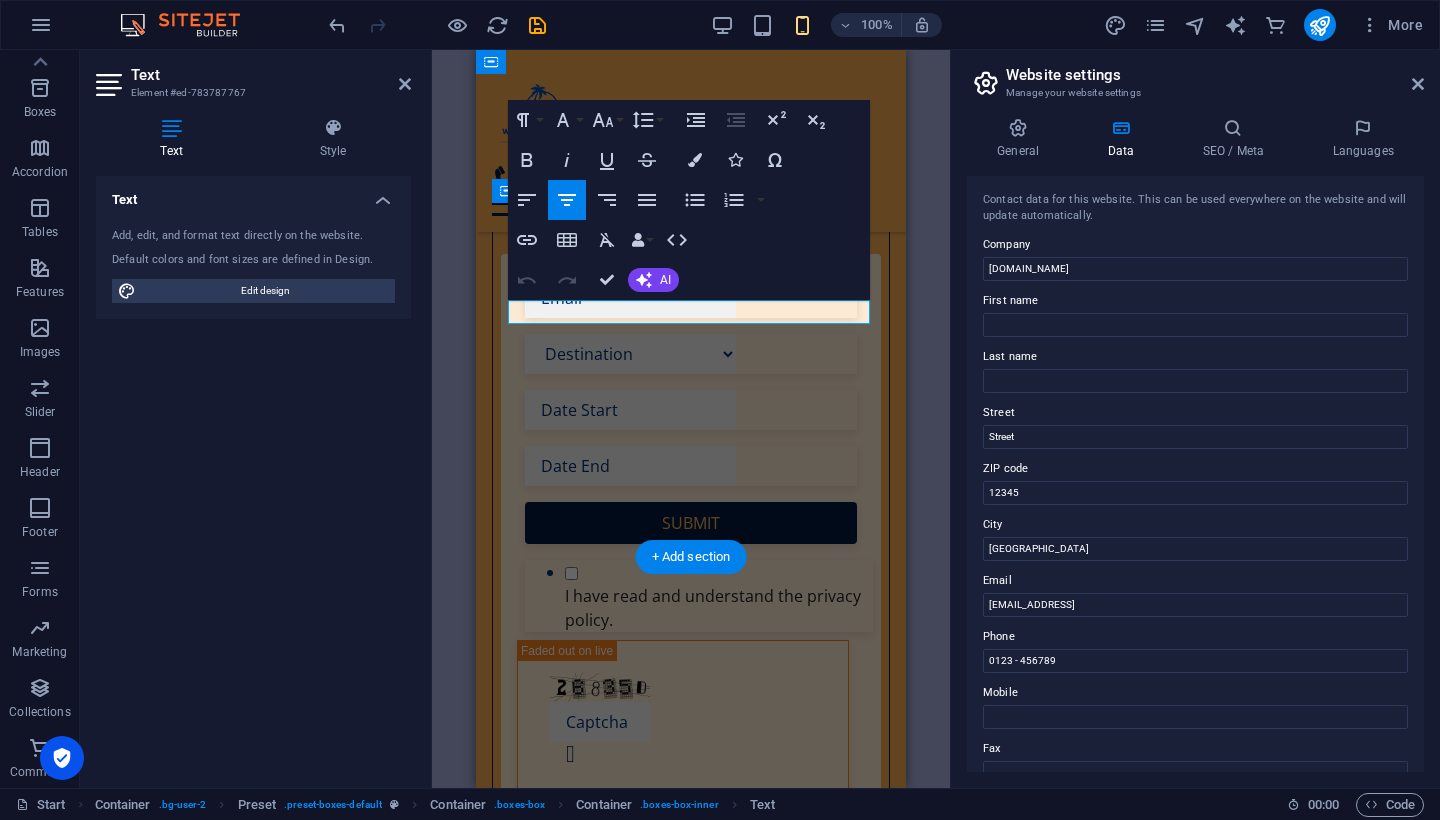 type 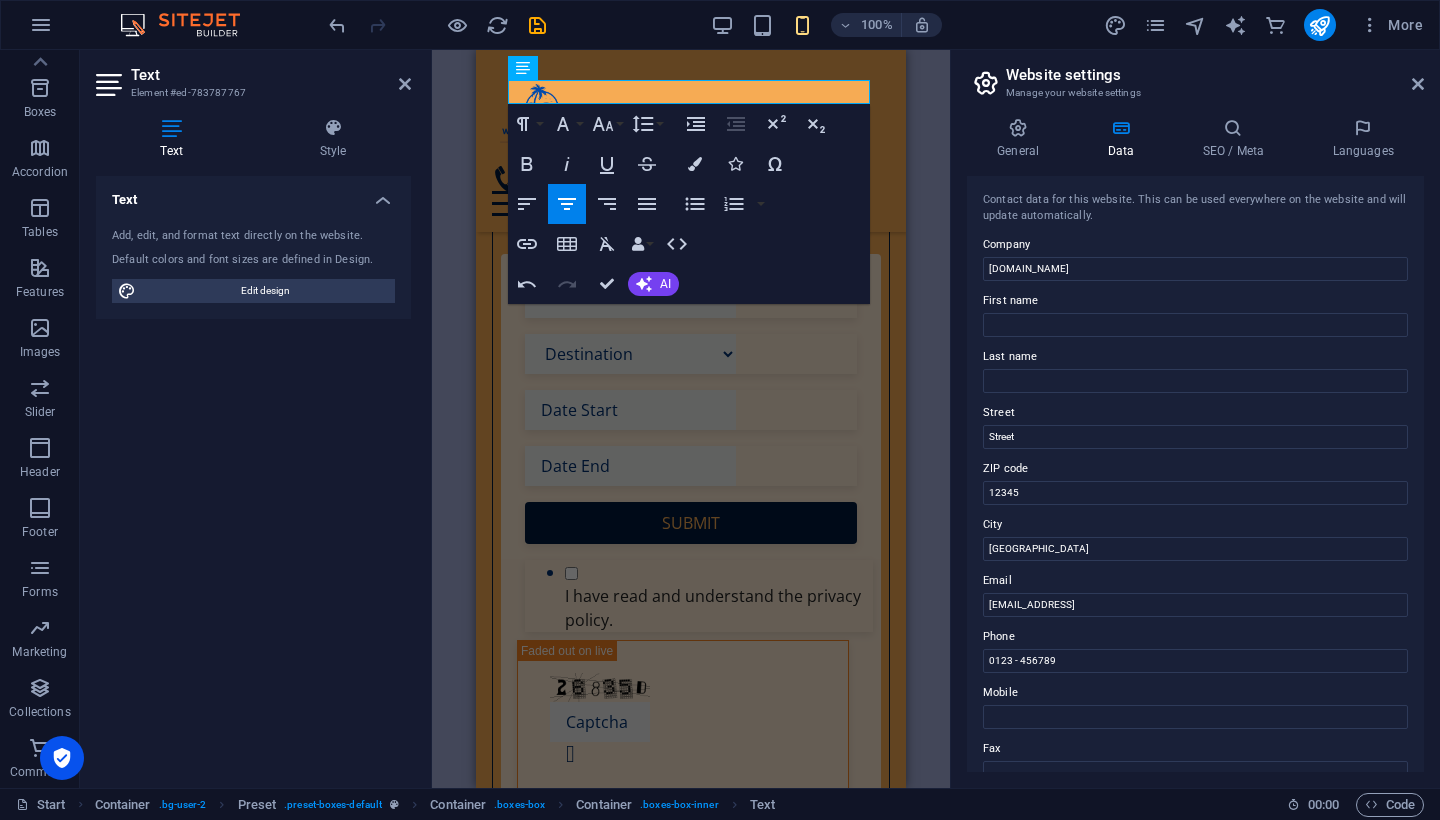 scroll, scrollTop: 1600, scrollLeft: 0, axis: vertical 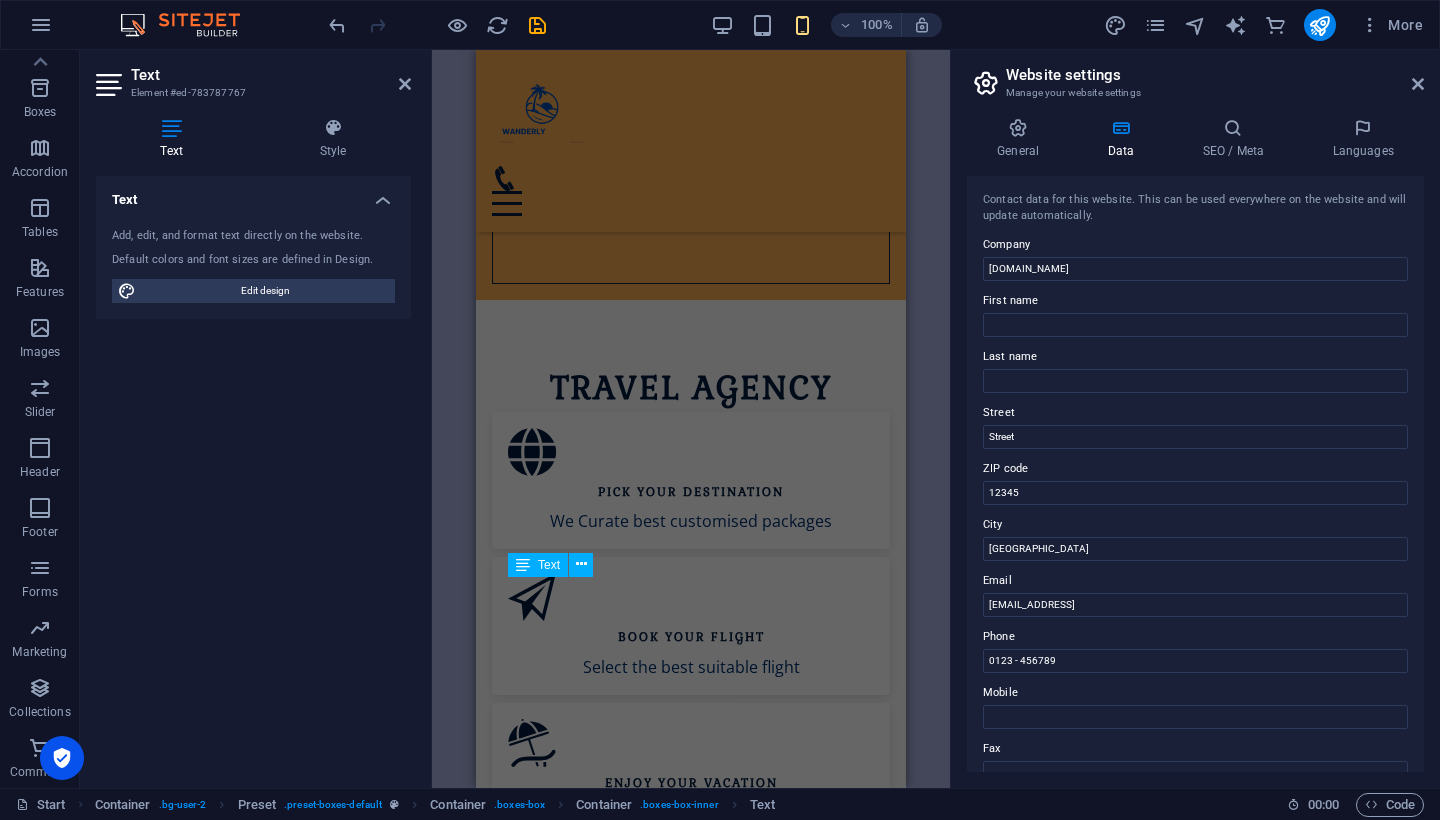 click on "H1   Container   Banner   Container   Banner   Icon   Form button   Container   Banner   Preset   Preset   Form   Checkbox   Container   Preset   Banner   Captcha   Text   Menu Bar   Banner   Image   Spacer   Menu   HTML   Container   Icon   Date   Dropdown   H2   Container   Container   Preset   Container   H3   Container   Preset   Container   Icon   Container   H3   Container   Text   Text   Container   Text   Container   Container   Text   Preset   Preset   Container   Preset   Container   Container   Container   Icon   Preset   Container   Preset   Container   Text   H3   Container   Container   Text   H3   Container   Image   Container   H3   Text   Textarea   Container   Preset   Preset   Form   Checkbox   Captcha   Image   Container   Preset   Image   Date   Dropdown   Preset   Form   Input   Image   Image   H2   H2   Container   Placeholder   Text   Preset   Container   Preset   Container   Preset   Text   Spacer   Preset   Image   H3   H3   Preset   Image   Spacer   Text   Preset" at bounding box center [691, 419] 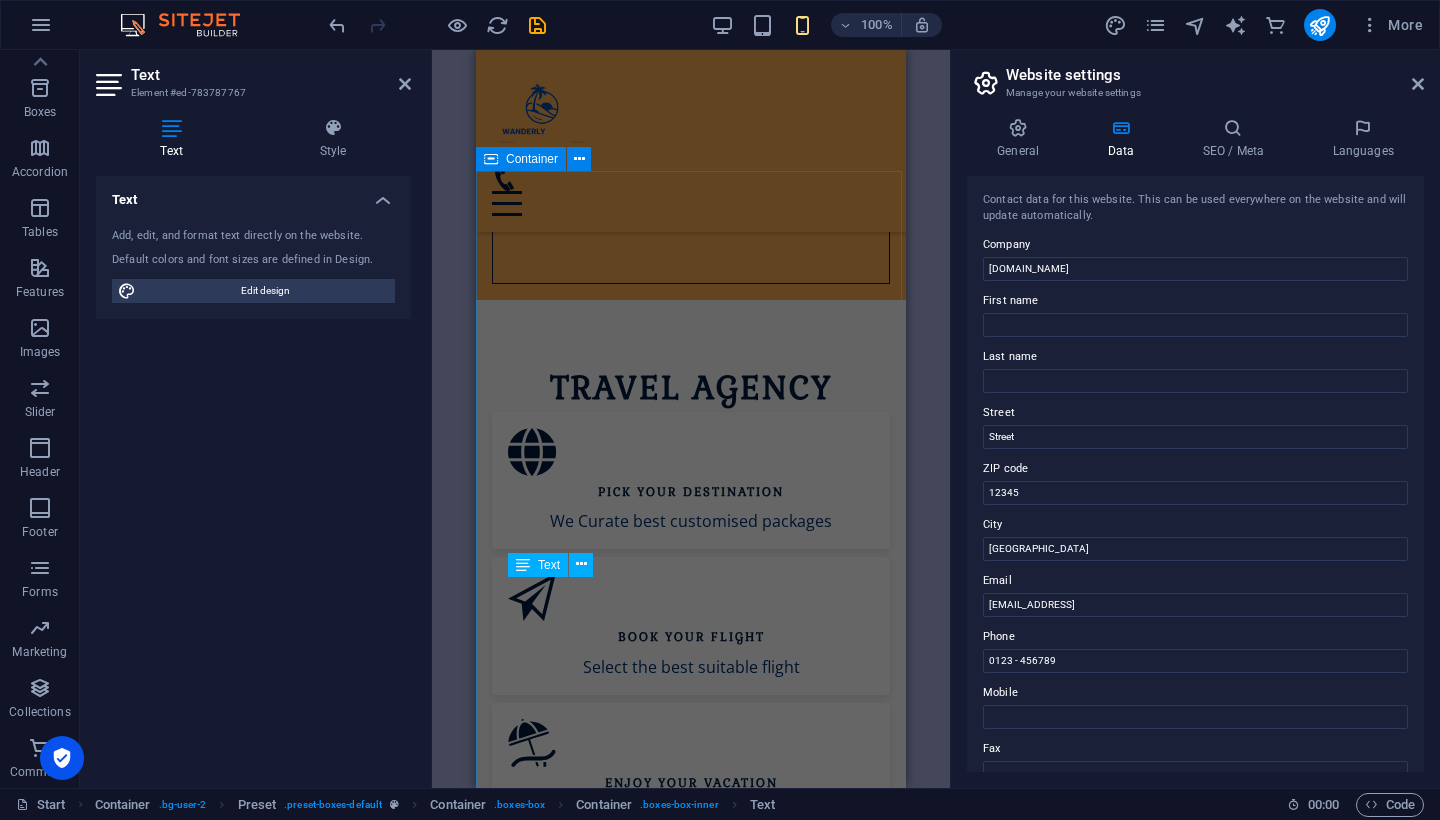 click on "Our Promises to You Best-Price Guarantee Best Price for your customised needs  Shuttleservice always included Airport Transfers always included" at bounding box center (691, 2008) 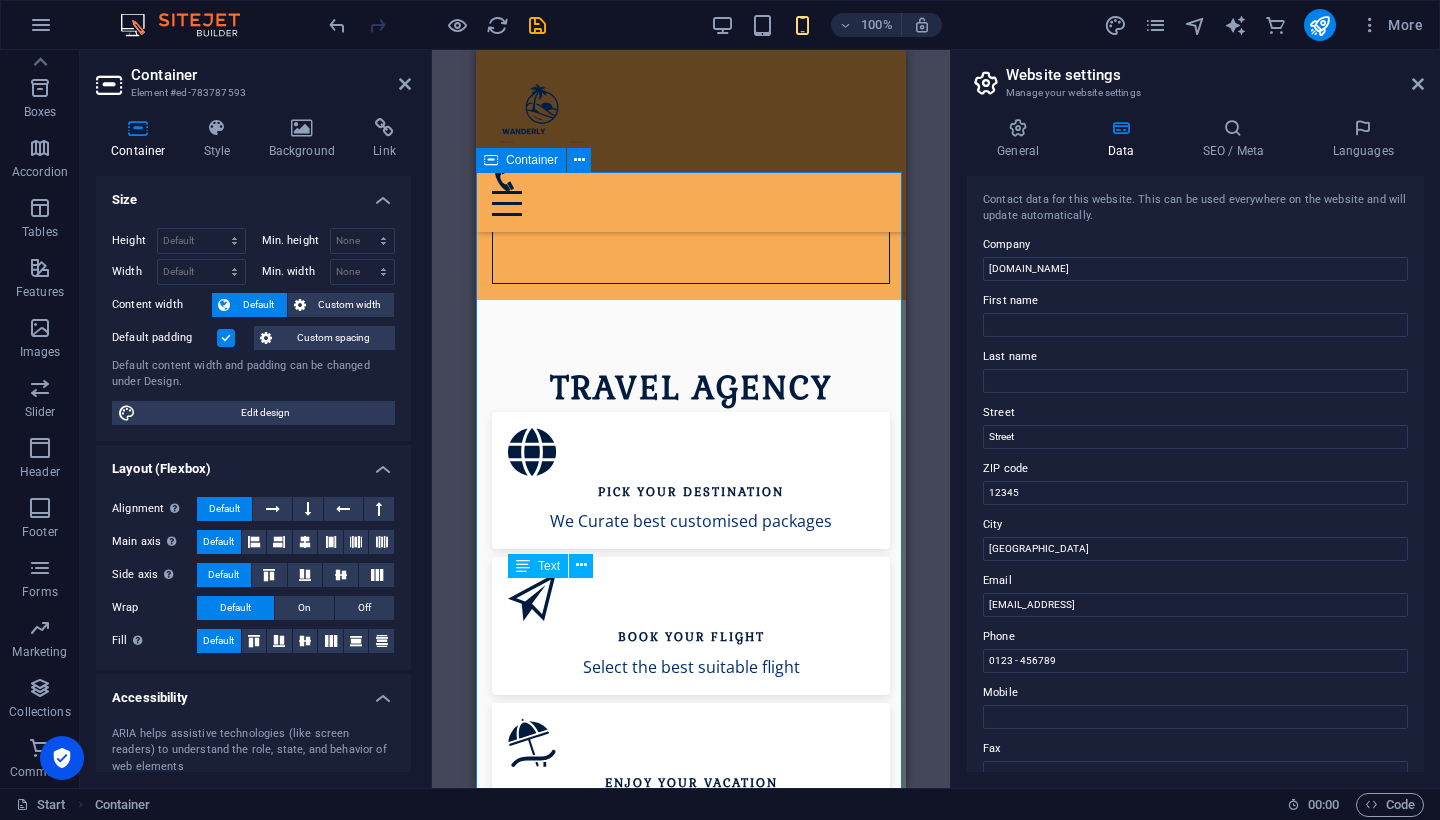 click on "Start Destinations Monthly Specials All Destinations Our promises to you Partners Contact No destination  is too far away
Destination
Maldives
Antarctica
China
Submit   I have read and understand the privacy policy. Nicht lesbar? Neu generieren  Travel Agency Pick your Destination We Curate best customised packages  Book your Flight Select the best suitable flight  Enjoy your Vacation Have the best vacation Nothing here for you? take a look at all our destinations. Destinations Our Promises to You Best-Price Guarantee Best Price for your customised needs  Shuttleservice always included Airport Transfers always included  Contact
Destination
Maldives
Antarctica
China
I have read and understand the privacy policy. Nicht lesbar? Neu generieren Submit Address 7/3 KVD towers, Old Madras road, 100ft Road Junction, Indiranagar, Bengaluru.  Phone Phone:  +91 83102 75582 Contact contact@wanderlyescape.com Legal Notice  |  Privacy" at bounding box center (691, 1550) 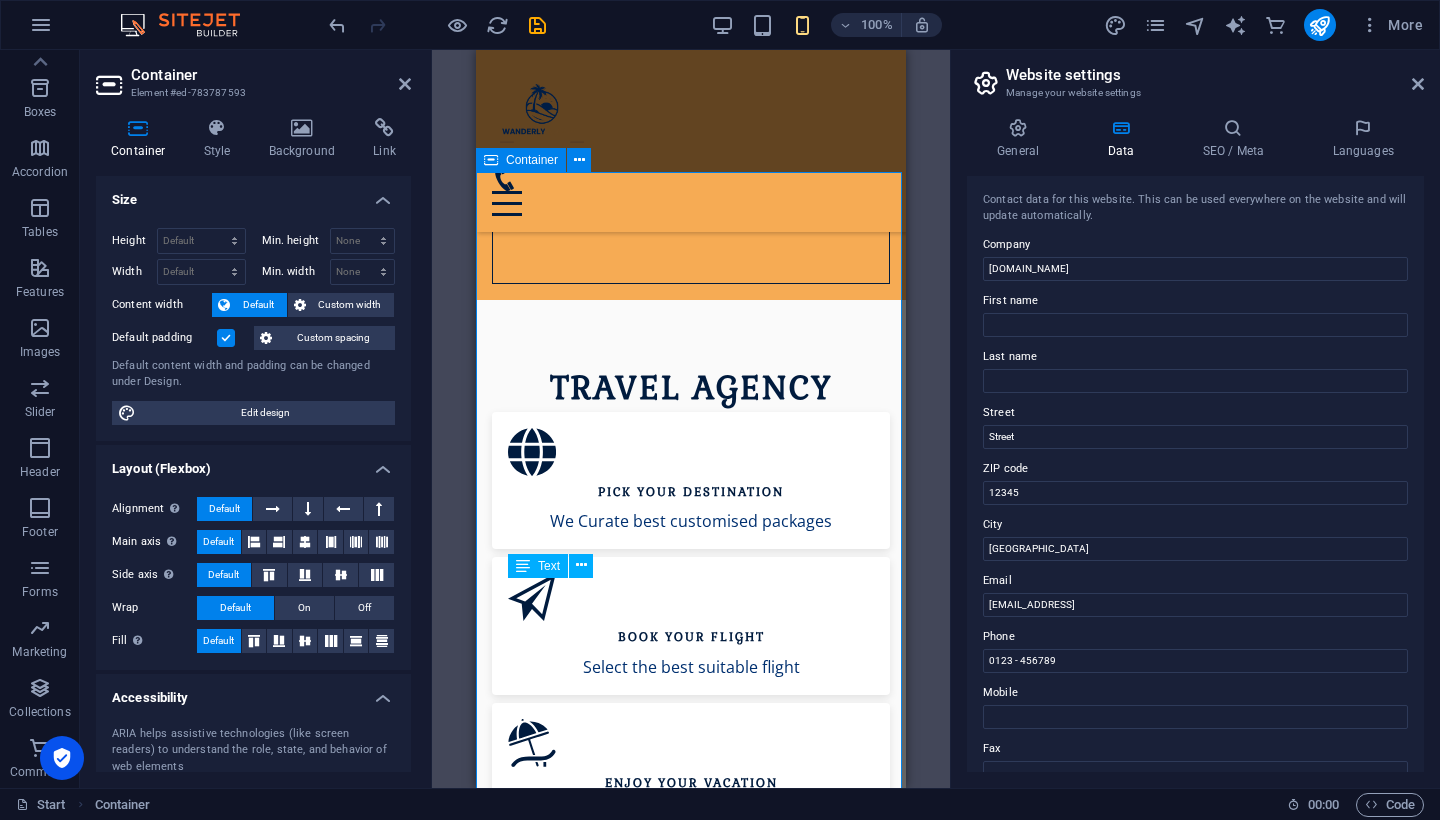 scroll, scrollTop: 903, scrollLeft: 0, axis: vertical 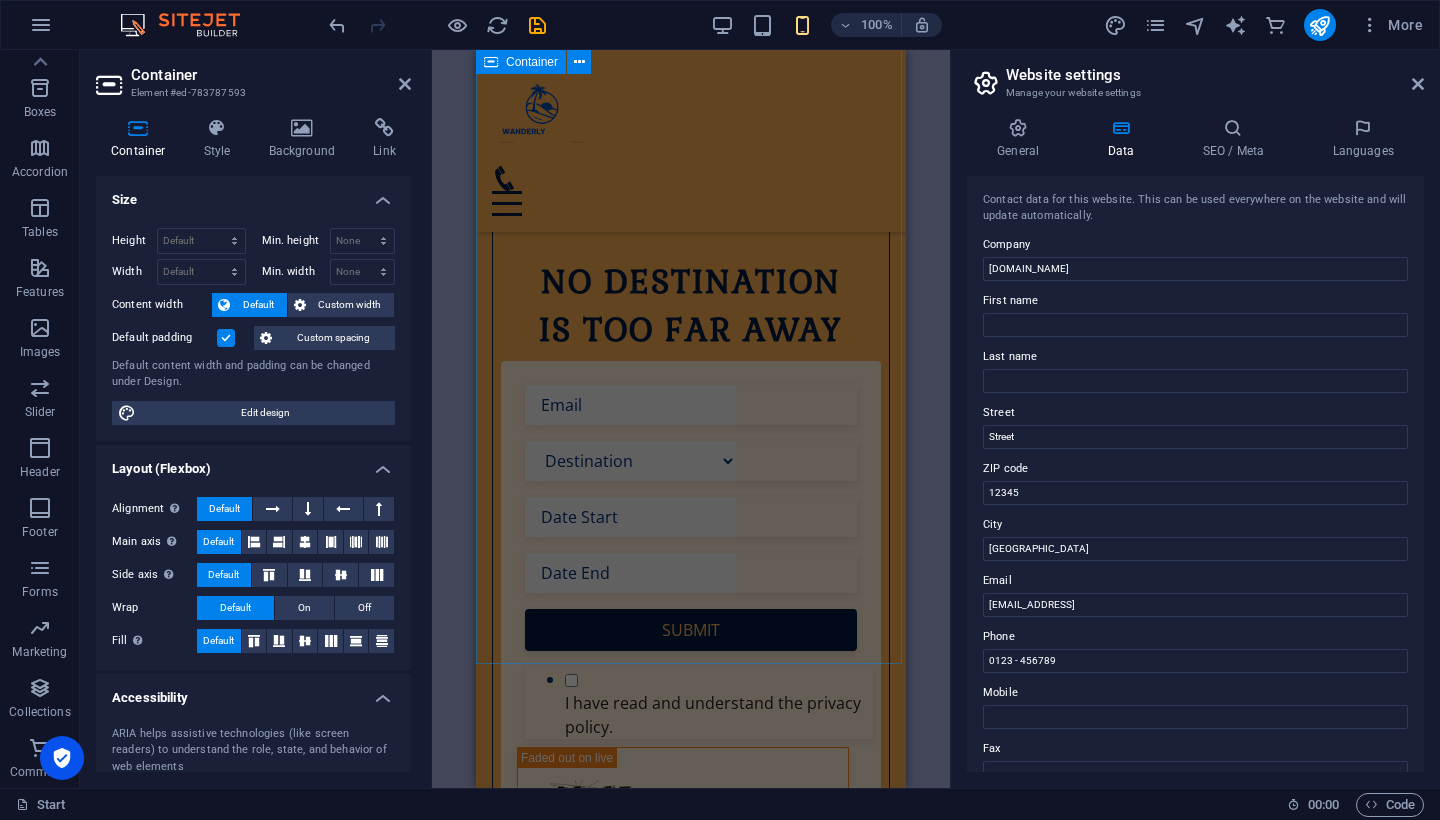 click on "Travel Agency Pick your Destination We Curate best customised packages  Book your Flight Select the best suitable flight  Enjoy your Vacation Have the best vacation" at bounding box center (691, 1300) 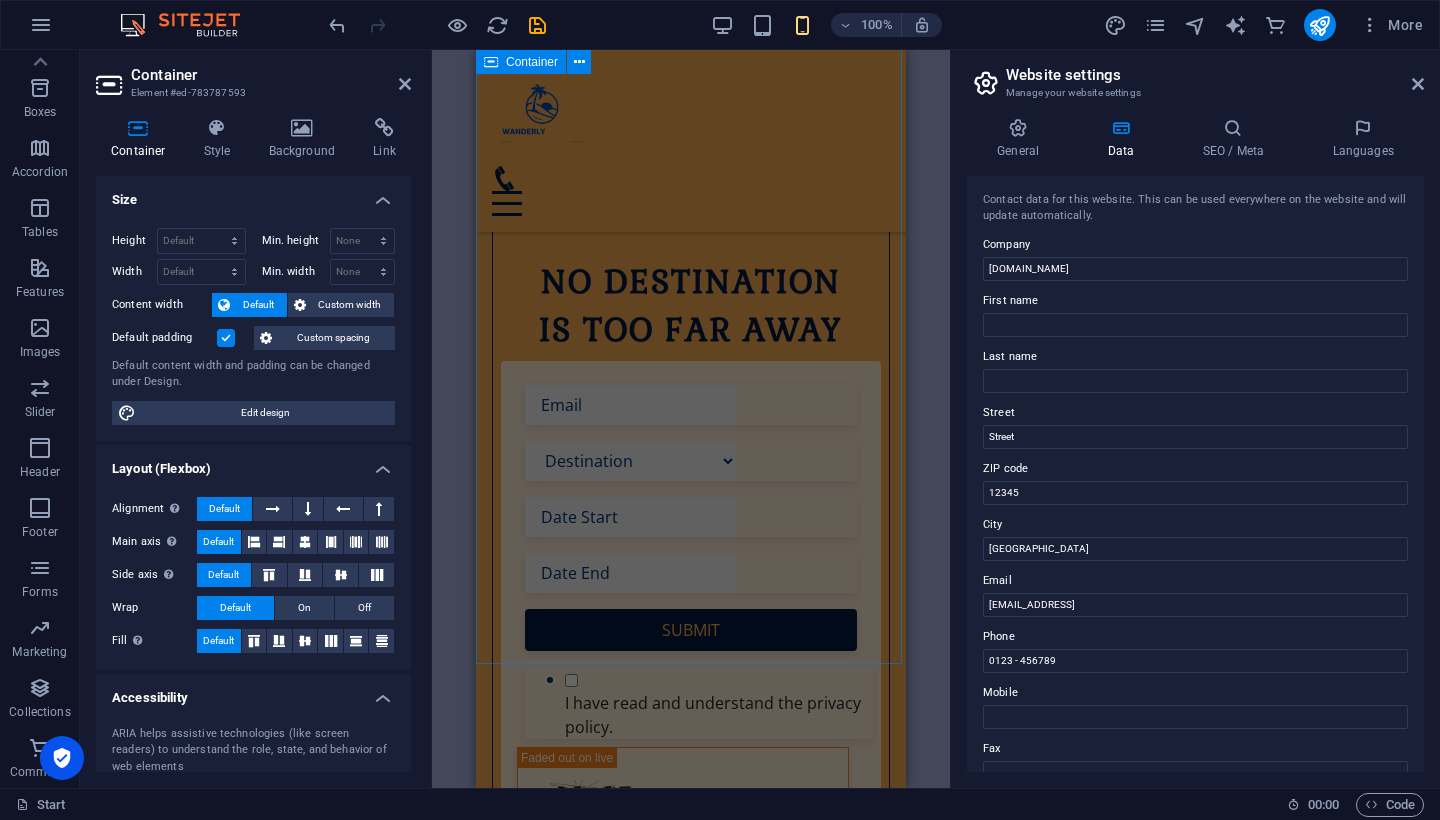 click on "Travel Agency Pick your Destination We Curate best customised packages  Book your Flight Select the best suitable flight  Enjoy your Vacation Have the best vacation" at bounding box center (691, 1300) 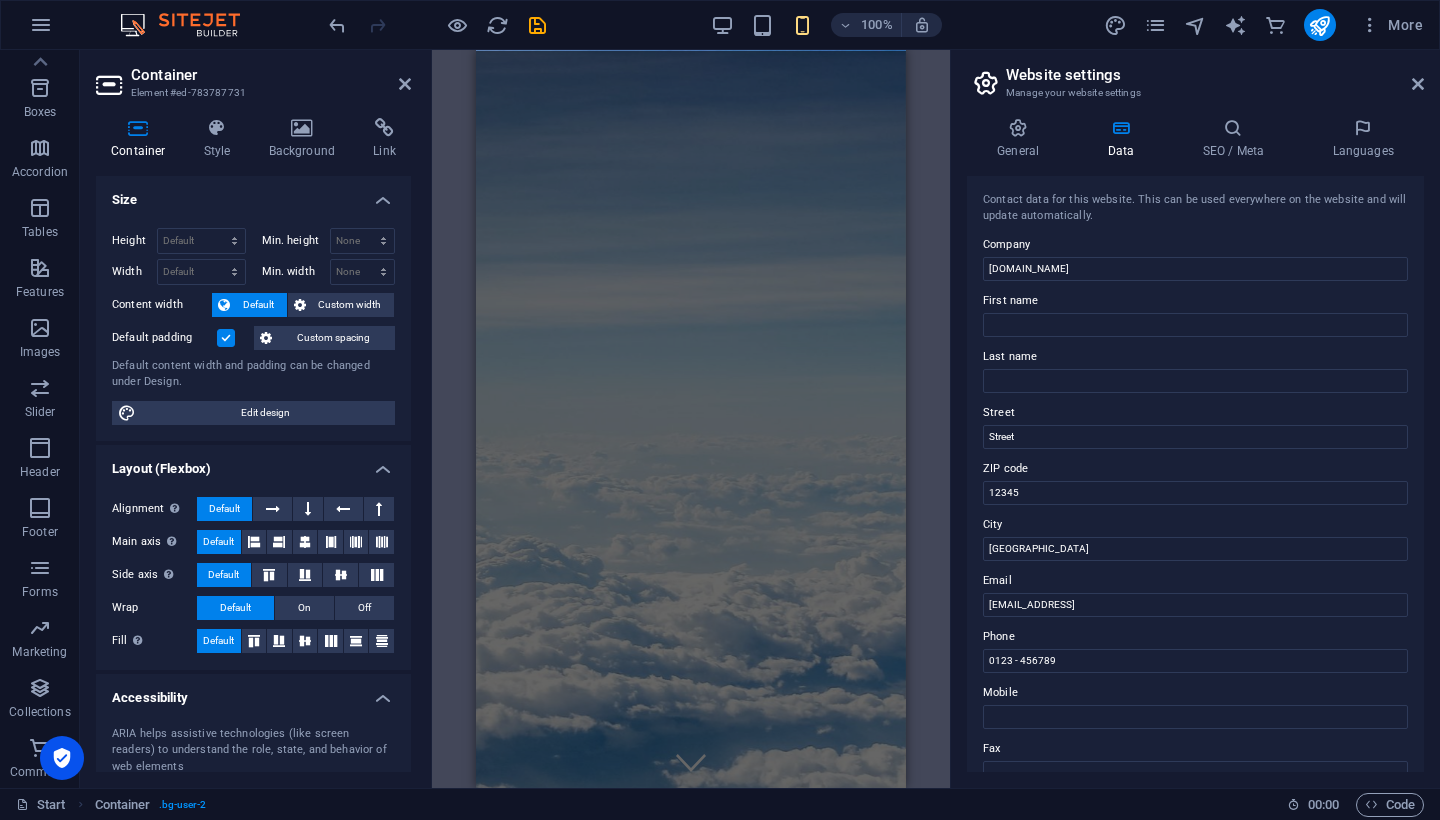 scroll, scrollTop: 0, scrollLeft: 0, axis: both 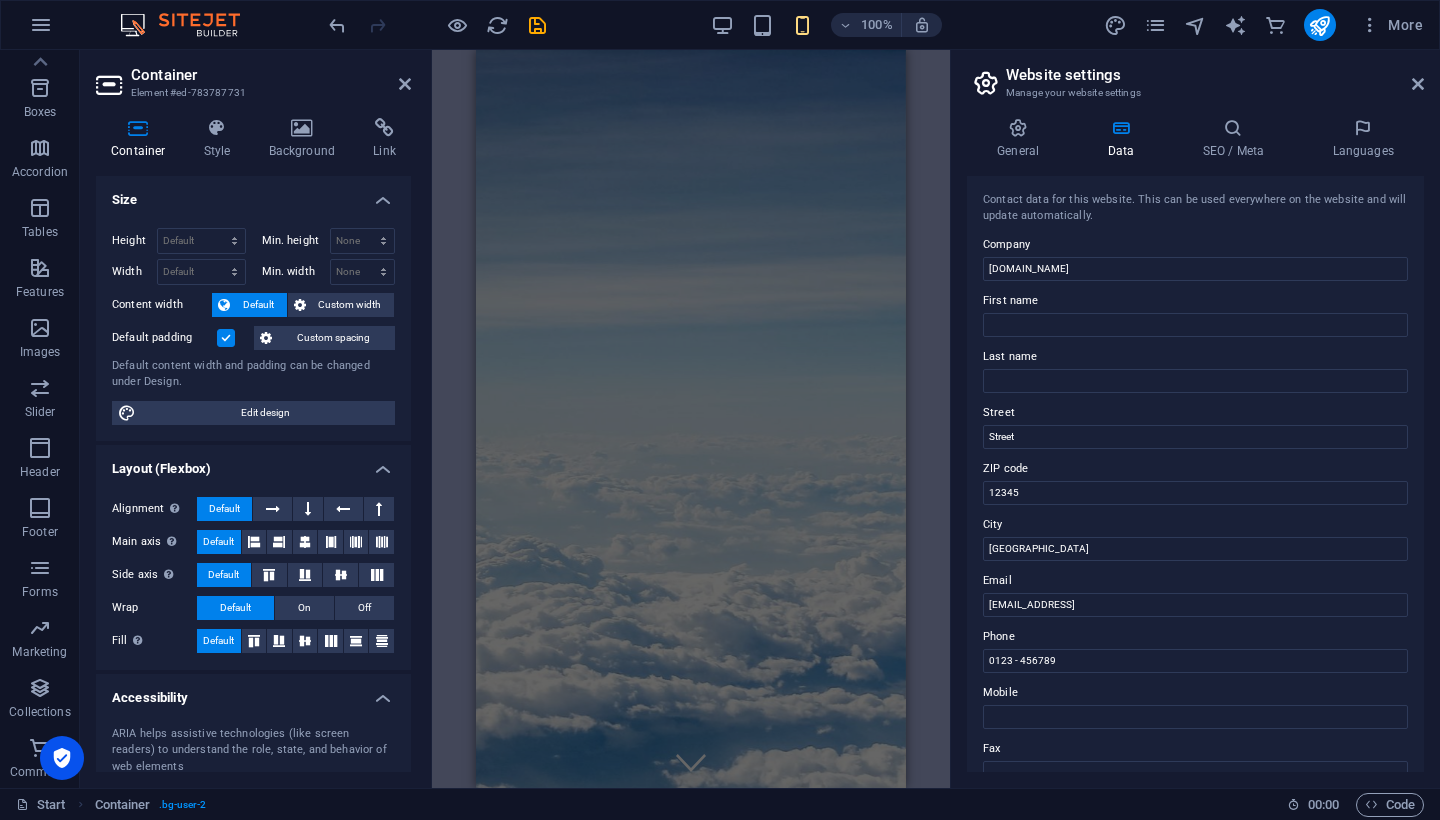 click on "Start Destinations Monthly Specials All Destinations Our promises to you Partners Contact" at bounding box center [691, 1116] 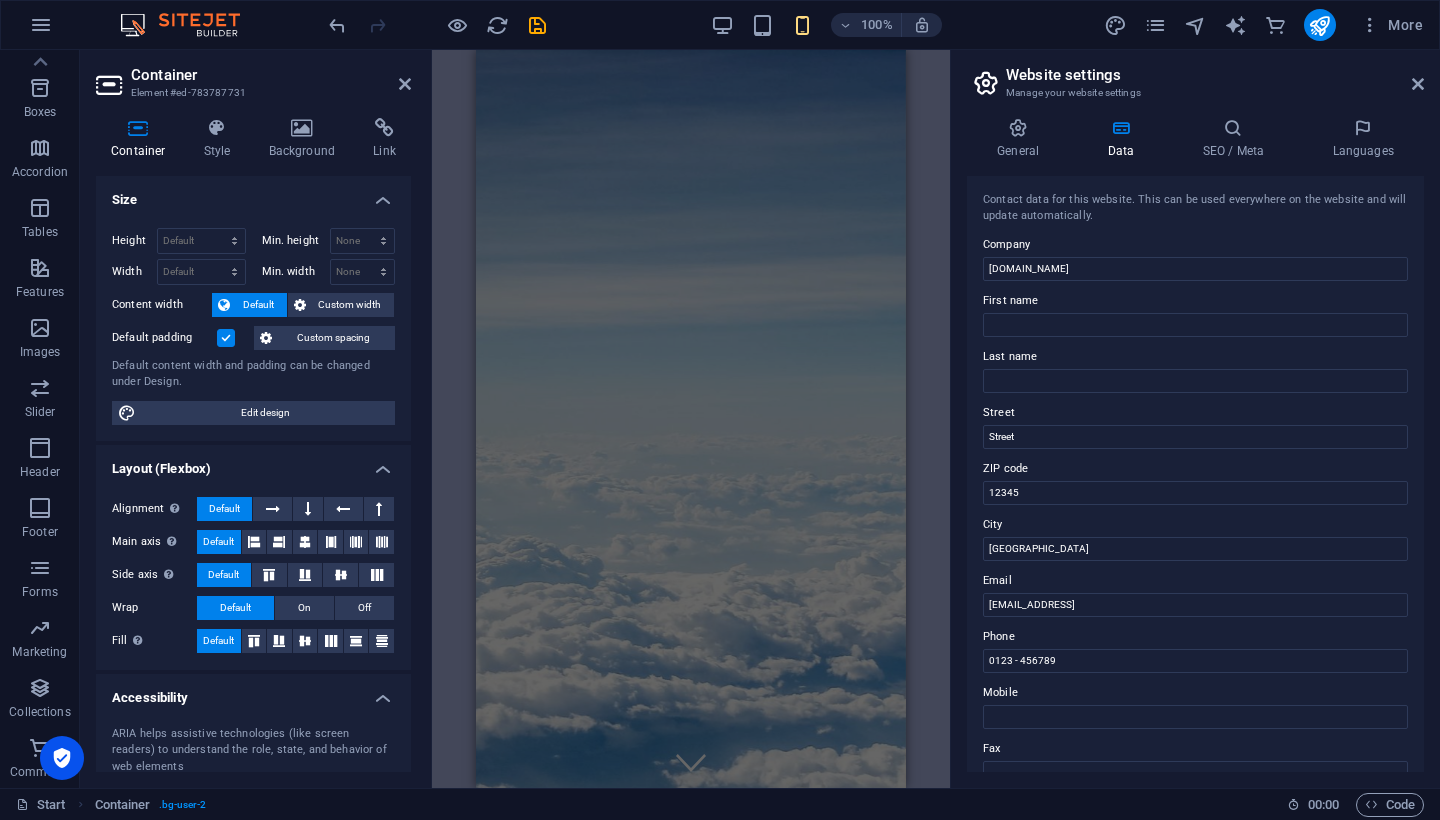 click on "Start Destinations Monthly Specials All Destinations Our promises to you Partners Contact" at bounding box center (691, 1116) 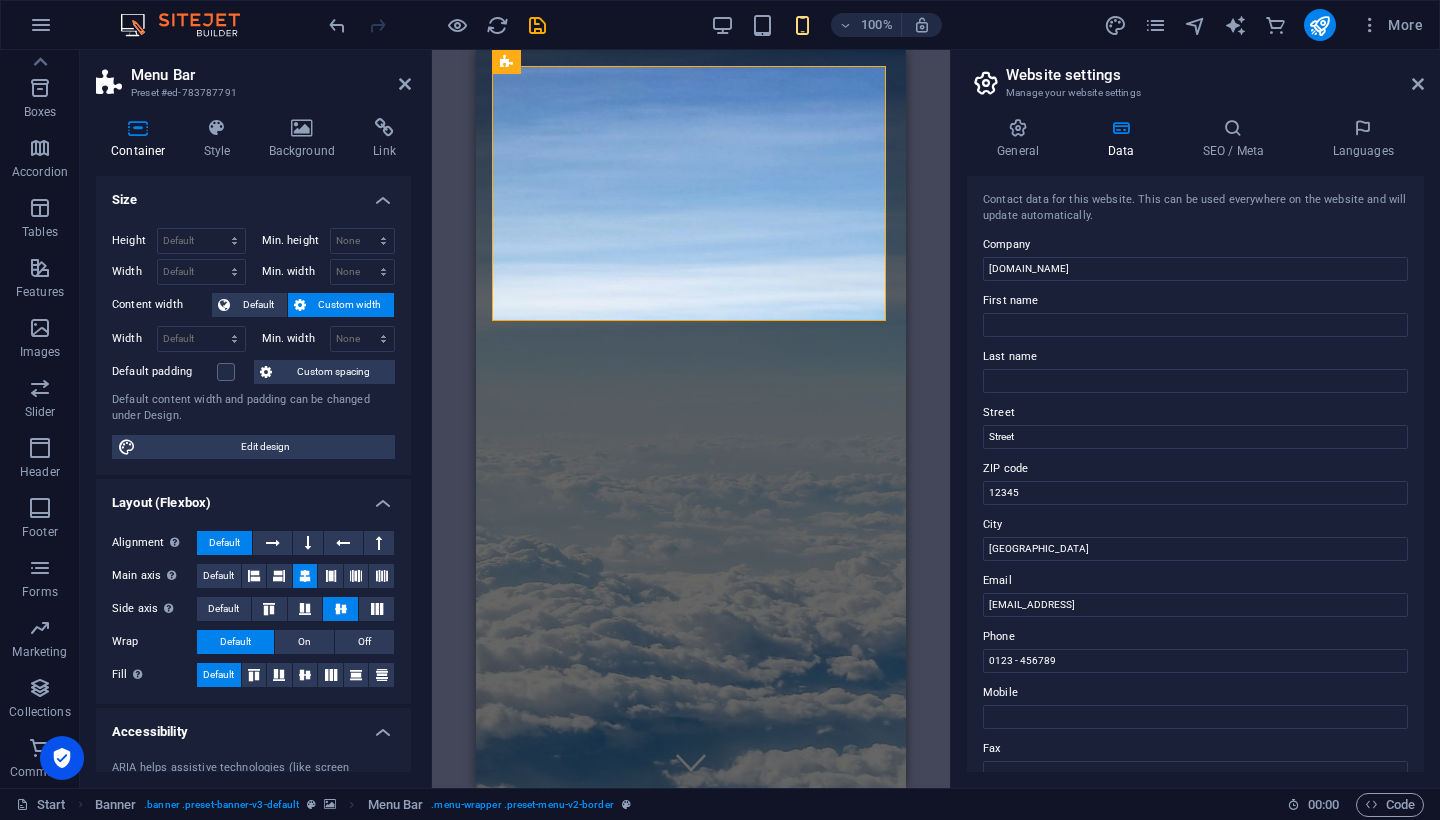 click on "Drag here to replace the existing content. Press “Ctrl” if you want to create a new element.
H1   Container   Container   Banner   Icon   Form button   Container   Banner   Preset   Preset   Form   Checkbox   Container   Preset   Banner   Captcha   Text   Banner   Menu Bar   Banner   Image   Spacer   Menu   Container   HTML   Container   Icon   Date   Dropdown   H2   Container   Container   Preset   Container   H3   Container   Preset   Container   Icon   Container   H3   Container   Text   Text   Container   Text   Container   Container   Text   Preset   Preset   Container   Preset   Container   Container   Container   Icon   Preset   Container   Preset   Container   Text   H3   Container   Container   Text   H3   Container   Image   Container   H3   Text   Textarea   Container   Preset   Preset   Form   Checkbox   Captcha   Image   Container   Preset   Image   Date   Dropdown   Preset   Form   Input   Image   Image   H2   H2   Container   Placeholder   Text   Preset   Container" at bounding box center (691, 419) 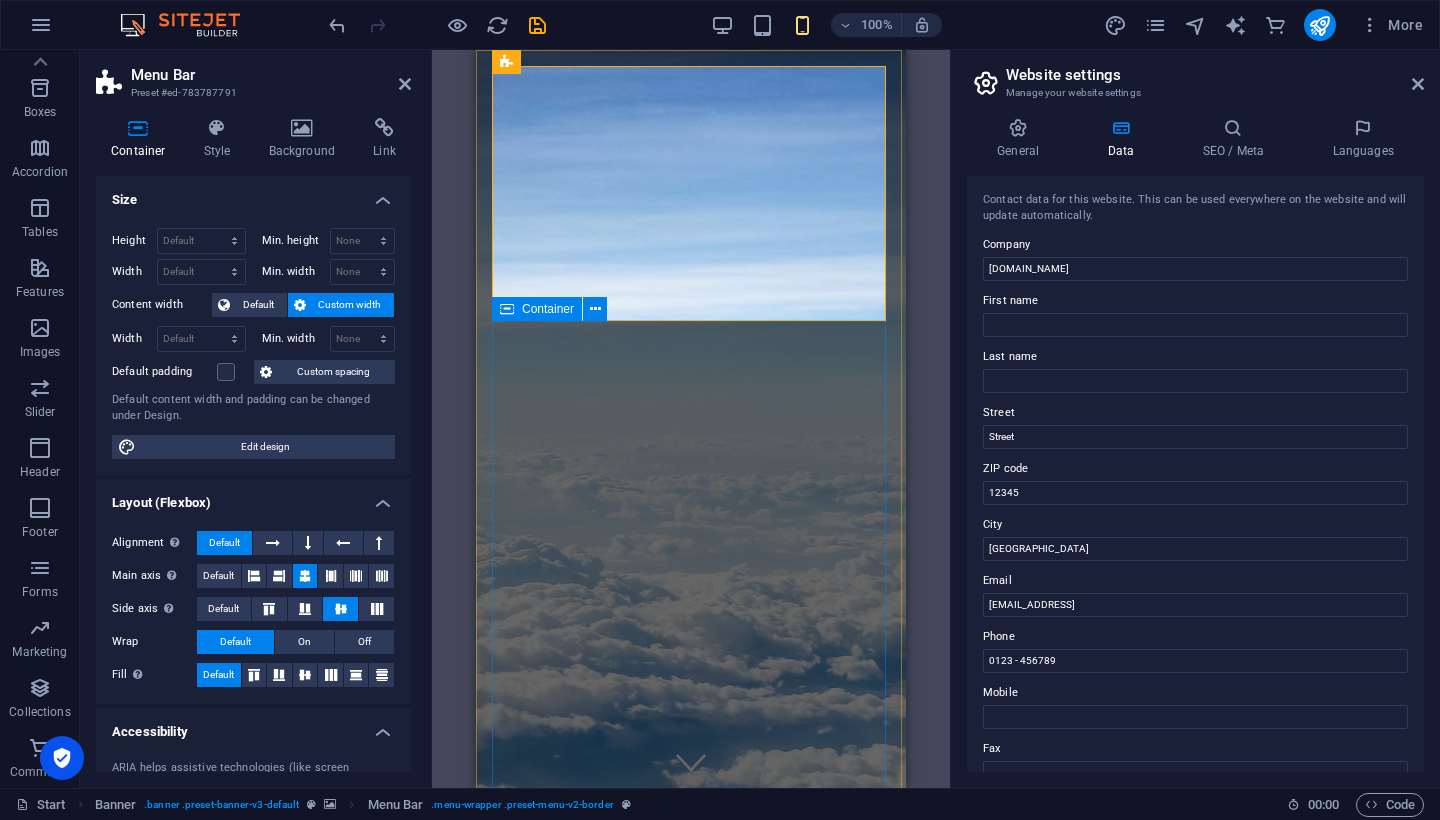 click on "No destination  is too far away
Destination
Maldives
Antarctica
China
Submit   I have read and understand the privacy policy. Nicht lesbar? Neu generieren" at bounding box center [691, 1663] 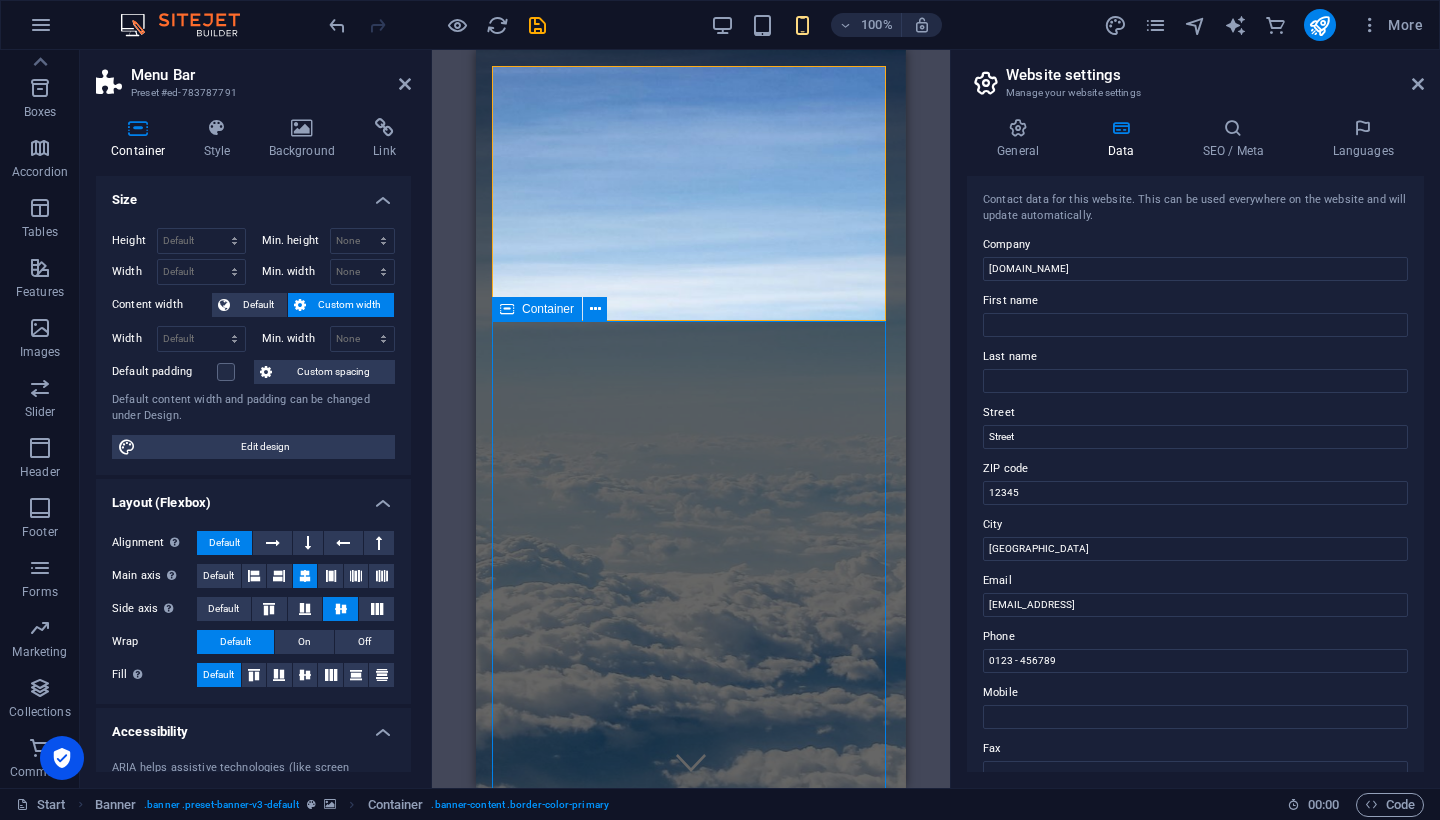 click on "No destination  is too far away
Destination
Maldives
Antarctica
China
Submit   I have read and understand the privacy policy. Nicht lesbar? Neu generieren" at bounding box center [691, 1663] 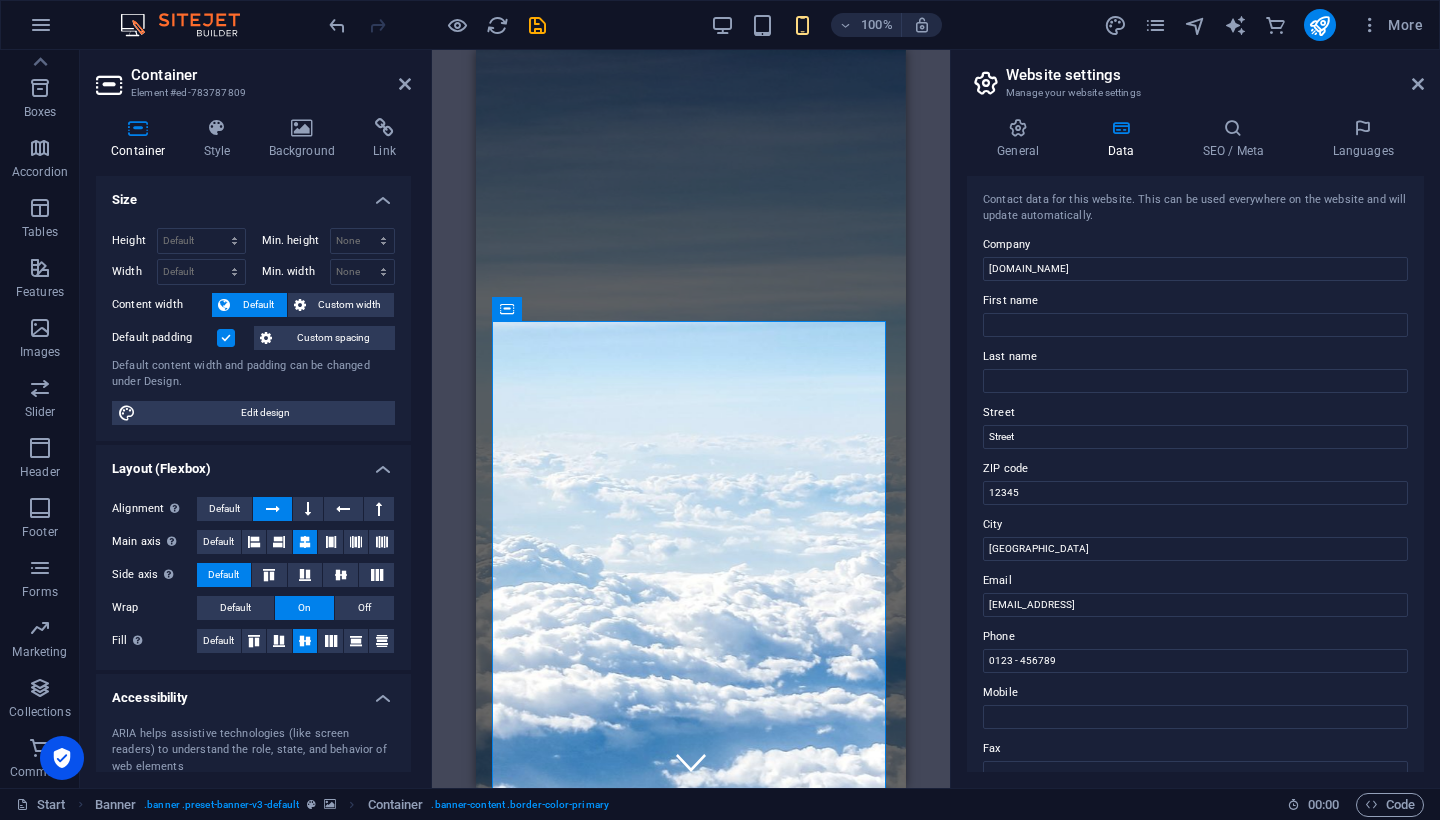 click at bounding box center (691, 499) 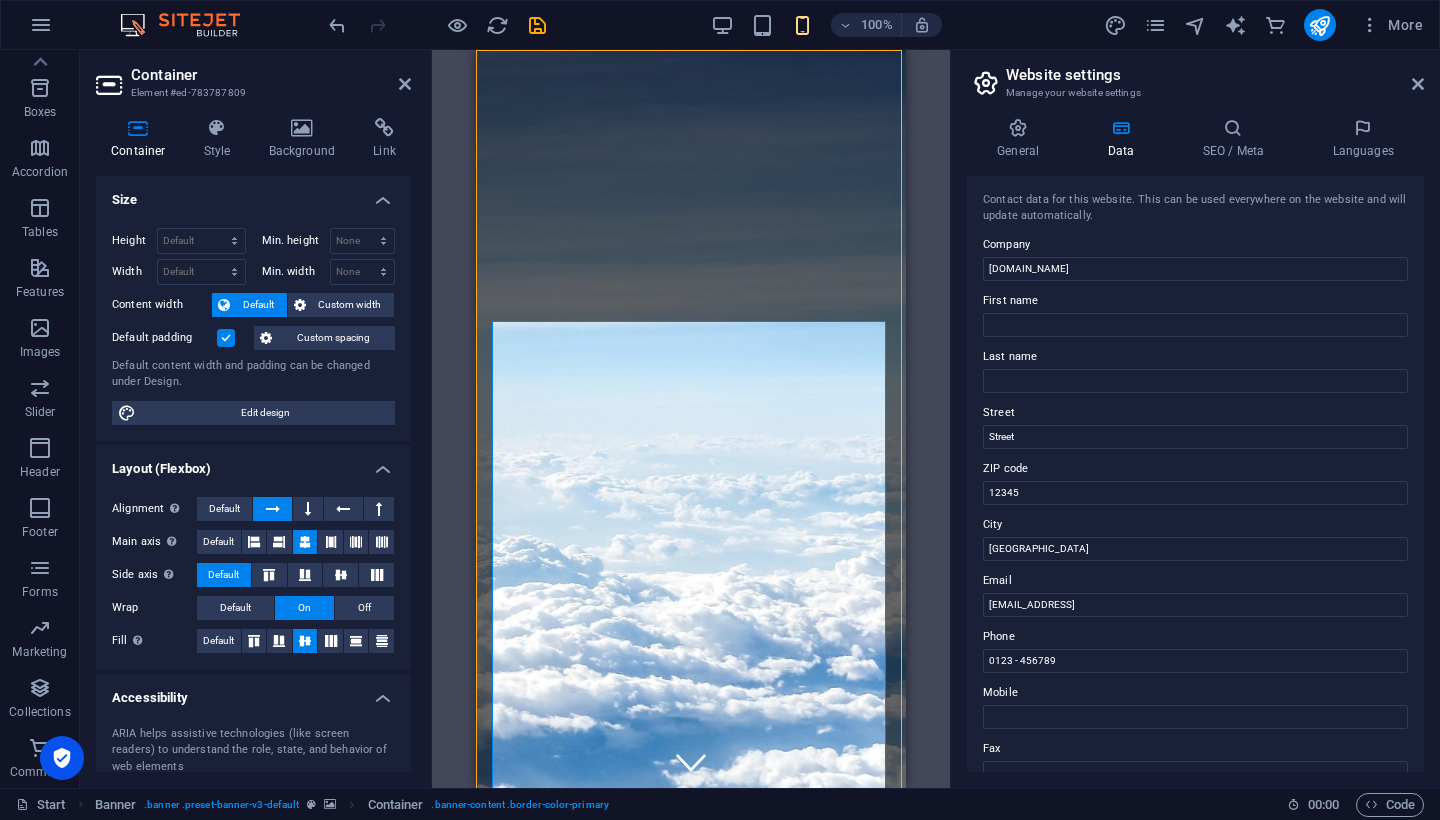 click at bounding box center [691, 499] 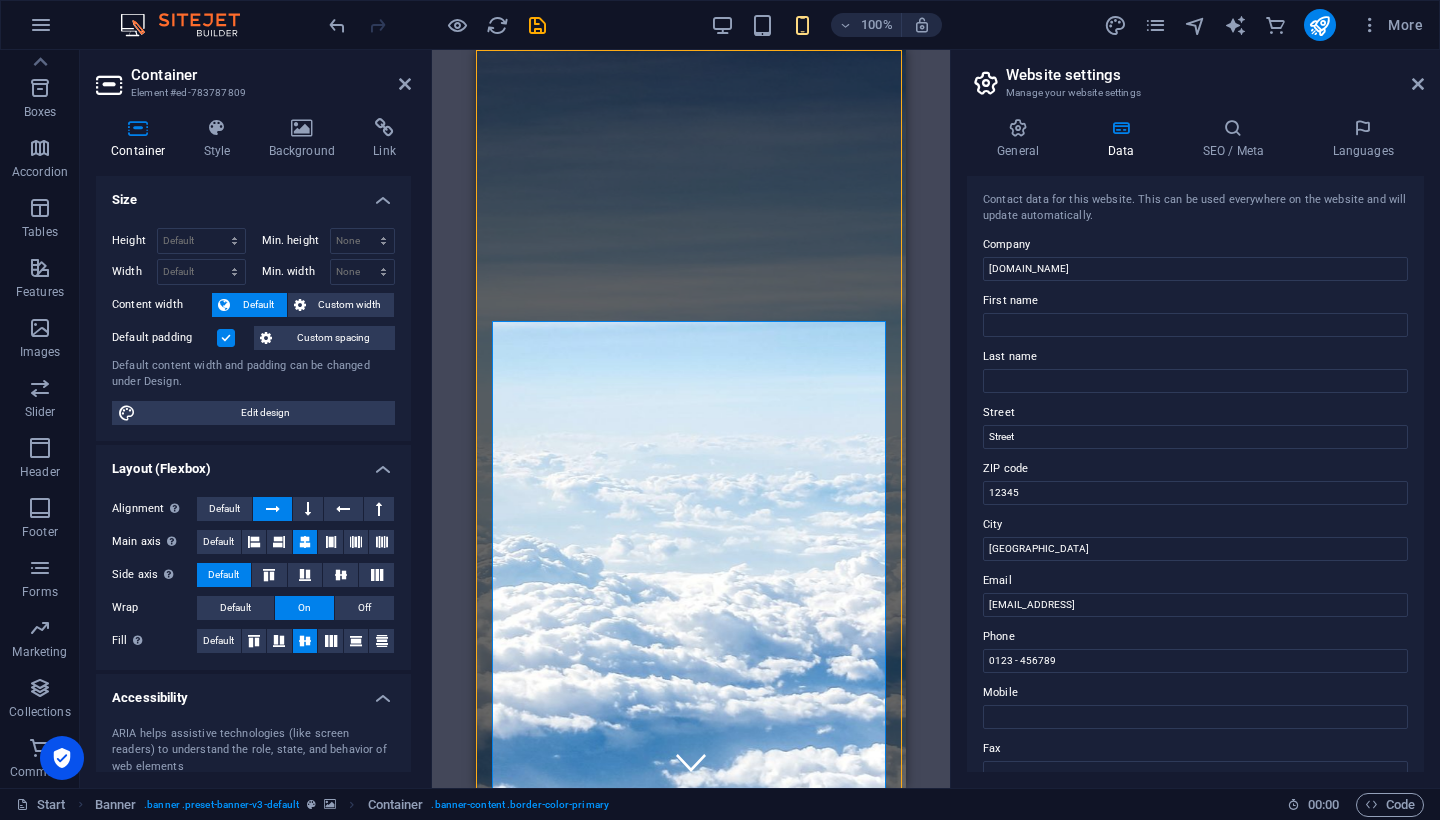 select on "vh" 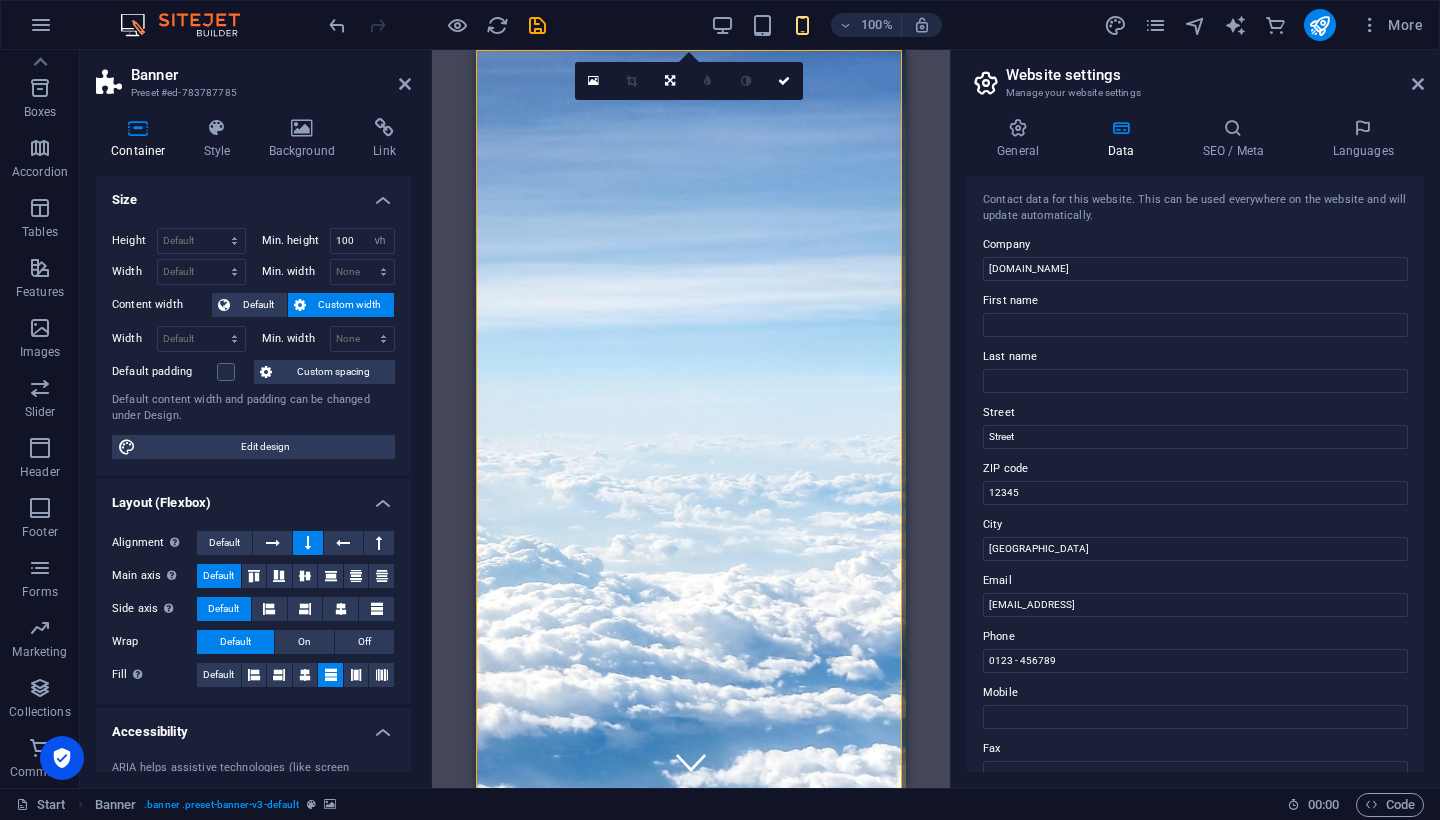 click at bounding box center (691, 499) 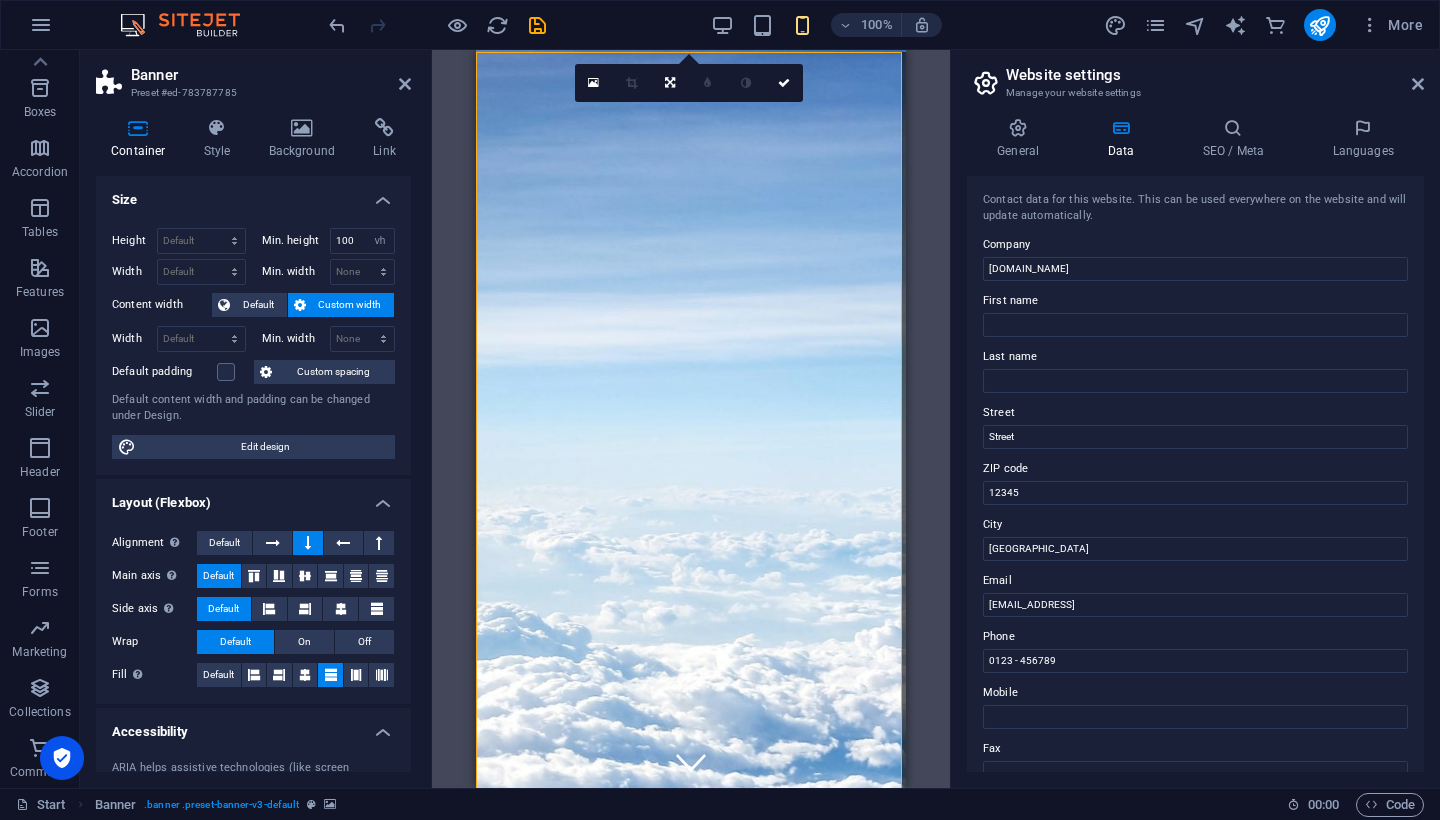 scroll, scrollTop: 0, scrollLeft: 0, axis: both 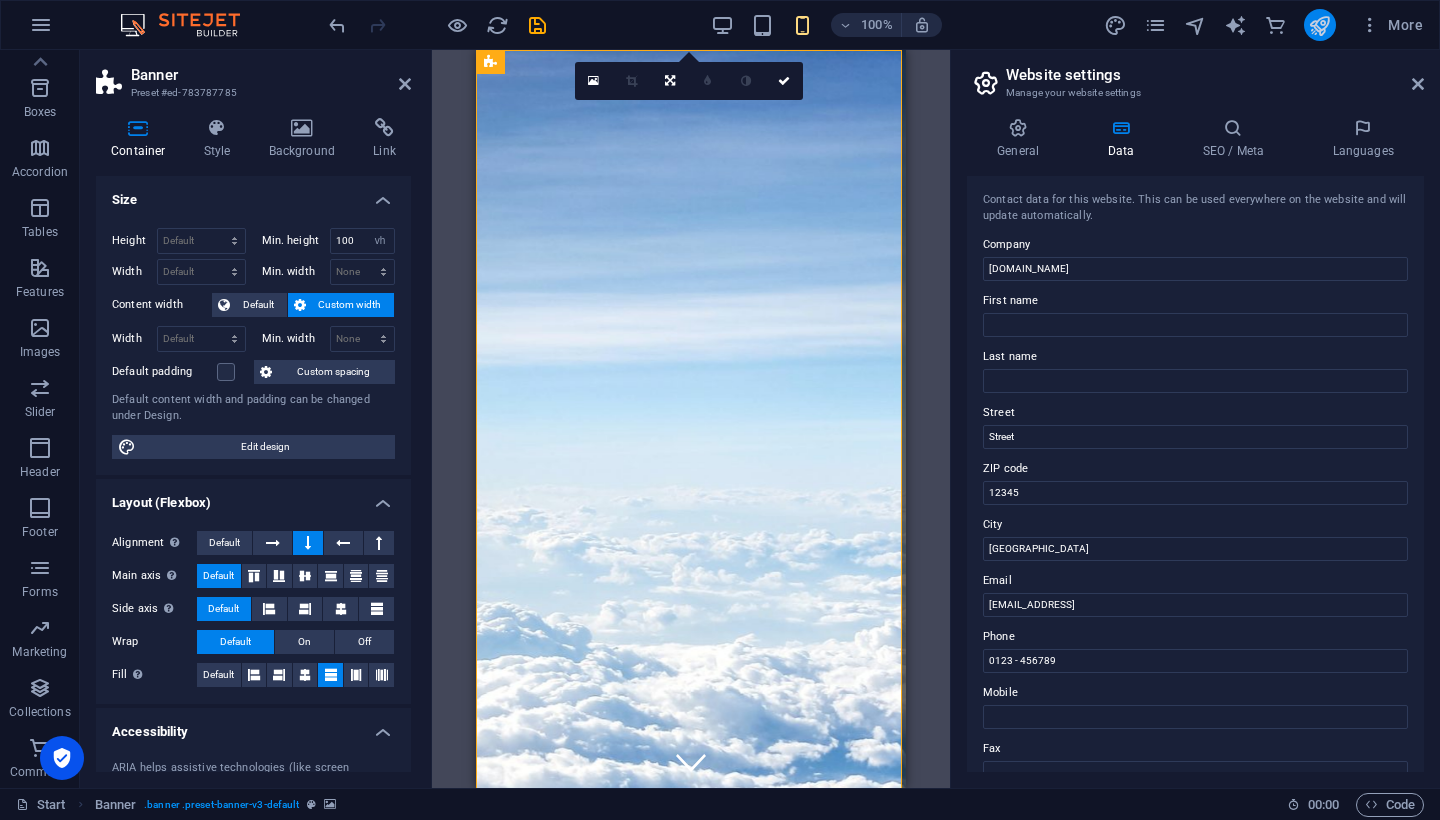 click at bounding box center [1319, 25] 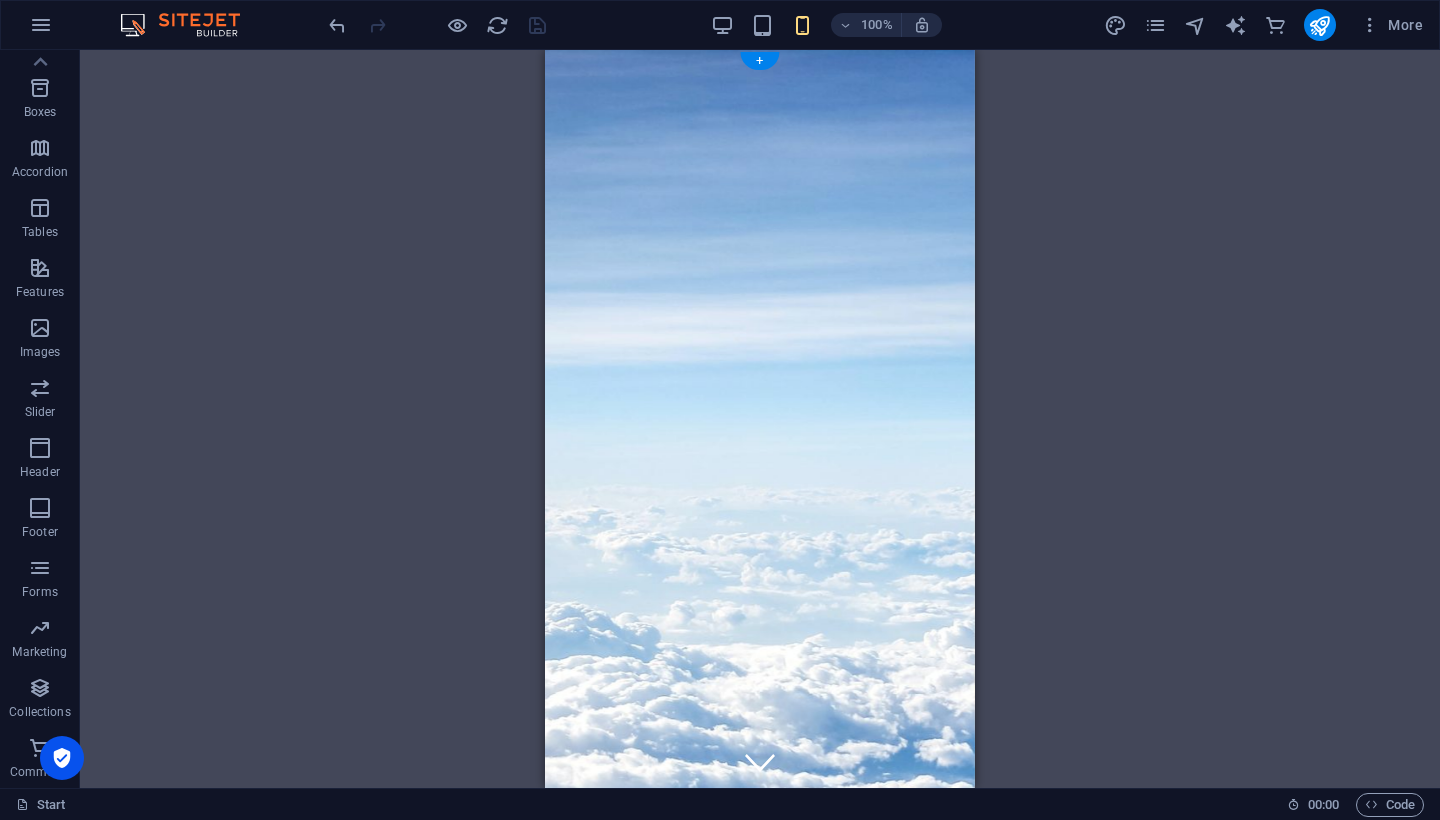 scroll, scrollTop: 0, scrollLeft: 0, axis: both 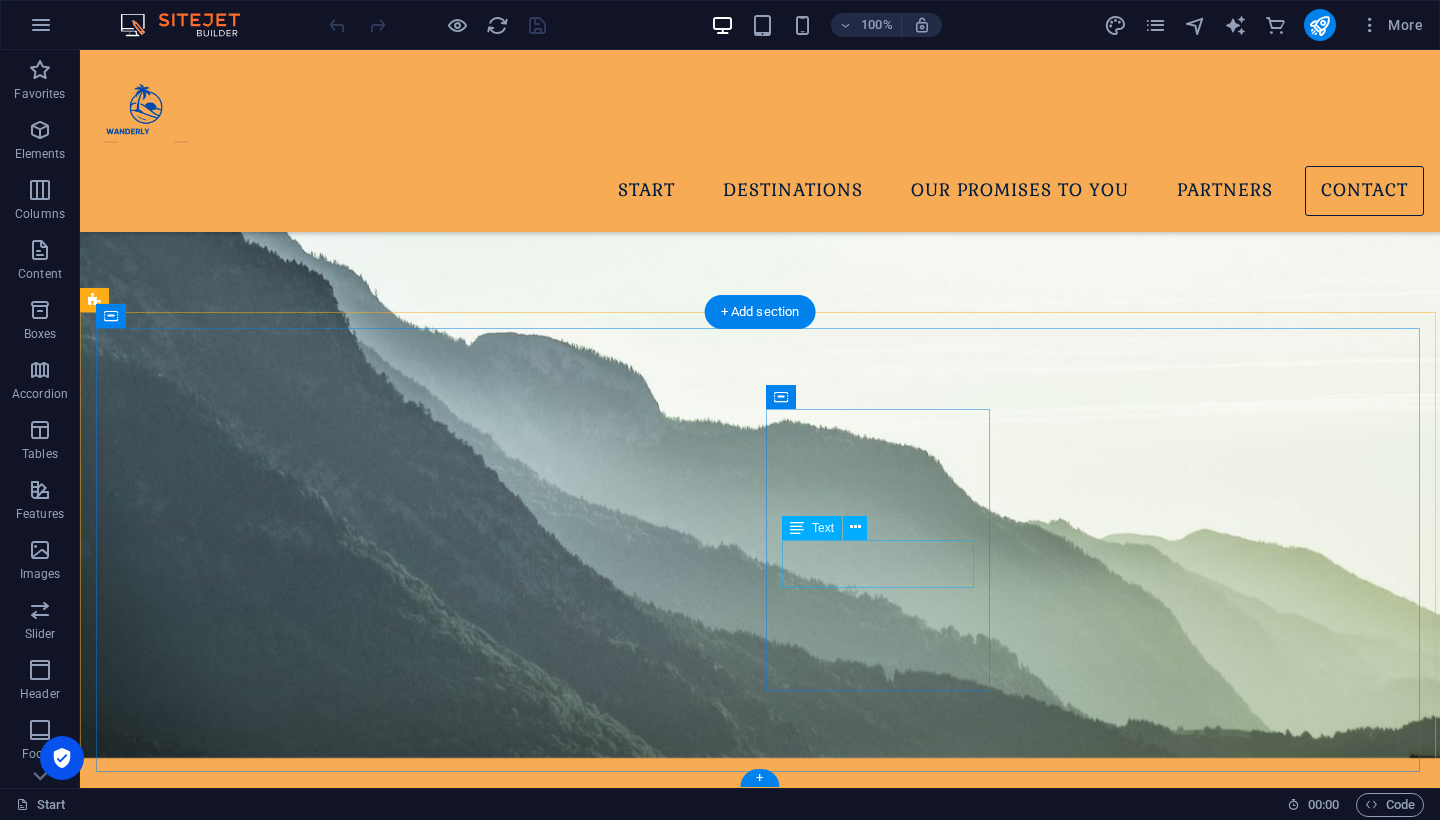 click on "Phone:  0123 - 456789 +91 83102 75582" at bounding box center (585, 3579) 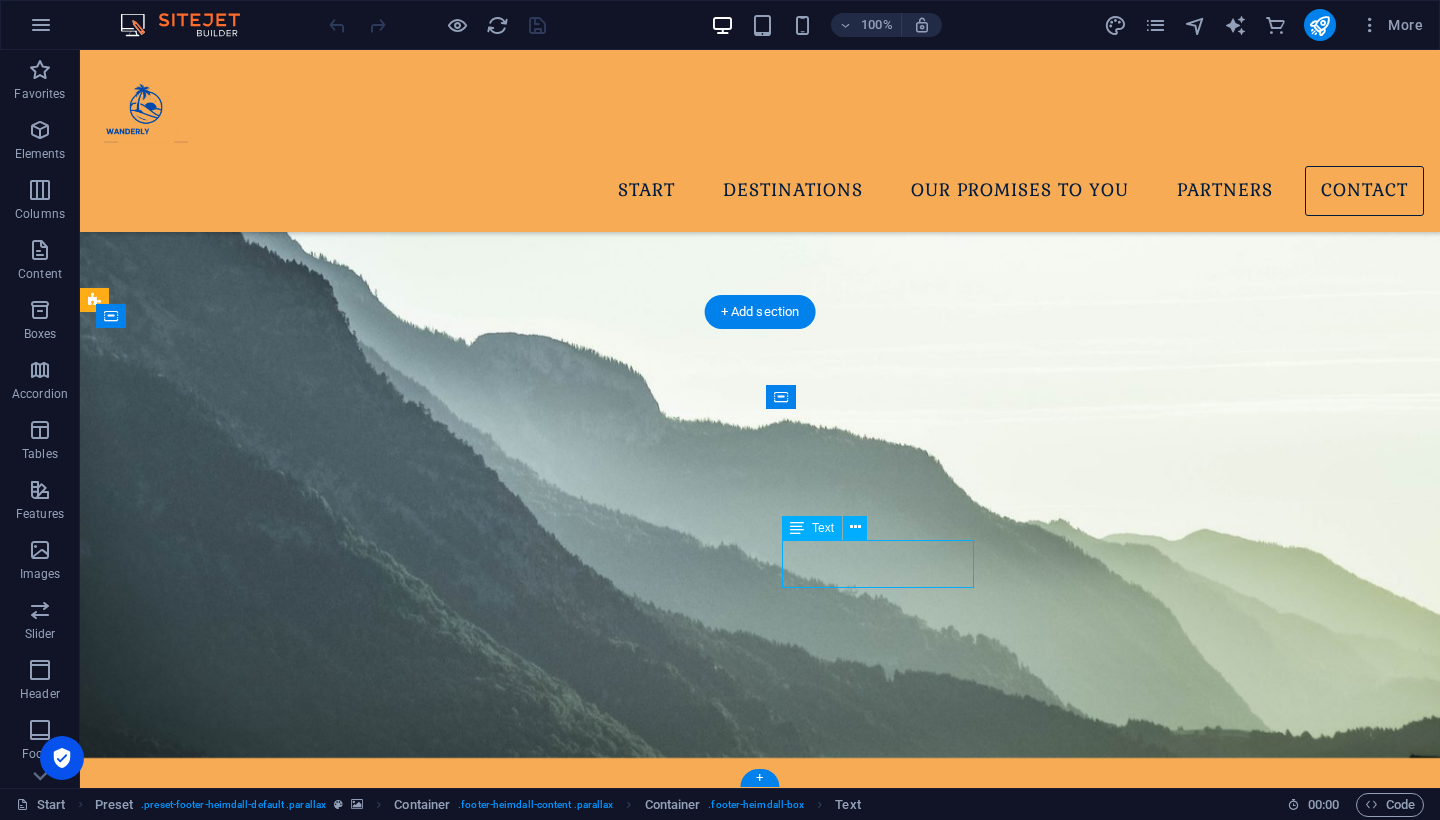 click on "Phone:  0123 - 456789 +91 83102 75582" at bounding box center (585, 3579) 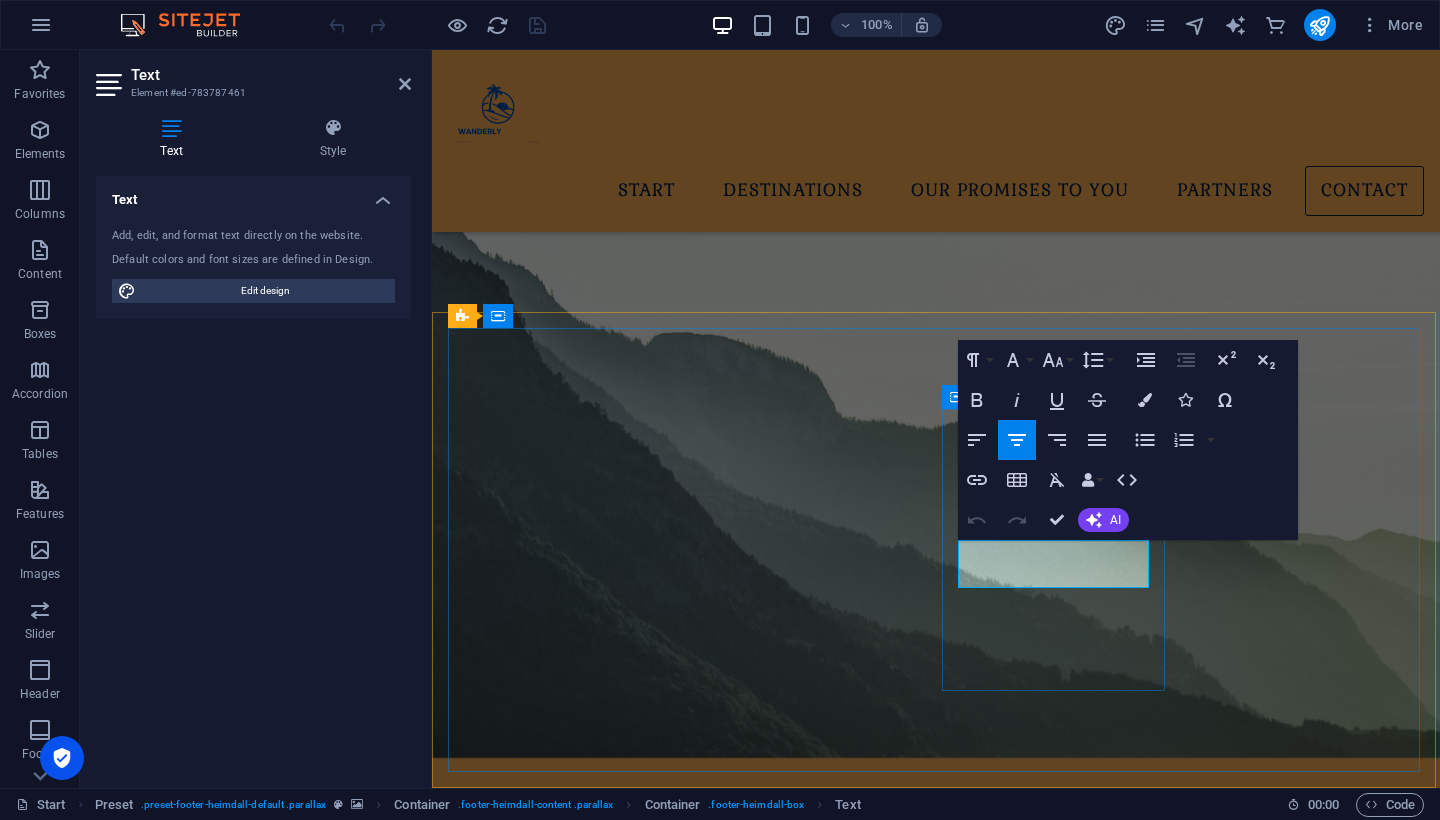 click on "0123 - 456789" 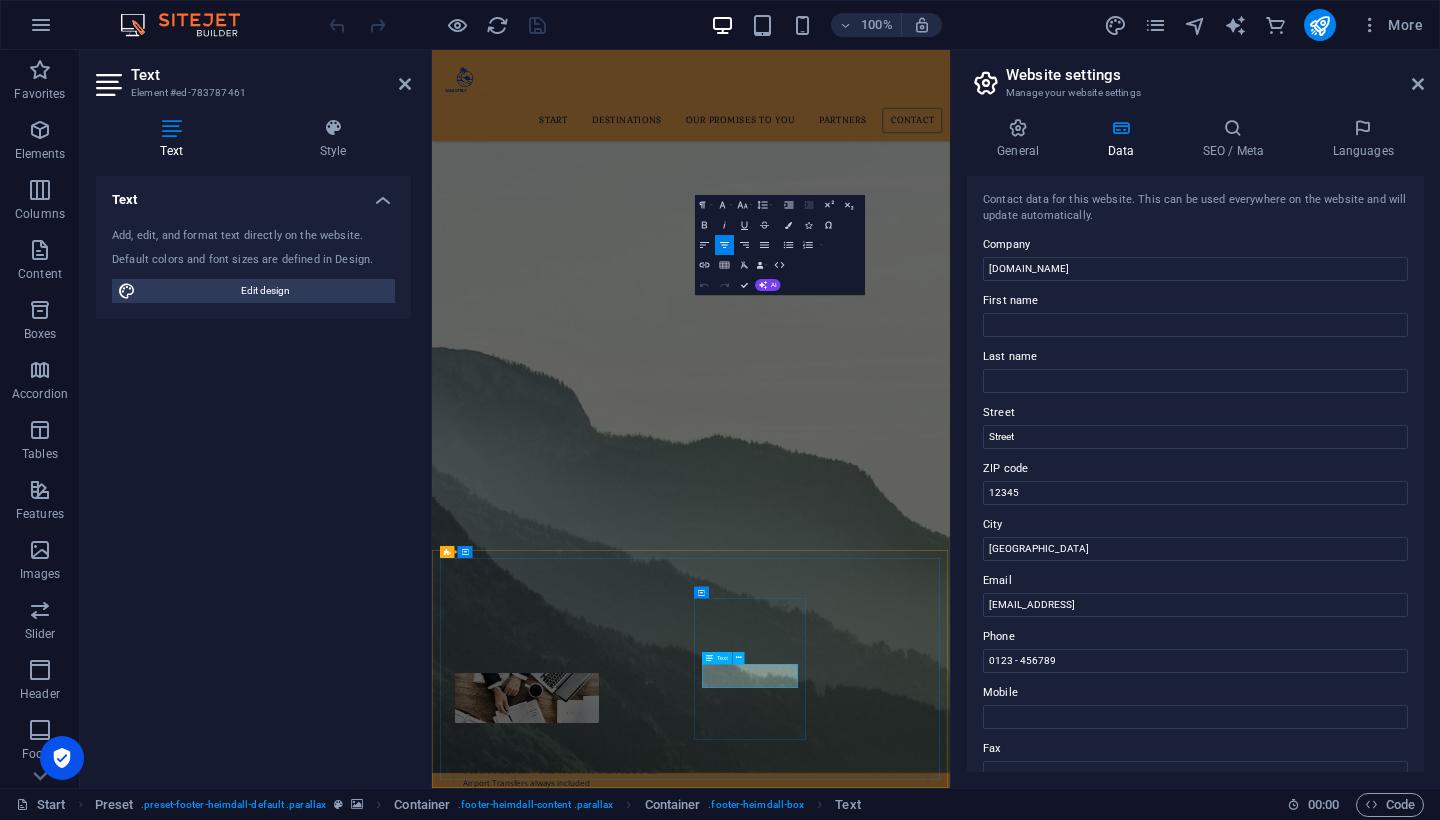click on "Berlin" at bounding box center (1195, 549) 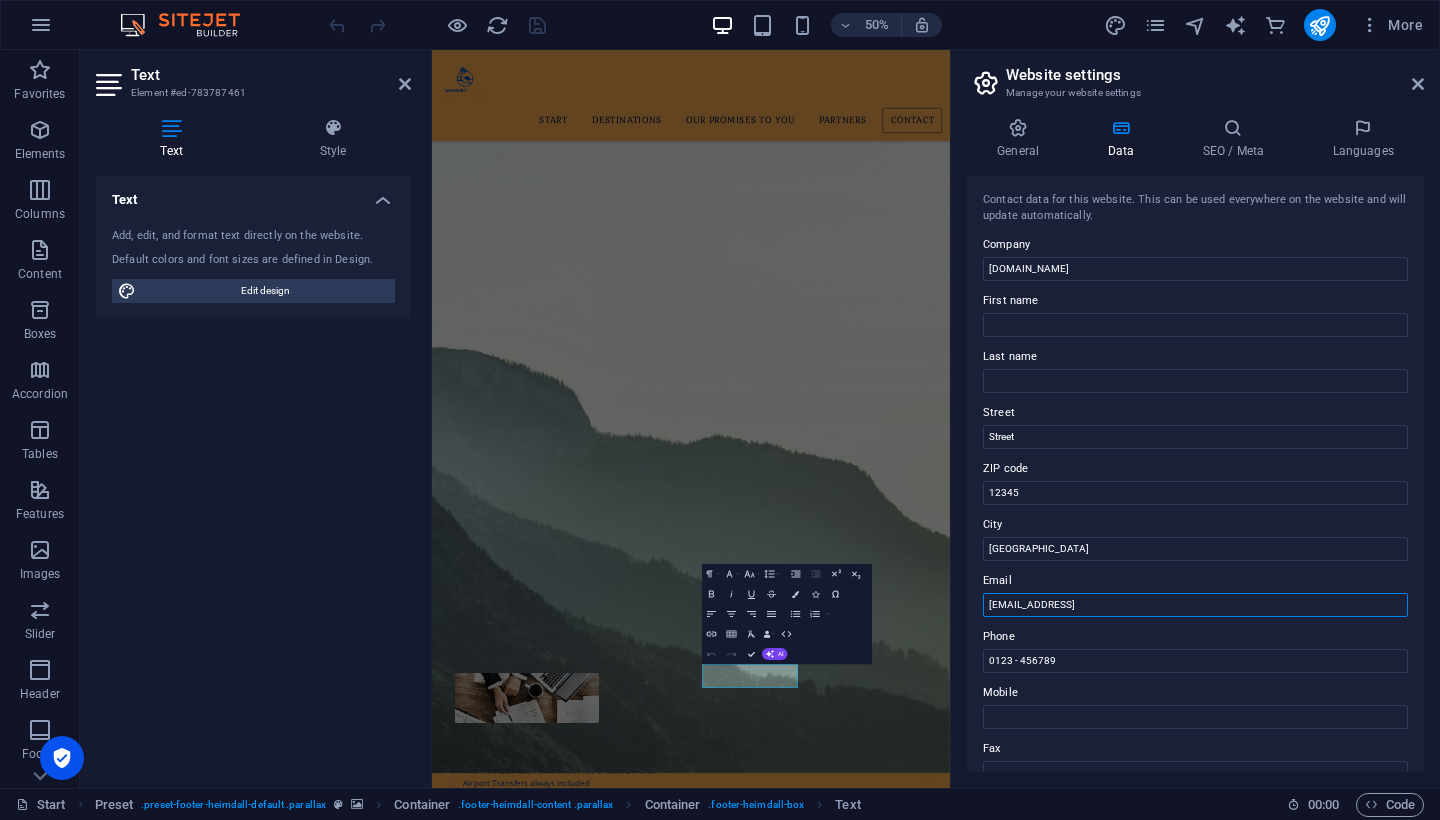 click on "75398ea36491ef69b438370fe44fd4@cpanel.local" at bounding box center (1195, 605) 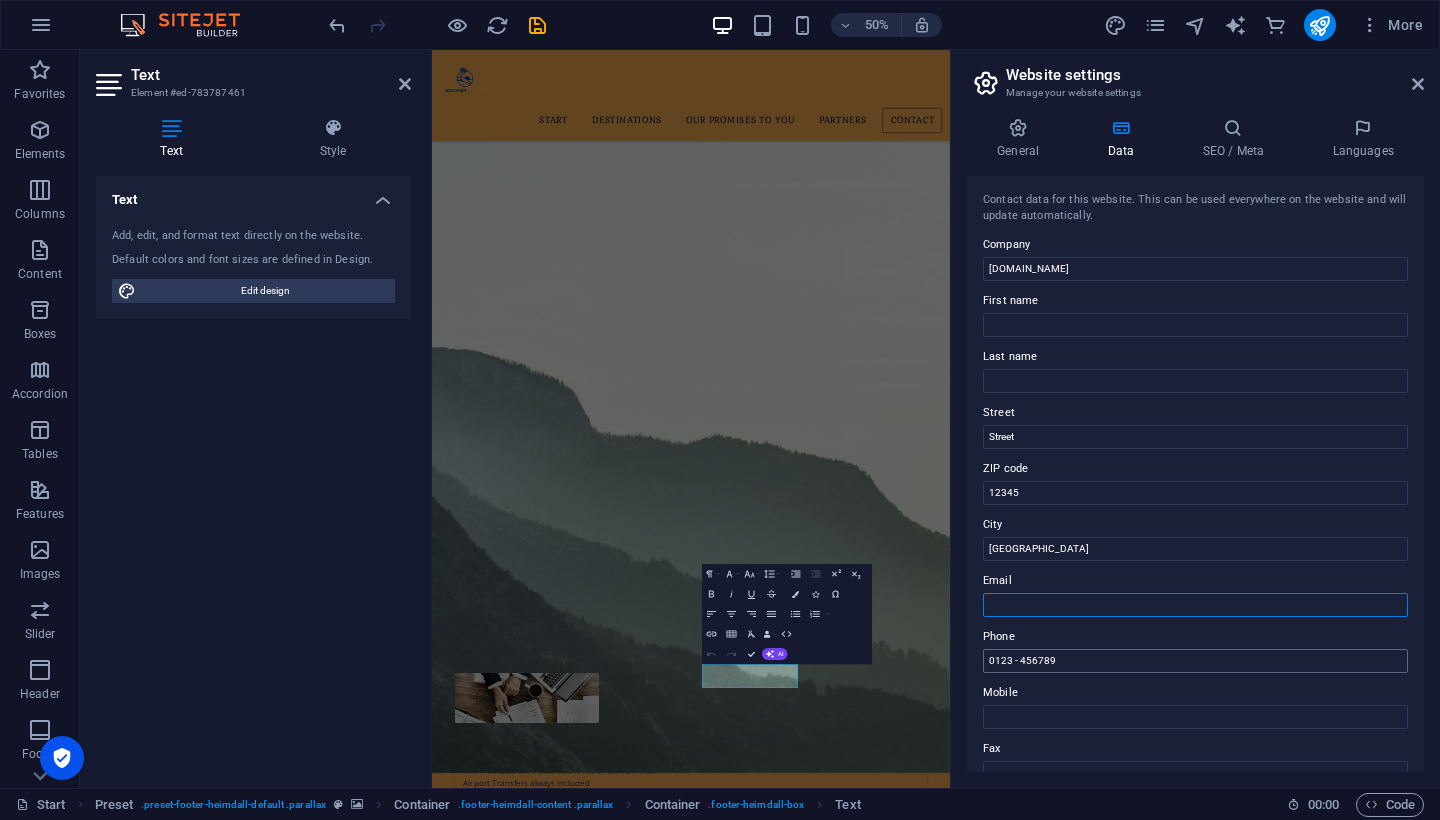 type 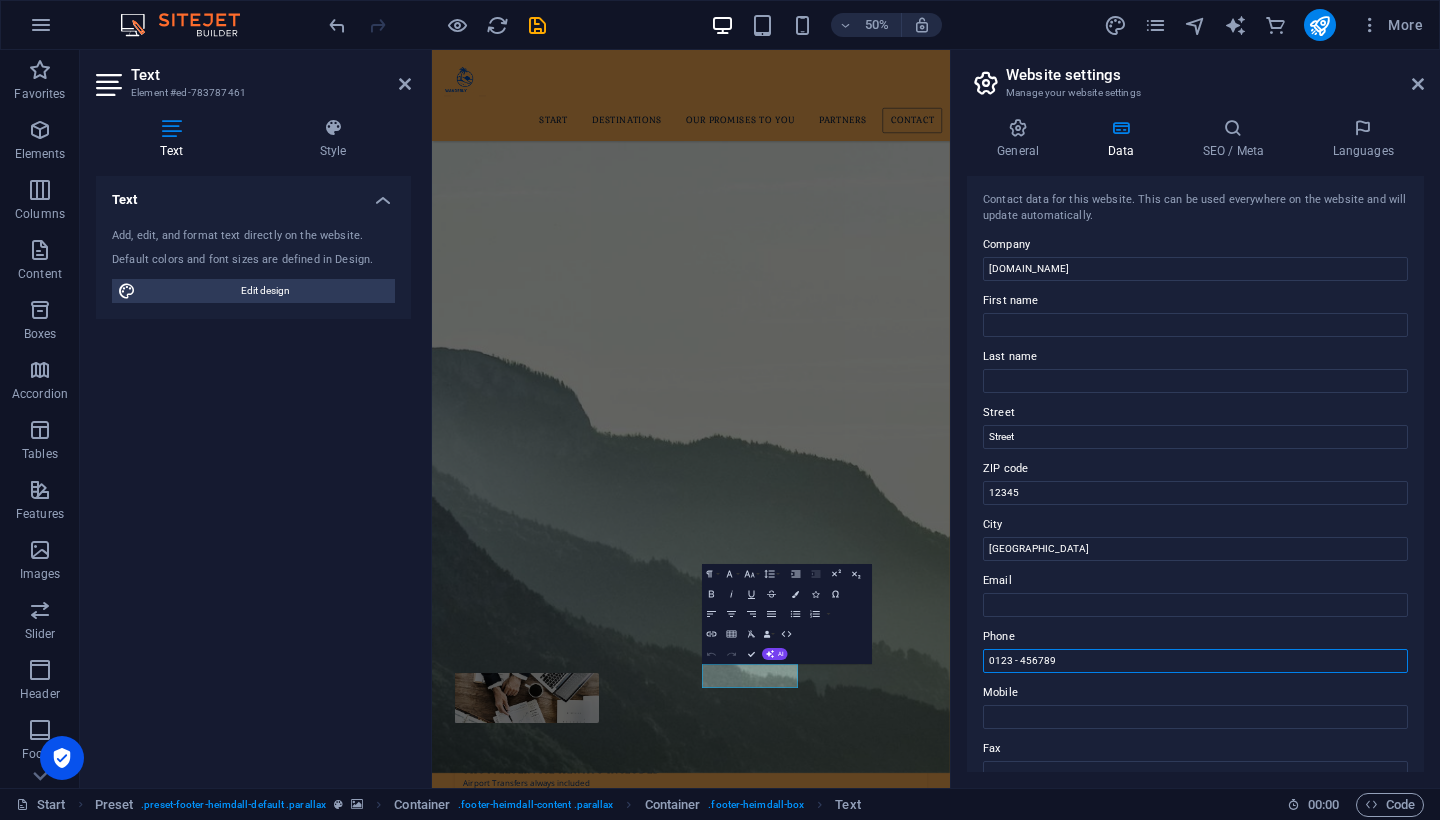 click on "0123 - 456789" at bounding box center [1195, 661] 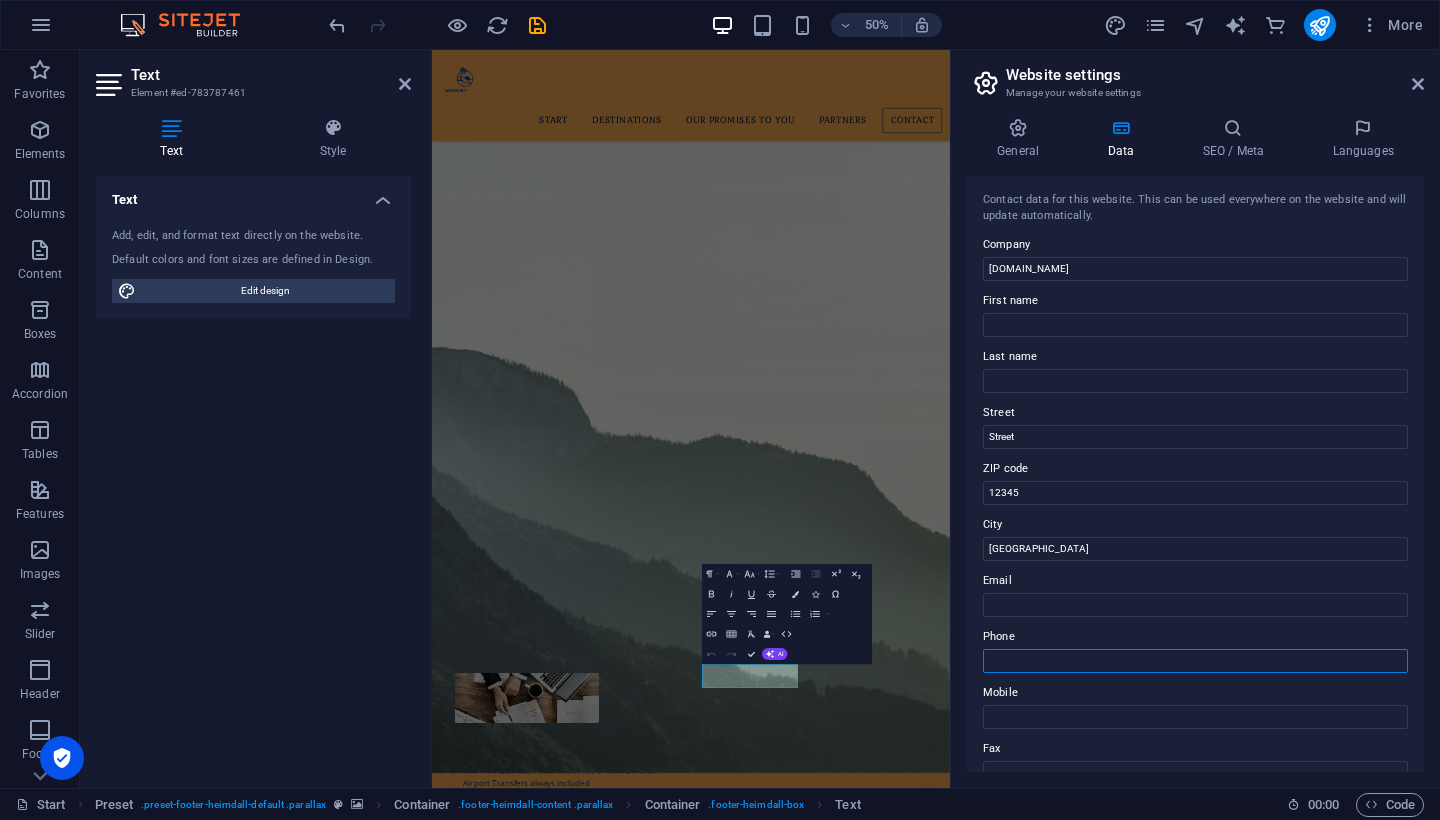 type 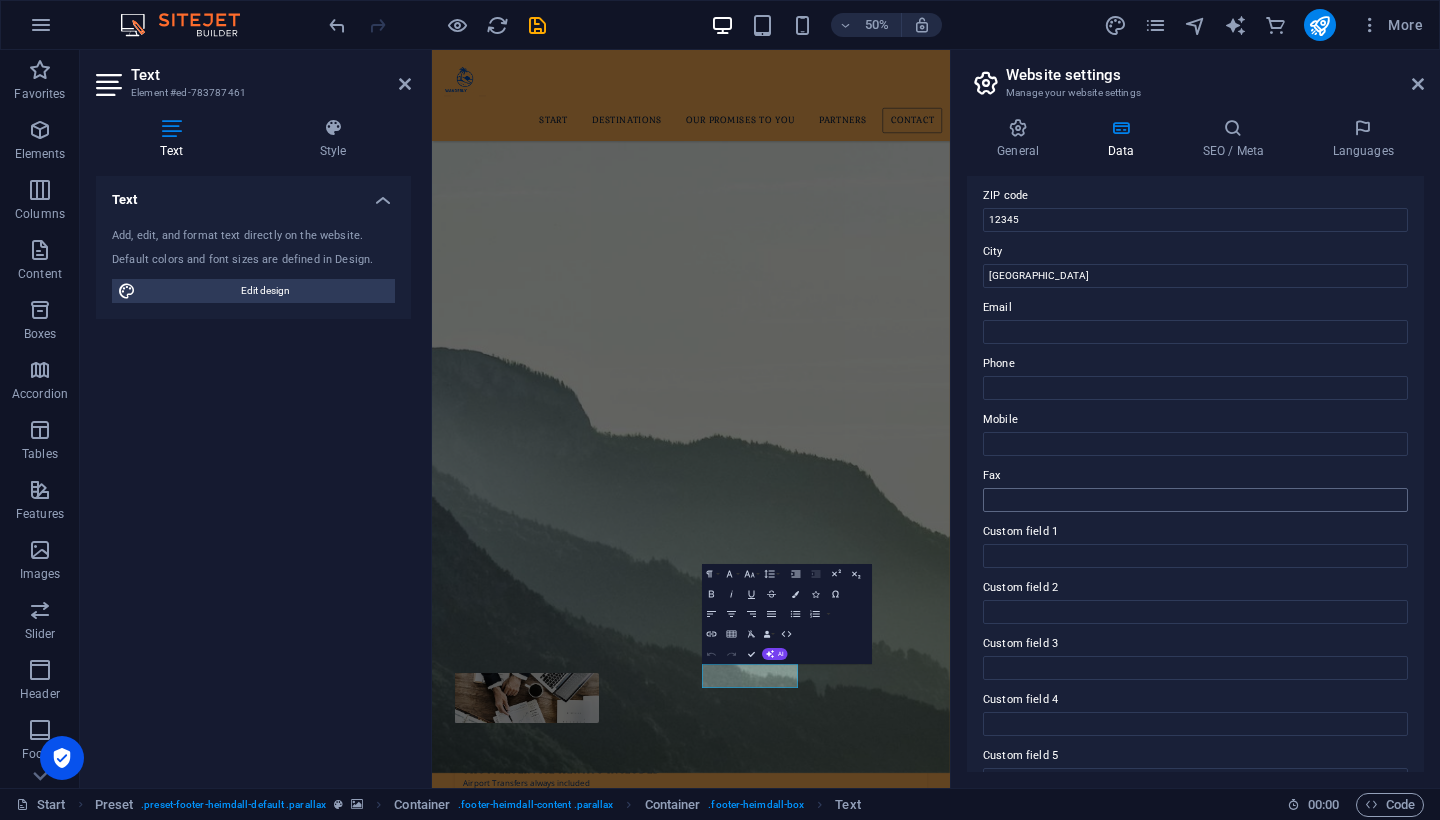 scroll, scrollTop: 275, scrollLeft: 0, axis: vertical 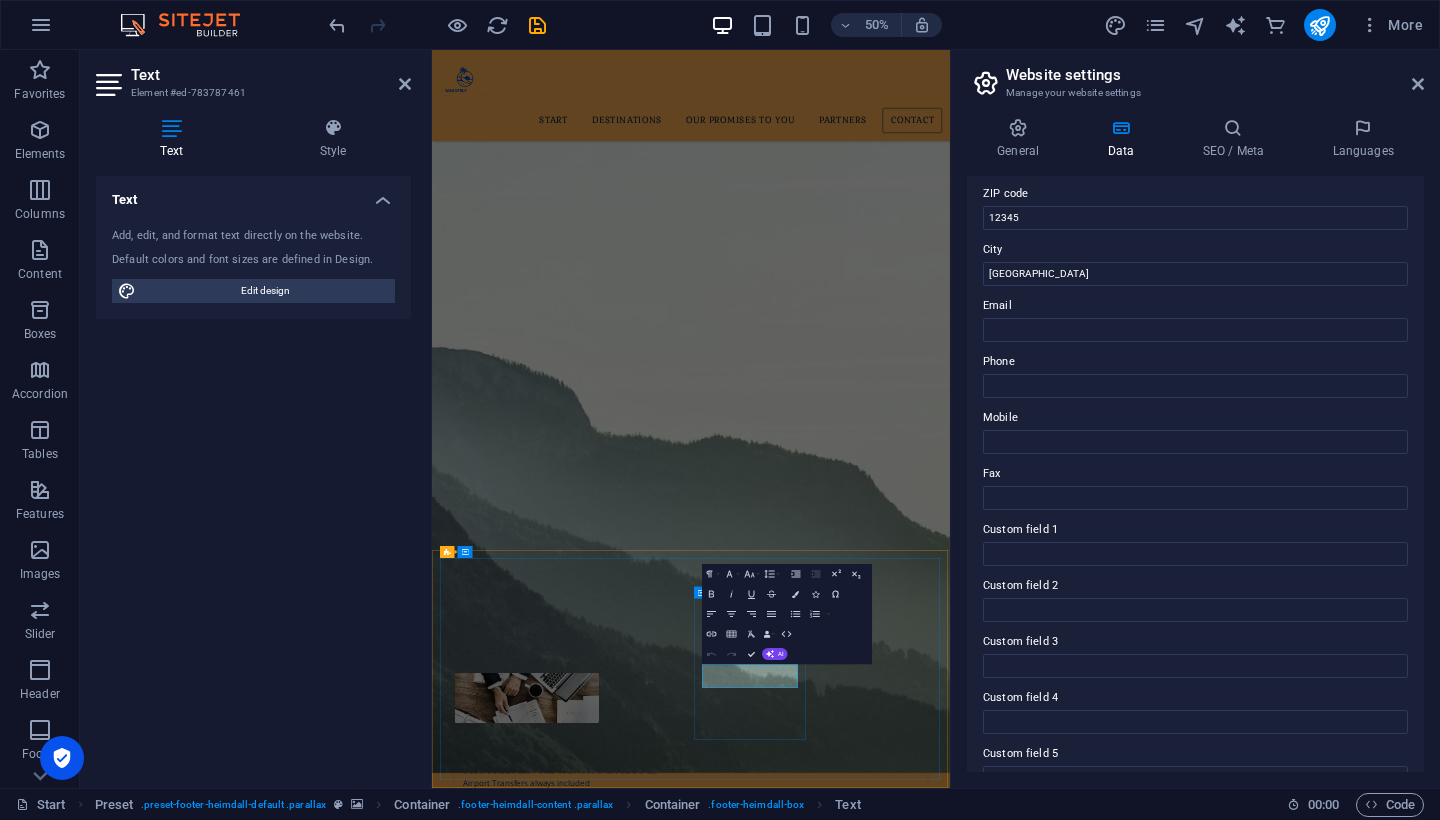 click on "Phone Phone:  +91 83102 75582" at bounding box center [937, 3566] 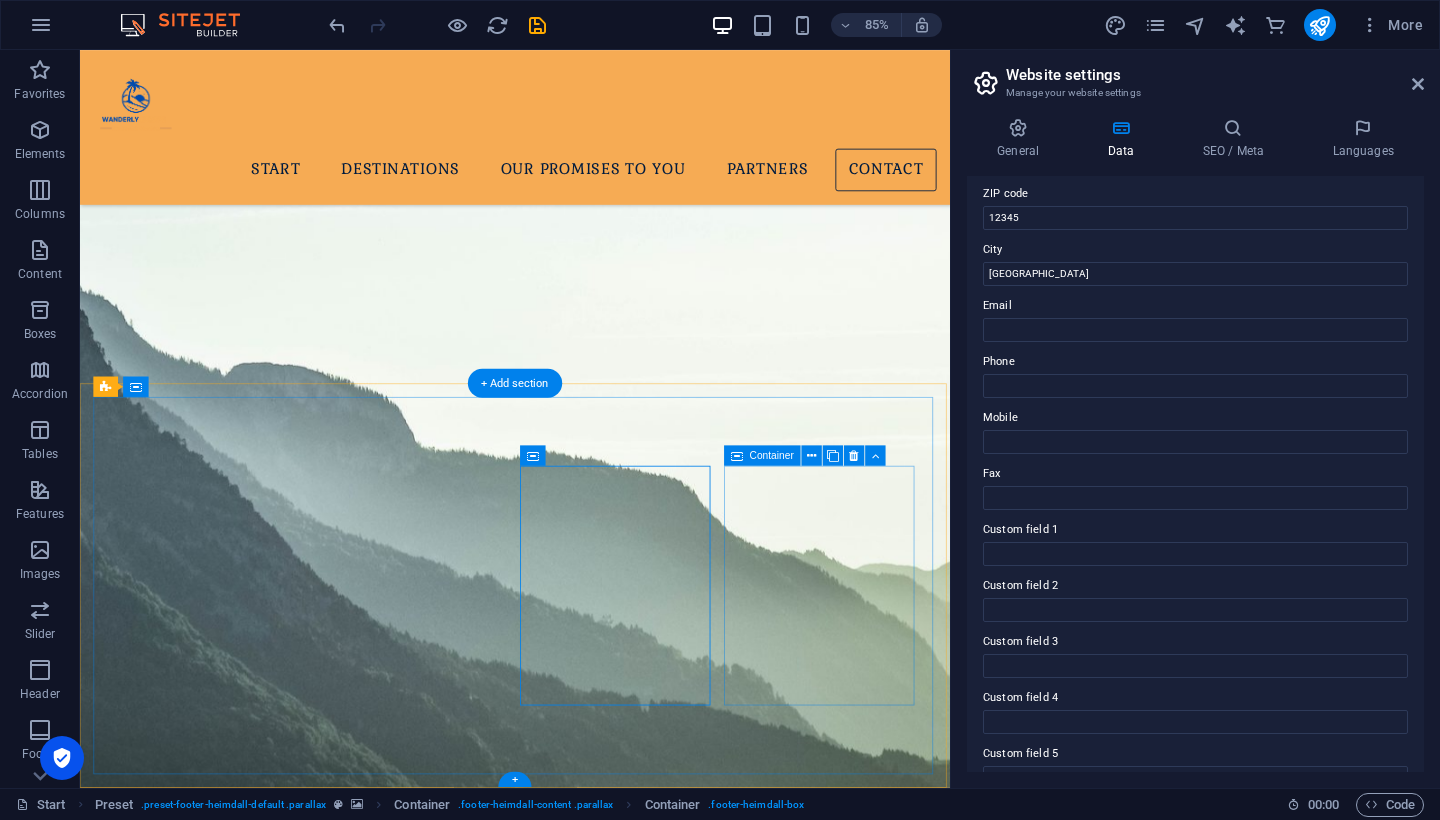 click on "Contact contact@wanderlyescape.com Legal Notice  |  Privacy" at bounding box center (585, 3764) 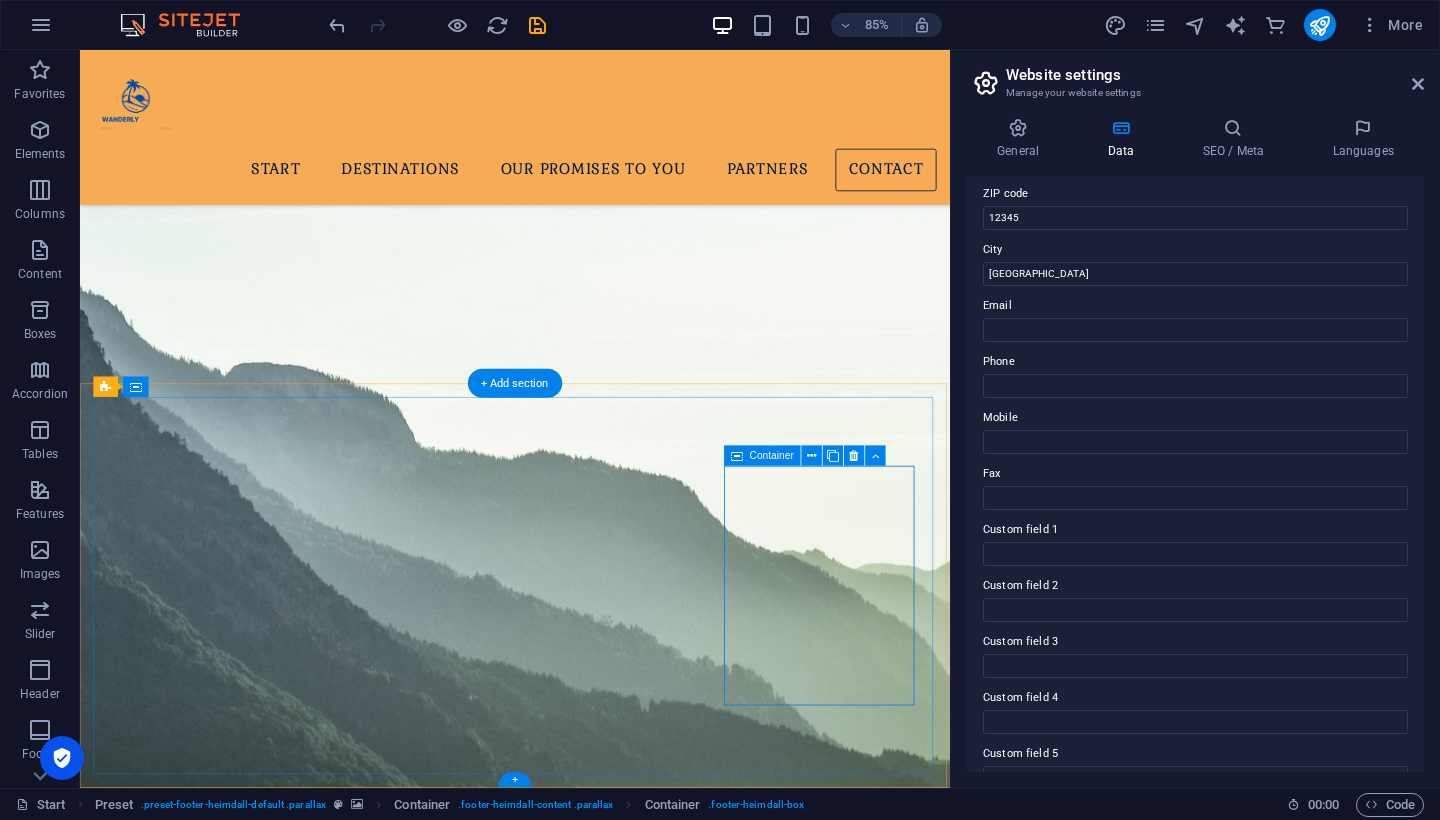 click on "Contact contact@wanderlyescape.com Legal Notice  |  Privacy" at bounding box center [585, 3764] 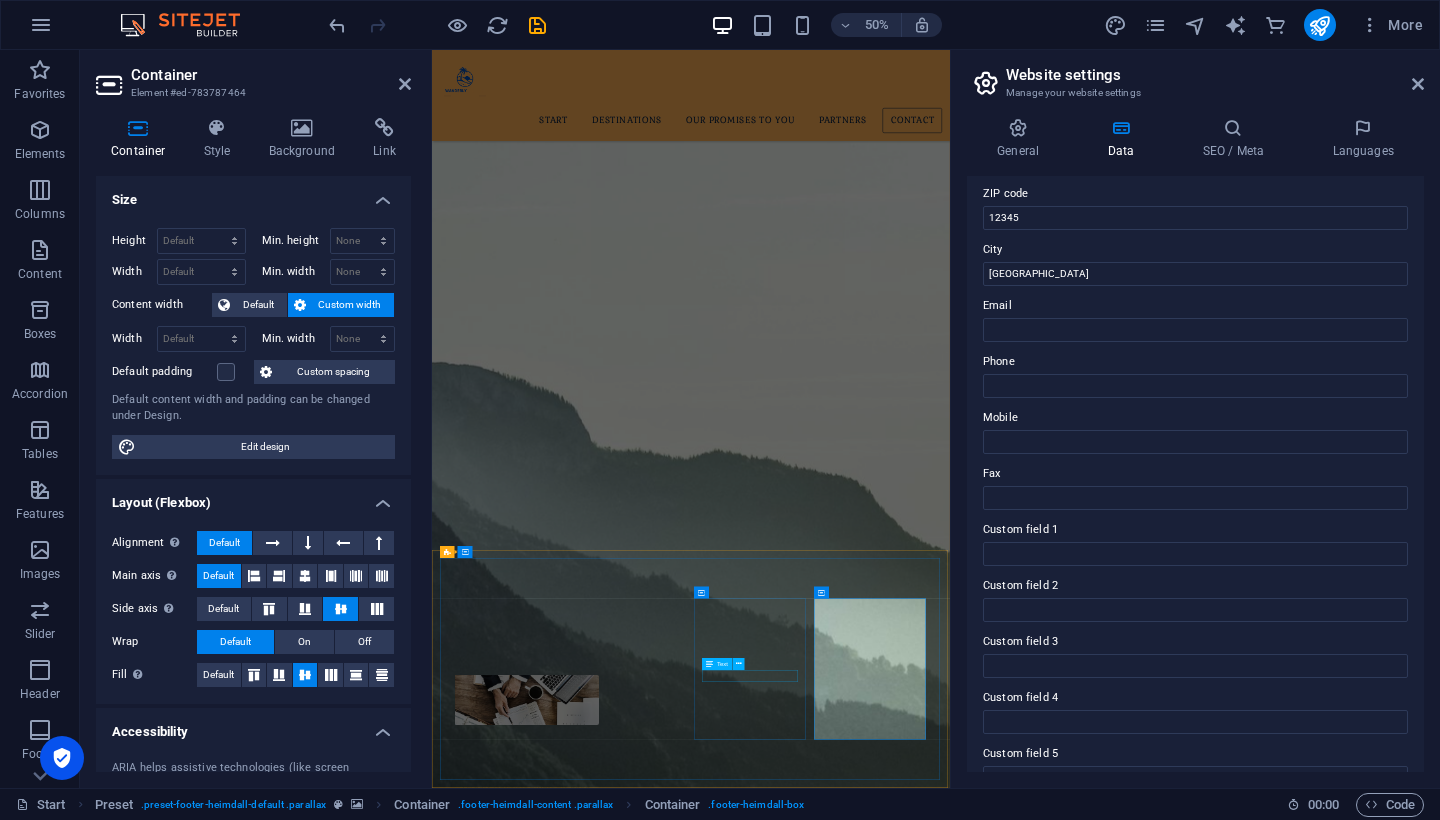 click on "Phone:  +91 83102 75582" at bounding box center [937, 3674] 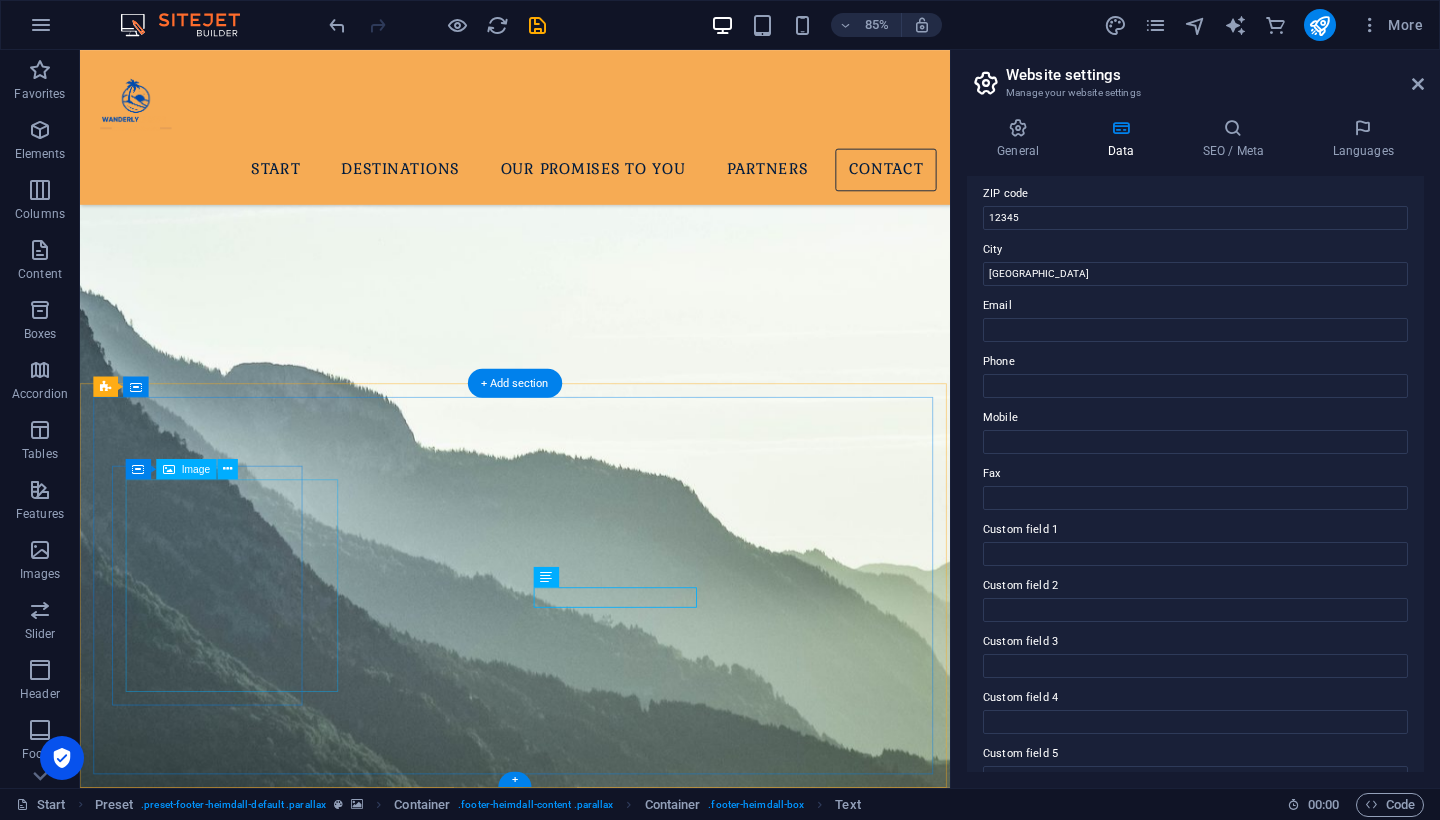 click at bounding box center (585, 3378) 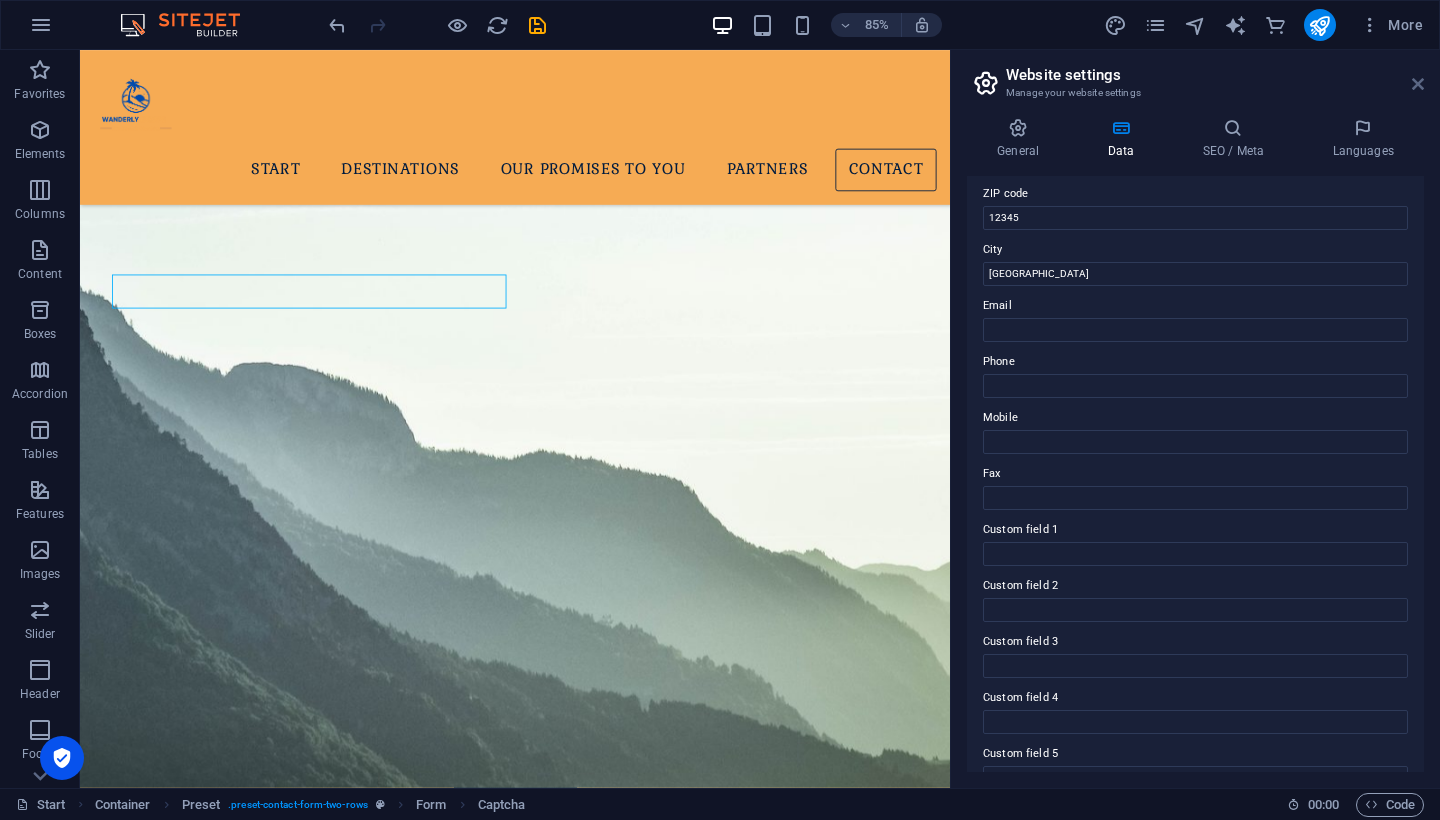 click at bounding box center [1418, 84] 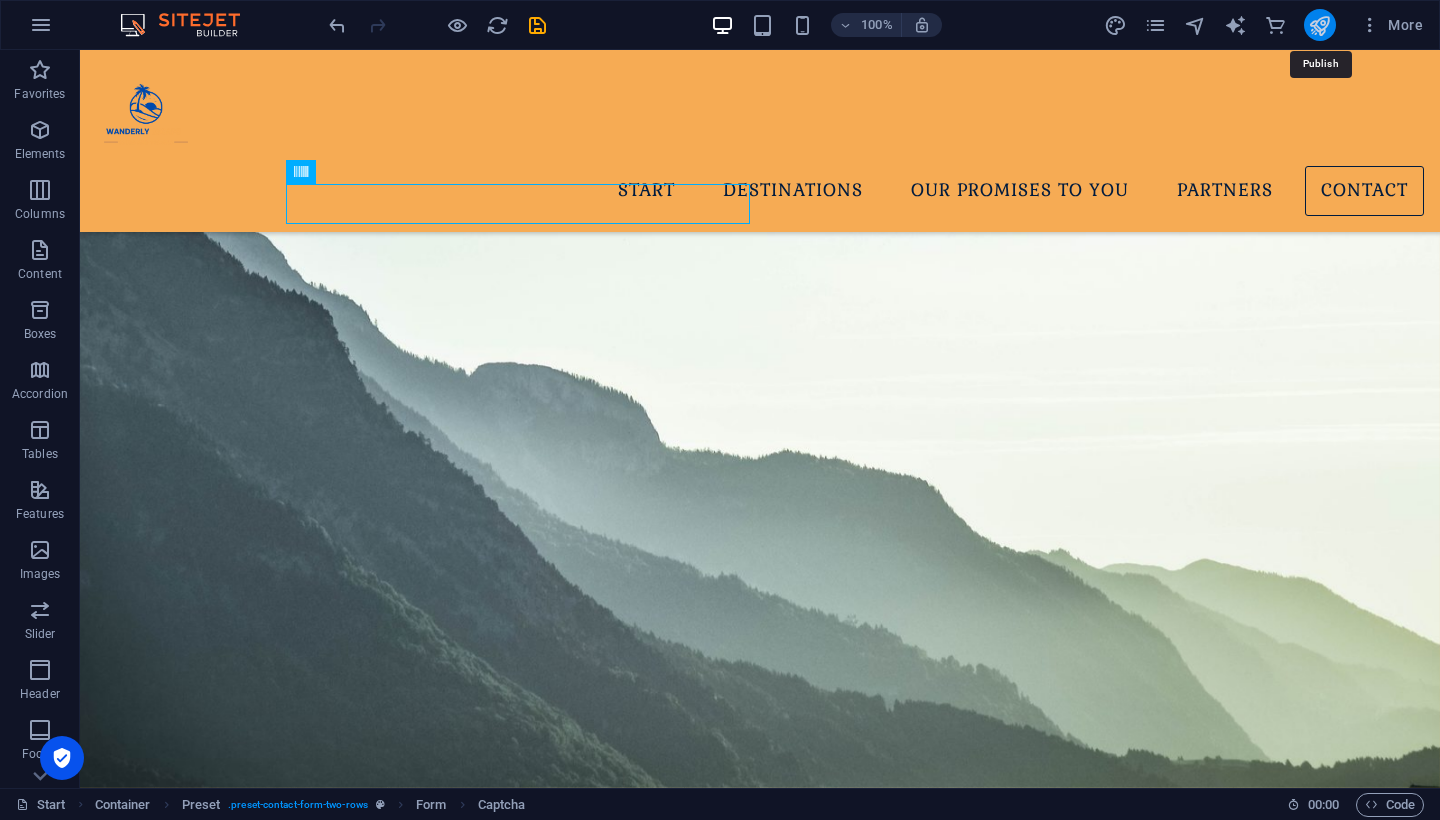 click at bounding box center (1319, 25) 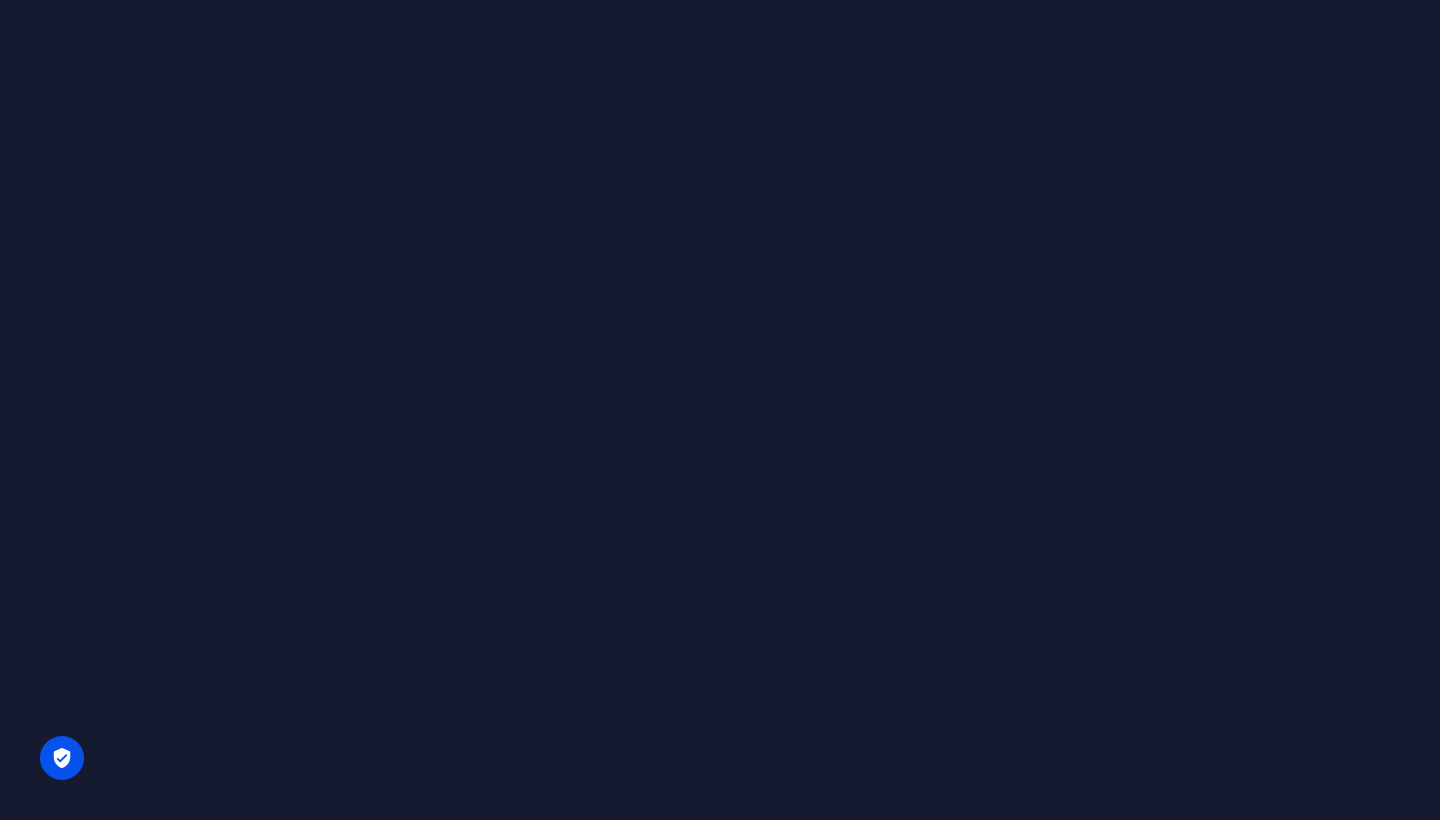 scroll, scrollTop: 0, scrollLeft: 0, axis: both 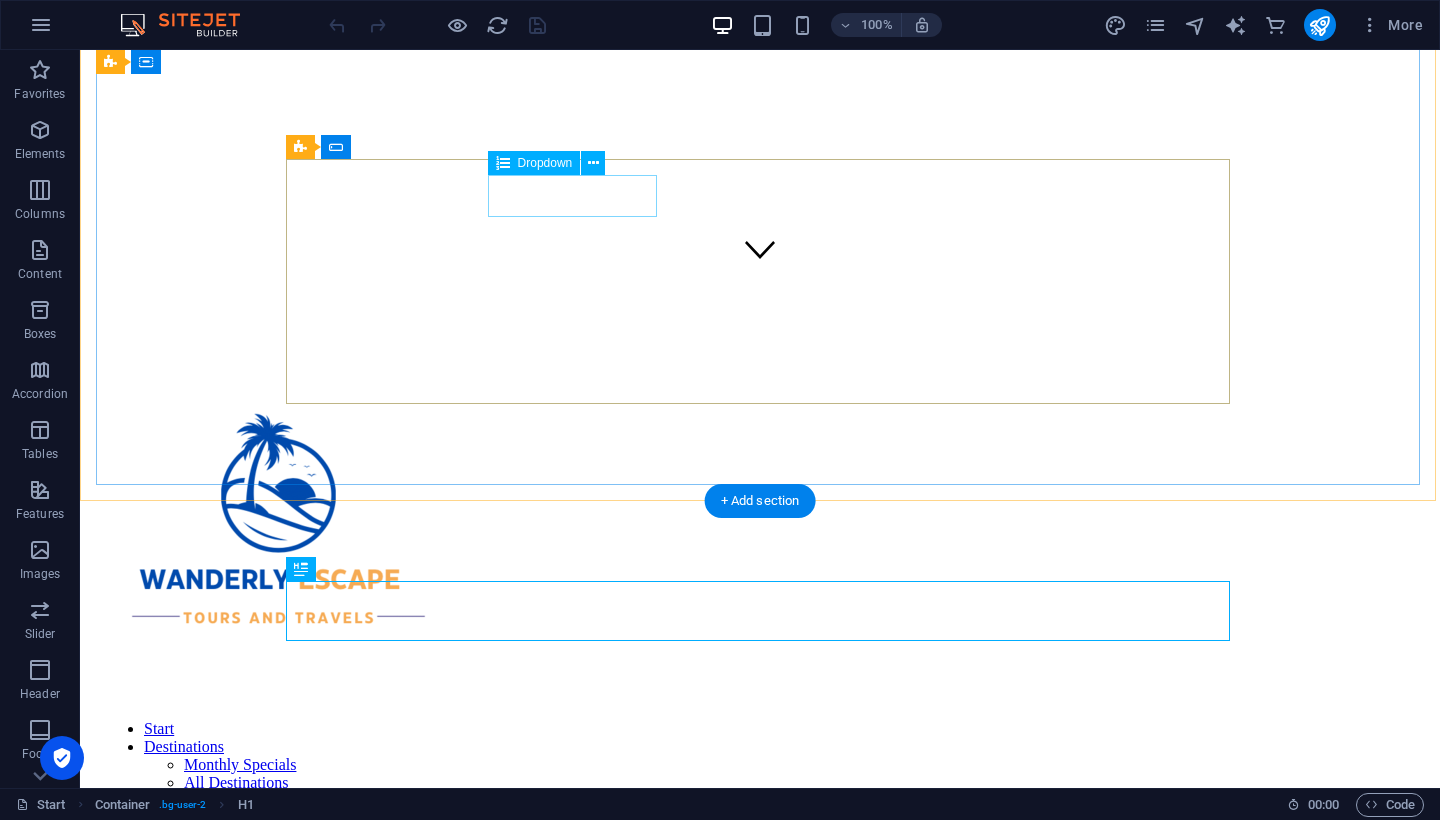 click on "Destination
[GEOGRAPHIC_DATA]
[GEOGRAPHIC_DATA]
[GEOGRAPHIC_DATA]" 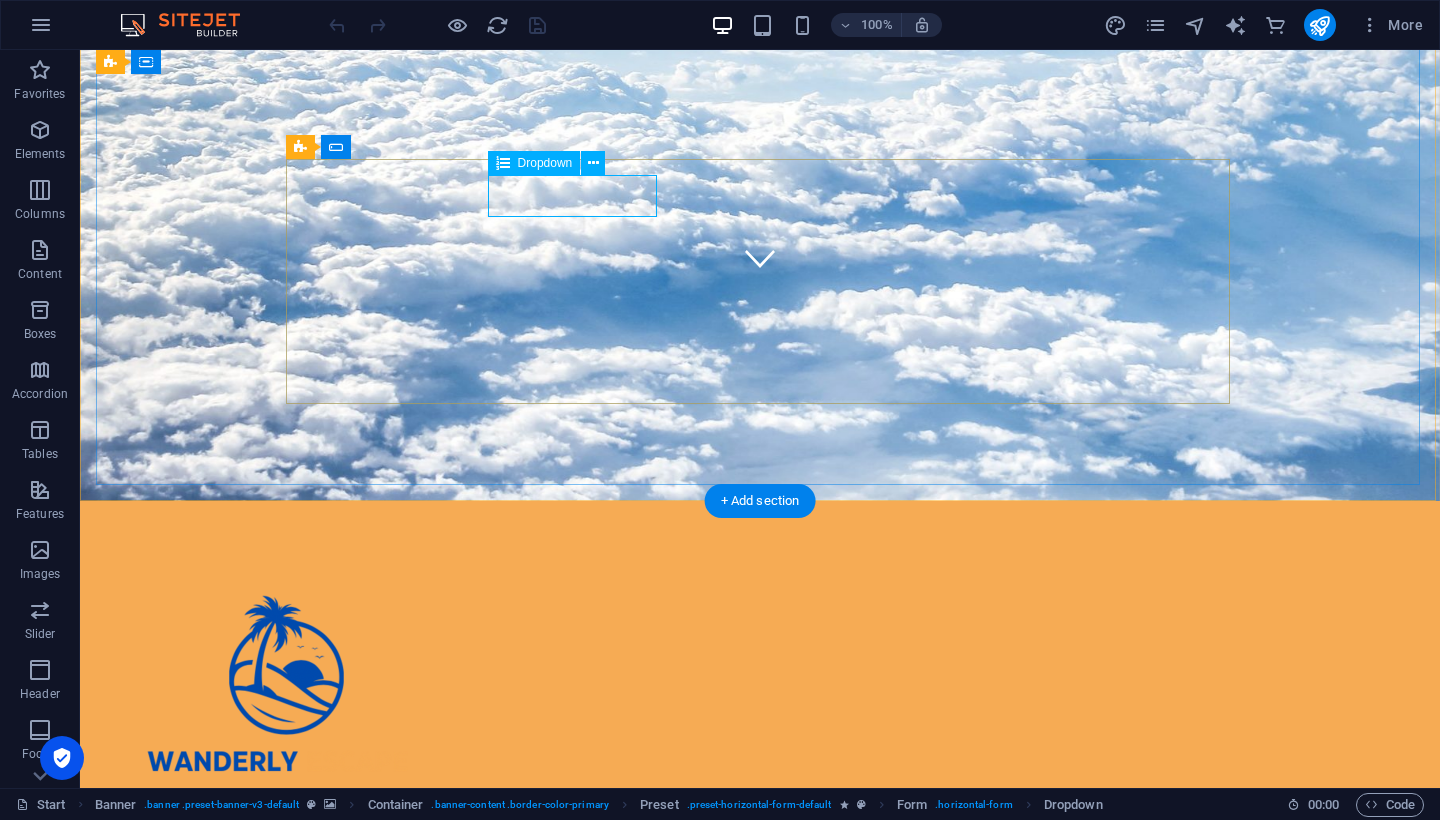 click on "Dropdown" at bounding box center [545, 163] 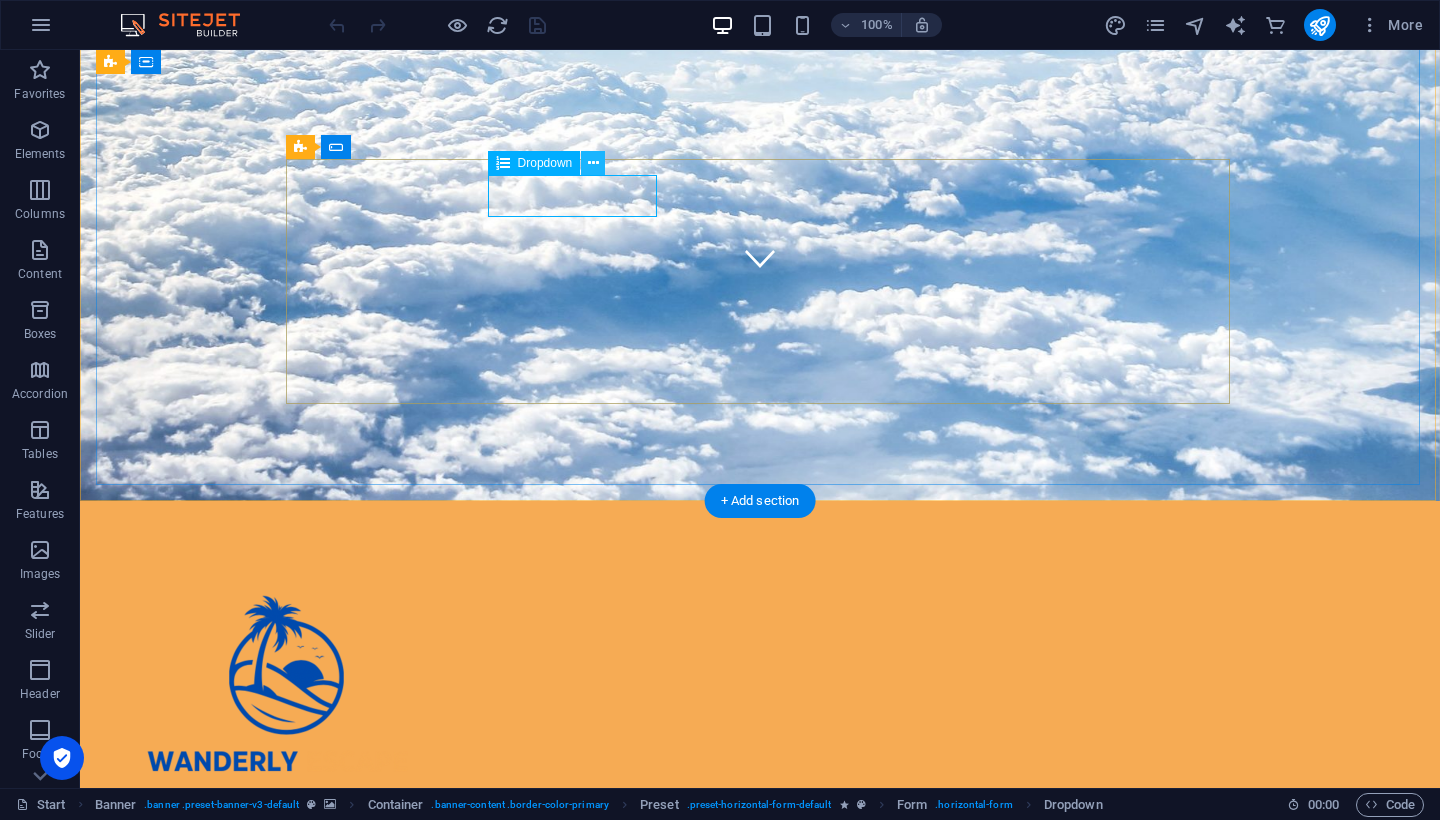 click at bounding box center [593, 163] 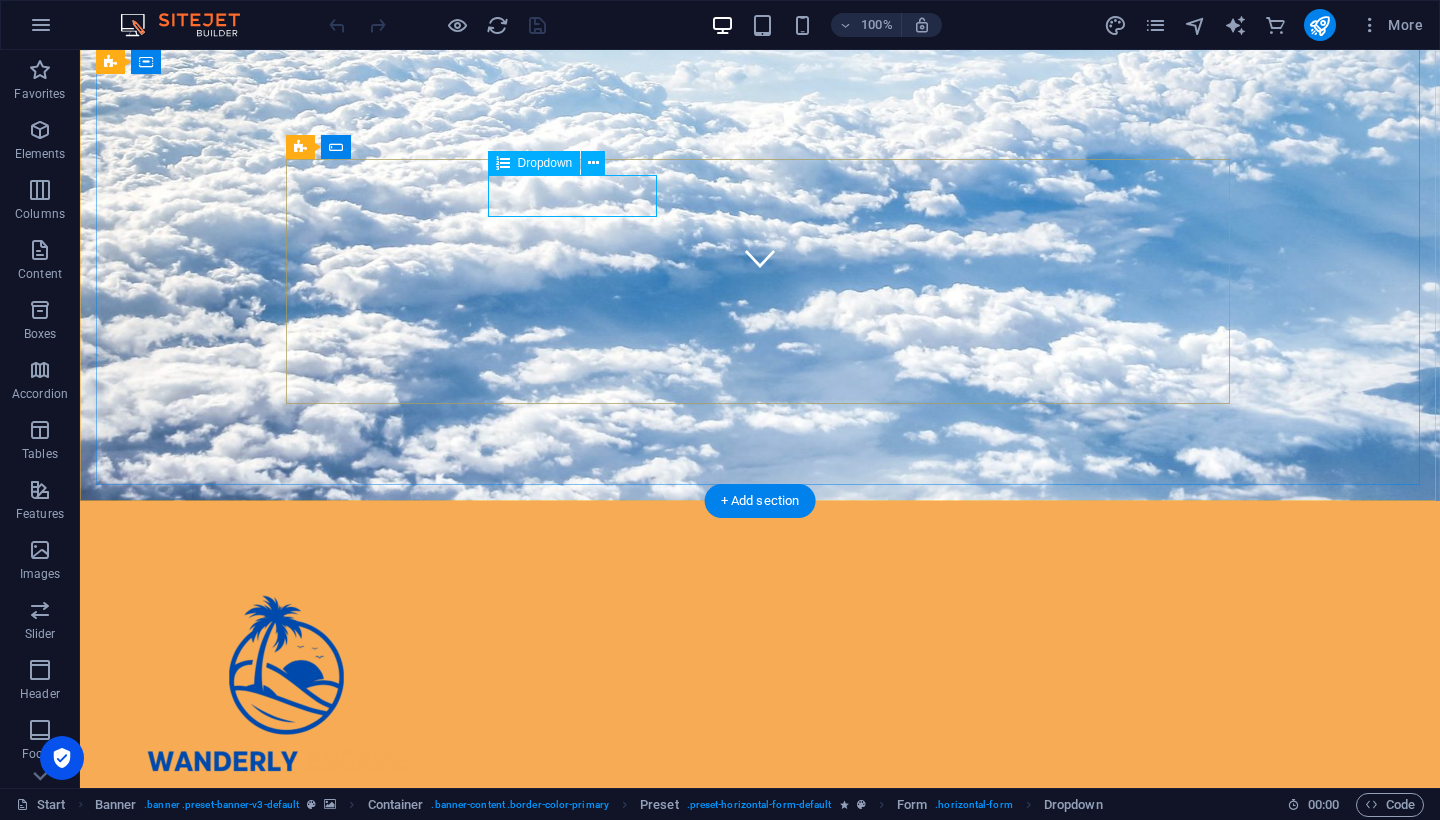 click on "Destination
Maldives
Antarctica
China" 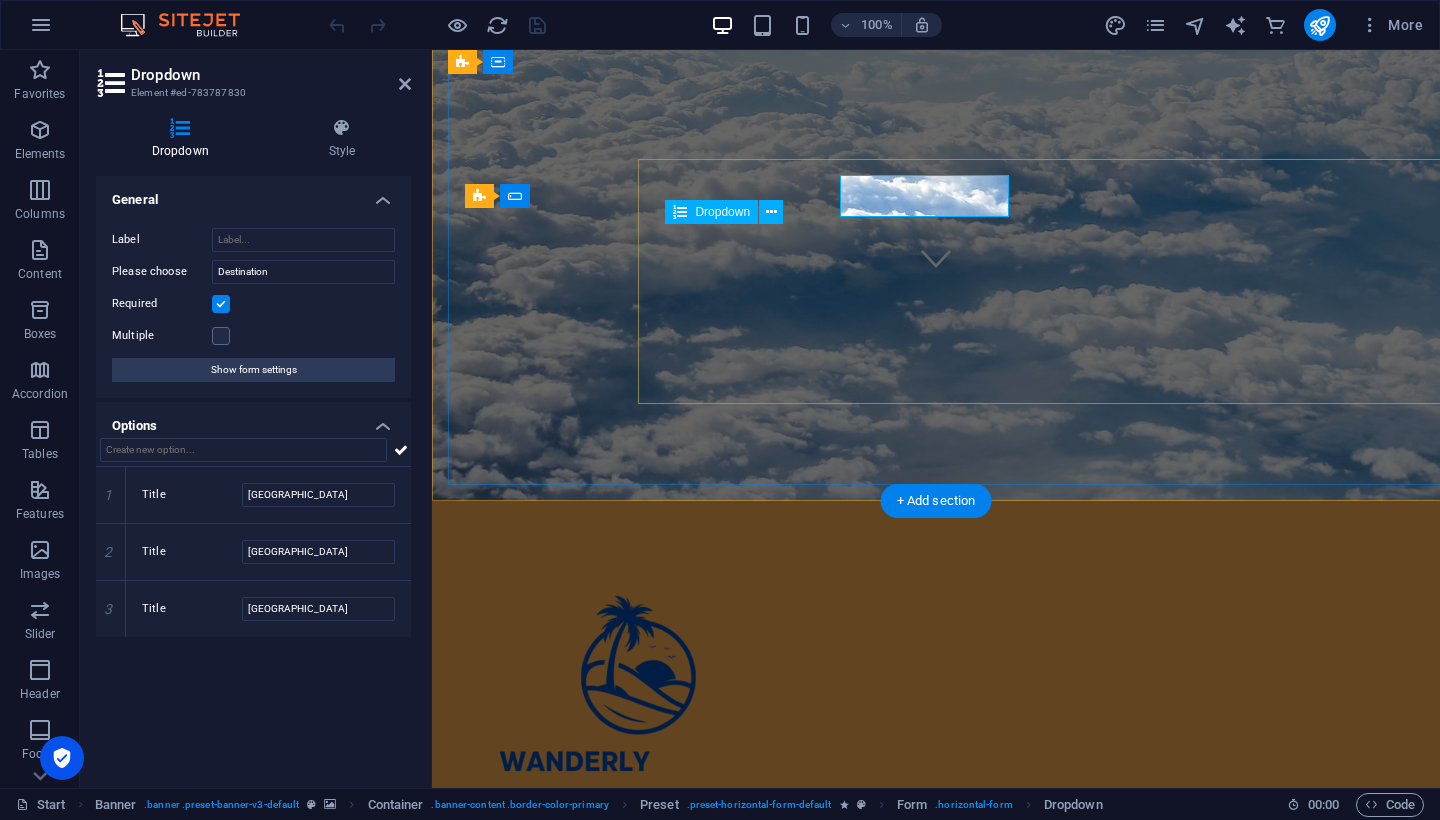 click at bounding box center [936, 1156] 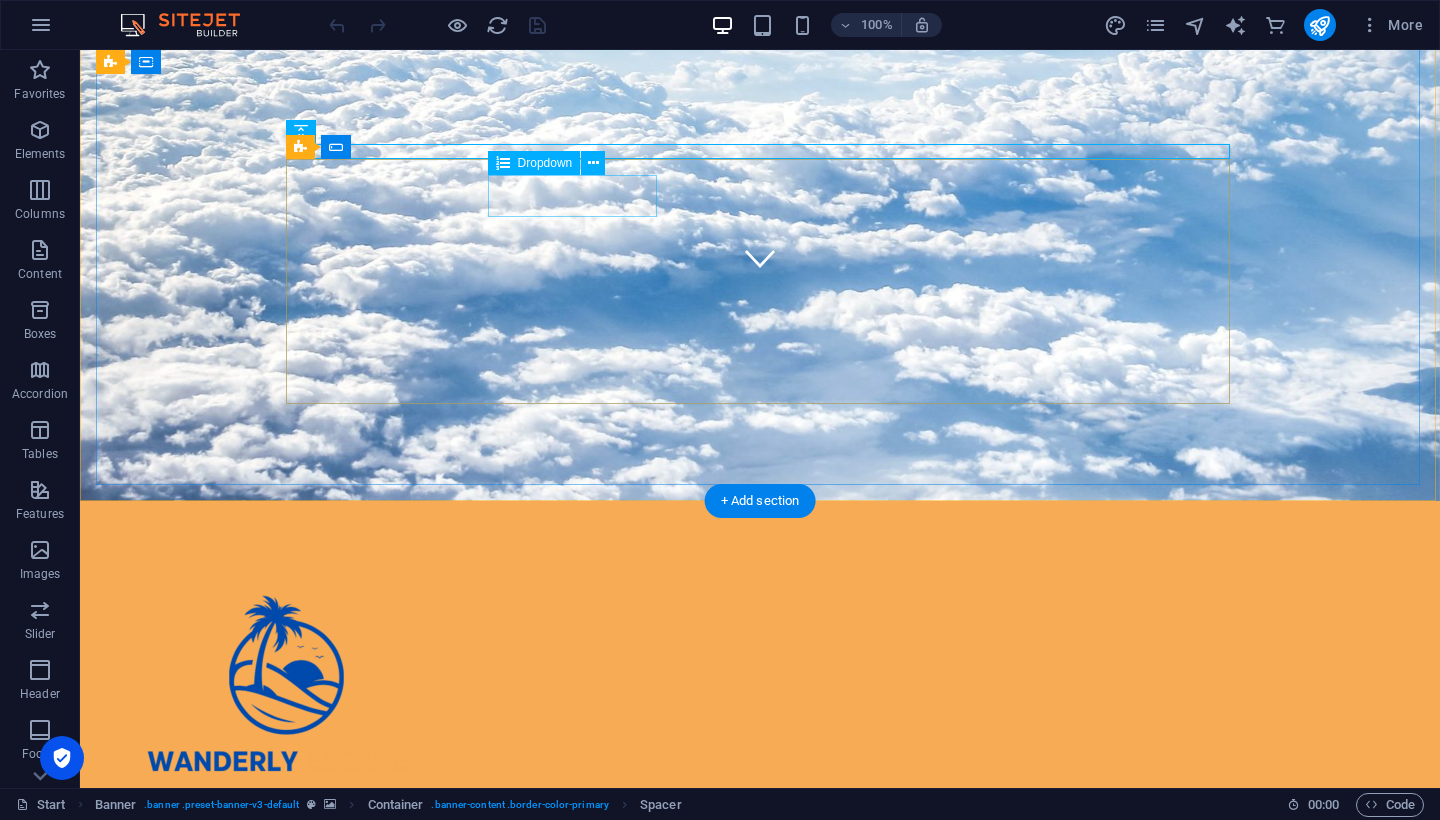 click on "Destination
Maldives
Antarctica
China" 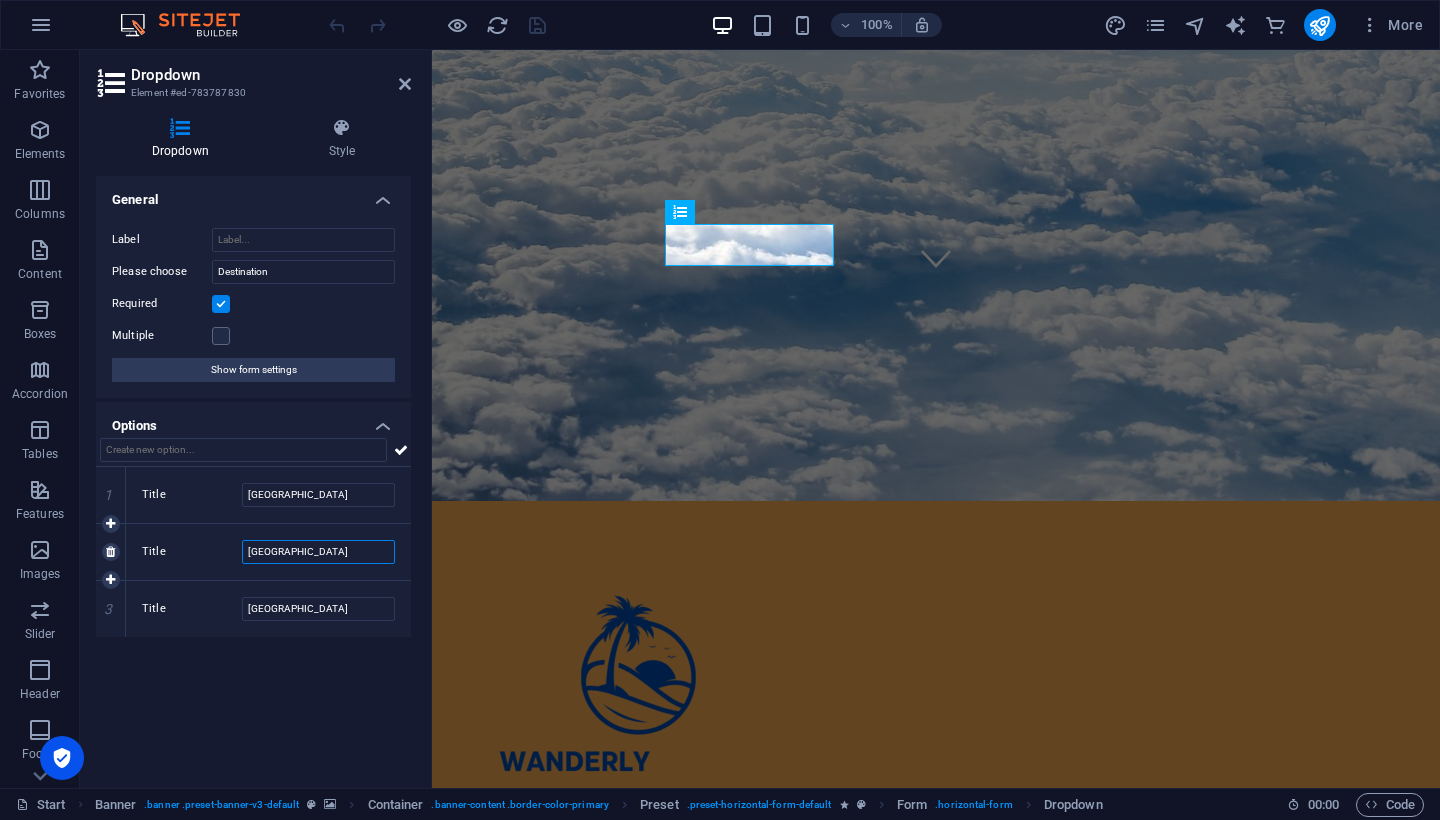 click on "[GEOGRAPHIC_DATA]" at bounding box center (318, 552) 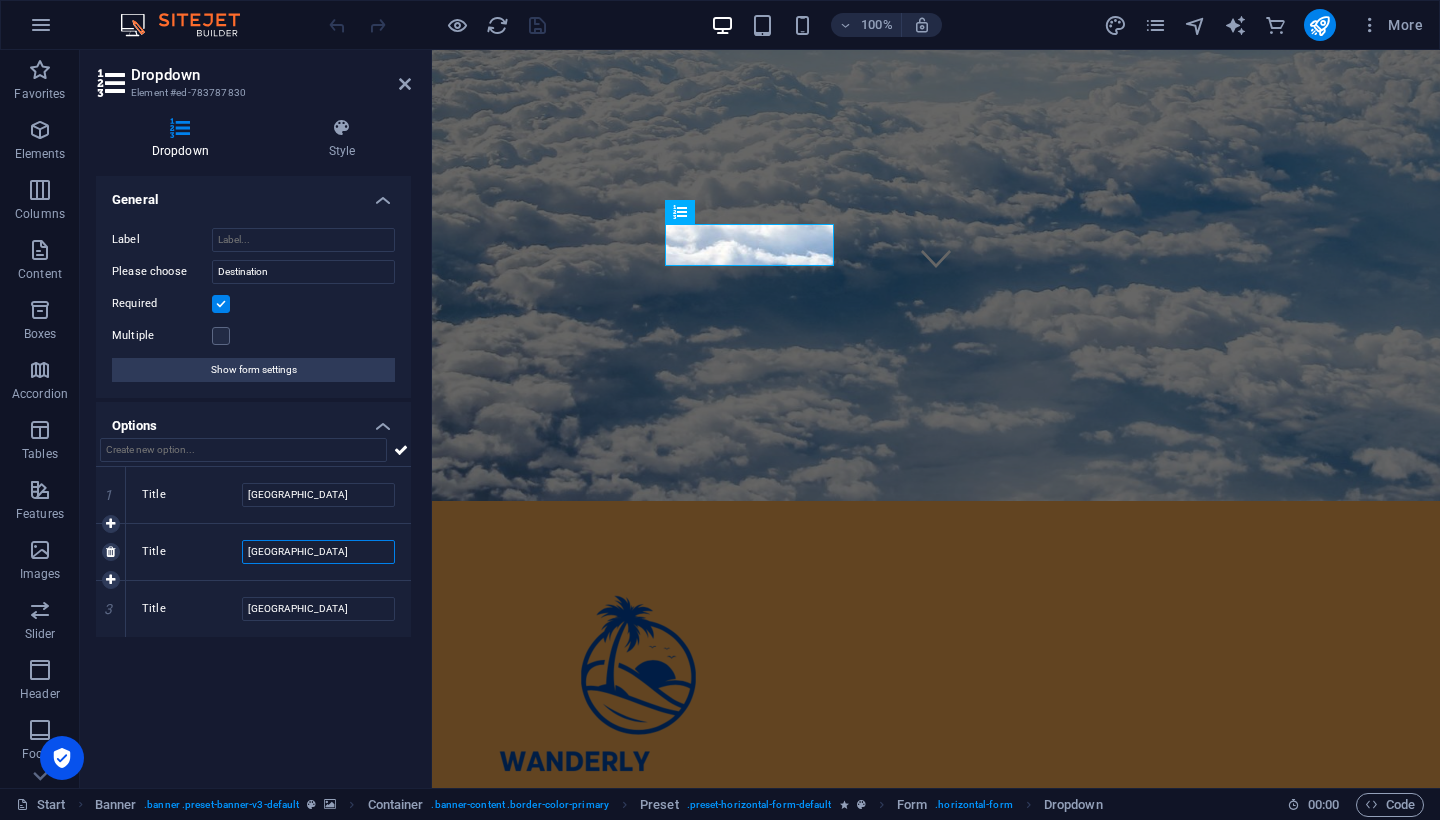 click on "[GEOGRAPHIC_DATA]" at bounding box center (318, 552) 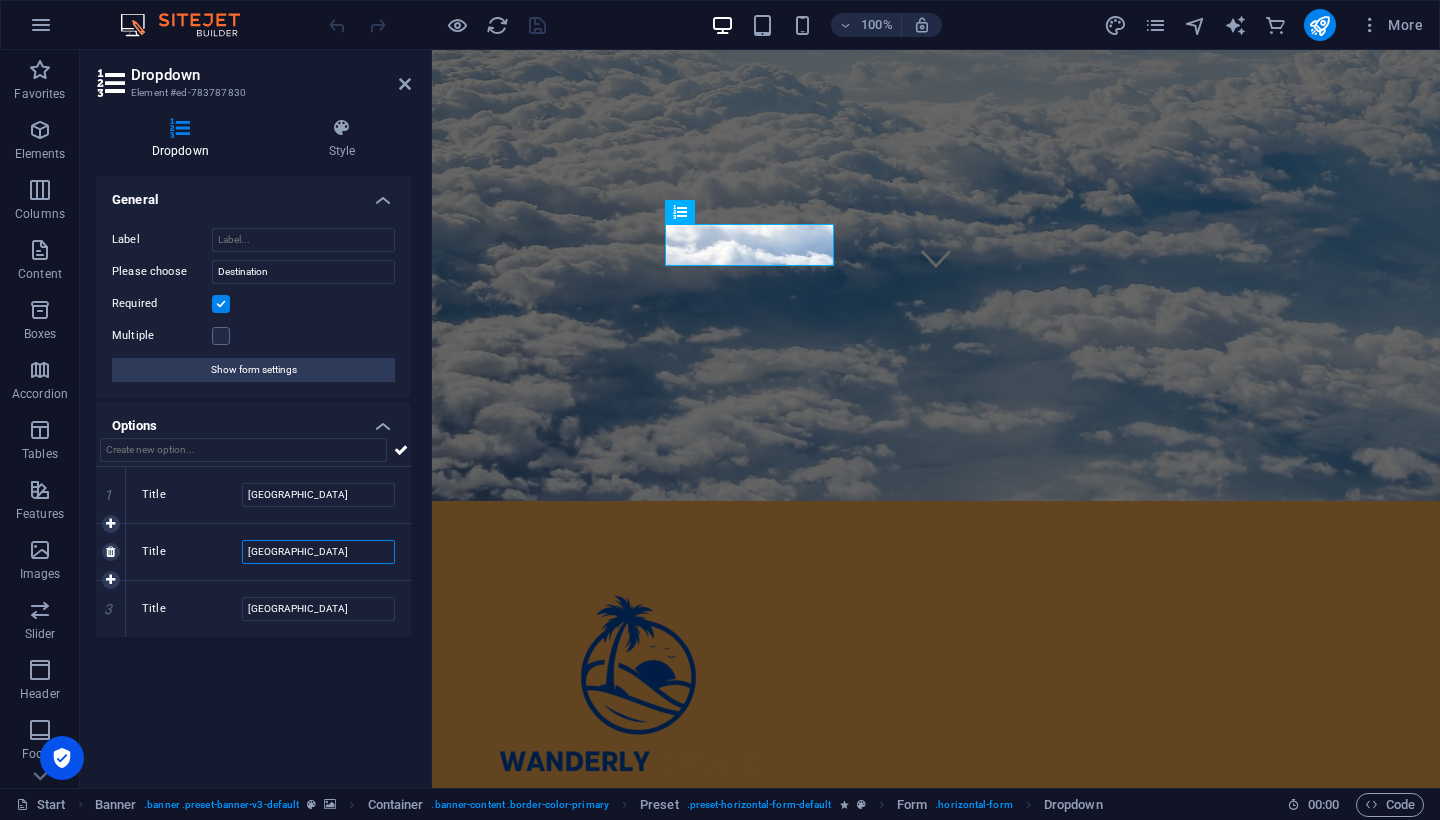 click on "[GEOGRAPHIC_DATA]" at bounding box center [318, 552] 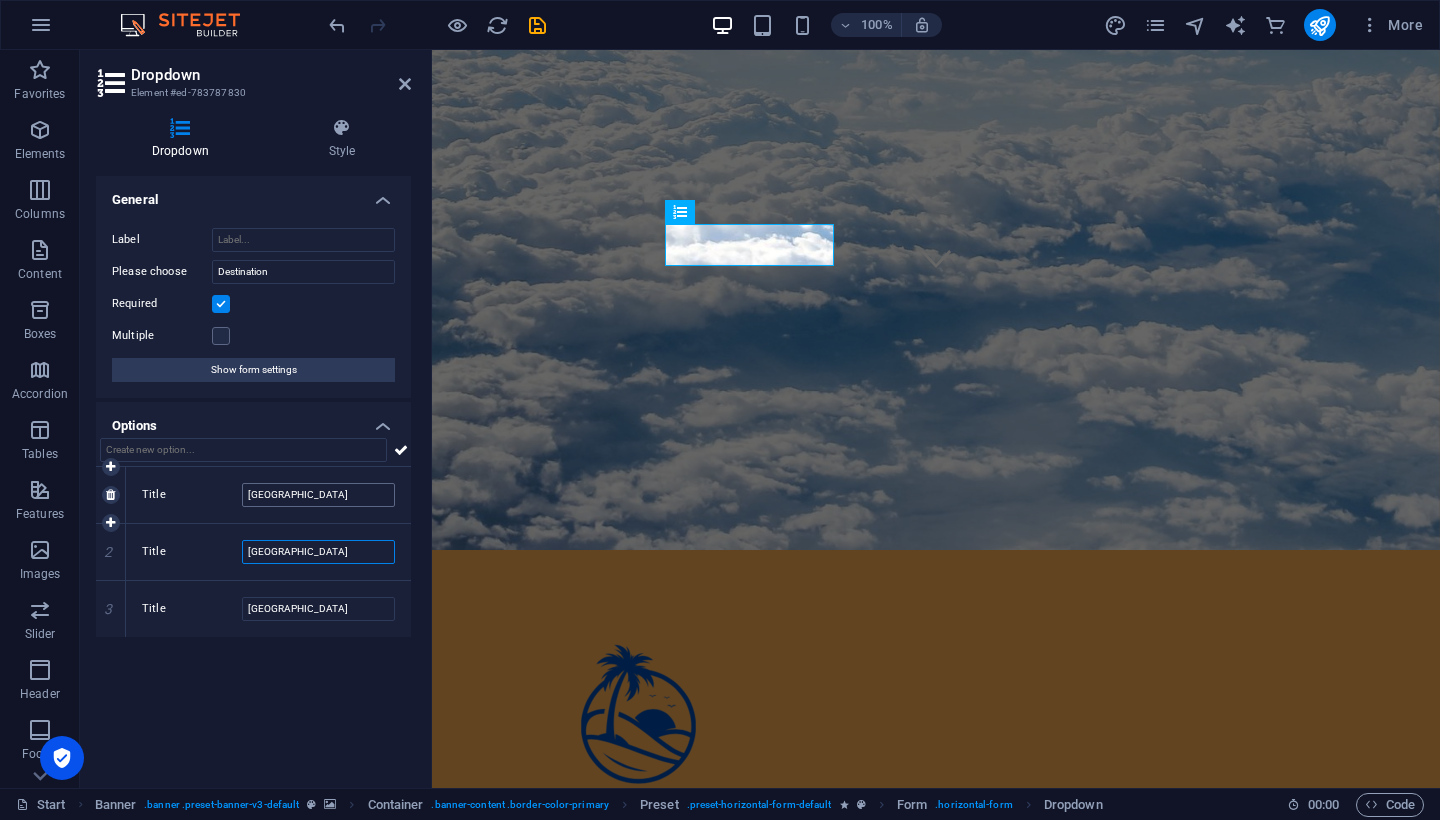 type on "[GEOGRAPHIC_DATA]" 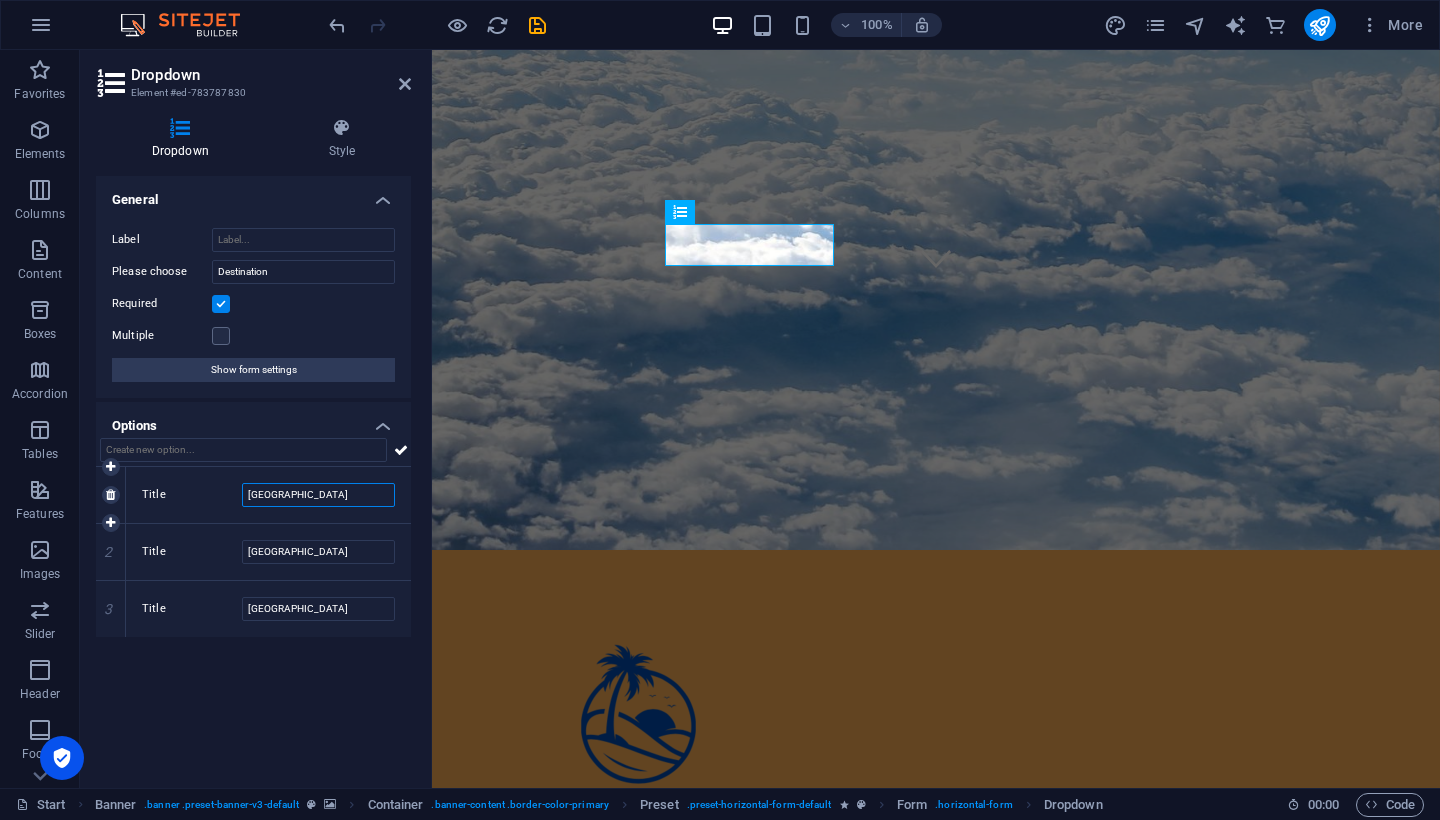 click on "[GEOGRAPHIC_DATA]" at bounding box center (318, 495) 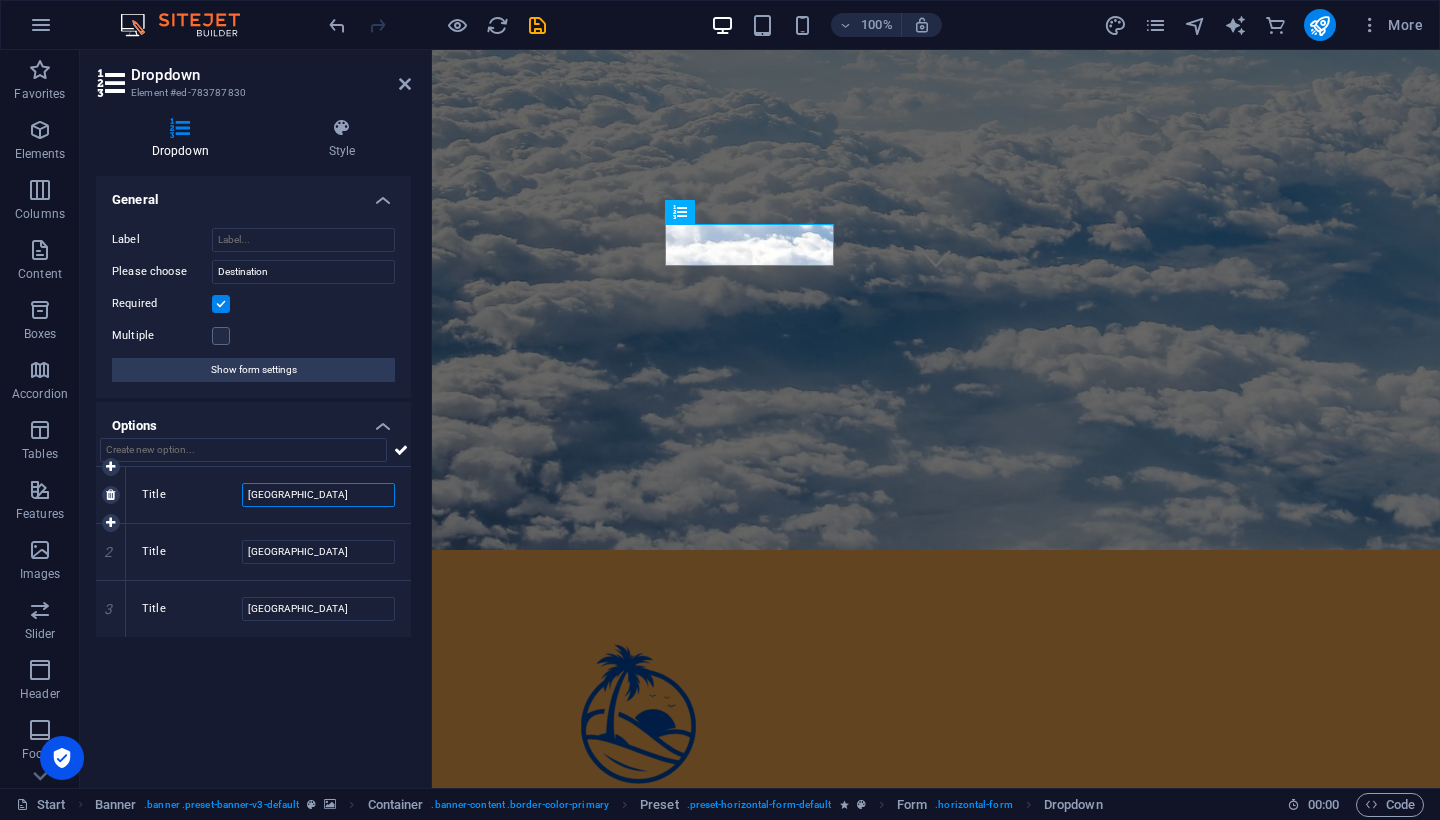 click on "[GEOGRAPHIC_DATA]" at bounding box center [318, 495] 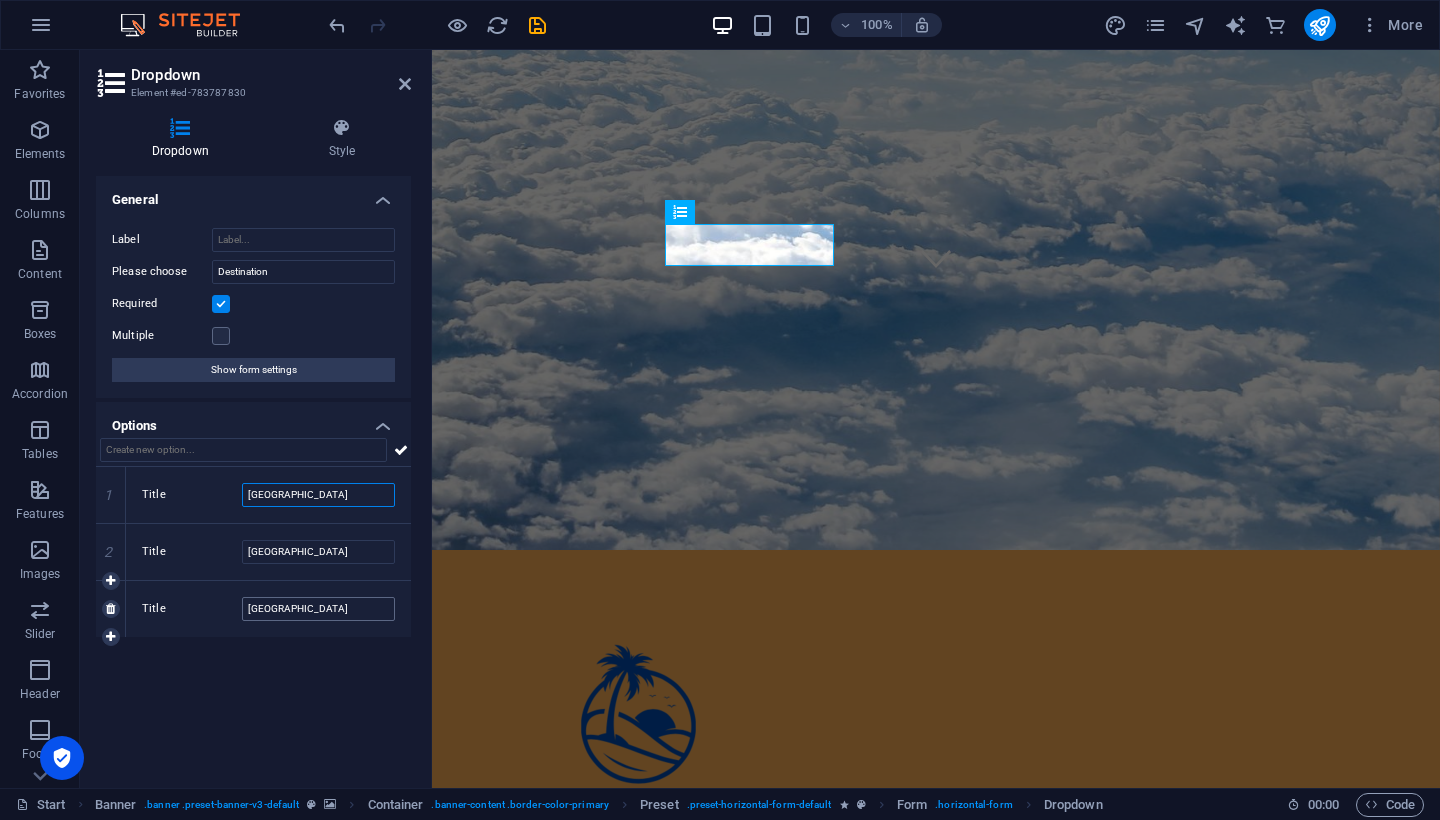 type on "[GEOGRAPHIC_DATA]" 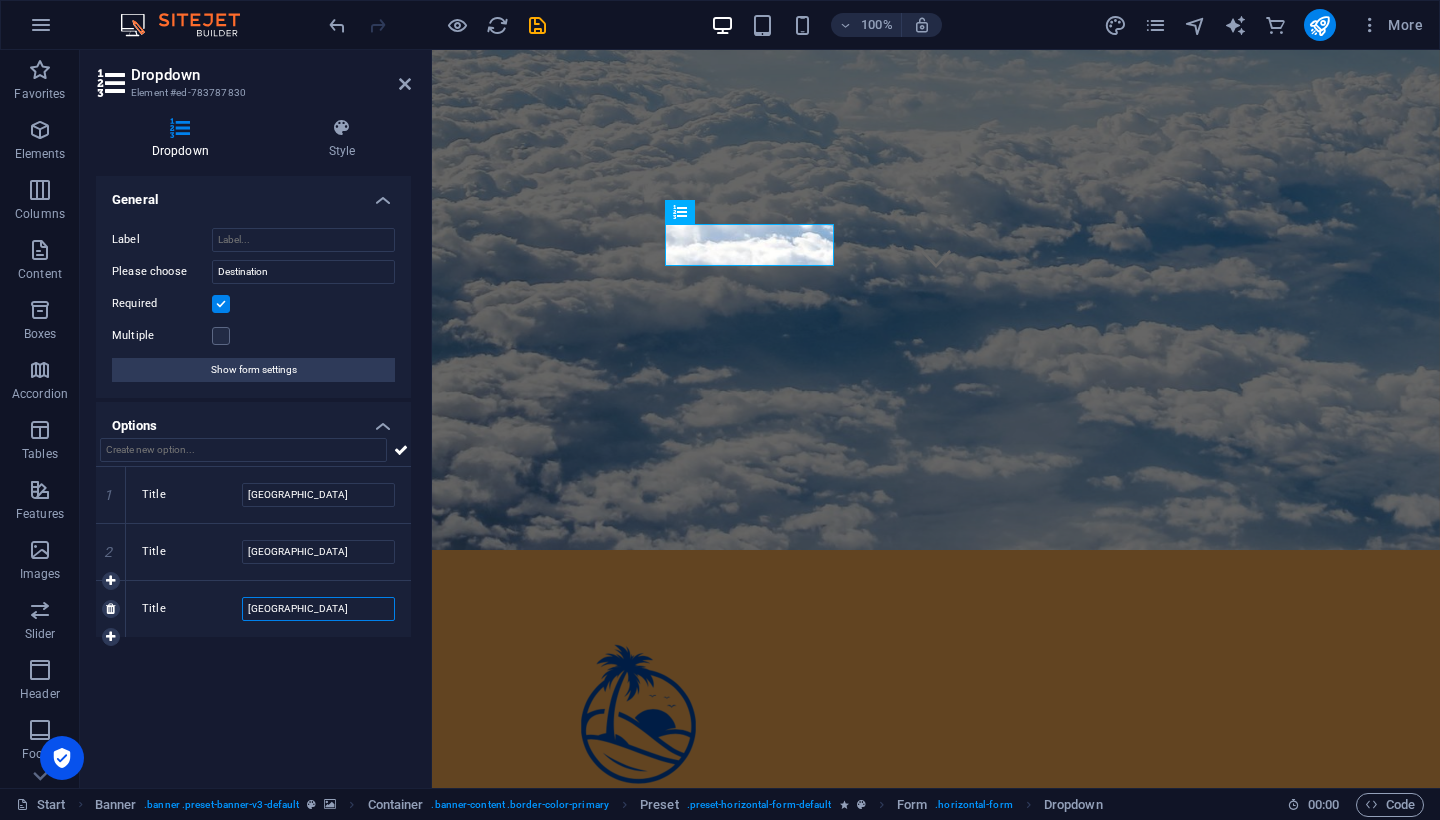 click on "[GEOGRAPHIC_DATA]" at bounding box center [318, 609] 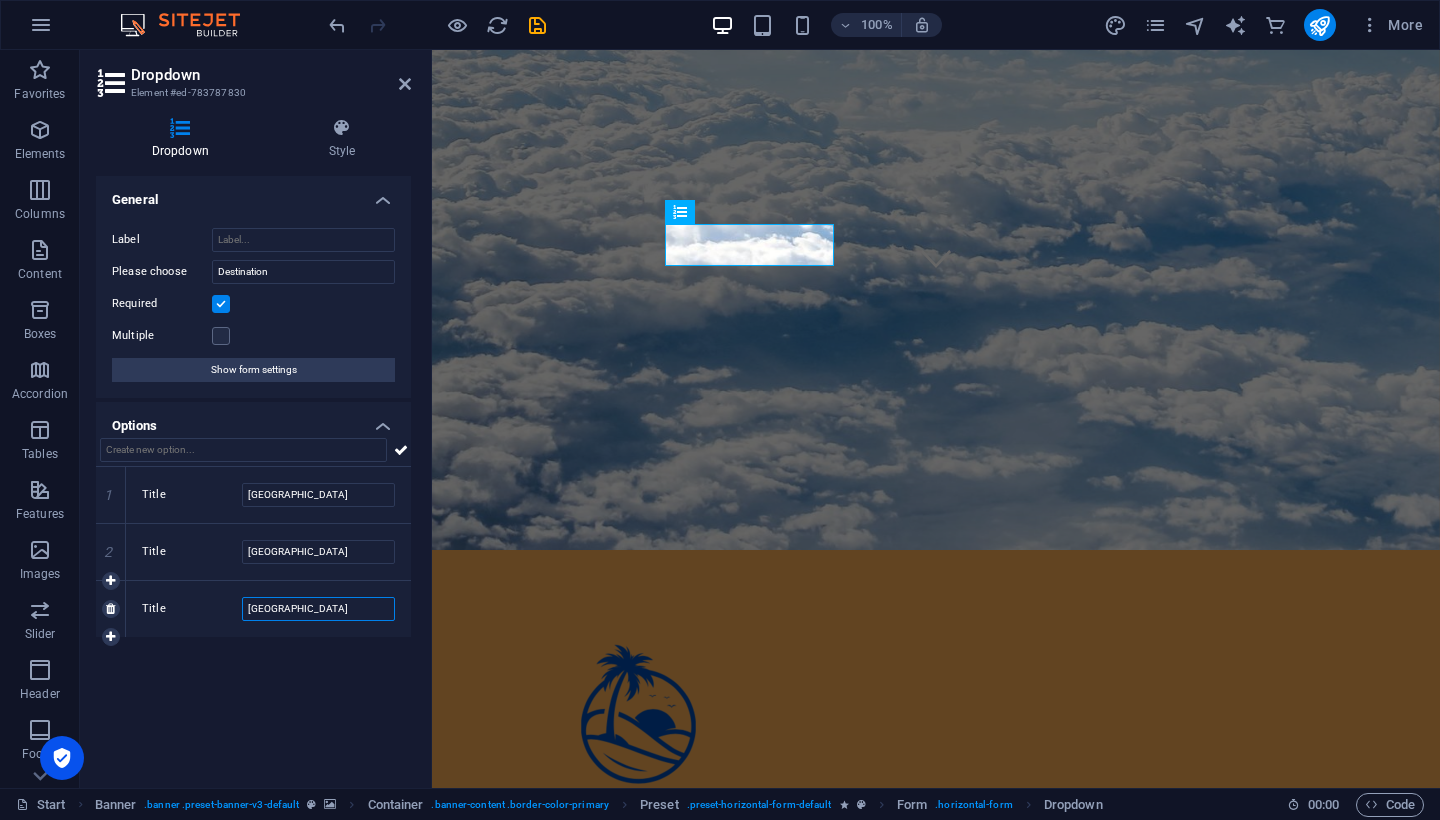 click on "[GEOGRAPHIC_DATA]" at bounding box center (318, 609) 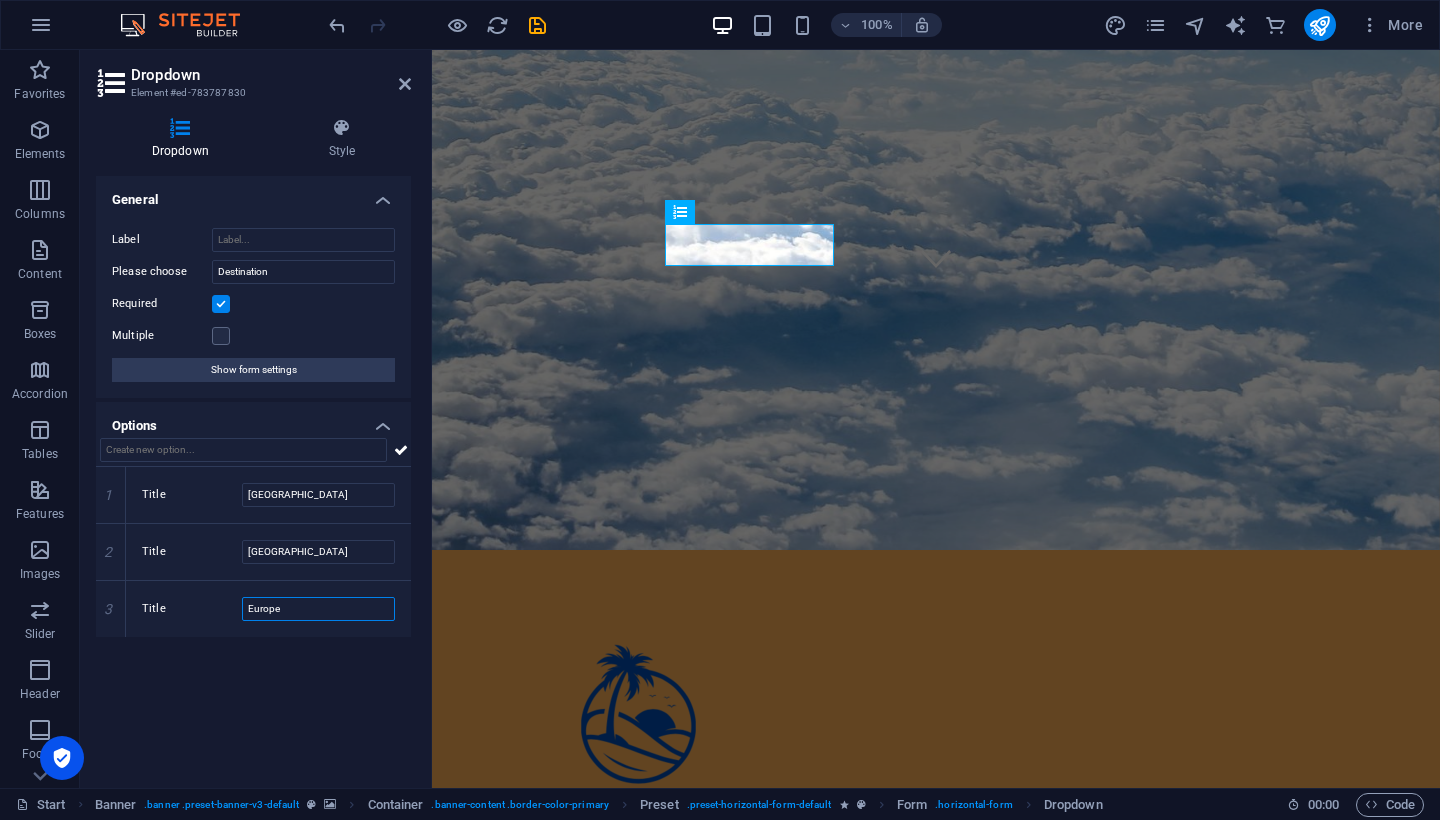type on "Europe" 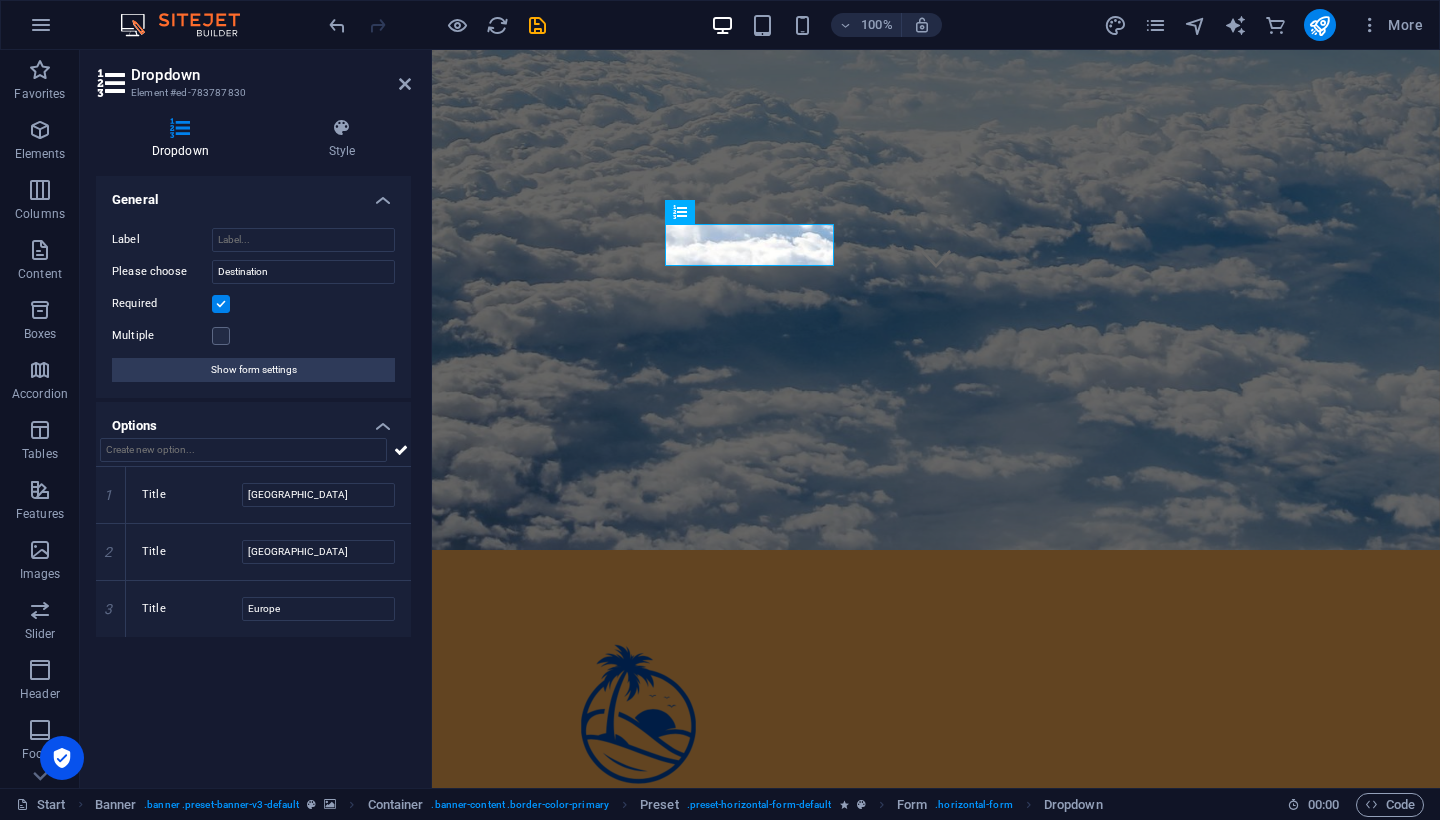 click on "General Label Please choose Destination Required Multiple Show form settings Options 1 Title Vietnam 2 Title Thailand 3 Title Europe" at bounding box center [253, 474] 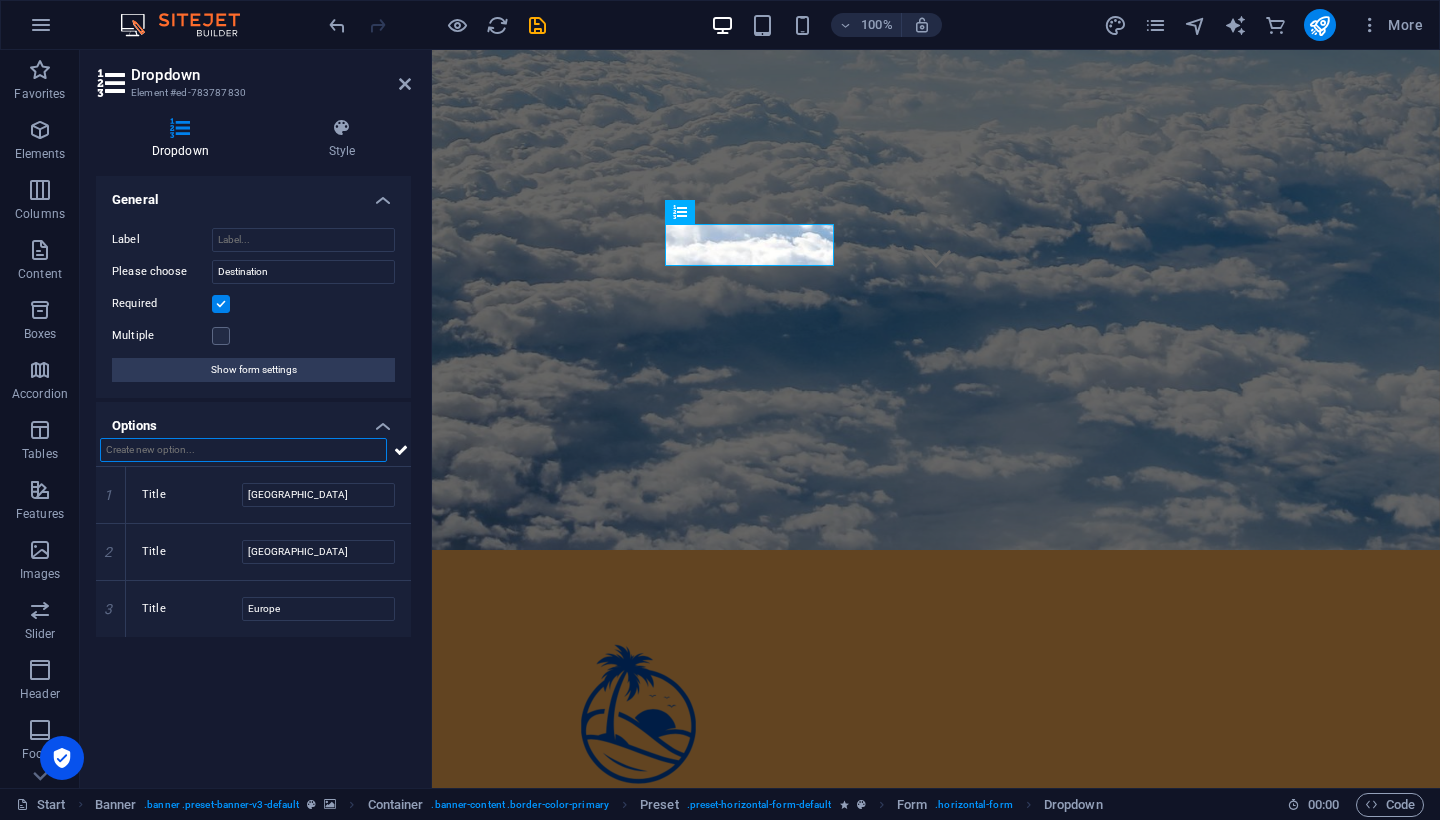click at bounding box center [243, 450] 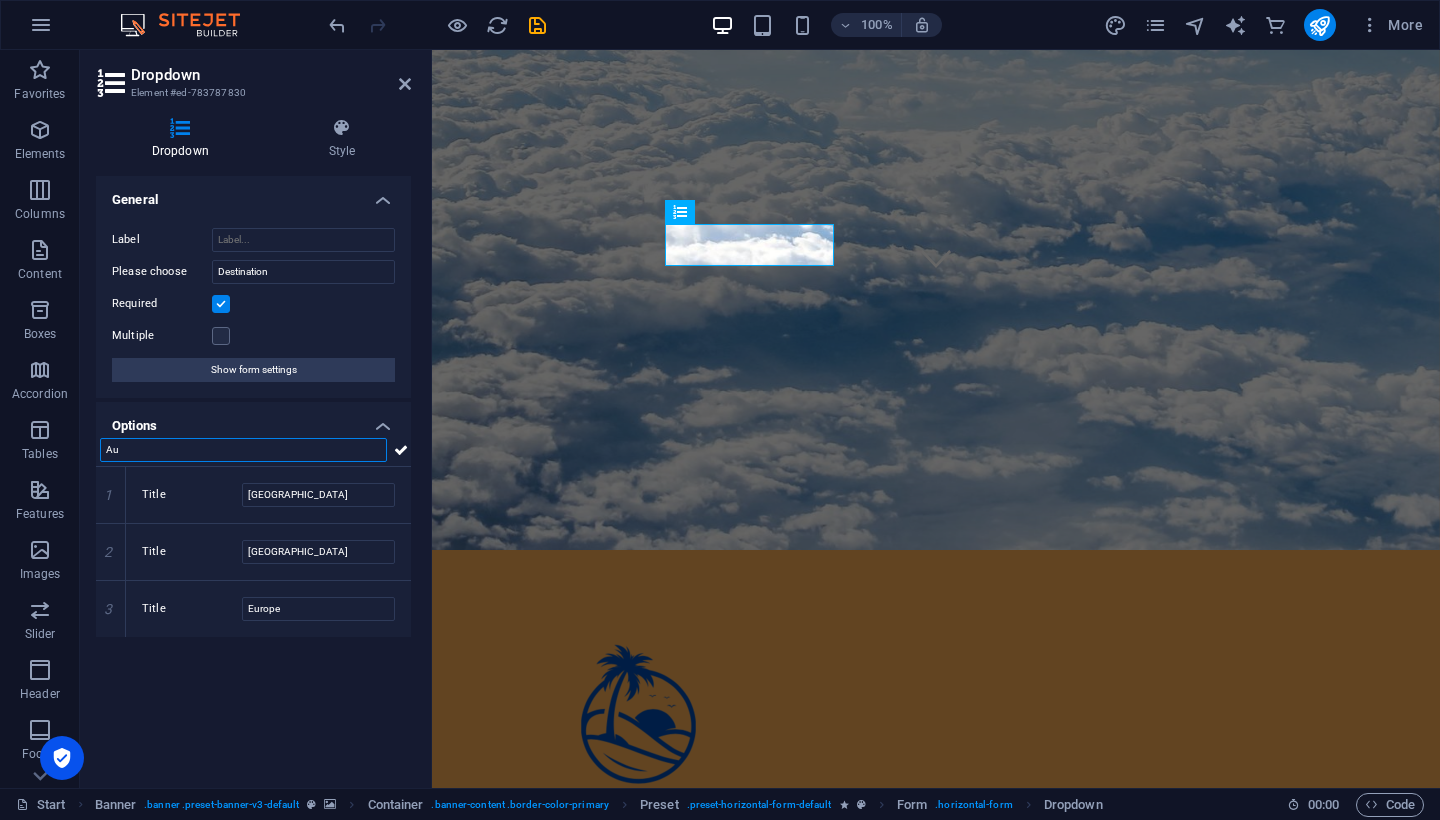 type on "A" 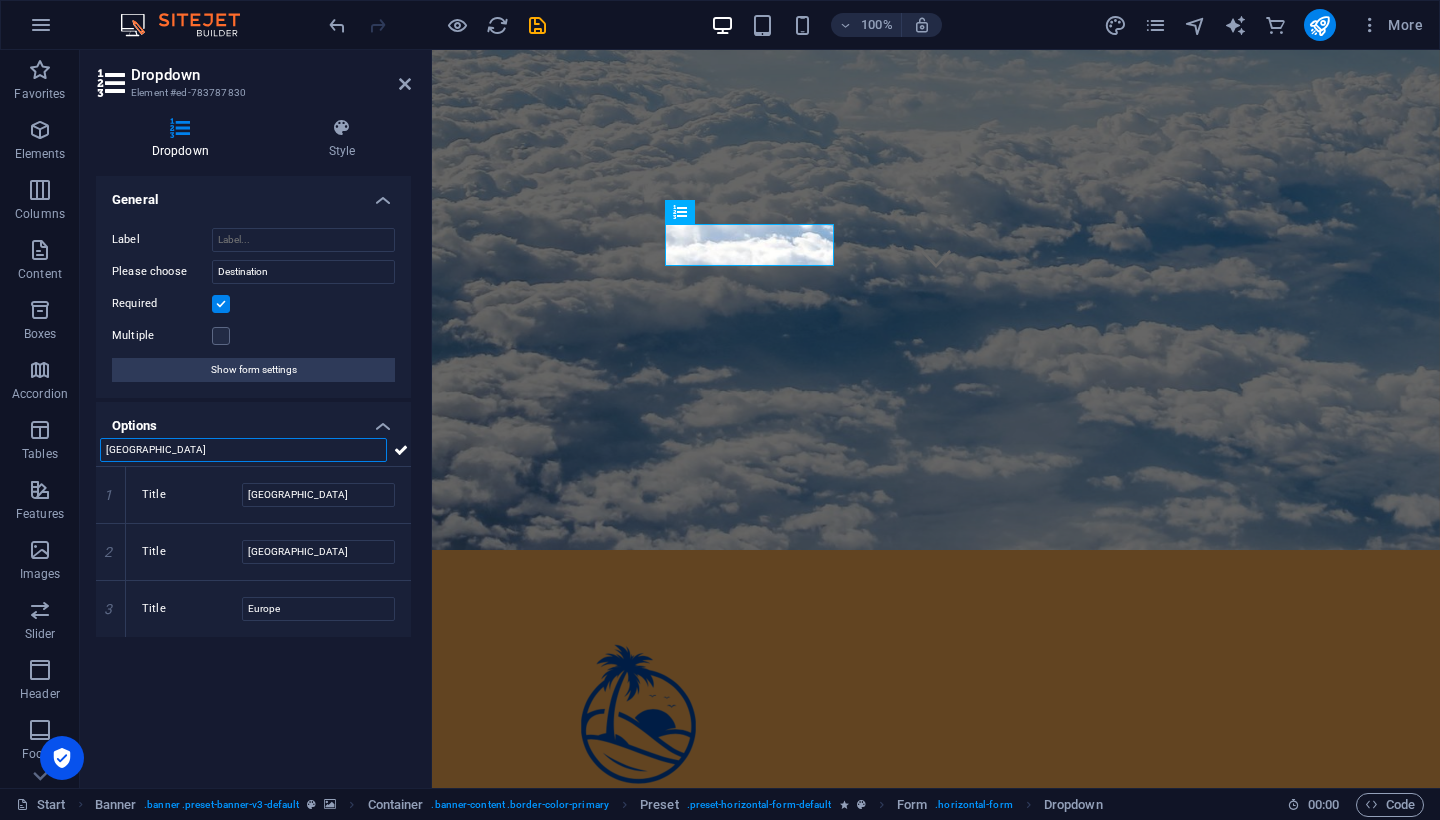 type on "[GEOGRAPHIC_DATA]" 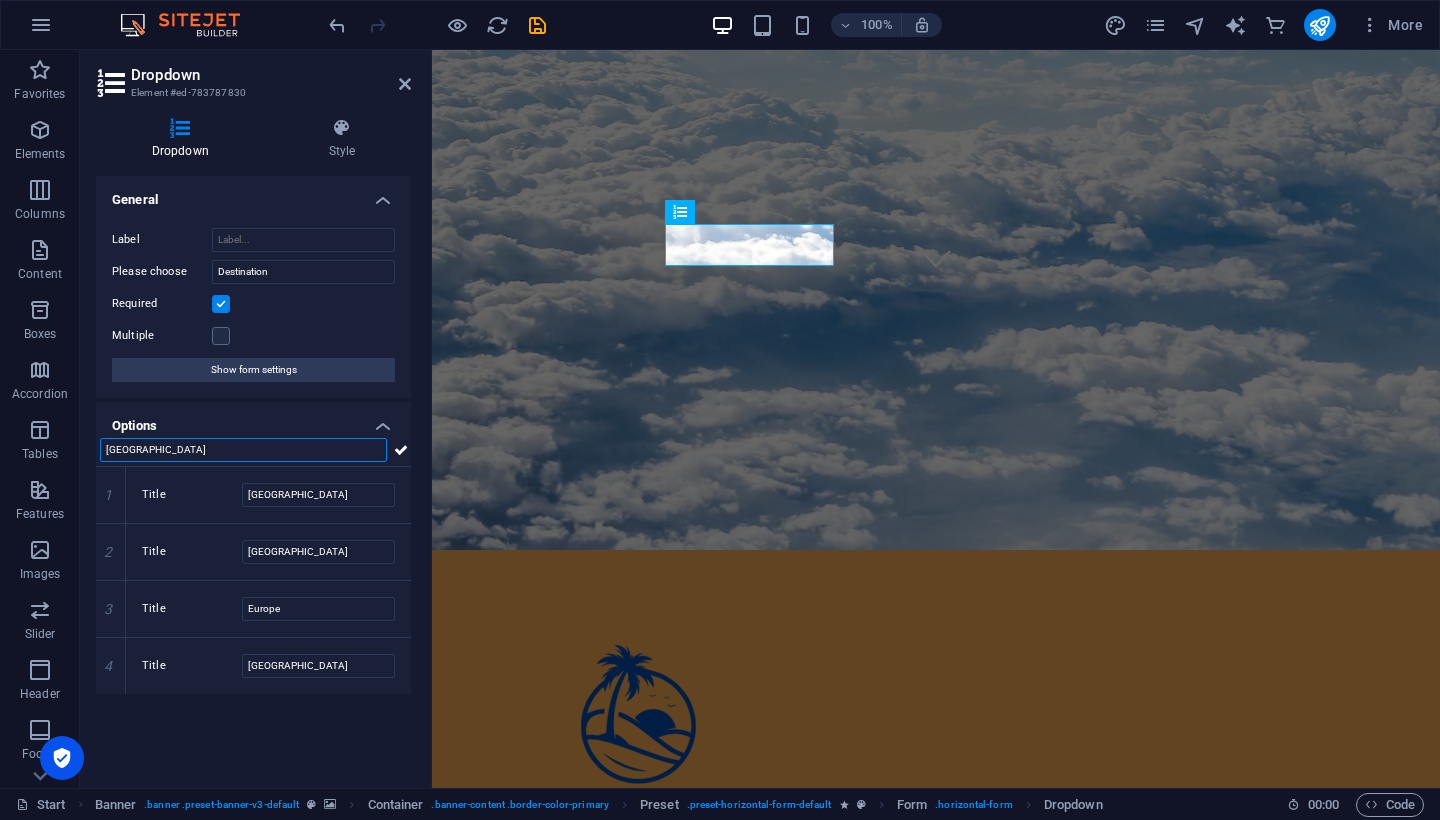 type on "[GEOGRAPHIC_DATA]" 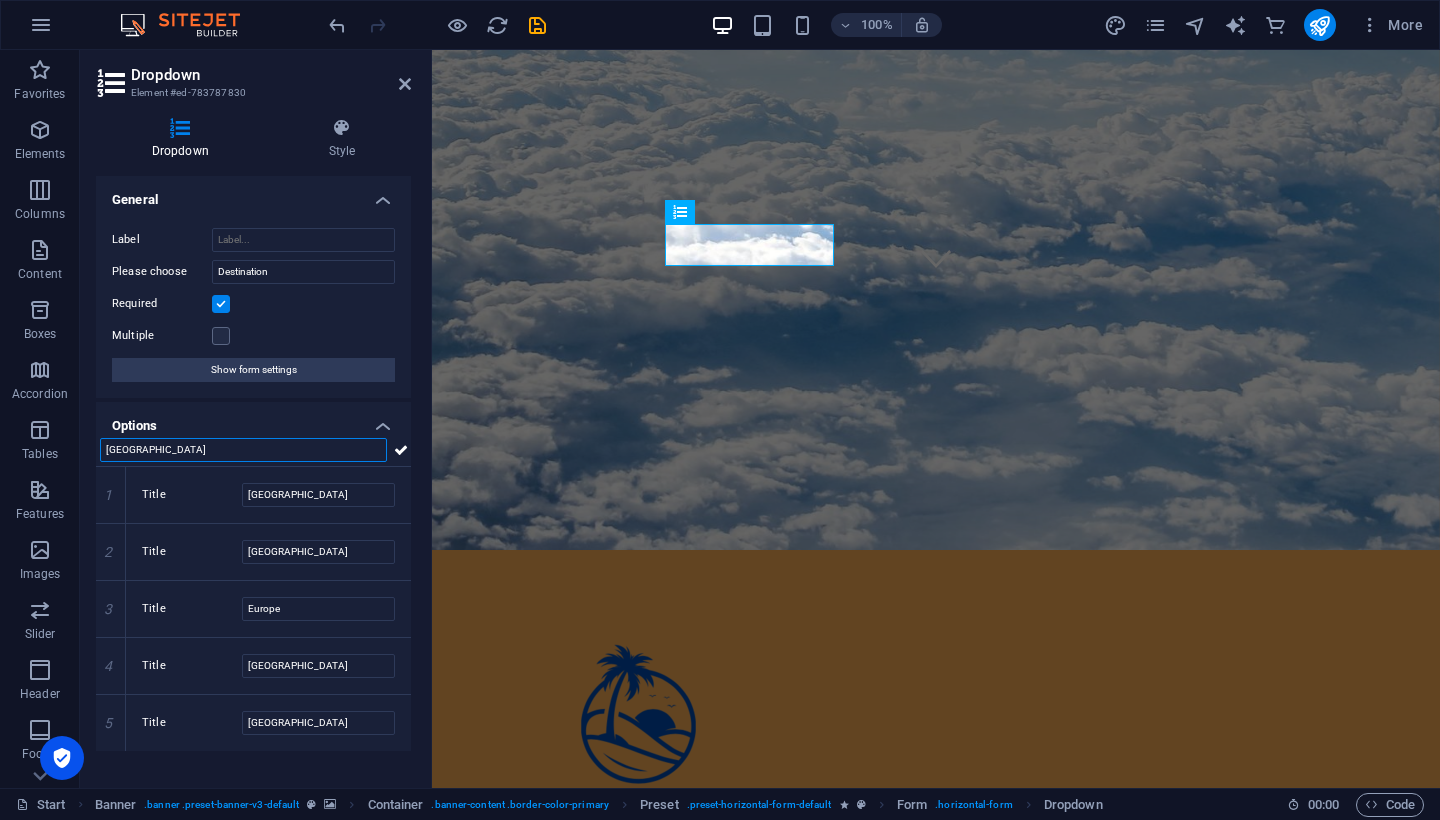 type 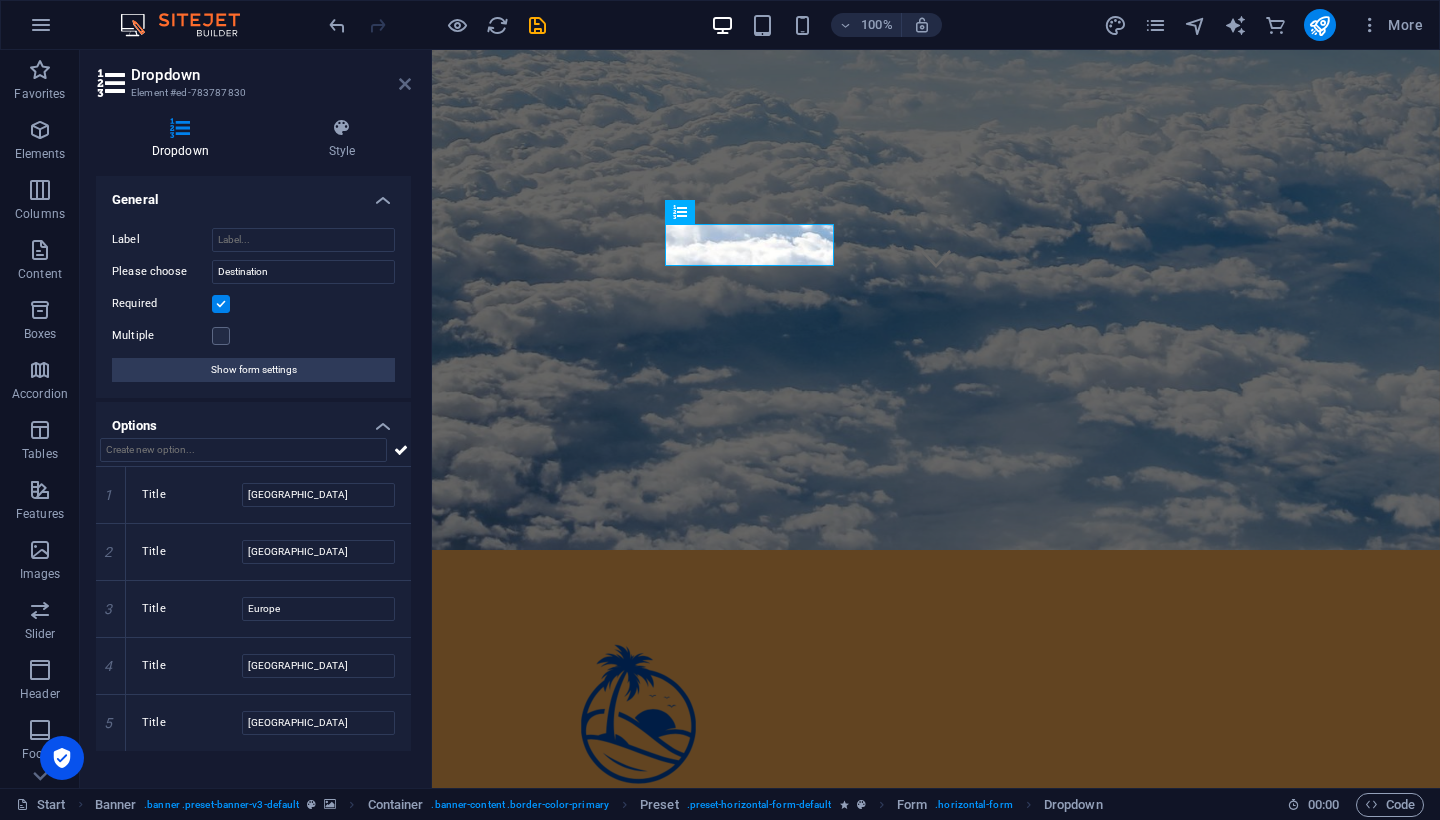 click at bounding box center (405, 84) 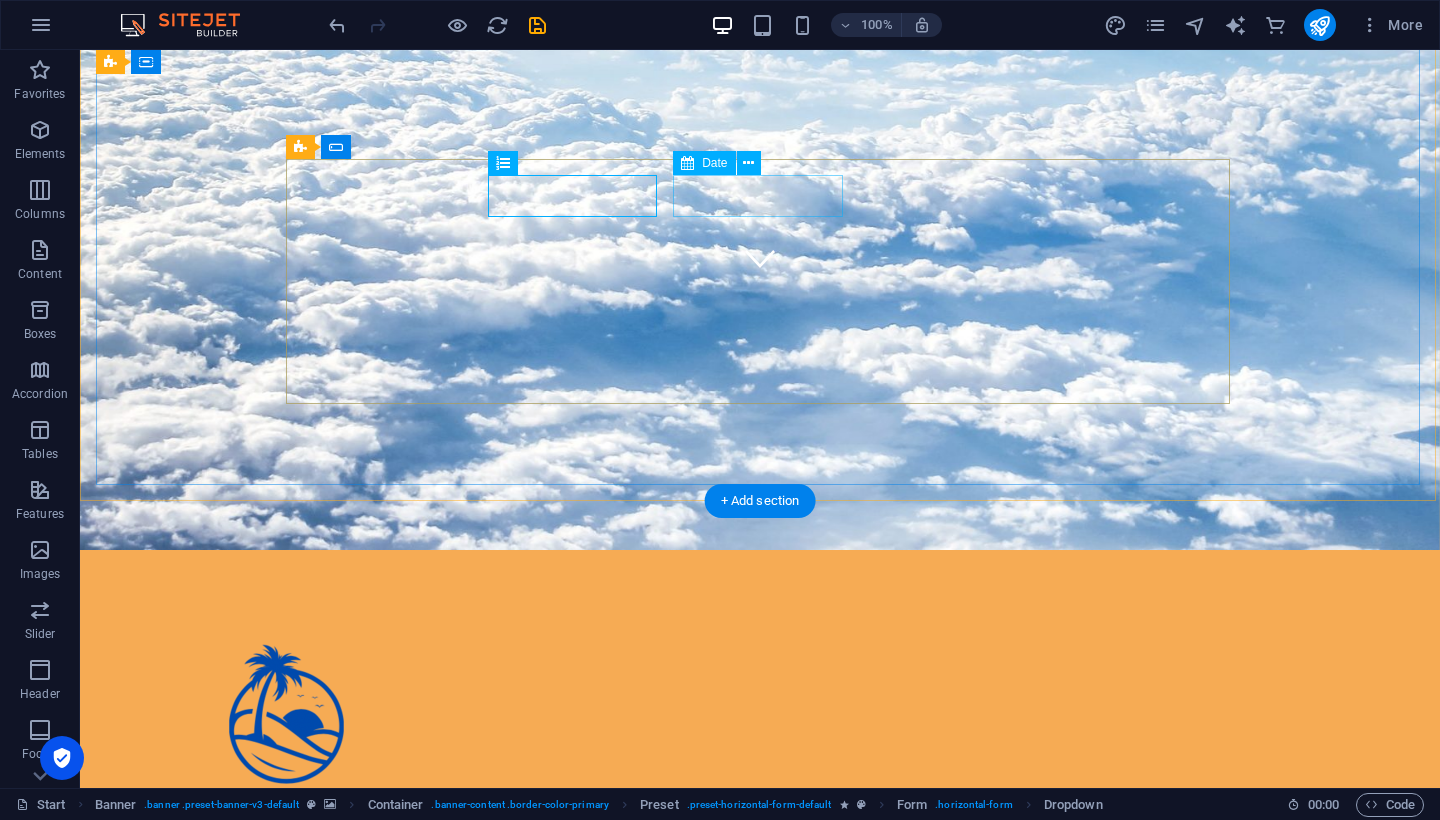 click 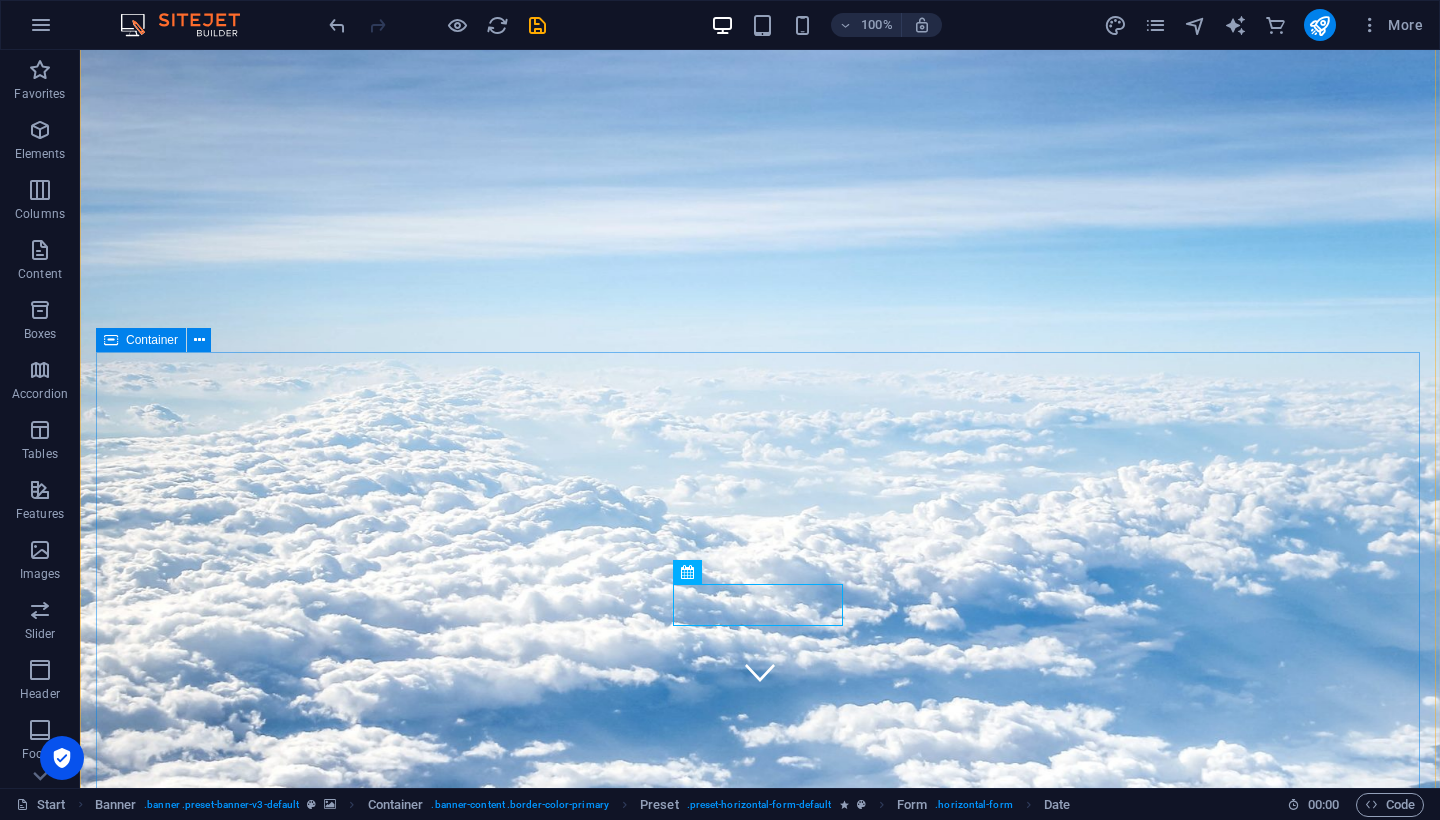scroll, scrollTop: 95, scrollLeft: 0, axis: vertical 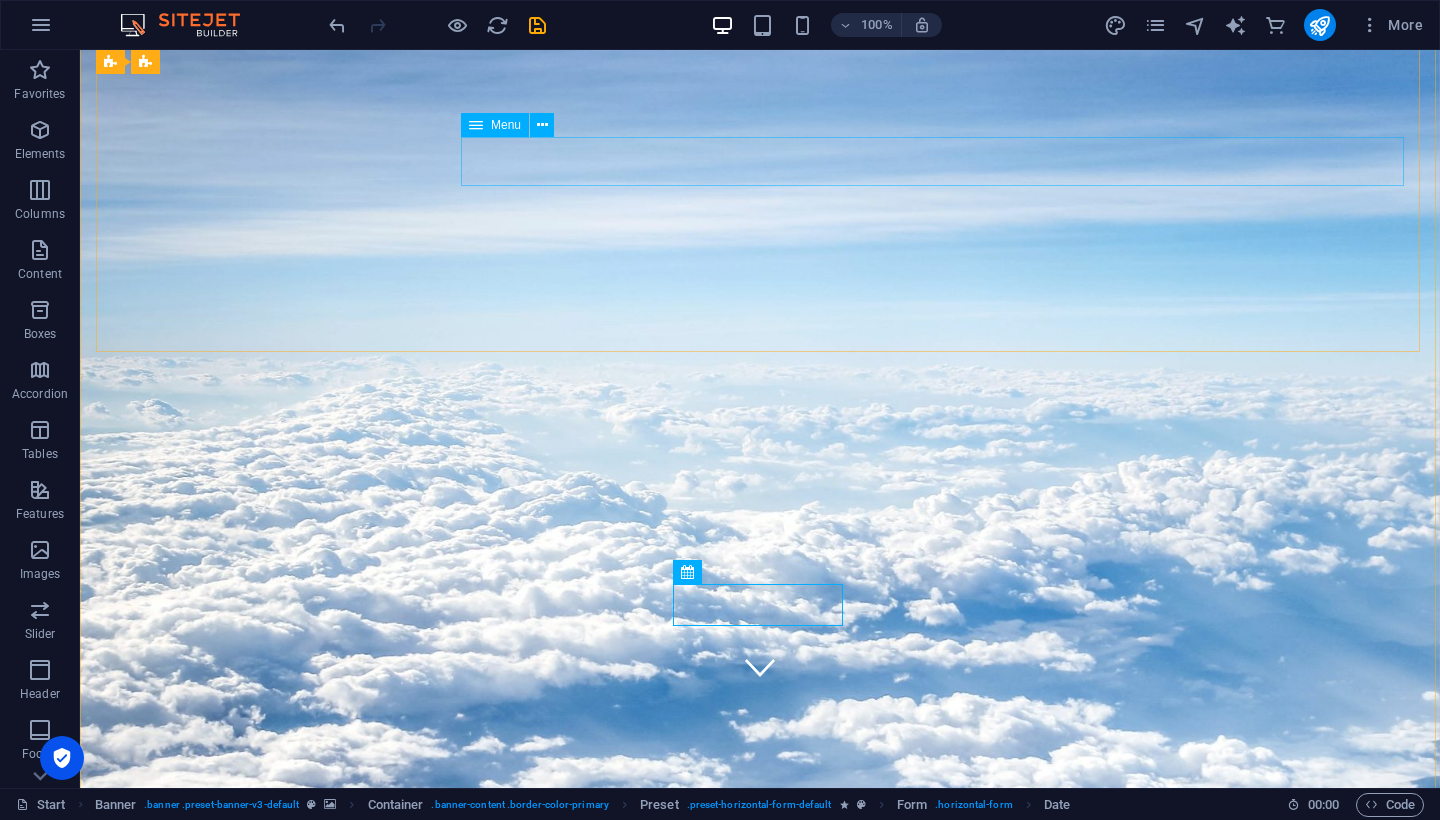 click on "Start Destinations Monthly Specials All Destinations Our promises to you Partners Contact" at bounding box center (760, 1316) 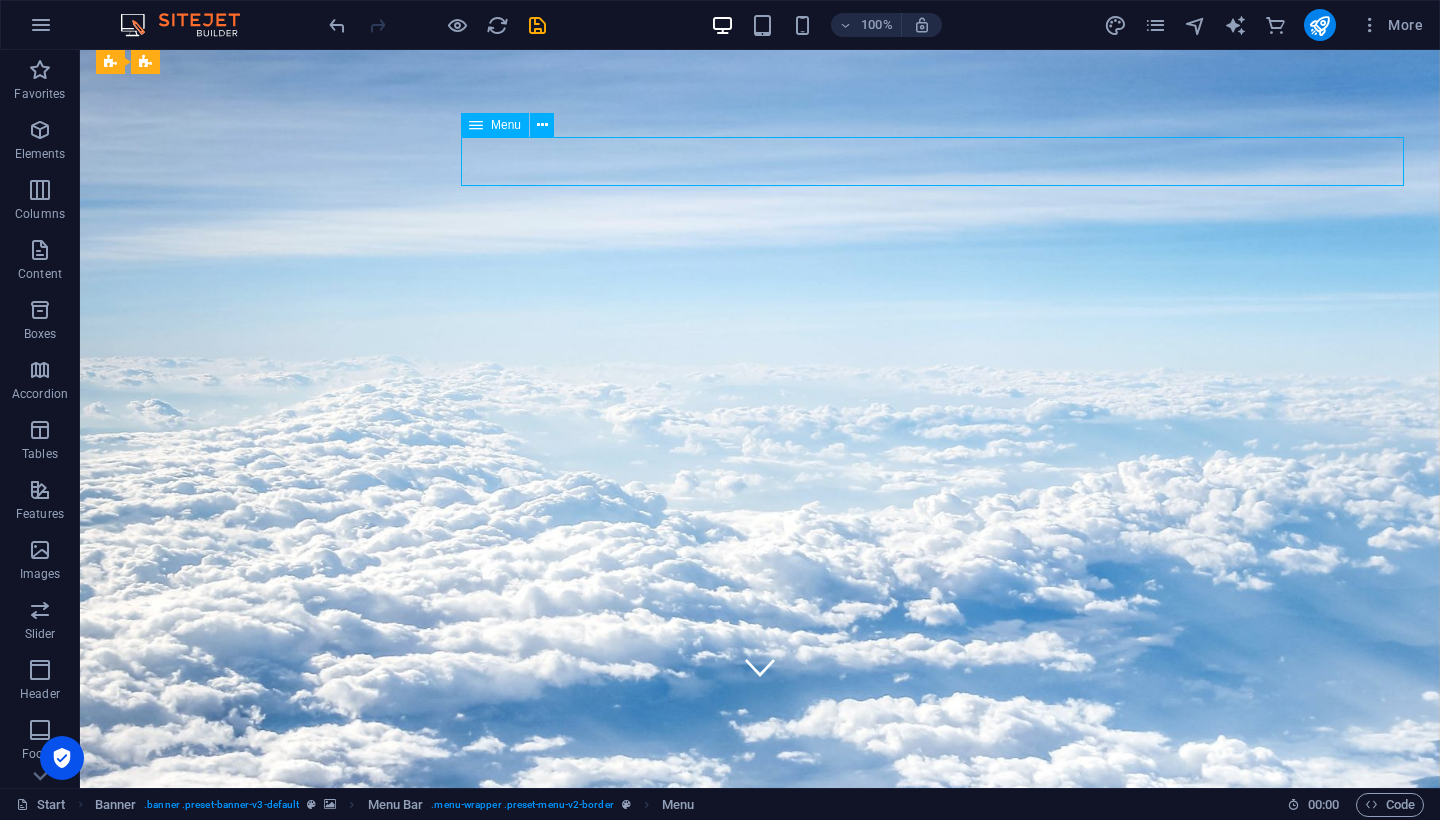 click on "Start Destinations Monthly Specials All Destinations Our promises to you Partners Contact" at bounding box center [760, 1316] 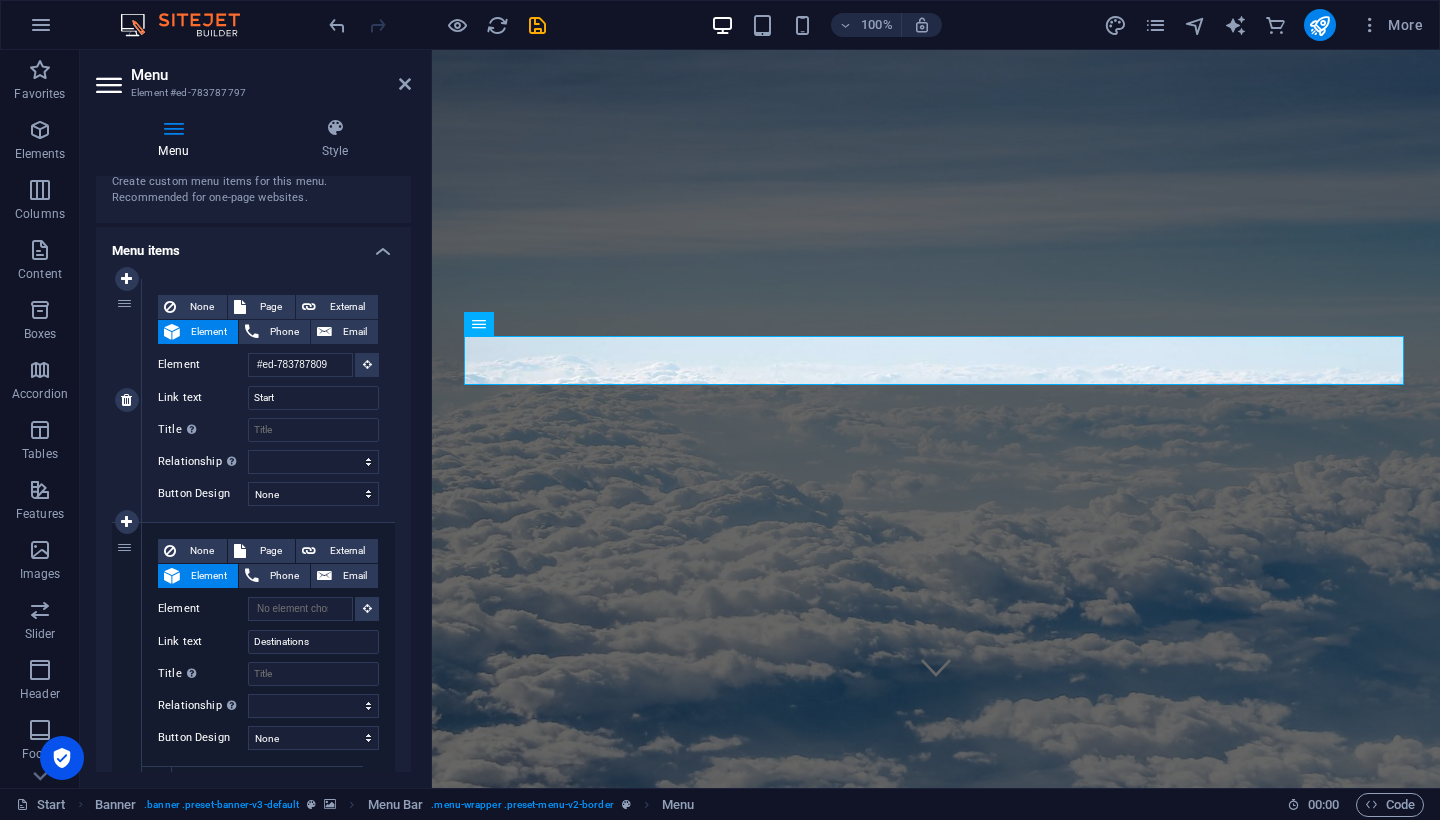 scroll, scrollTop: 92, scrollLeft: 0, axis: vertical 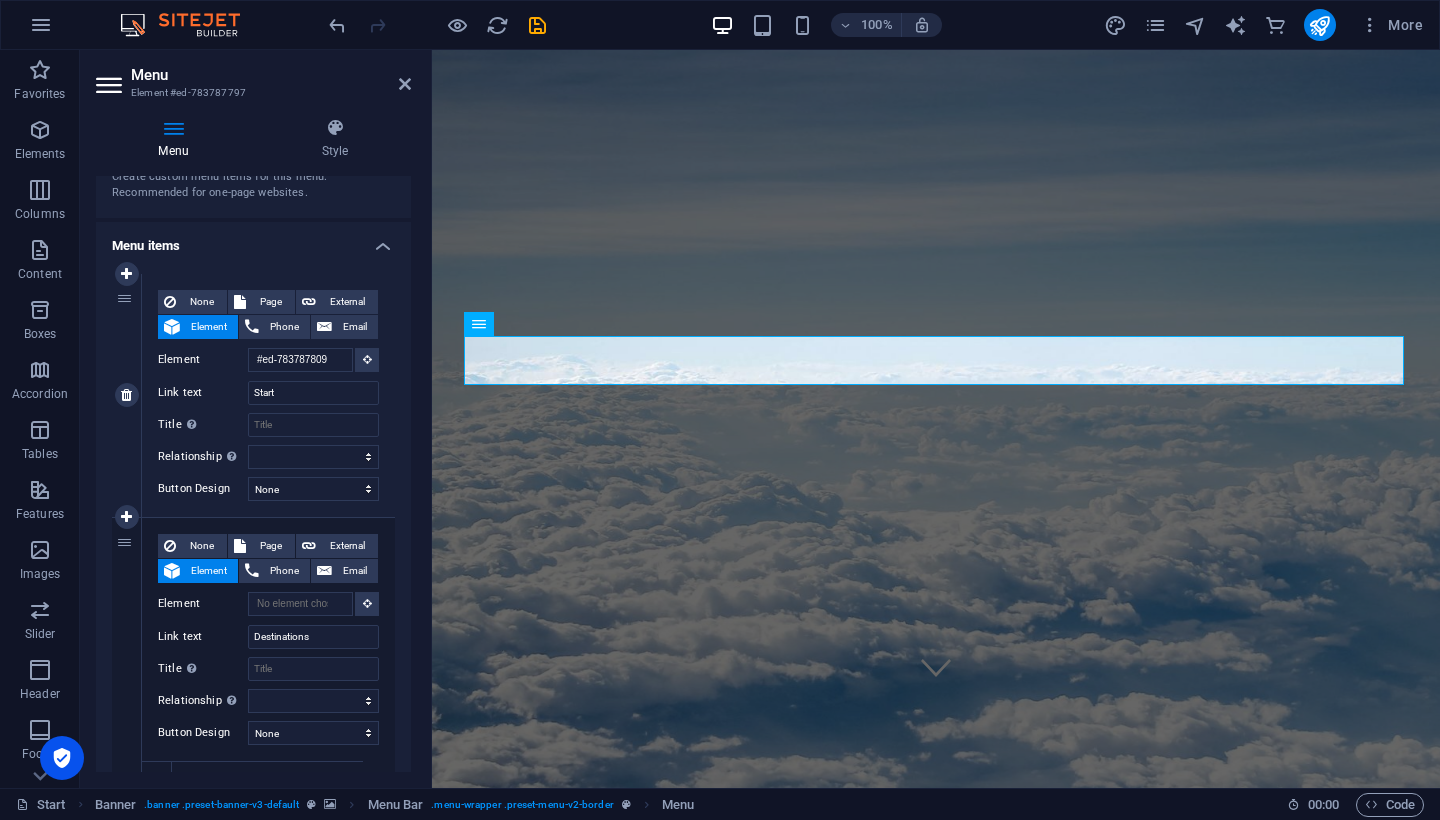 click on "None Page External Element Phone Email Page Start All Destinations Legal Notice Privacy Element #ed-783787809
URL Phone Email Link text Start Link target New tab Same tab Overlay Title Additional link description, should not be the same as the link text. The title is most often shown as a tooltip text when the mouse moves over the element. Leave empty if uncertain. Relationship Sets the  relationship of this link to the link target . For example, the value "nofollow" instructs search engines not to follow the link. Can be left empty. alternate author bookmark external help license next nofollow noreferrer noopener prev search tag" at bounding box center [268, 379] 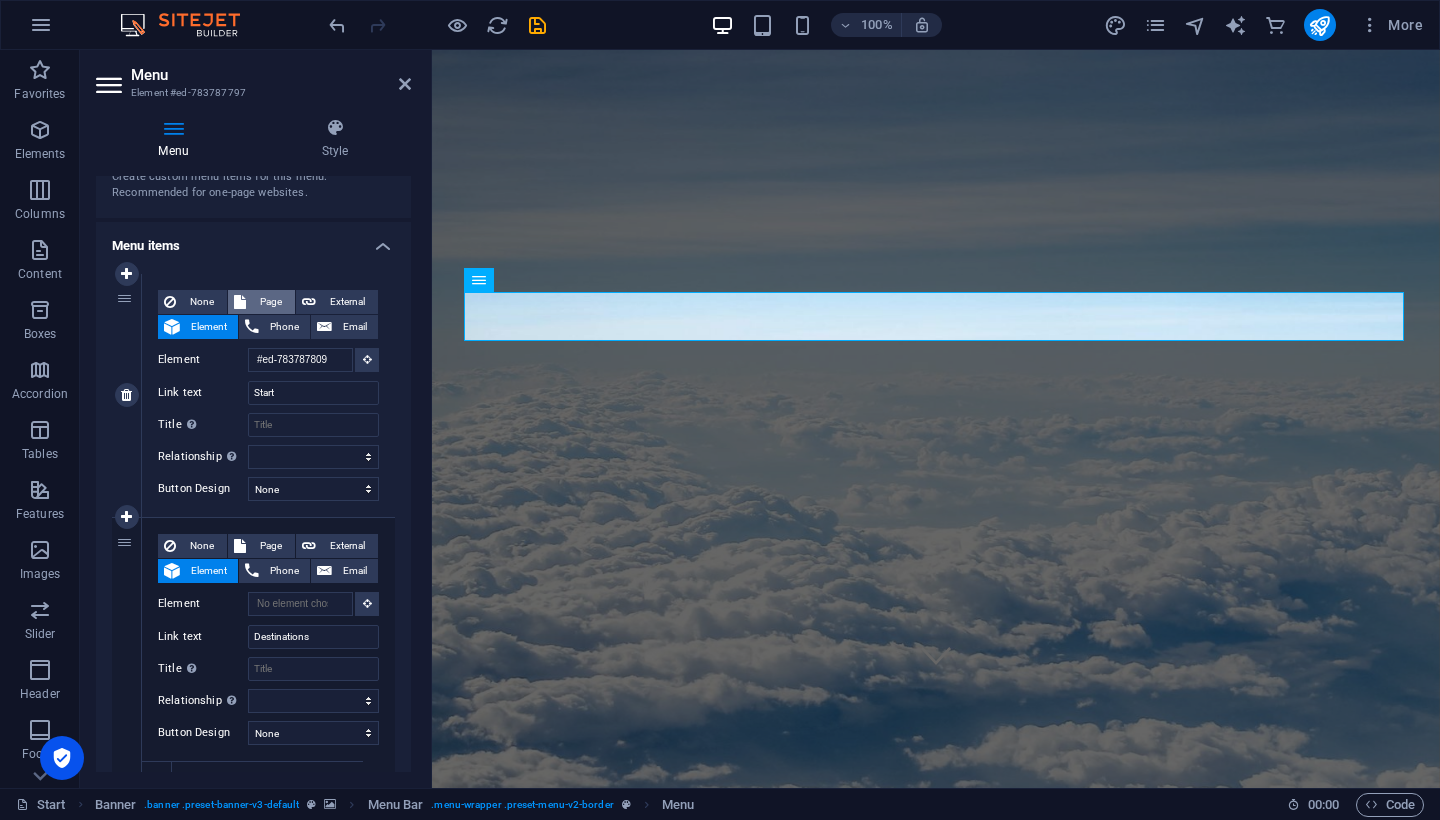 scroll, scrollTop: 95, scrollLeft: 0, axis: vertical 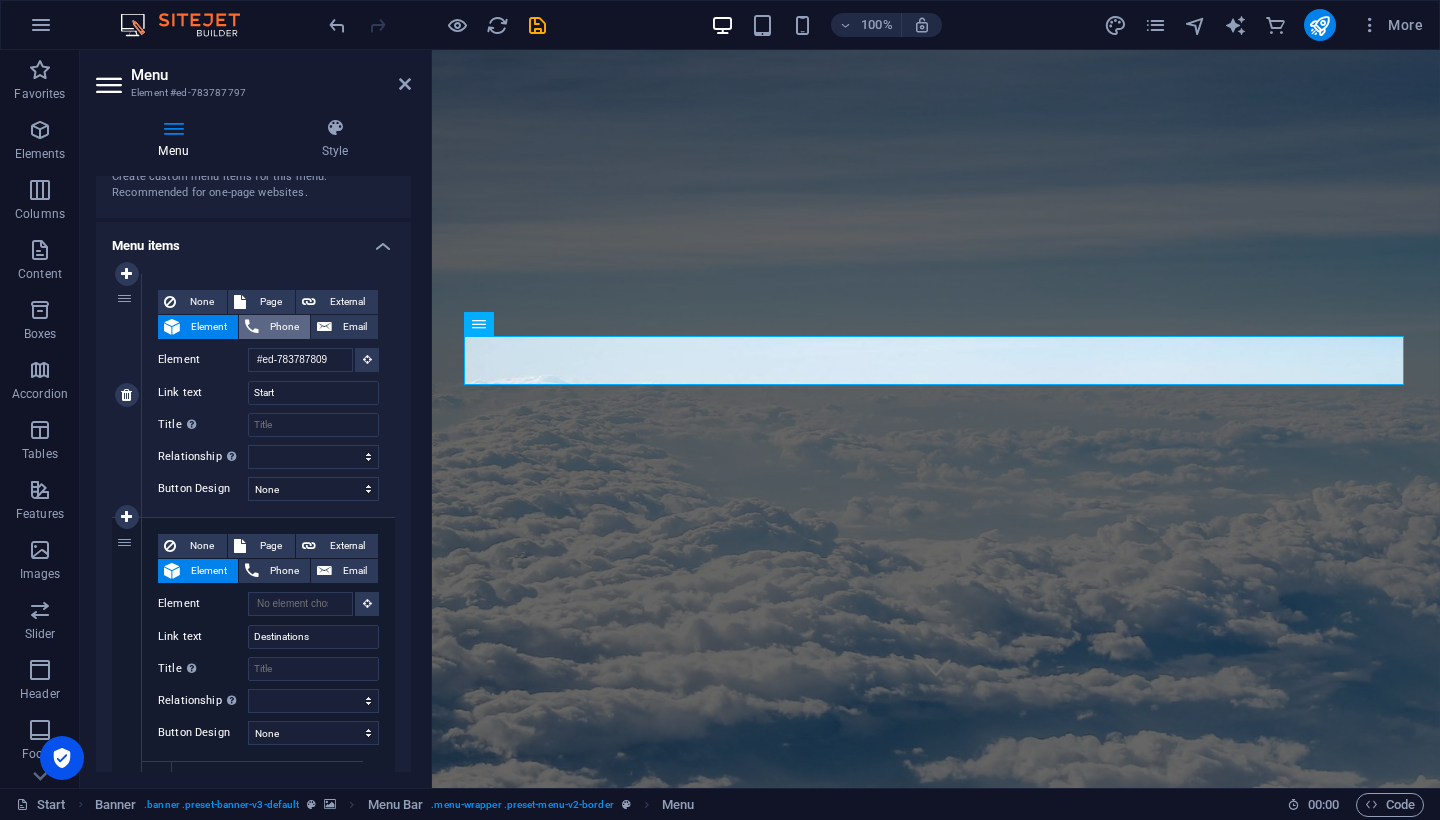 click on "Phone" at bounding box center (284, 327) 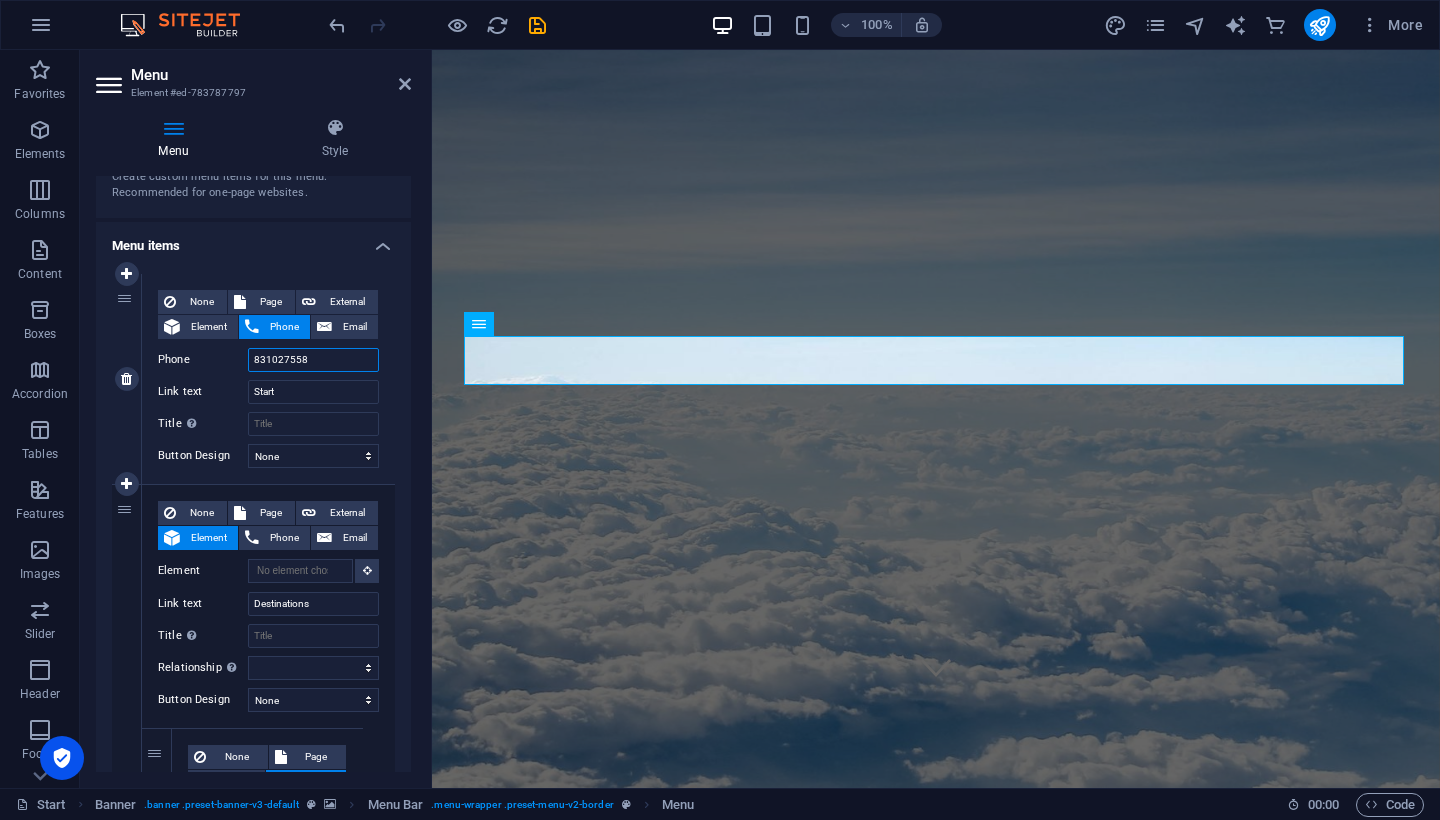 type on "8310275582" 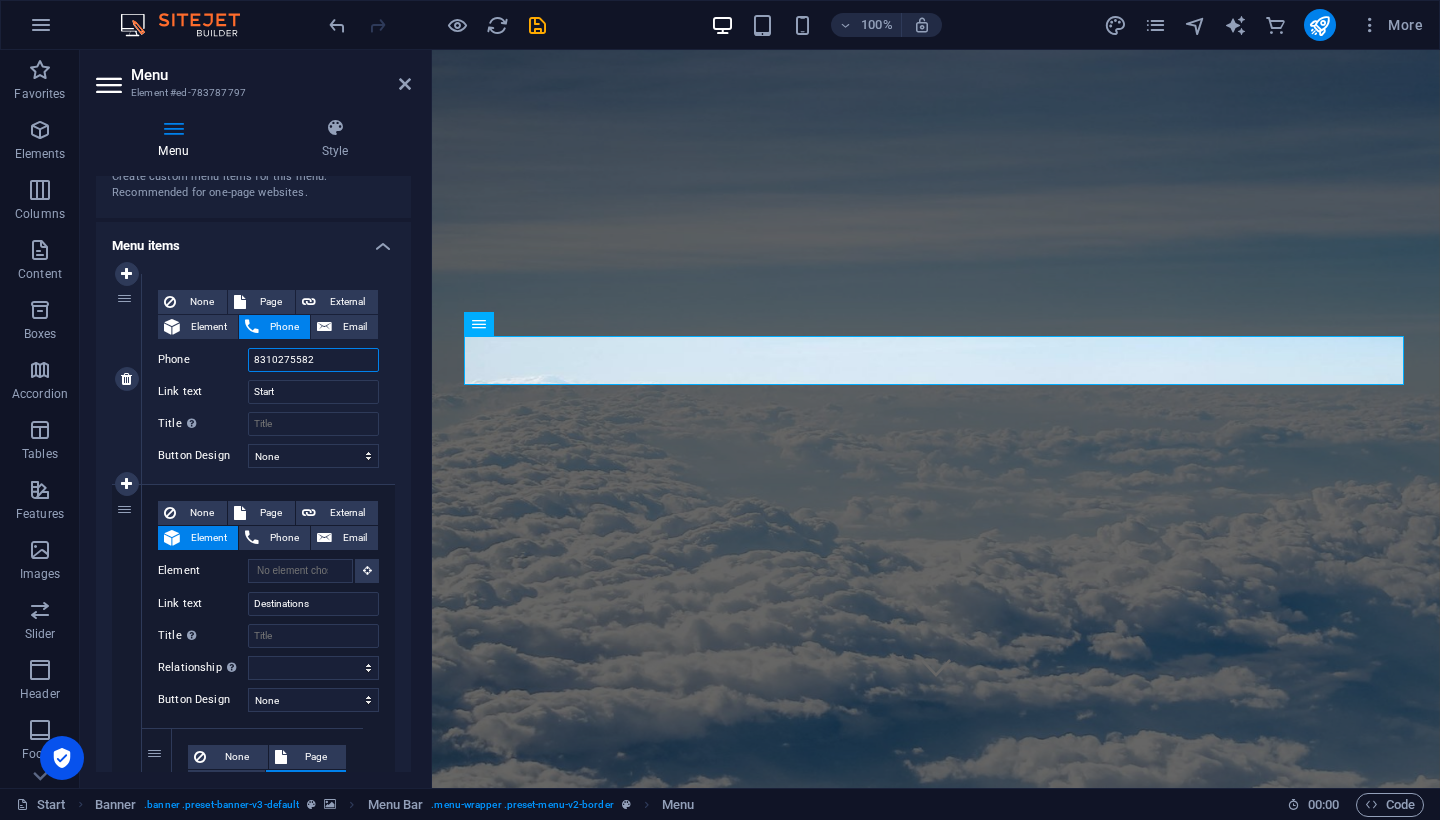 select 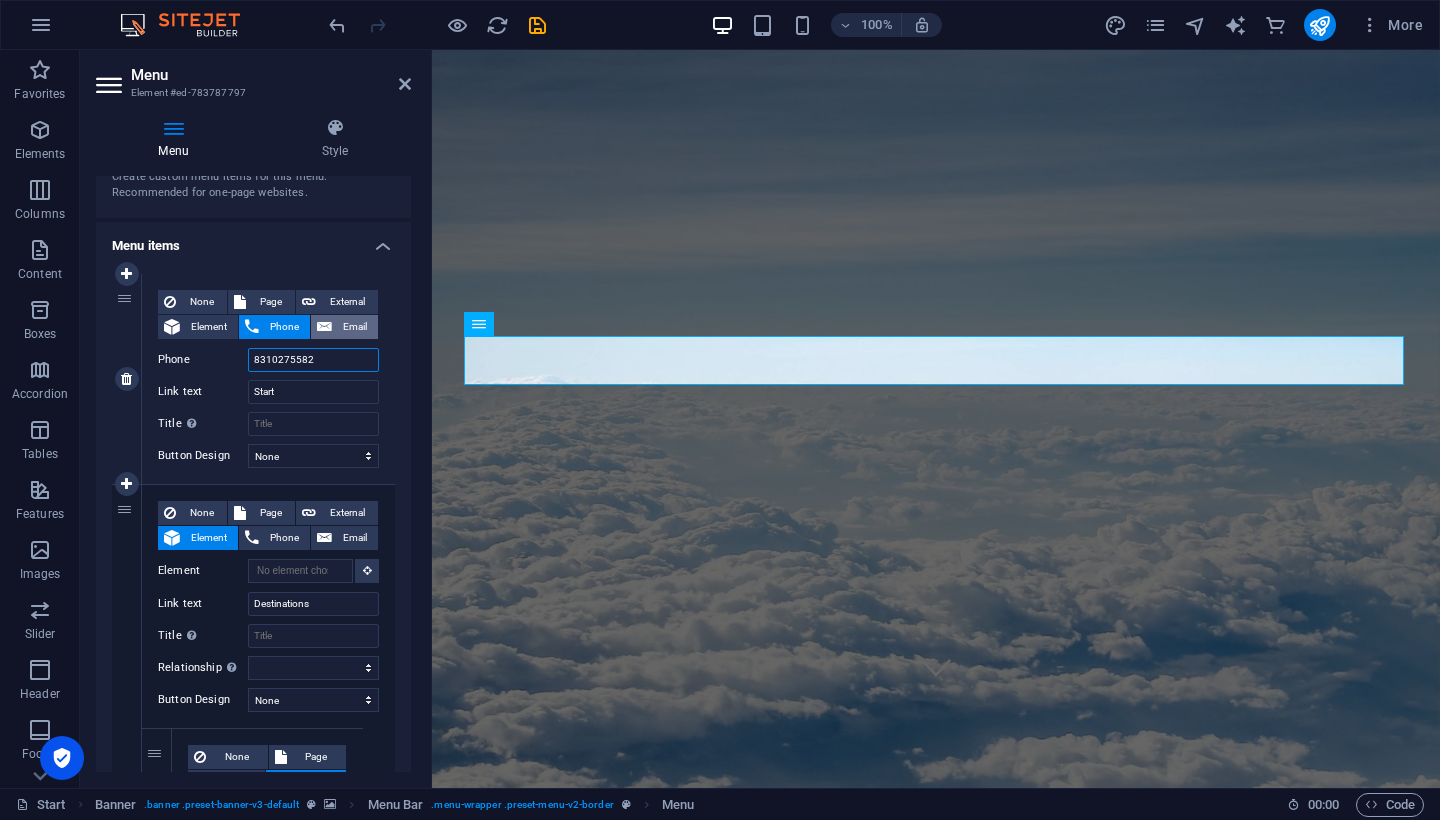type on "8310275582" 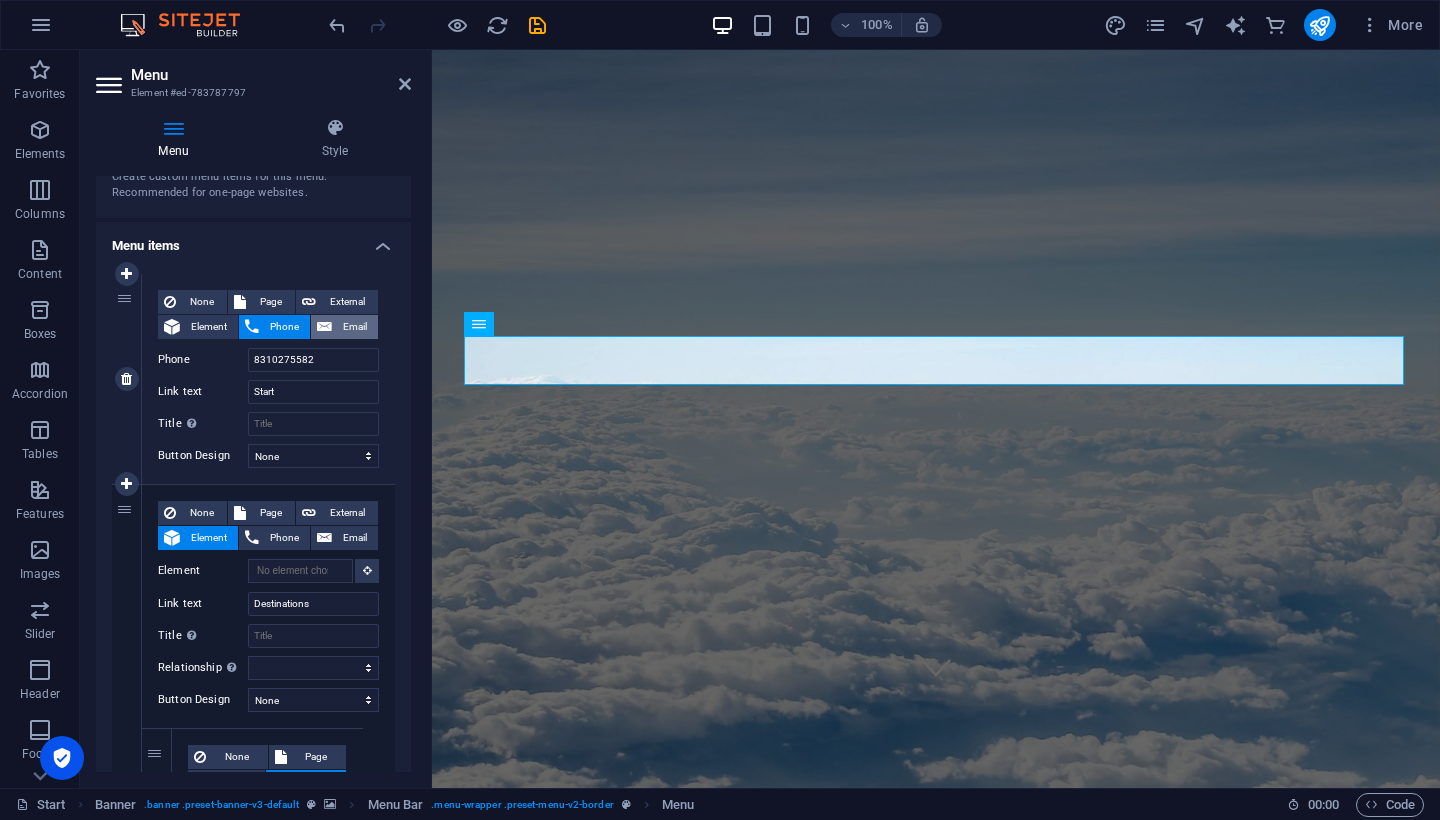 click on "Email" at bounding box center (355, 327) 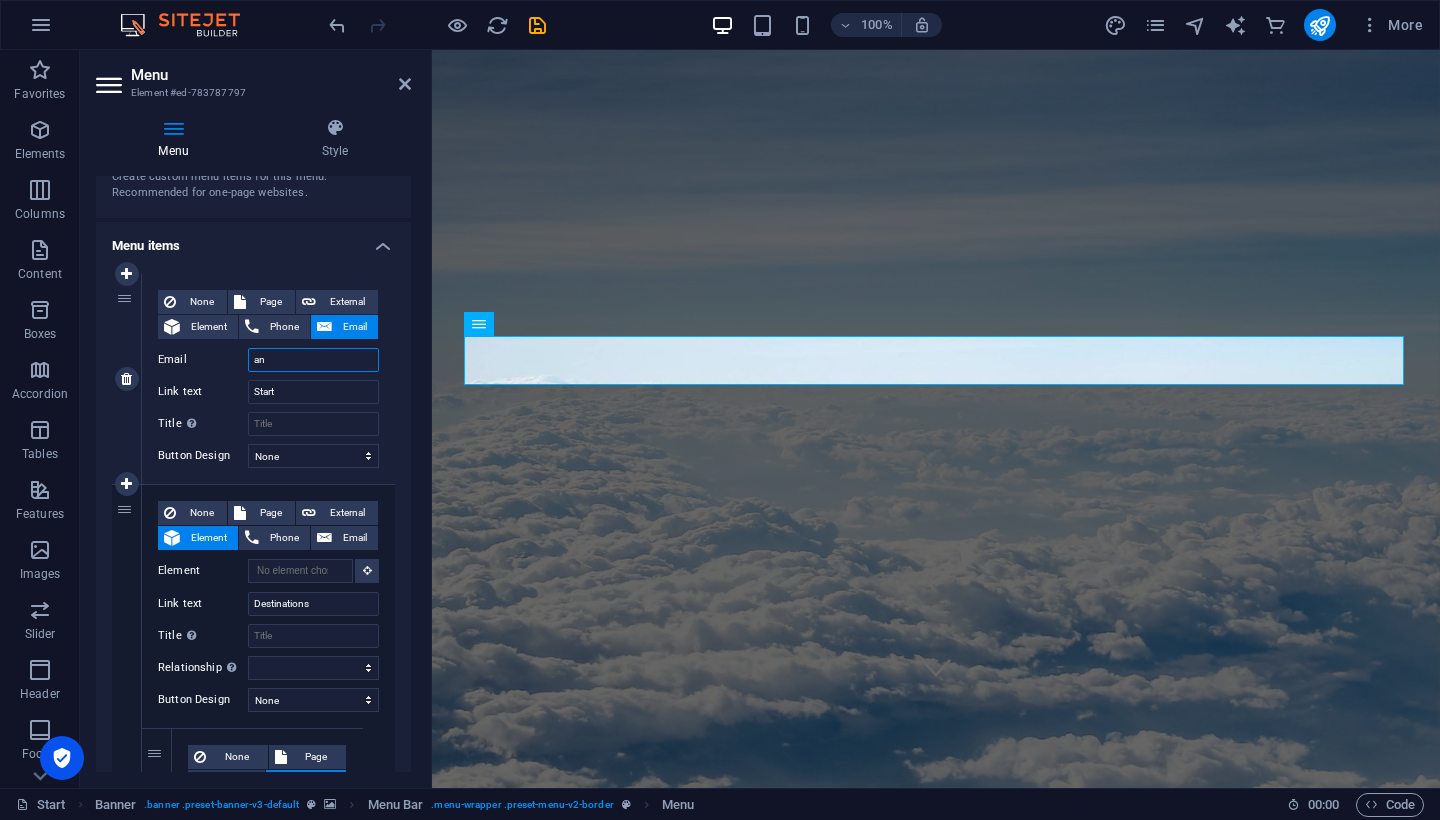 type on "a" 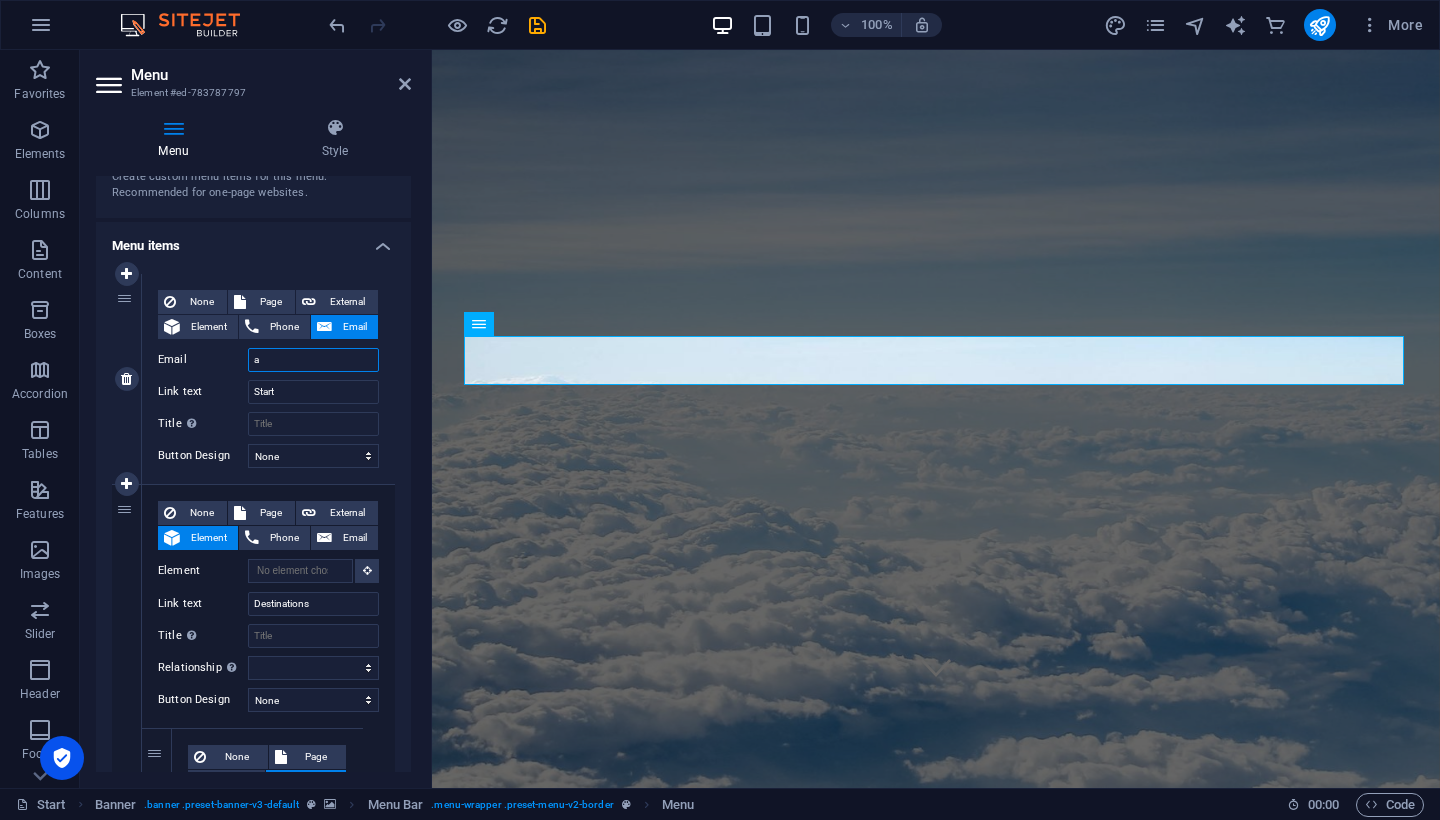 type 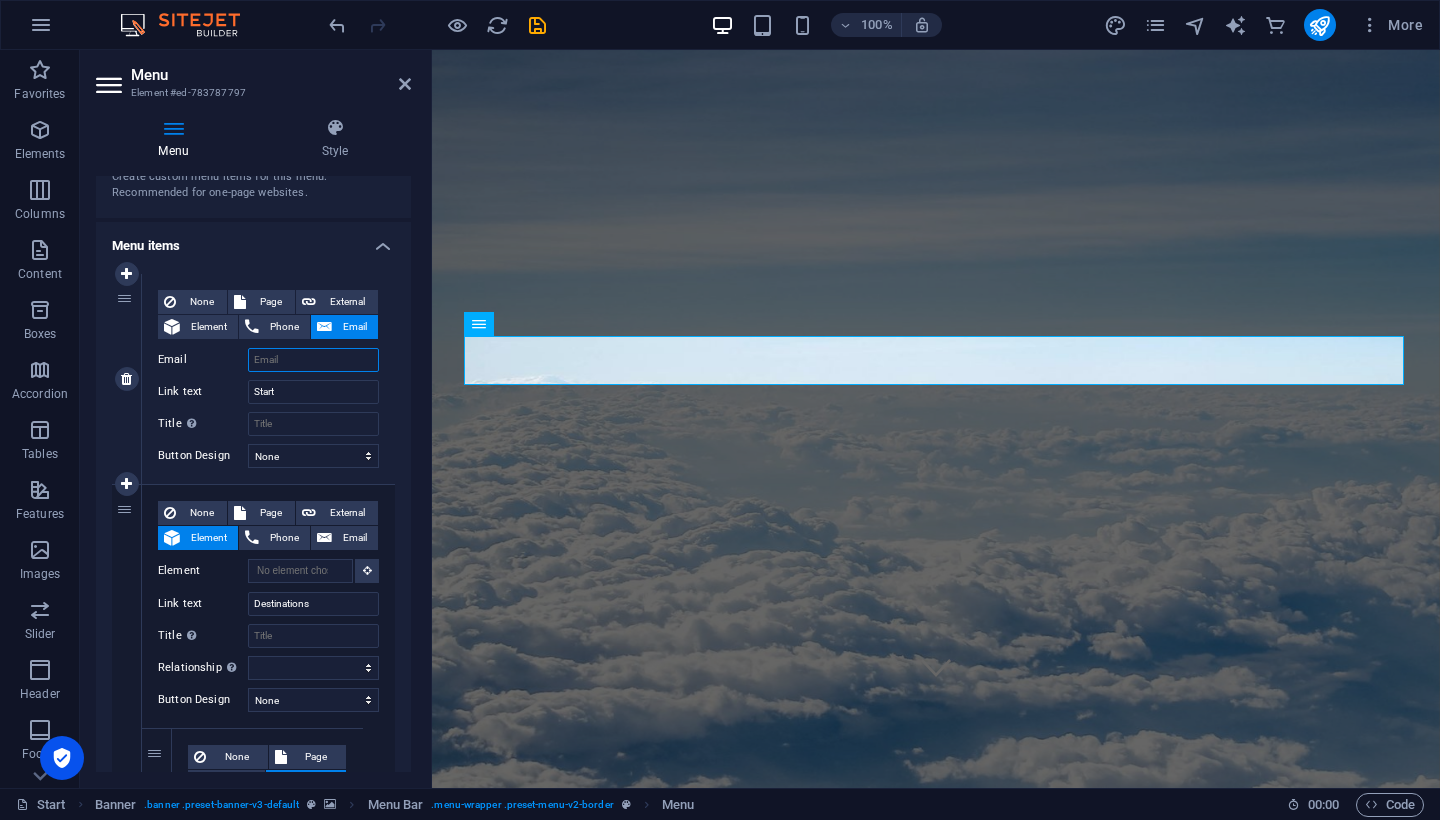 select 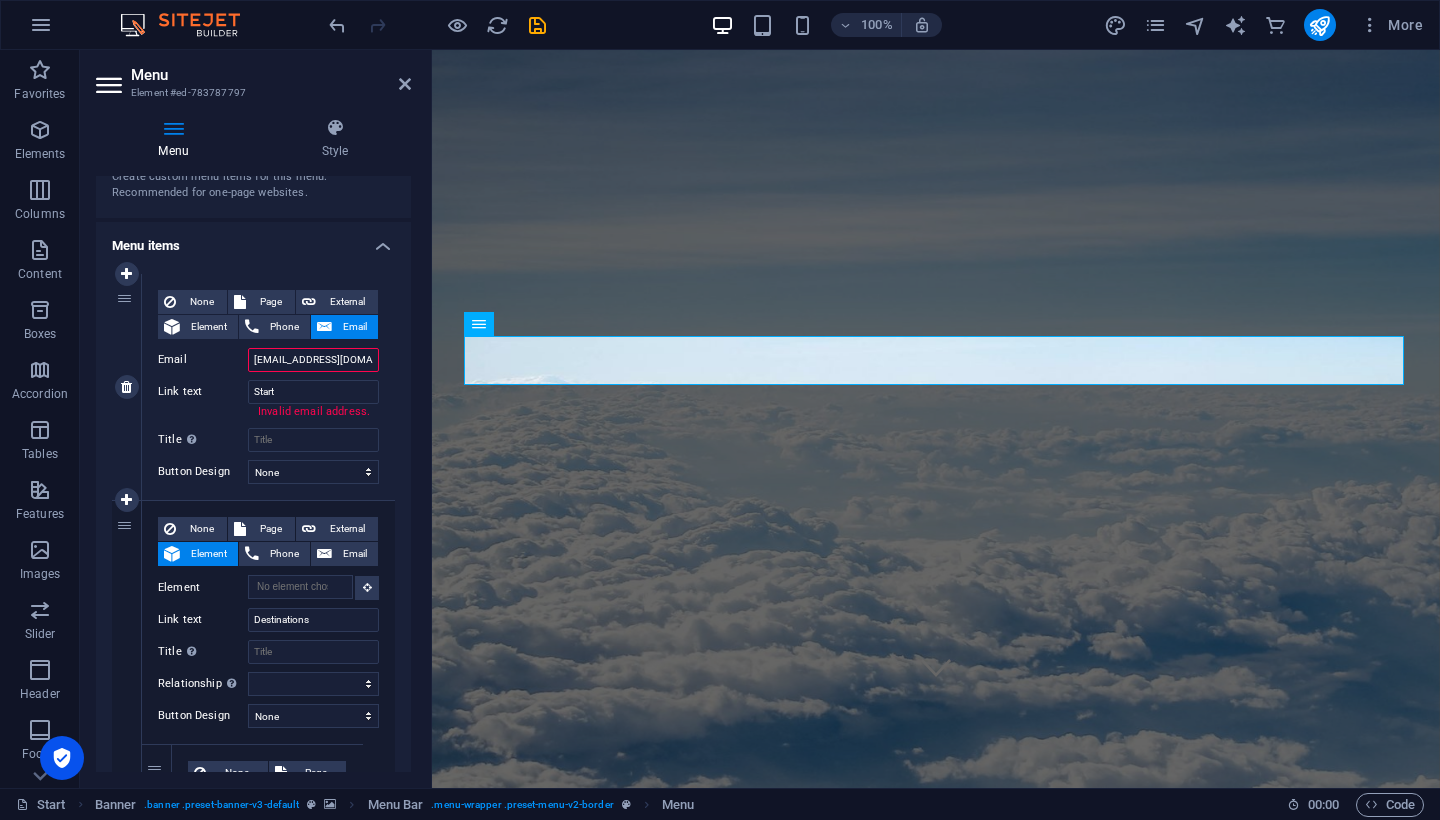 type on "[EMAIL_ADDRESS][DOMAIN_NAME]" 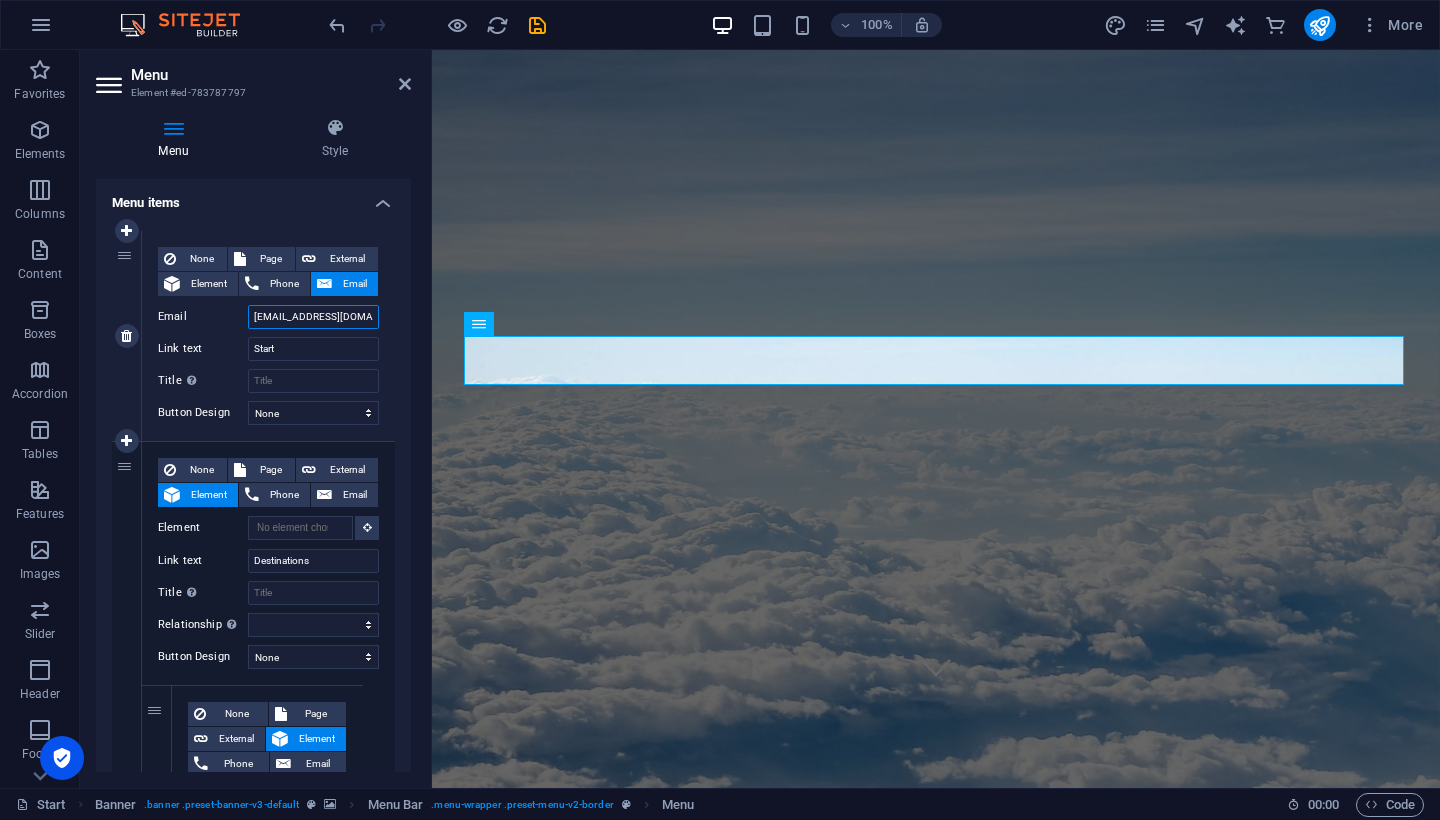 scroll, scrollTop: 154, scrollLeft: 0, axis: vertical 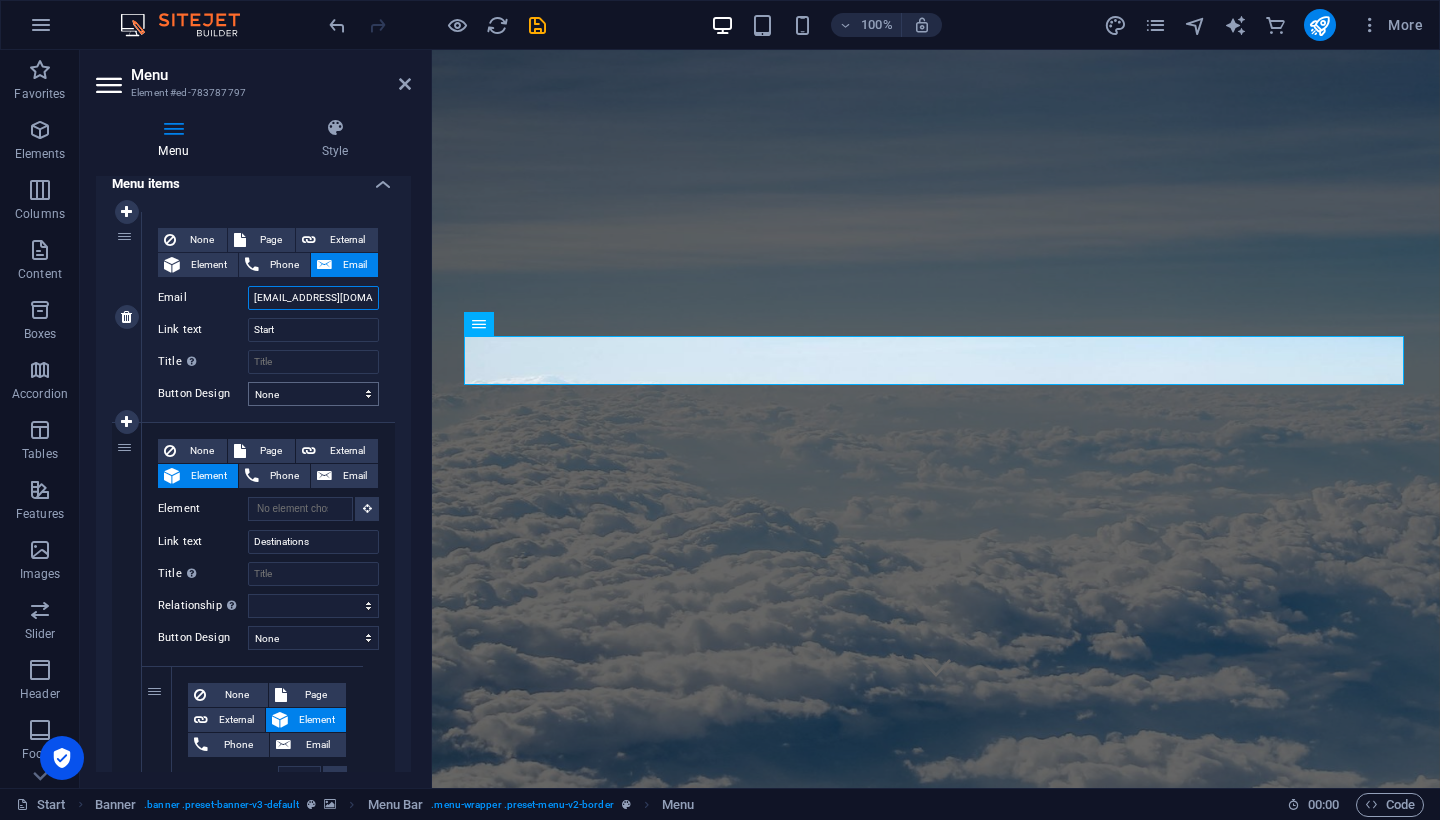type on "[EMAIL_ADDRESS][DOMAIN_NAME]" 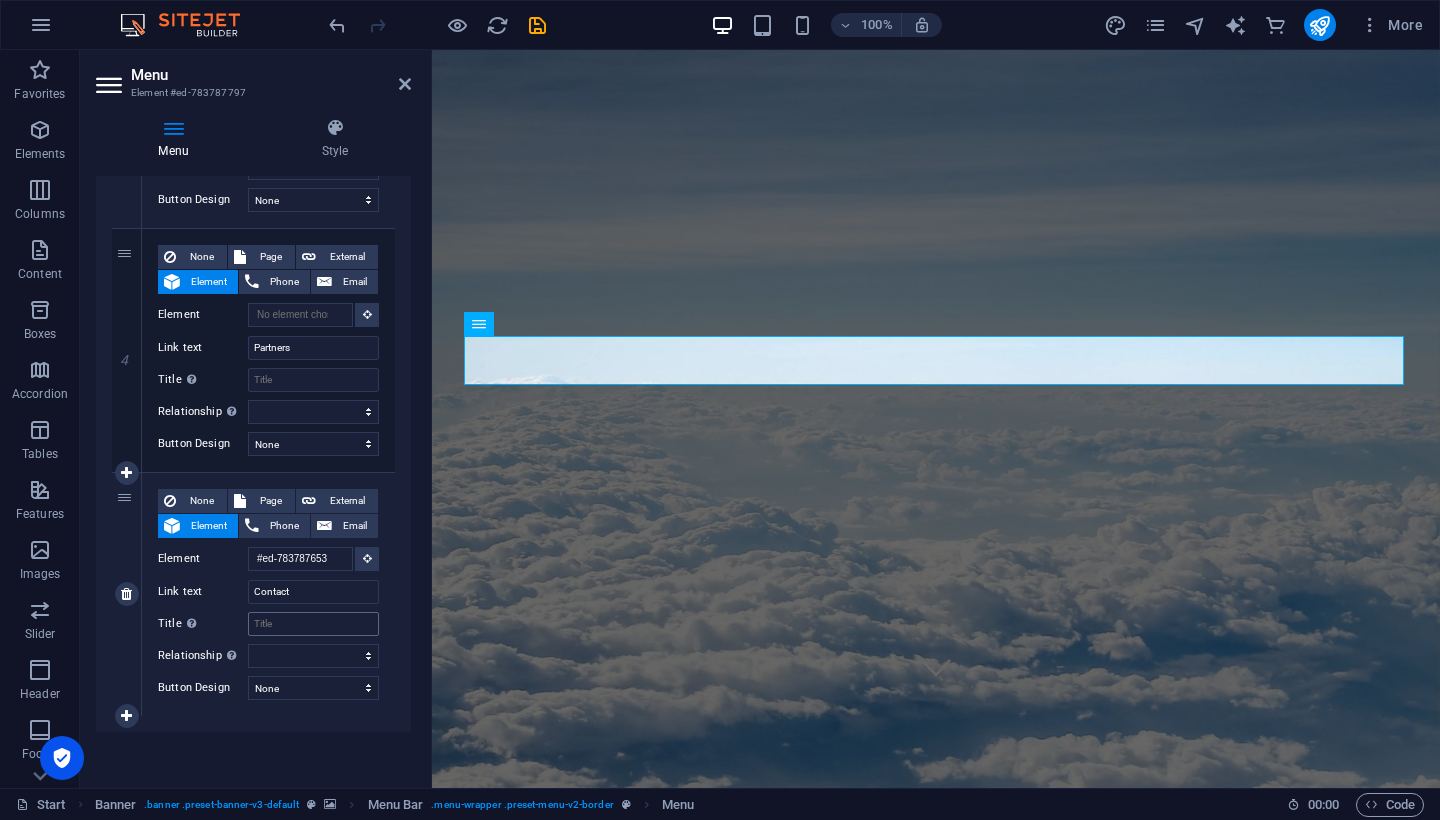 scroll, scrollTop: 1405, scrollLeft: 0, axis: vertical 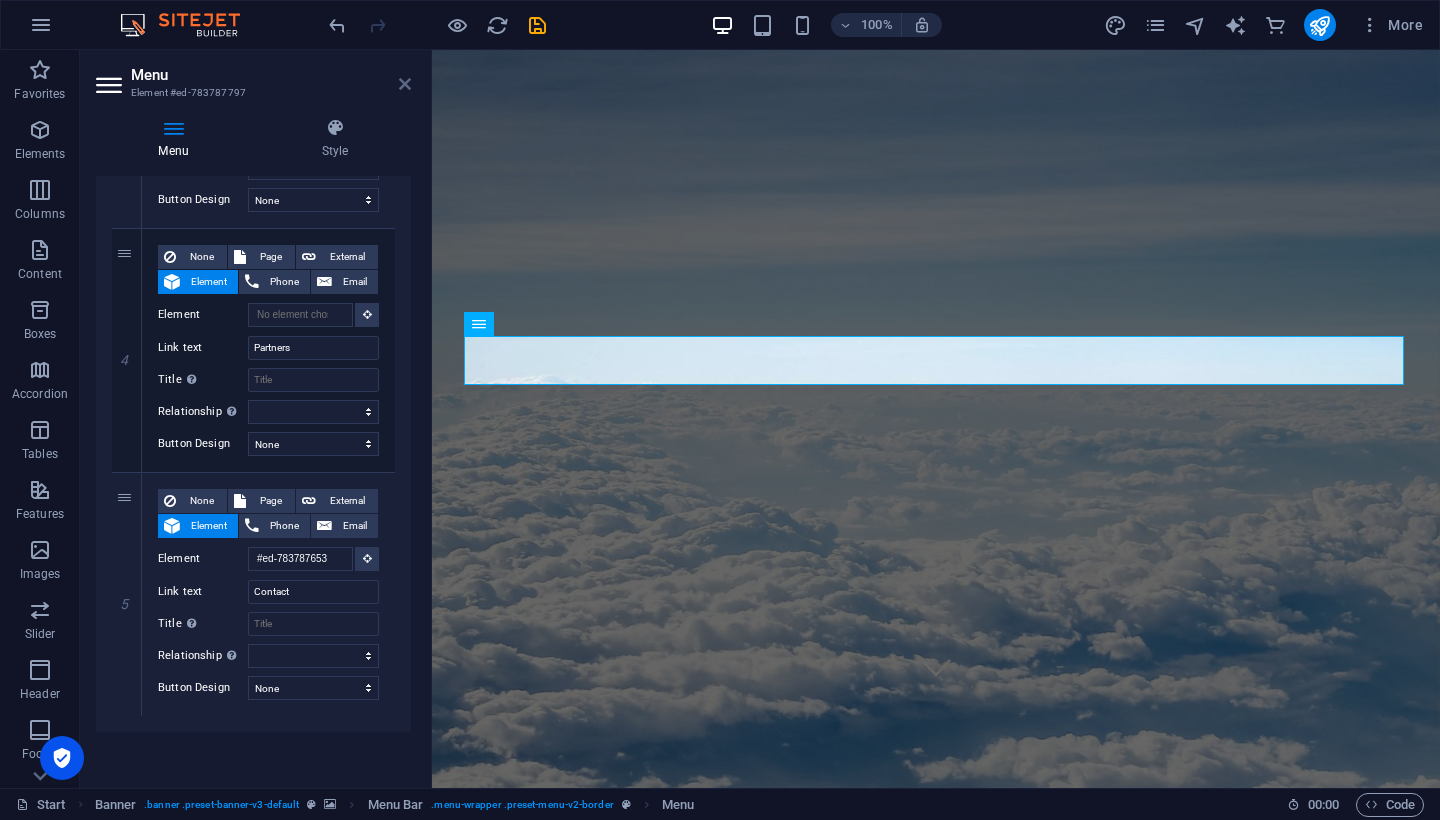 click at bounding box center (405, 84) 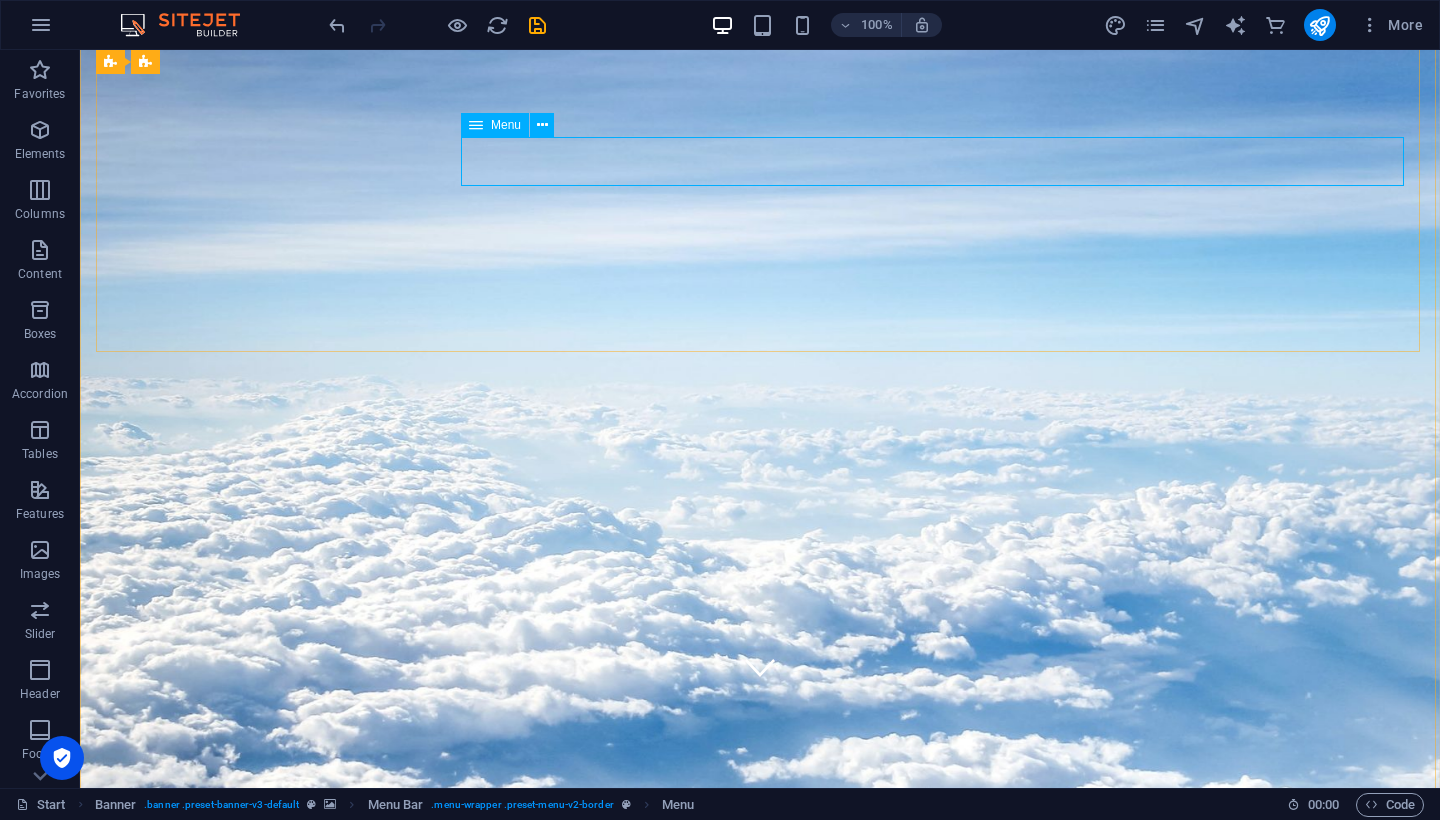 click on "Start Destinations Monthly Specials All Destinations Our promises to you Partners Contact" at bounding box center [760, 1365] 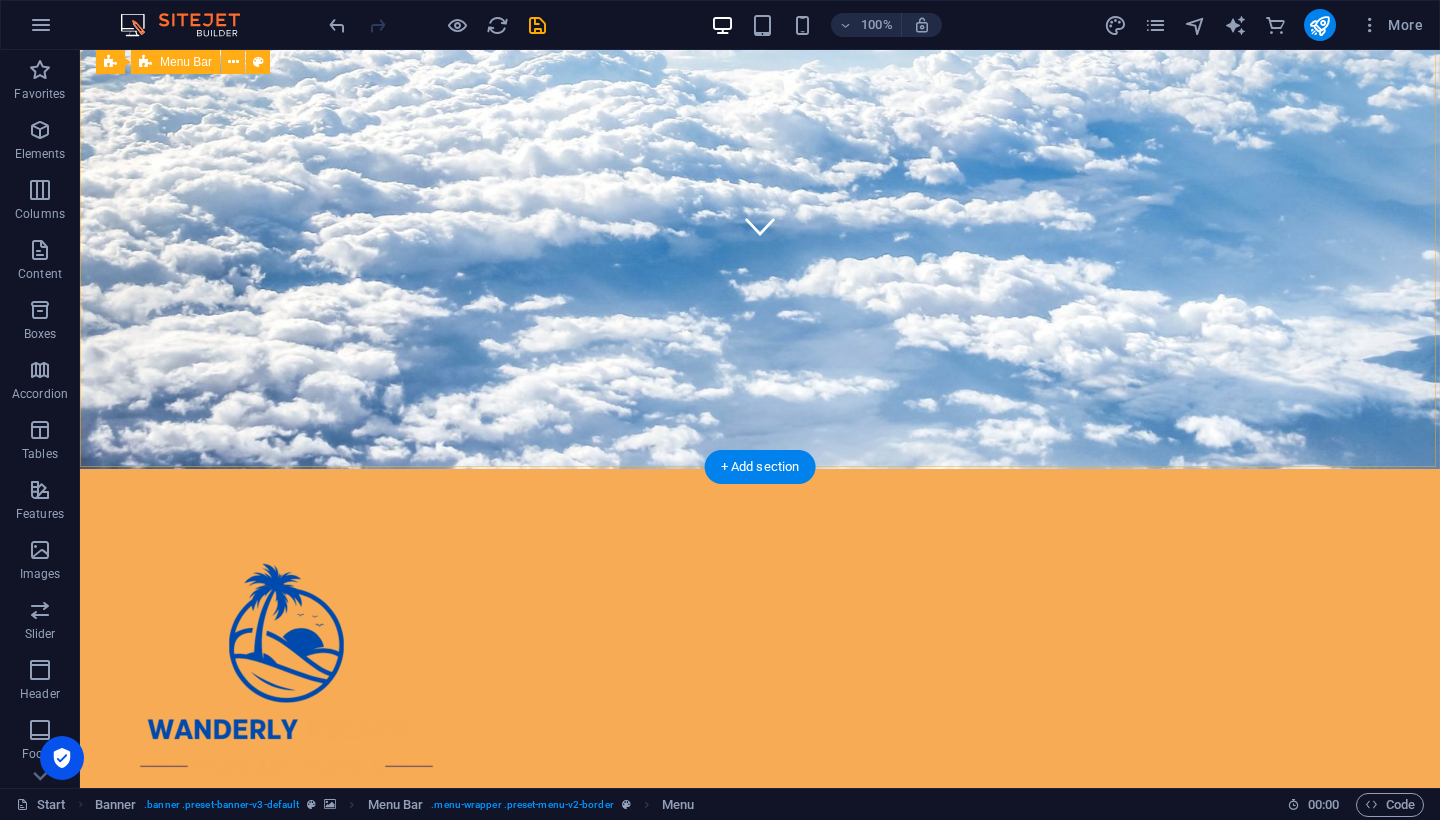 scroll, scrollTop: 538, scrollLeft: 0, axis: vertical 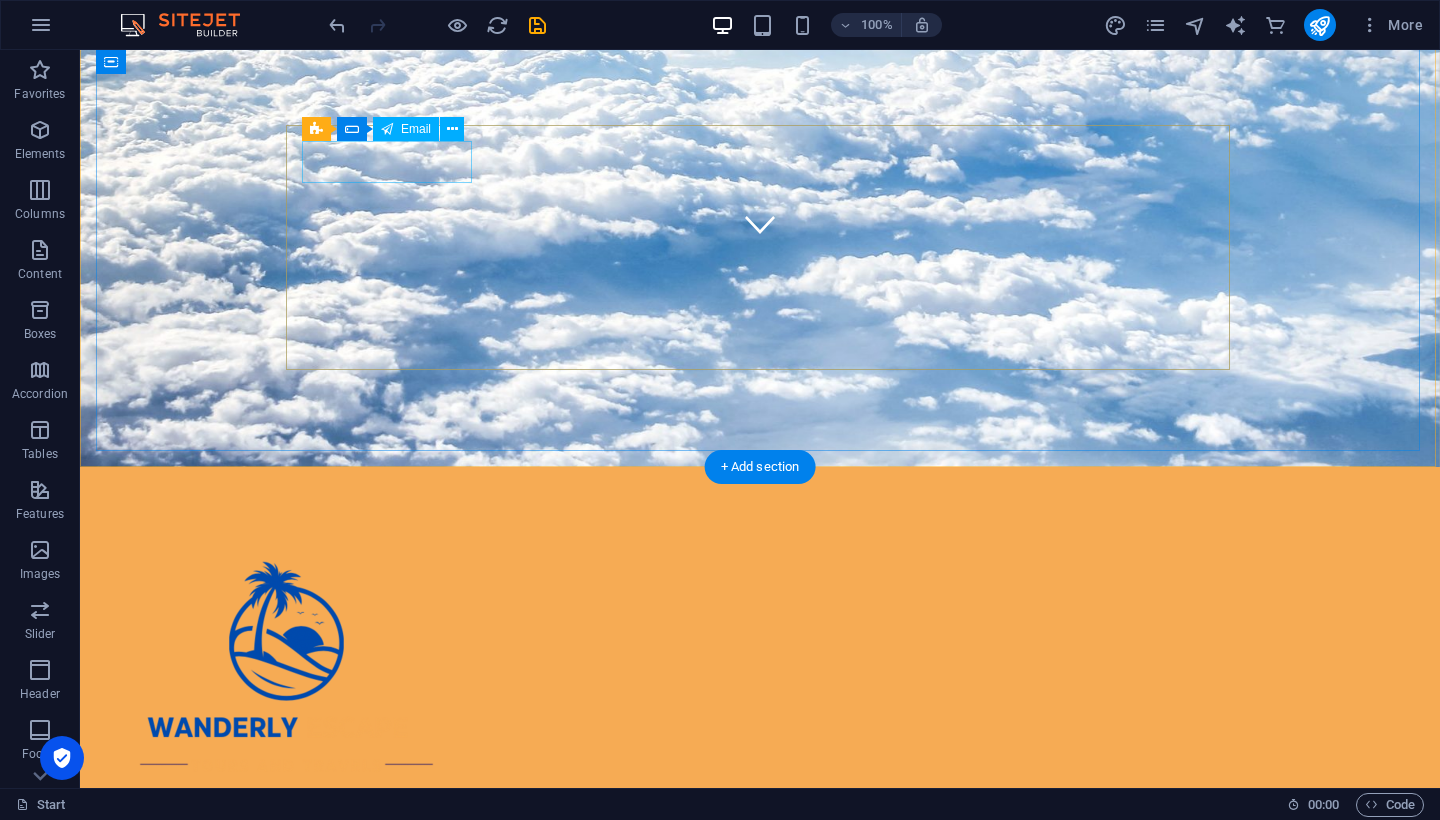 click 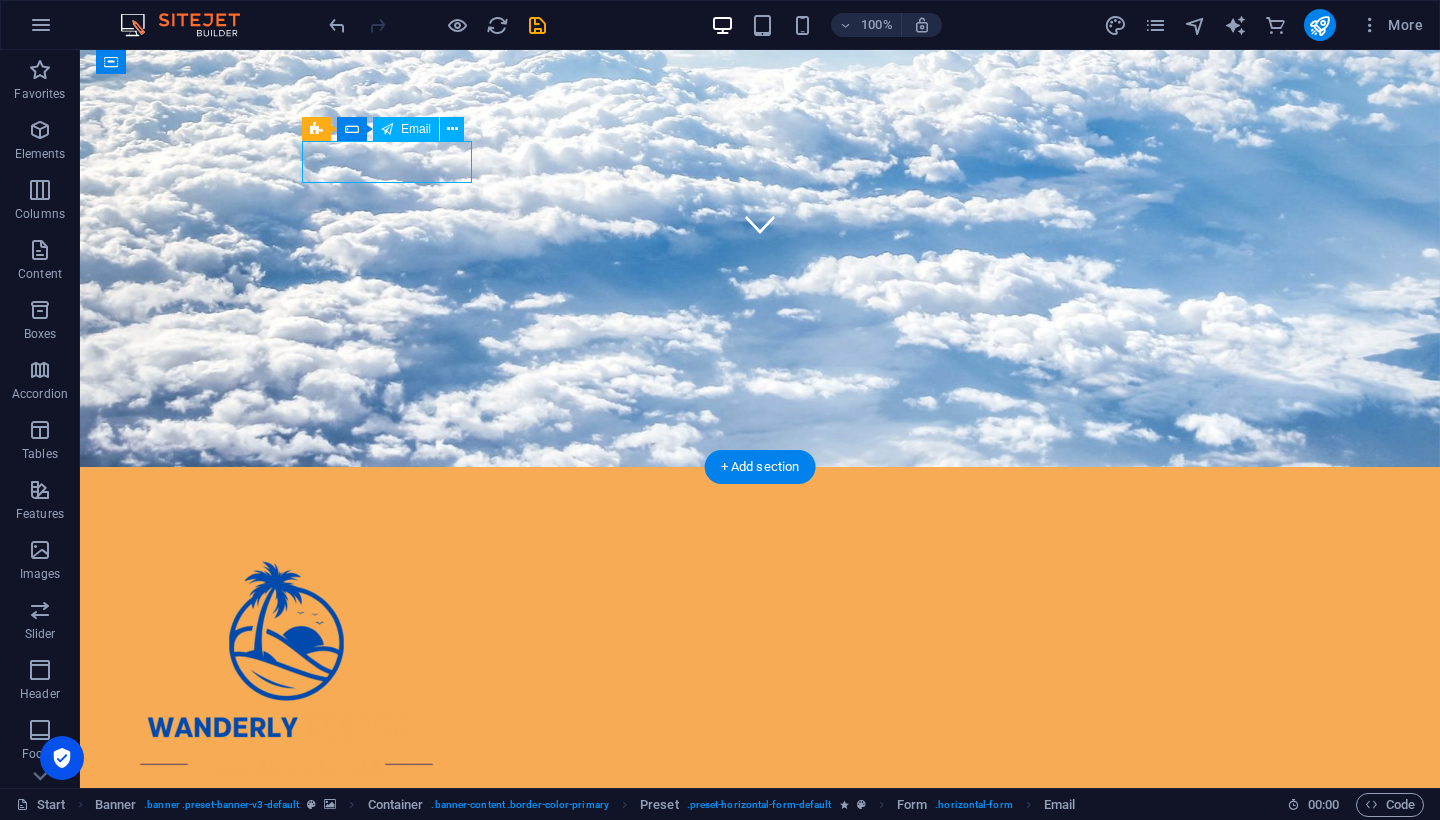 click 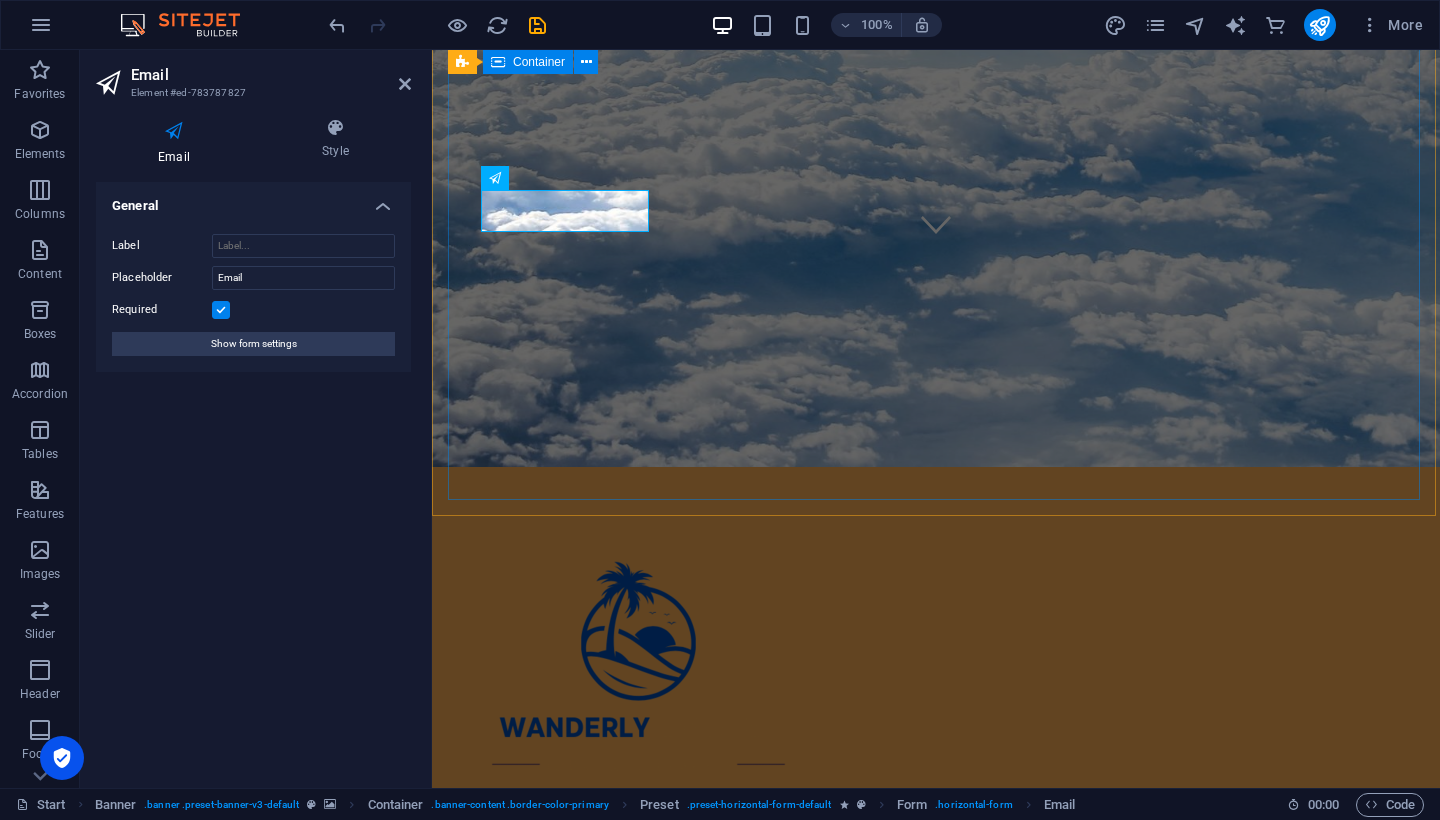 click on "No destination  is too far away
Destination
Vietnam Thailand Europe Japan Australia Submit   I have read and understand the privacy policy. Nicht lesbar? Neu generieren" at bounding box center (936, 1233) 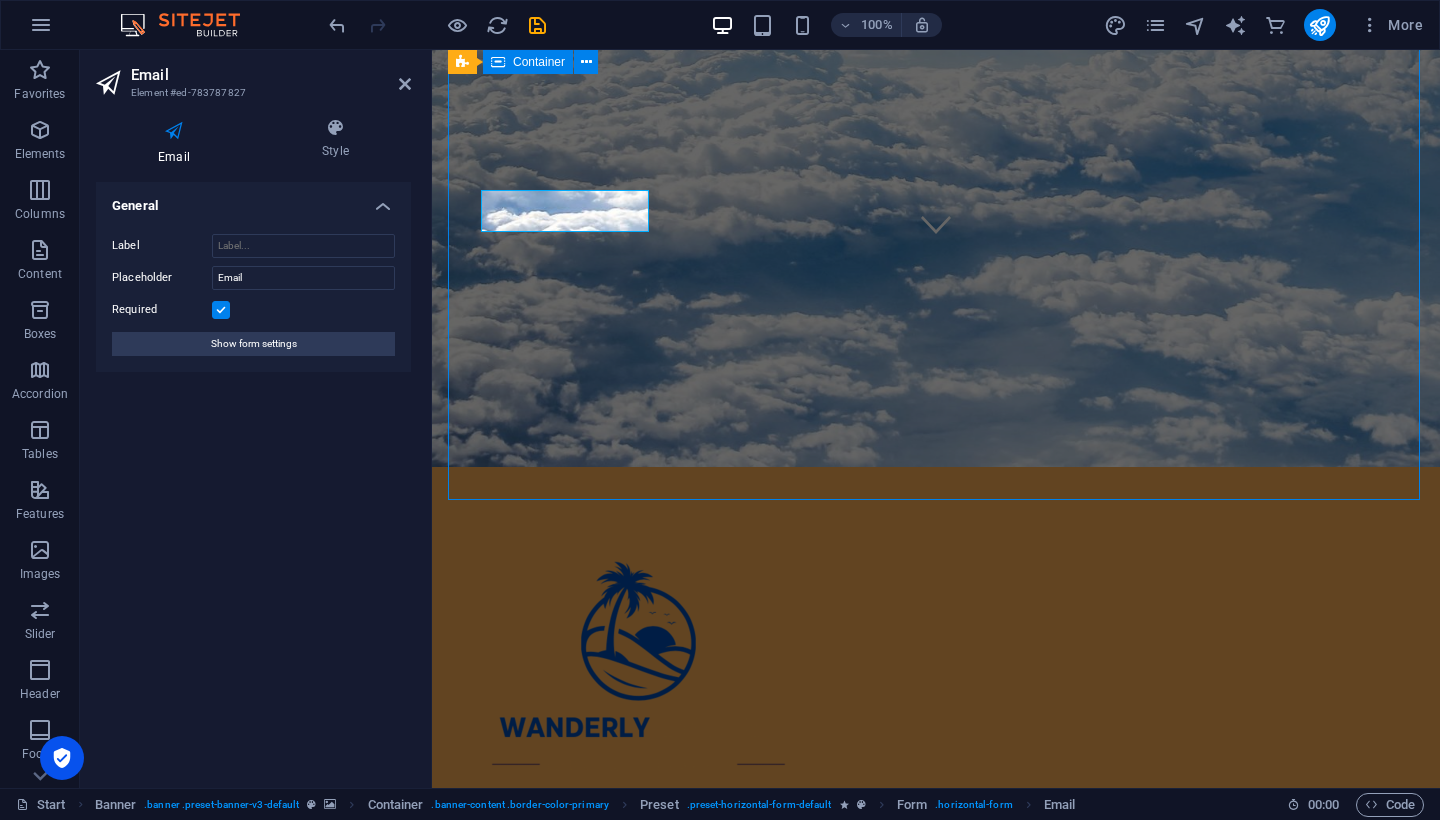 click on "No destination  is too far away
Destination
Vietnam Thailand Europe Japan Australia Submit   I have read and understand the privacy policy. Nicht lesbar? Neu generieren" at bounding box center (936, 1233) 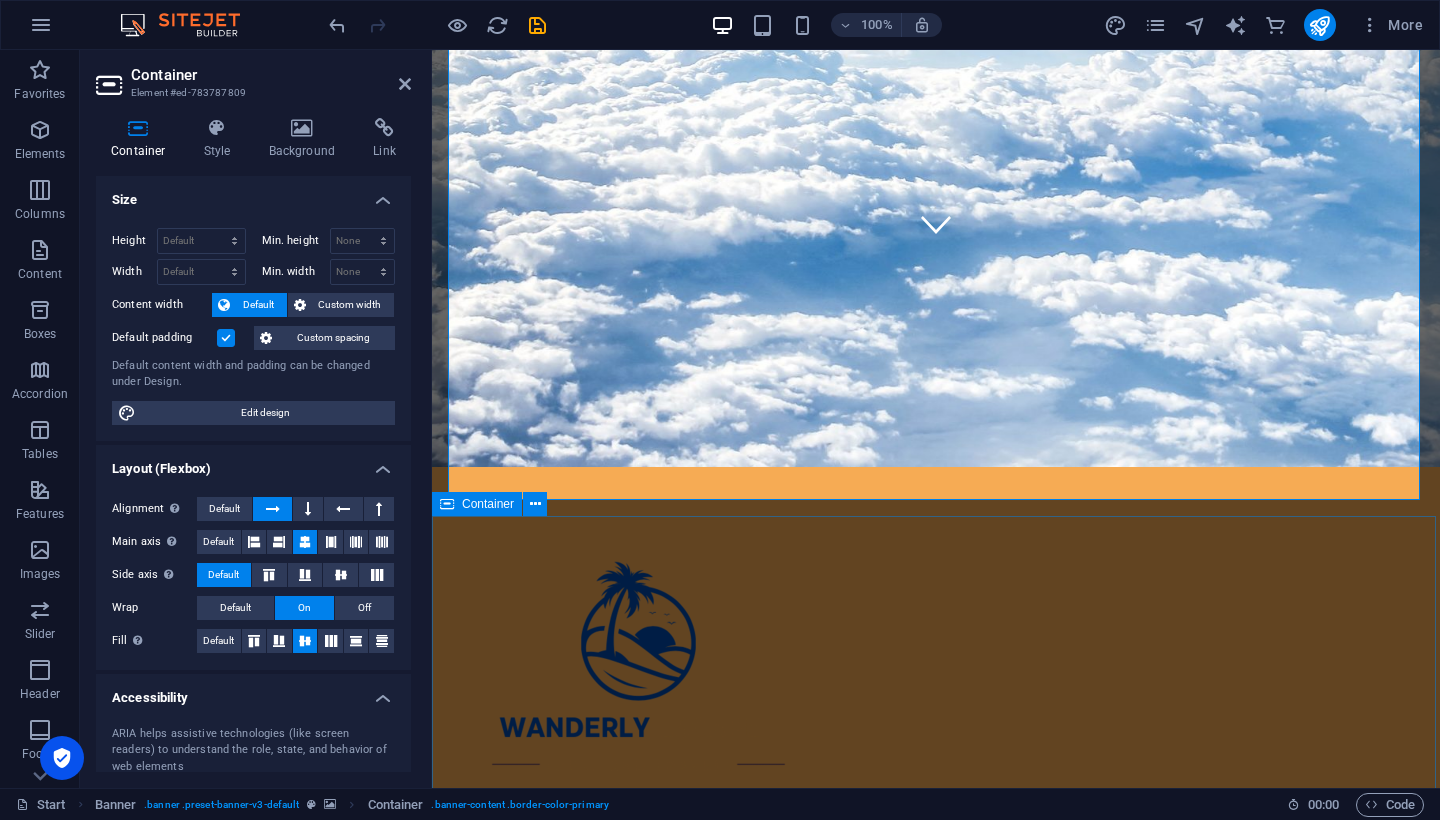 click on "Travel Agency Pick your Destination We Curate best customised packages  Book your Flight Select the best suitable flight  Enjoy your Vacation Have the best vacation" at bounding box center (936, 1908) 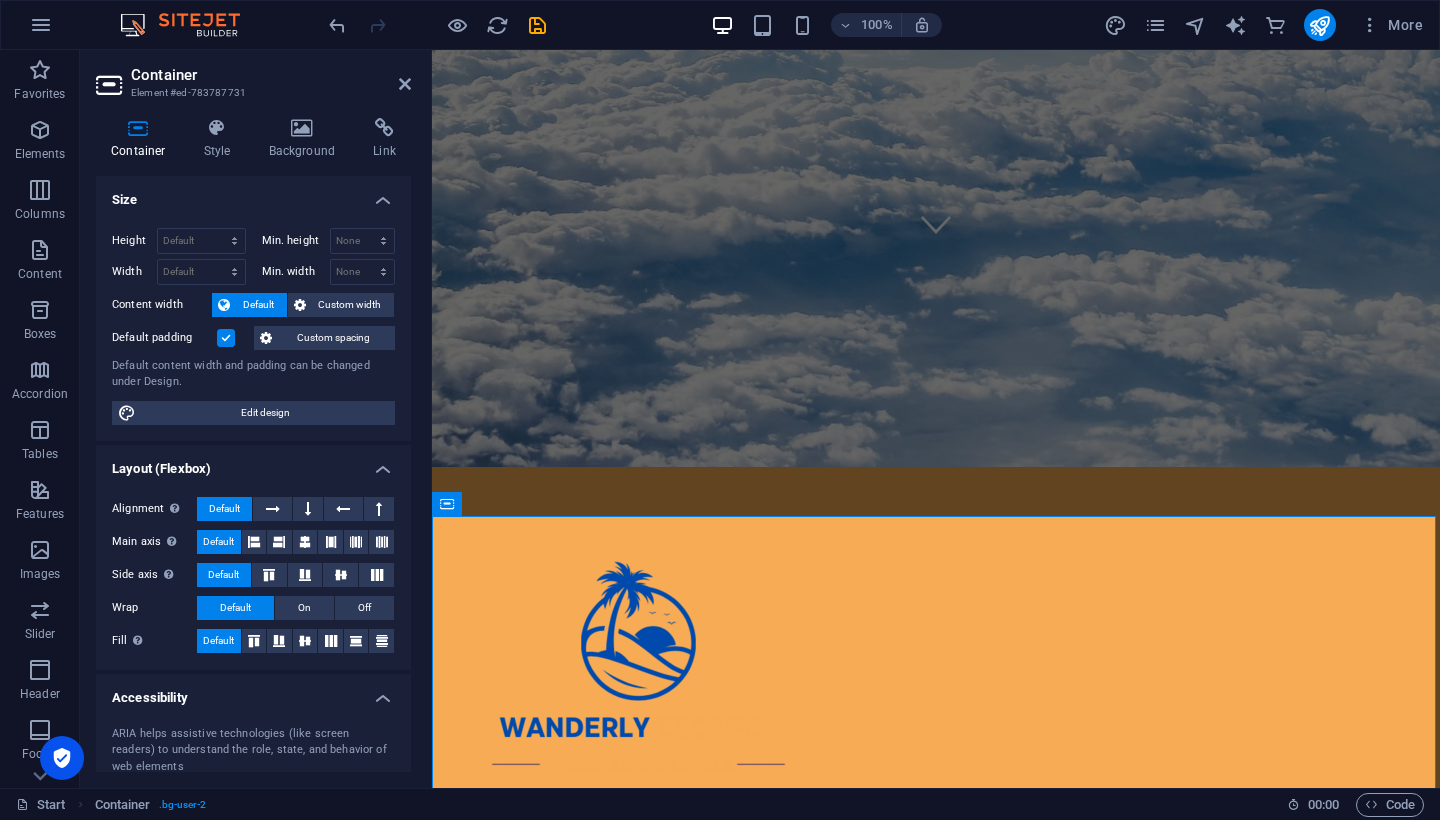 click at bounding box center [936, -11] 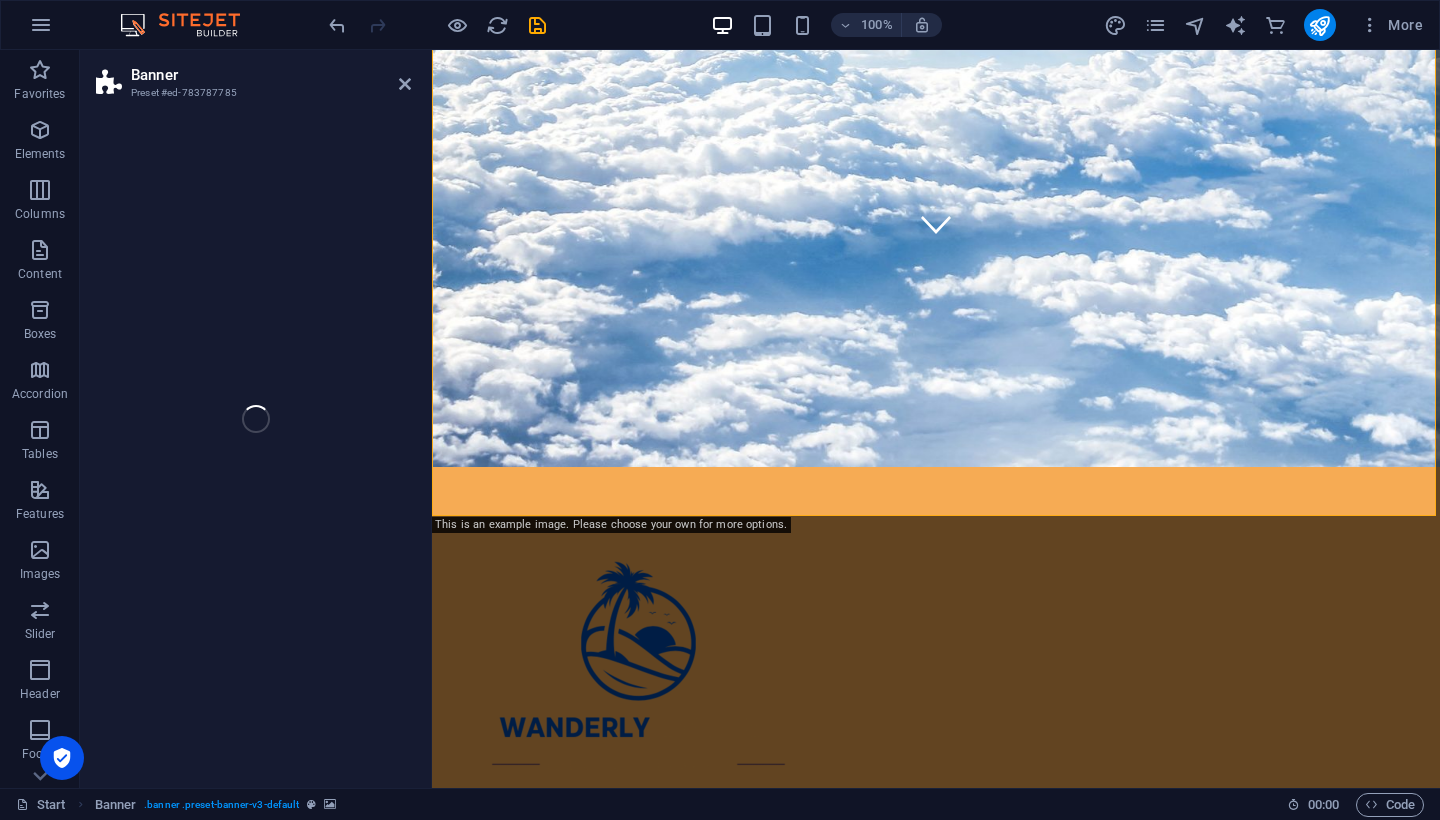 select on "vh" 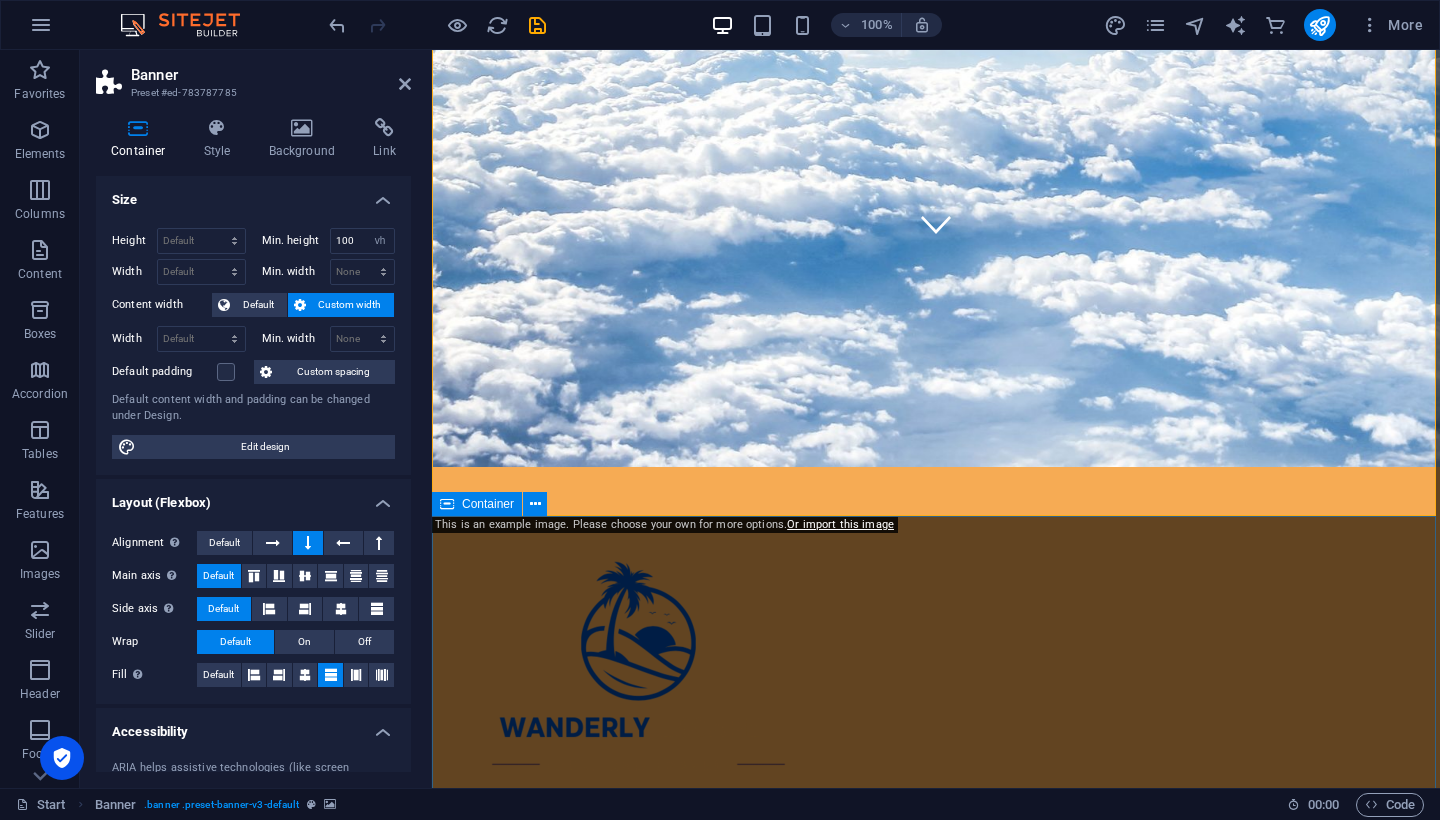 click on "Travel Agency Pick your Destination We Curate best customised packages  Book your Flight Select the best suitable flight  Enjoy your Vacation Have the best vacation" at bounding box center (936, 1908) 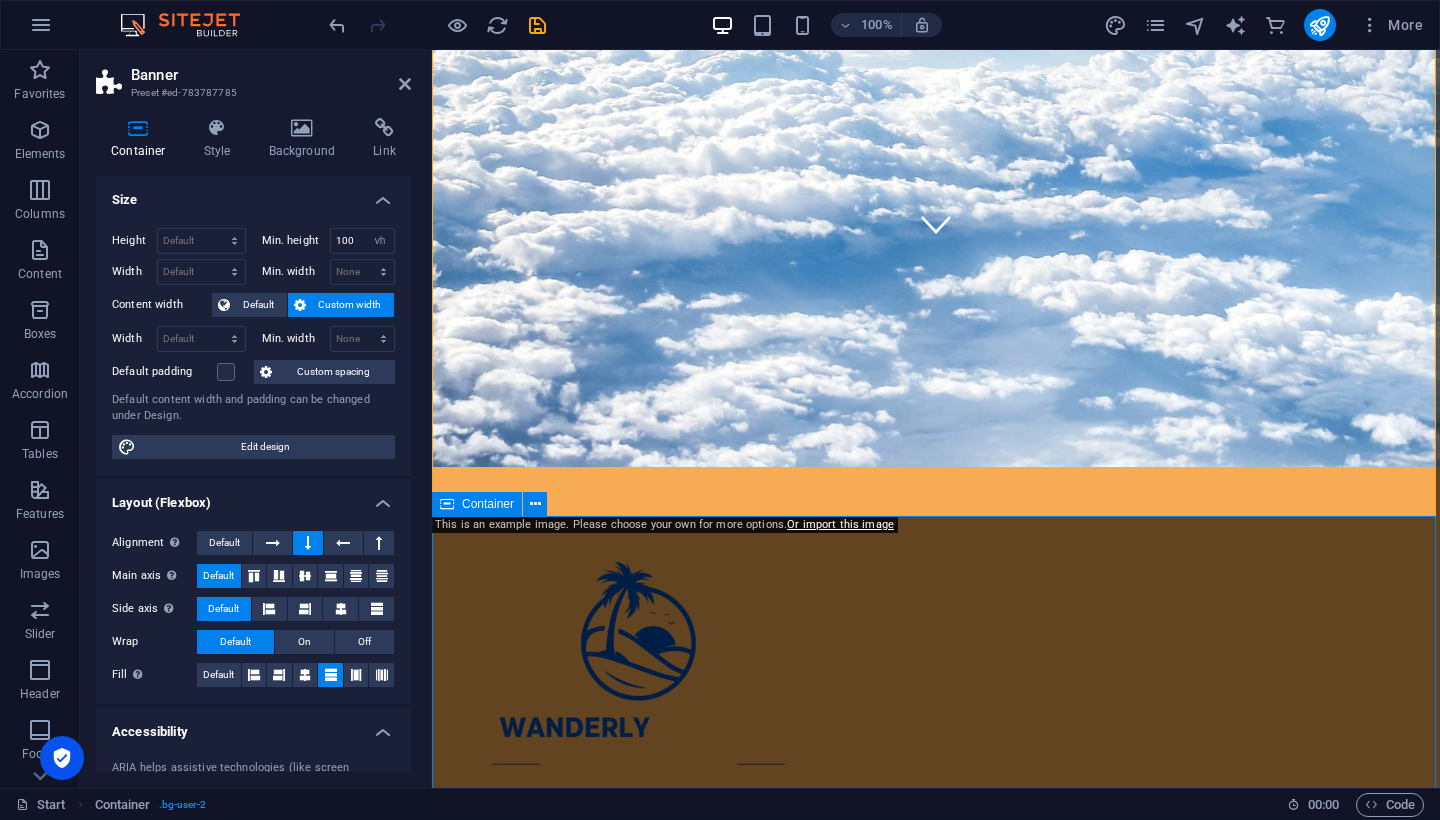 click on "Travel Agency Pick your Destination We Curate best customised packages  Book your Flight Select the best suitable flight  Enjoy your Vacation Have the best vacation" at bounding box center [936, 1908] 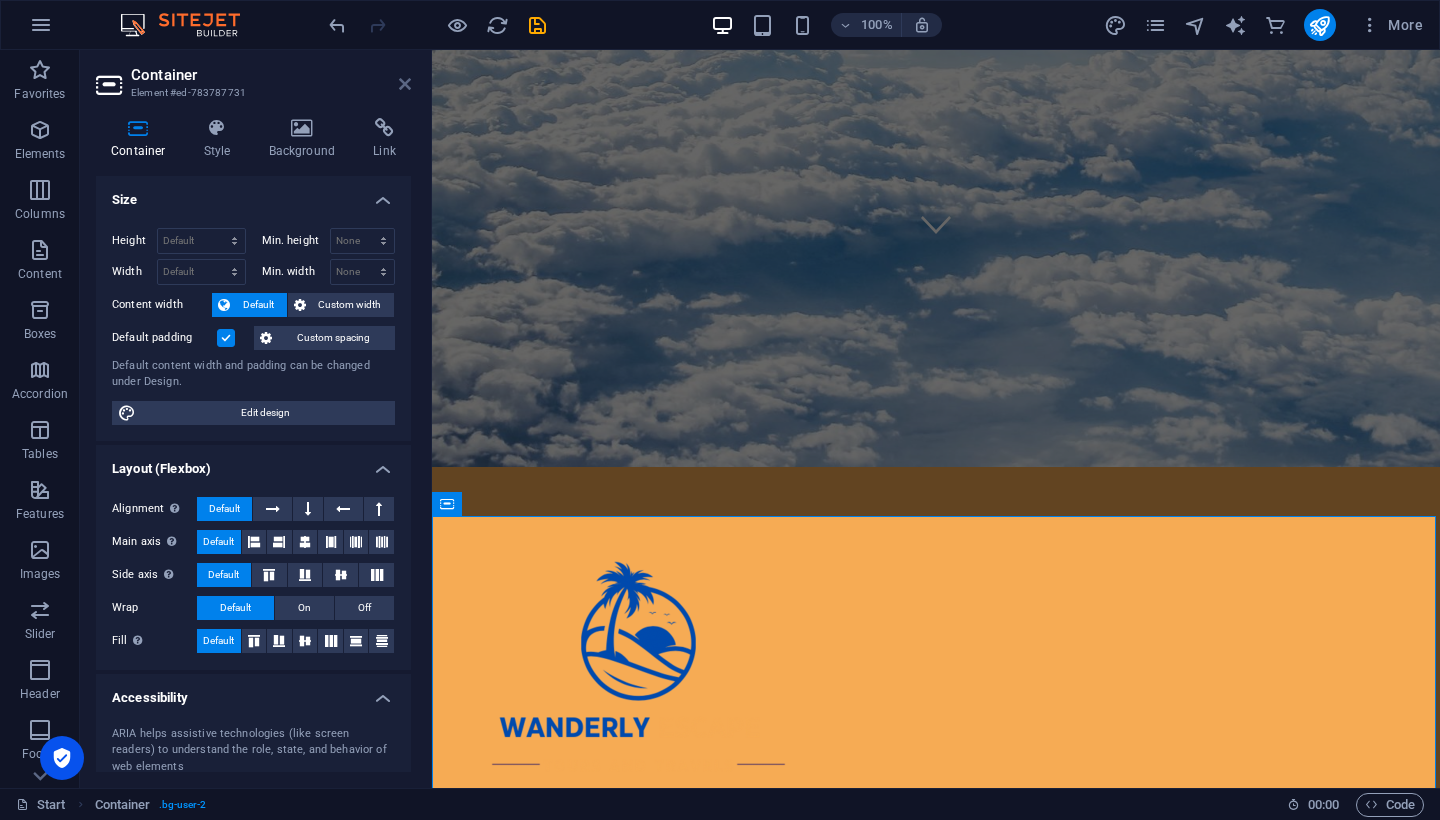 click at bounding box center (405, 84) 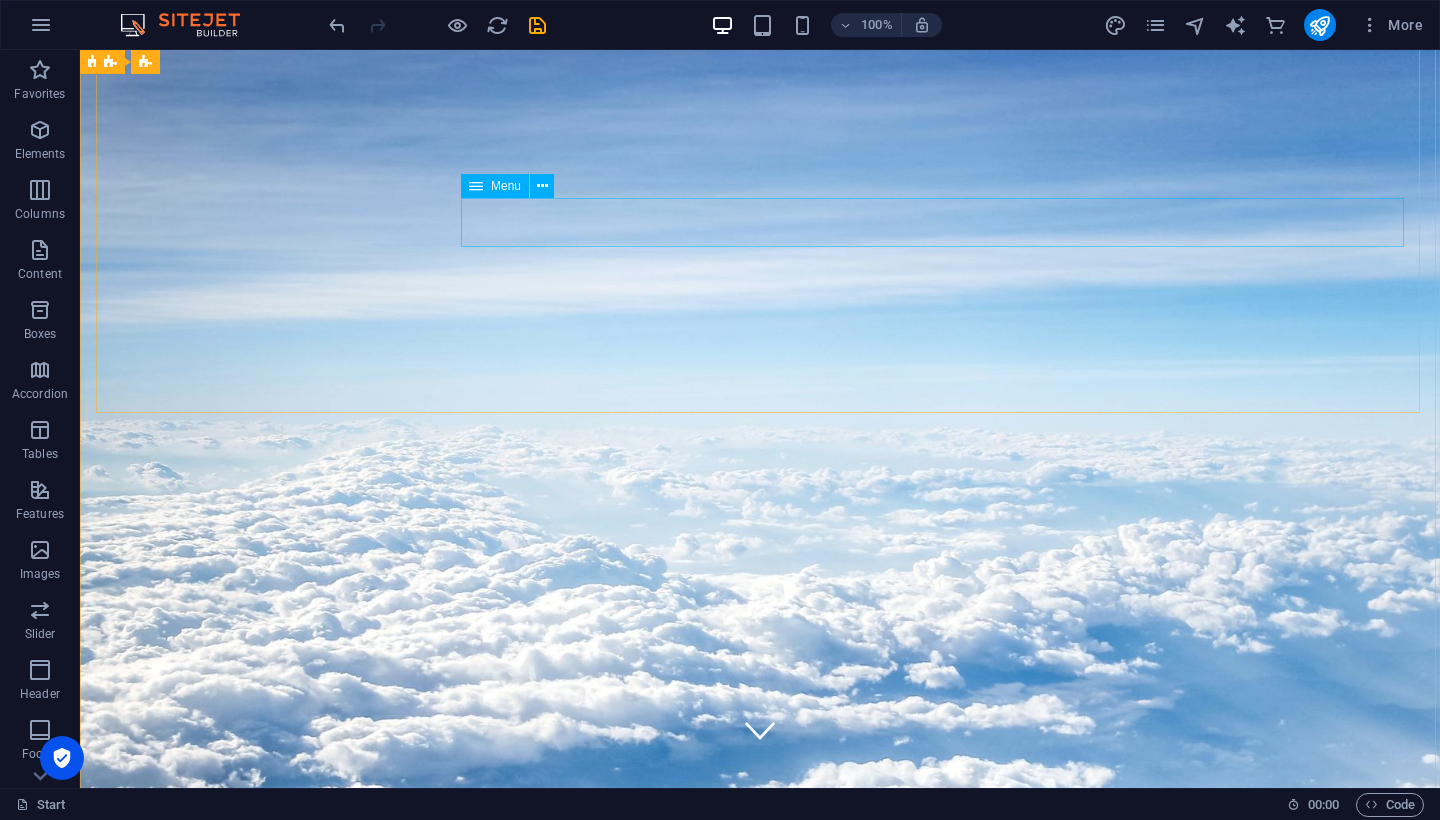 scroll, scrollTop: 34, scrollLeft: 0, axis: vertical 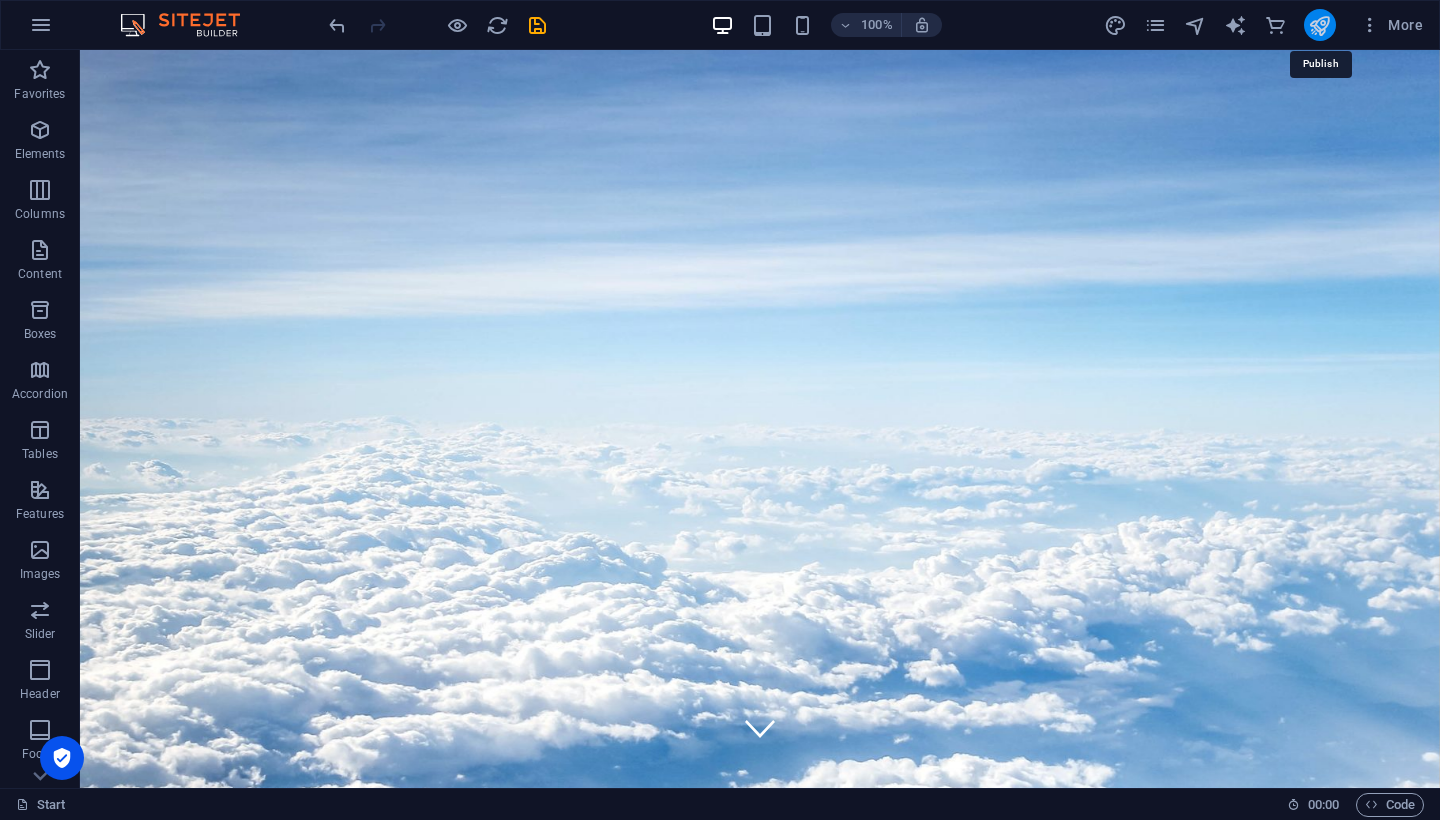 click at bounding box center [1319, 25] 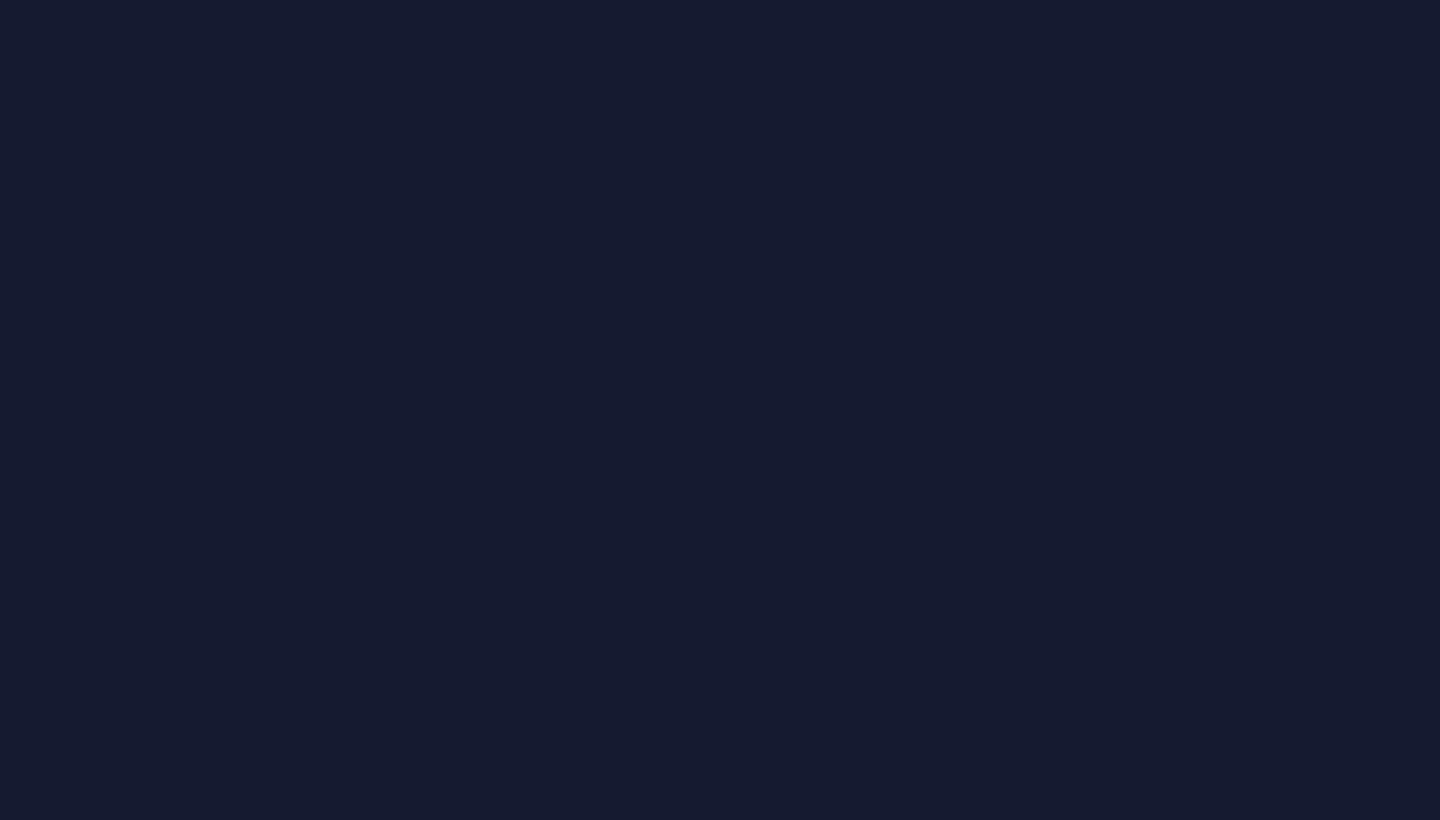 scroll, scrollTop: 0, scrollLeft: 0, axis: both 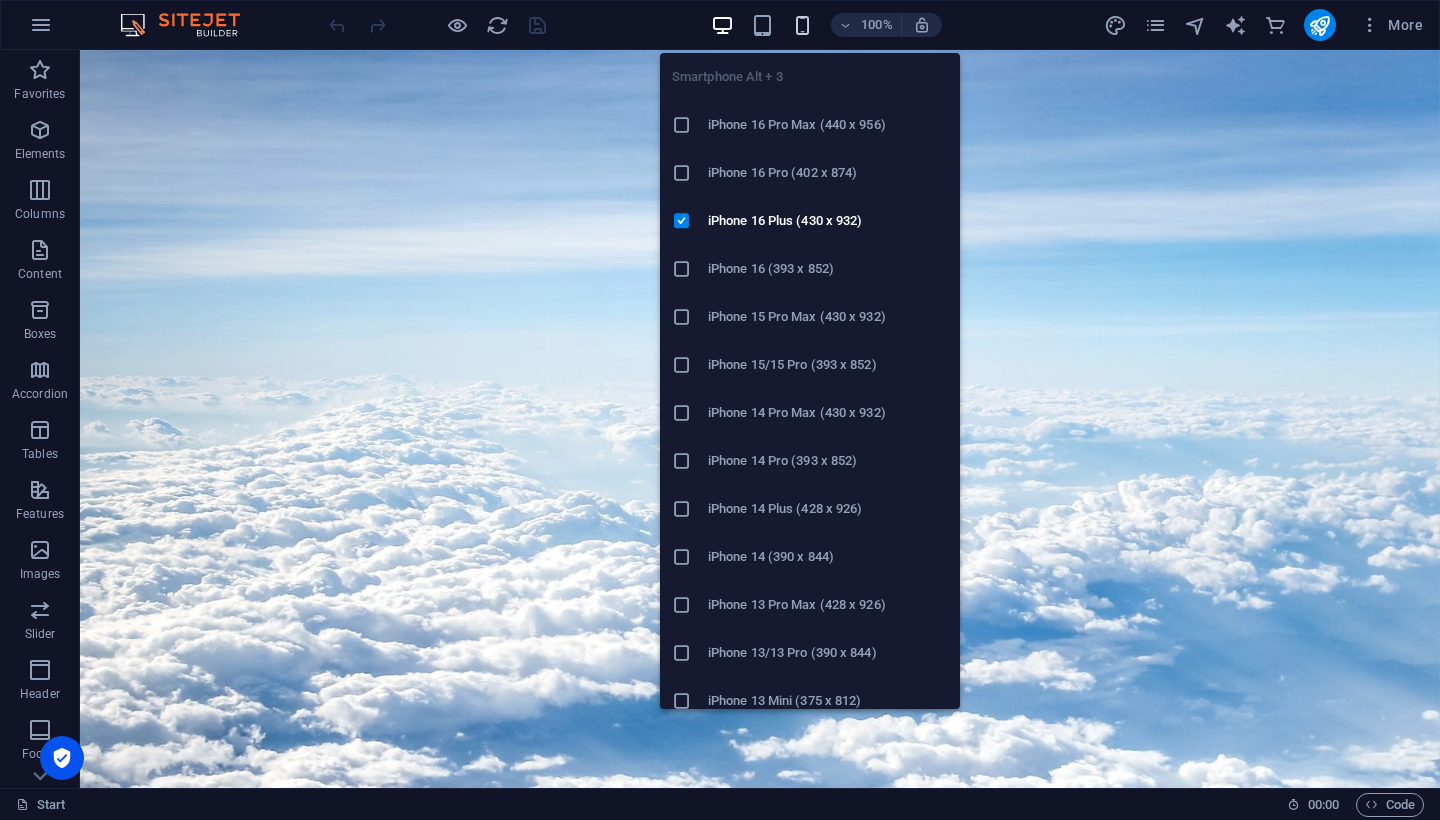 click at bounding box center [802, 25] 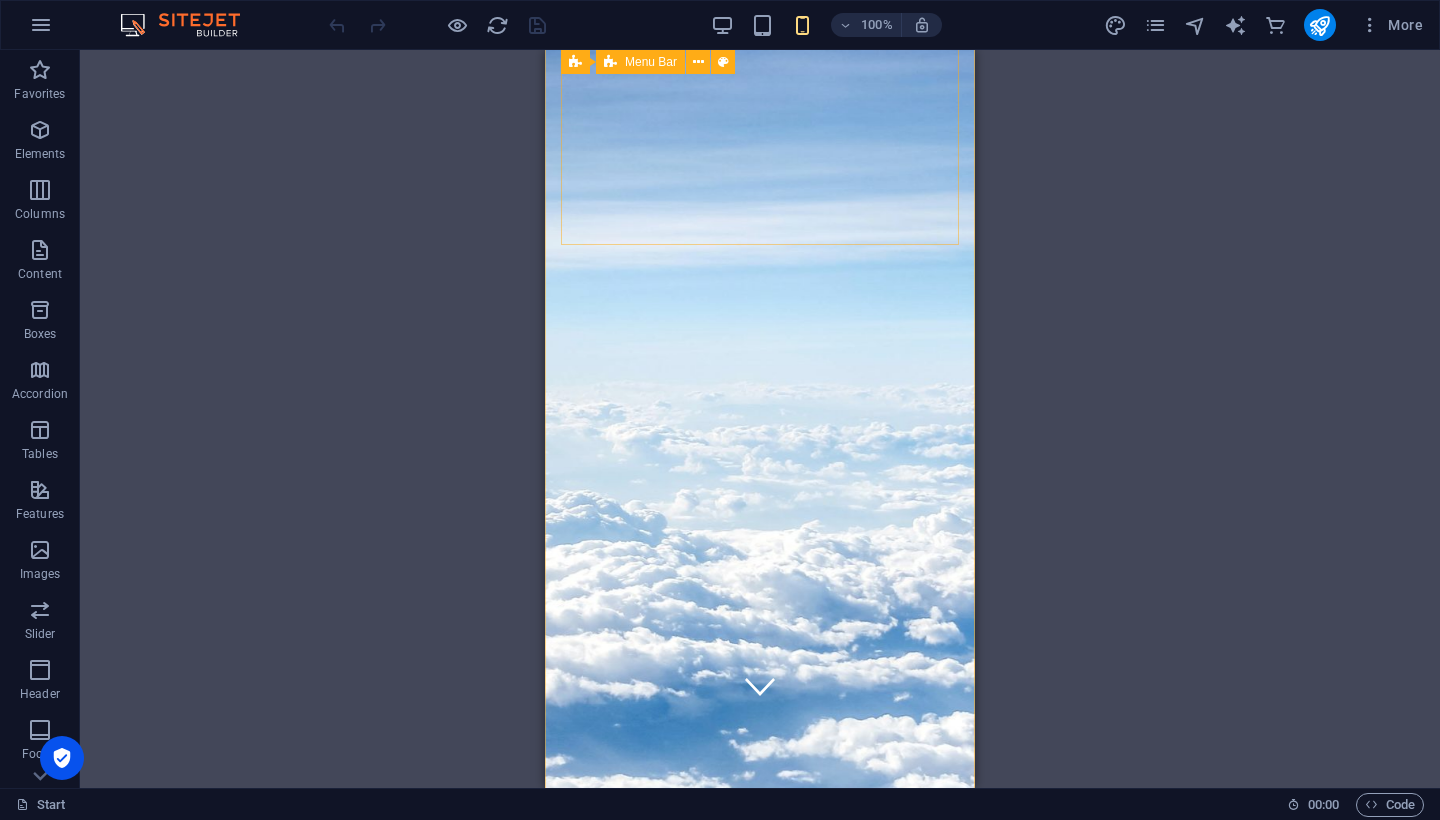 click at bounding box center (760, 1221) 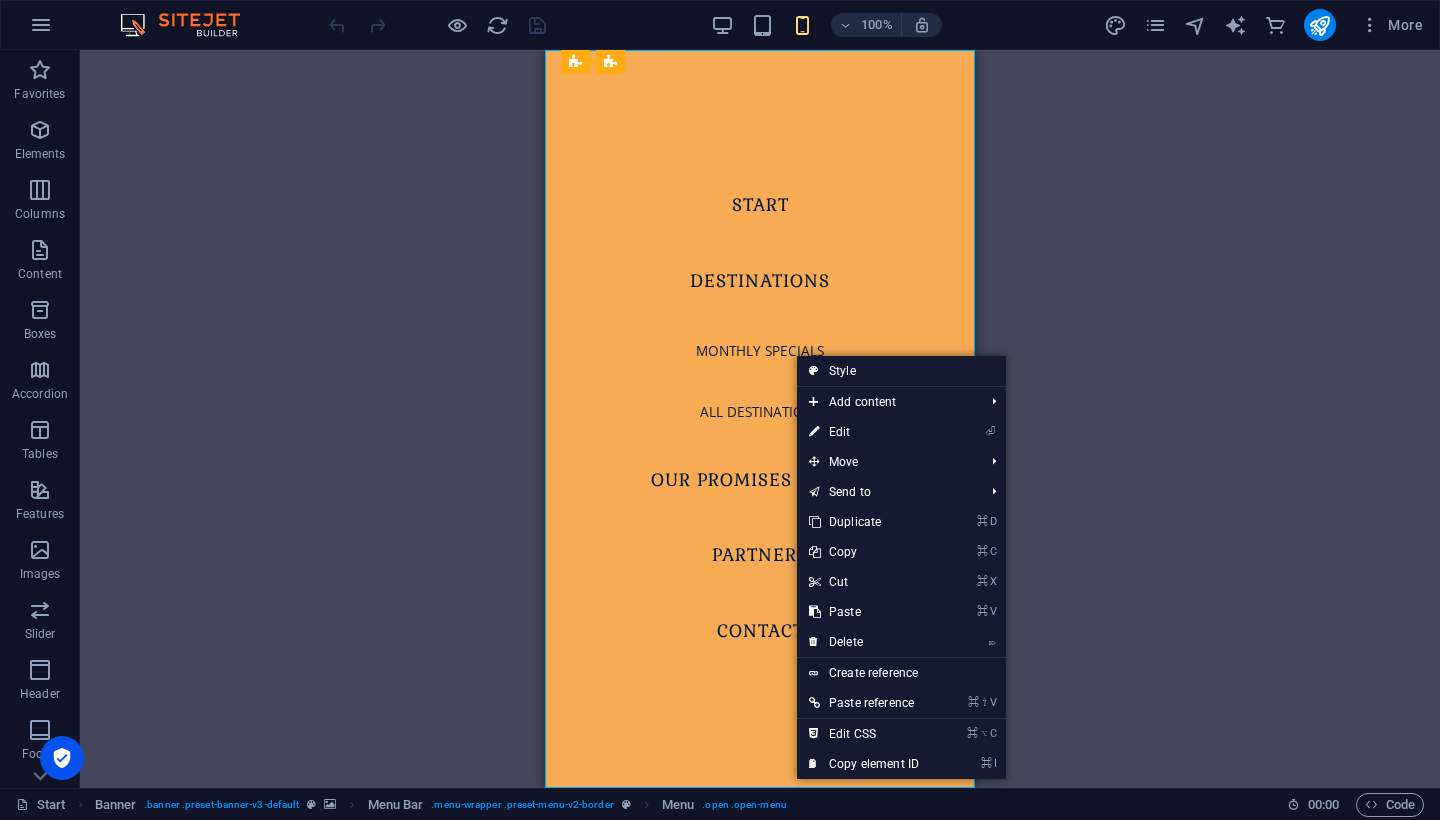 click on "Start Destinations Monthly Specials All Destinations Our promises to you Partners Contact" at bounding box center [760, 419] 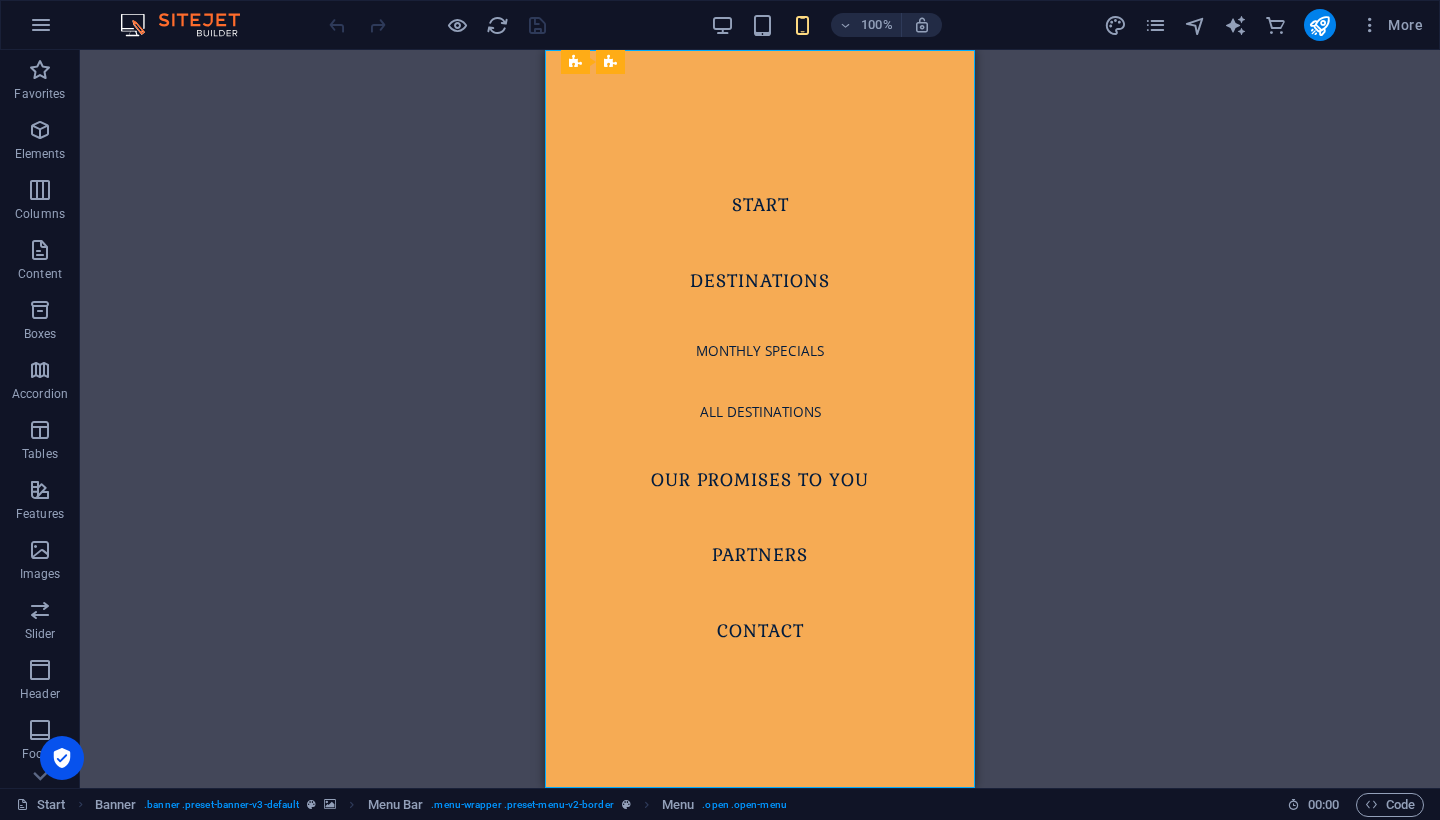 click on "Start Destinations Monthly Specials All Destinations Our promises to you Partners Contact" at bounding box center [760, 419] 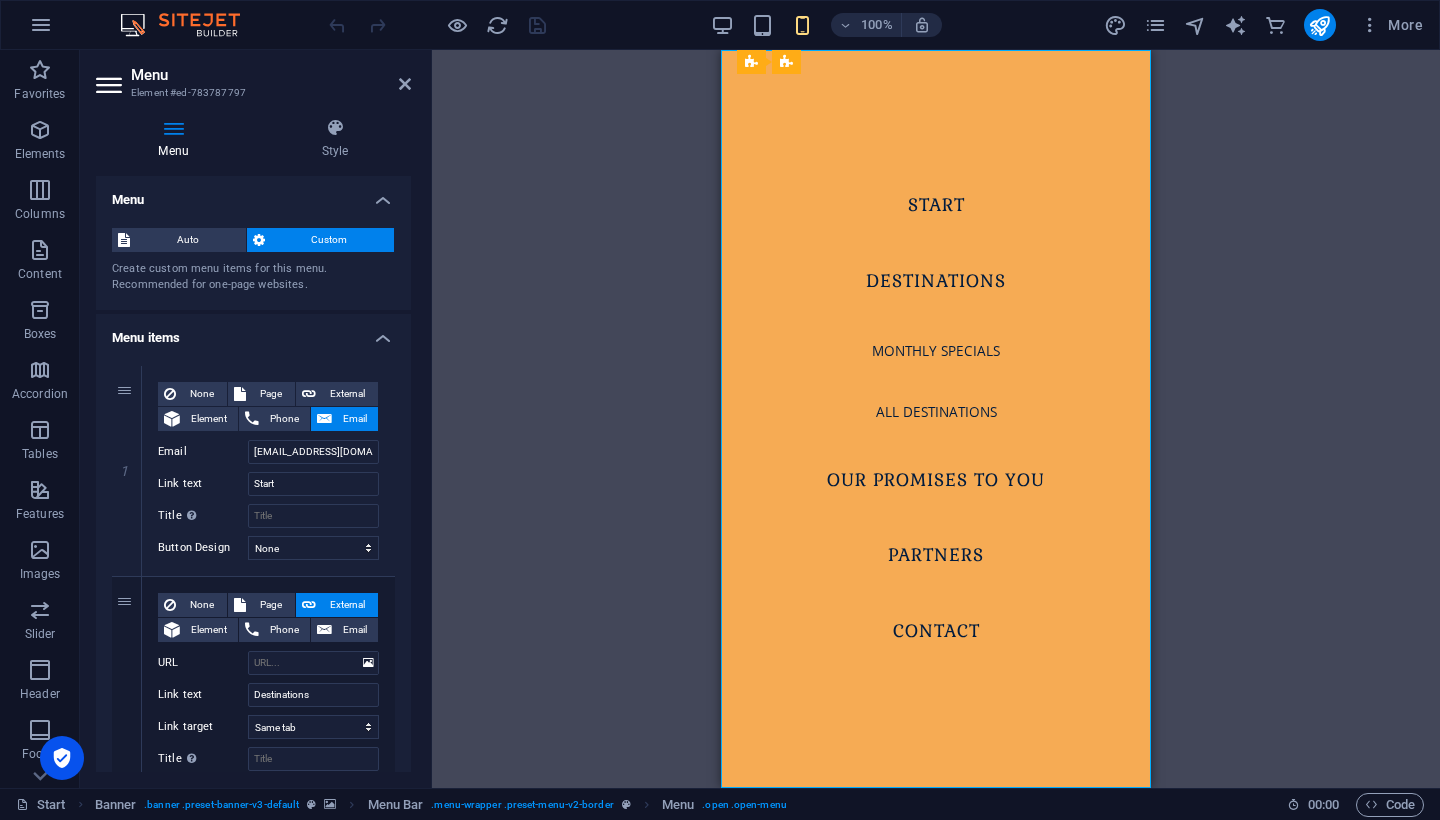 click on "Start Destinations Monthly Specials All Destinations Our promises to you Partners Contact" at bounding box center (936, 419) 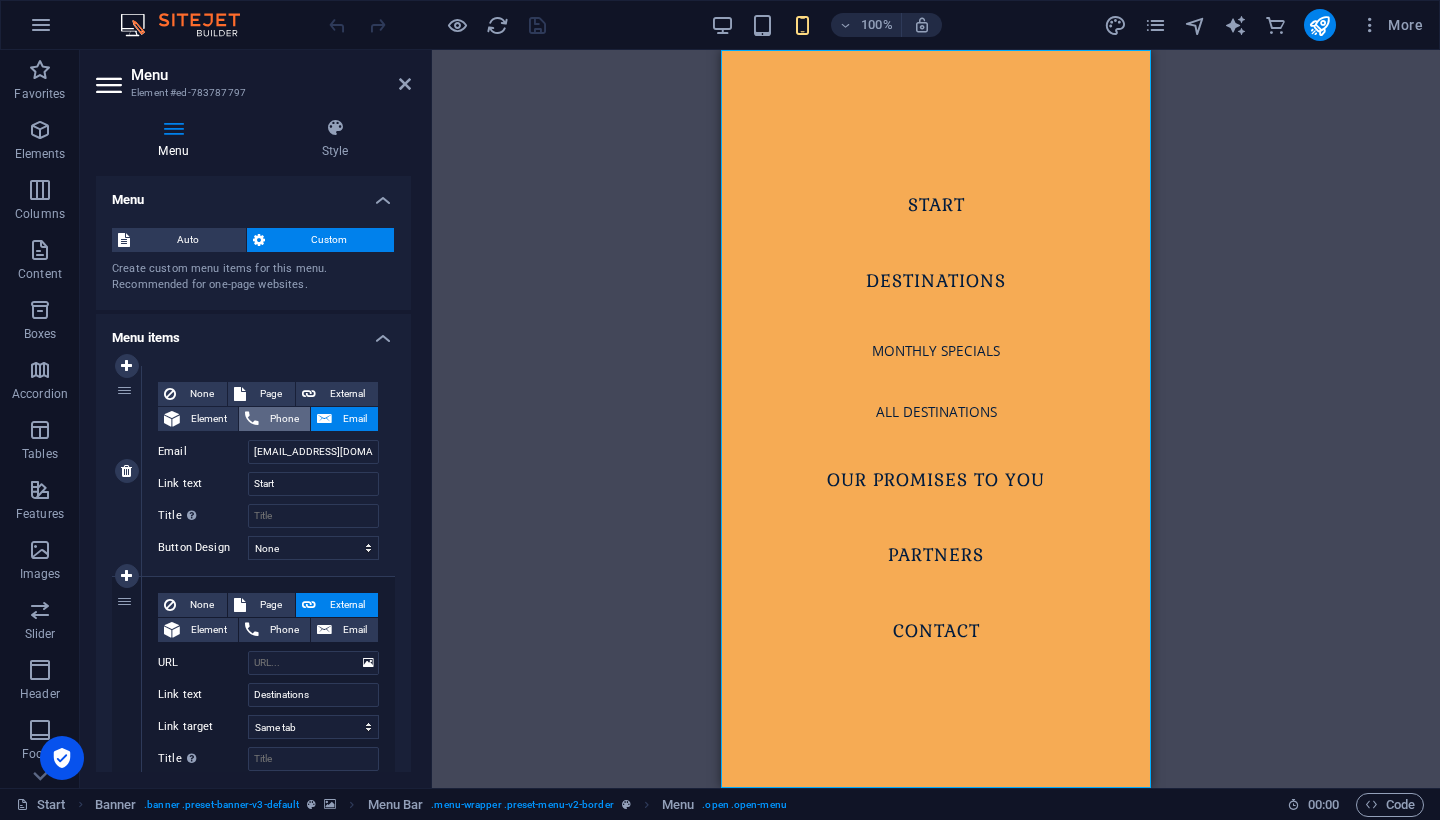 click on "Phone" at bounding box center [274, 419] 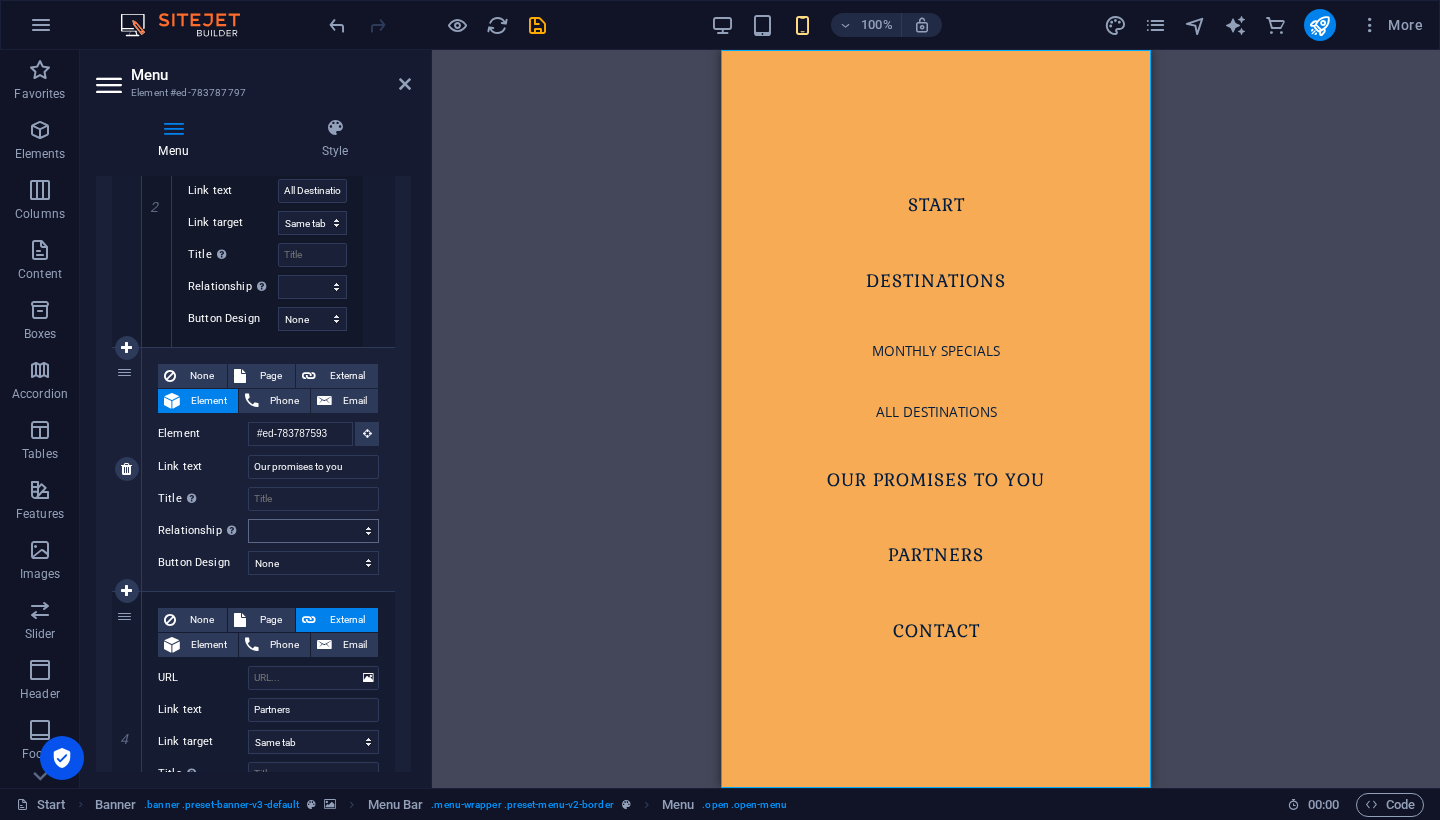 scroll, scrollTop: 1092, scrollLeft: 0, axis: vertical 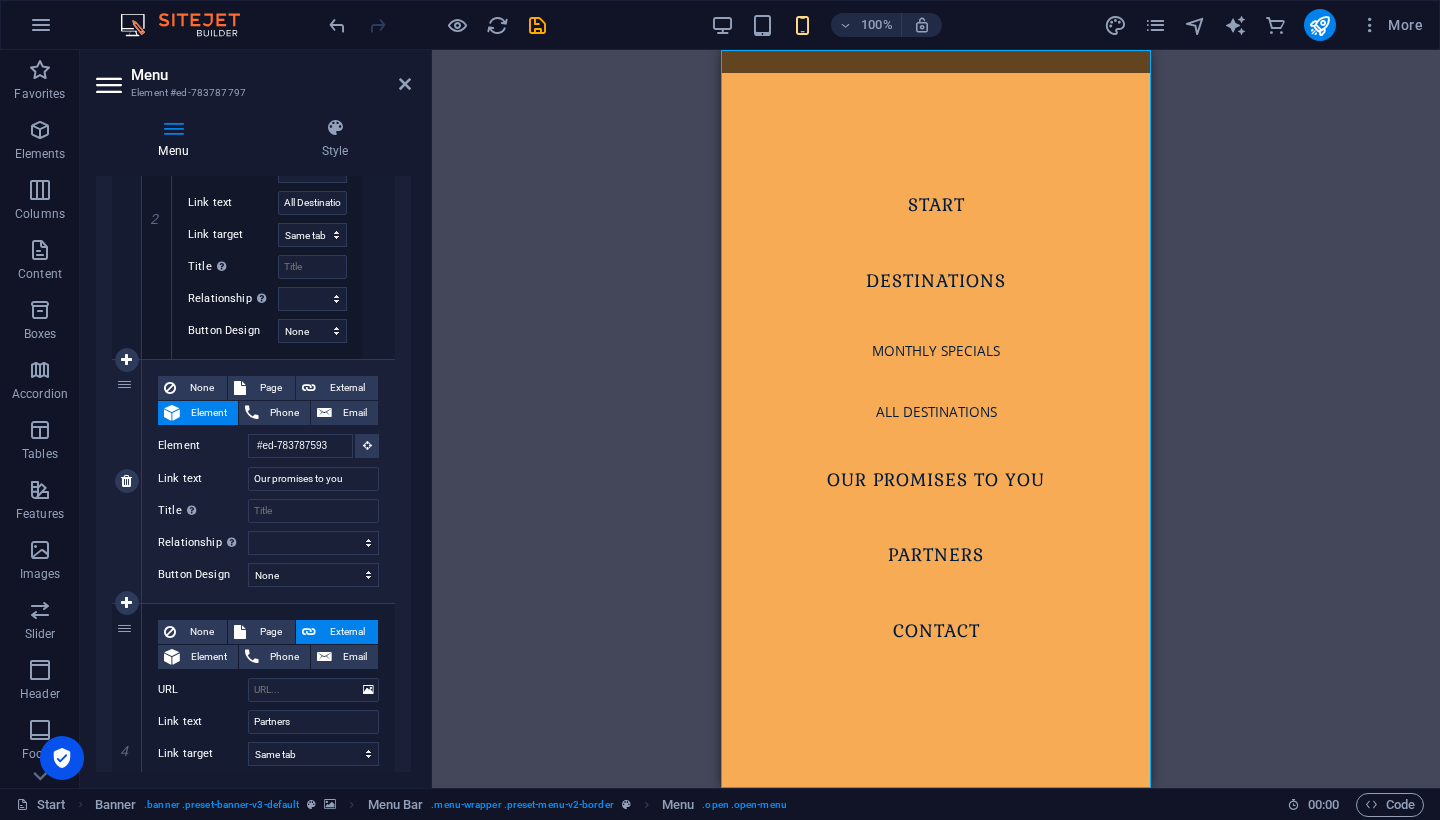 click on "3" at bounding box center [127, 481] 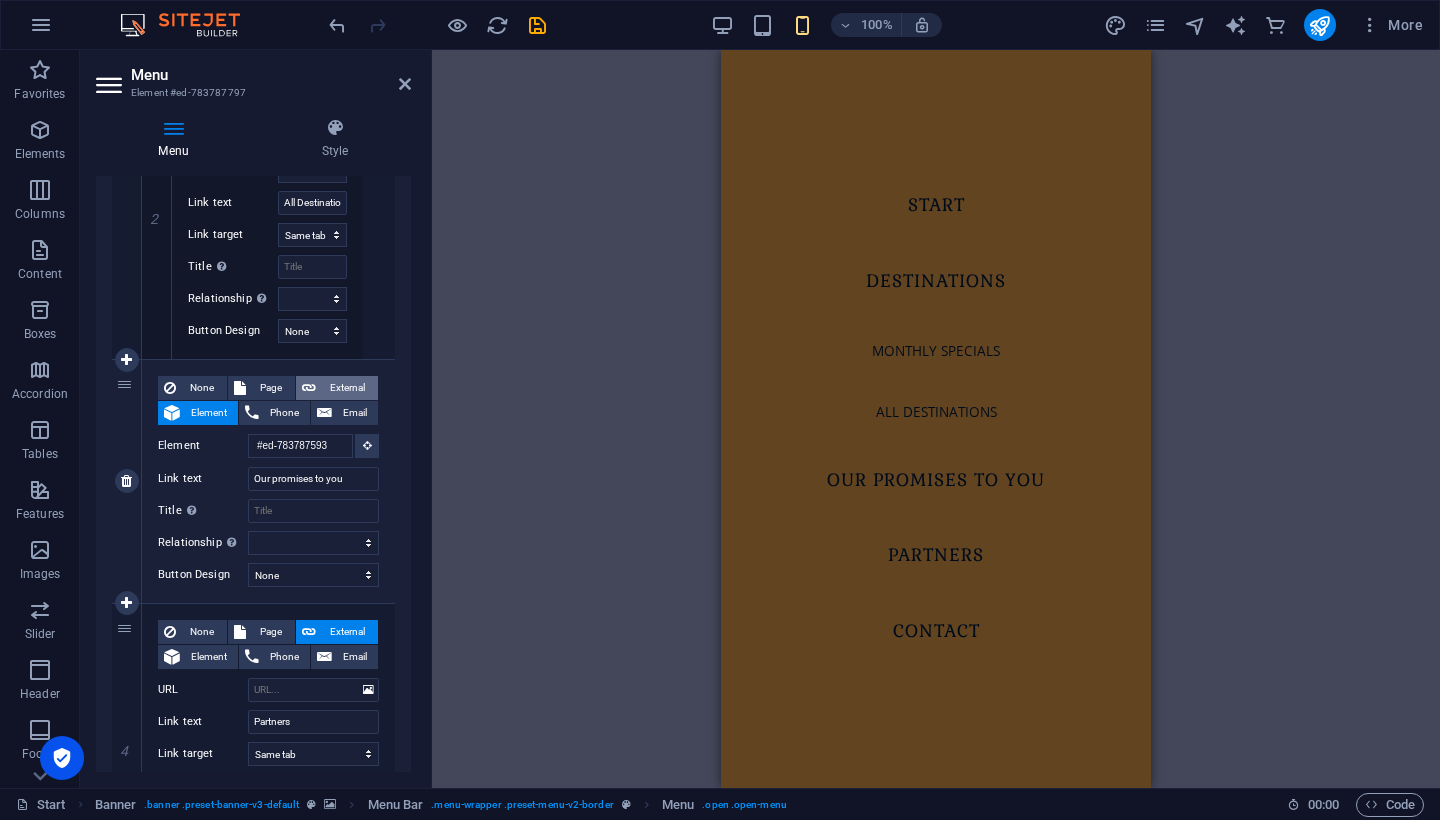 scroll, scrollTop: 76, scrollLeft: 0, axis: vertical 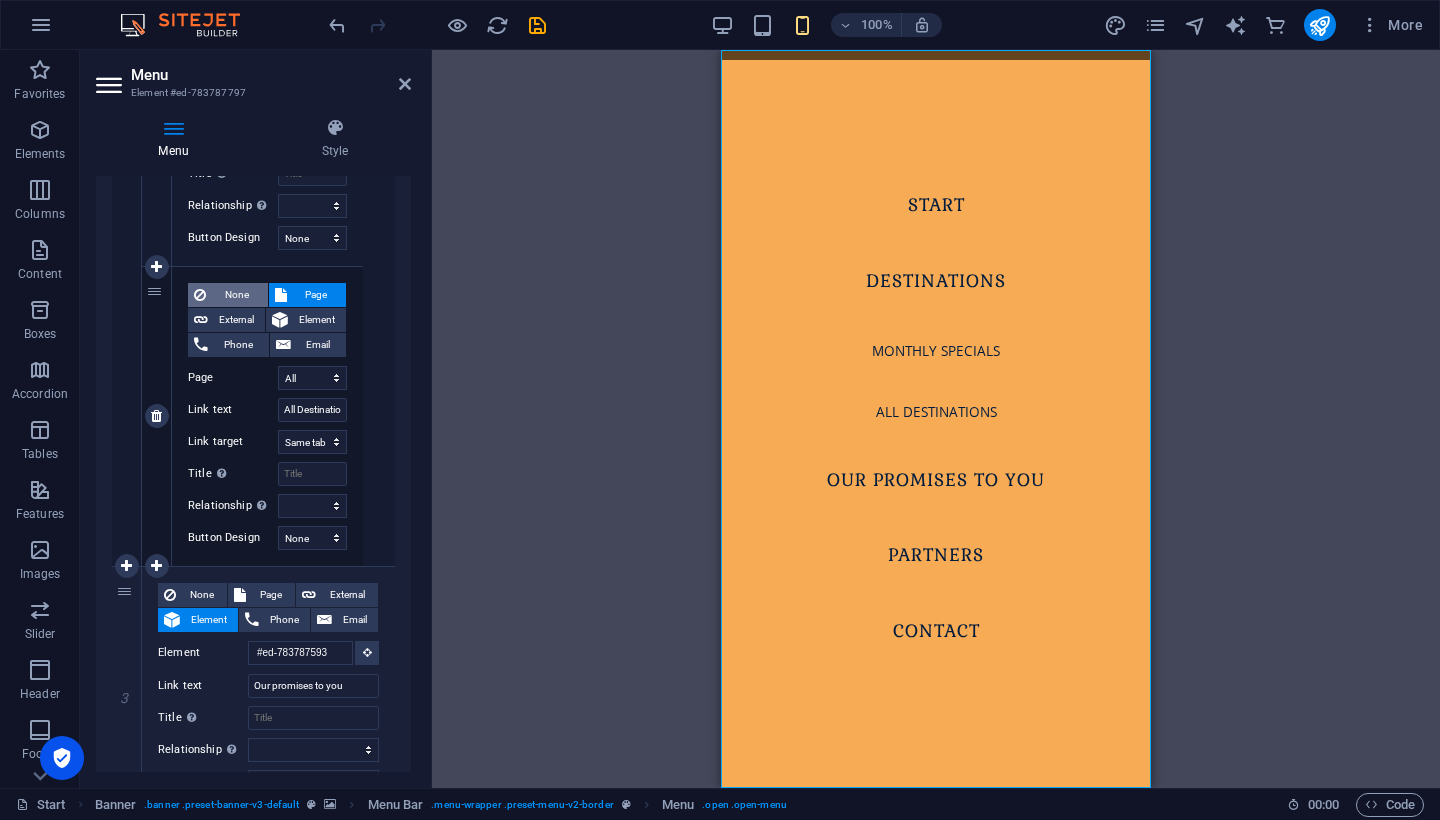 click on "None" at bounding box center (237, 295) 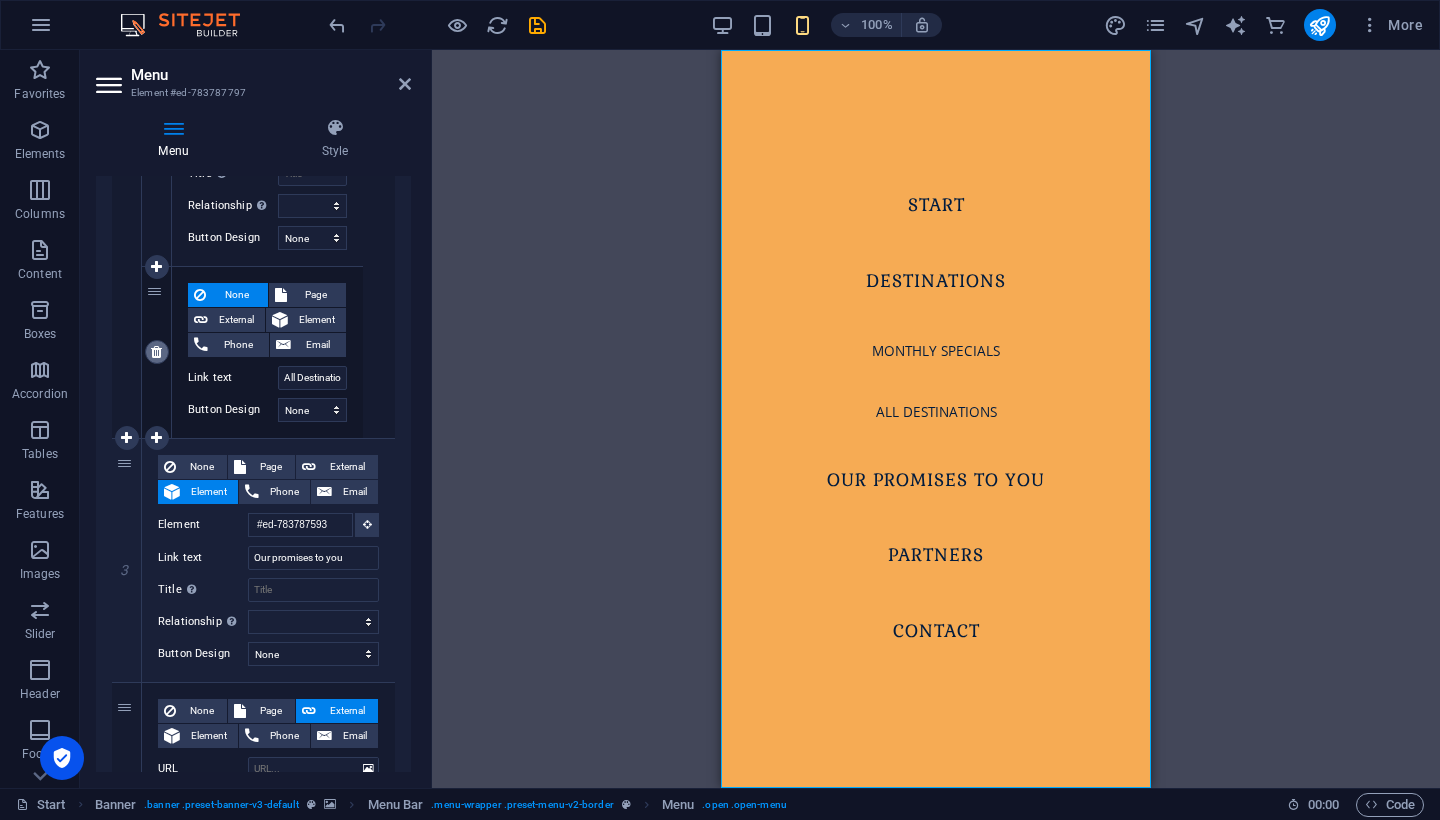 click at bounding box center [156, 352] 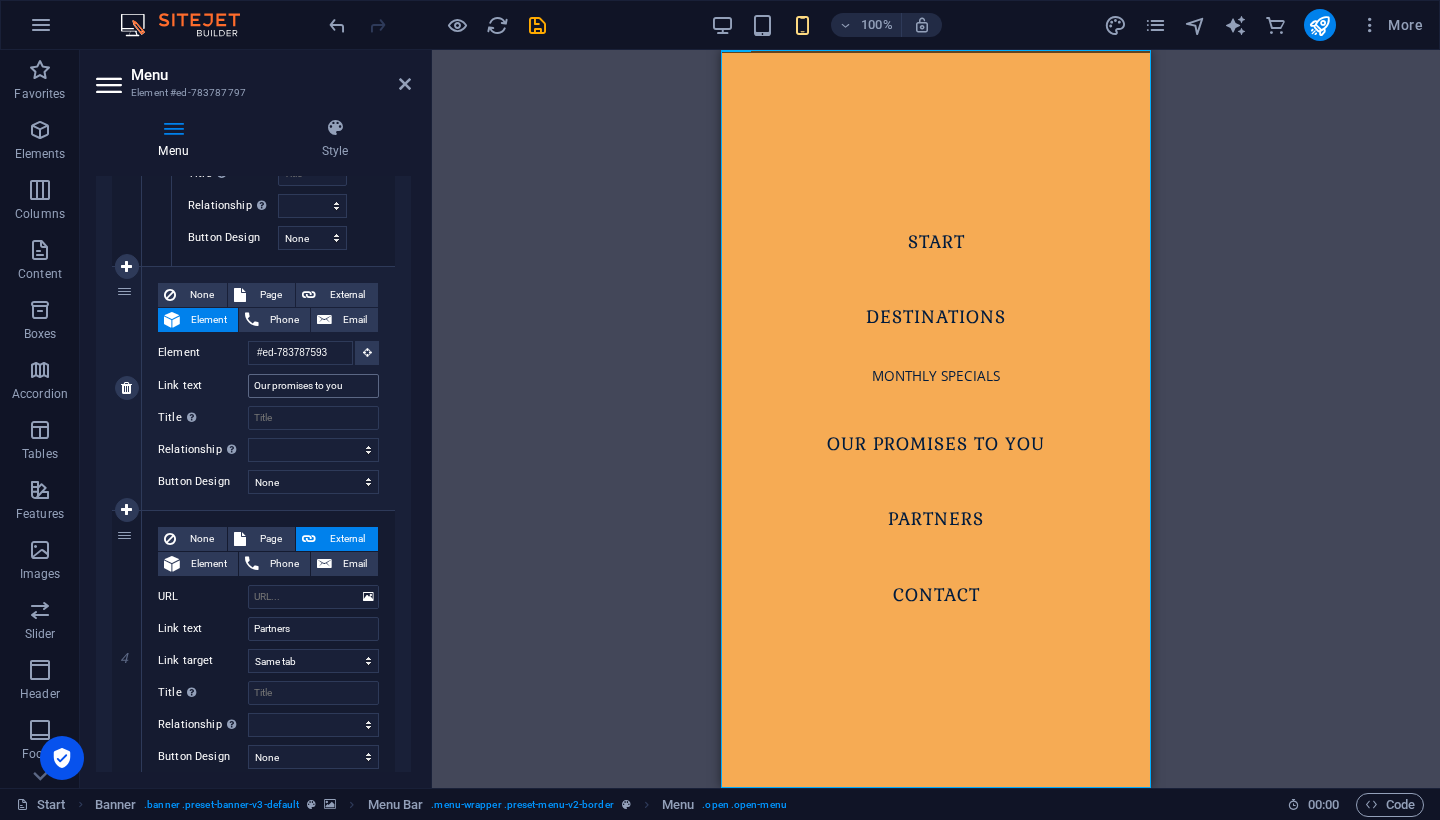scroll, scrollTop: 76, scrollLeft: 0, axis: vertical 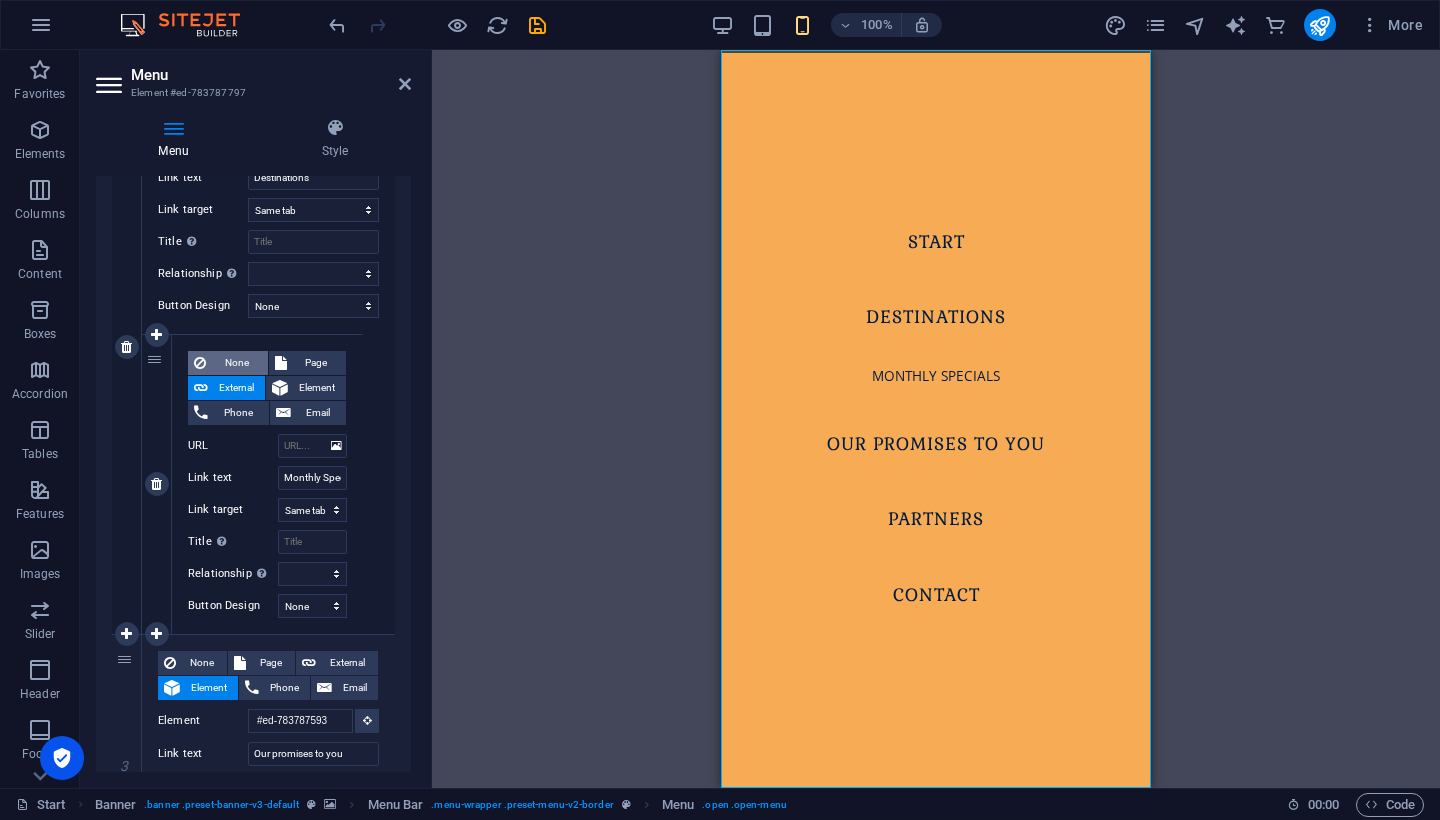 click on "None" at bounding box center (237, 363) 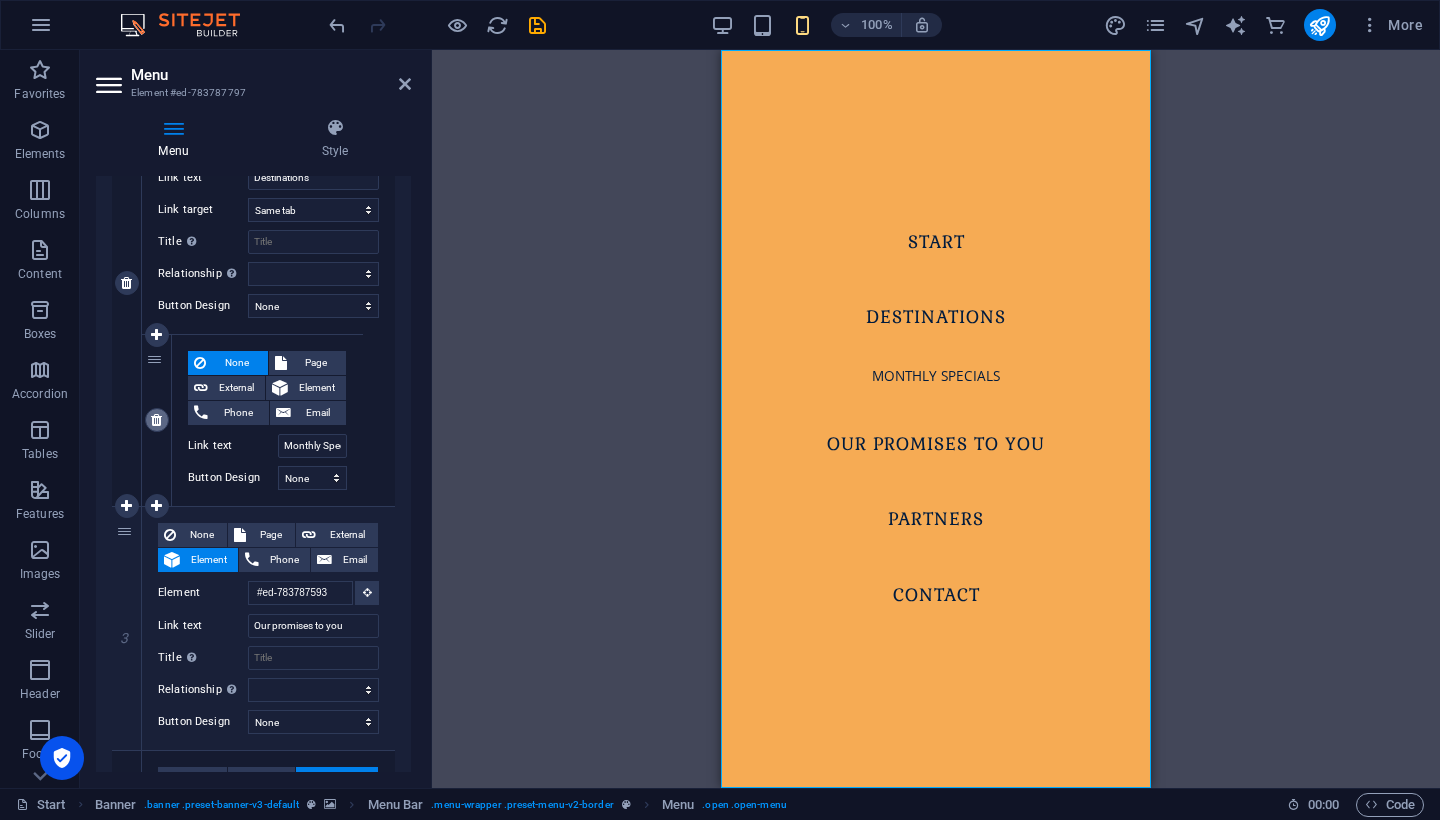 click at bounding box center (156, 420) 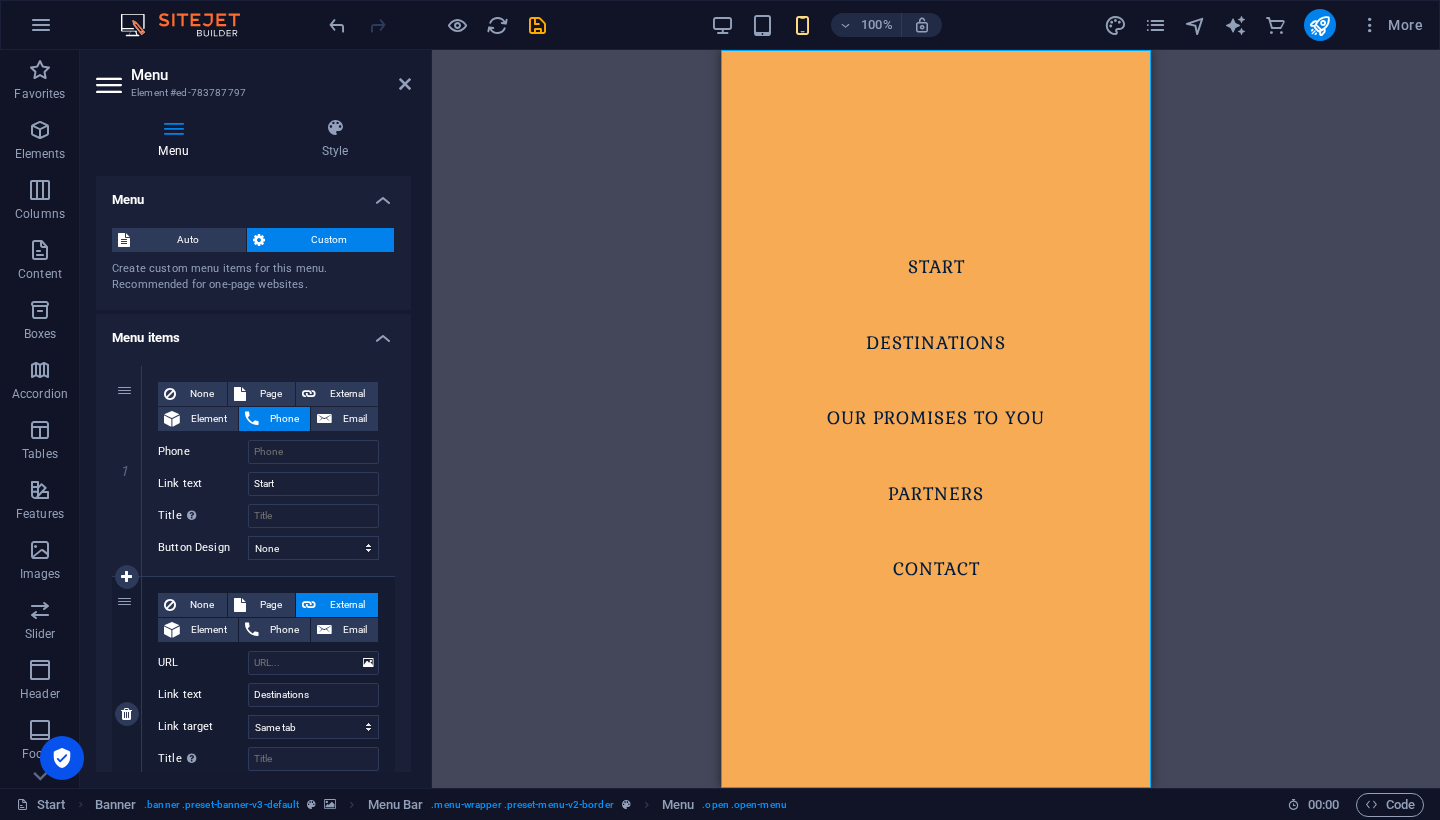 scroll, scrollTop: 0, scrollLeft: 0, axis: both 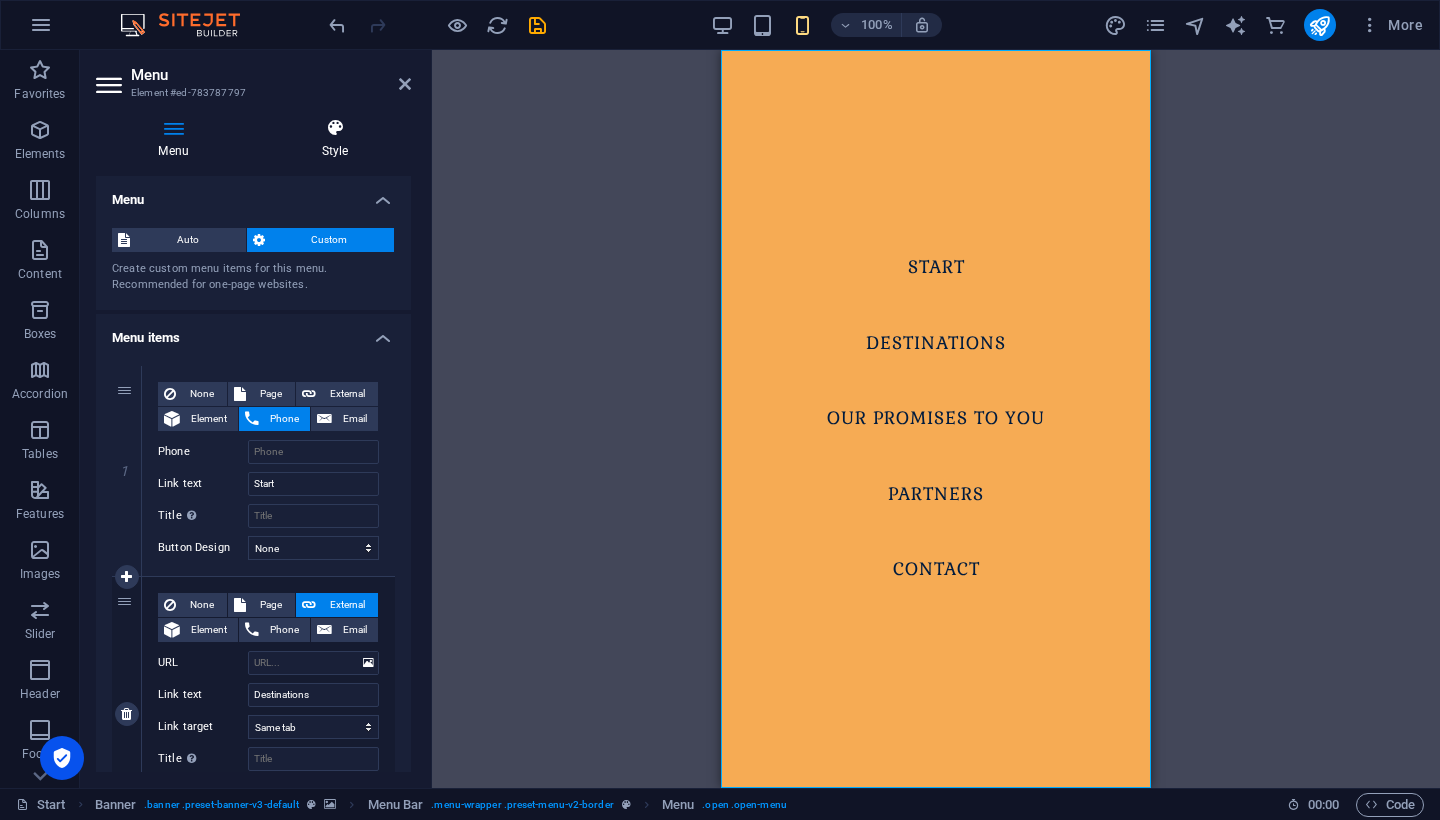 click at bounding box center (335, 128) 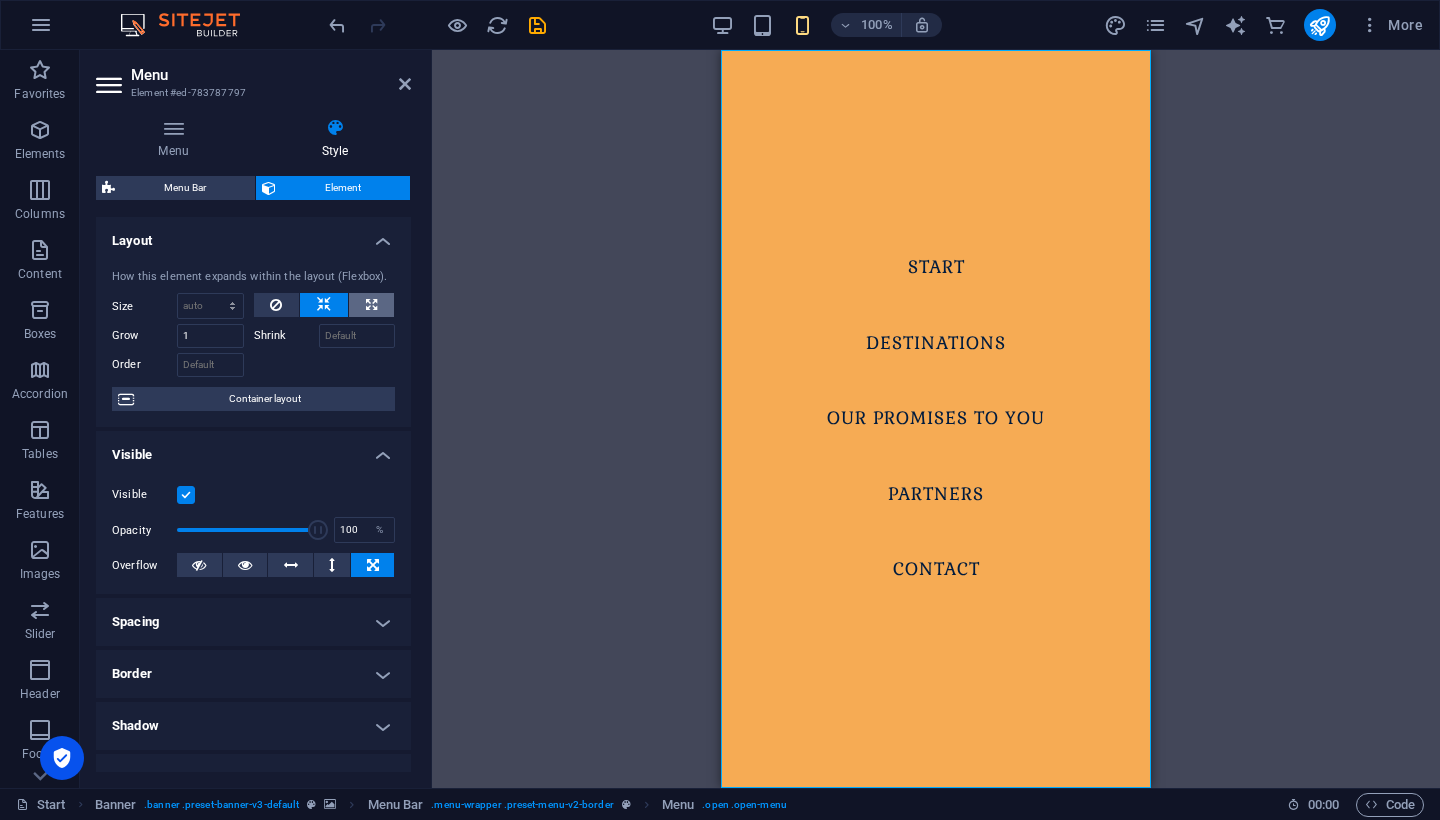 click at bounding box center [371, 305] 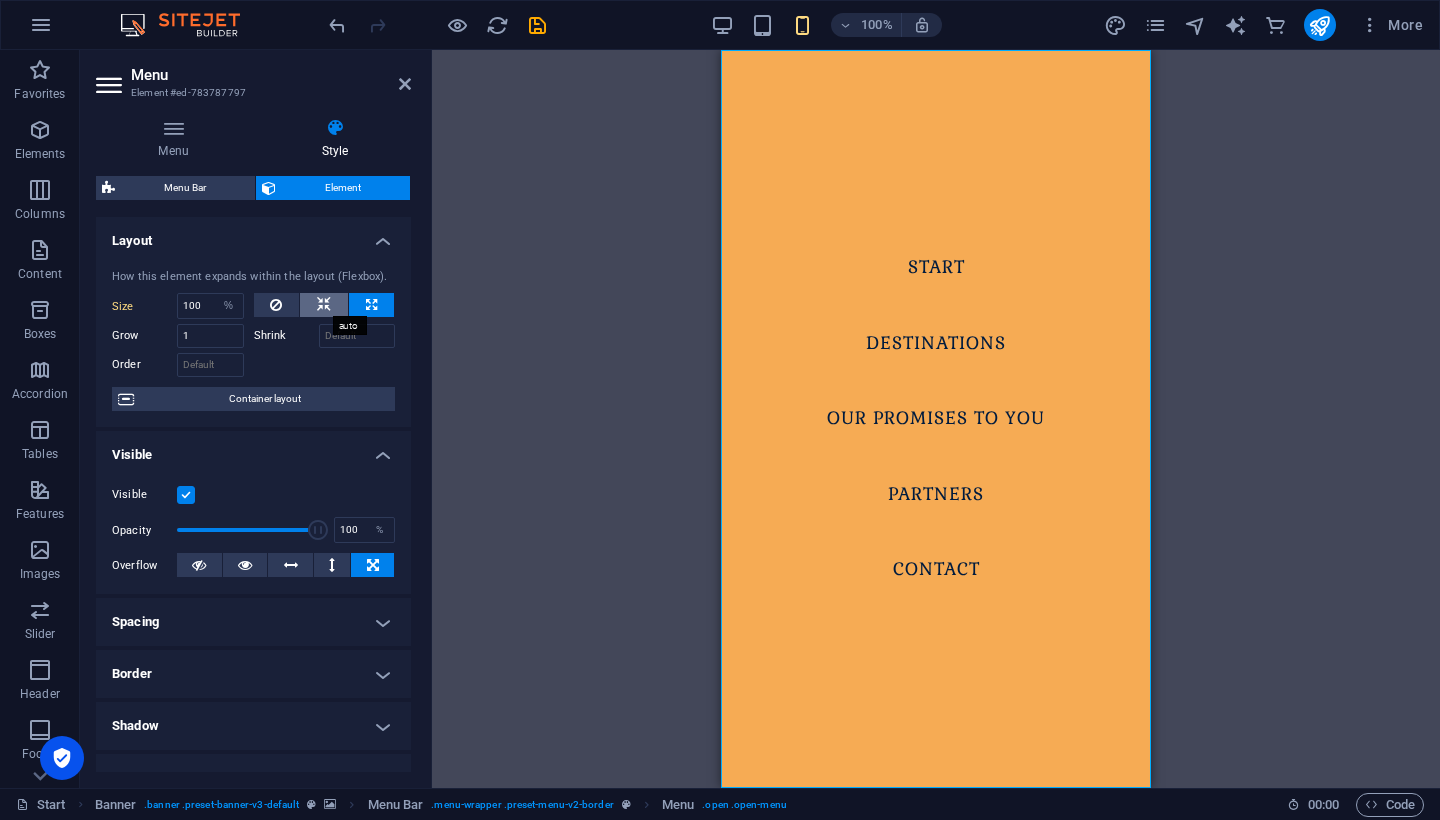 click at bounding box center [324, 305] 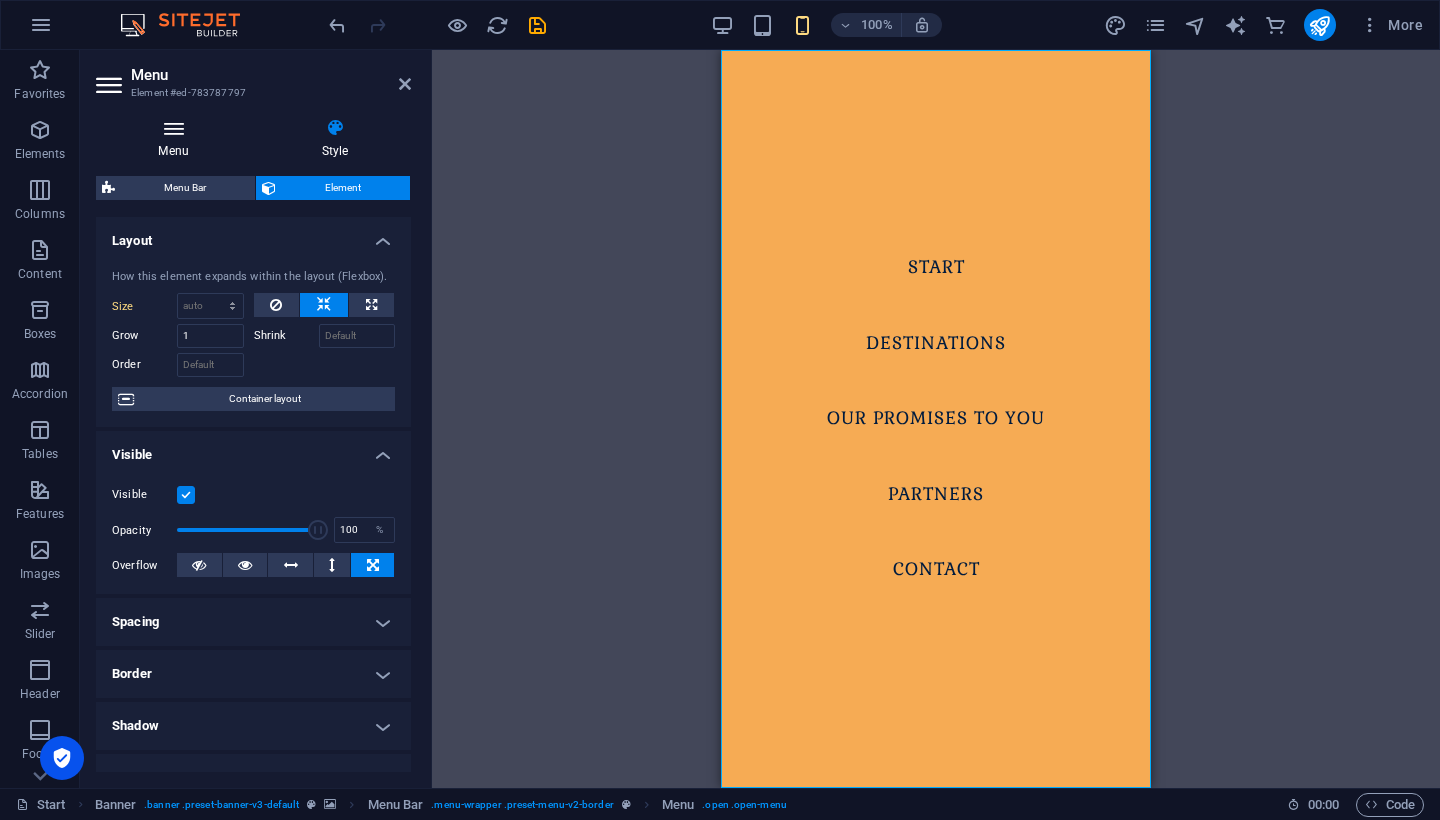 click at bounding box center (173, 128) 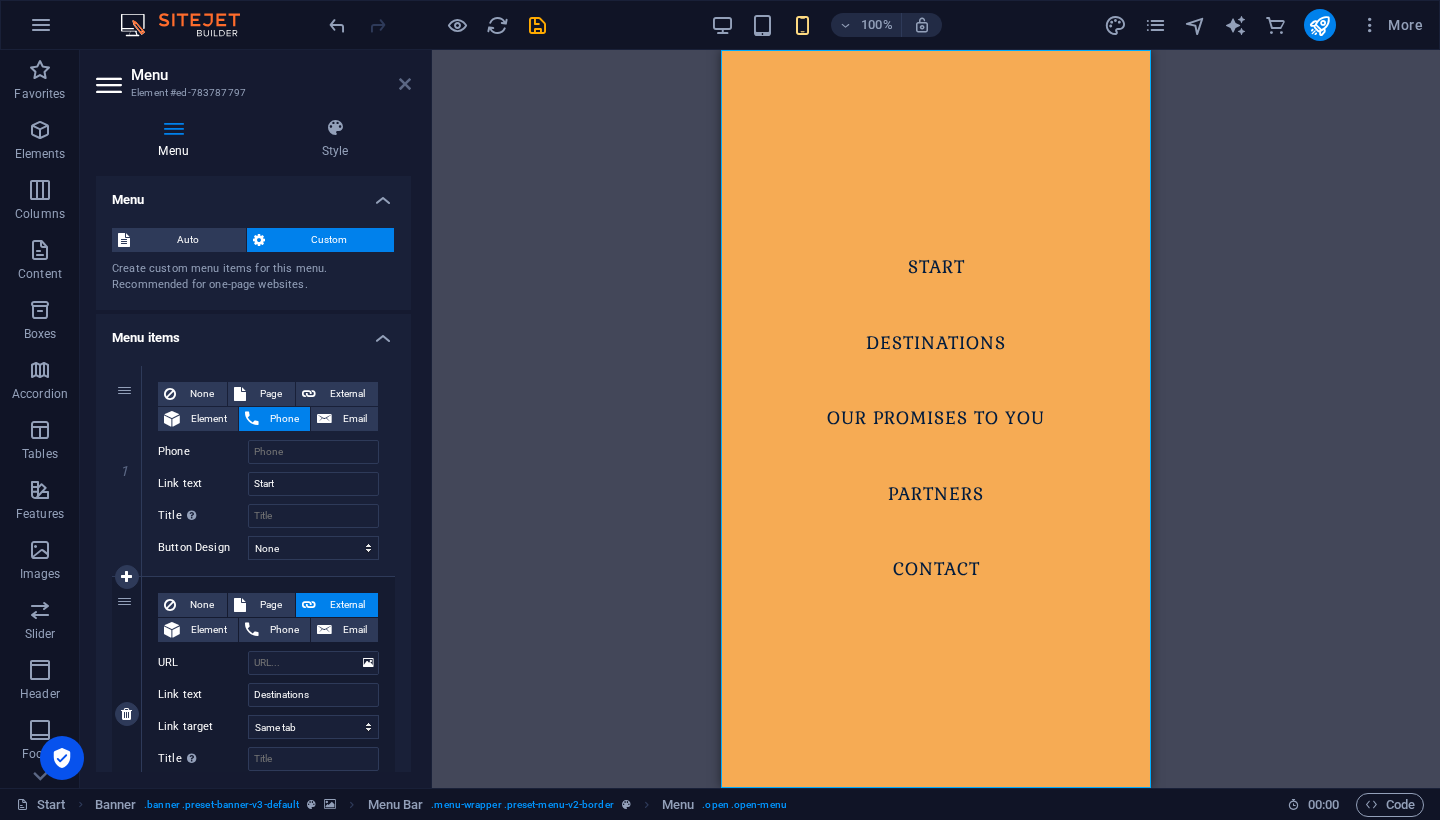 click at bounding box center [405, 84] 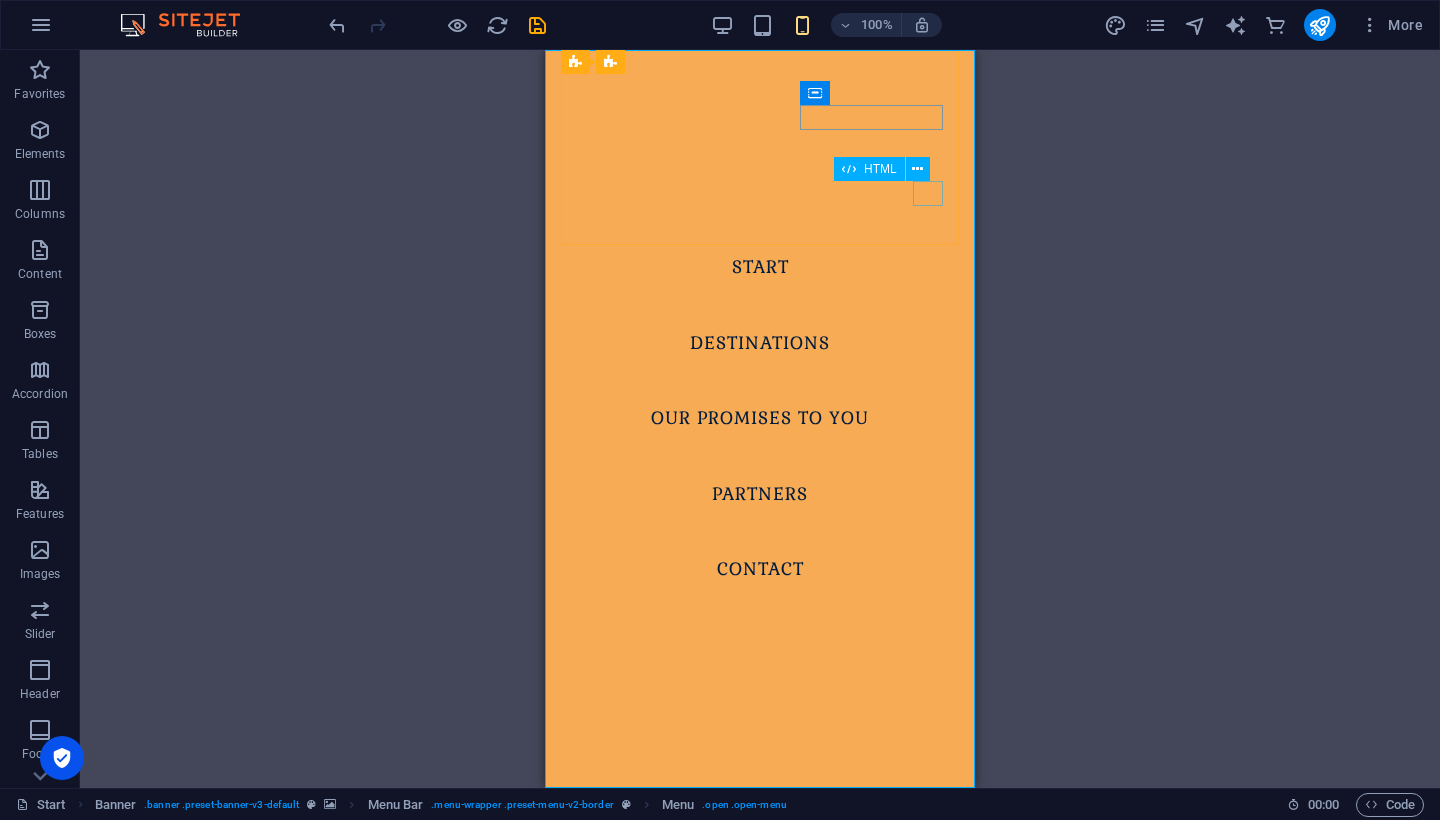 click at bounding box center (592, 1363) 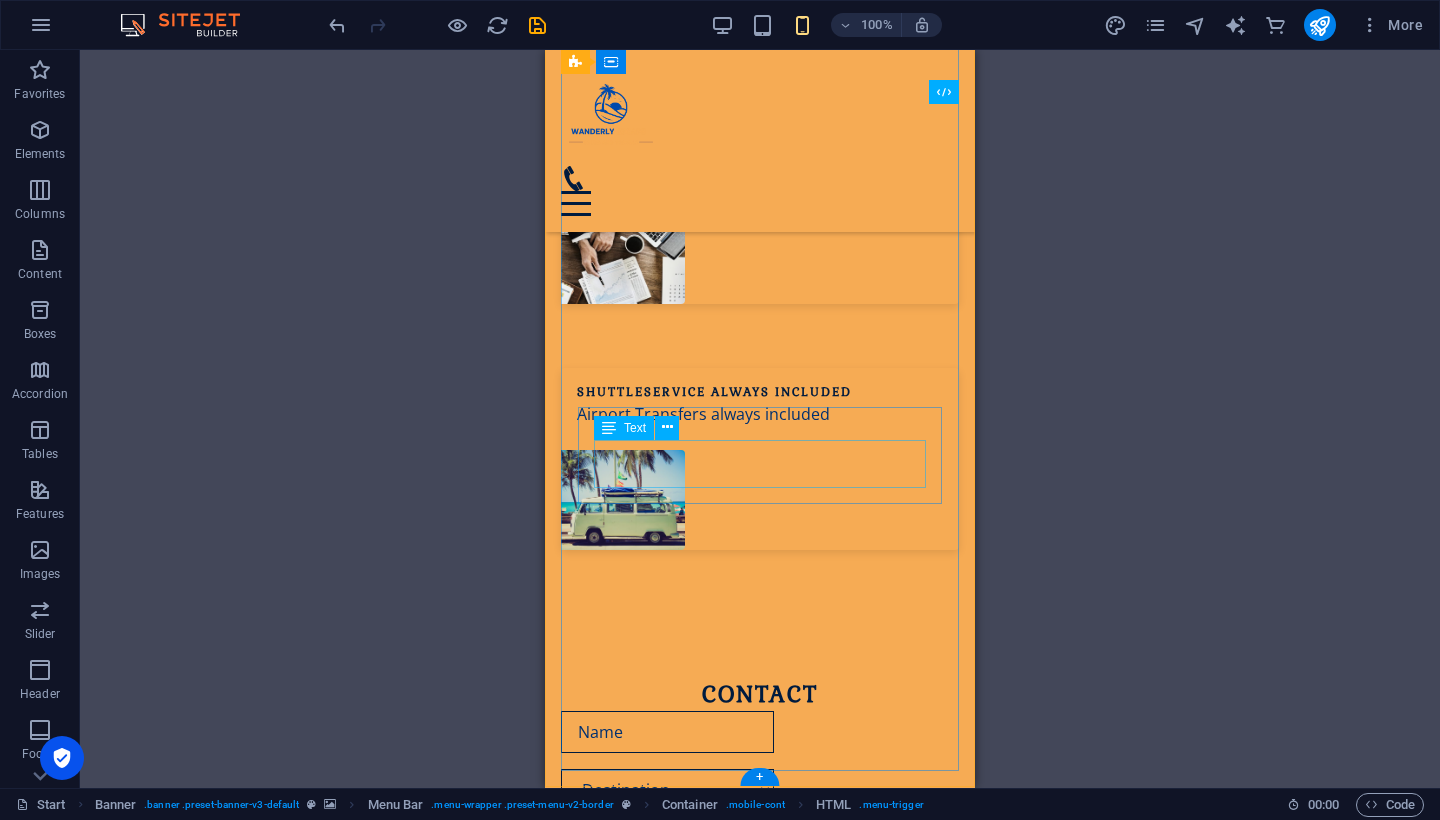 scroll, scrollTop: 3437, scrollLeft: 0, axis: vertical 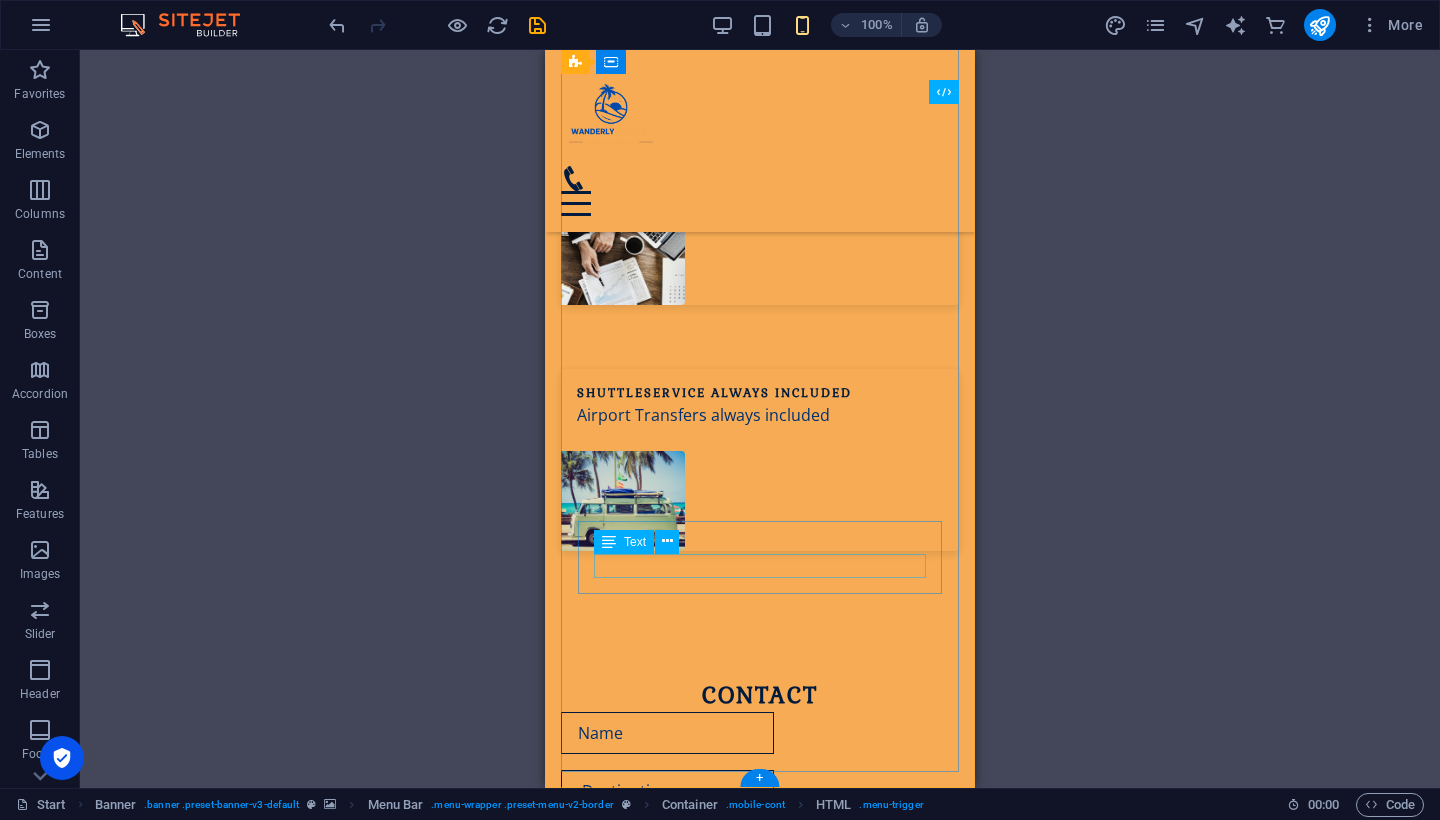 click on "Phone:  0123 - 456789 [PHONE_NUMBER]" at bounding box center (760, 2722) 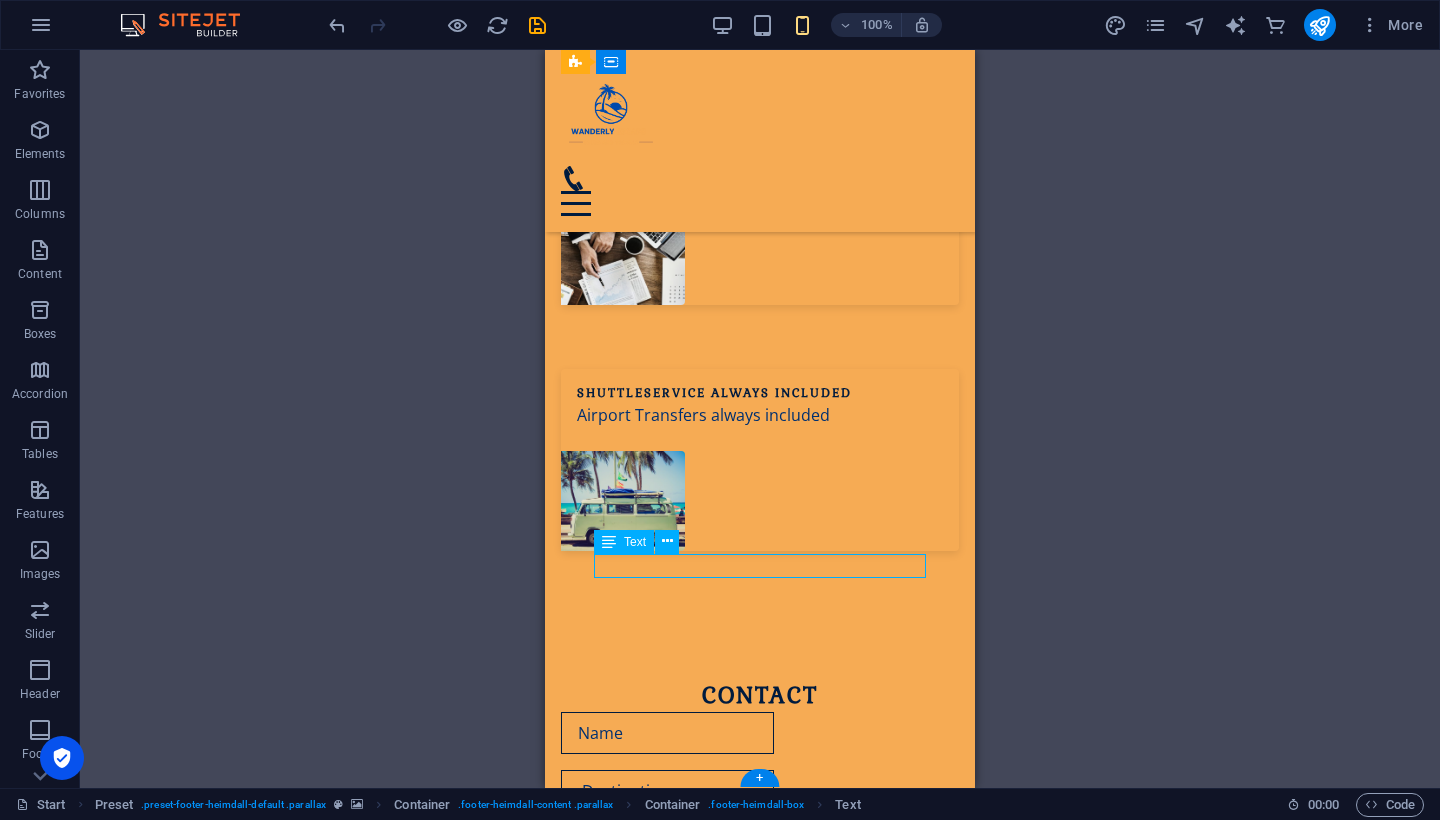 click on "Phone:  0123 - 456789 [PHONE_NUMBER]" at bounding box center (760, 2722) 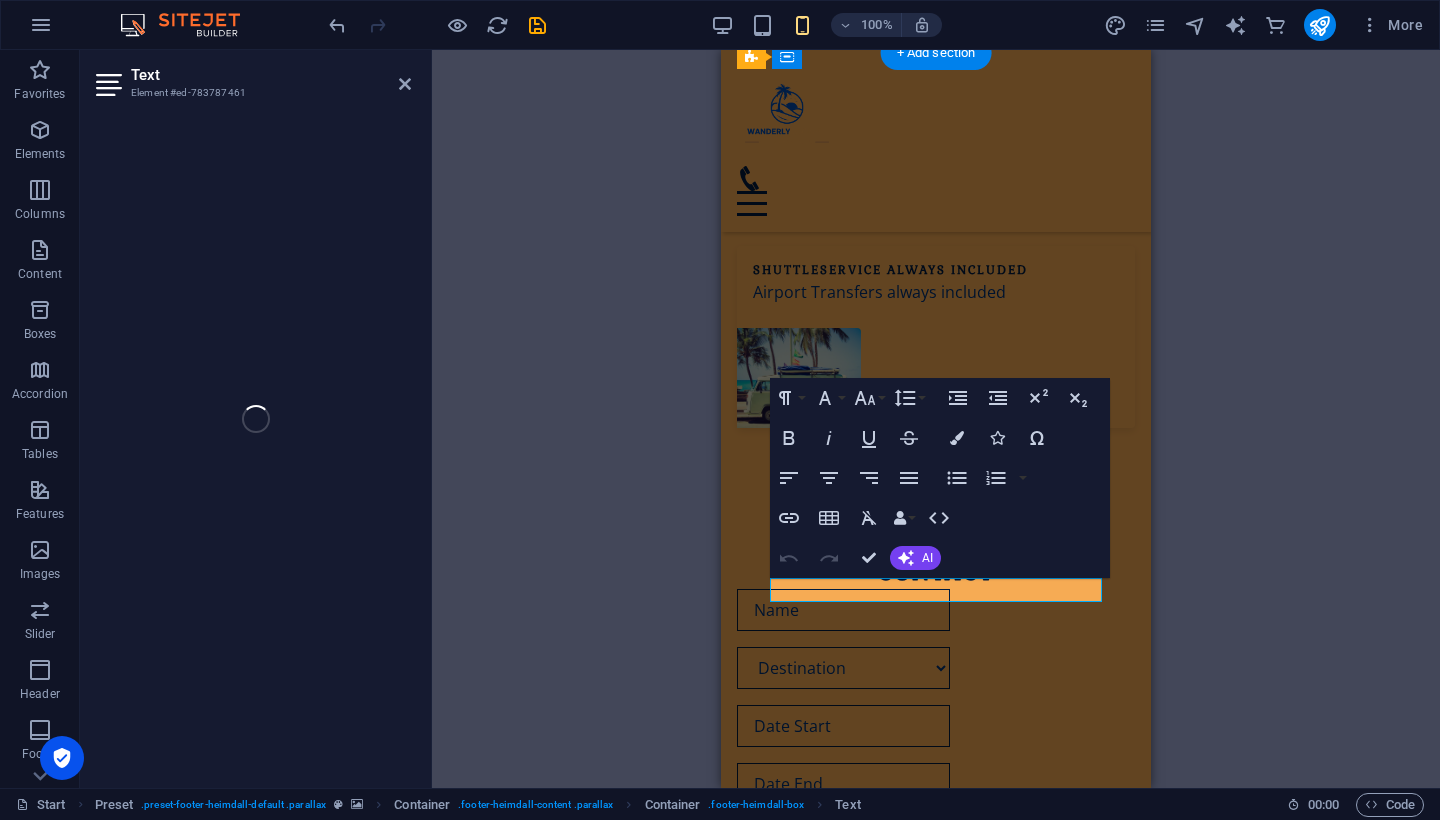 scroll, scrollTop: 3413, scrollLeft: 0, axis: vertical 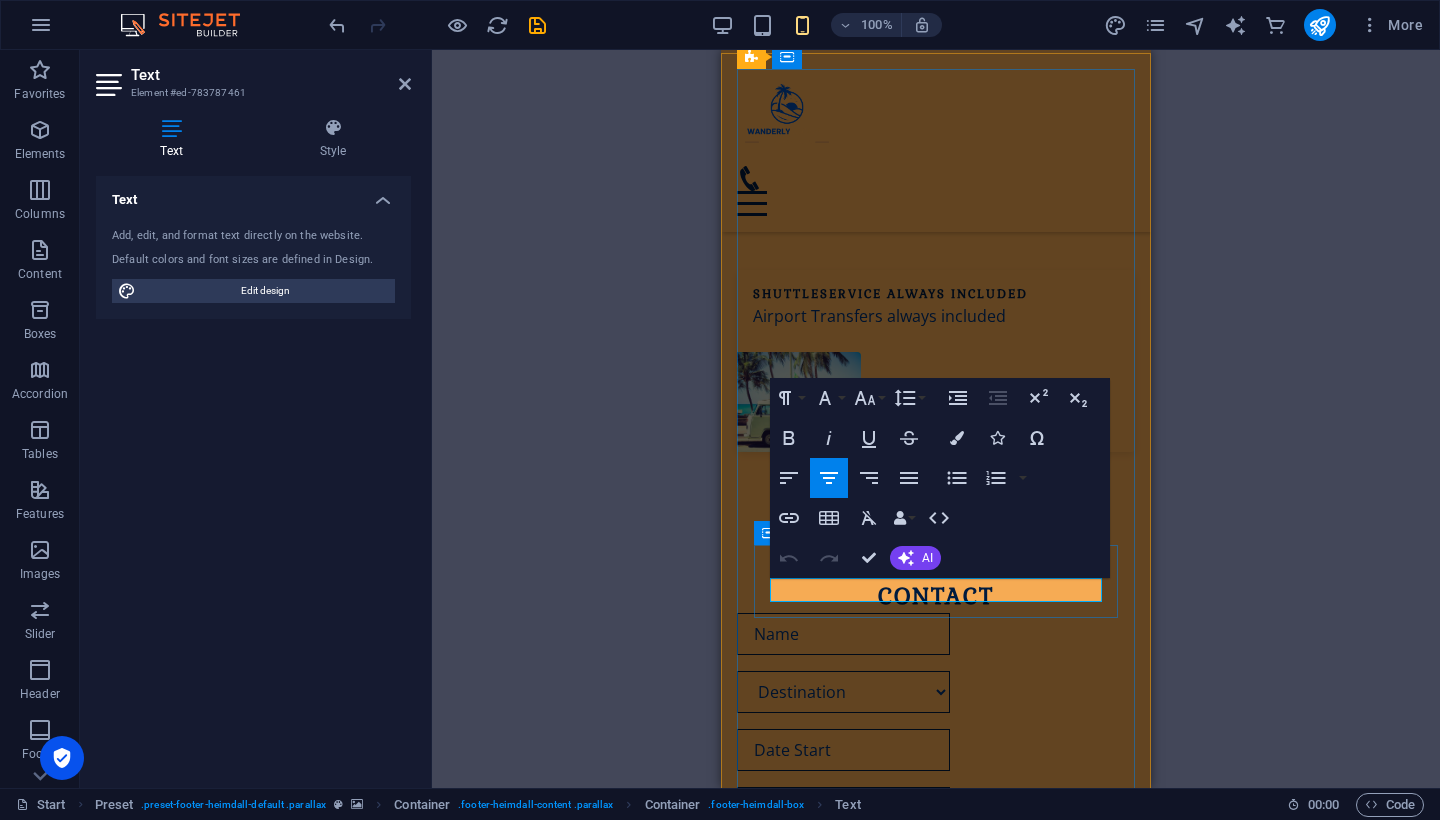 click on "Add, edit, and format text directly on the website. Default colors and font sizes are defined in Design. Edit design" at bounding box center [253, 265] 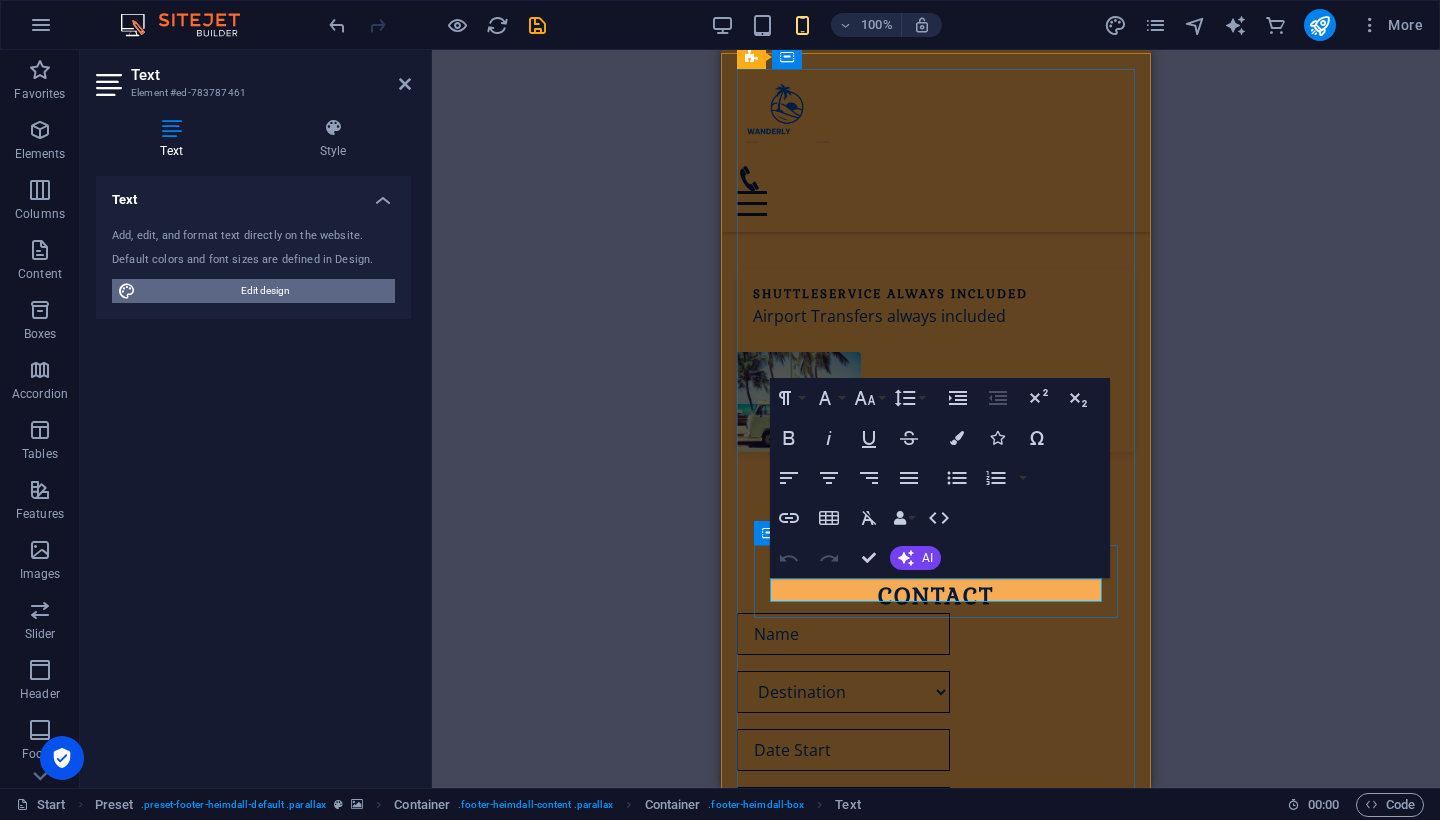 click on "Edit design" at bounding box center (265, 291) 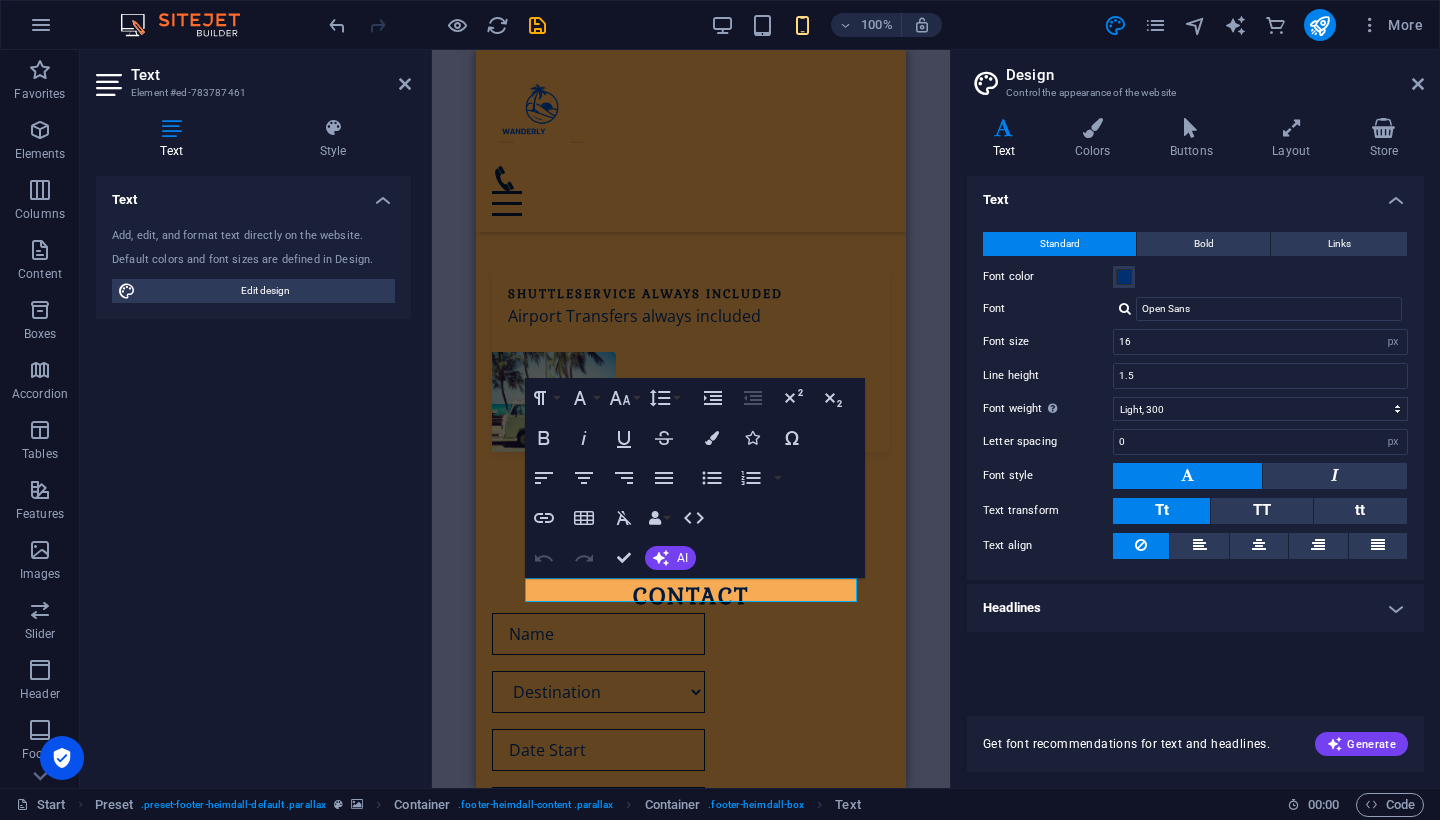 click on "Text" at bounding box center [1008, 139] 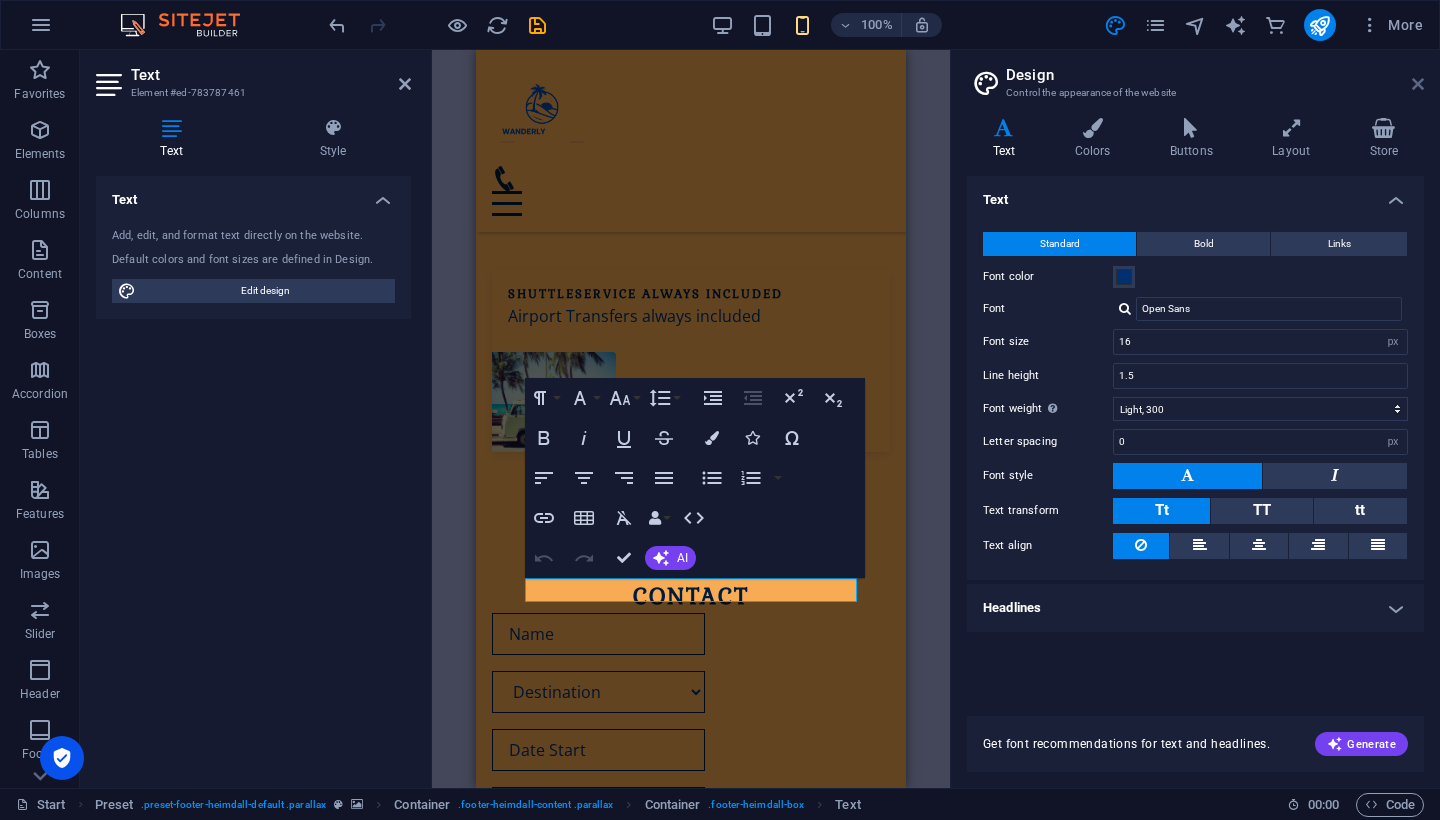 click at bounding box center (1418, 84) 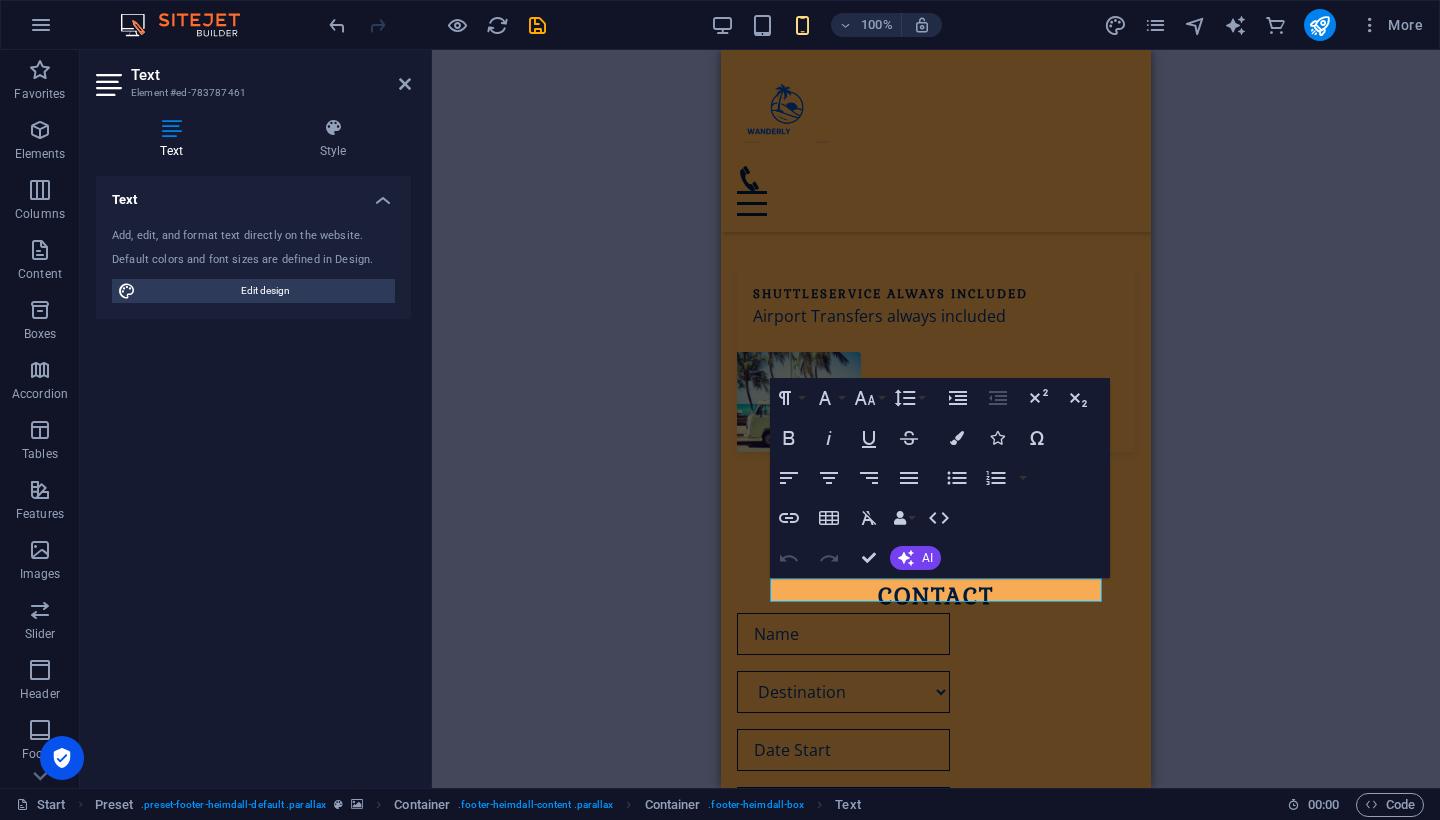 click on "H1   Container   Banner   Container   Banner   Preset   Form   Preset   Form button   Banner   Menu Bar   Menu   HTML   Container   Container   Banner   Text   Container   Preset   Preset   Container   Container   H3   Text   Container   H3   Text Paragraph Format Normal Heading 1 Heading 2 Heading 3 Heading 4 Heading 5 Heading 6 Code Font Family Arial [US_STATE] Impact Tahoma Times New [PERSON_NAME] Open Sans Font Size 8 9 10 11 12 14 18 24 30 36 48 60 72 96 Line Height Default Single 1.15 1.5 Double Increase Indent Decrease Indent Superscript Subscript Bold Italic Underline Strikethrough Colors Icons Special Characters Align Left Align Center Align Right Align Justify Unordered List   Default Circle Disc Square    Ordered List   Default Lower Alpha Lower Greek Lower Roman Upper Alpha Upper Roman    Insert Link Insert Table Clear Formatting Data Bindings Company First name Last name Street ZIP code City Email Phone Mobile Fax Custom field 1 Custom field 2 Custom field 3 HTML Undo AI" at bounding box center [936, 419] 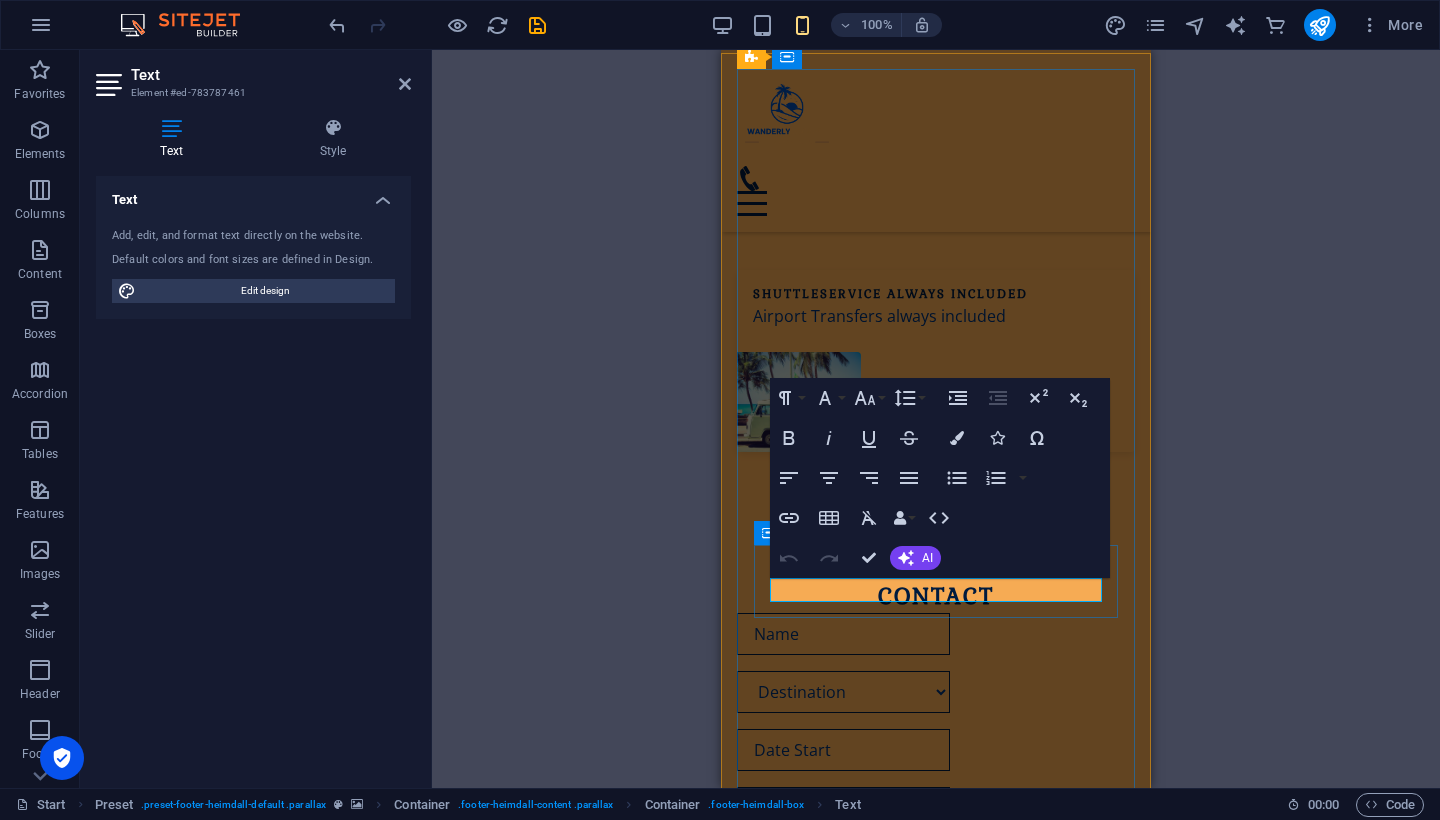 click on "Phone Phone:  0123 - 456789 [PHONE_NUMBER]" at bounding box center (936, 2614) 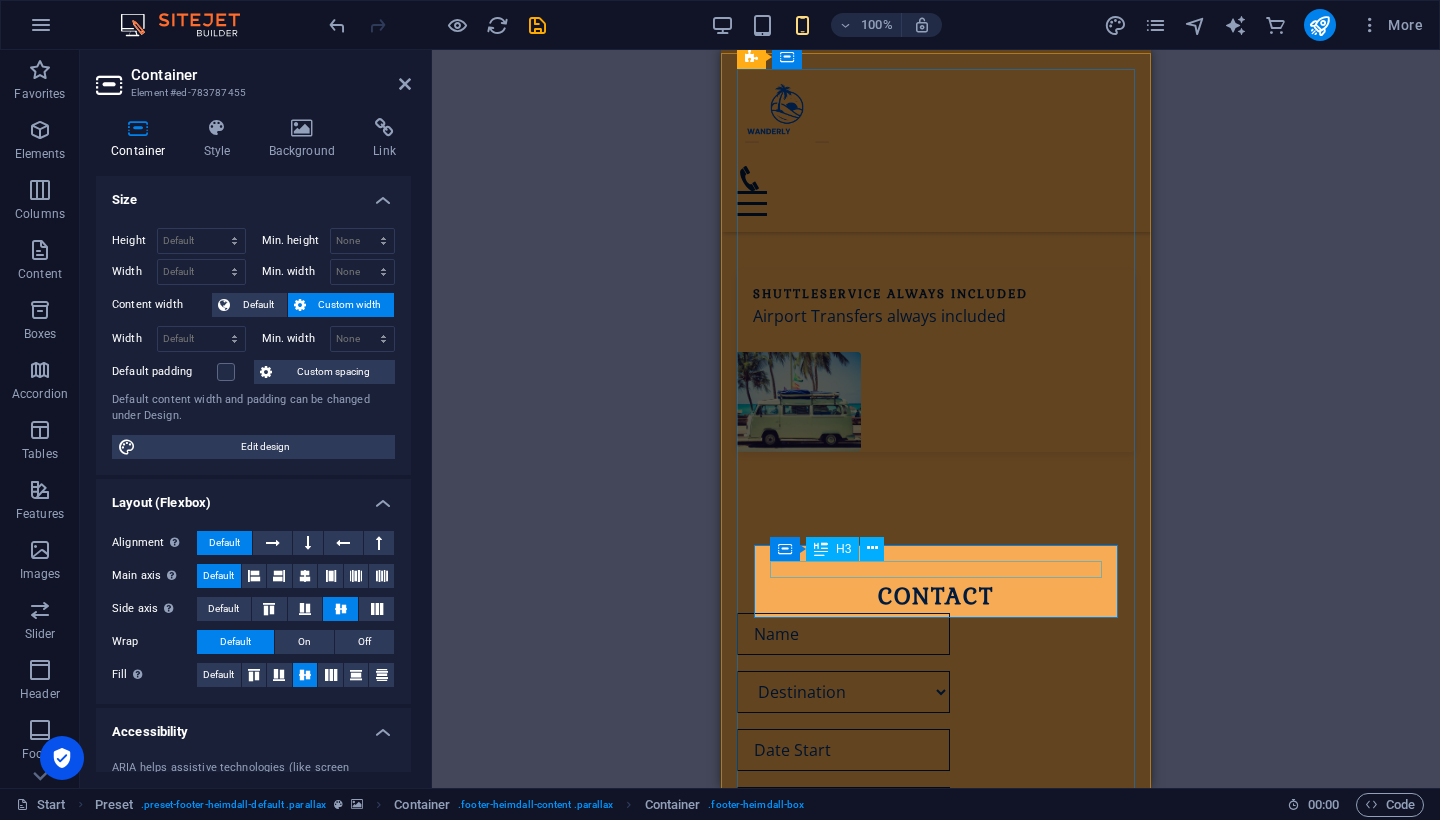 click on "Phone" at bounding box center (936, 2602) 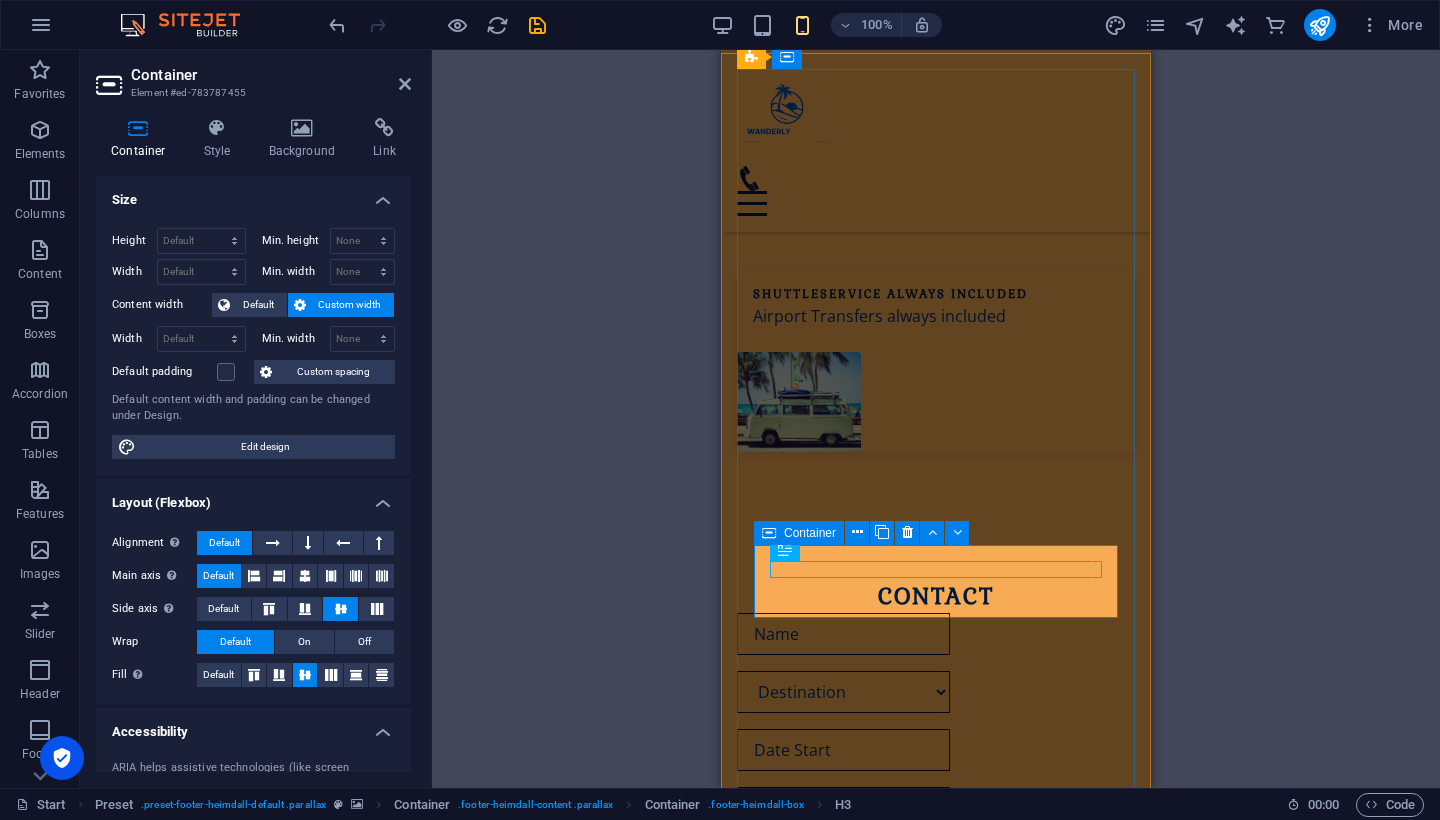 click on "Phone Phone:  0123 - 456789 [PHONE_NUMBER]" at bounding box center [936, 2614] 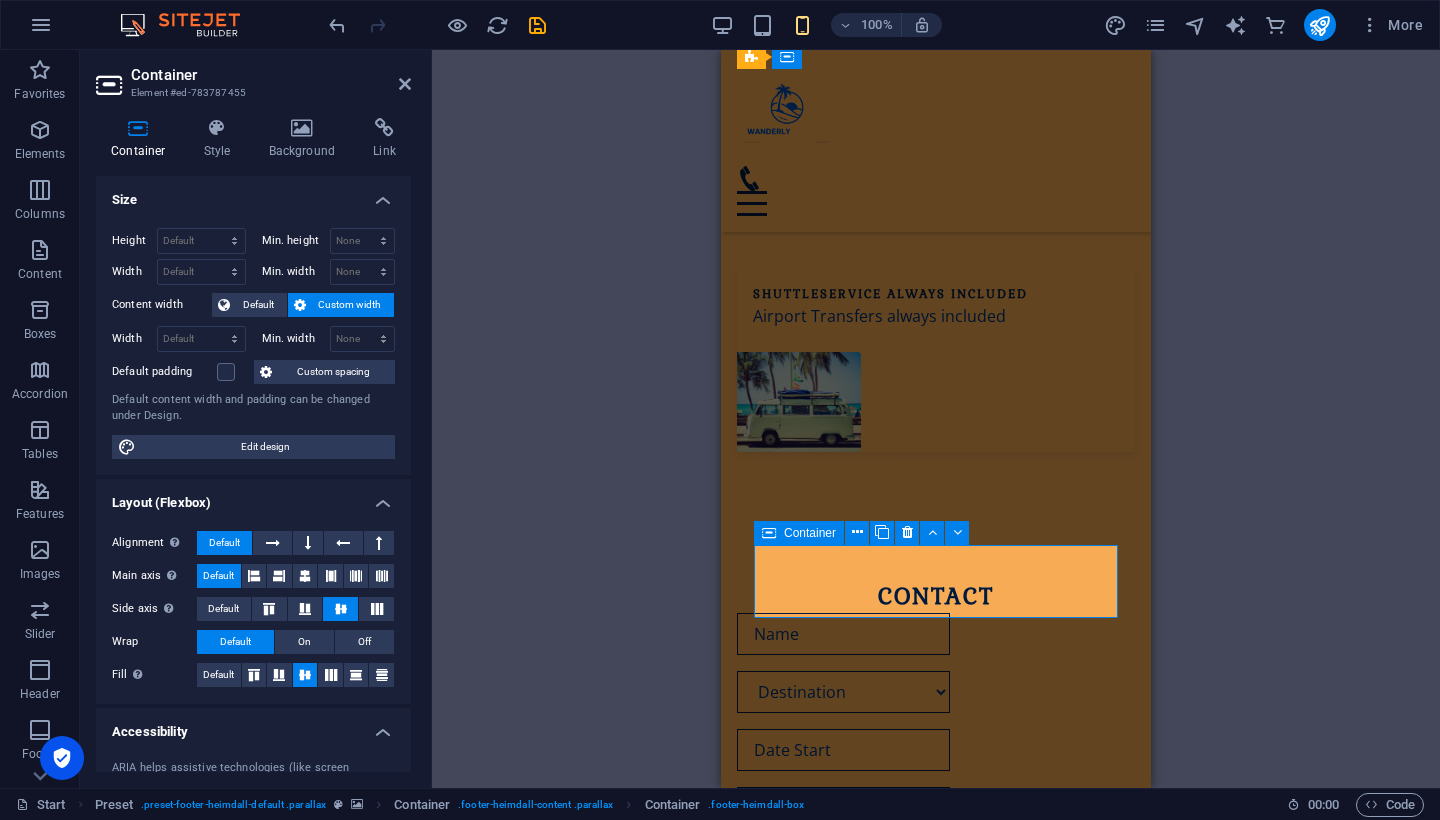 click on "Phone Phone:  0123 - 456789 [PHONE_NUMBER]" at bounding box center [936, 2614] 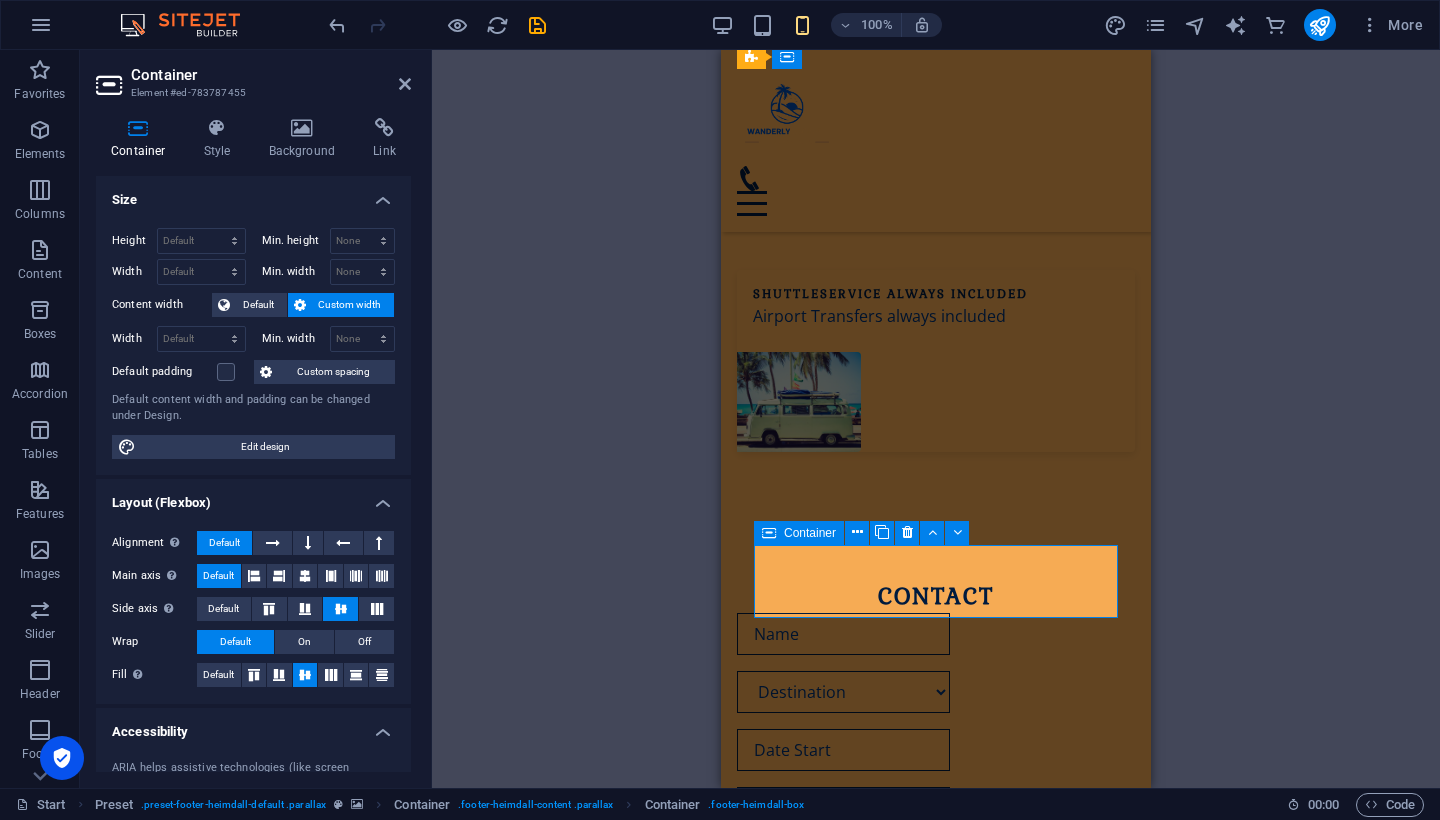 click on "Phone Phone:  0123 - 456789 [PHONE_NUMBER]" at bounding box center [936, 2614] 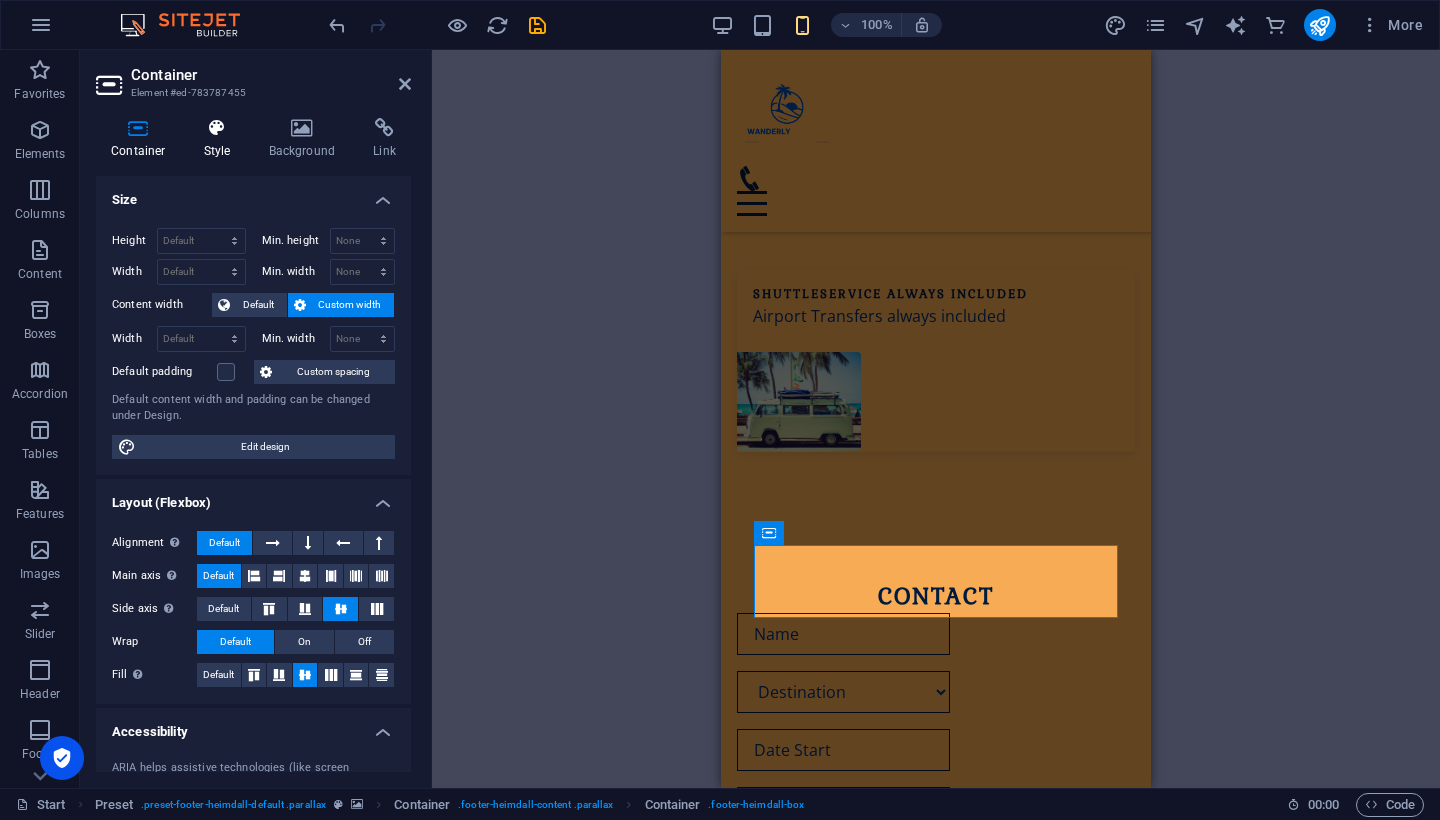click on "Style" at bounding box center (221, 139) 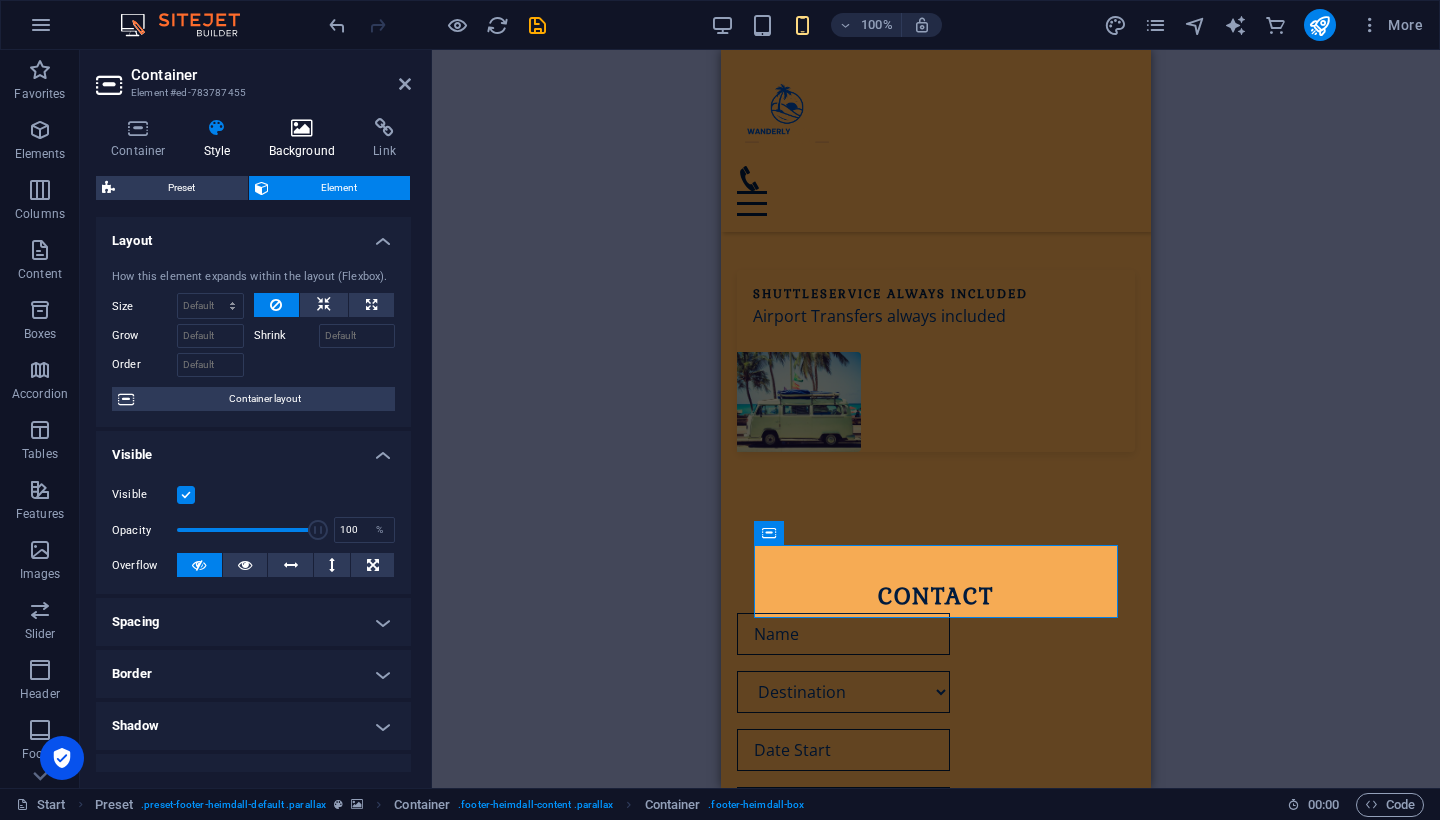 click on "Background" at bounding box center [306, 139] 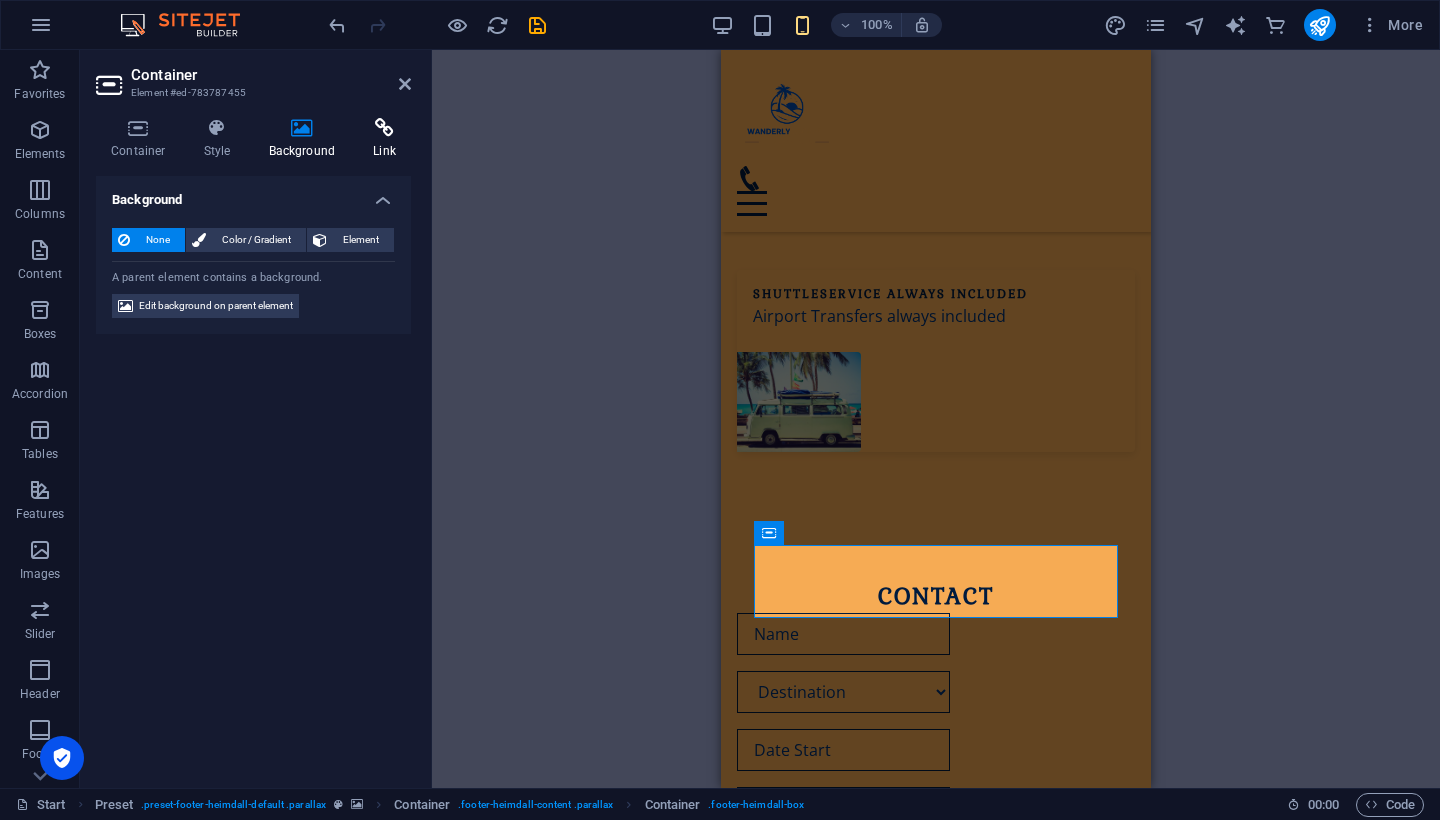 click on "Link" at bounding box center (384, 139) 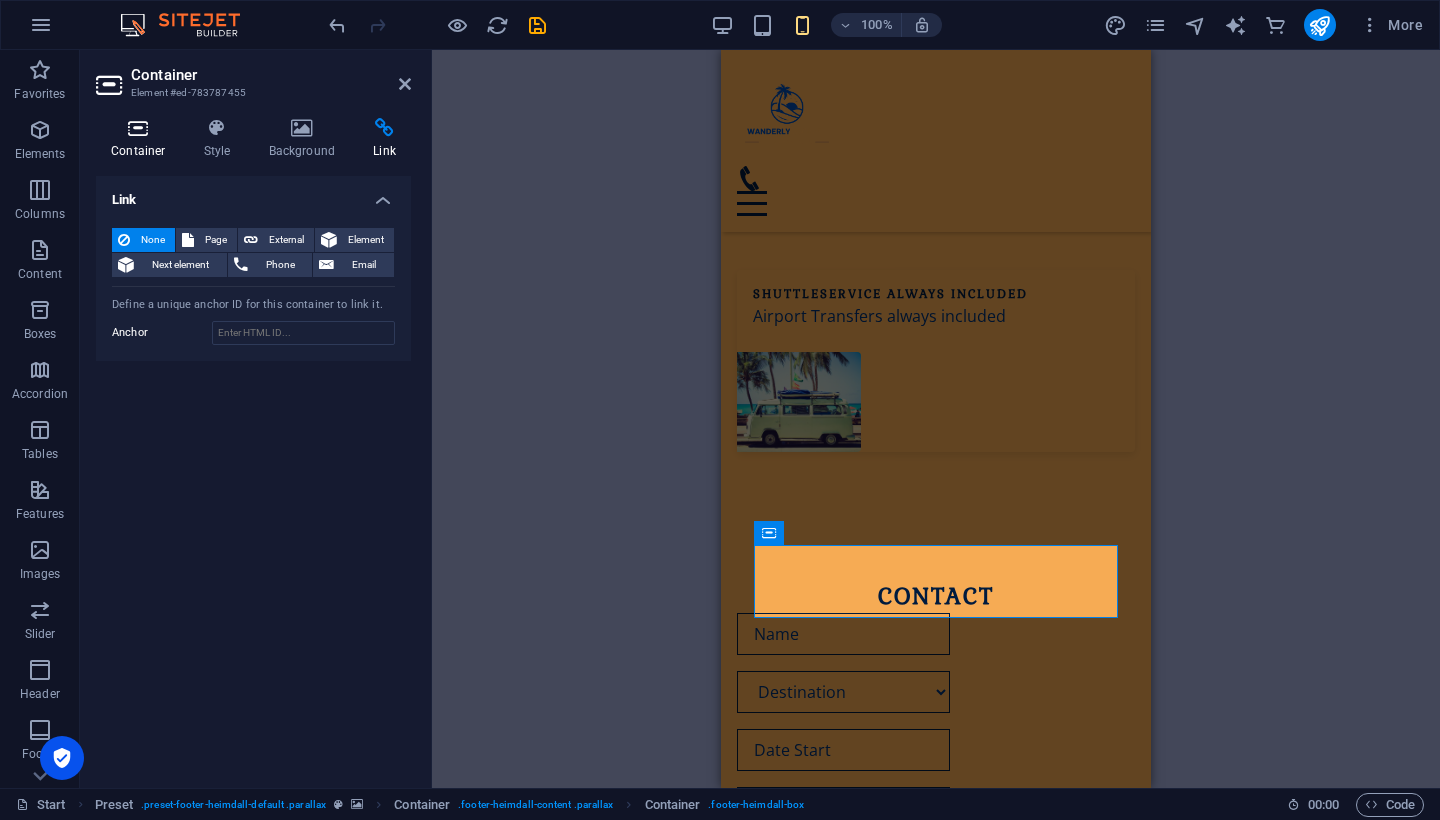 click at bounding box center [138, 128] 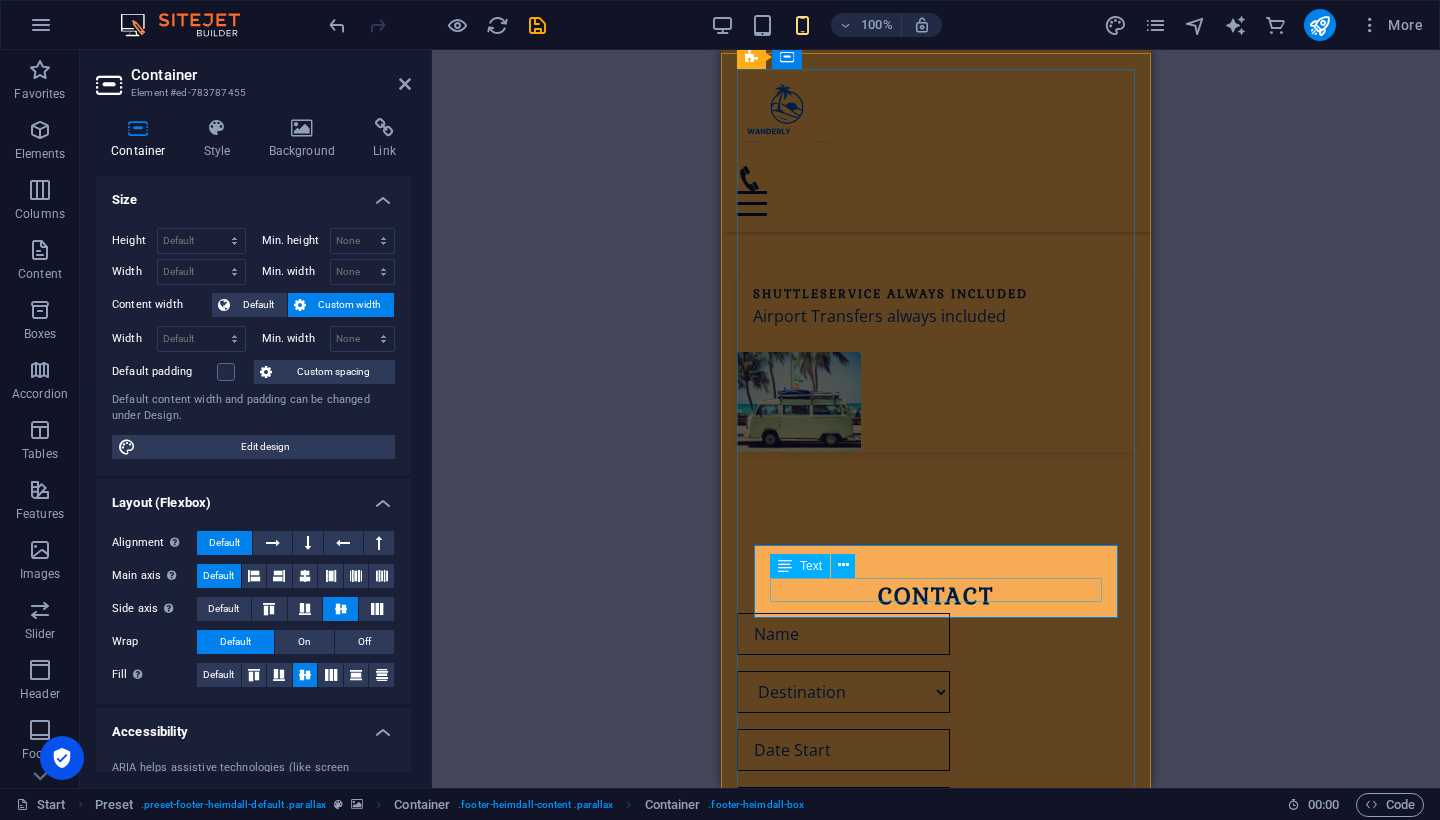 click on "Phone:  0123 - 456789 [PHONE_NUMBER]" at bounding box center (936, 2623) 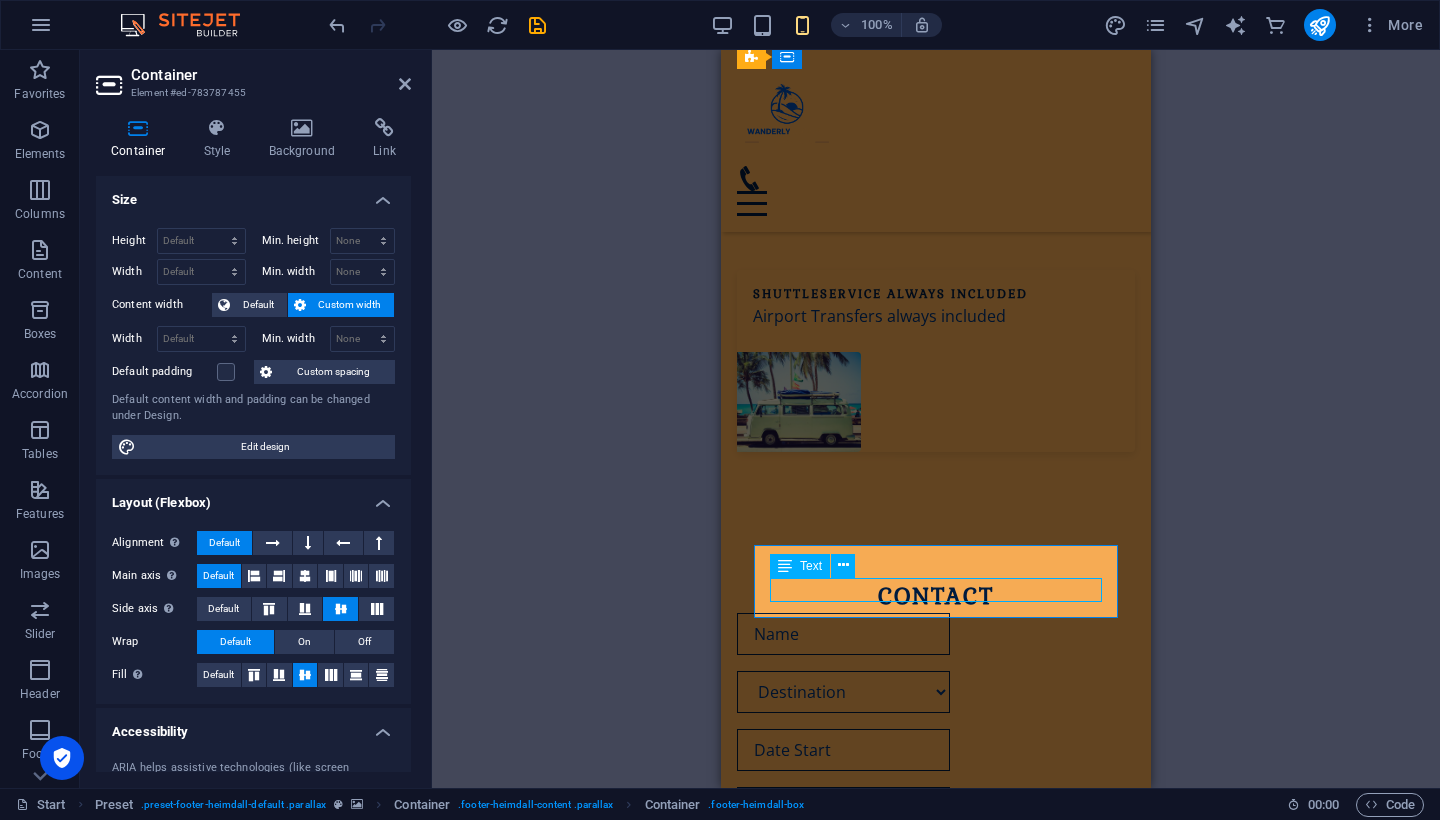 click on "Phone:  0123 - 456789 [PHONE_NUMBER]" at bounding box center [936, 2623] 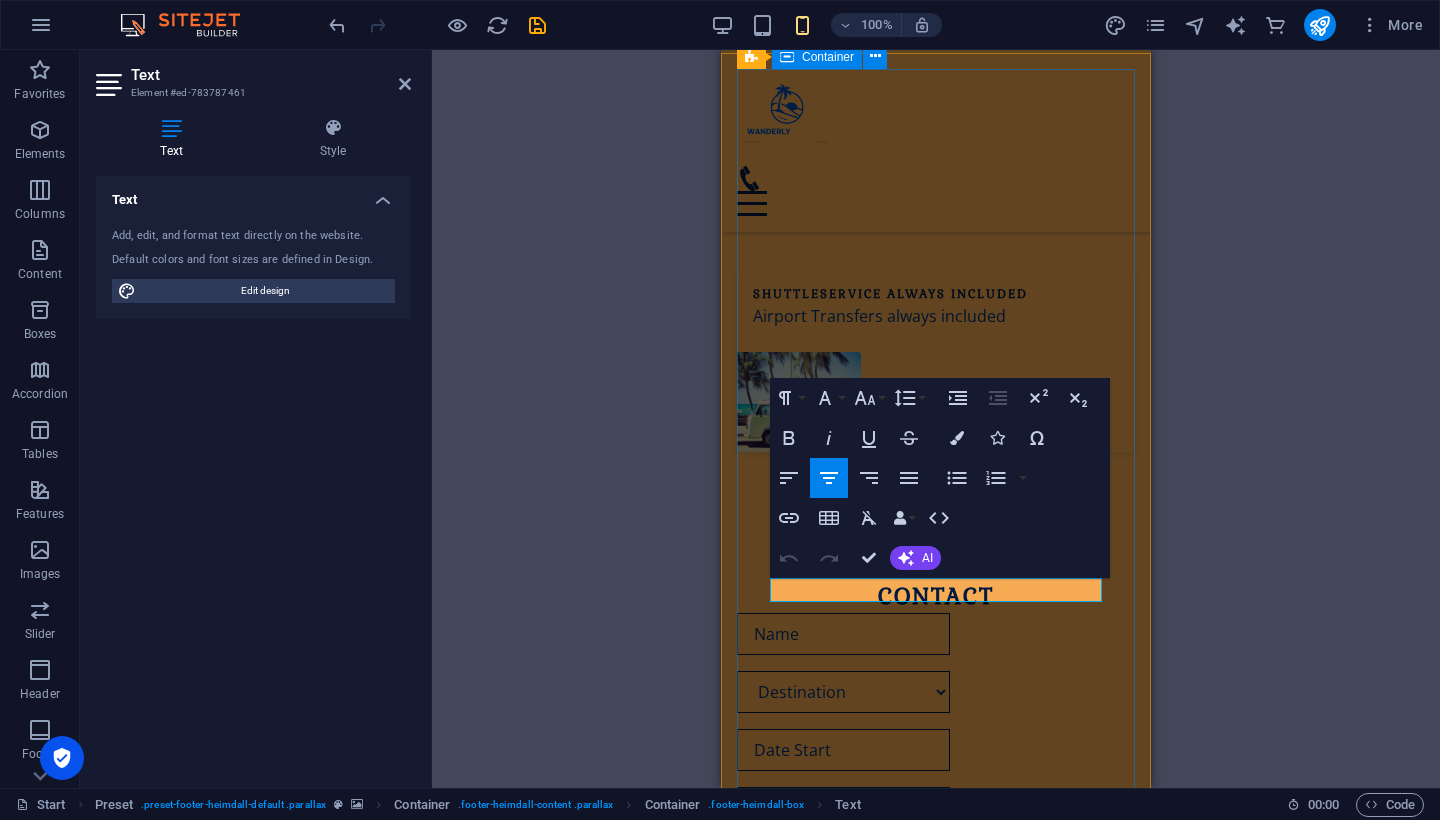 click on "Address [STREET_ADDRESS].  Phone Phone:  0123 - 456789 [PHONE_NUMBER] Contact [EMAIL_ADDRESS] [EMAIL_ADDRESS][DOMAIN_NAME] Legal Notice  |  Privacy" at bounding box center [936, 2493] 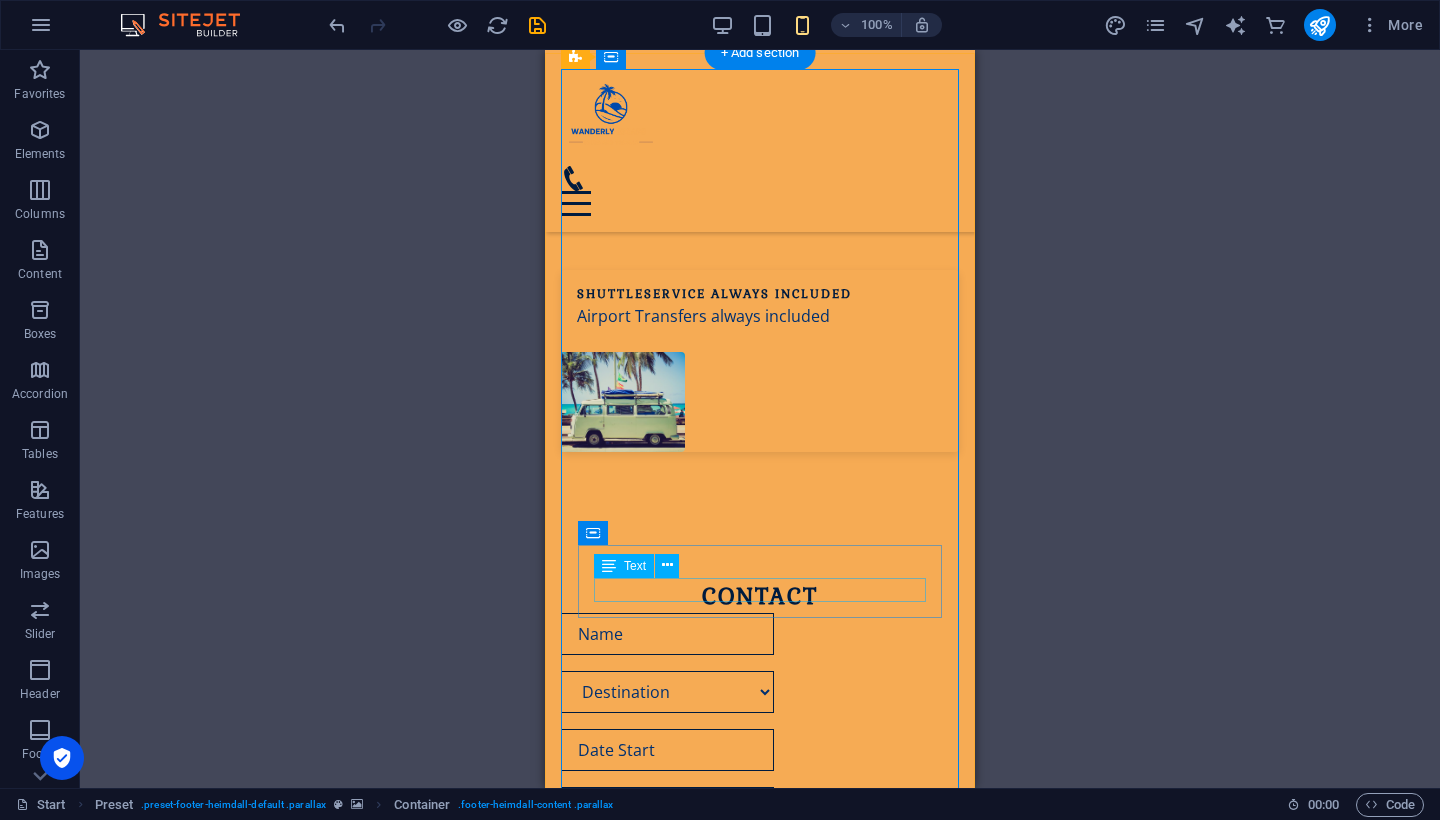 click on "Phone:  0123 - 456789 [PHONE_NUMBER]" at bounding box center (760, 2623) 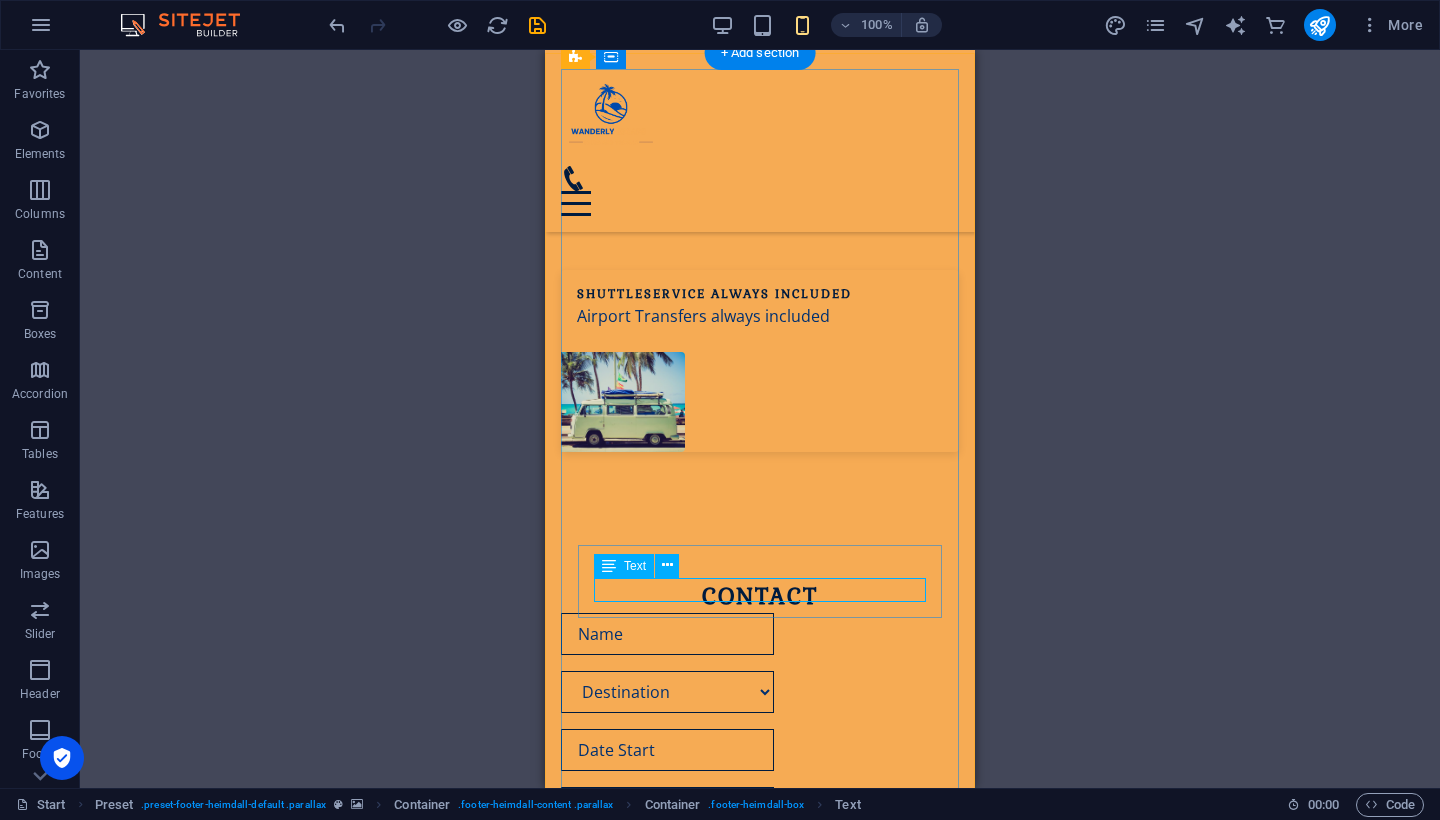 click on "Text" at bounding box center (635, 566) 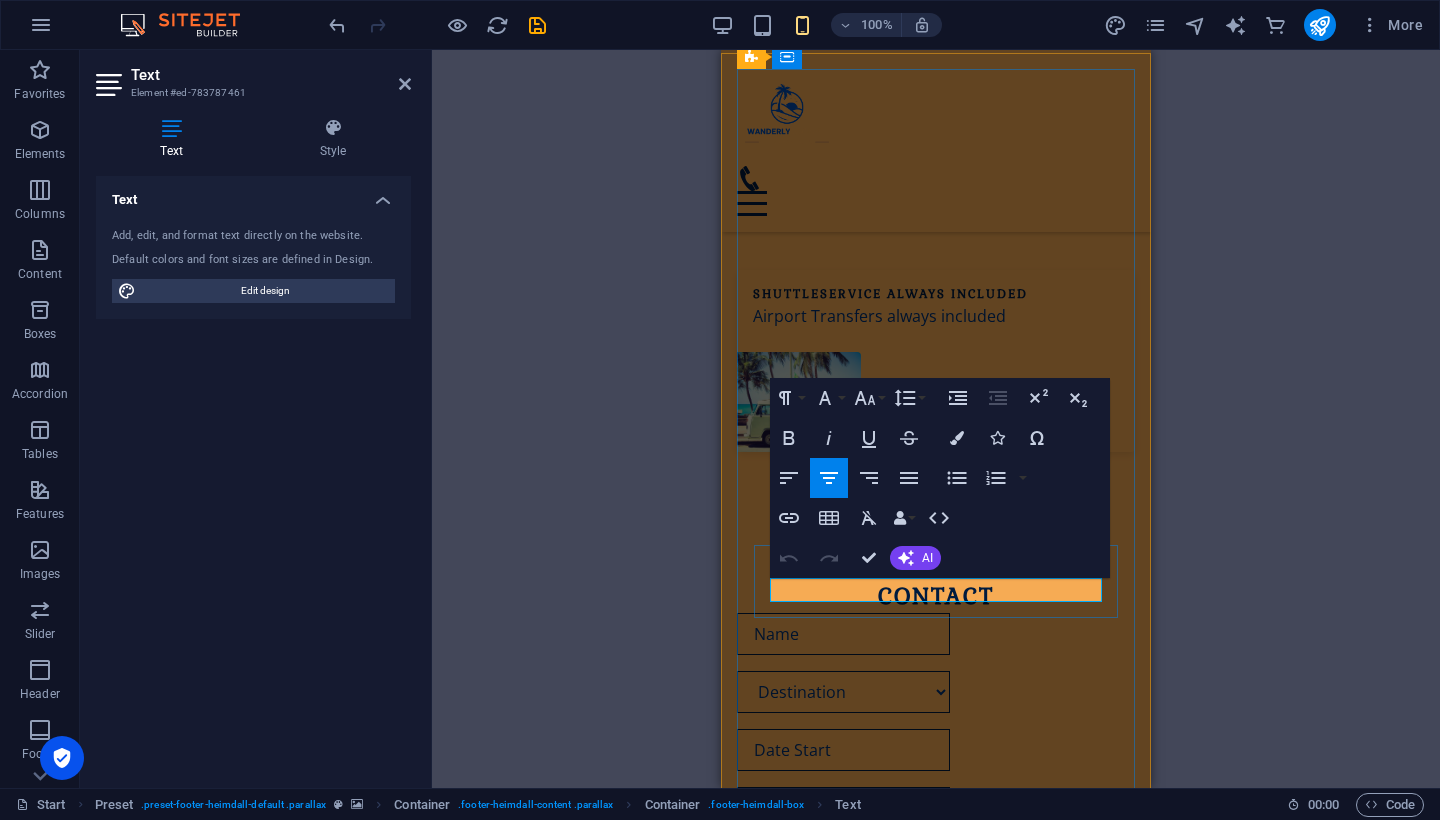 click on "0123 - 456789" 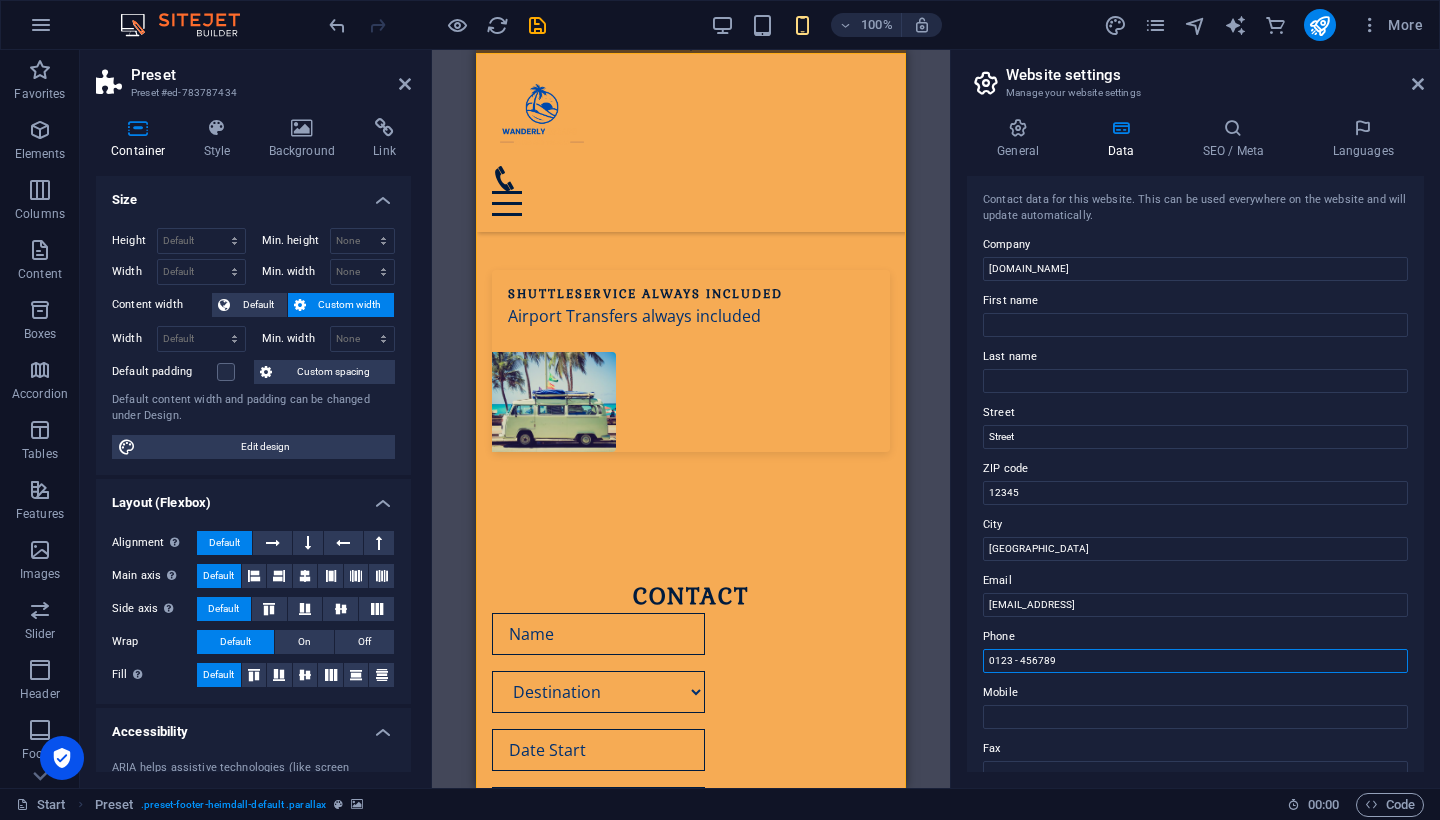 click on "0123 - 456789" at bounding box center [1195, 661] 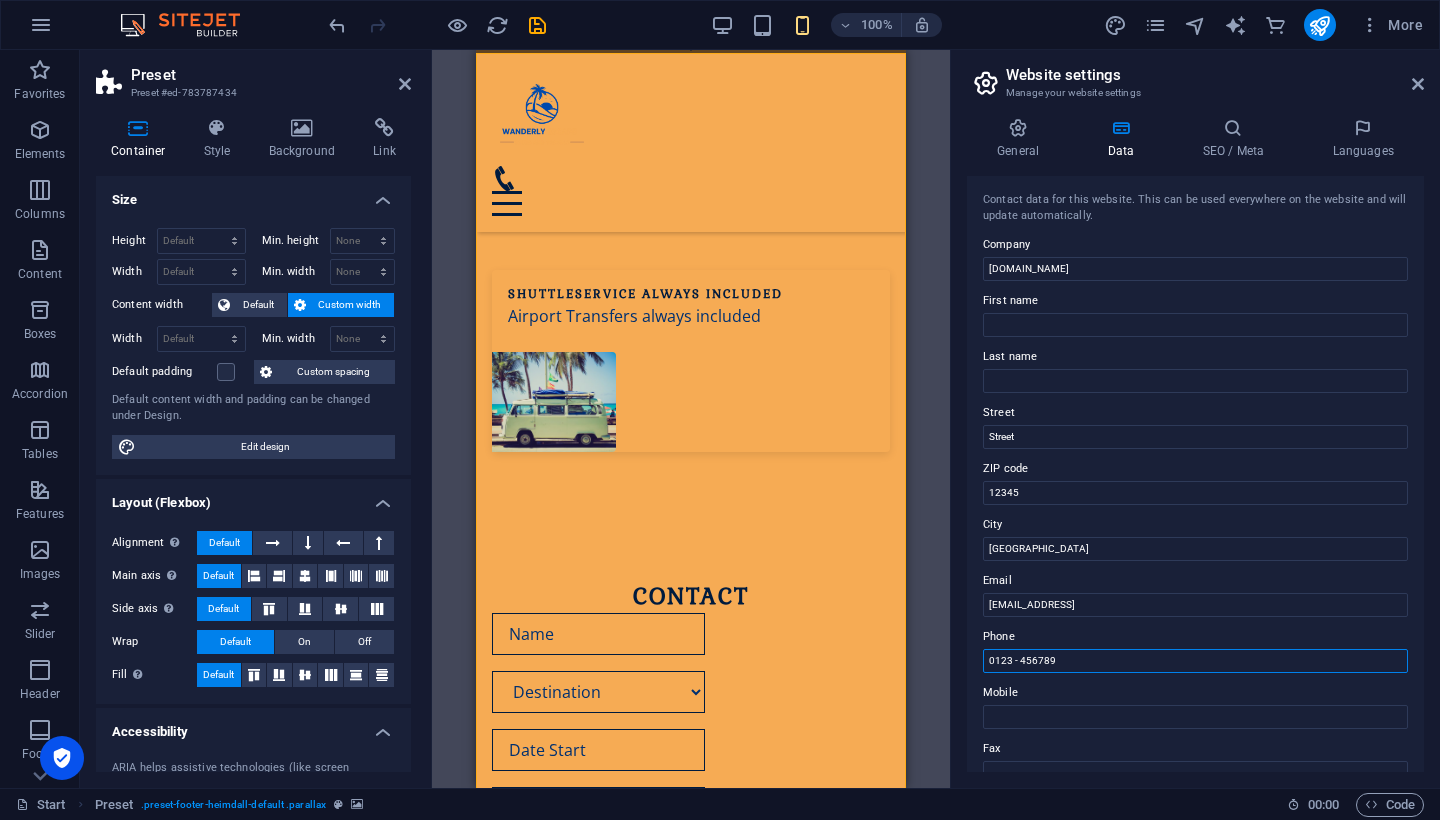 click on "0123 - 456789" at bounding box center (1195, 661) 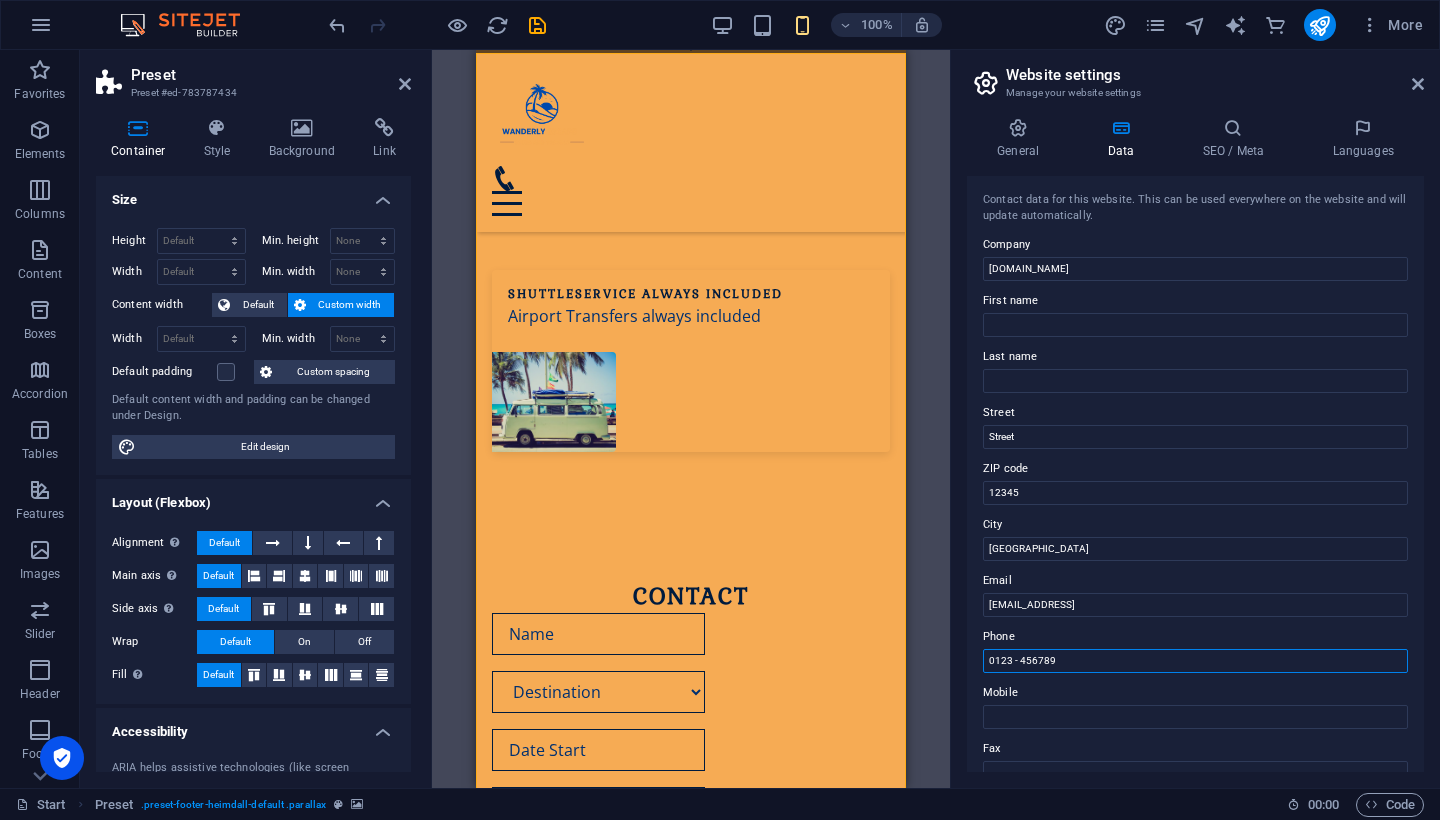 click on "0123 - 456789" at bounding box center [1195, 661] 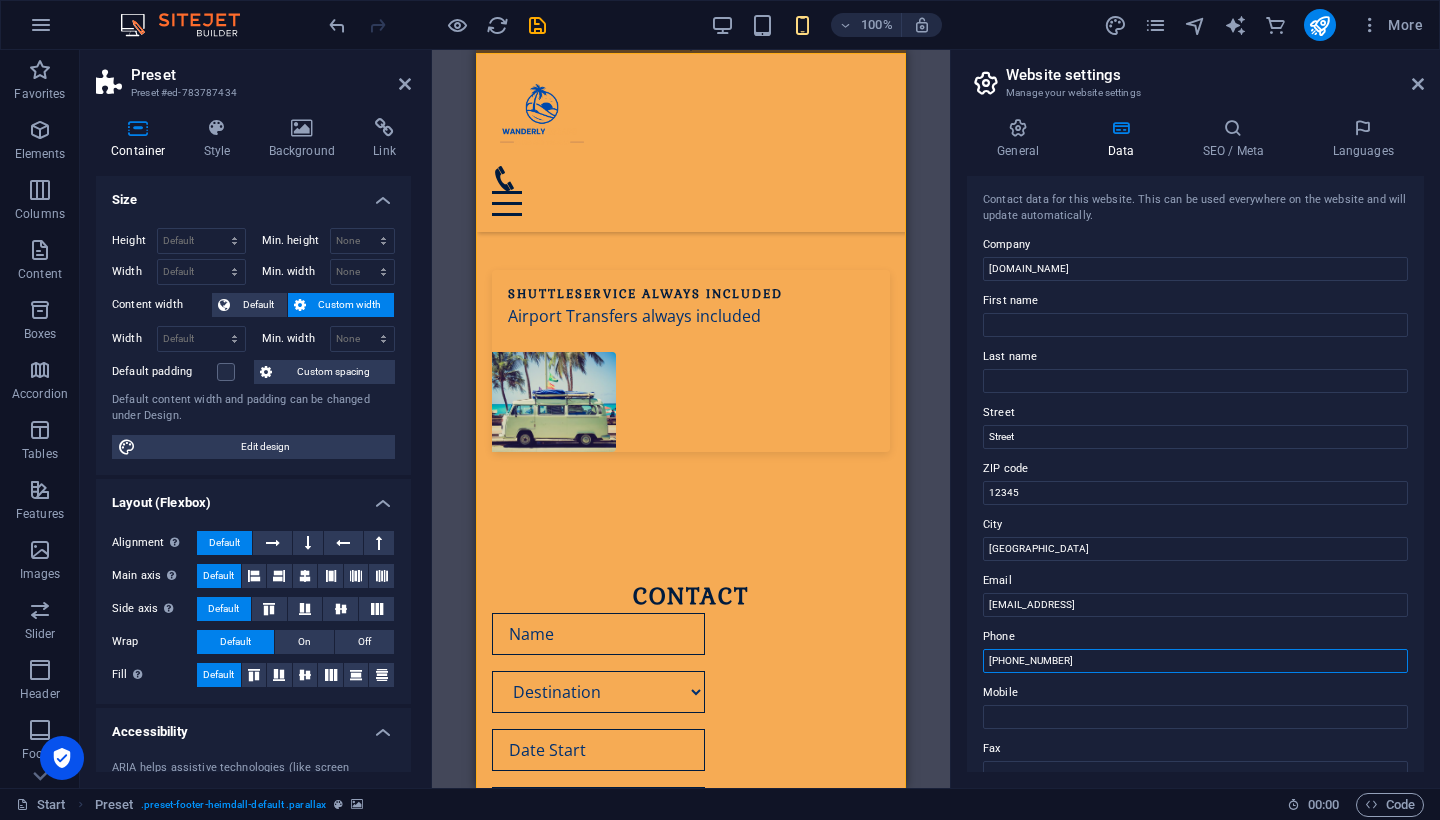 click on "[PHONE_NUMBER]" at bounding box center [1195, 661] 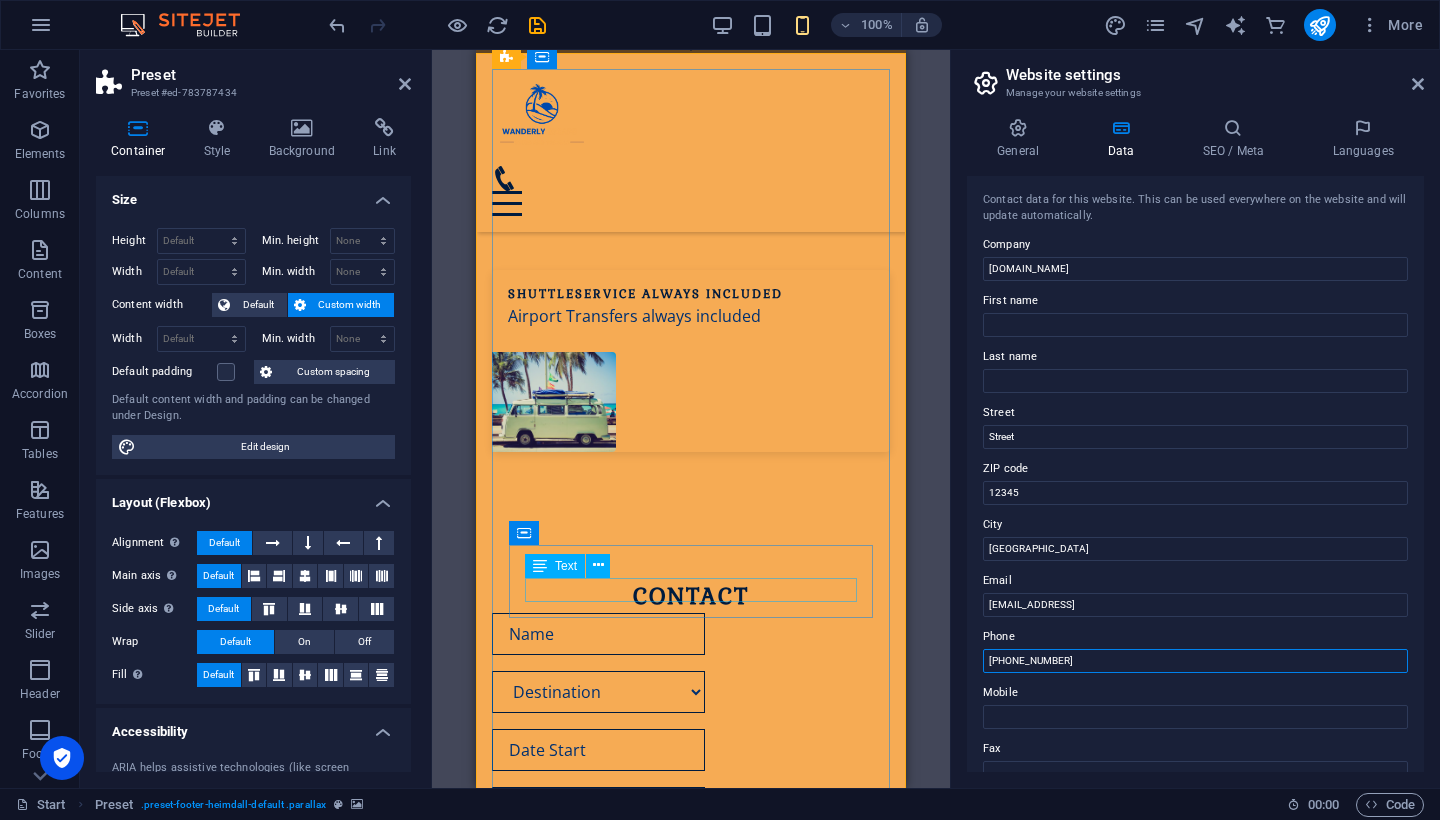 type on "[PHONE_NUMBER]" 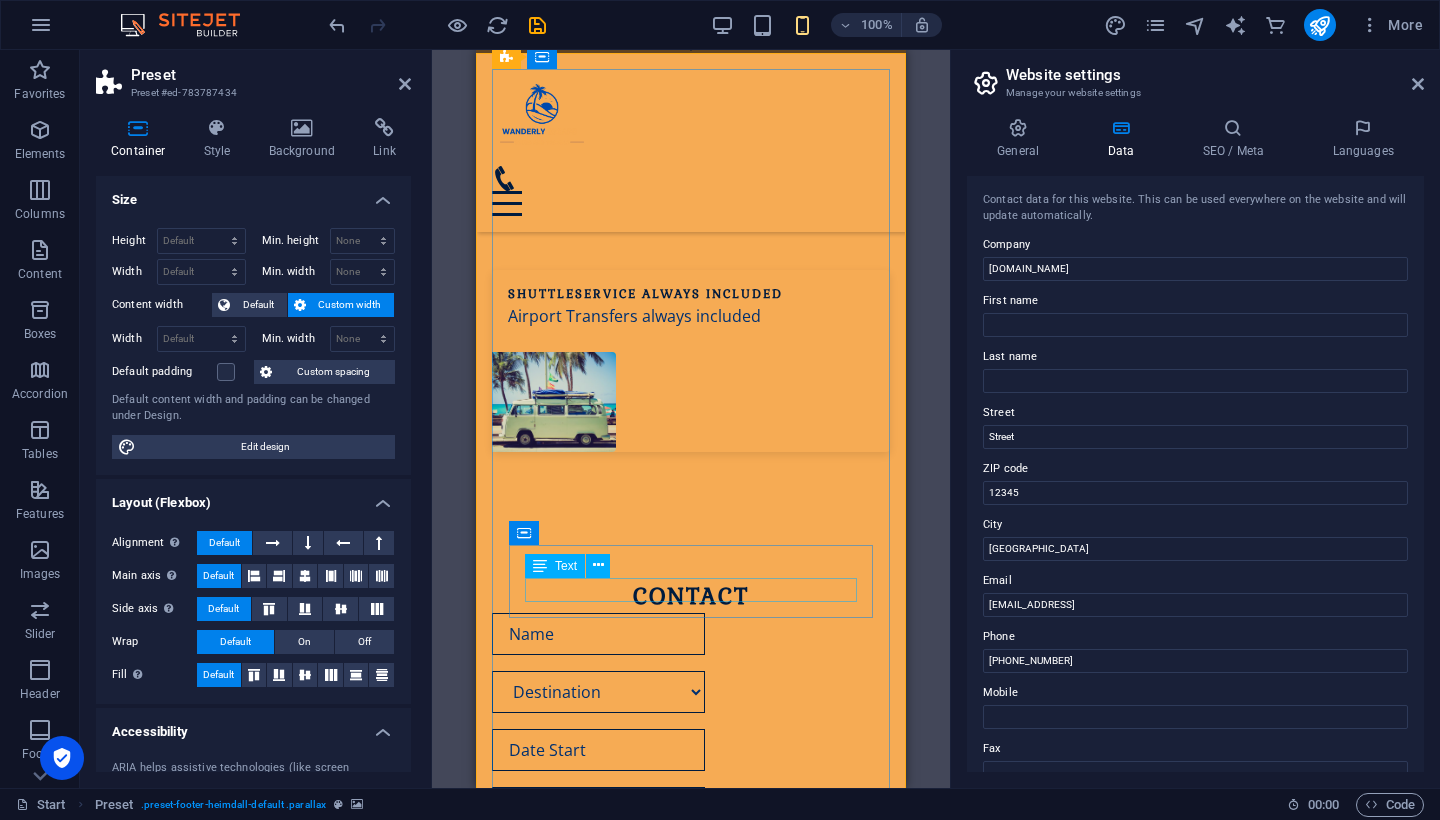 click on "Phone:  [PHONE_NUMBER] [PHONE_NUMBER]" at bounding box center [691, 2623] 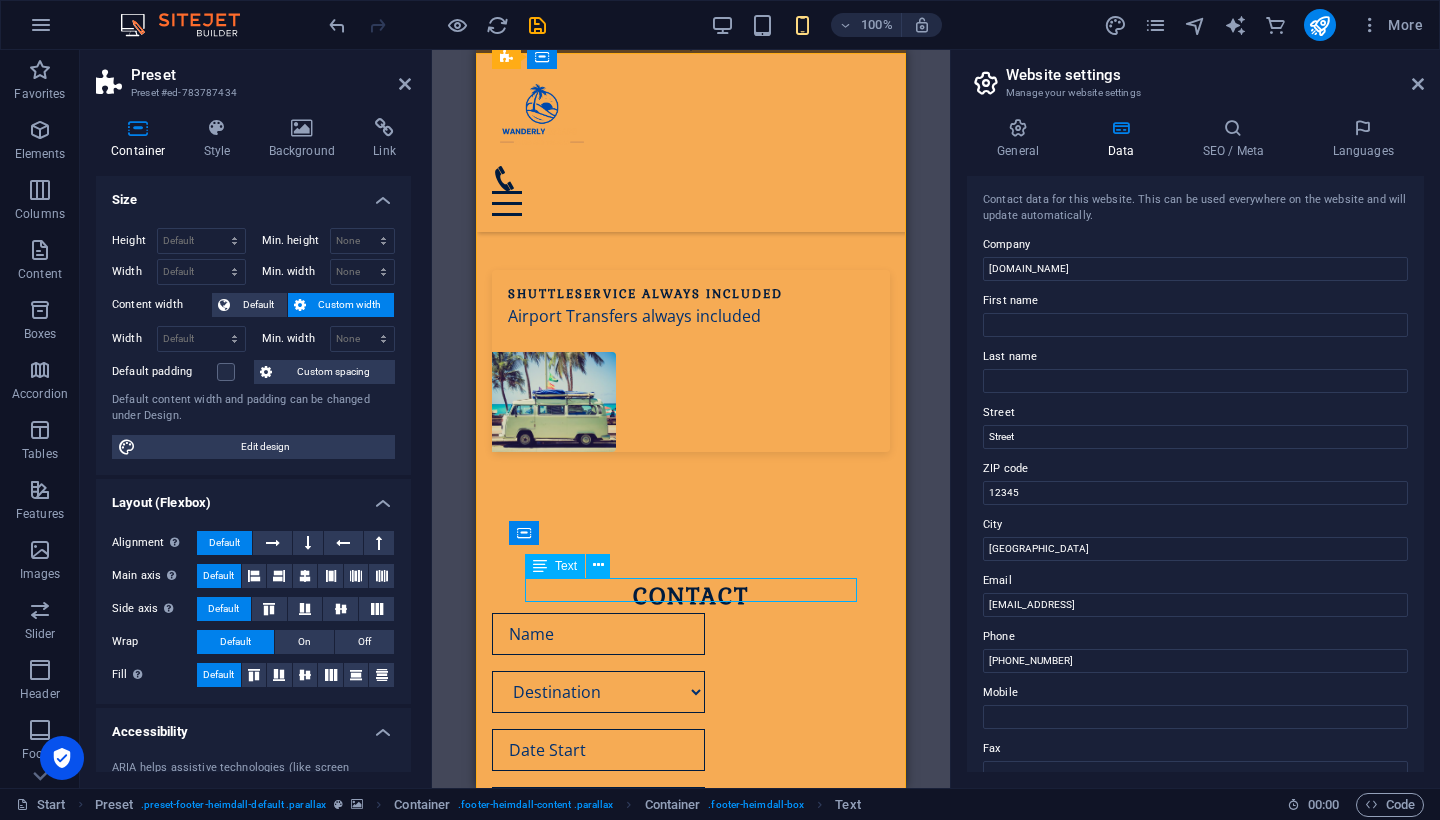 click on "Phone:  [PHONE_NUMBER] [PHONE_NUMBER]" at bounding box center [691, 2623] 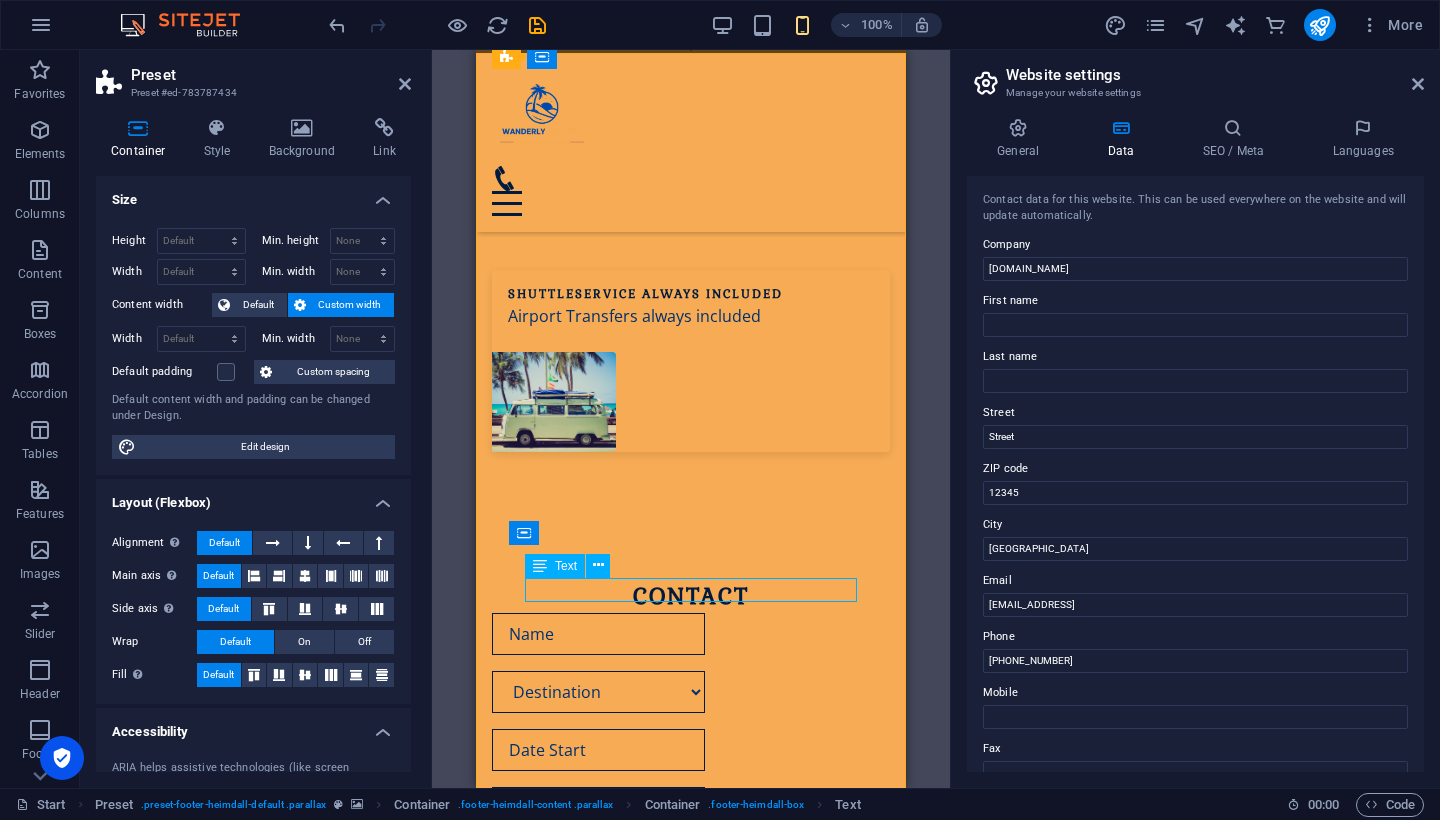 click on "Phone:  [PHONE_NUMBER] [PHONE_NUMBER]" at bounding box center [691, 2623] 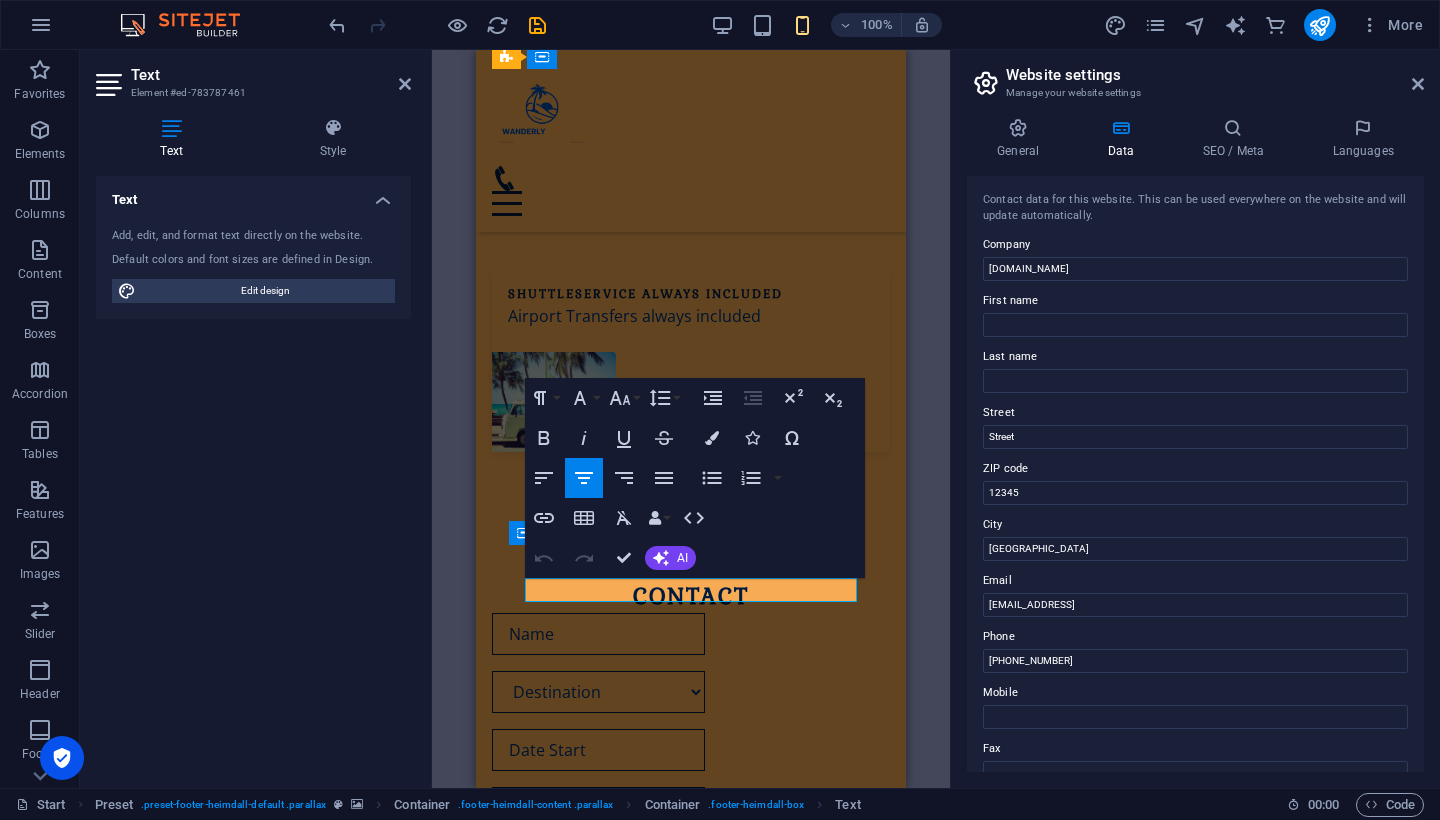 click on "Phone:  [PHONE_NUMBER] [PHONE_NUMBER]" at bounding box center (691, 2623) 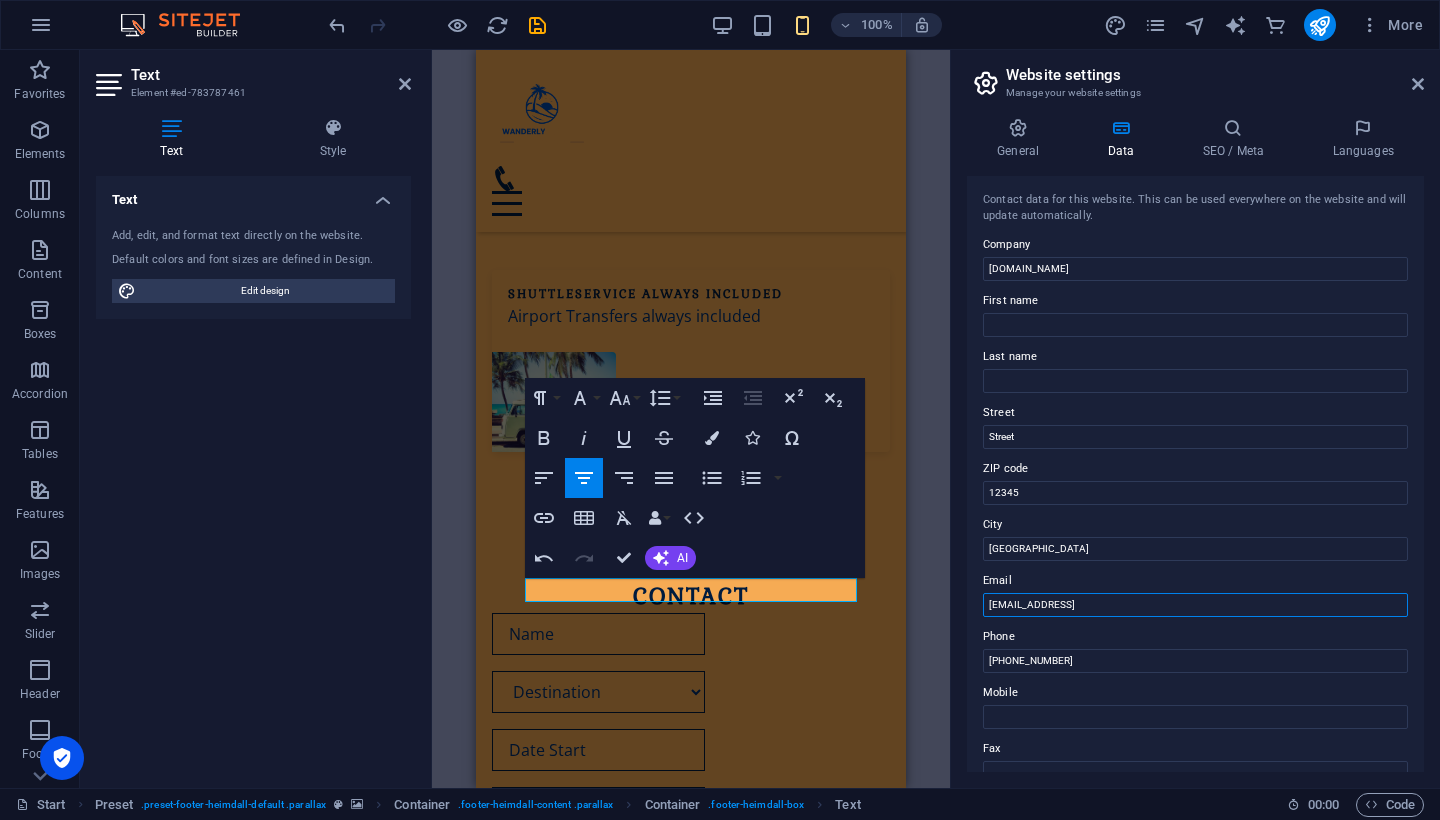 click on "[EMAIL_ADDRESS]" at bounding box center [1195, 605] 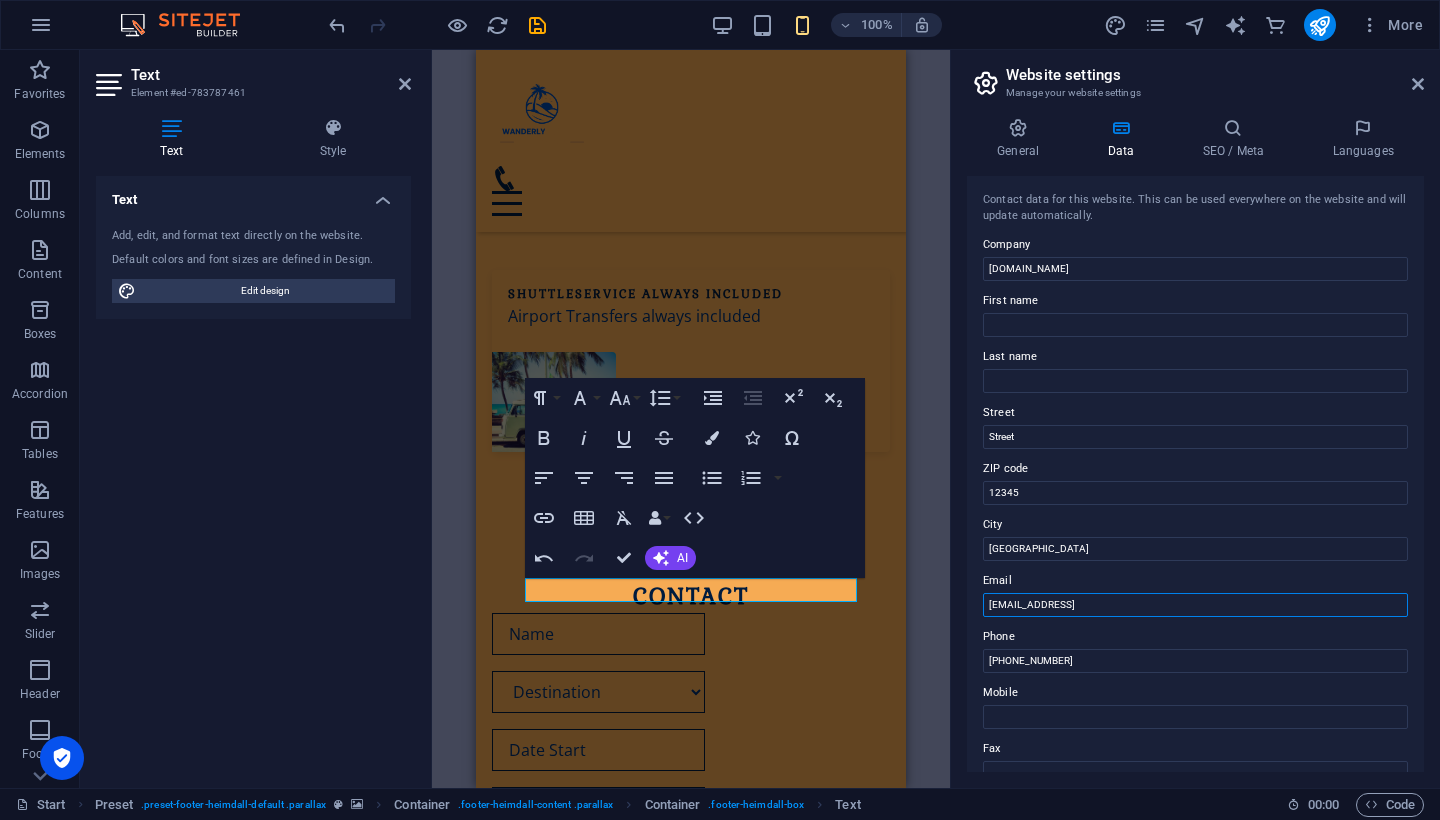 click on "[EMAIL_ADDRESS]" at bounding box center (1195, 605) 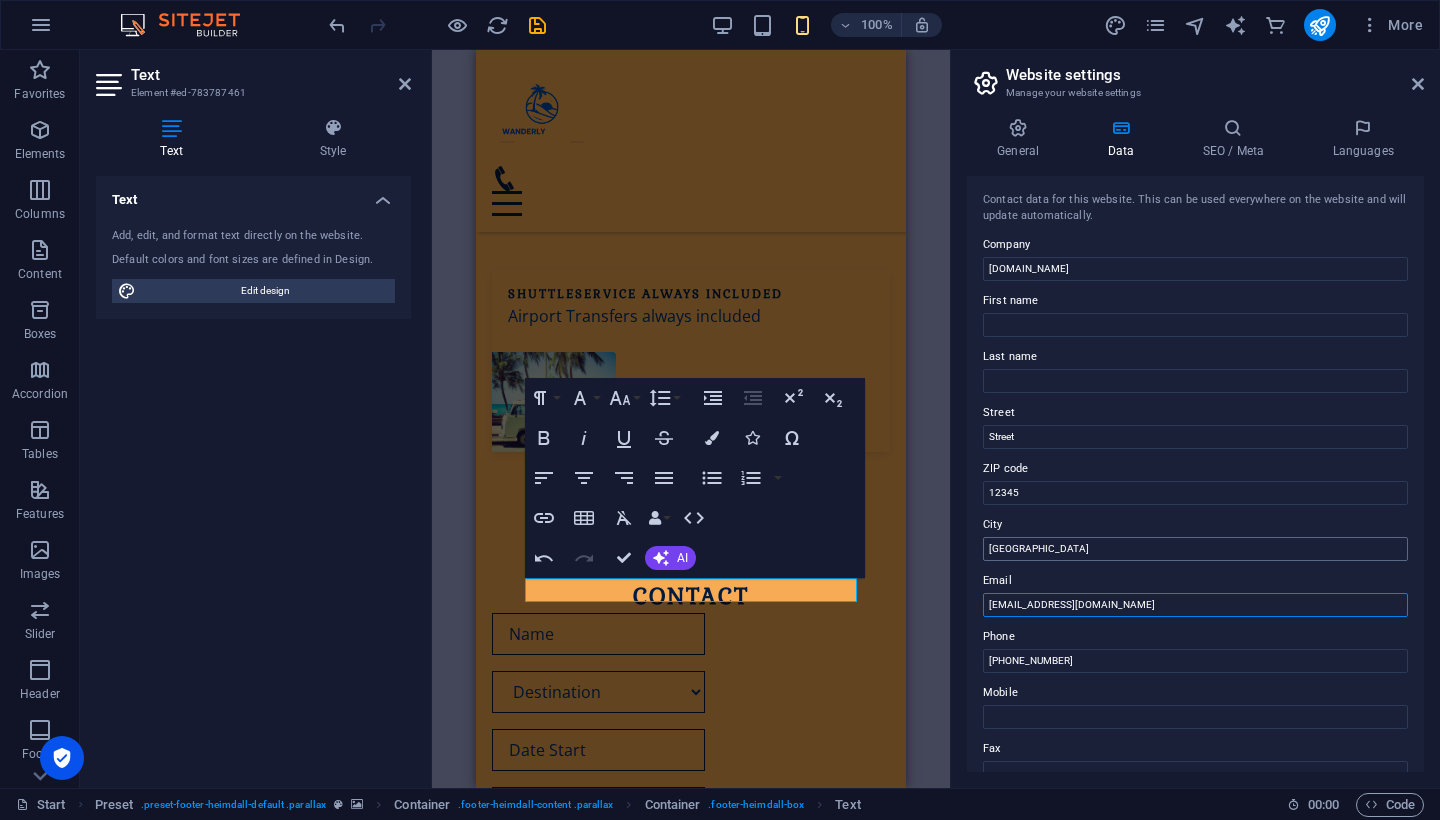 type on "[EMAIL_ADDRESS][DOMAIN_NAME]" 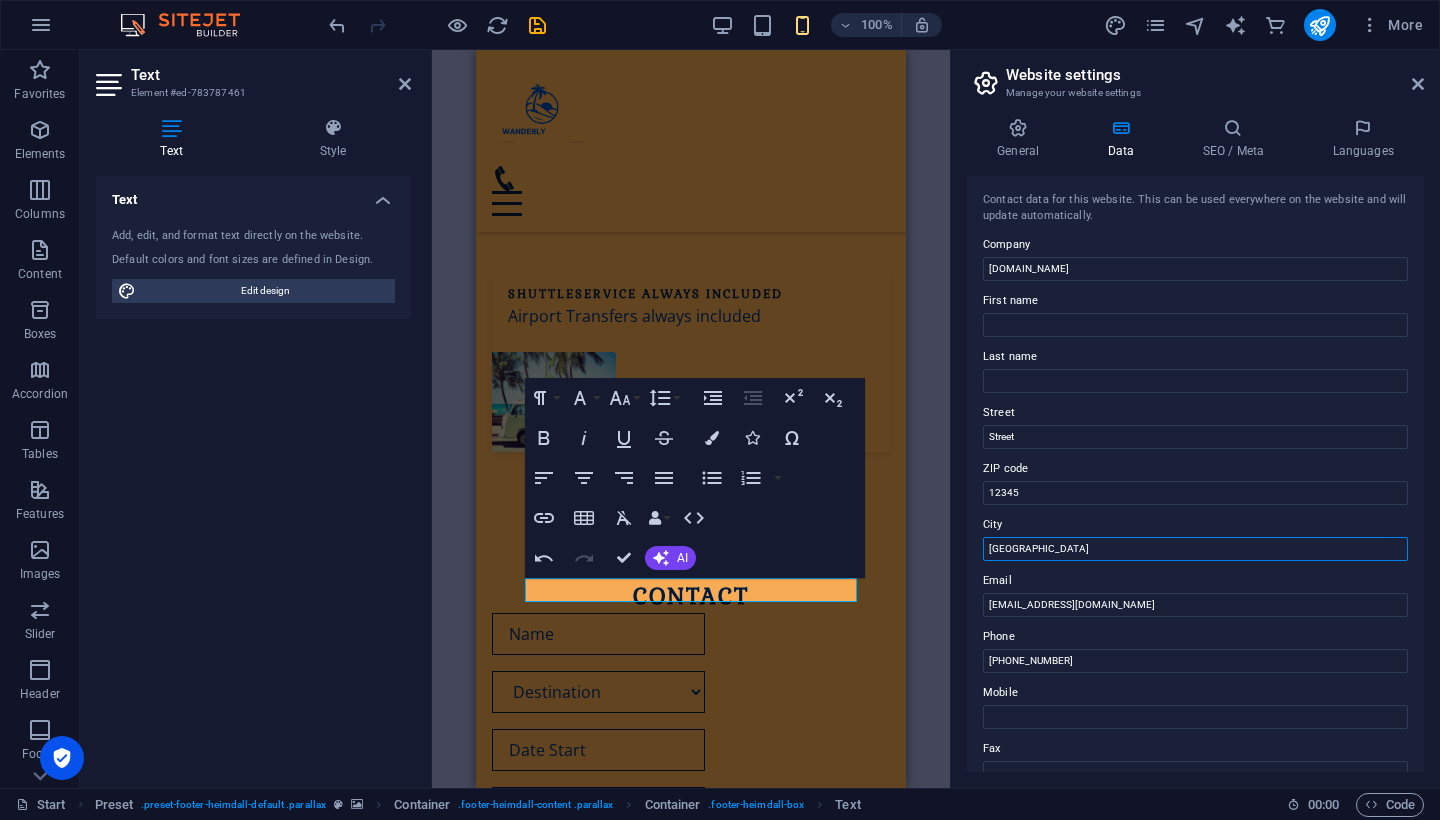 click on "[GEOGRAPHIC_DATA]" at bounding box center [1195, 549] 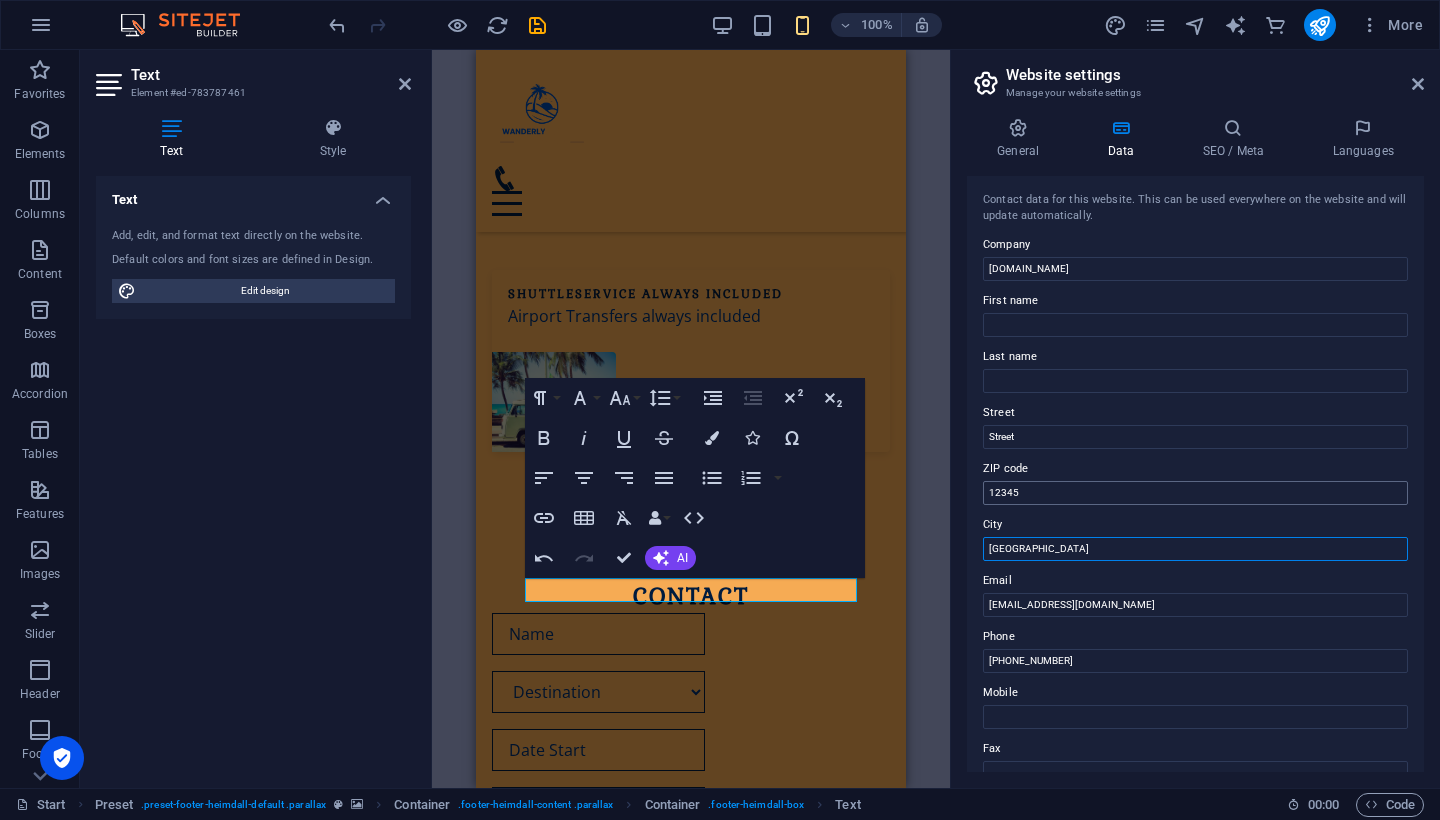 type on "[GEOGRAPHIC_DATA]" 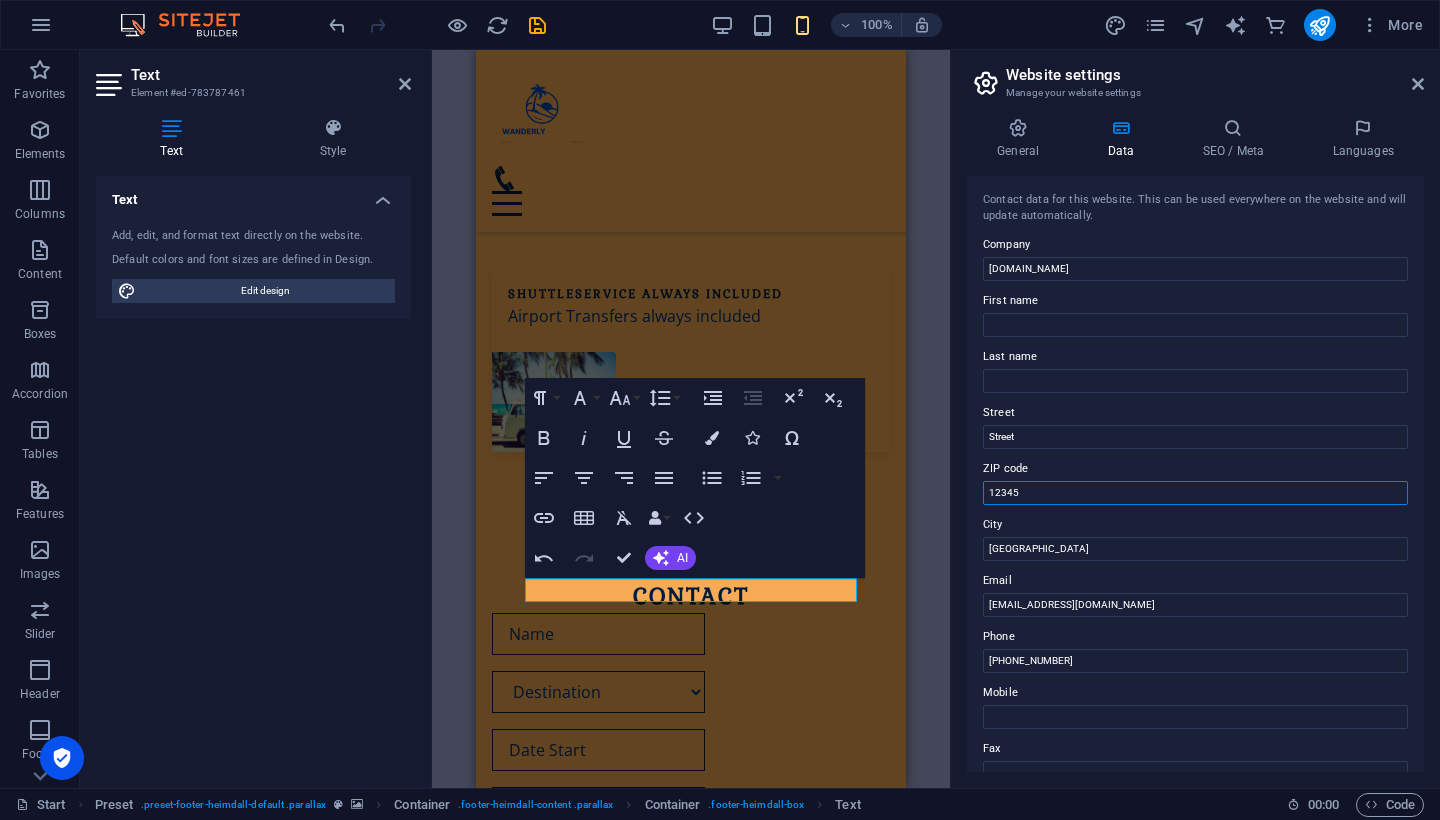 click on "12345" at bounding box center [1195, 493] 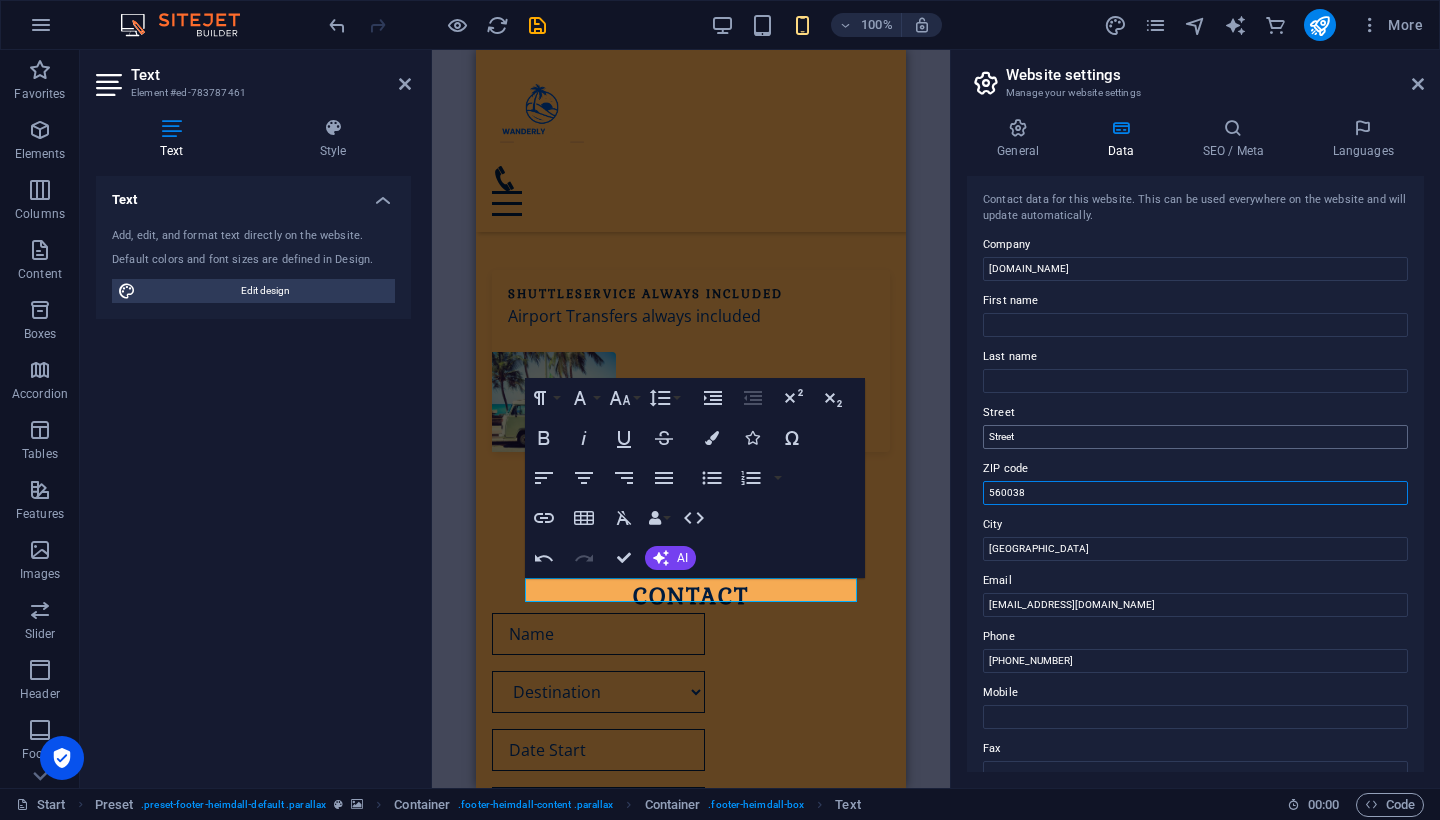 type on "560038" 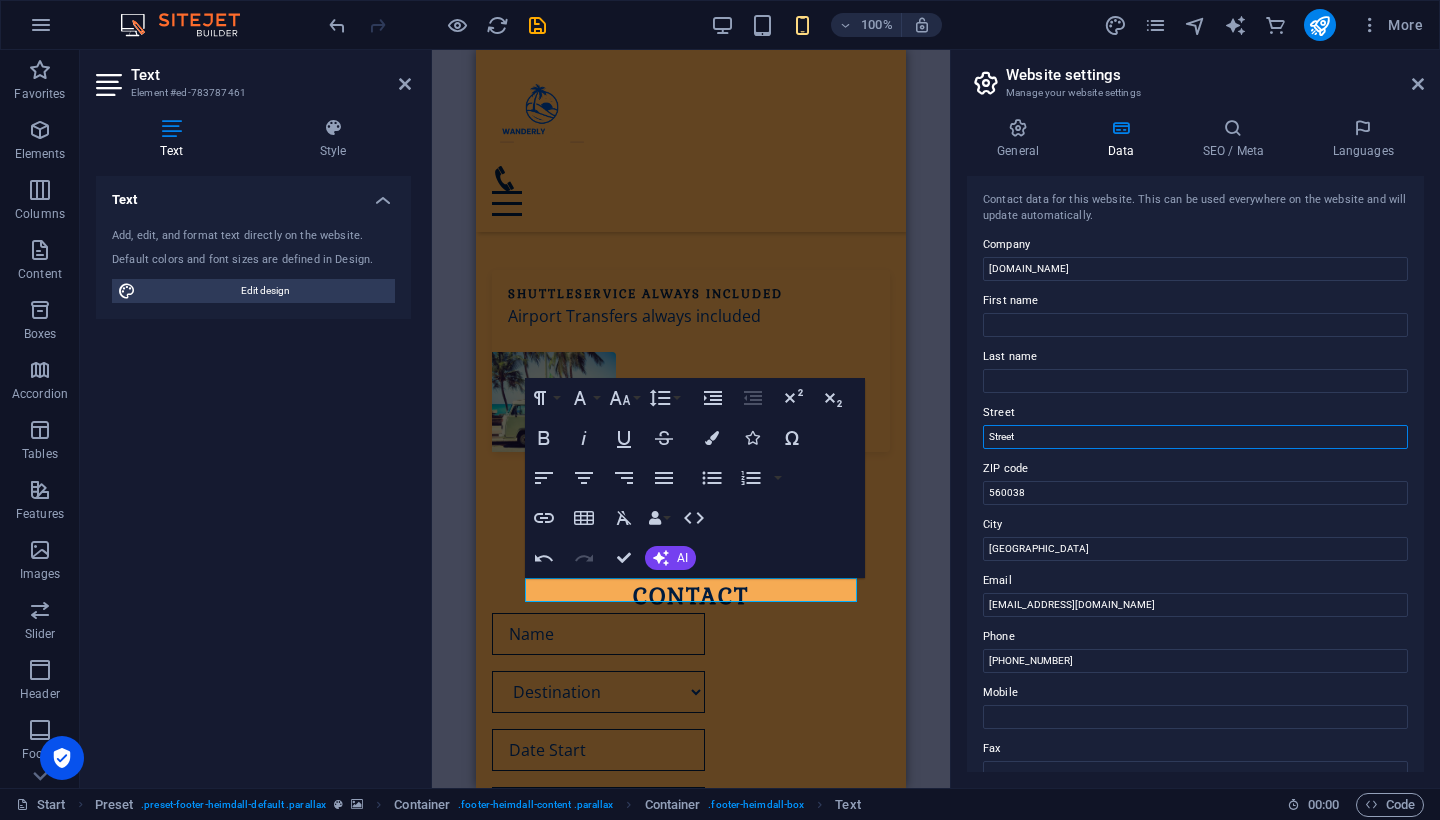 click on "Street" at bounding box center [1195, 437] 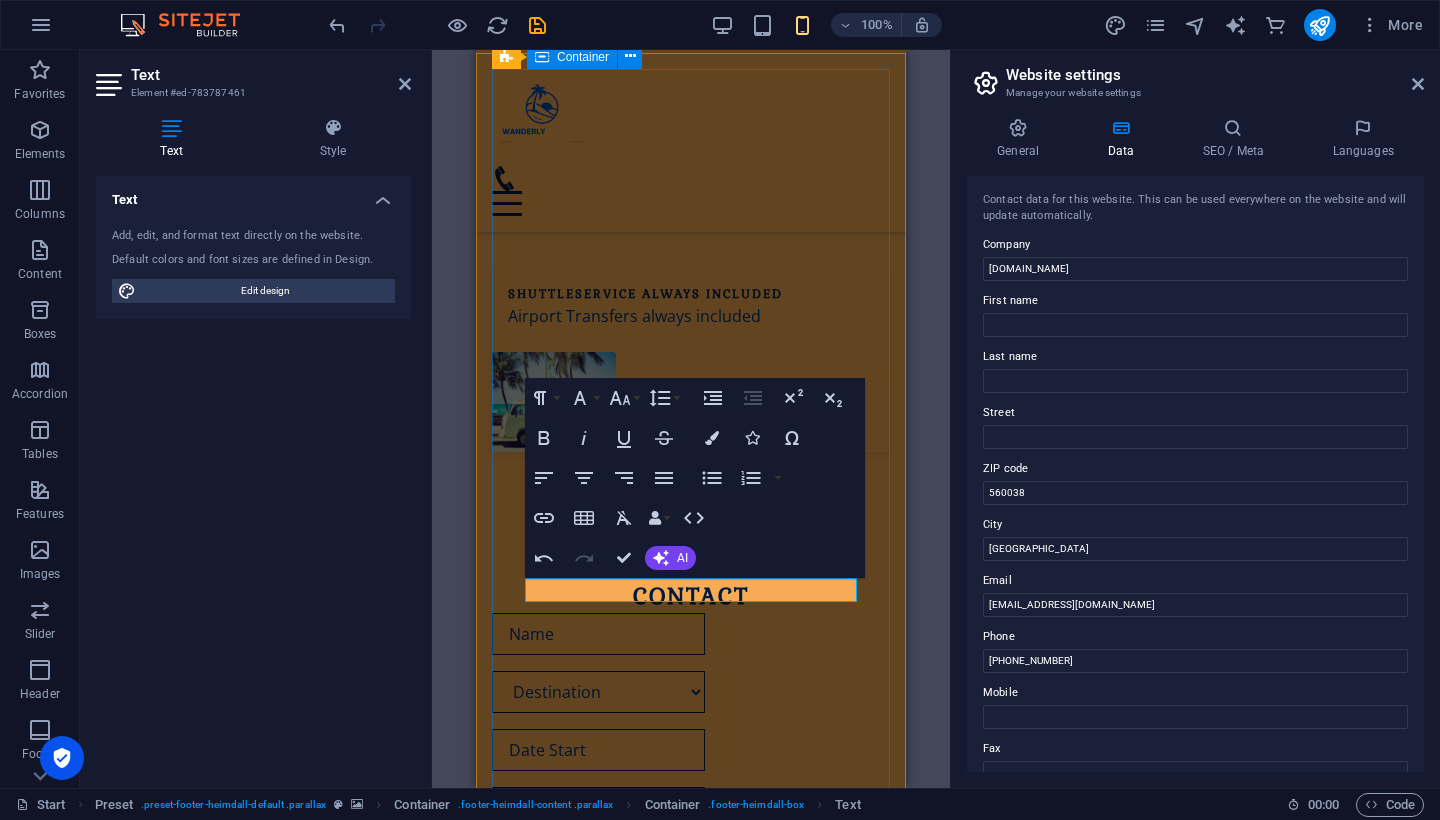 click on "Address [STREET_ADDRESS].  Phone Phone:  [PHONE_NUMBER] Contact [EMAIL_ADDRESS][DOMAIN_NAME] [EMAIL_ADDRESS][DOMAIN_NAME] Legal Notice  |  Privacy" at bounding box center [691, 2493] 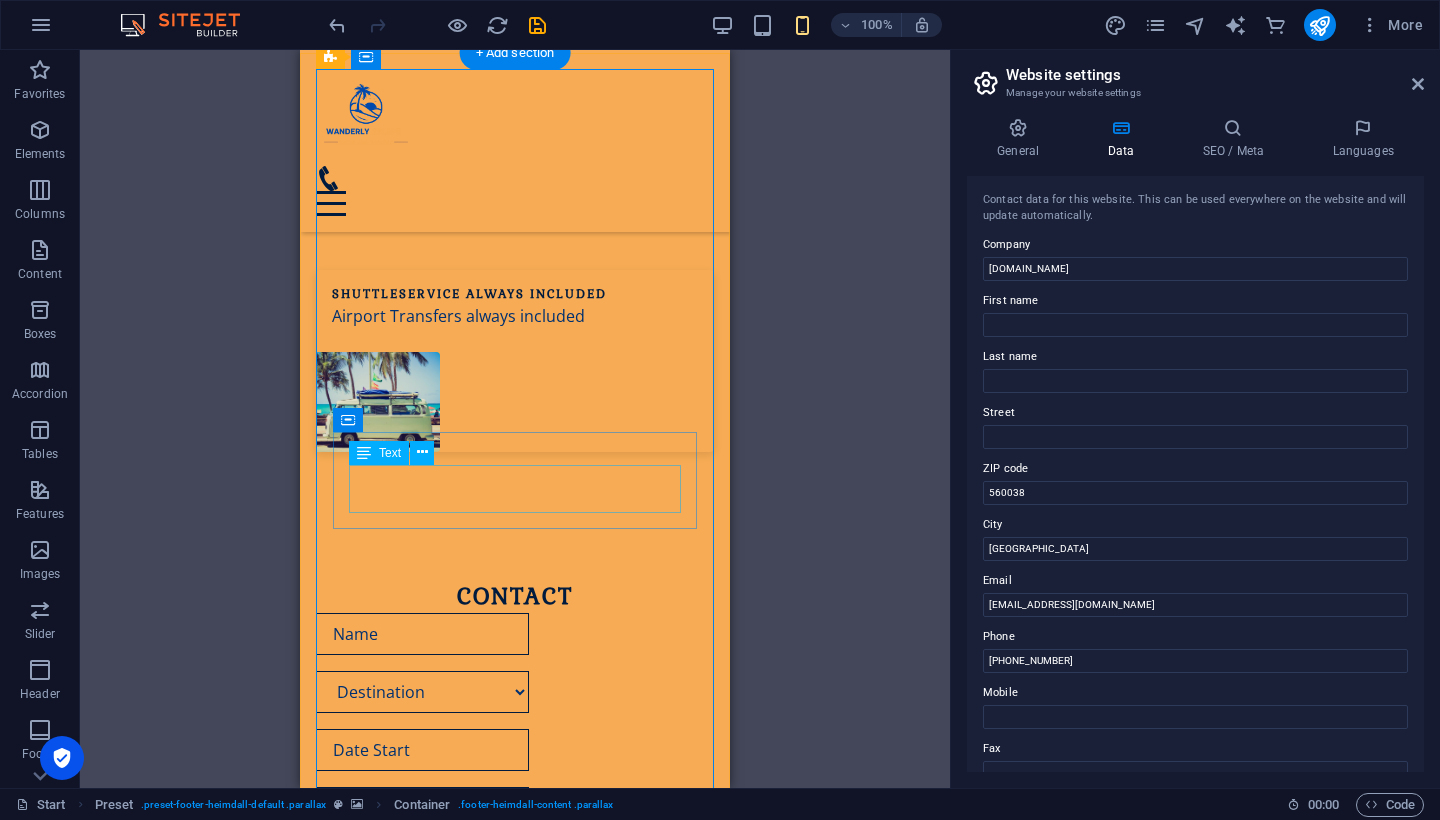 click on "[STREET_ADDRESS]." at bounding box center (515, 2541) 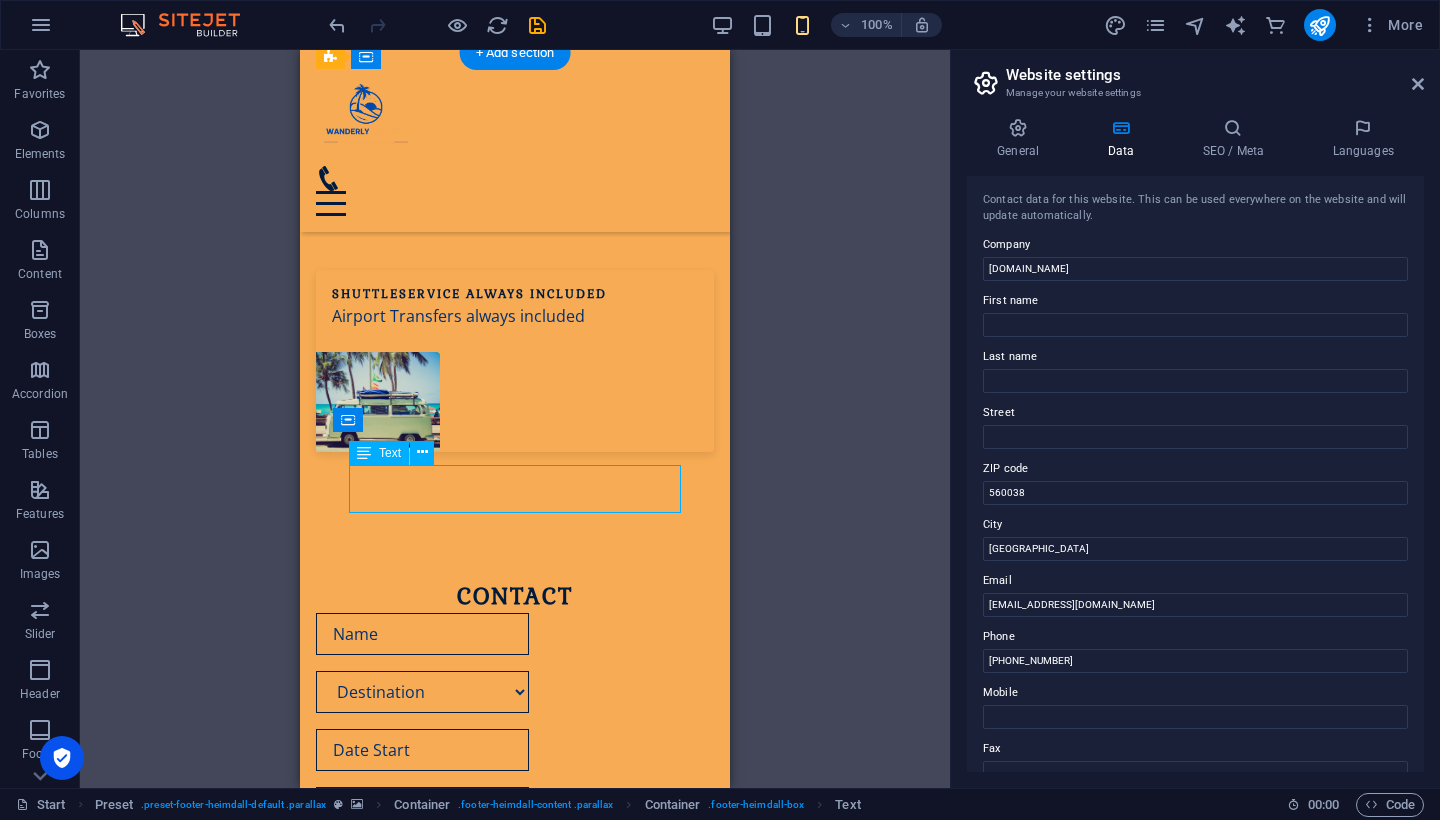 click on "[STREET_ADDRESS]." at bounding box center [515, 2541] 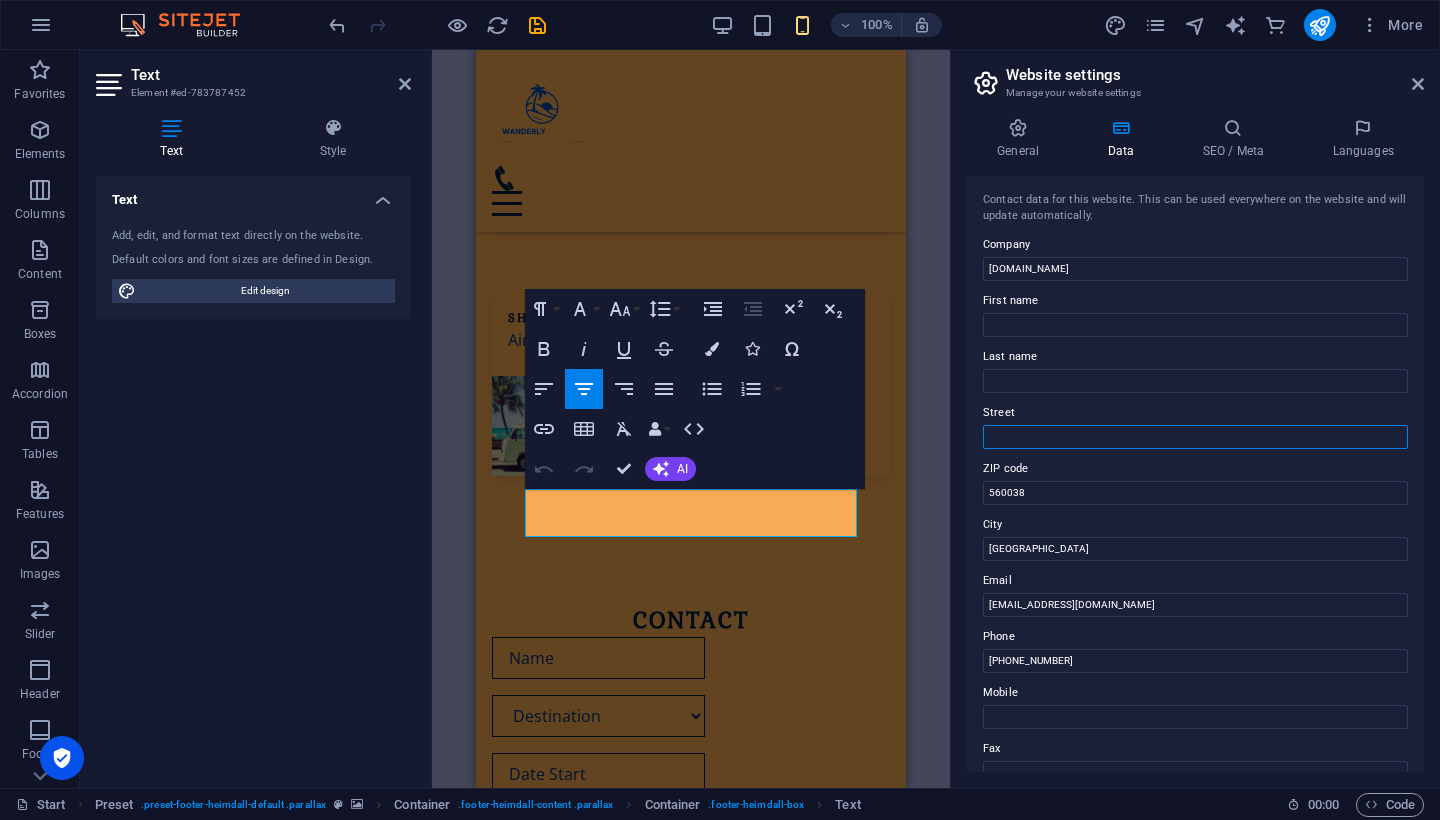 click on "Street" at bounding box center [1195, 437] 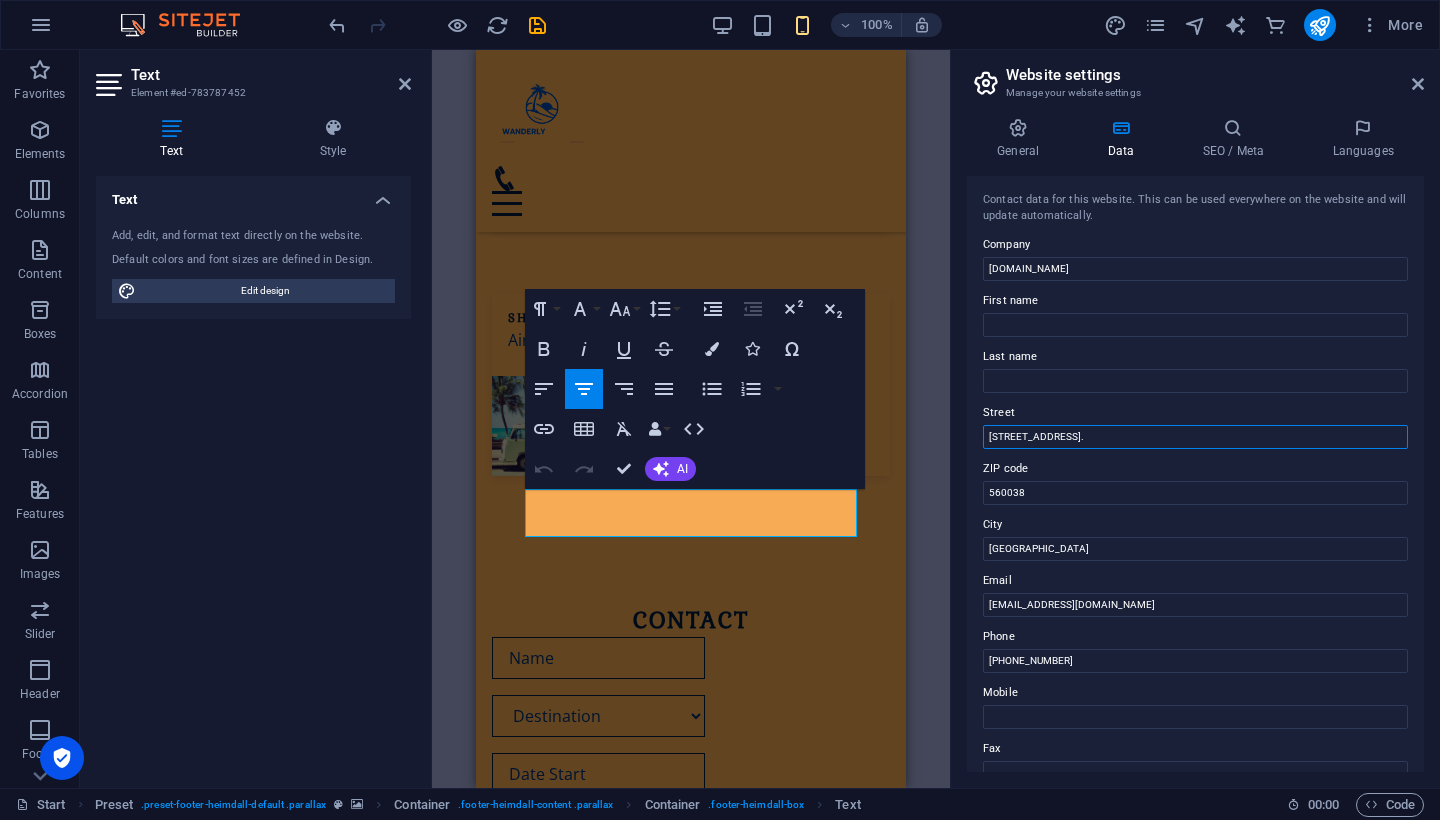 type on "[STREET_ADDRESS]." 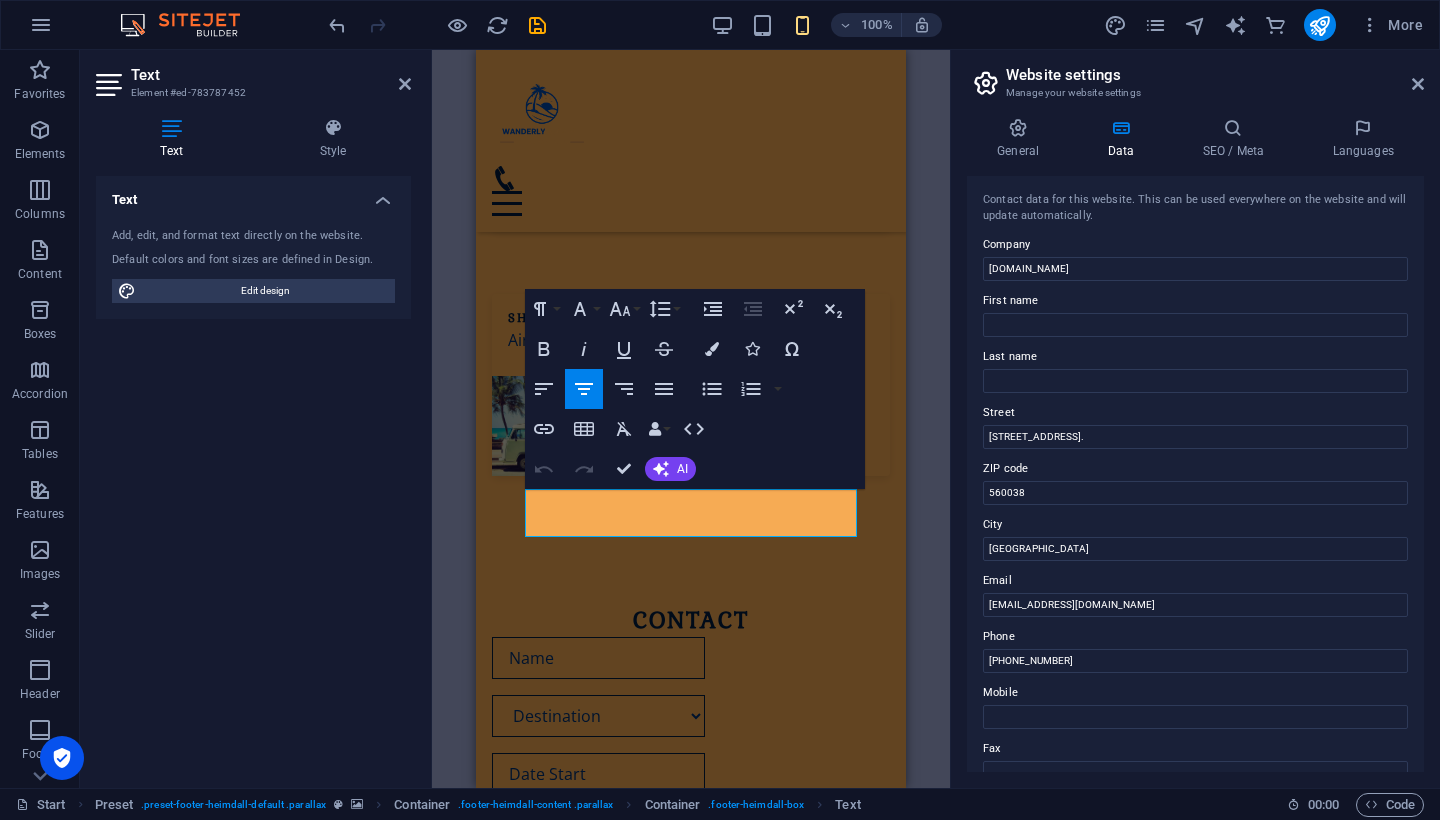 click on "ZIP code" at bounding box center (1195, 469) 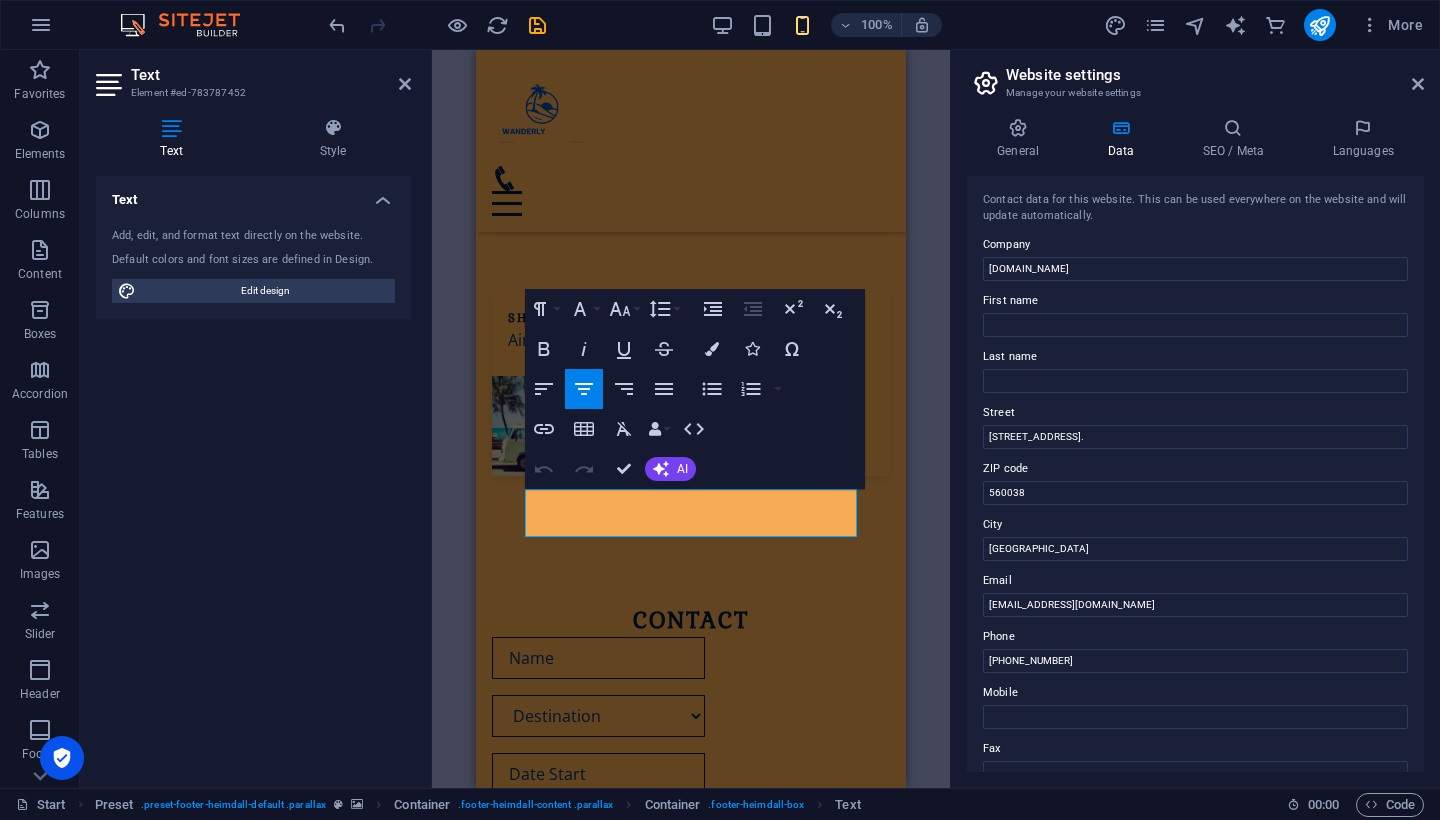 click on "H1   Container   Banner   Container   Banner   Preset   Form   Preset   Form button   Banner   Menu Bar   Menu   HTML   Container   Container   Banner   Text   Container   Preset   Preset   Container   Container   H3   Text   Container   H3   Text   Image   Container Paragraph Format Normal Heading 1 Heading 2 Heading 3 Heading 4 Heading 5 Heading 6 Code Font Family Arial [US_STATE] Impact Tahoma Times New Roman [PERSON_NAME] Open Sans Font Size 8 9 10 11 12 14 18 24 30 36 48 60 72 96 Line Height Default Single 1.15 1.5 Double Increase Indent Decrease Indent Superscript Subscript Bold Italic Underline Strikethrough Colors Icons Special Characters Align Left Align Center Align Right Align Justify Unordered List   Default Circle Disc Square    Ordered List   Default [GEOGRAPHIC_DATA] Lower Greek Lower Roman Upper Alpha Upper Roman    Insert Link Insert Table Clear Formatting Data Bindings Company First name Last name Street ZIP code City Email Phone Mobile Fax Custom field 1 Custom field 2 HTML AI" at bounding box center [691, 419] 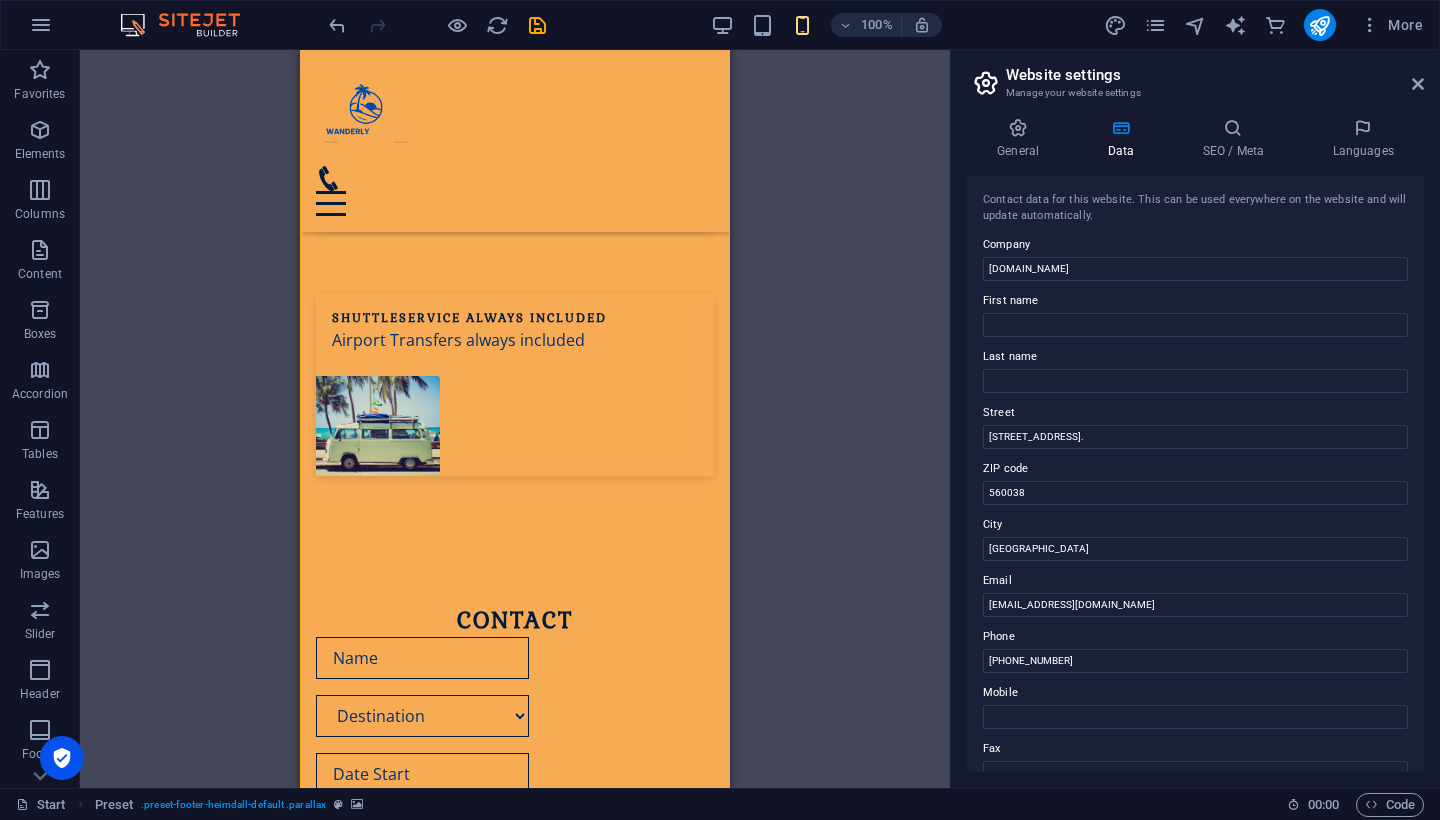 click on "H1   Container   Banner   Container   Banner   Preset   Form   Preset   Form button   Banner   Menu Bar   Menu   HTML   Container   Container   Banner   Text   Container   Preset   Preset   Container   Container   H3   Text   Container   H3   Text   Image   Container" at bounding box center (515, 419) 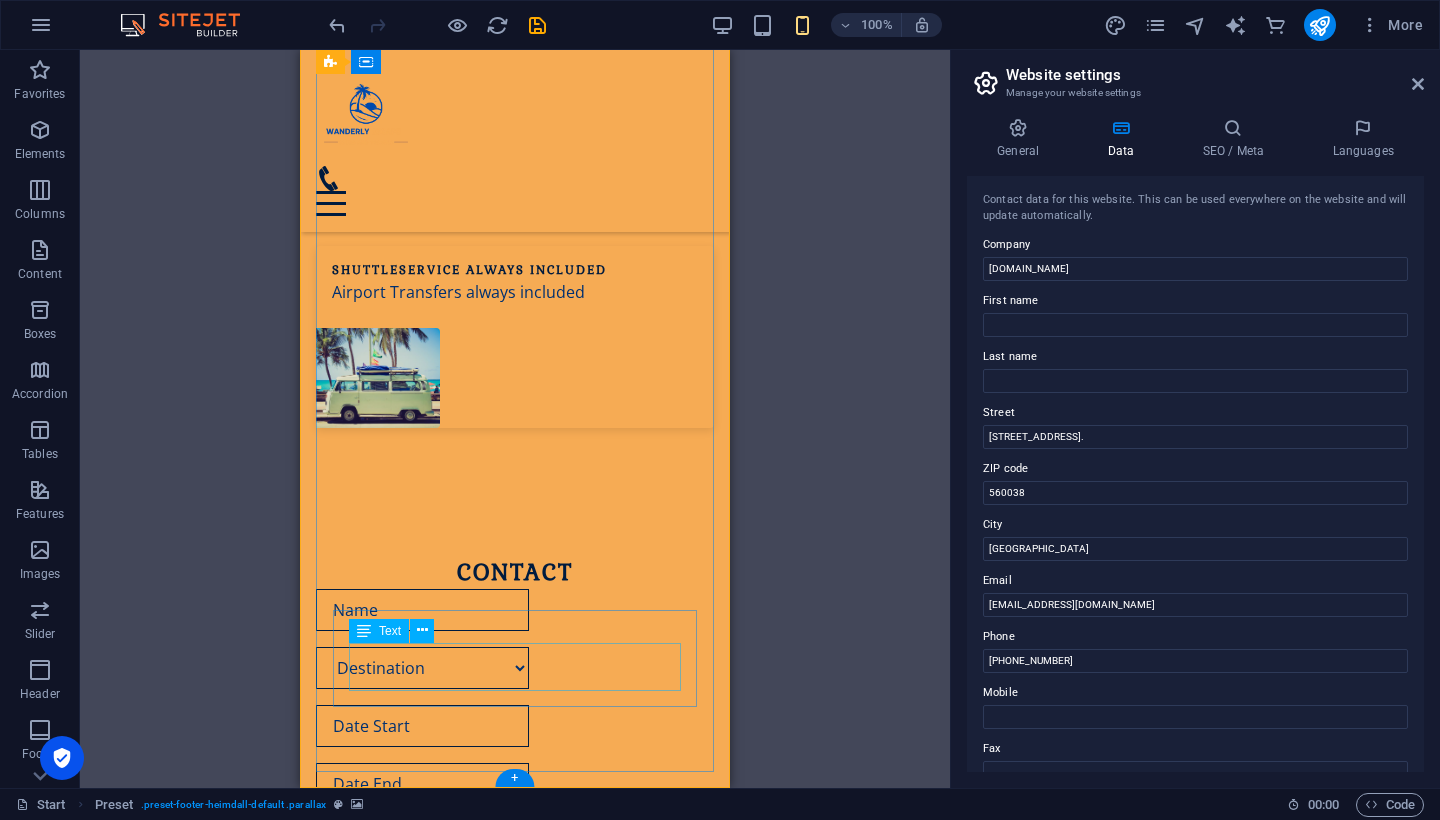 click on "[EMAIL_ADDRESS][DOMAIN_NAME] [EMAIL_ADDRESS][DOMAIN_NAME] Legal Notice  |  Privacy" at bounding box center [515, 2705] 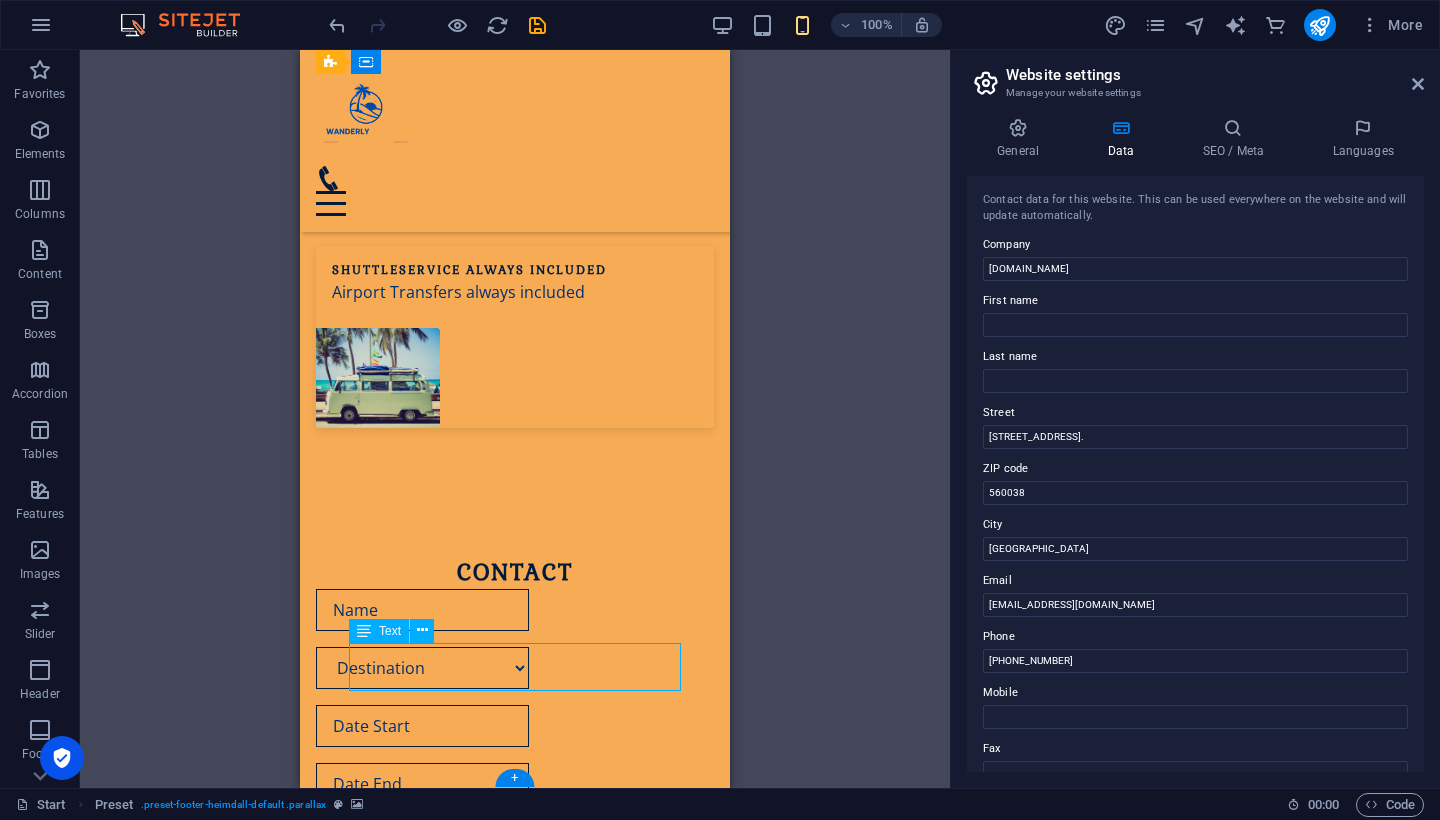 click on "[EMAIL_ADDRESS][DOMAIN_NAME] [EMAIL_ADDRESS][DOMAIN_NAME] Legal Notice  |  Privacy" at bounding box center [515, 2705] 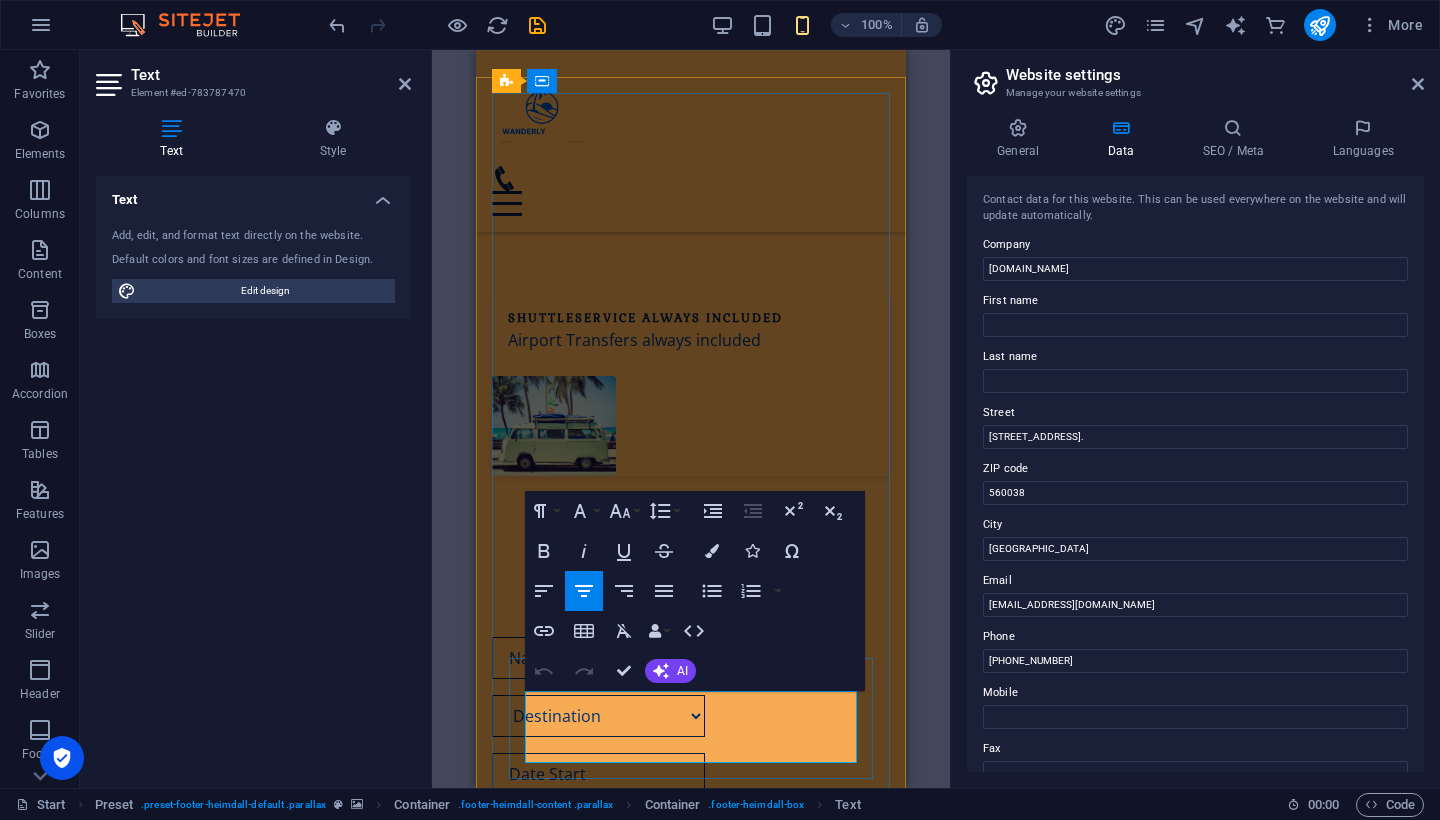 click on "[EMAIL_ADDRESS][DOMAIN_NAME] [EMAIL_ADDRESS][DOMAIN_NAME]" at bounding box center [691, 2741] 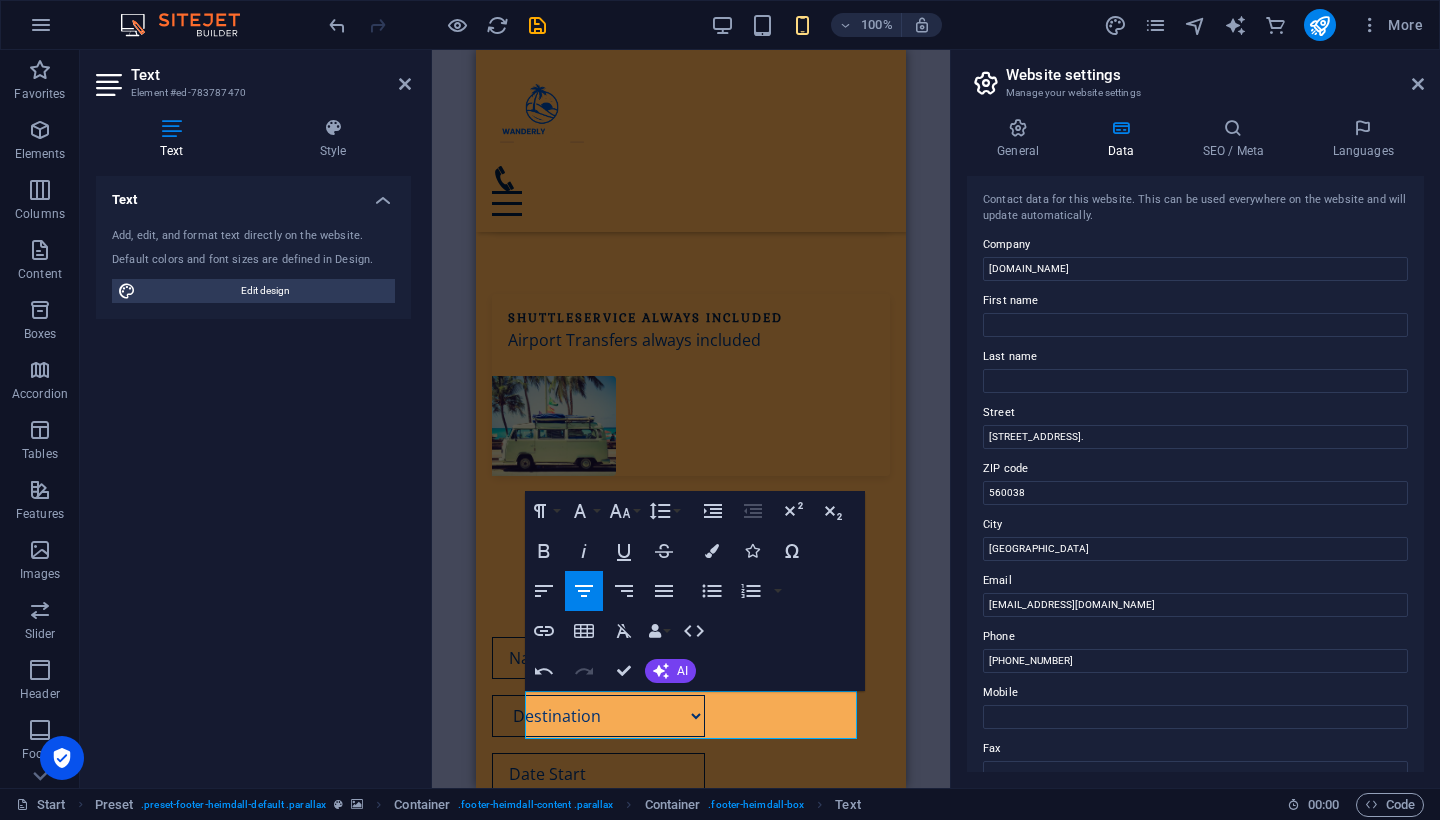 click on "H1   Container   Banner   Container   Banner   Preset   Form   Preset   Form button   Banner   Menu Bar   Menu   HTML   Container   Container   Banner   Text   Container   Preset   Preset   Container   Container   H3   Text   Container   H3   Text   Image   Container   H3   Text Paragraph Format Normal Heading 1 Heading 2 Heading 3 Heading 4 Heading 5 Heading 6 Code Font Family Arial [US_STATE] Impact Tahoma Times New Roman Verdana [PERSON_NAME] Open Sans Font Size 8 9 10 11 12 14 18 24 30 36 48 60 72 96 Line Height Default Single 1.15 1.5 Double Increase Indent Decrease Indent Superscript Subscript Bold Italic Underline Strikethrough Colors Icons Special Characters Align Left Align Center Align Right Align Justify Unordered List   Default Circle Disc Square    Ordered List   Default Lower Alpha Lower Greek Lower Roman Upper Alpha Upper Roman    Insert Link Insert Table Clear Formatting Data Bindings Company First name Last name Street ZIP code City Email Phone Mobile Fax Custom field 1 HTML Undo" at bounding box center [691, 419] 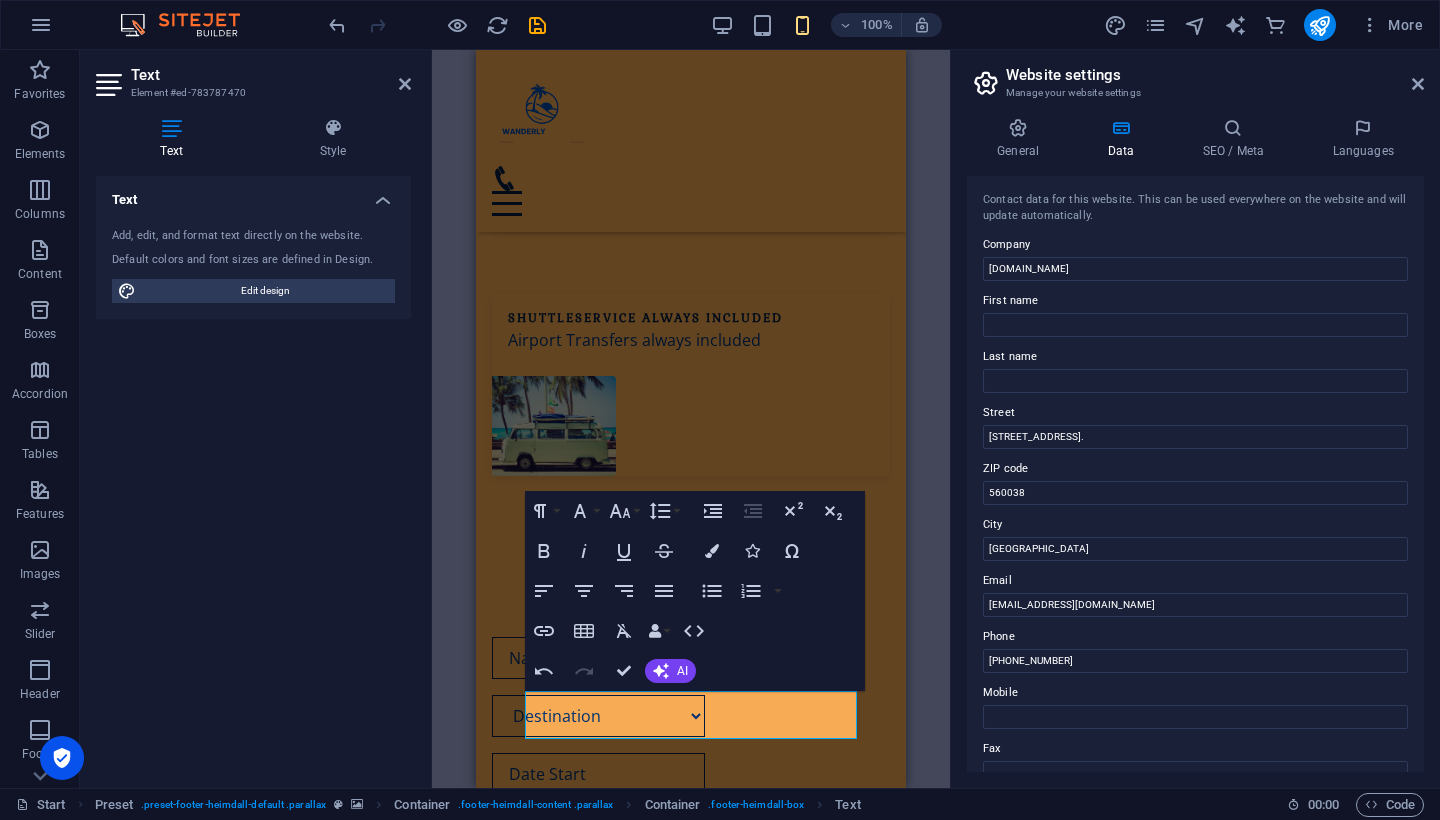 click on "H1   Container   Banner   Container   Banner   Preset   Form   Preset   Form button   Banner   Menu Bar   Menu   HTML   Container   Container   Banner   Text   Container   Preset   Preset   Container   Container   H3   Text   Container   H3   Text   Image   Container   H3   Text Paragraph Format Normal Heading 1 Heading 2 Heading 3 Heading 4 Heading 5 Heading 6 Code Font Family Arial [US_STATE] Impact Tahoma Times New Roman Verdana [PERSON_NAME] Open Sans Font Size 8 9 10 11 12 14 18 24 30 36 48 60 72 96 Line Height Default Single 1.15 1.5 Double Increase Indent Decrease Indent Superscript Subscript Bold Italic Underline Strikethrough Colors Icons Special Characters Align Left Align Center Align Right Align Justify Unordered List   Default Circle Disc Square    Ordered List   Default Lower Alpha Lower Greek Lower Roman Upper Alpha Upper Roman    Insert Link Insert Table Clear Formatting Data Bindings Company First name Last name Street ZIP code City Email Phone Mobile Fax Custom field 1 HTML Undo" at bounding box center (691, 419) 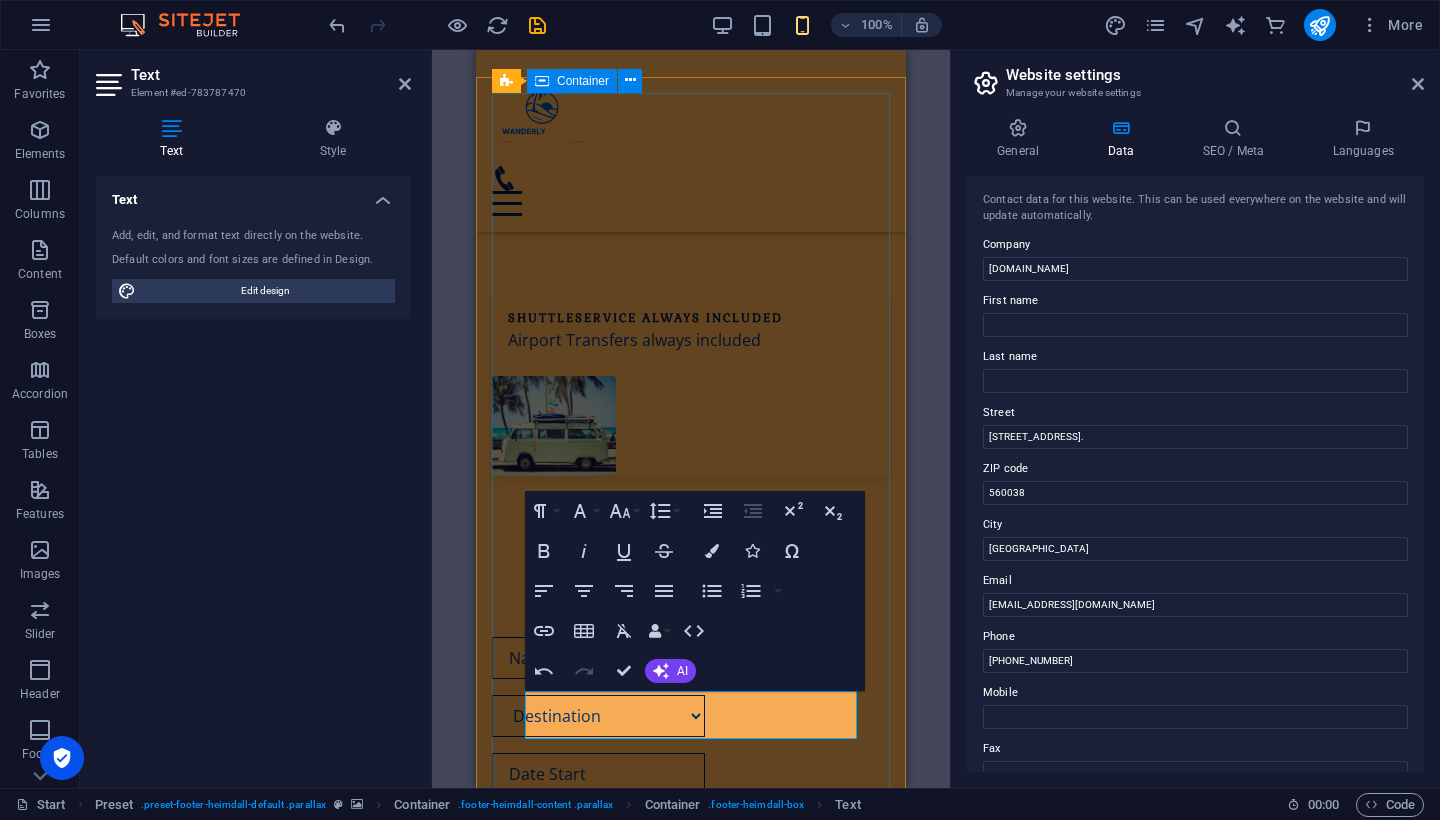 click on "Address [STREET_ADDRESS].  Phone Phone:  [PHONE_NUMBER] Contact [EMAIL_ADDRESS][DOMAIN_NAME] Legal Notice  |  Privacy" at bounding box center (691, 2505) 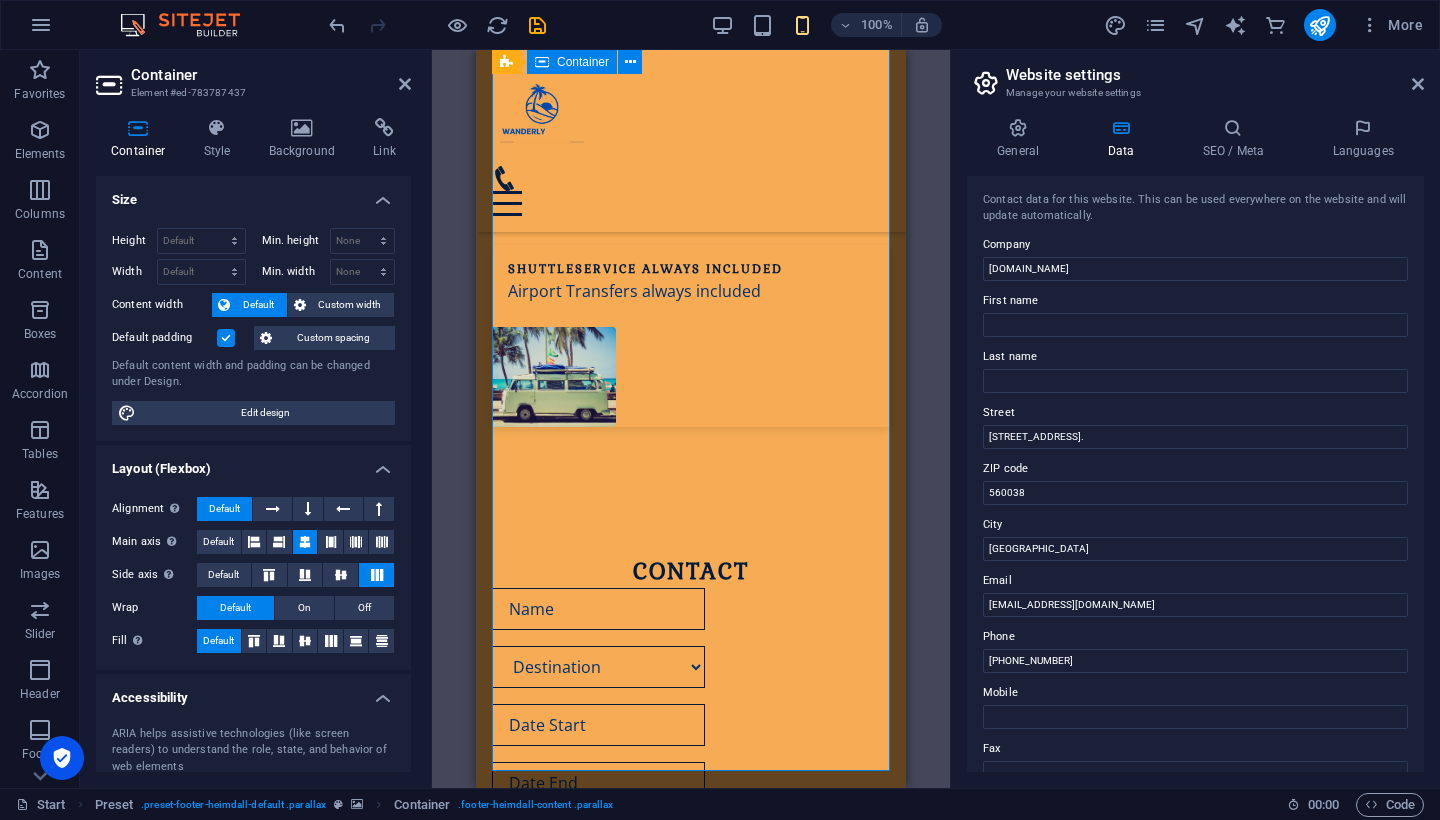 scroll, scrollTop: 3437, scrollLeft: 0, axis: vertical 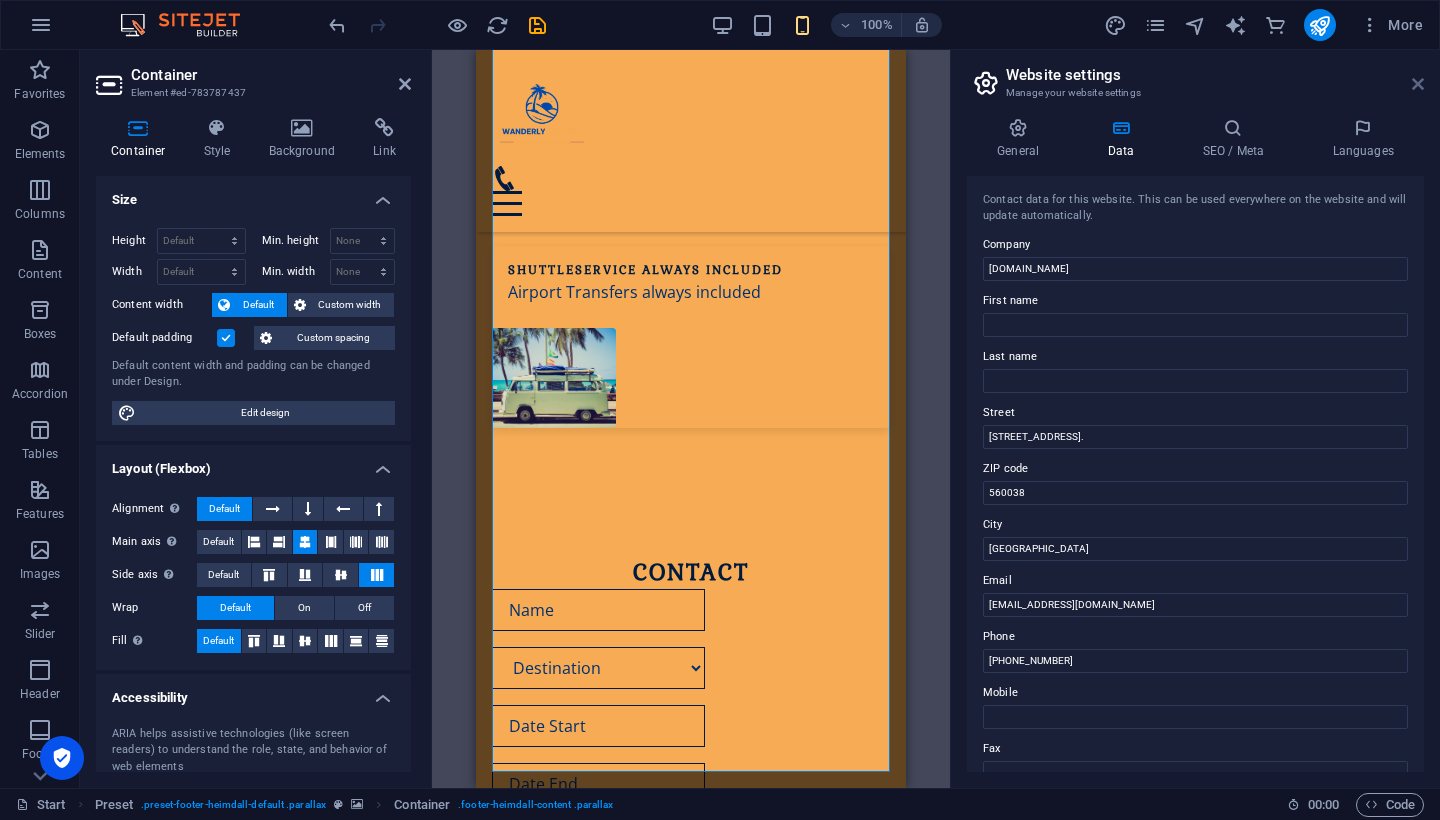 click at bounding box center [1418, 84] 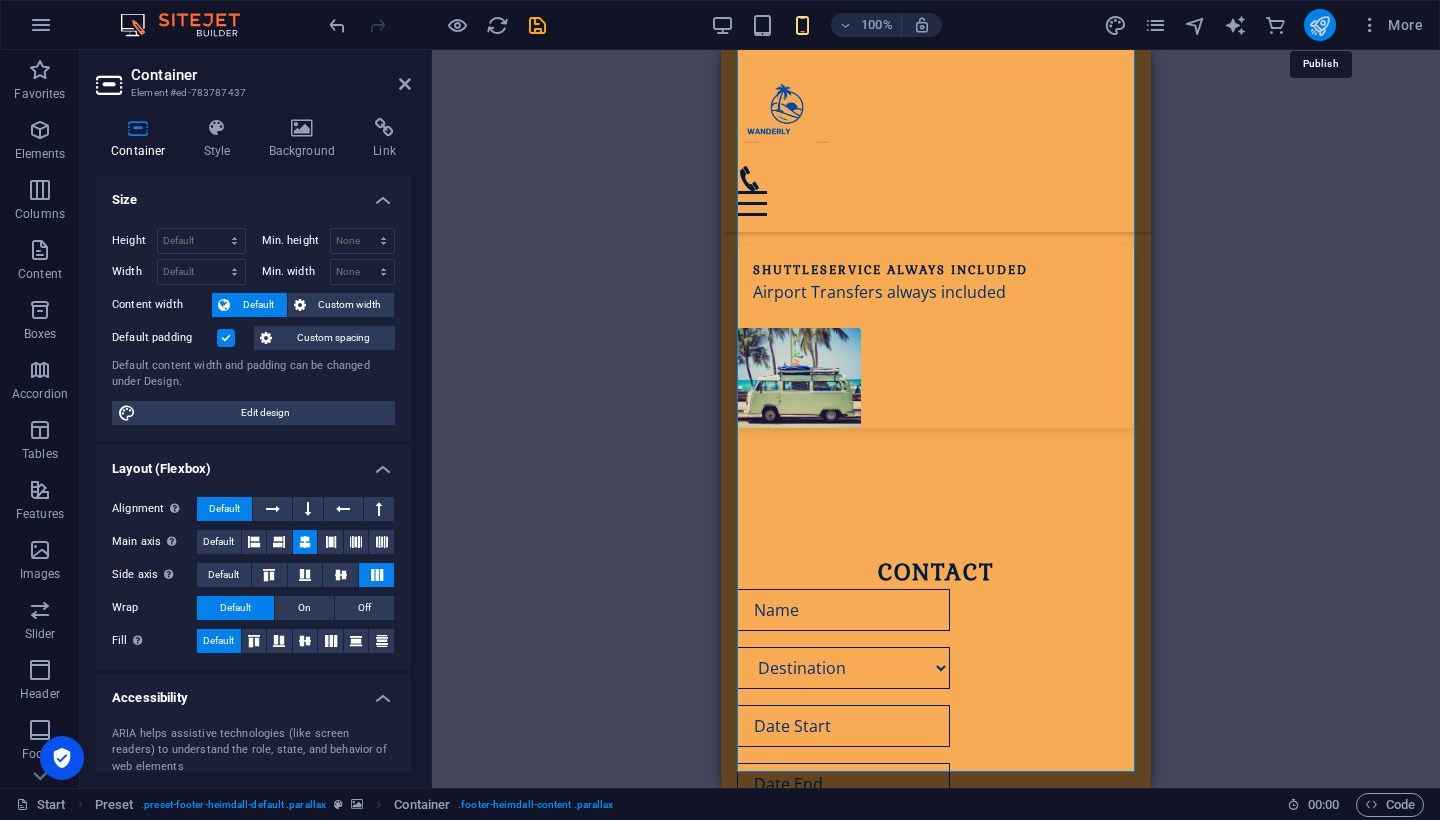 click at bounding box center (1319, 25) 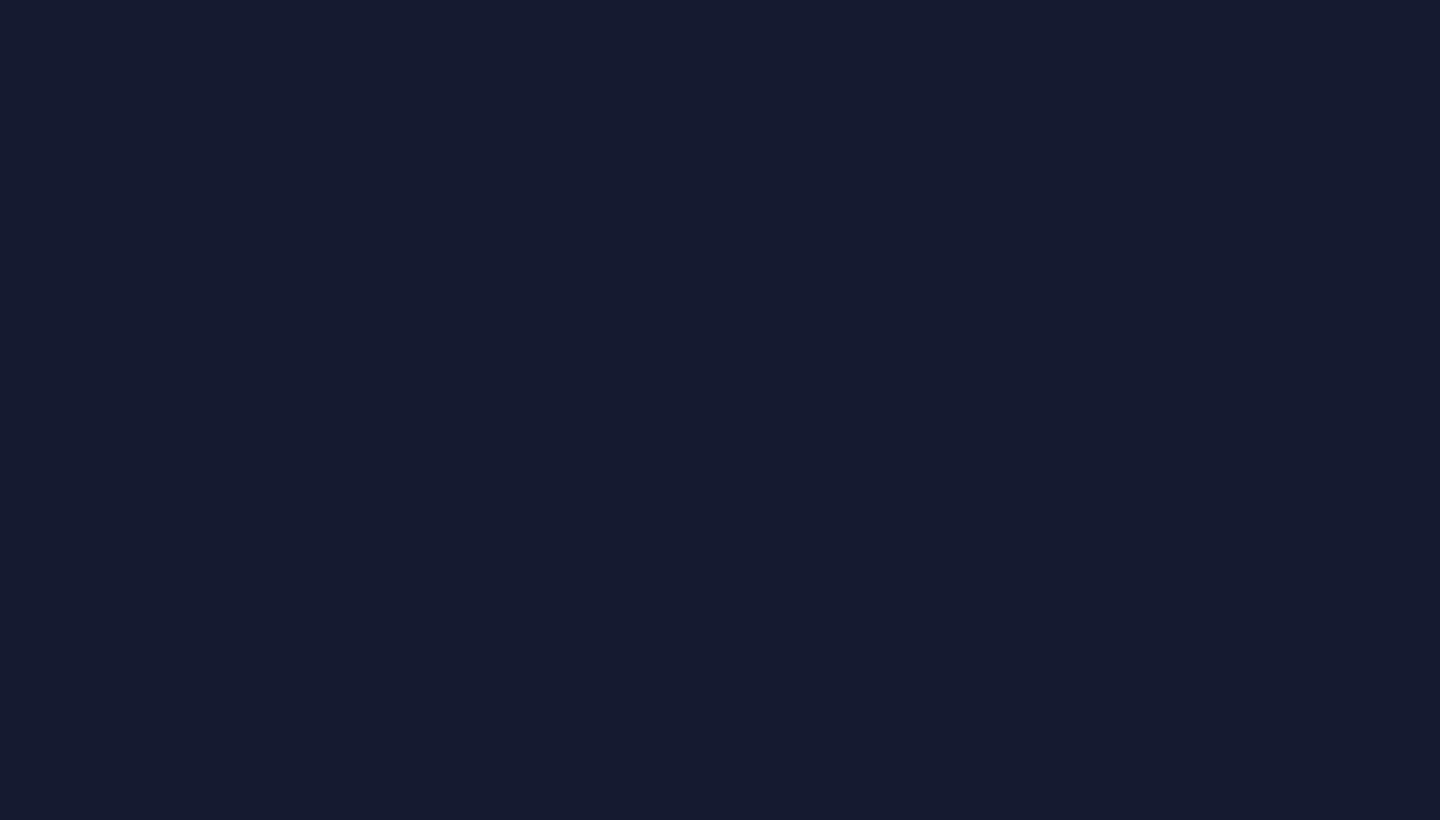 scroll, scrollTop: 0, scrollLeft: 0, axis: both 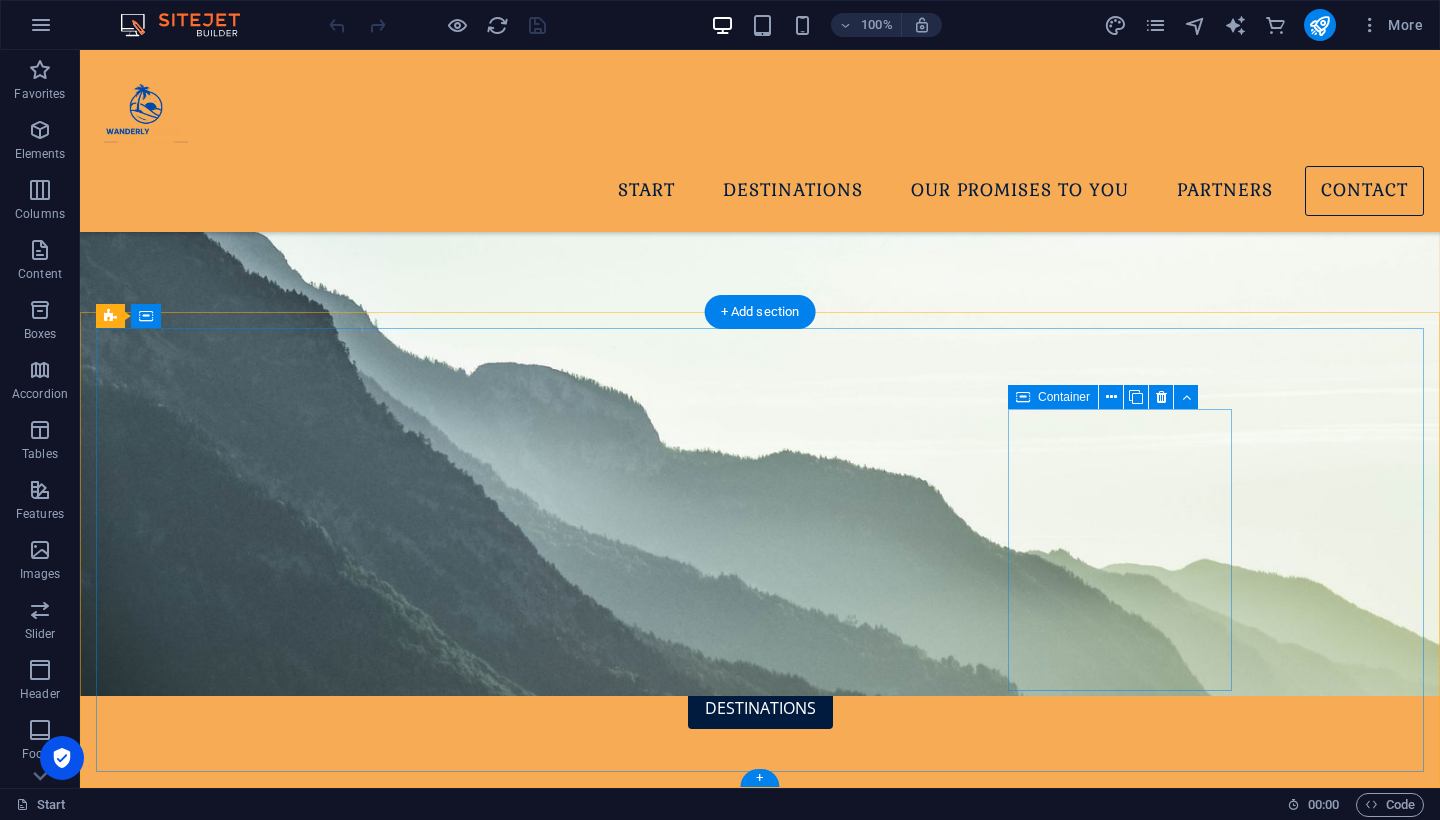 click on "Contact [EMAIL_ADDRESS][DOMAIN_NAME] Legal Notice  |  Privacy" at bounding box center [585, 3452] 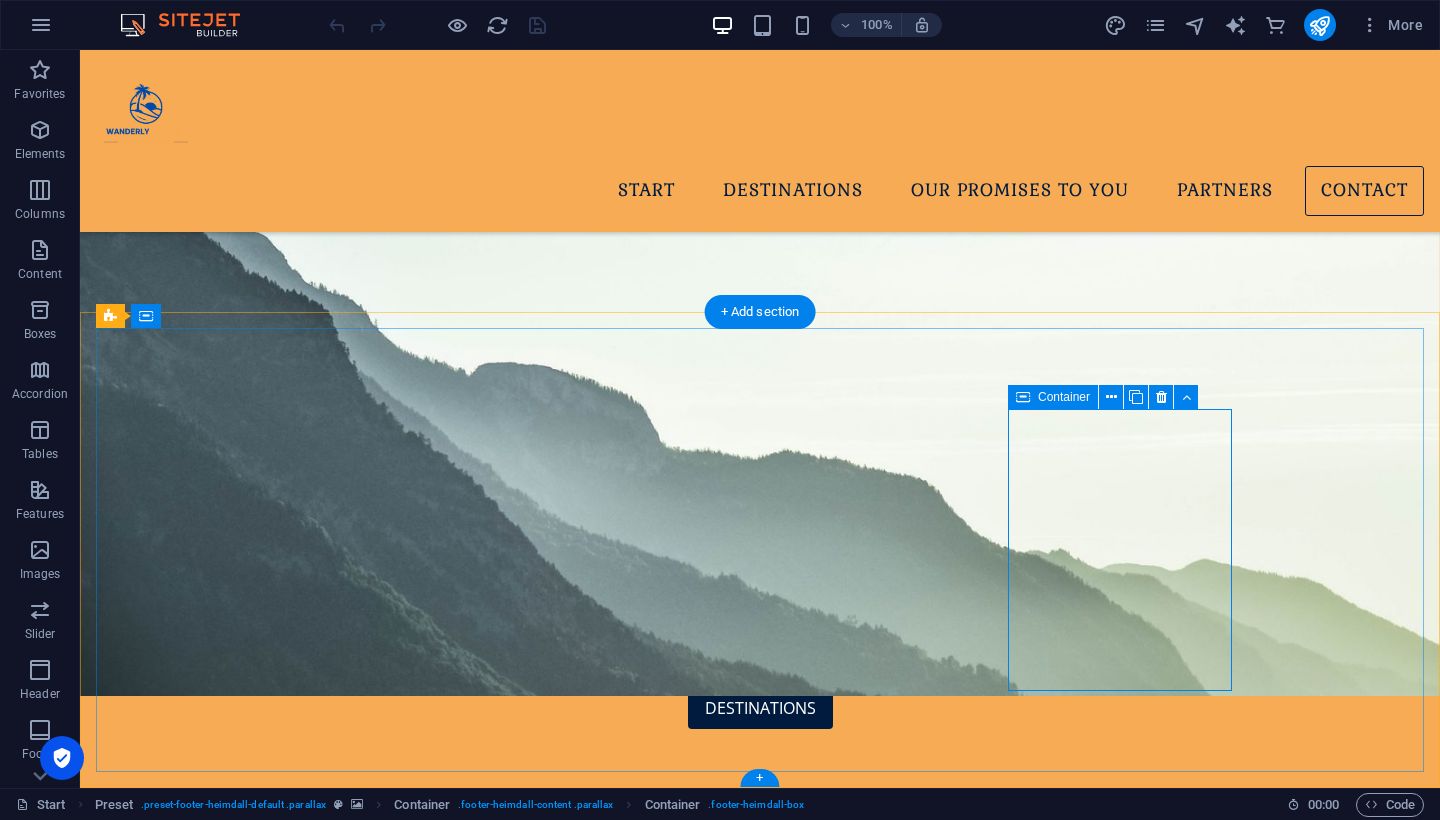 click on "Contact [EMAIL_ADDRESS][DOMAIN_NAME] Legal Notice  |  Privacy" at bounding box center (585, 3452) 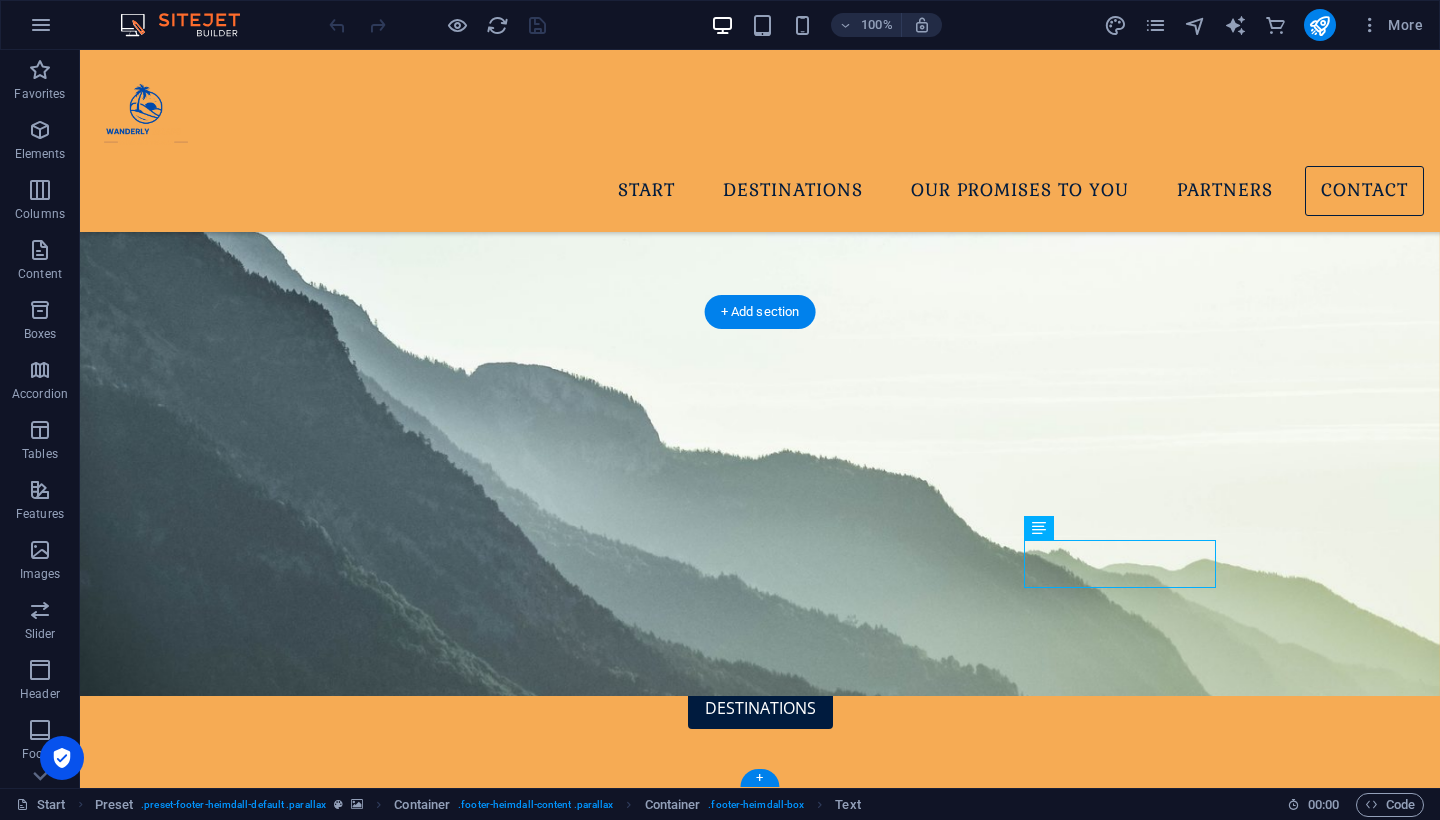 drag, startPoint x: 973, startPoint y: 570, endPoint x: 1075, endPoint y: 572, distance: 102.01961 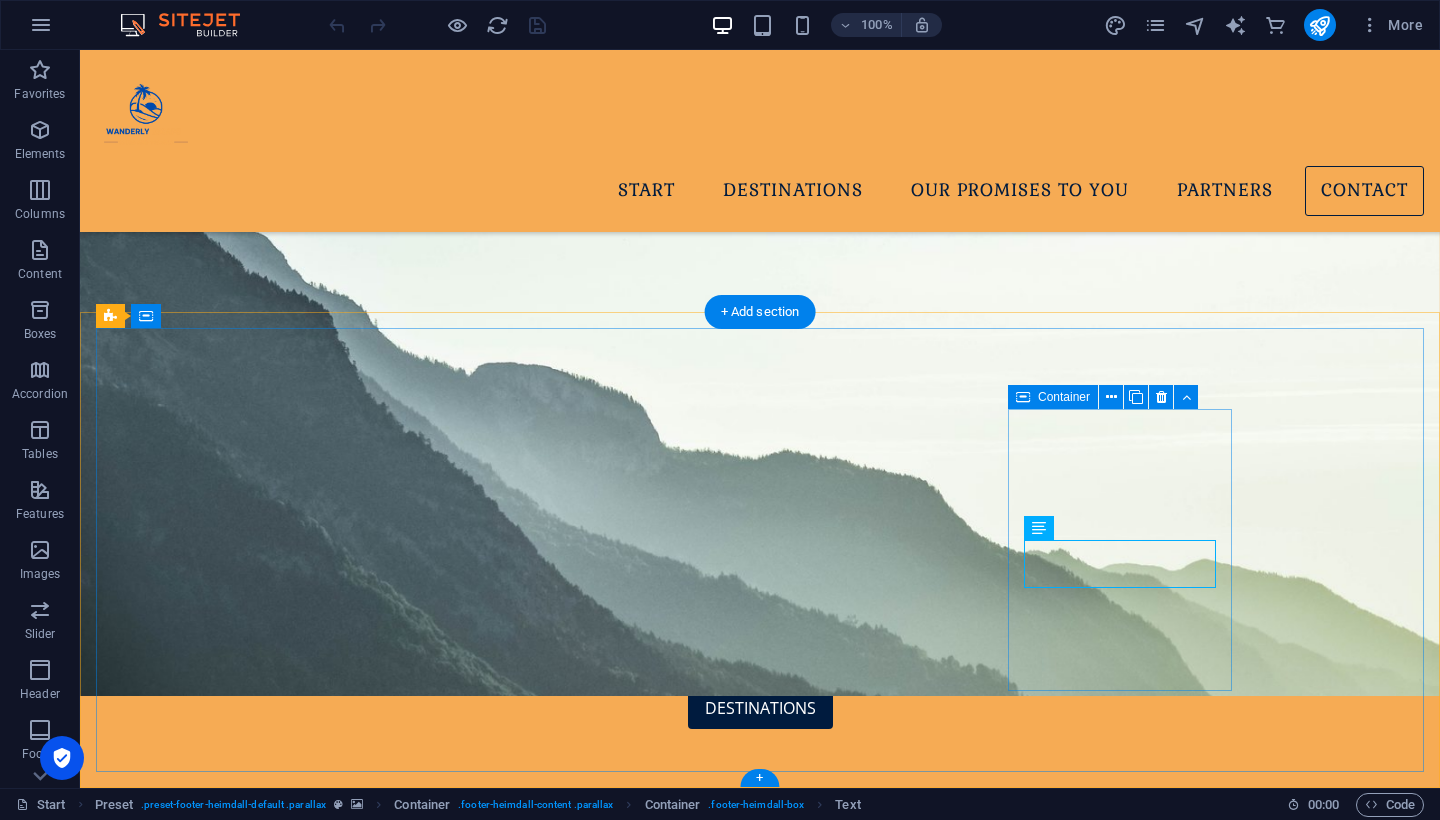 click on "Contact [EMAIL_ADDRESS][DOMAIN_NAME] Legal Notice  |  Privacy" at bounding box center (585, 3452) 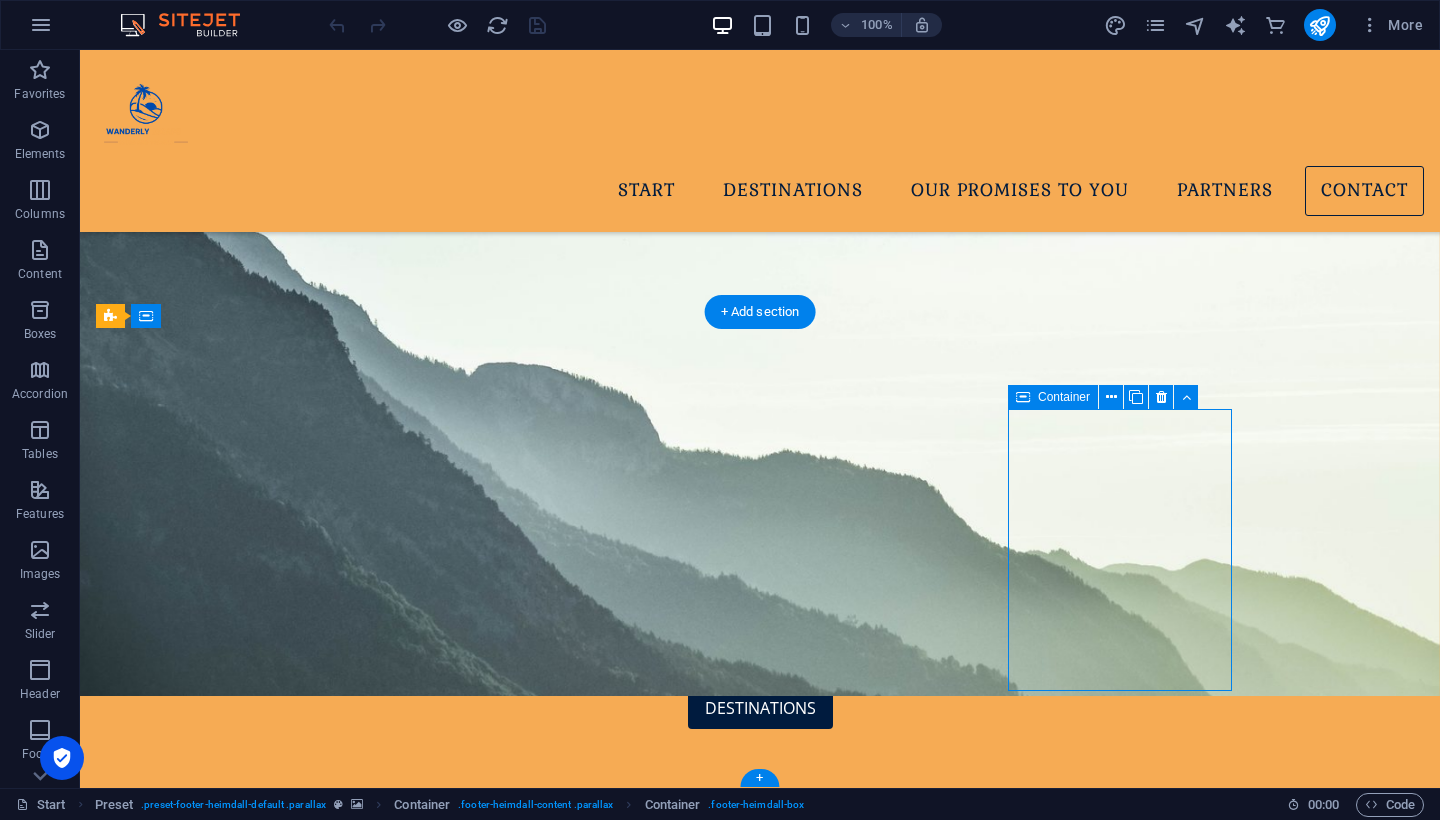 click on "Contact [EMAIL_ADDRESS][DOMAIN_NAME] Legal Notice  |  Privacy" at bounding box center (585, 3452) 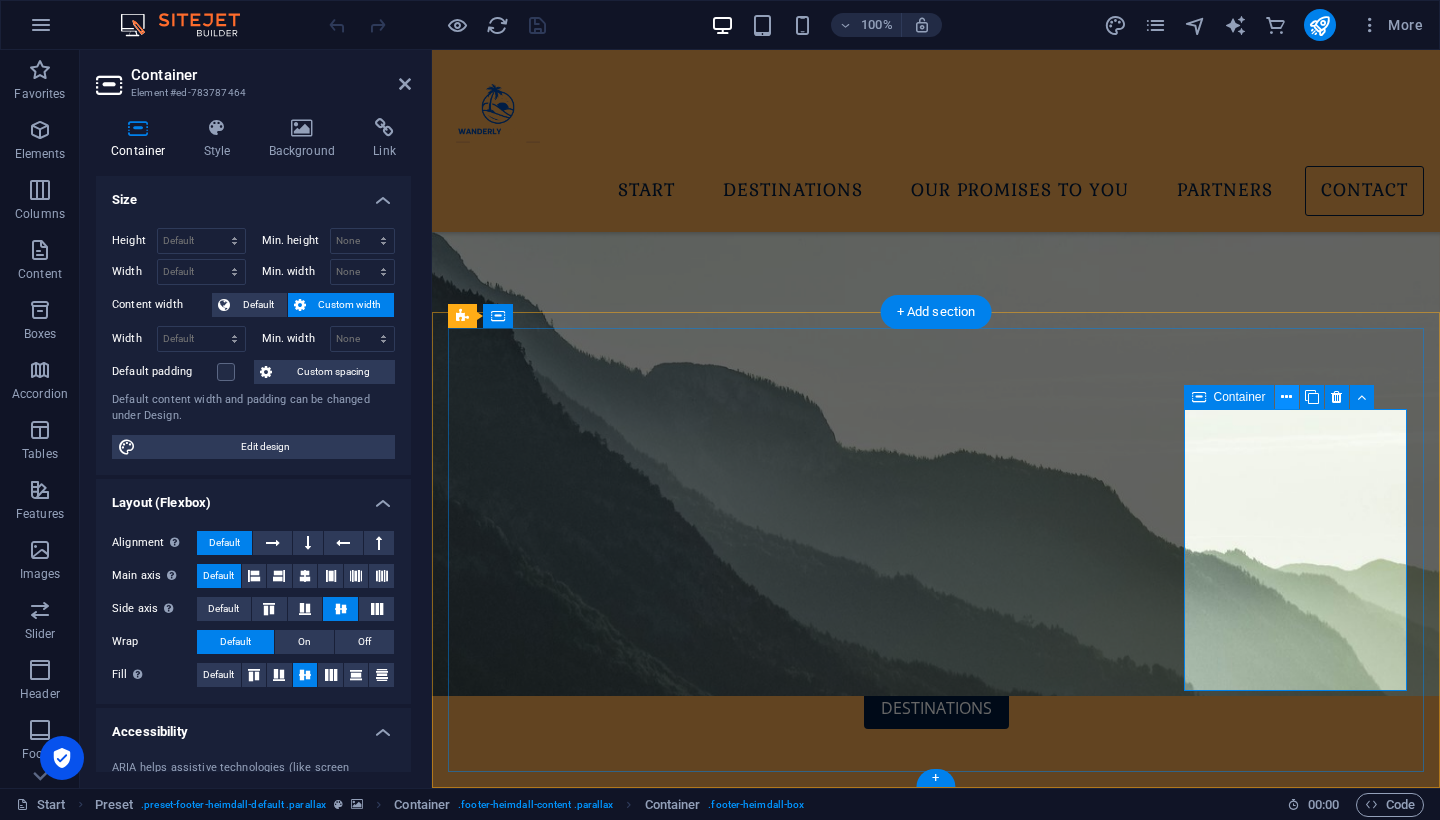 click at bounding box center (1286, 397) 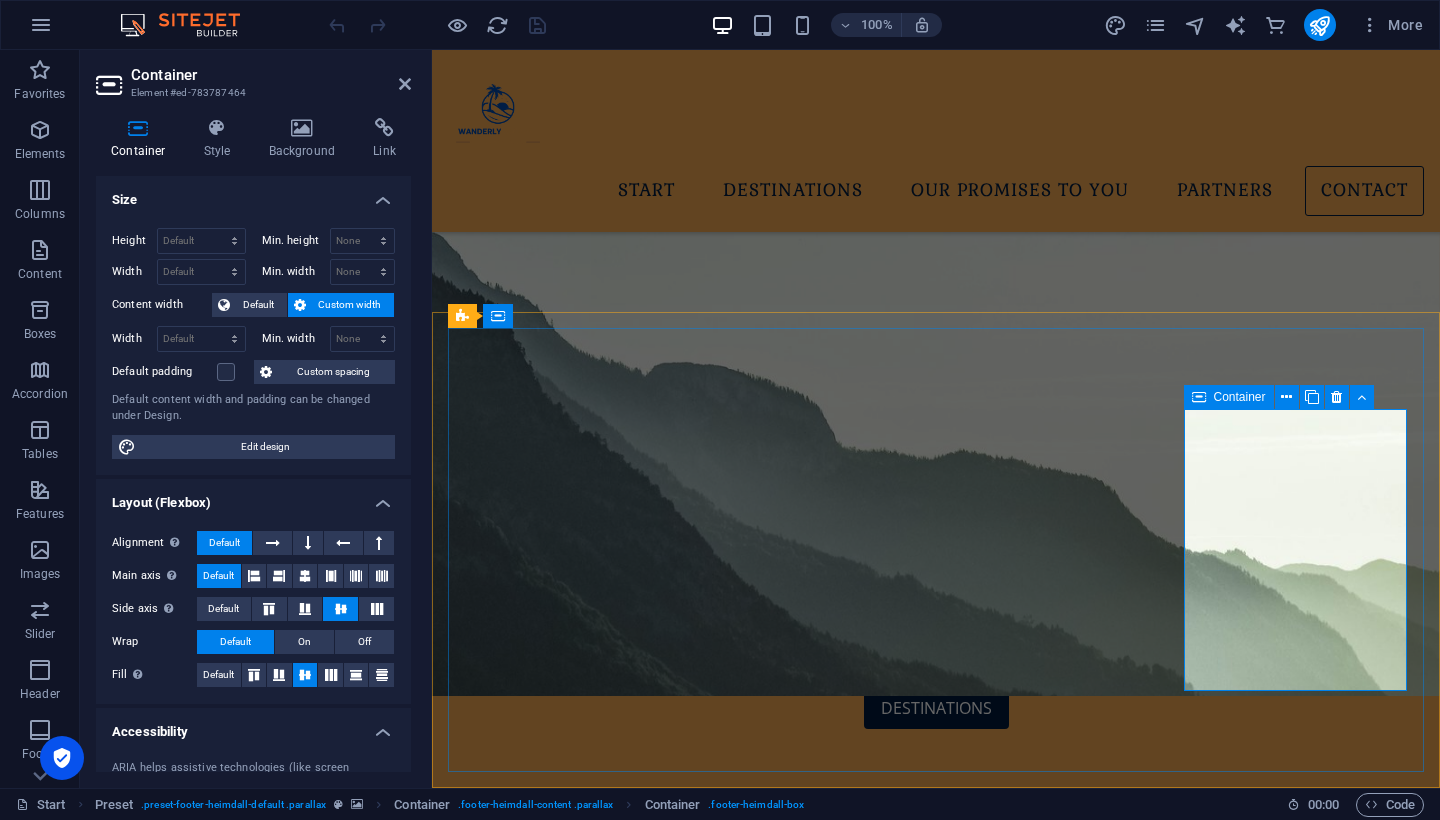 click on "Contact [EMAIL_ADDRESS][DOMAIN_NAME] Legal Notice  |  Privacy" at bounding box center [936, 3452] 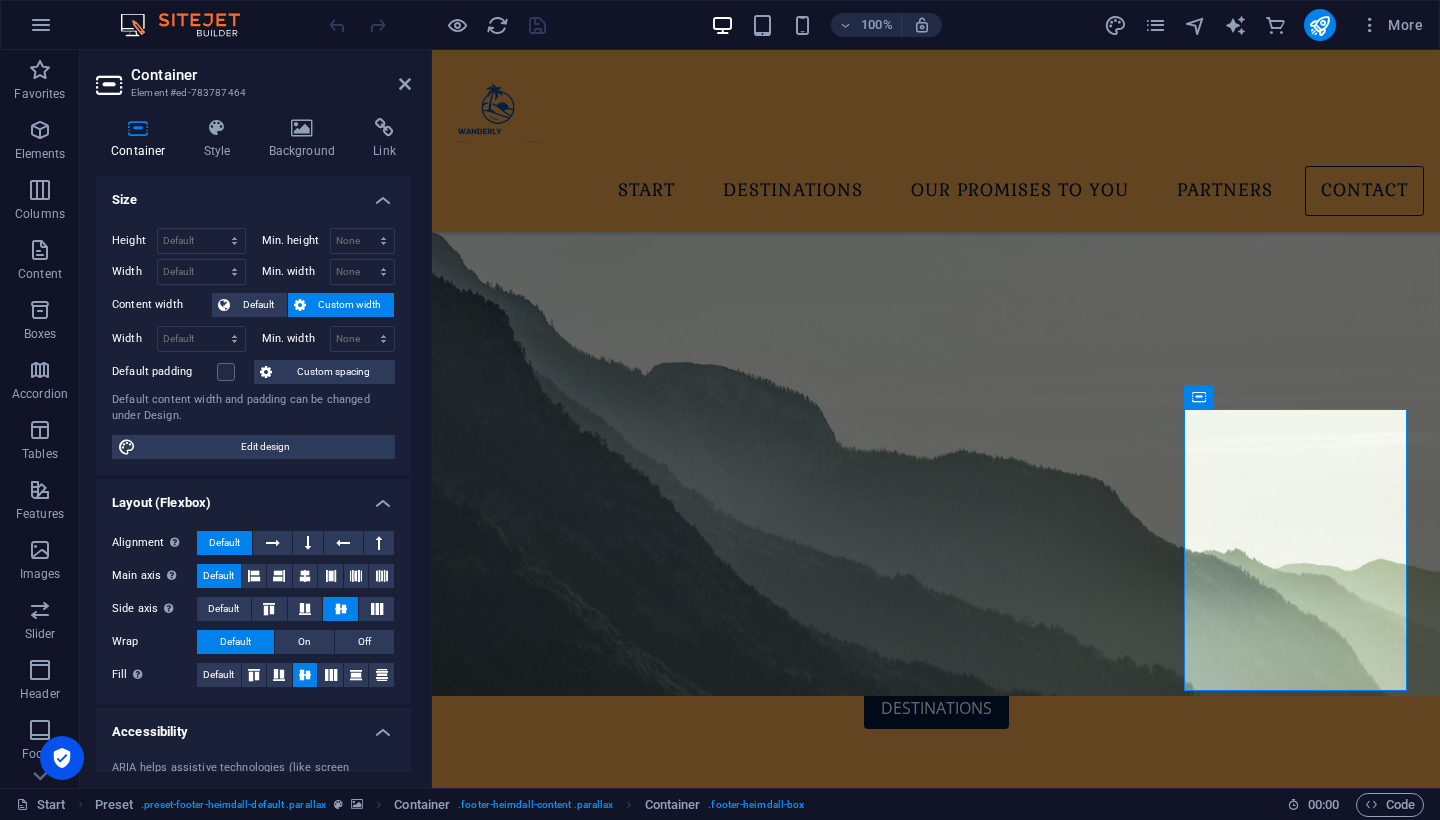 click on "Contact [EMAIL_ADDRESS][DOMAIN_NAME] Legal Notice  |  Privacy" at bounding box center (936, 3452) 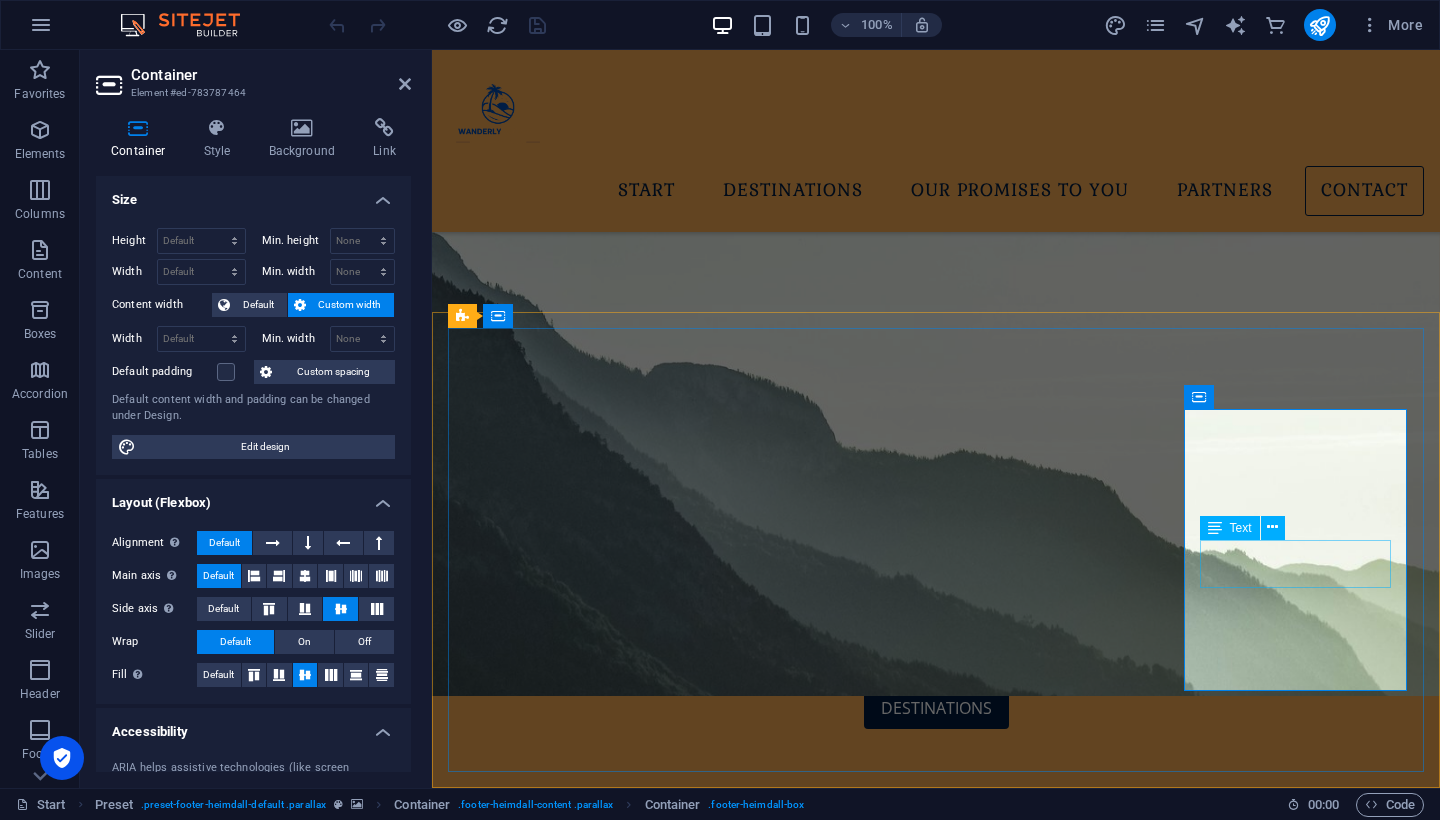 click on "[EMAIL_ADDRESS][DOMAIN_NAME] Legal Notice  |  Privacy" at bounding box center (936, 3466) 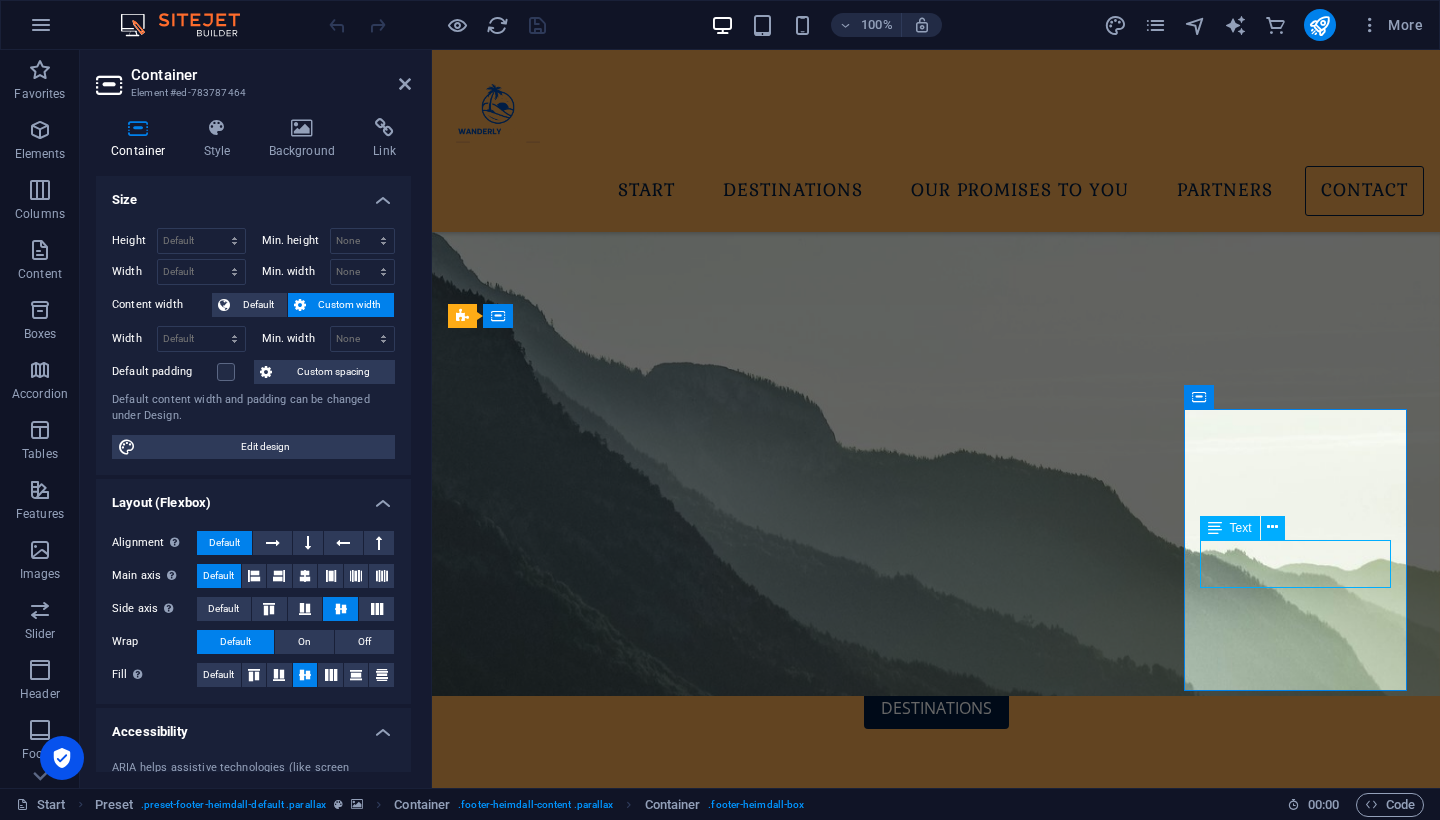 click on "[EMAIL_ADDRESS][DOMAIN_NAME] Legal Notice  |  Privacy" at bounding box center [936, 3466] 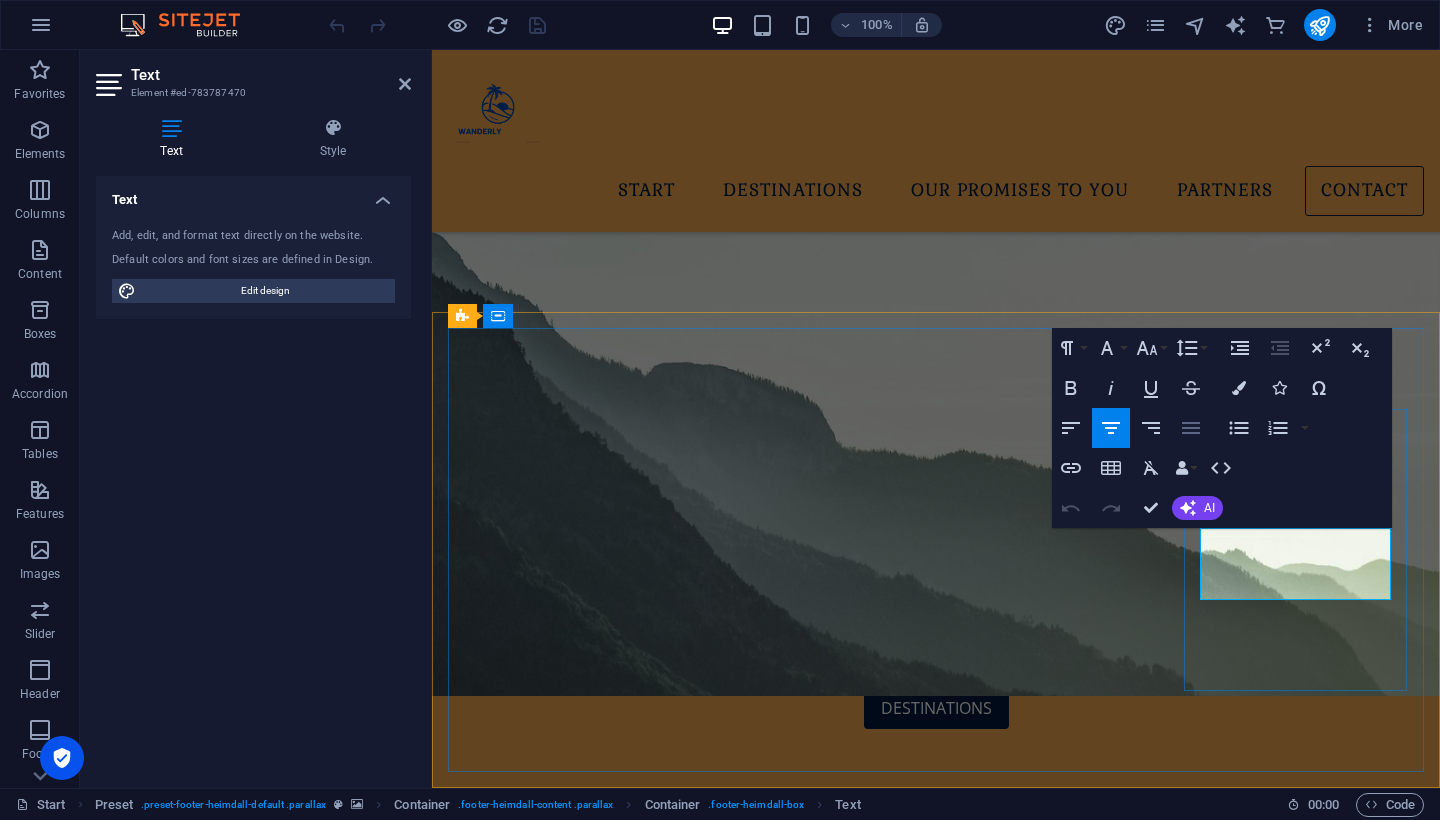click 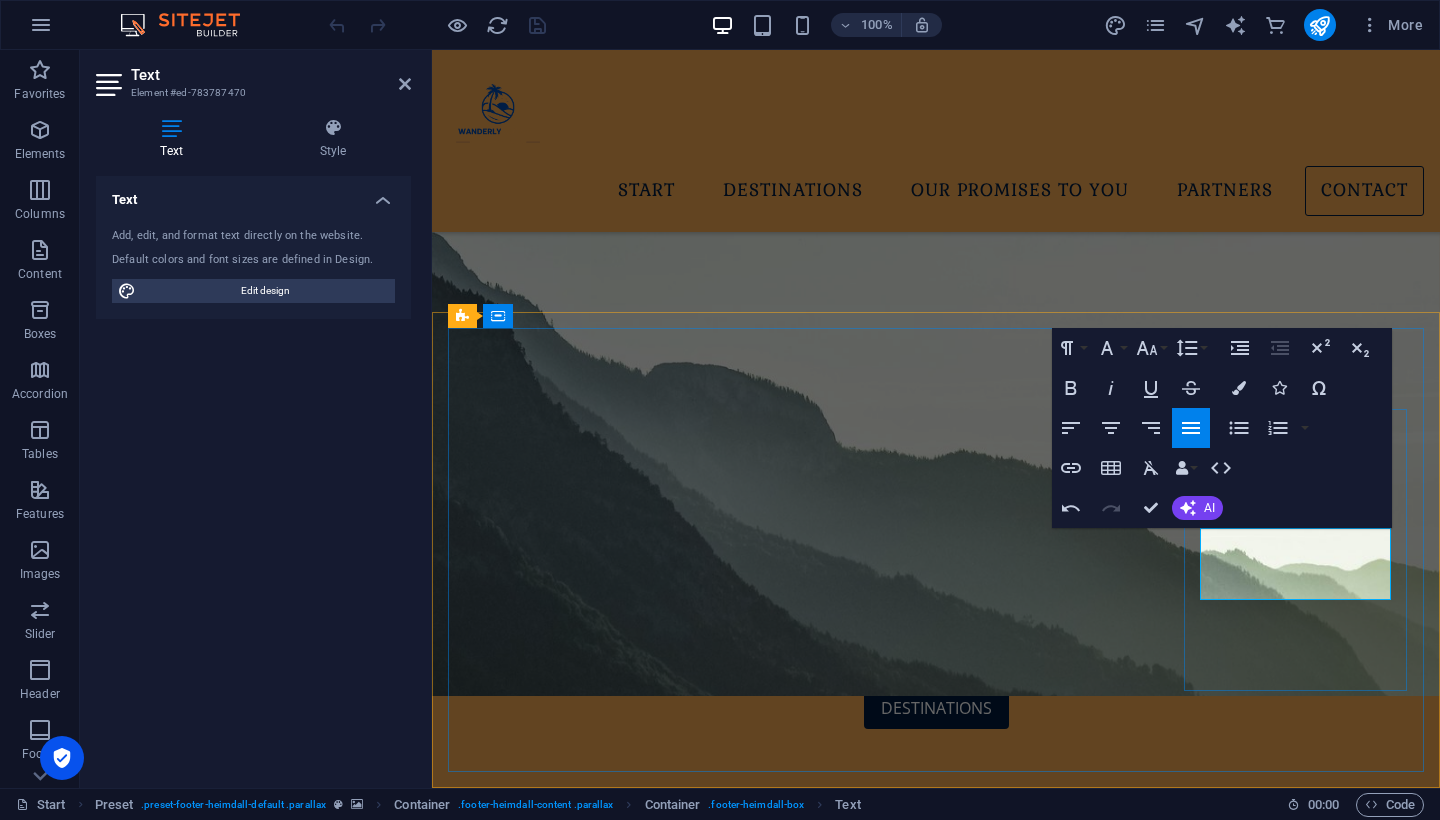 click 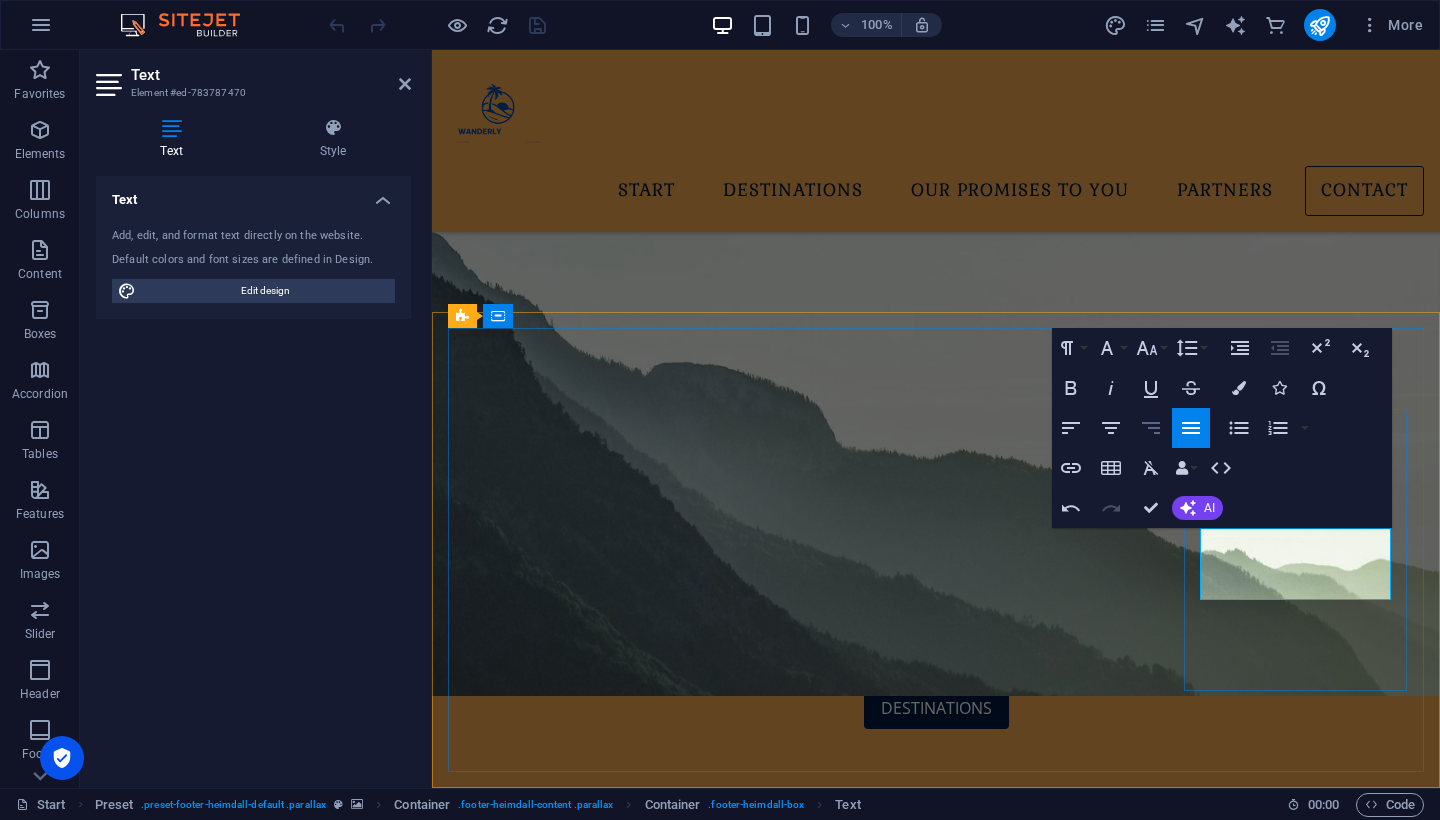 click 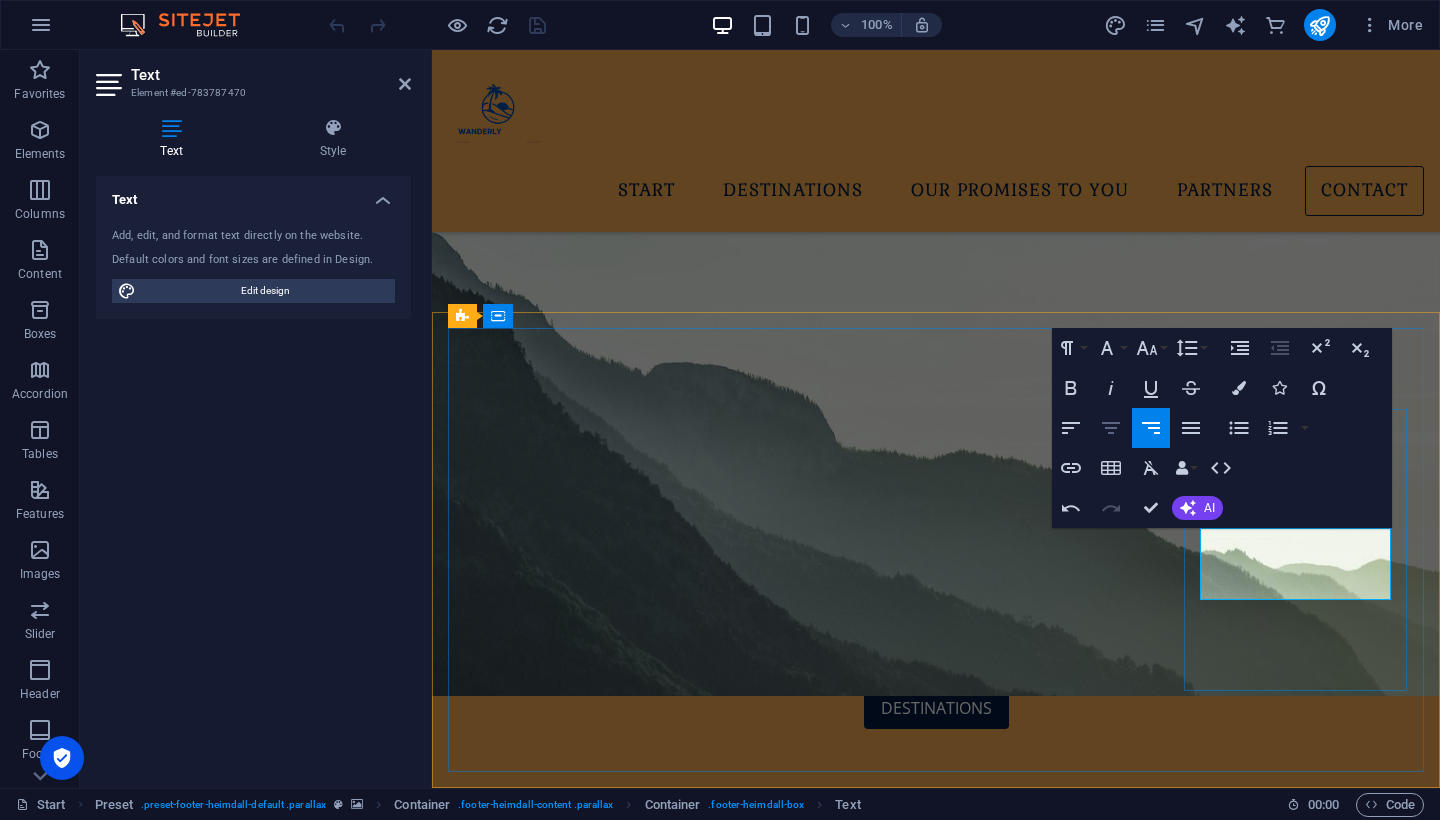 click 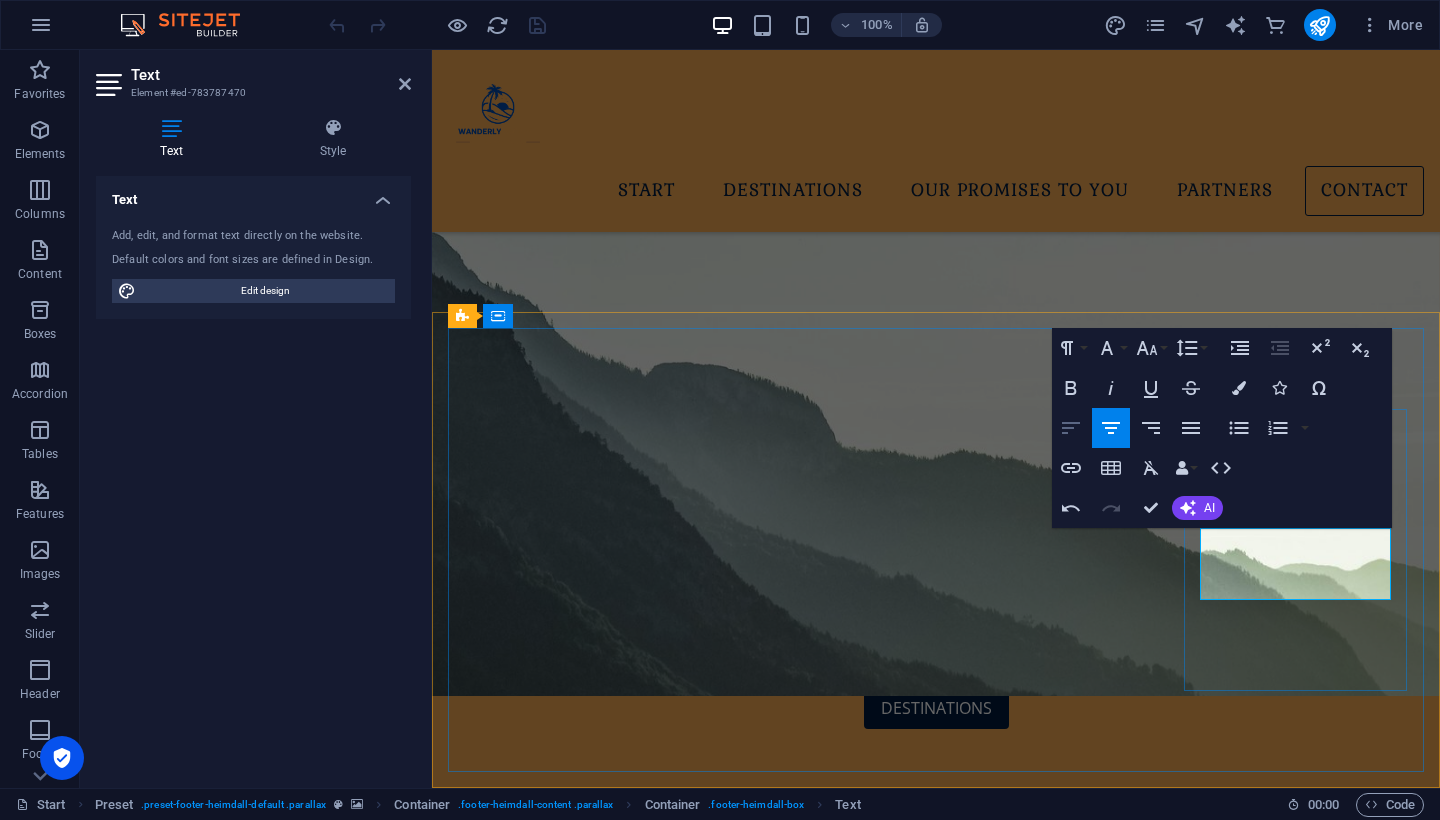click 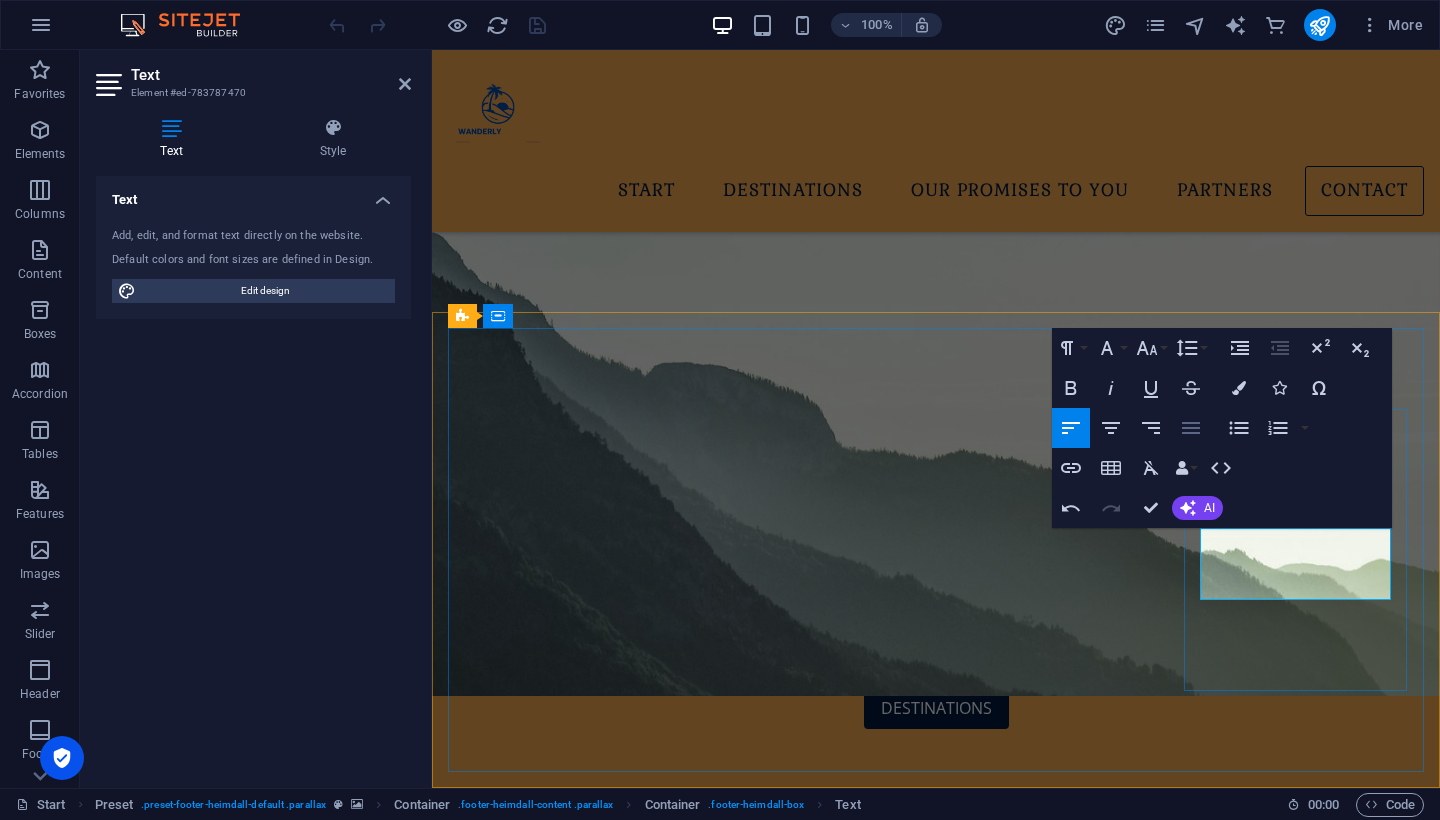 click 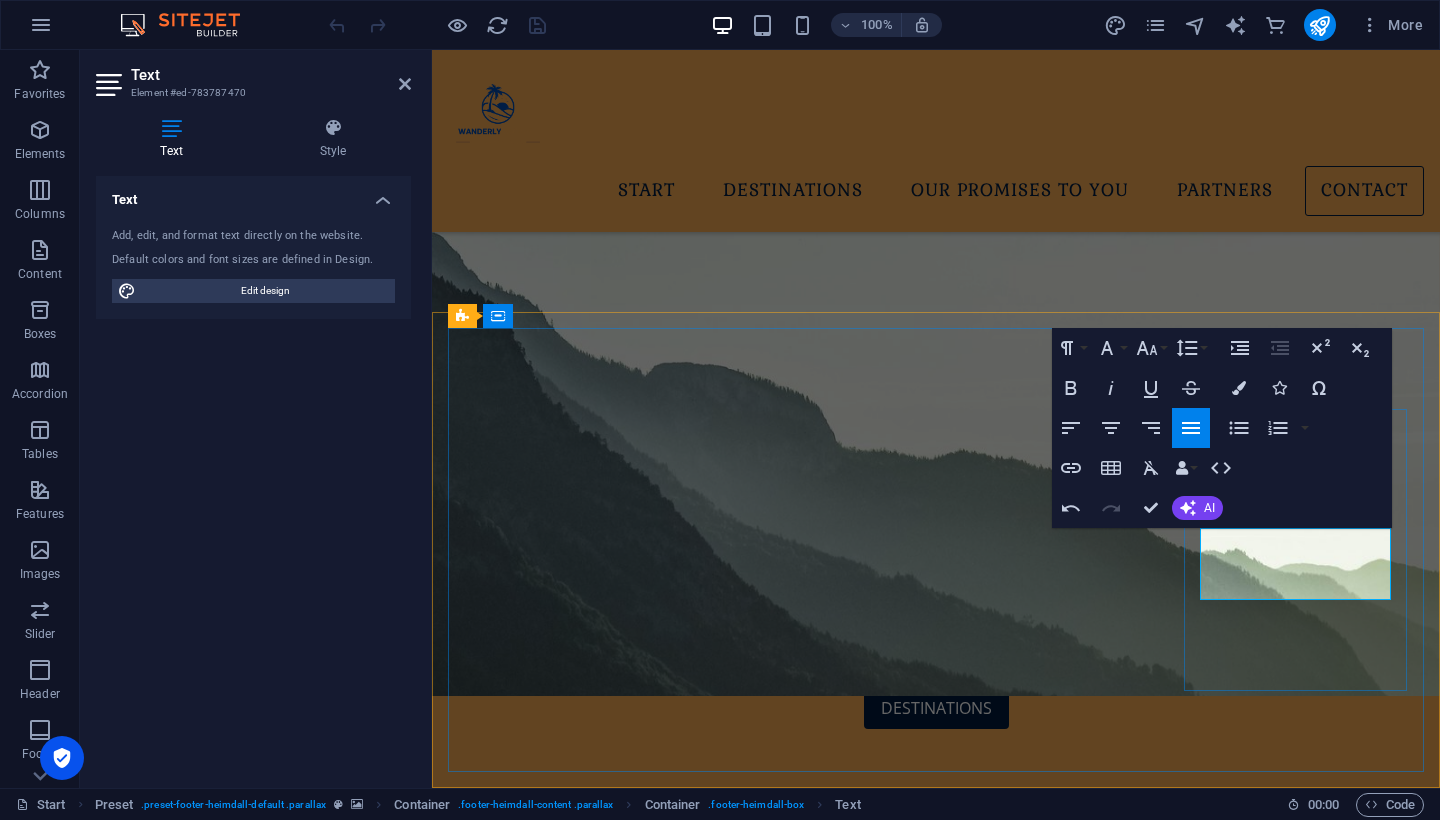 click on "Contact contact@wanderlyescape.com Legal Notice  |  Privacy" at bounding box center (936, 3452) 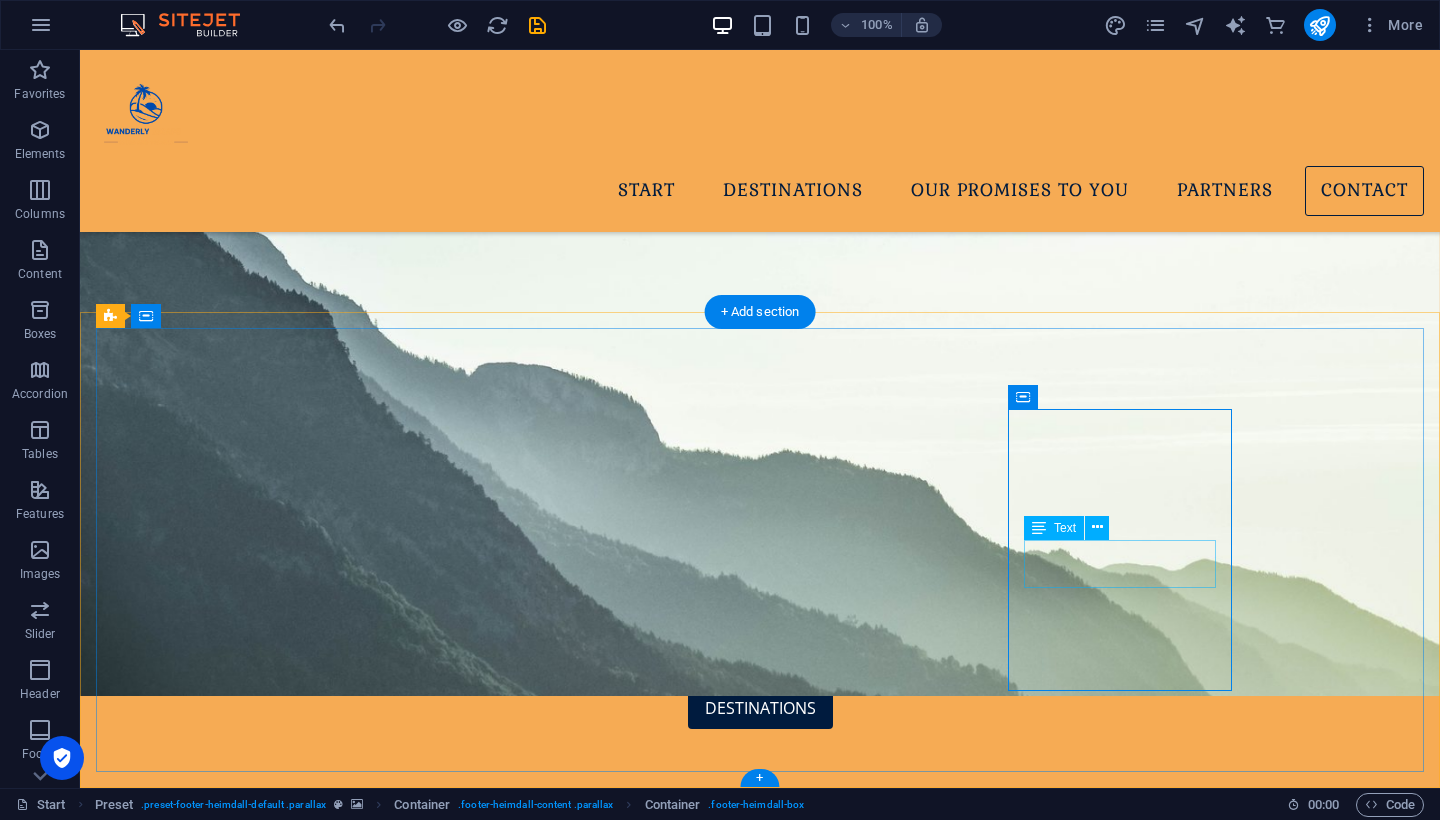 click on "[EMAIL_ADDRESS][DOMAIN_NAME] Legal Notice  |  Privacy" at bounding box center [585, 3466] 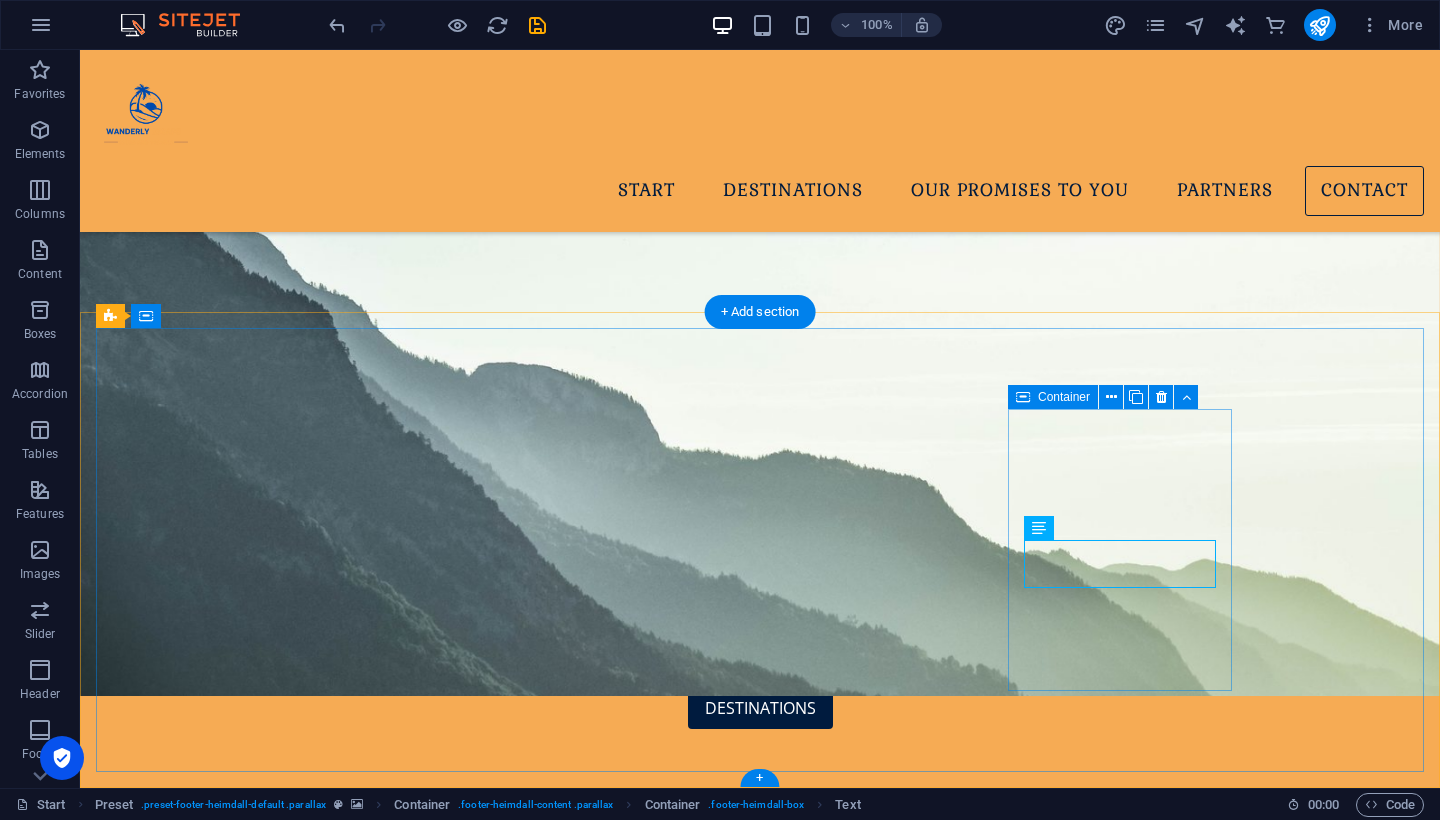 click on "Contact contact@wanderlyescape.com Legal Notice  |  Privacy" at bounding box center [585, 3452] 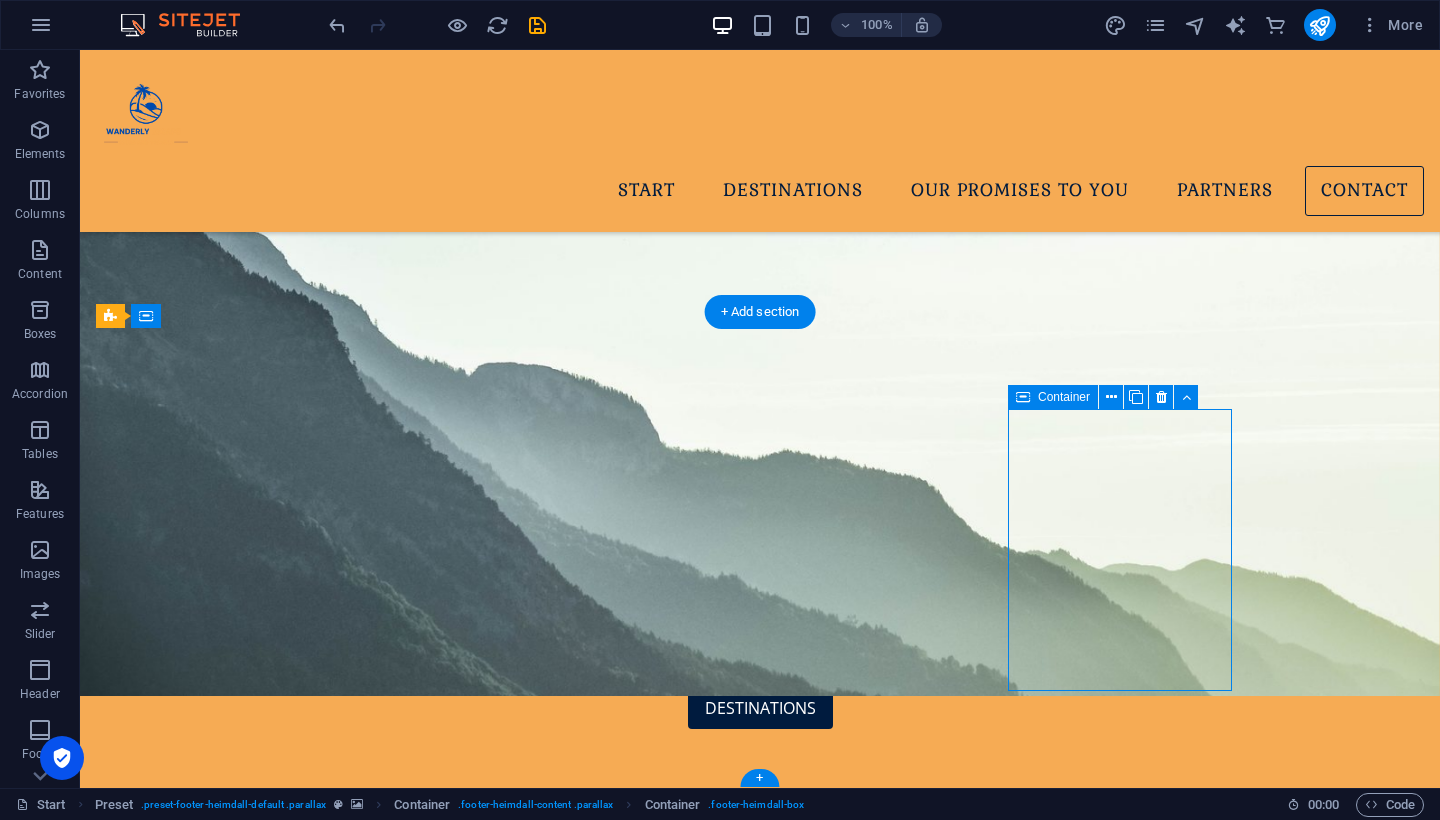 click on "Contact contact@wanderlyescape.com Legal Notice  |  Privacy" at bounding box center [585, 3452] 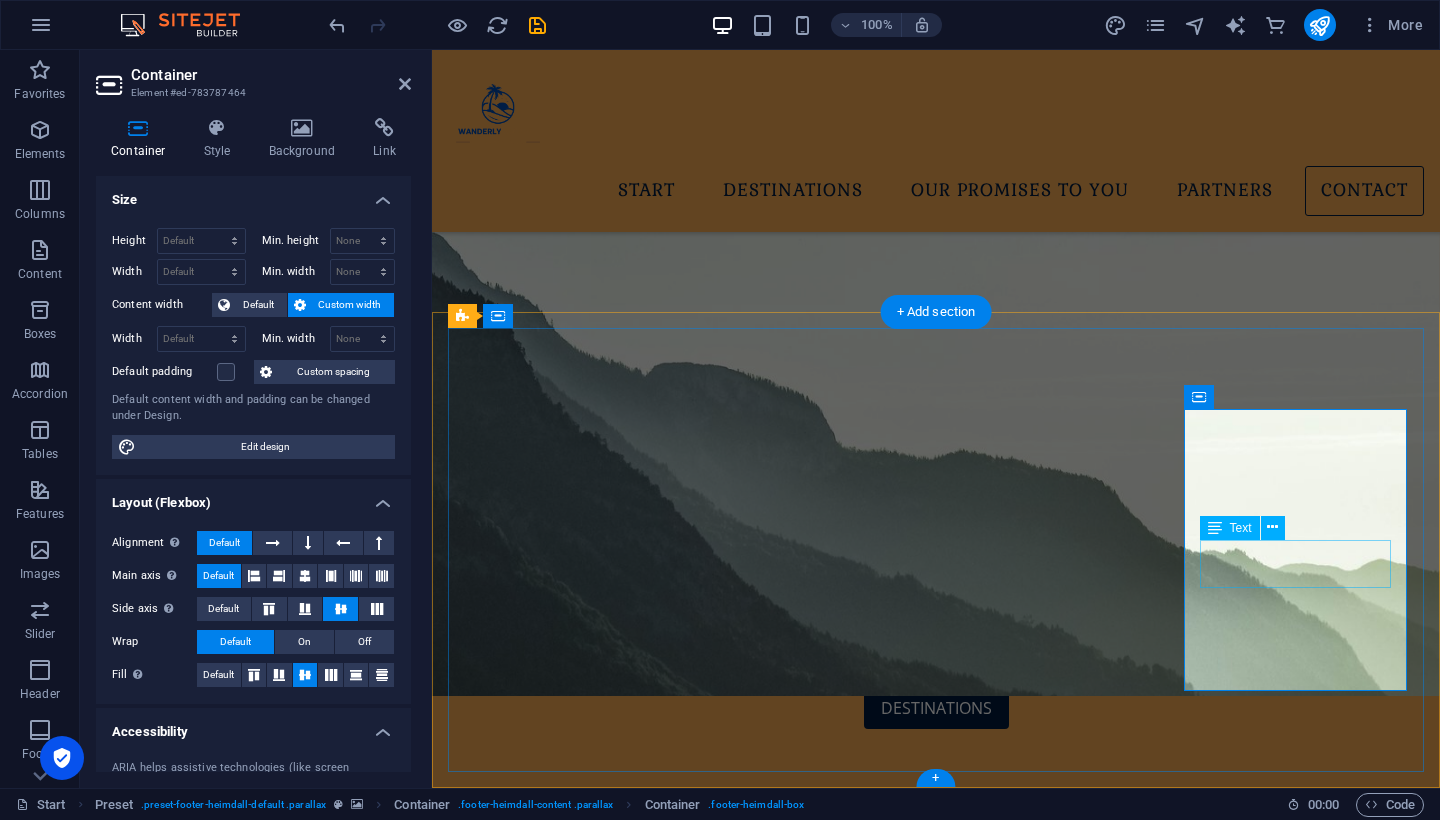 click on "[EMAIL_ADDRESS][DOMAIN_NAME] Legal Notice  |  Privacy" at bounding box center (936, 3466) 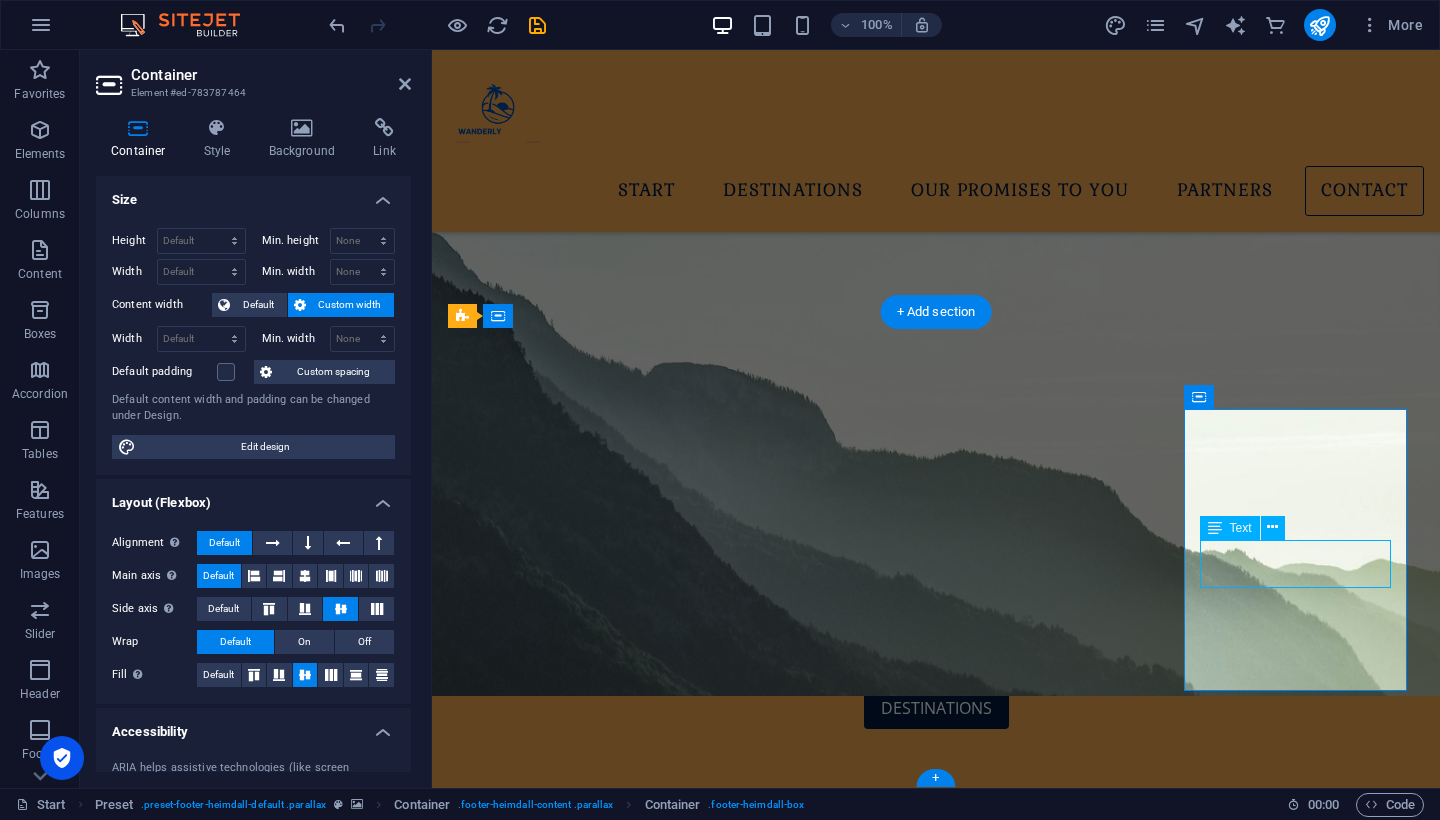 click on "[EMAIL_ADDRESS][DOMAIN_NAME] Legal Notice  |  Privacy" at bounding box center (936, 3466) 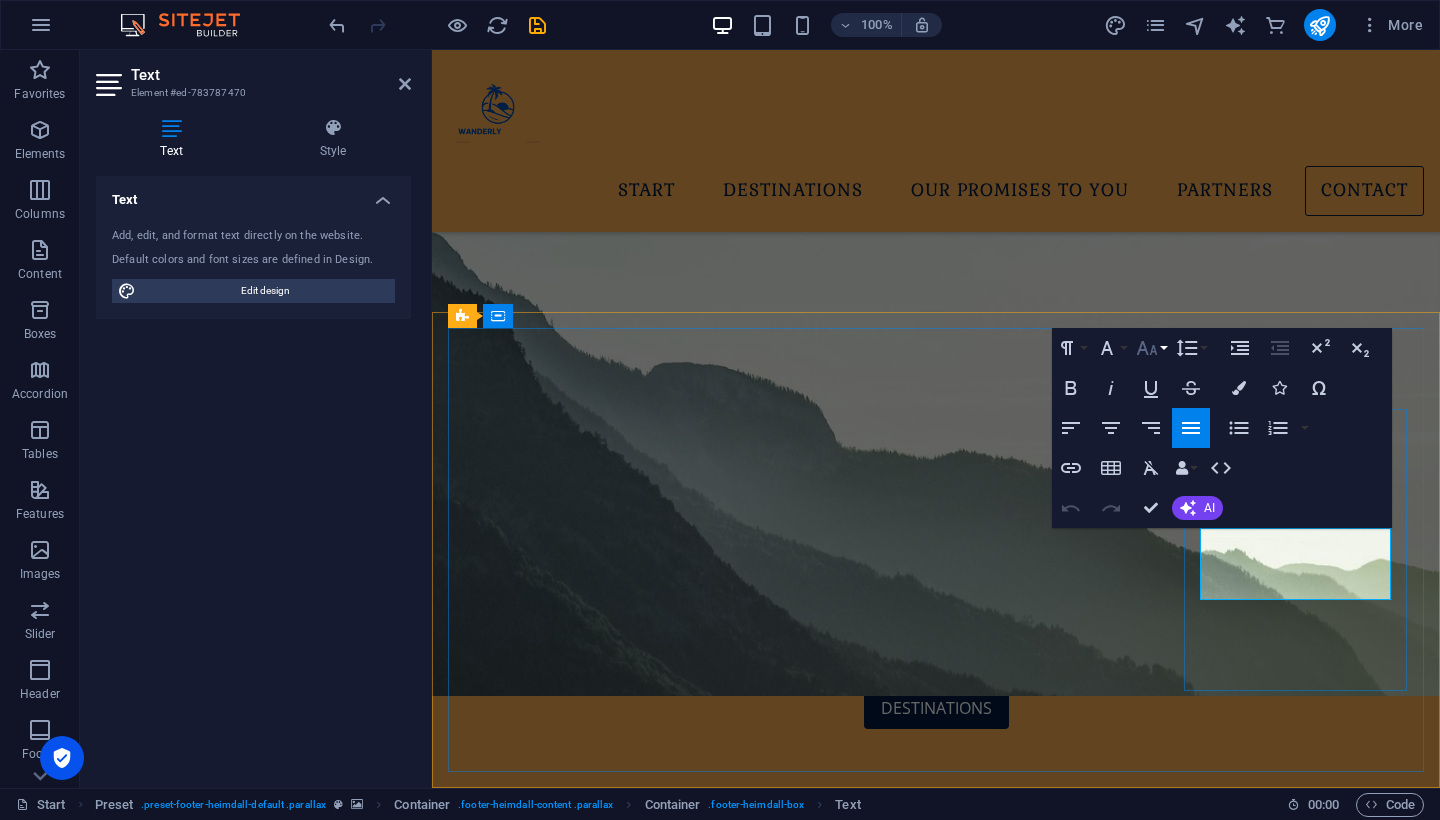 click 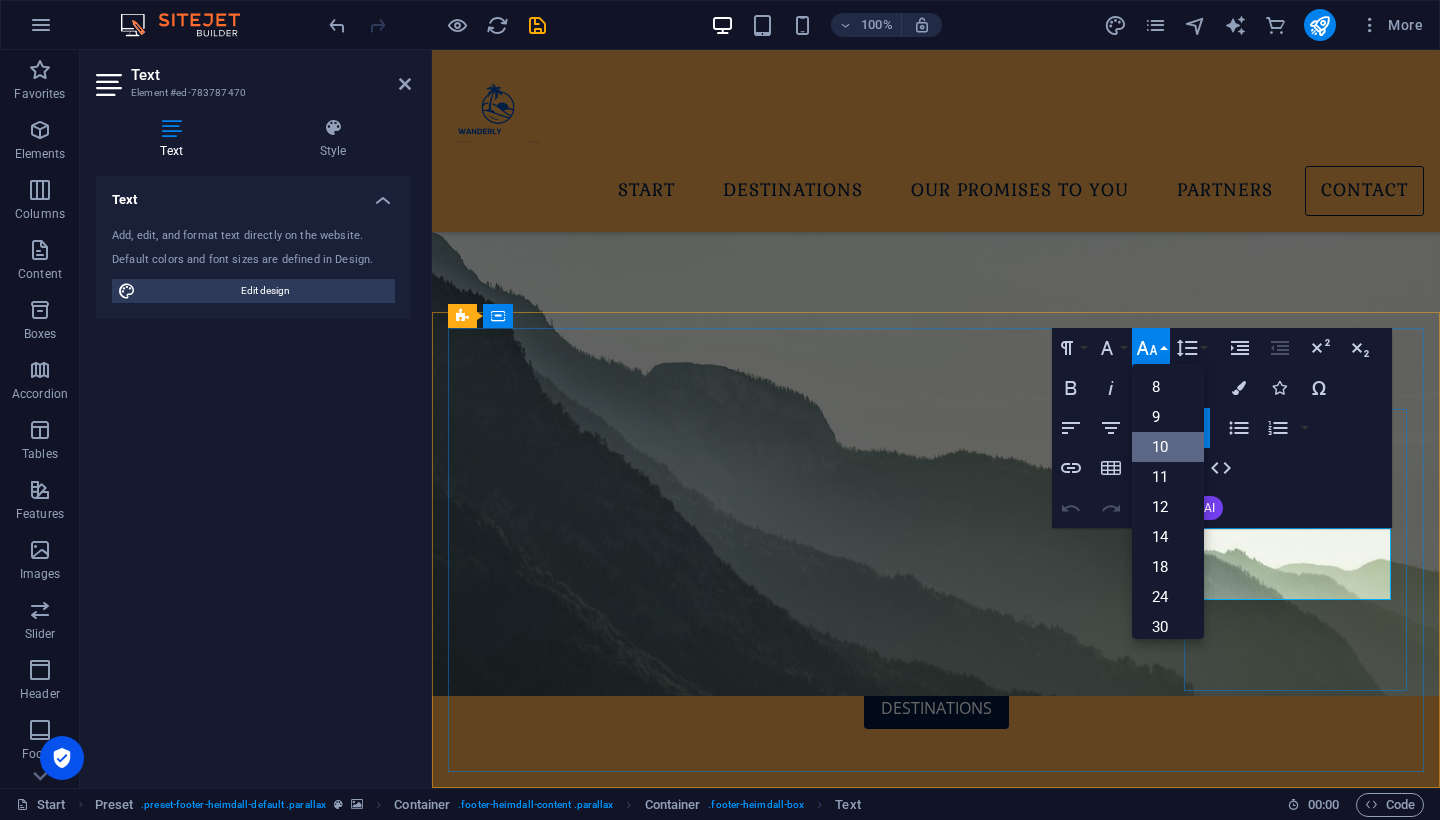 click on "10" at bounding box center (1168, 447) 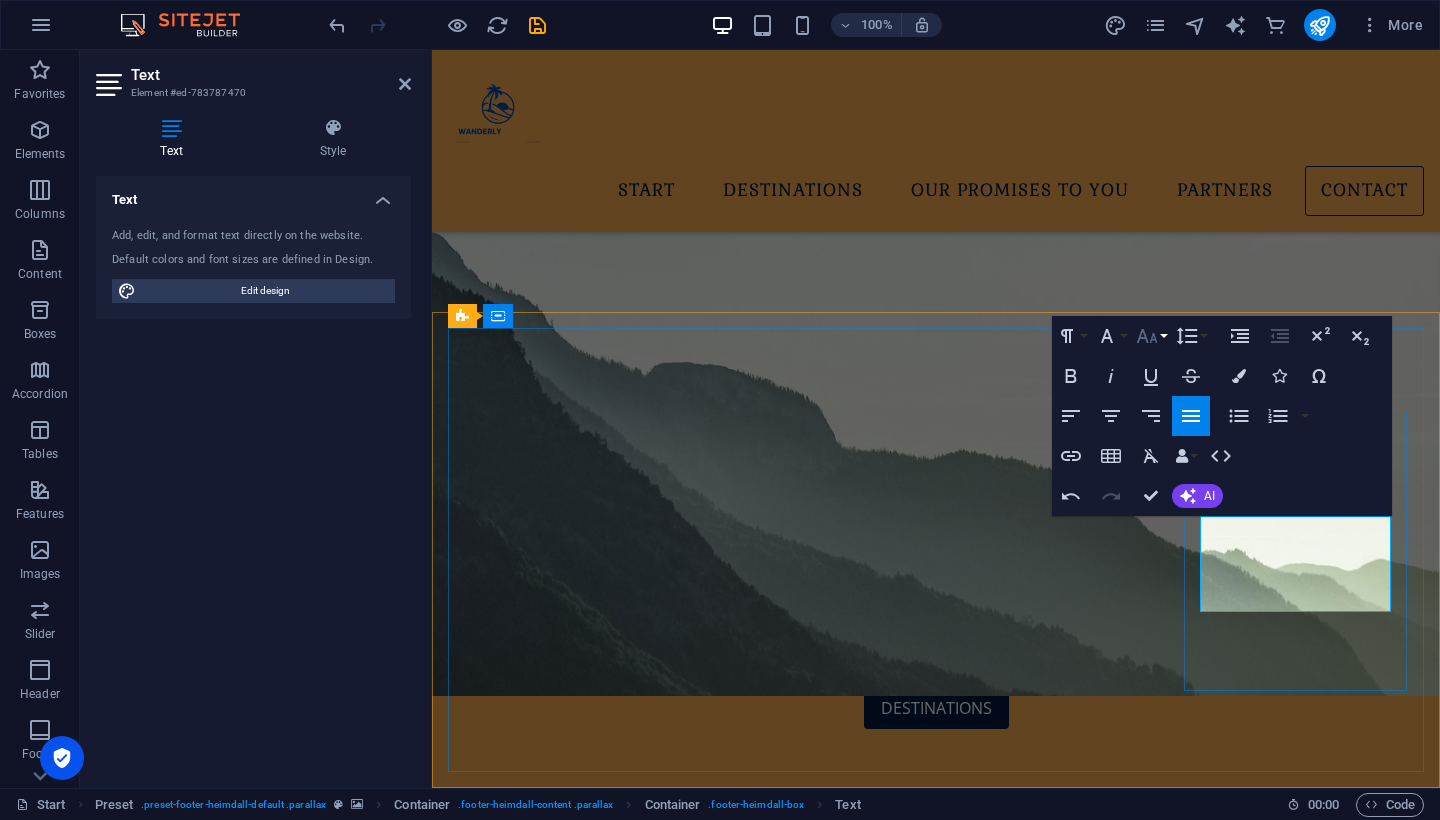 click 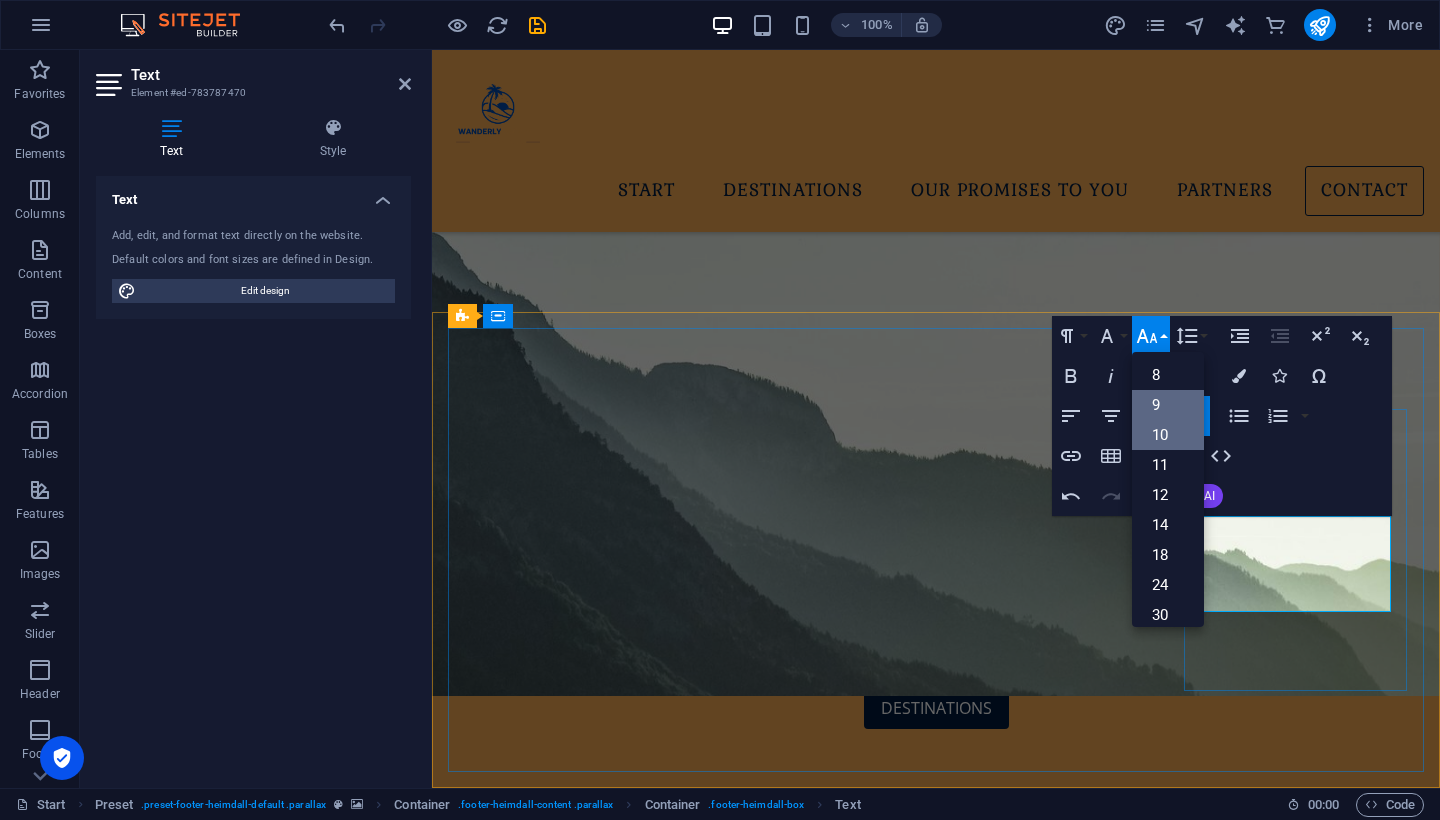 scroll, scrollTop: 0, scrollLeft: 0, axis: both 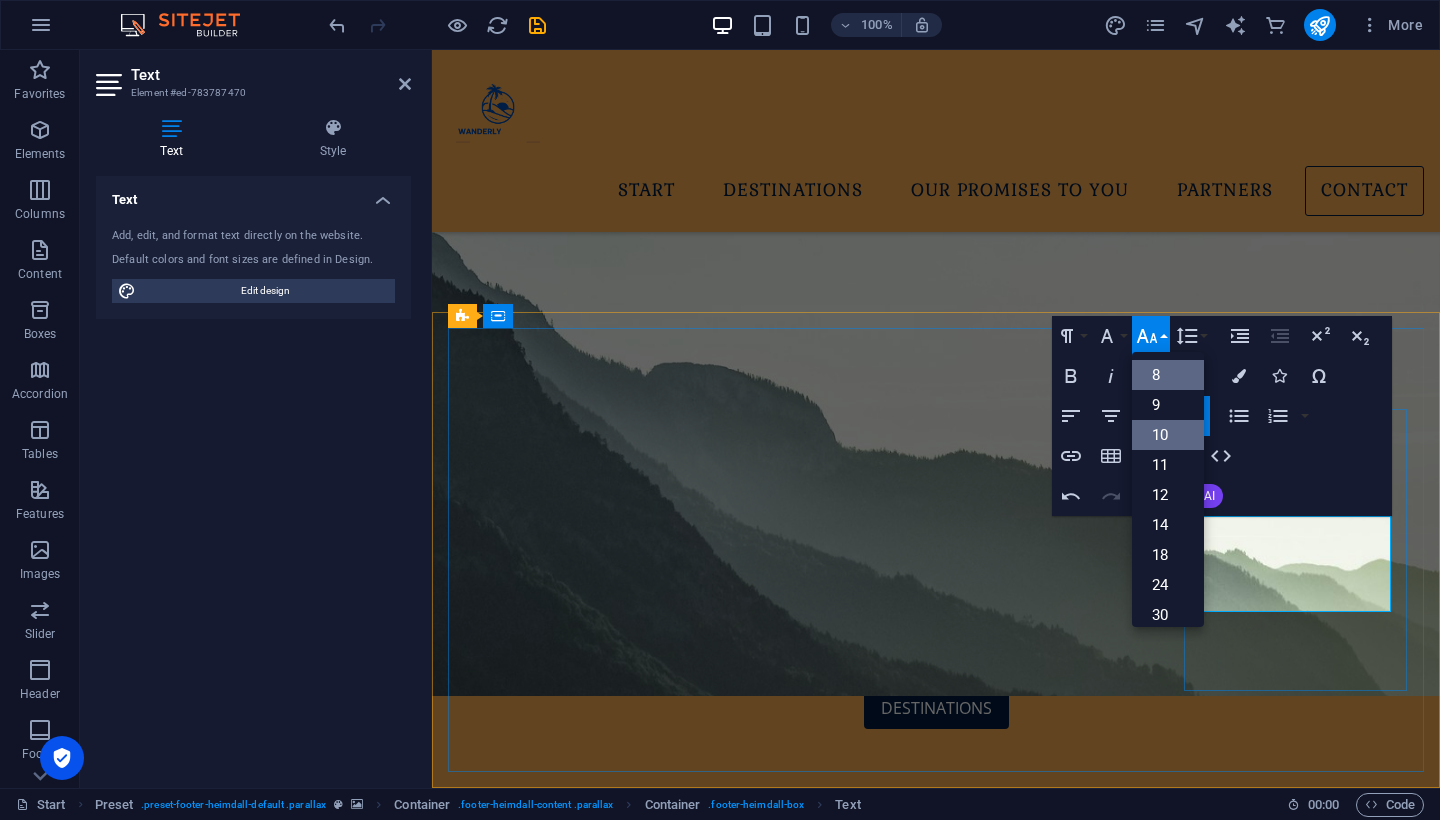 click on "8" at bounding box center (1168, 375) 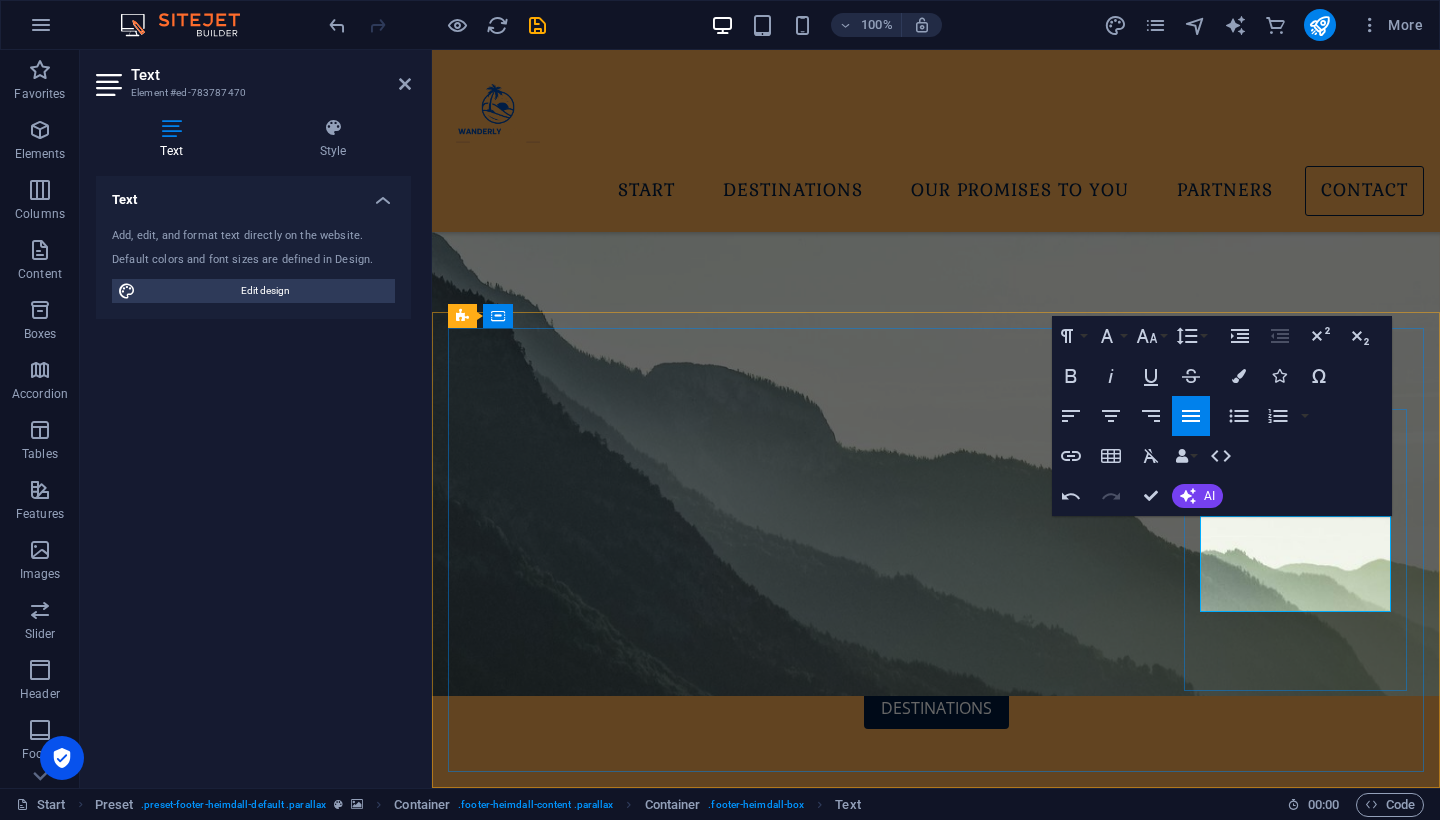 click on "Contact ​ contact@wanderlyescape.com Legal Notice  |  Privacy" at bounding box center (936, 3452) 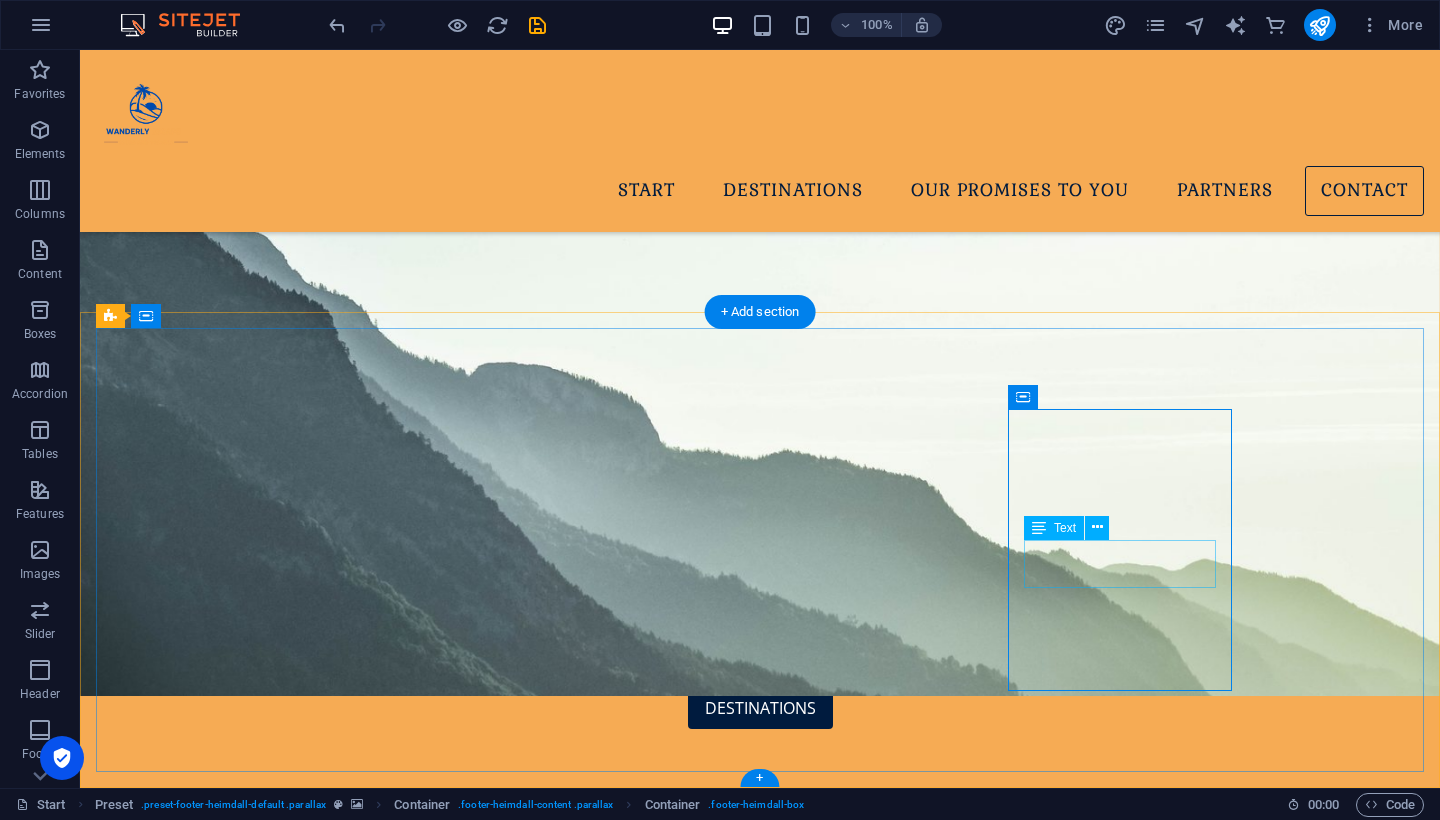 click on "[EMAIL_ADDRESS][DOMAIN_NAME] Legal Notice  |  Privacy" at bounding box center (585, 3466) 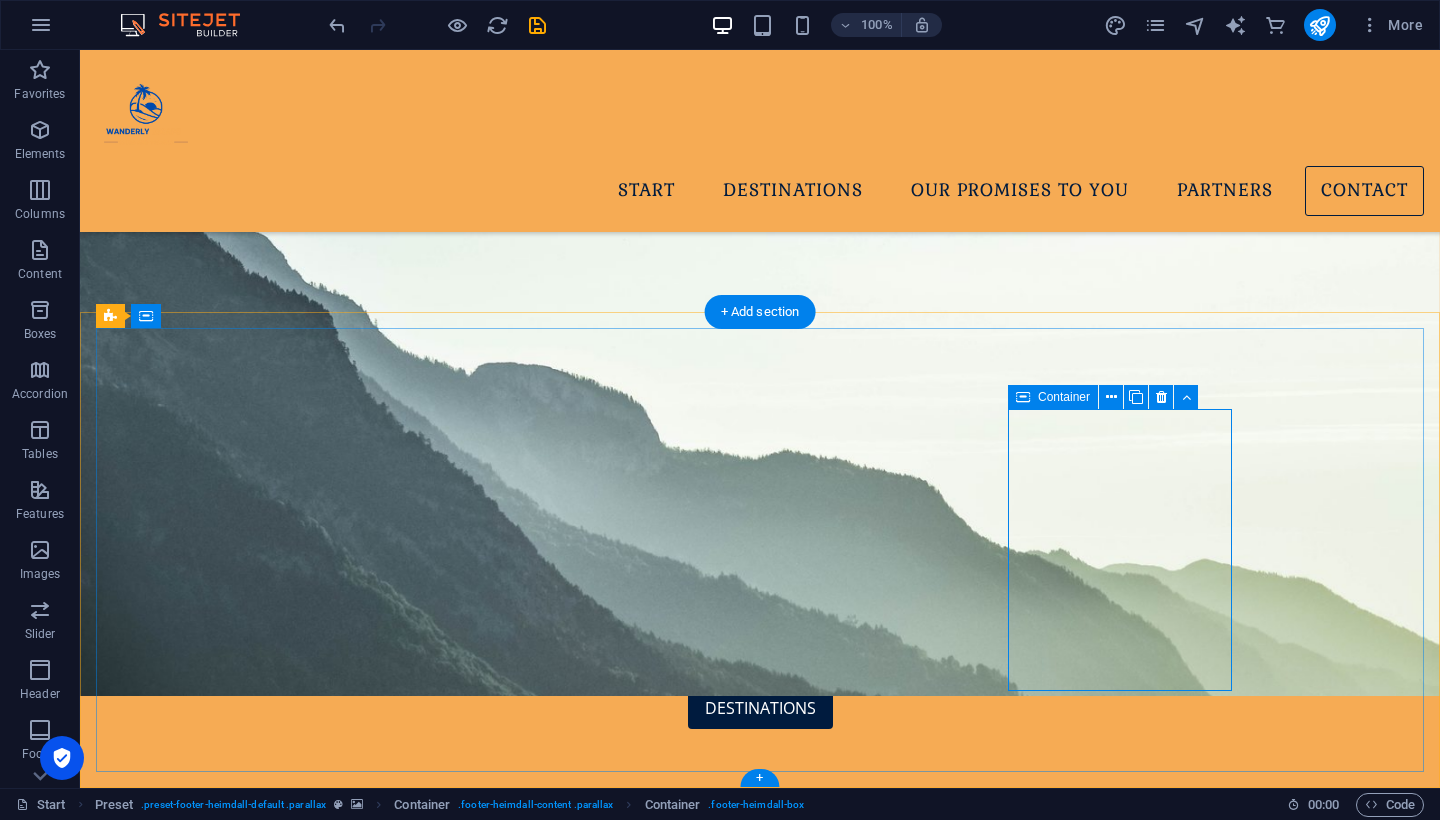 click on "Container" at bounding box center (1064, 397) 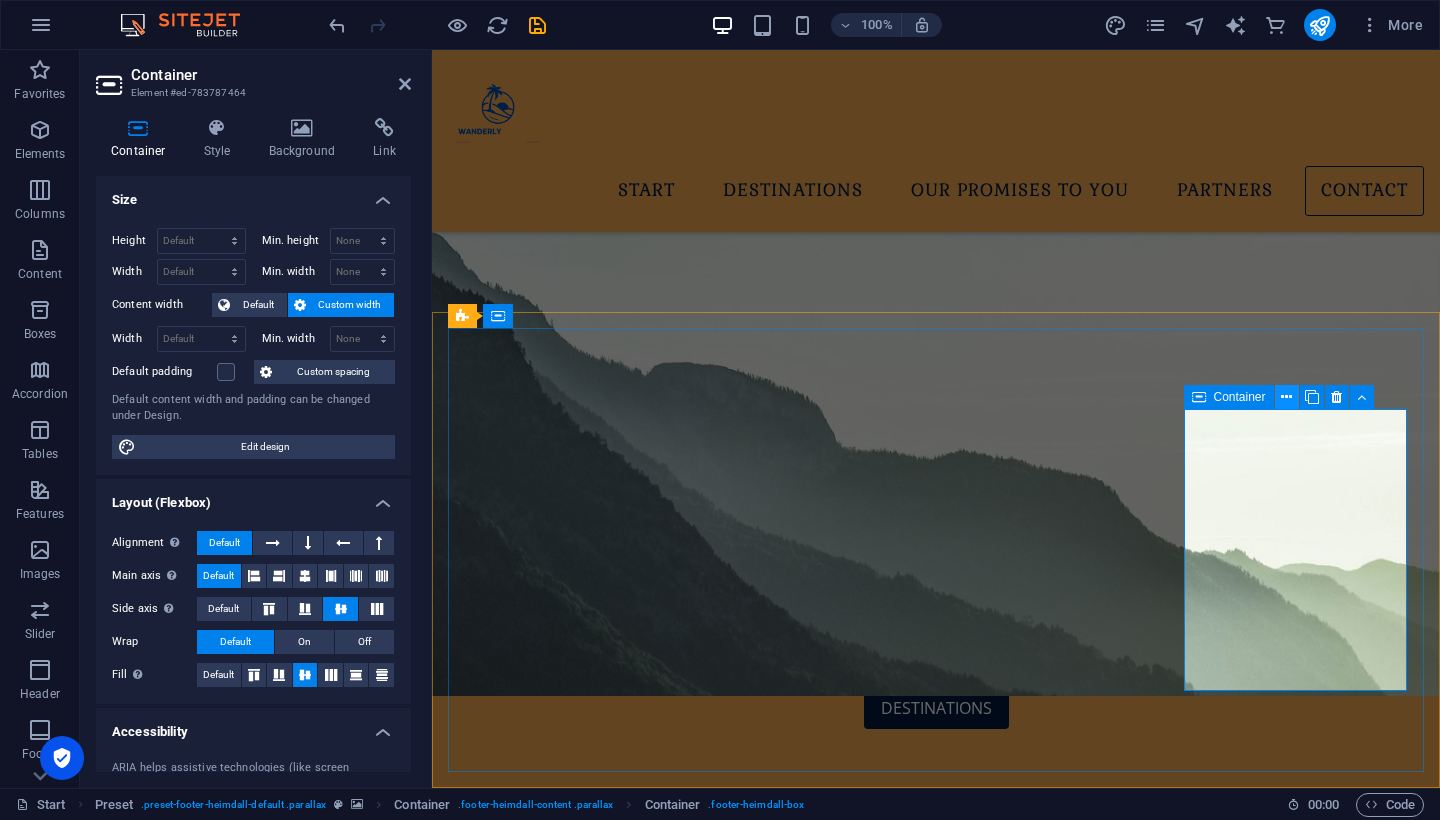 click at bounding box center [1286, 397] 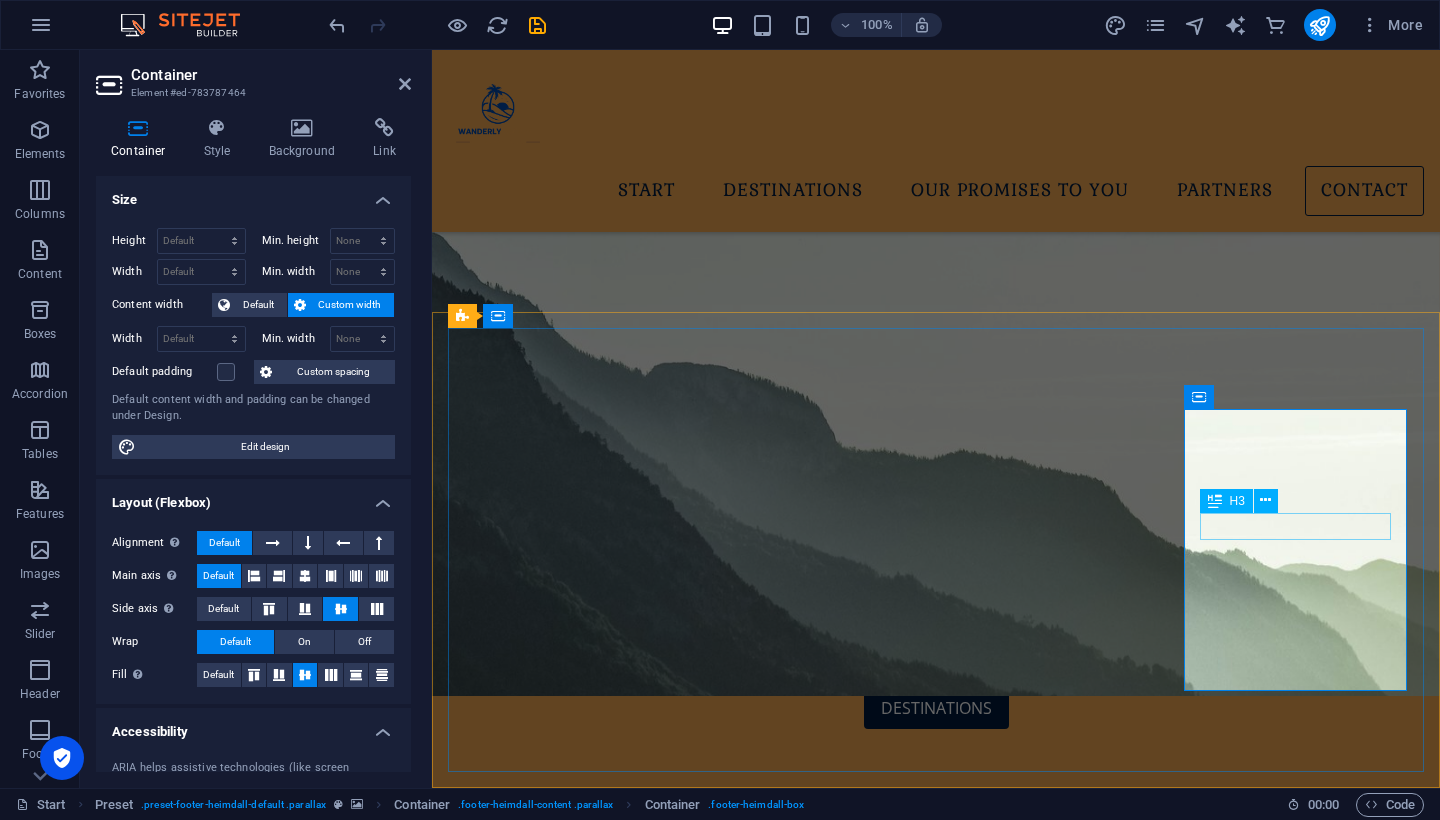 click on "Contact" at bounding box center [936, 3428] 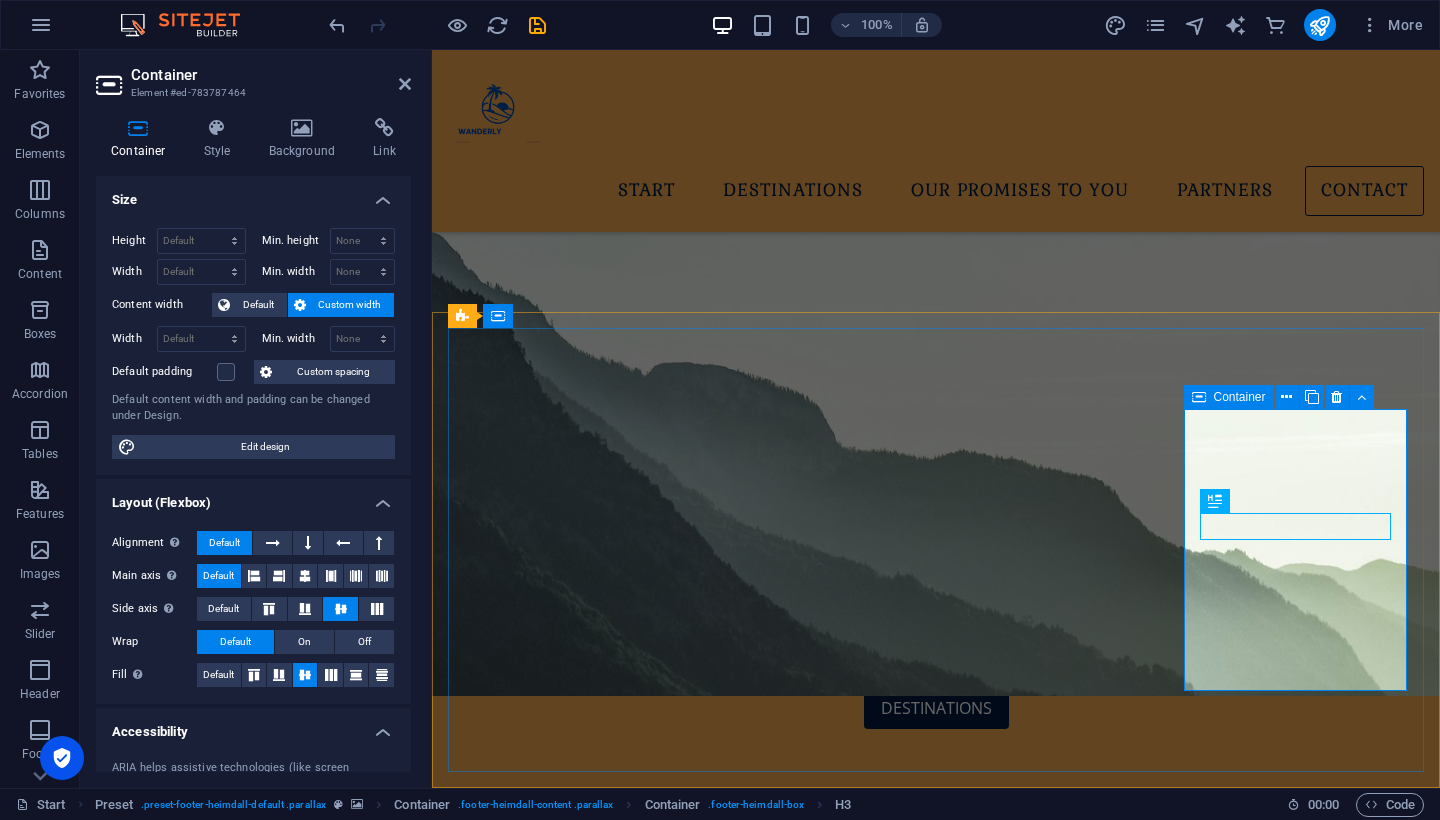click on "Contact contact@wanderlyescape.com Legal Notice  |  Privacy" at bounding box center [936, 3452] 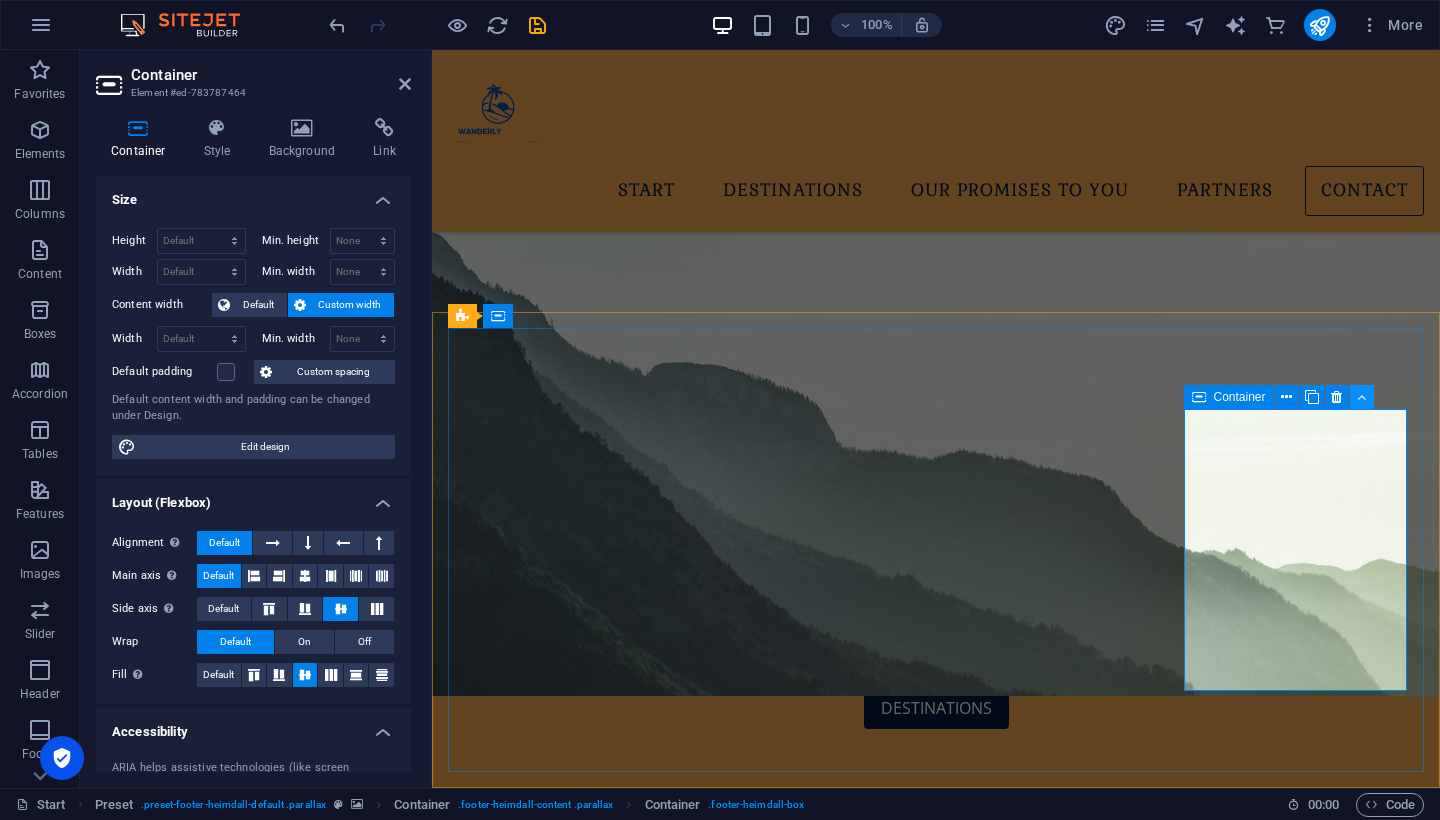 click at bounding box center (1361, 397) 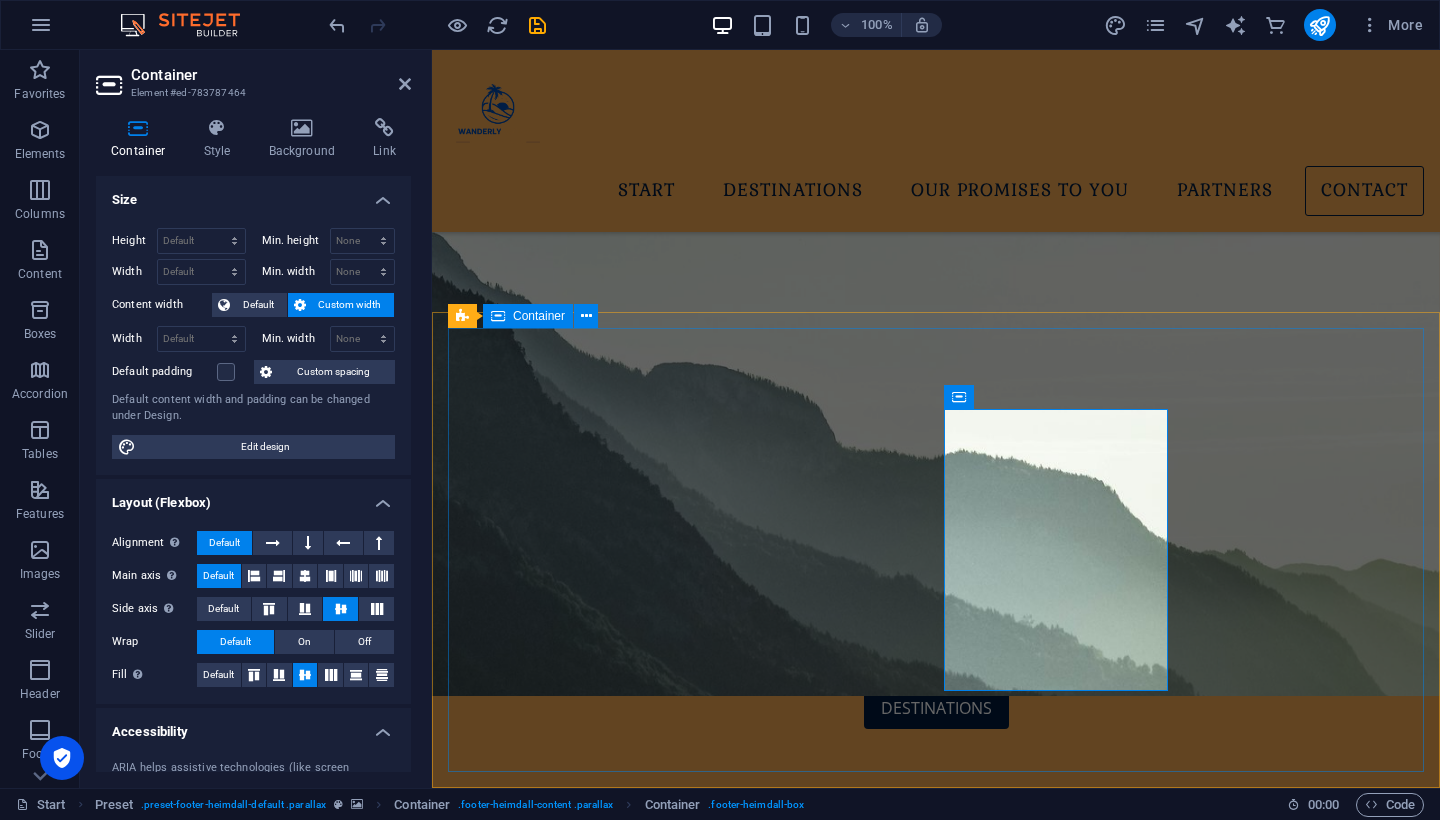 click on "Address 7/3 KVD towers, Old Madras road, 100ft Road Junction, Indiranagar, Bengaluru.  Contact contact@wanderlyescape.com Legal Notice  |  Privacy Phone Phone:  +91 83102 75582" at bounding box center (936, 3215) 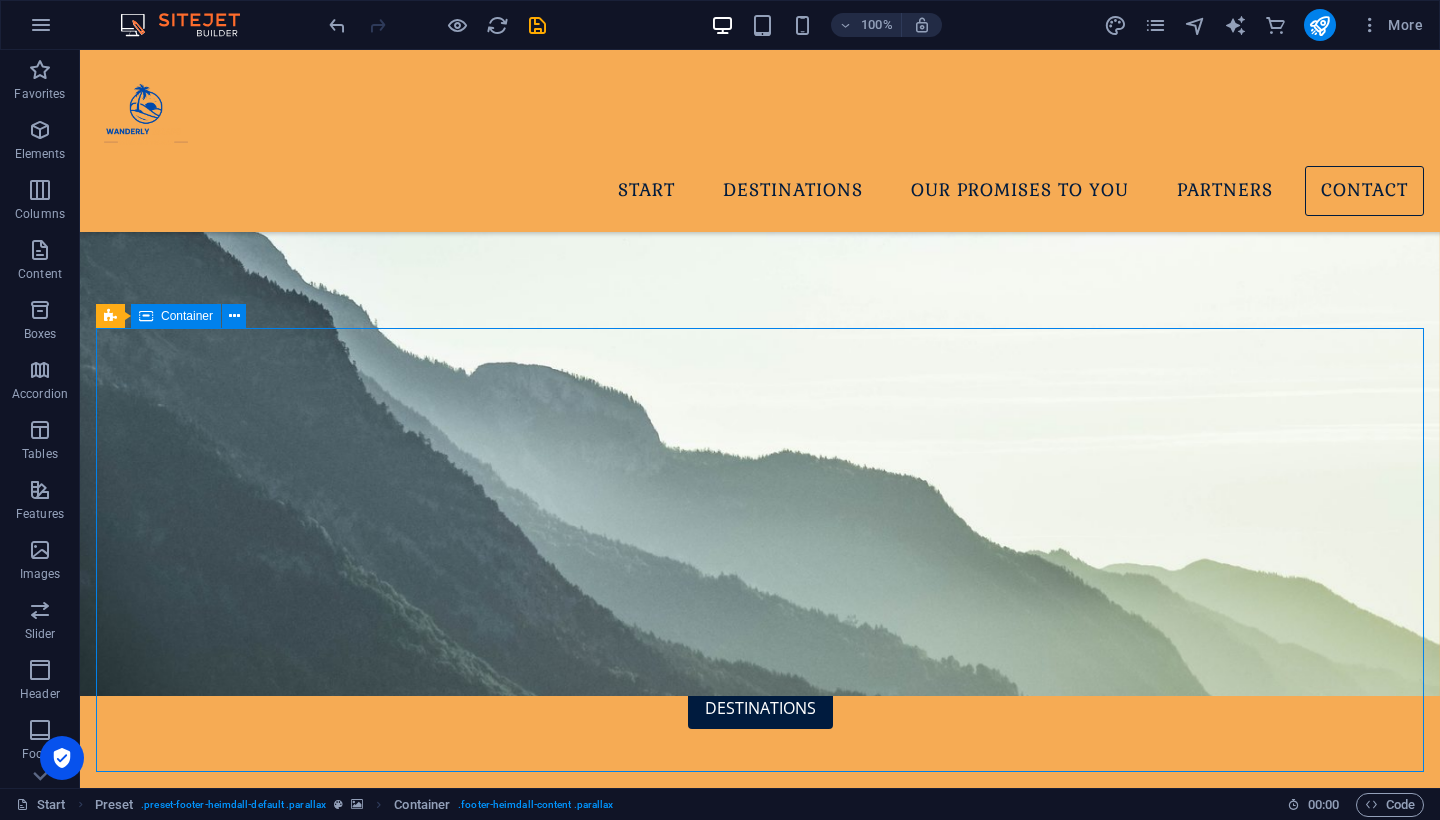 click on "Address 7/3 KVD towers, Old Madras road, 100ft Road Junction, Indiranagar, Bengaluru.  Contact contact@wanderlyescape.com Legal Notice  |  Privacy Phone Phone:  +91 83102 75582" at bounding box center [760, 3215] 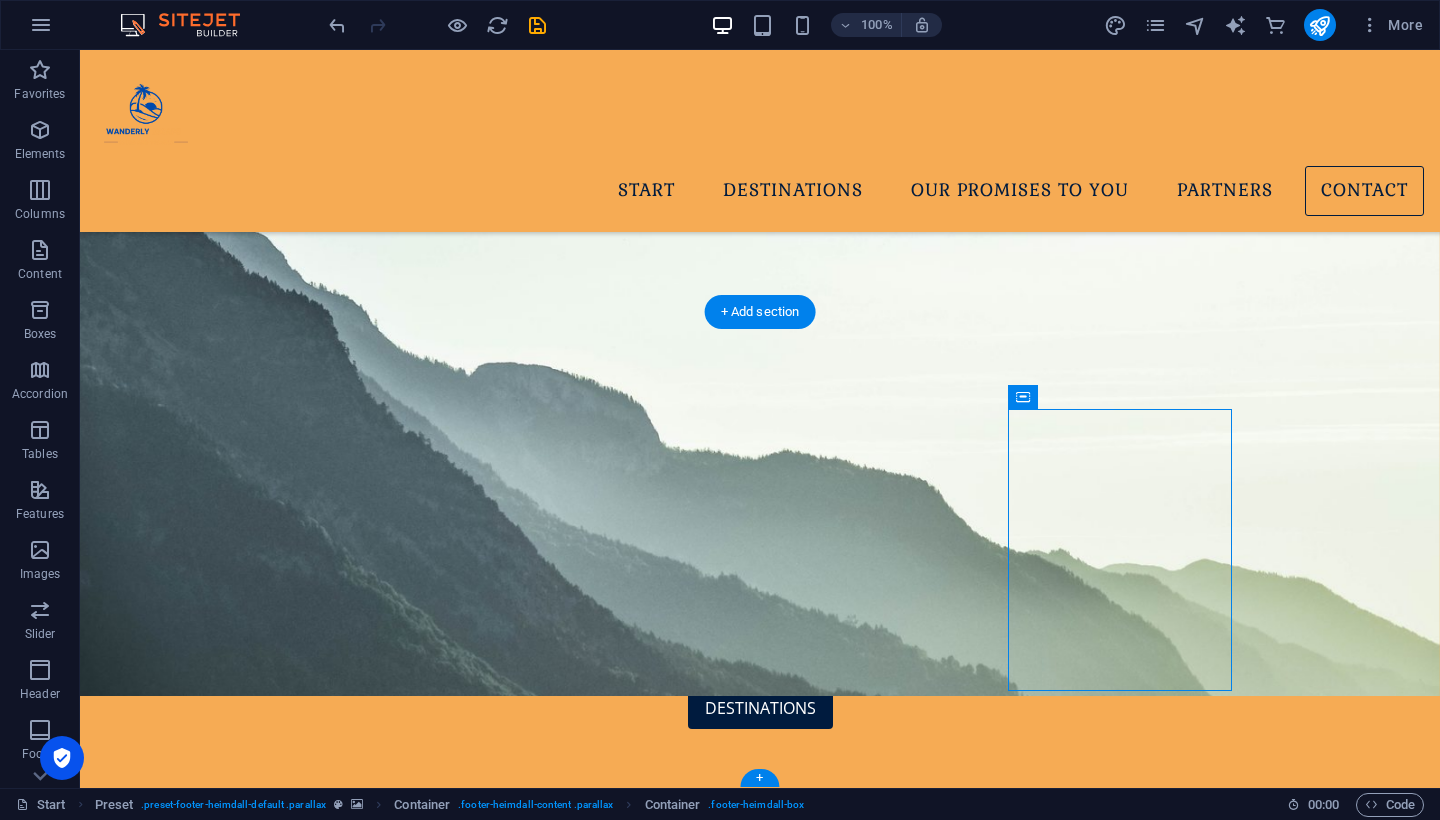drag, startPoint x: 1088, startPoint y: 477, endPoint x: 1302, endPoint y: 494, distance: 214.67418 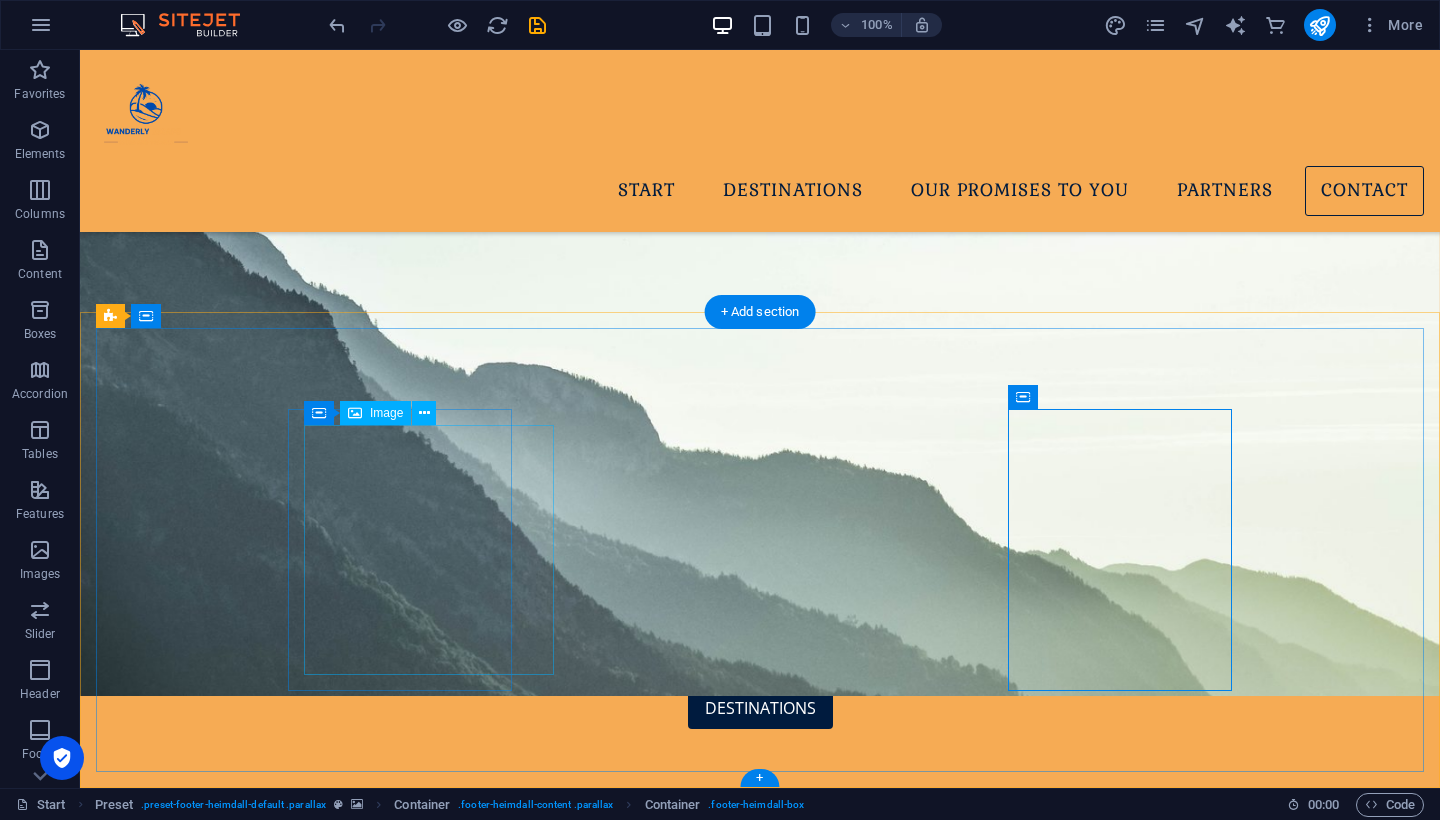 click at bounding box center (585, 3066) 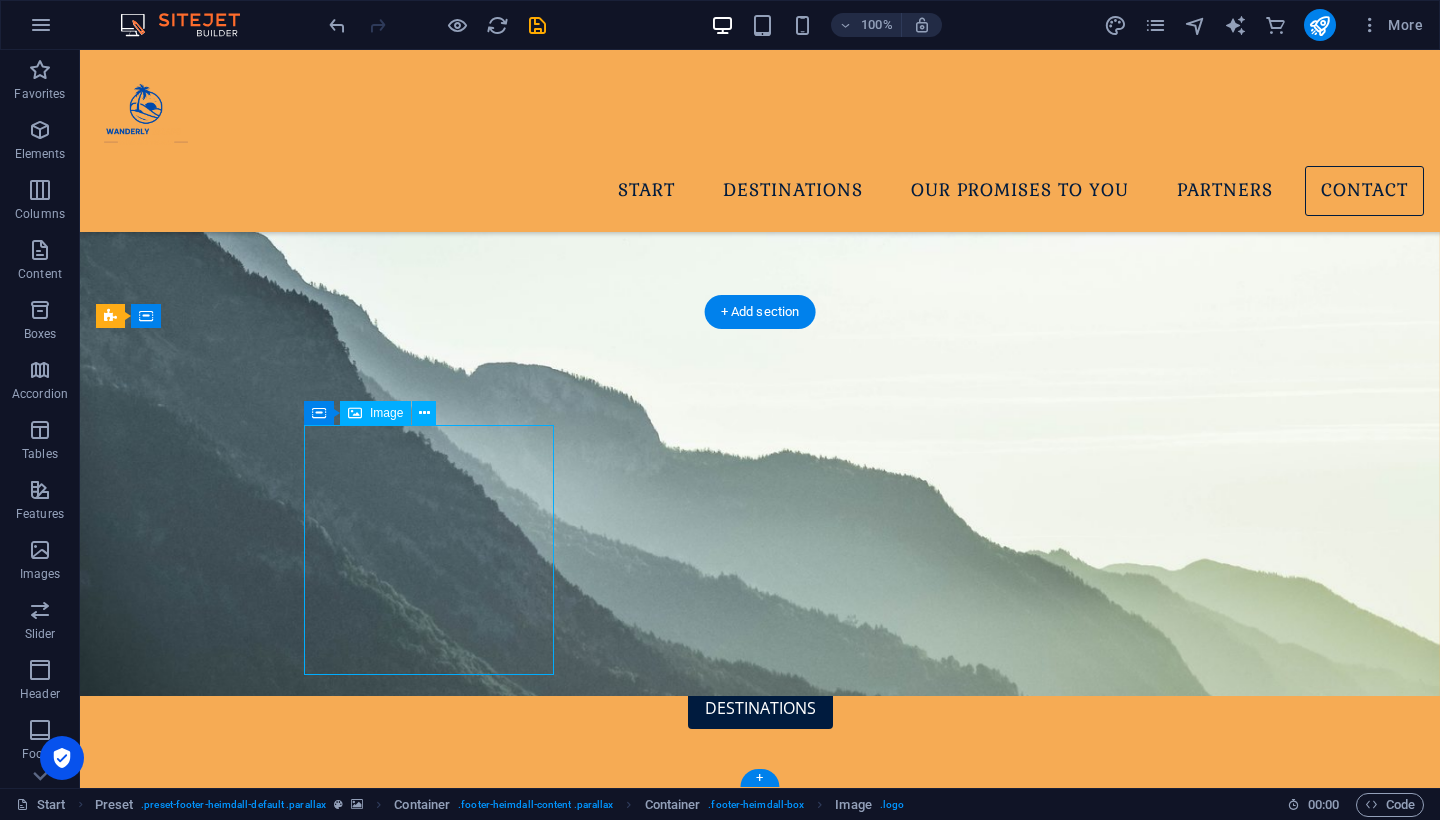 click at bounding box center (585, 3066) 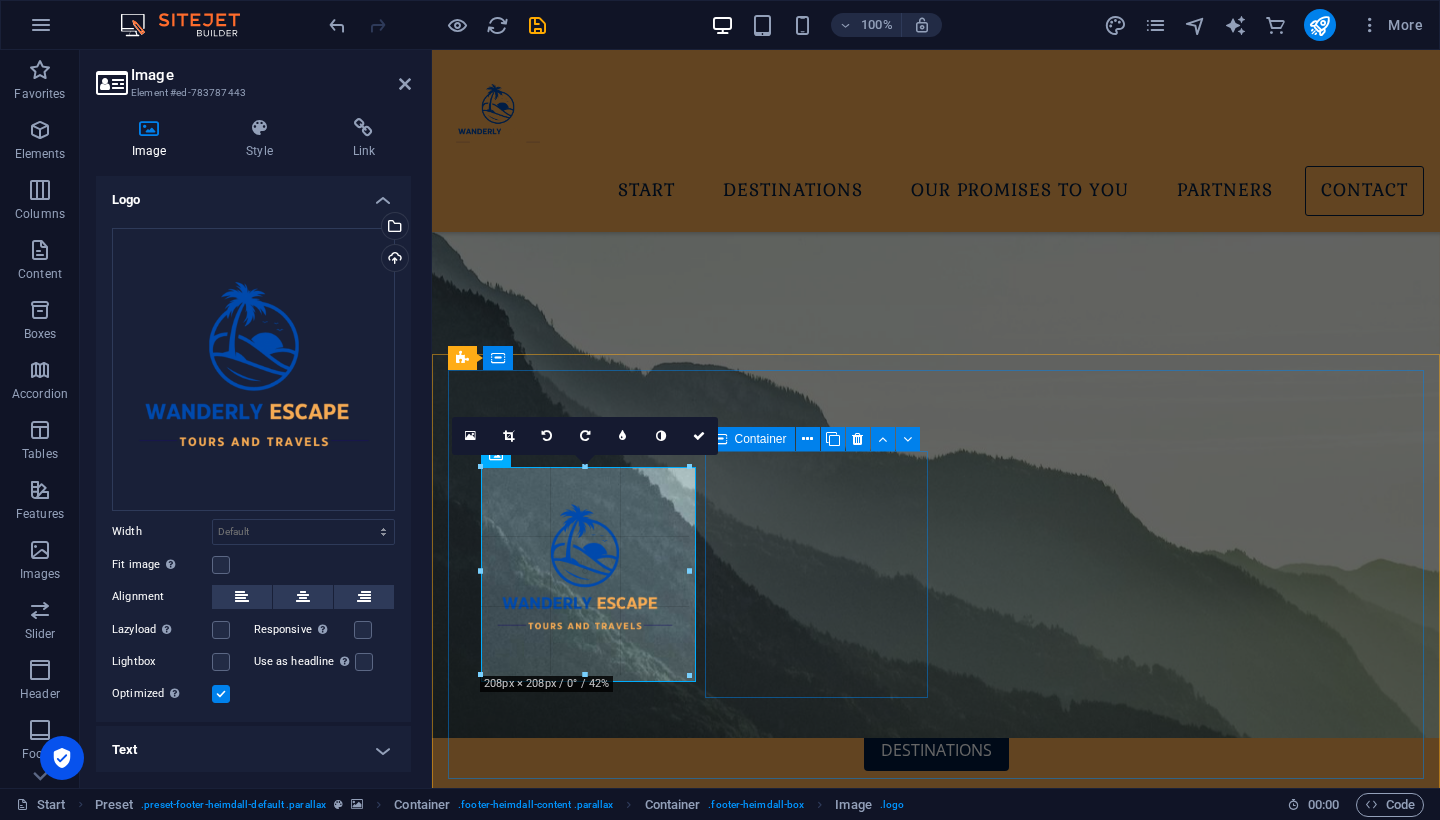 scroll, scrollTop: 2263, scrollLeft: 0, axis: vertical 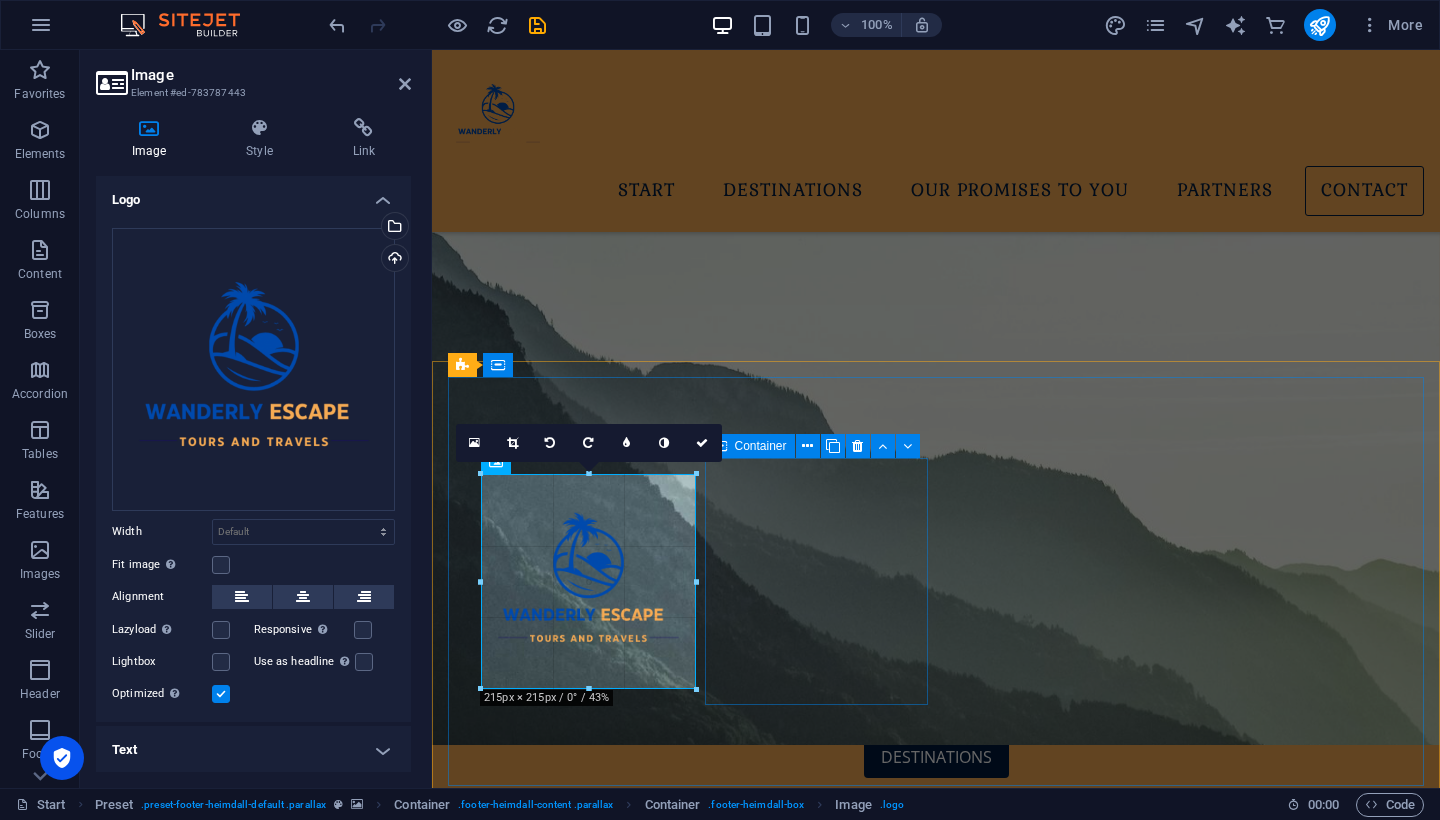 drag, startPoint x: 731, startPoint y: 671, endPoint x: 666, endPoint y: 636, distance: 73.82411 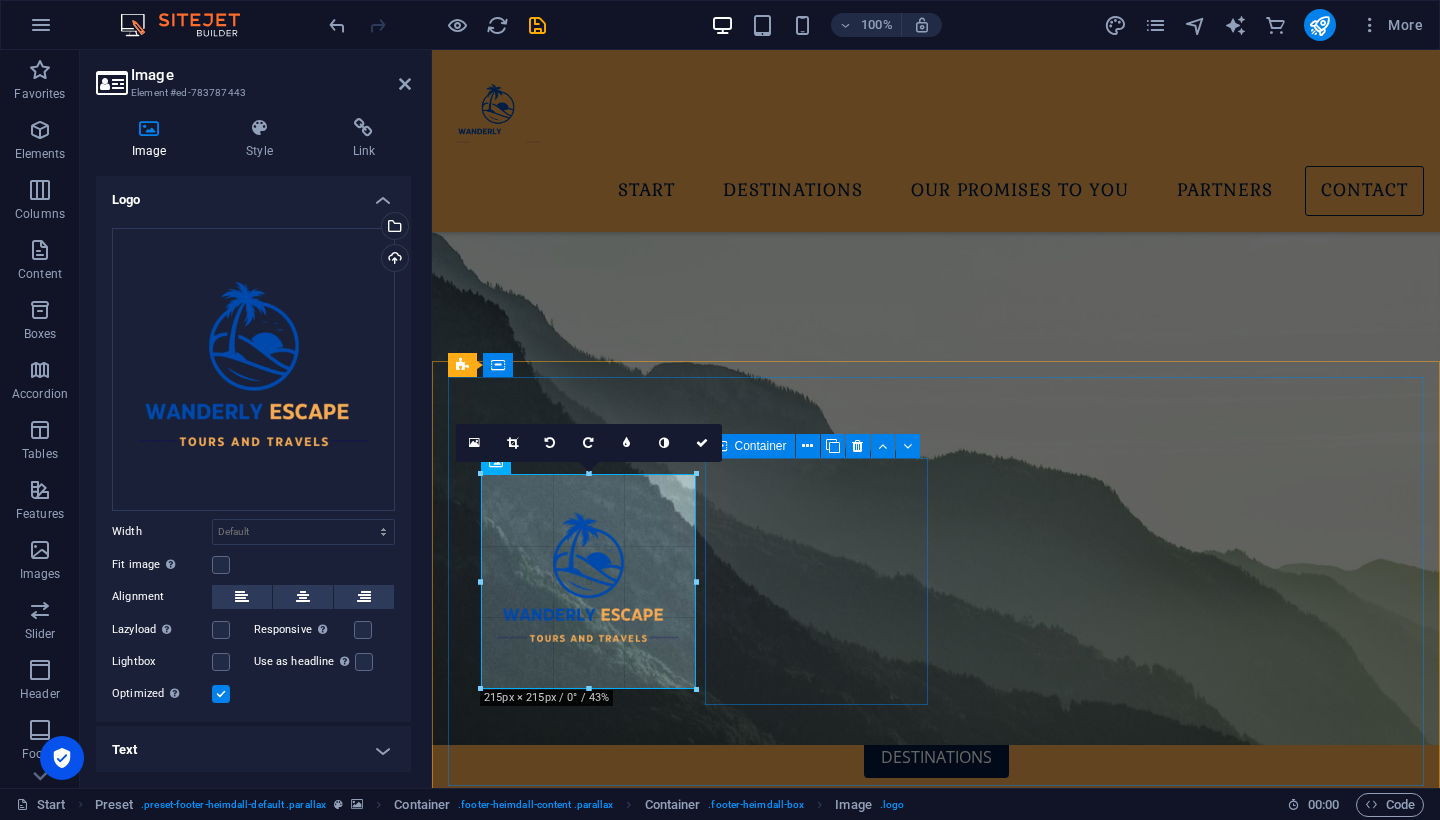 type on "215" 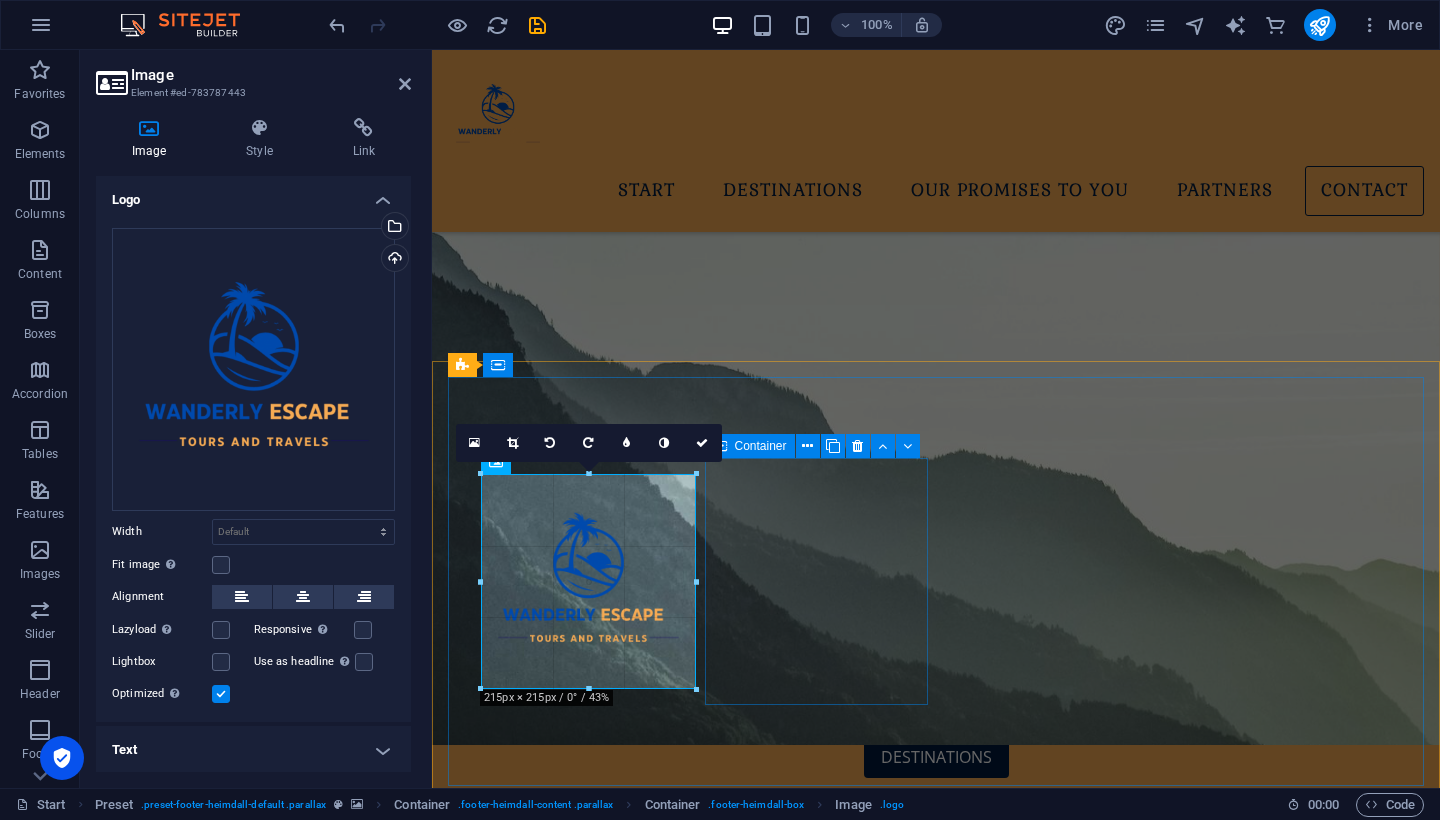 select on "px" 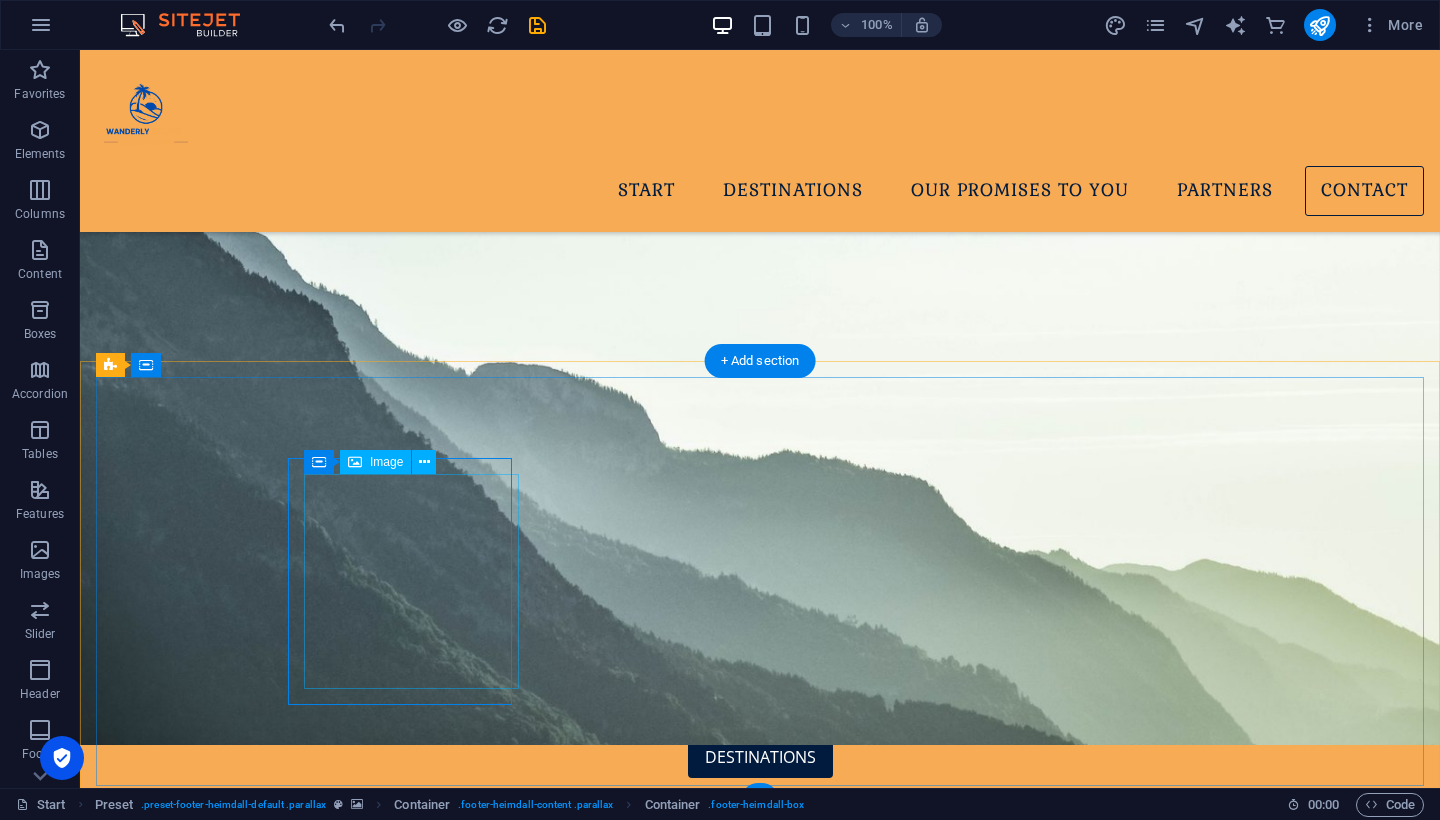 click at bounding box center [585, 3086] 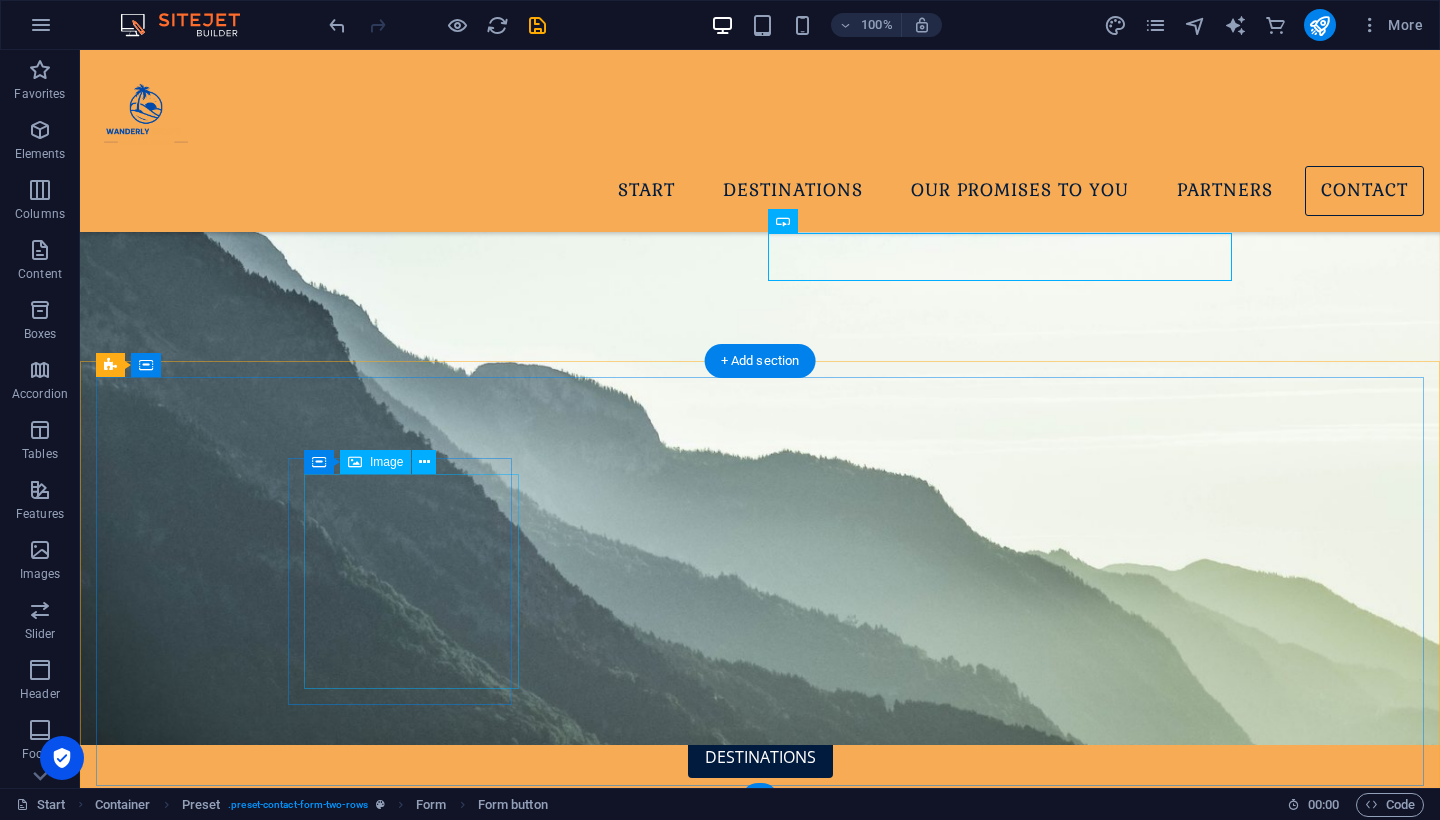 click at bounding box center (585, 3086) 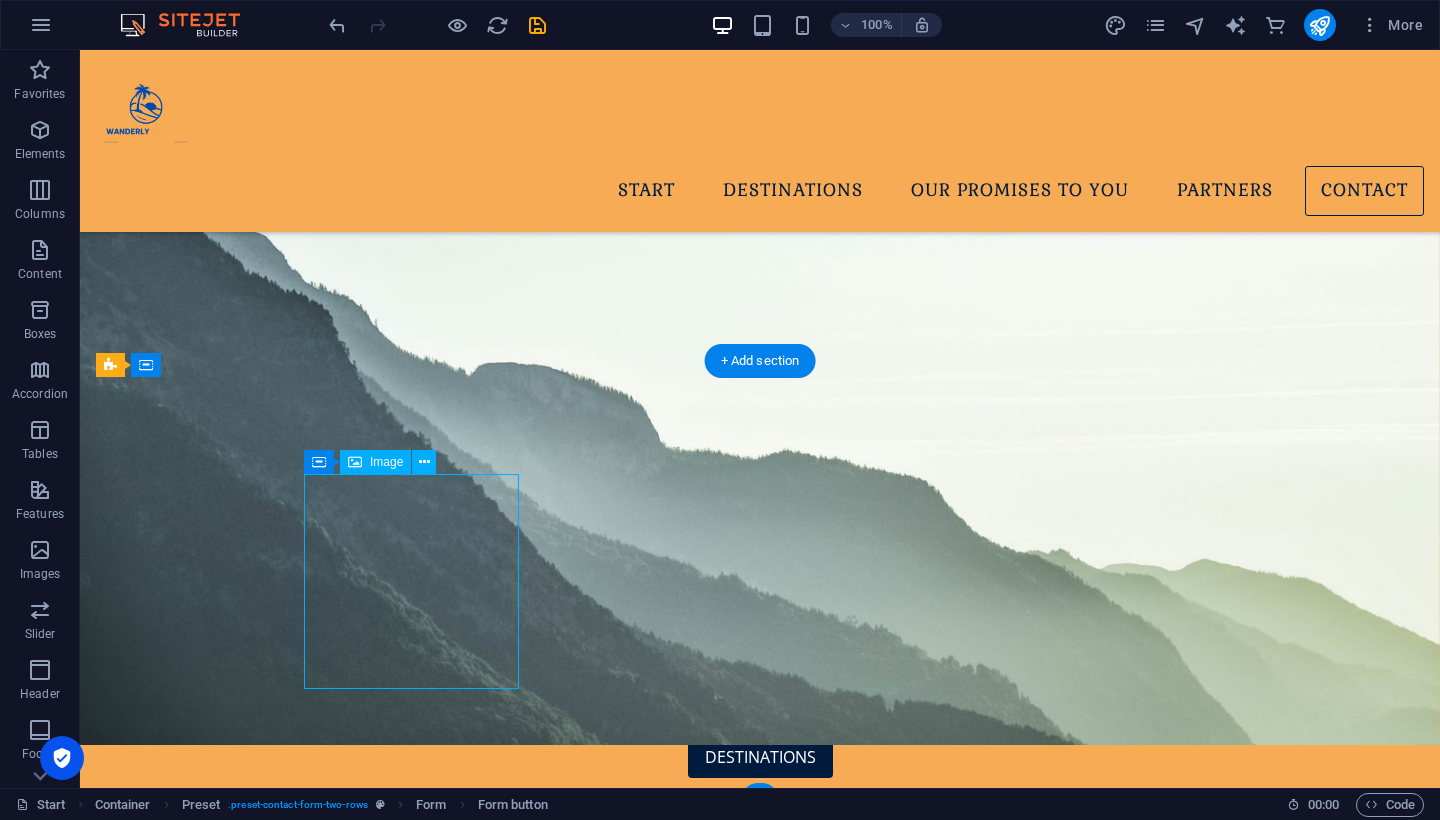 click at bounding box center [585, 3086] 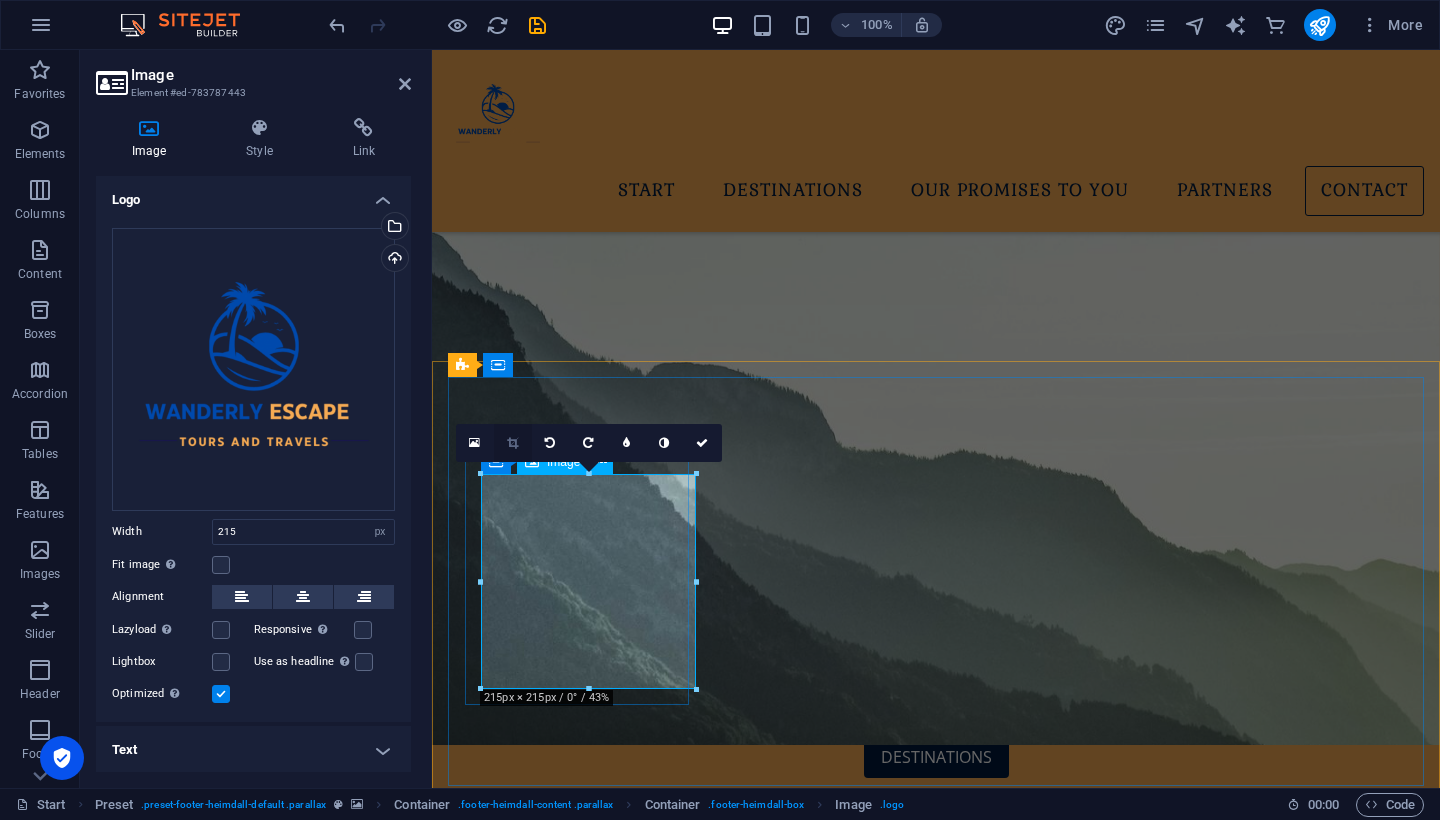 click at bounding box center [512, 443] 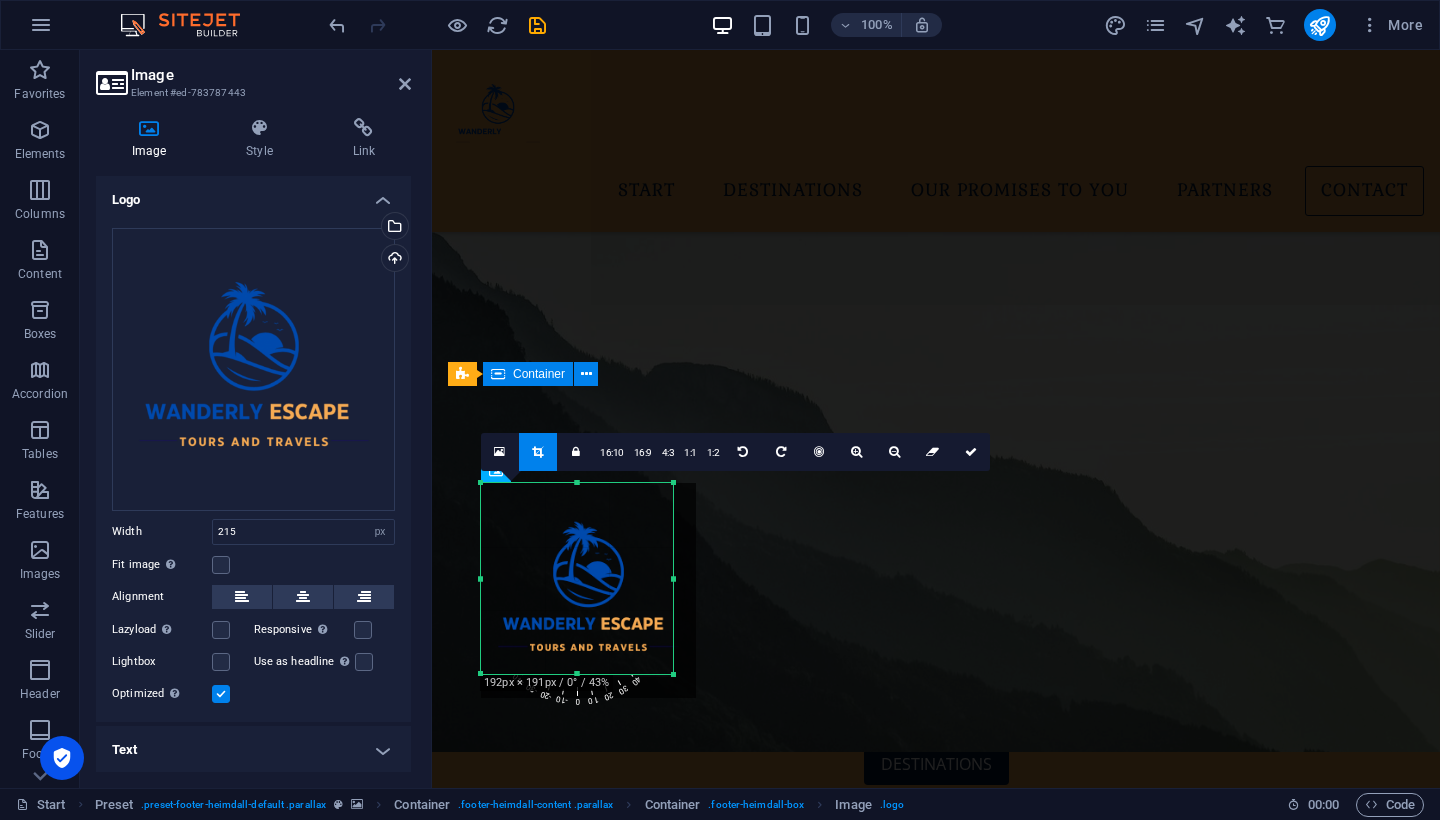 scroll, scrollTop: 2247, scrollLeft: 0, axis: vertical 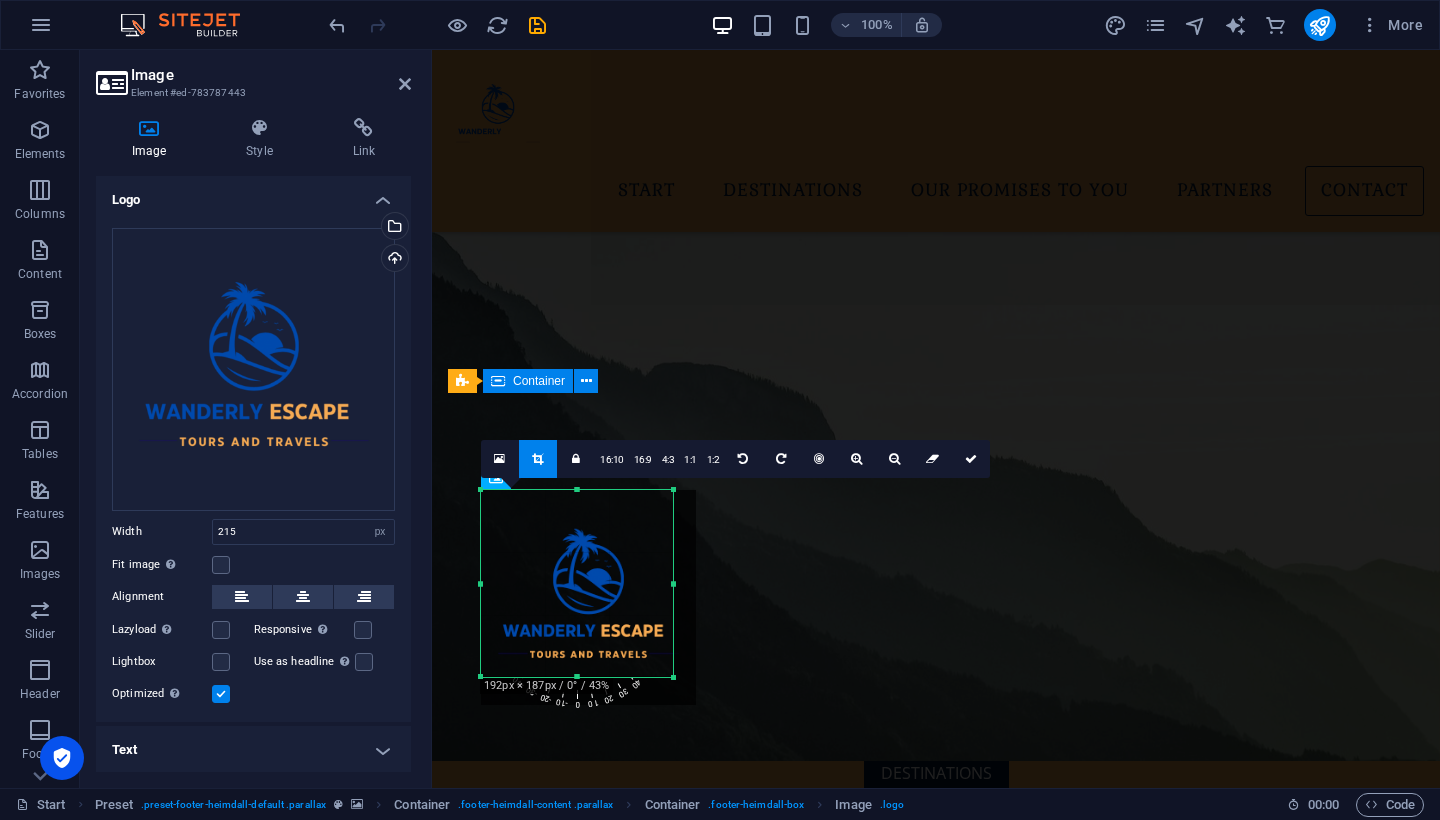 drag, startPoint x: 696, startPoint y: 689, endPoint x: 683, endPoint y: 662, distance: 29.966648 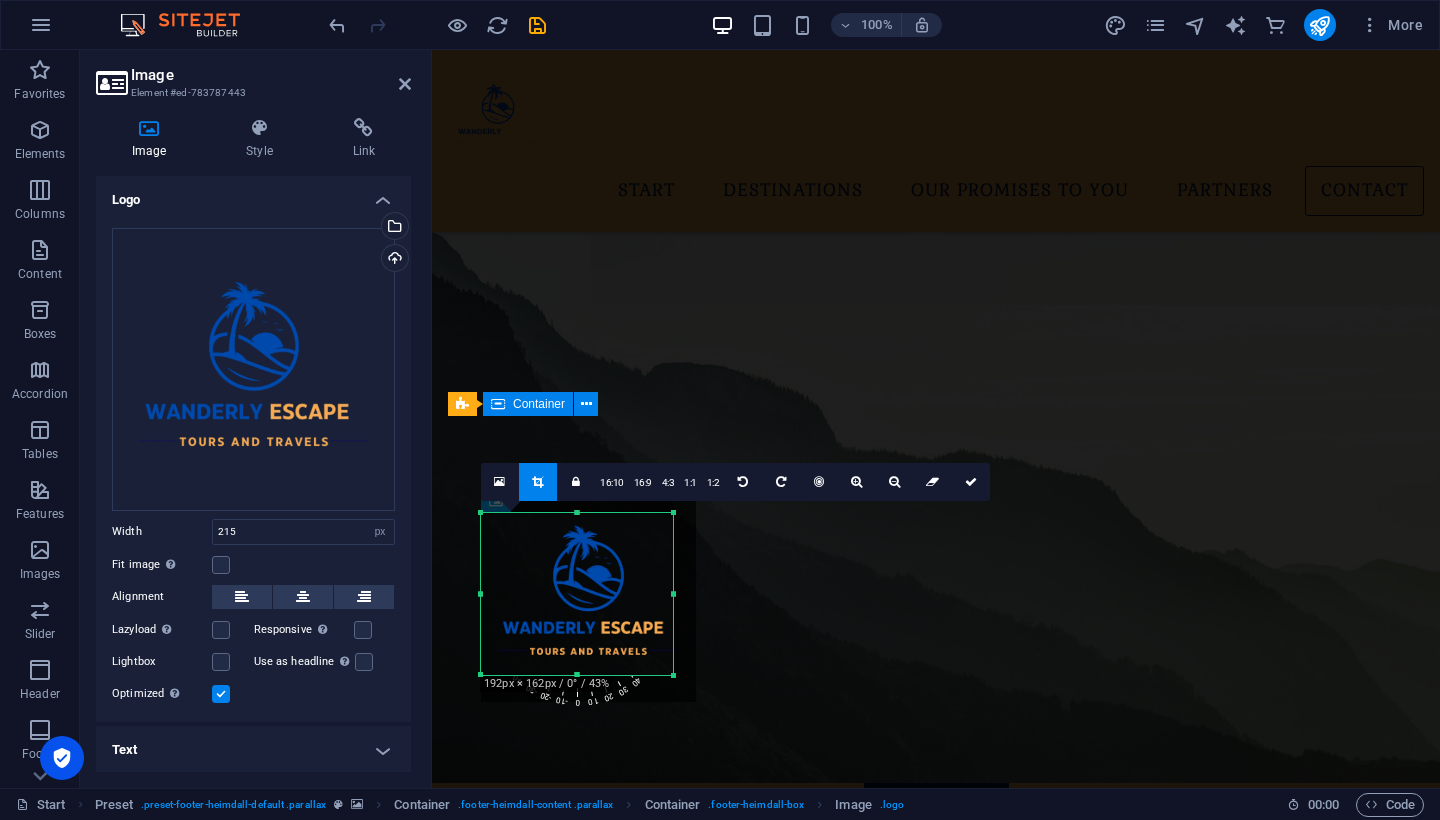 scroll, scrollTop: 2223, scrollLeft: 0, axis: vertical 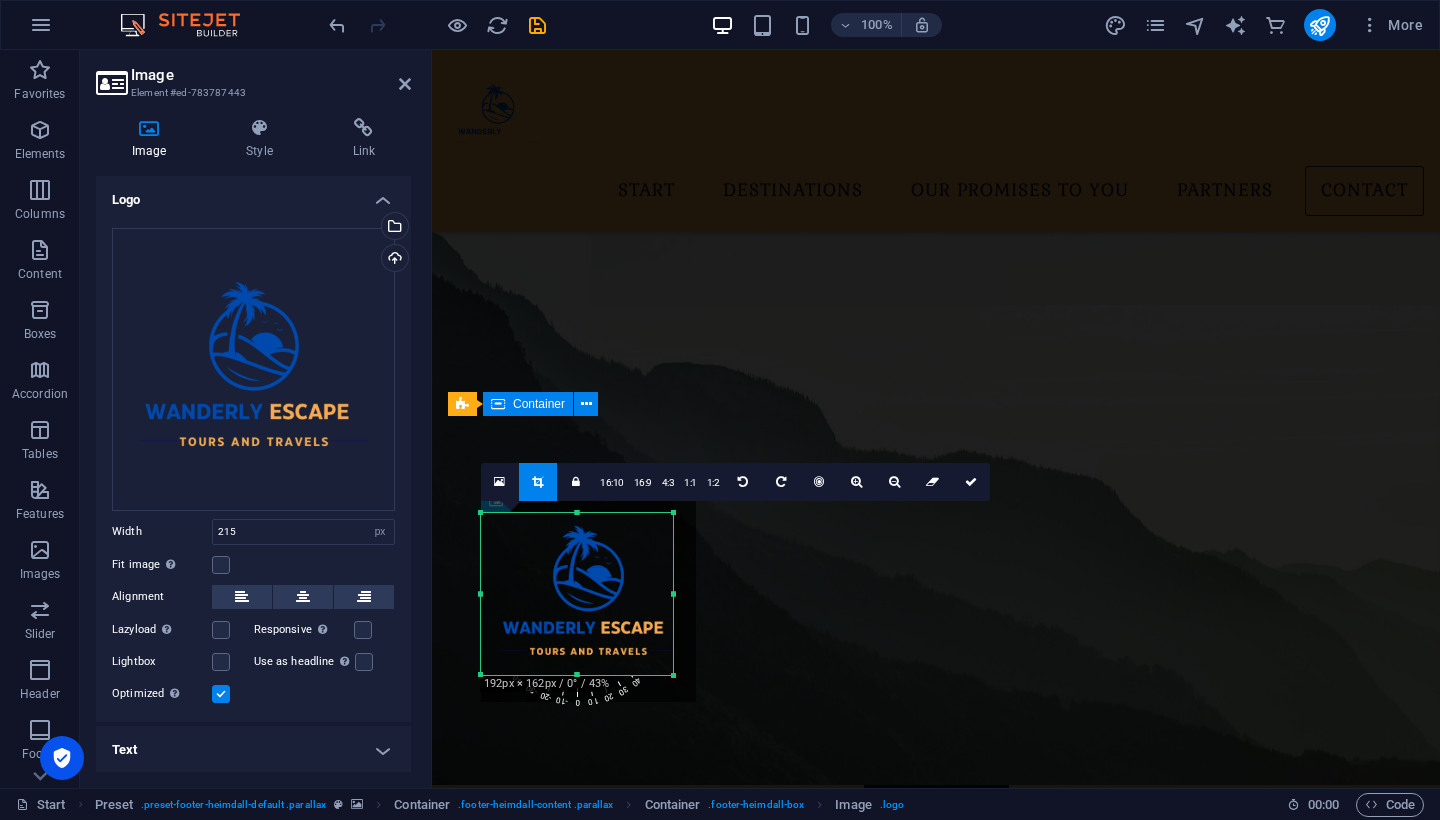 drag, startPoint x: 579, startPoint y: 487, endPoint x: 581, endPoint y: 514, distance: 27.073973 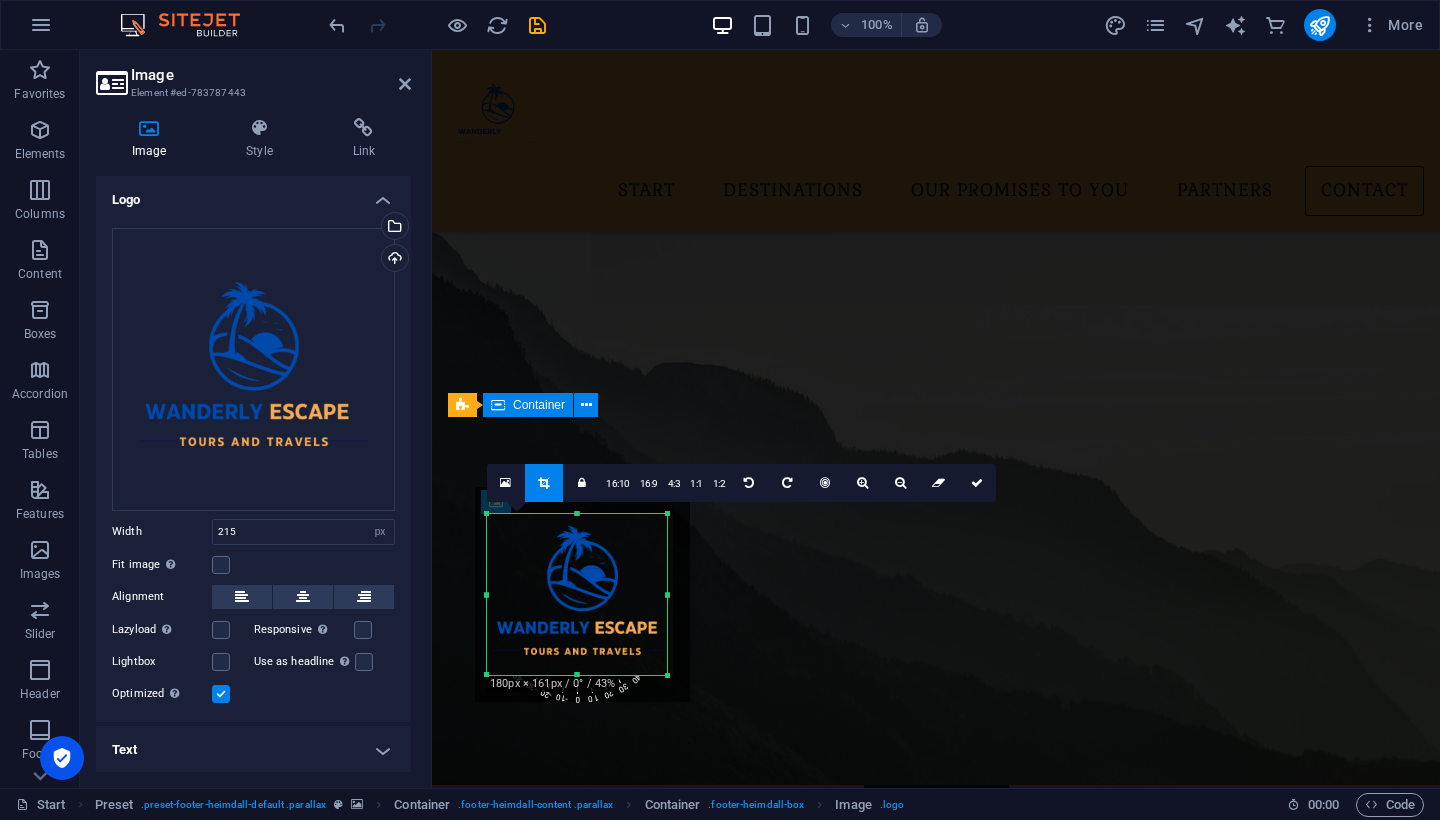 drag, startPoint x: 484, startPoint y: 590, endPoint x: 496, endPoint y: 591, distance: 12.0415945 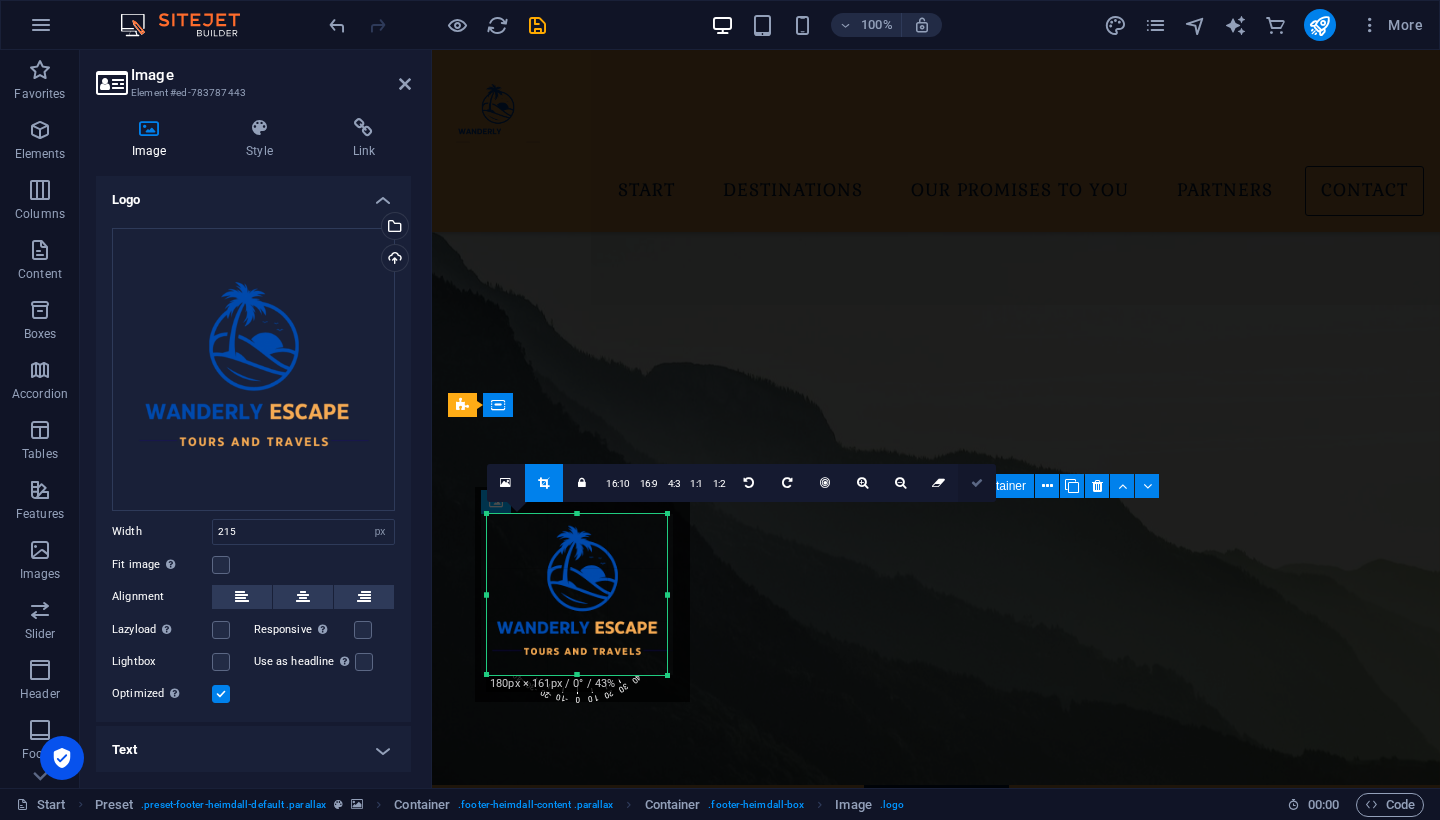 click at bounding box center (977, 483) 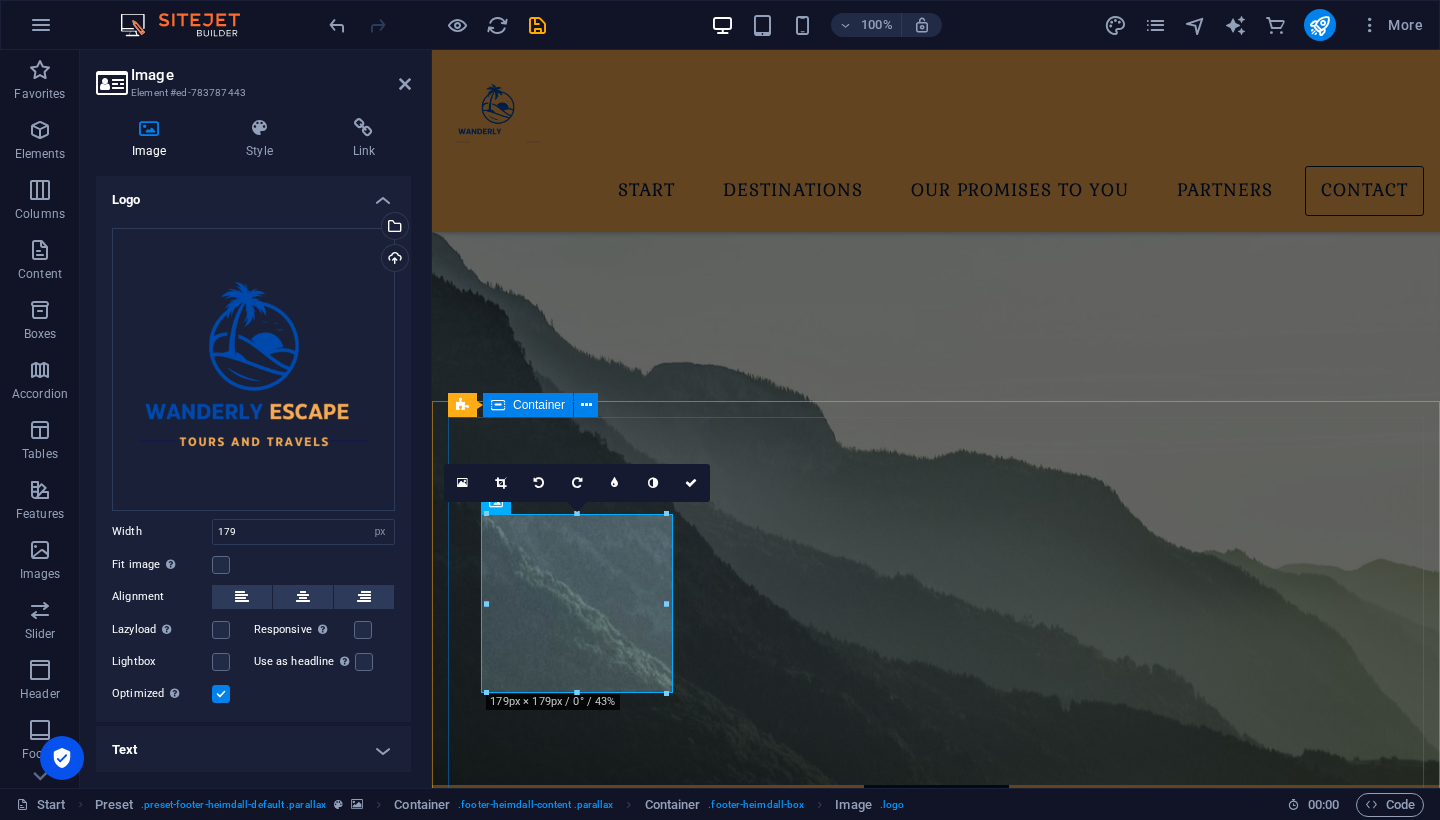 click on "Address 7/3 KVD towers, Old Madras road, 100ft Road Junction, Indiranagar, Bengaluru.  Contact contact@wanderlyescape.com Legal Notice  |  Privacy Phone Phone:  +91 83102 75582" at bounding box center (936, 3239) 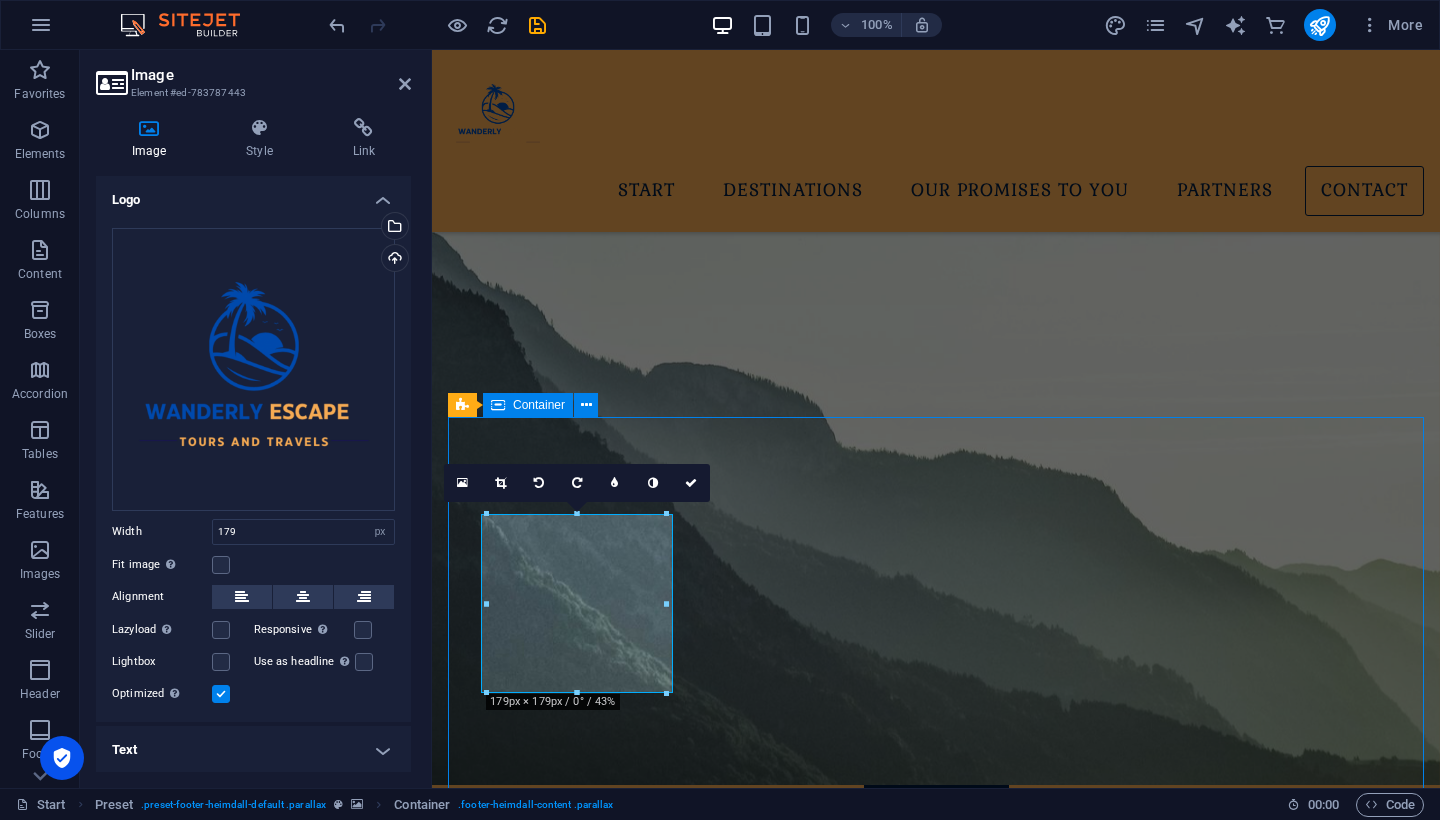 click on "Address 7/3 KVD towers, Old Madras road, 100ft Road Junction, Indiranagar, Bengaluru.  Contact contact@wanderlyescape.com Legal Notice  |  Privacy Phone Phone:  +91 83102 75582" at bounding box center (936, 3239) 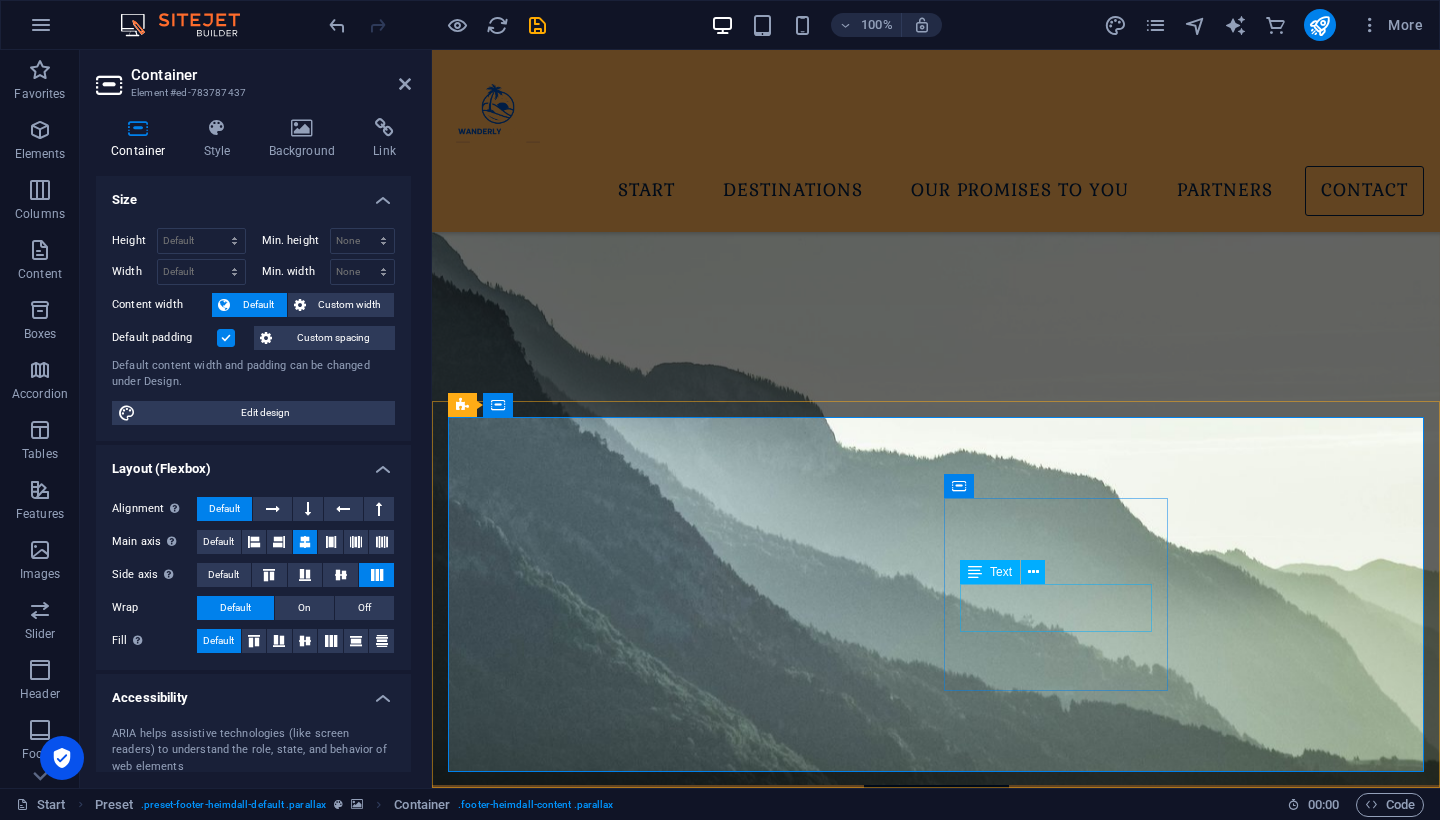 click on "[EMAIL_ADDRESS][DOMAIN_NAME] Legal Notice  |  Privacy" at bounding box center [936, 3353] 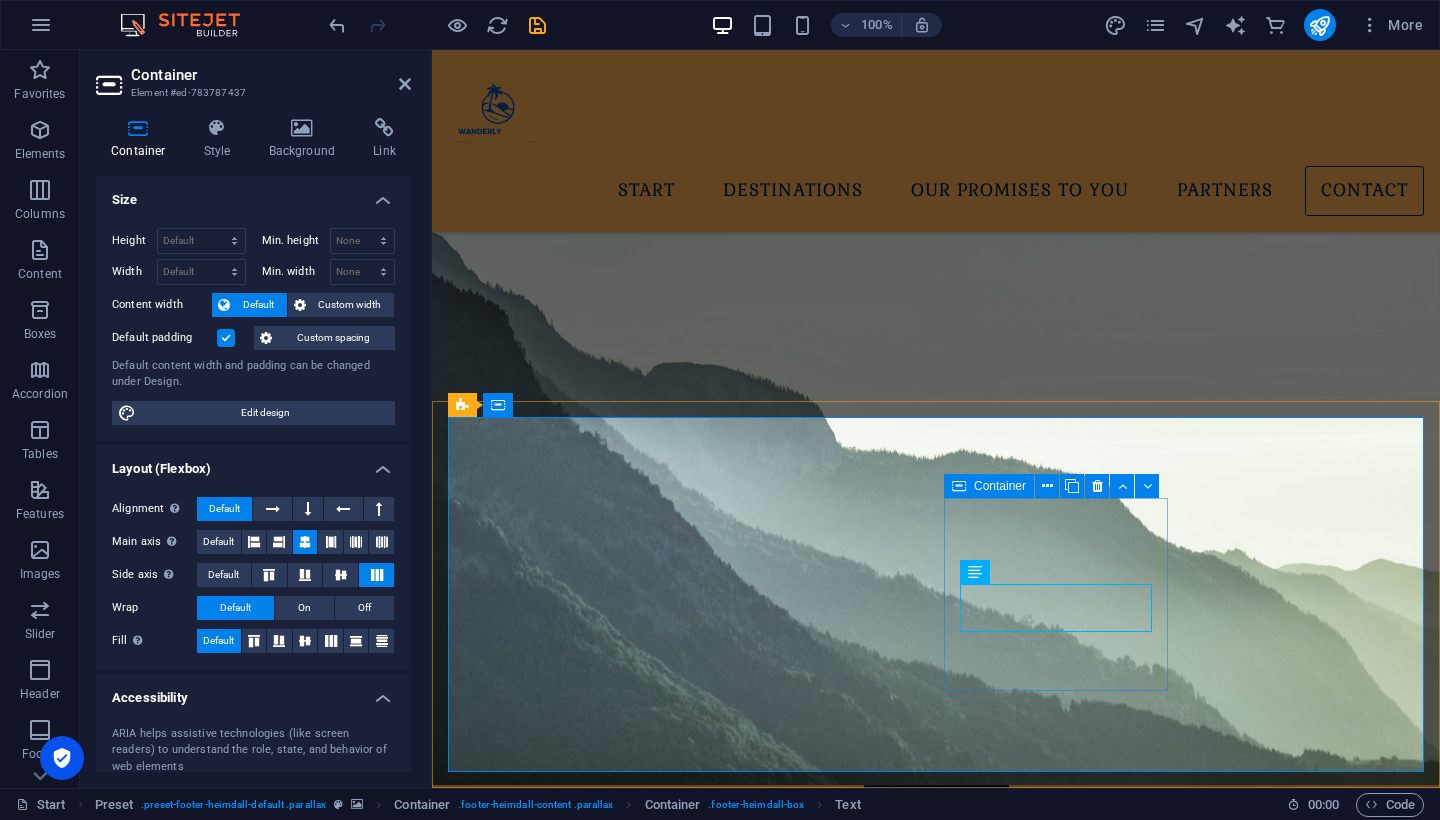 click on "Contact contact@wanderlyescape.com Legal Notice  |  Privacy" at bounding box center (936, 3340) 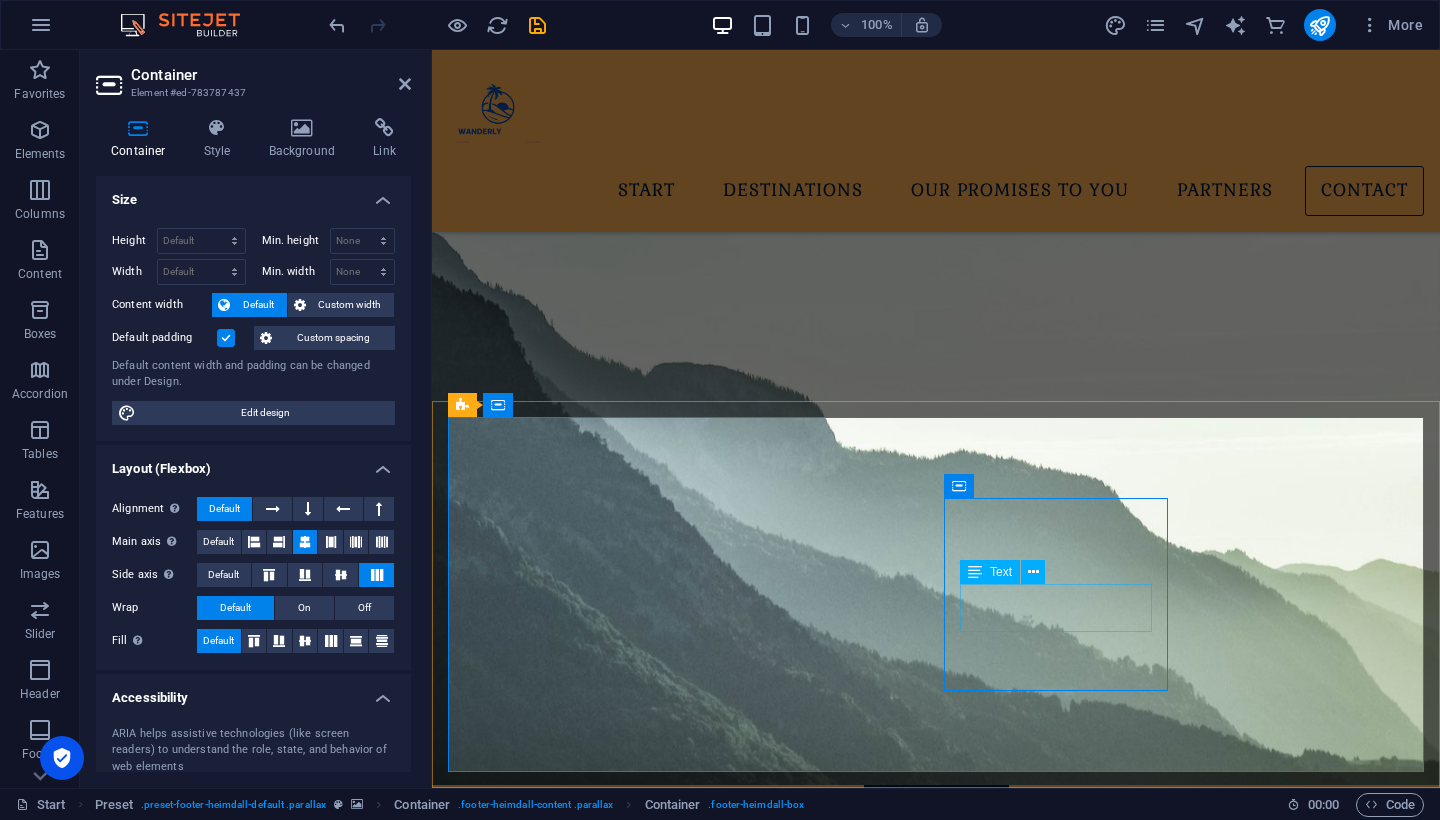 click on "[EMAIL_ADDRESS][DOMAIN_NAME] Legal Notice  |  Privacy" at bounding box center (936, 3353) 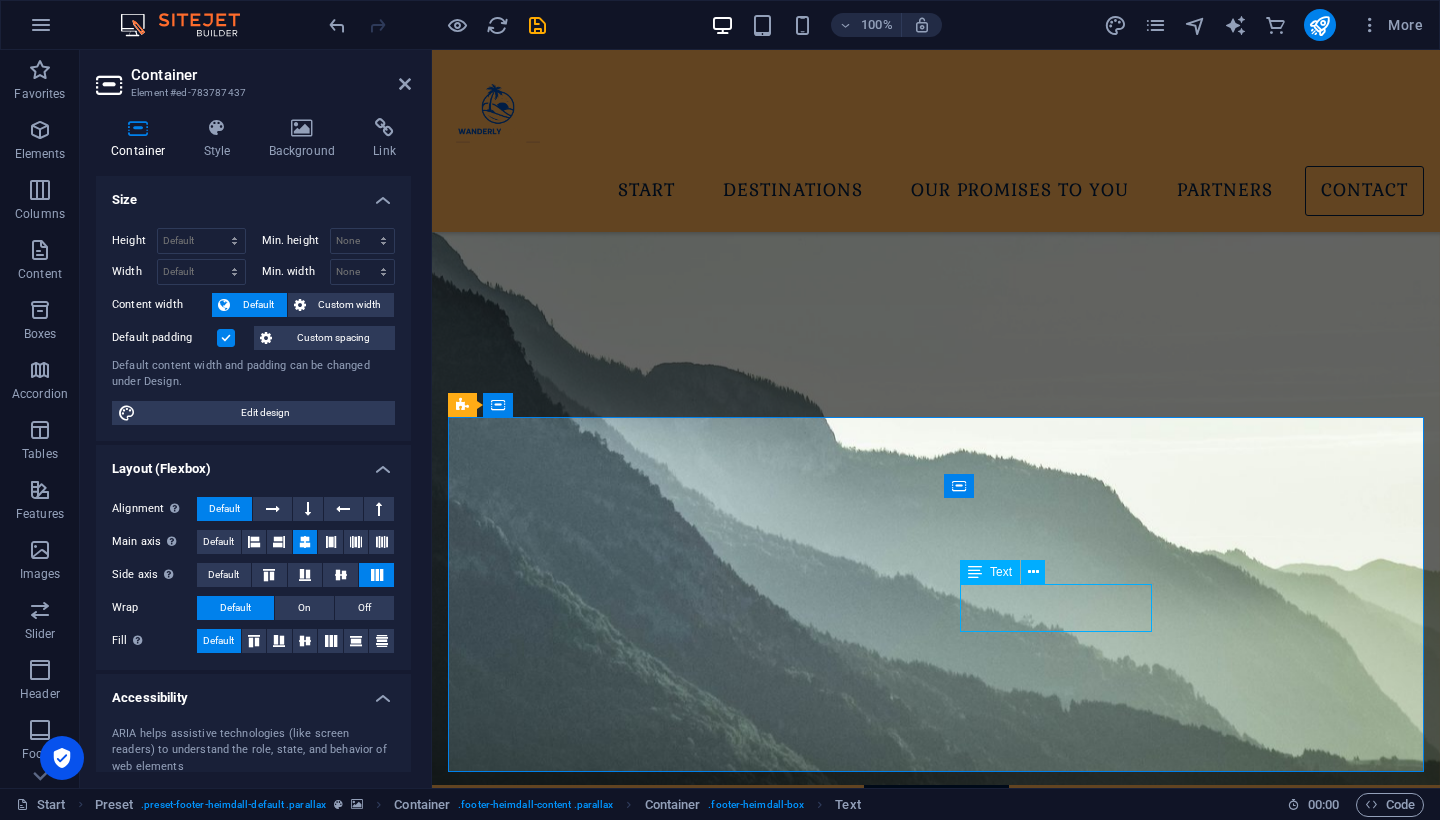 click on "[EMAIL_ADDRESS][DOMAIN_NAME] Legal Notice  |  Privacy" at bounding box center [936, 3353] 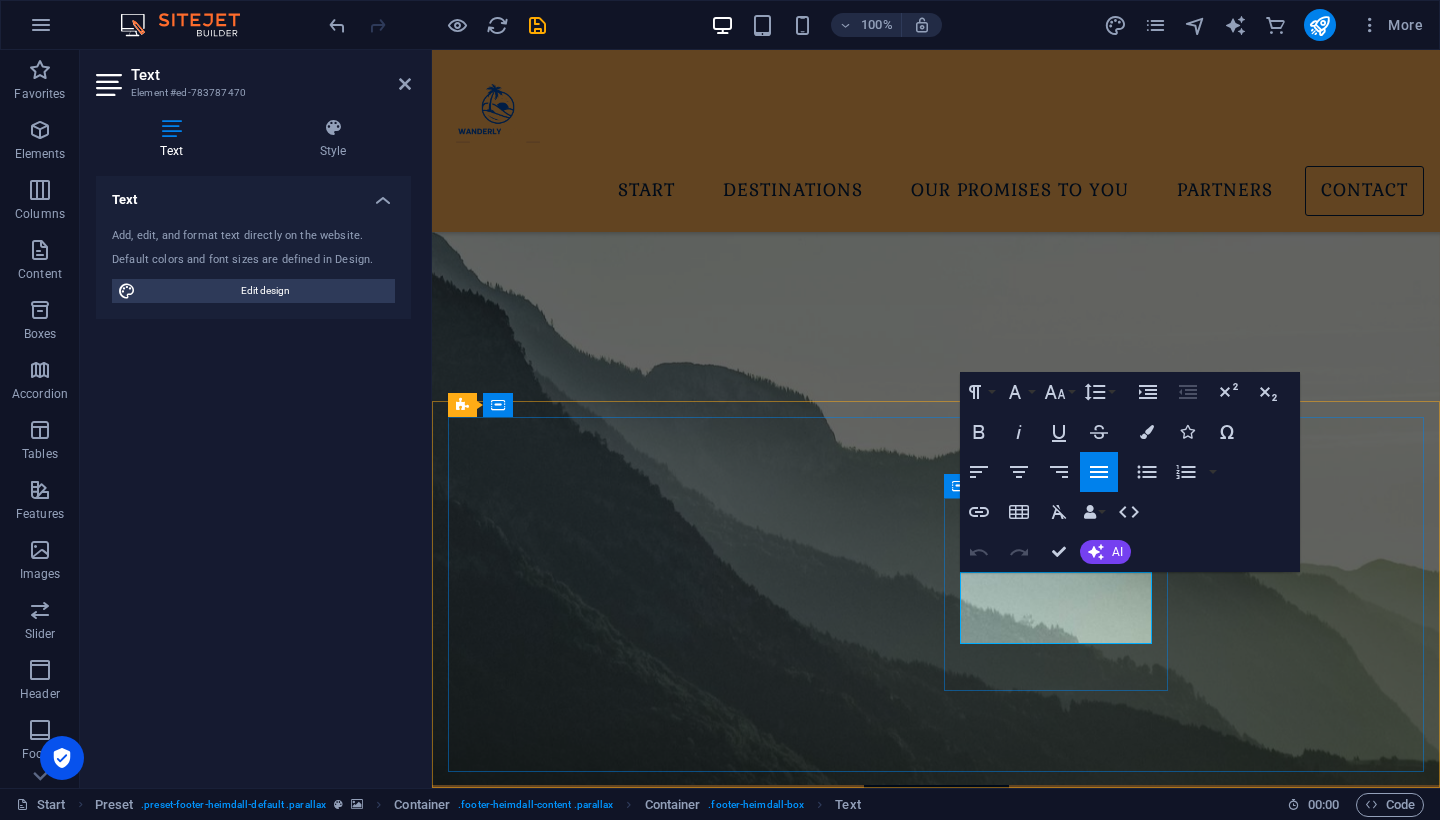 click on "Contact contact@wanderlyescape.com Legal Notice  |  Privacy" at bounding box center (936, 3340) 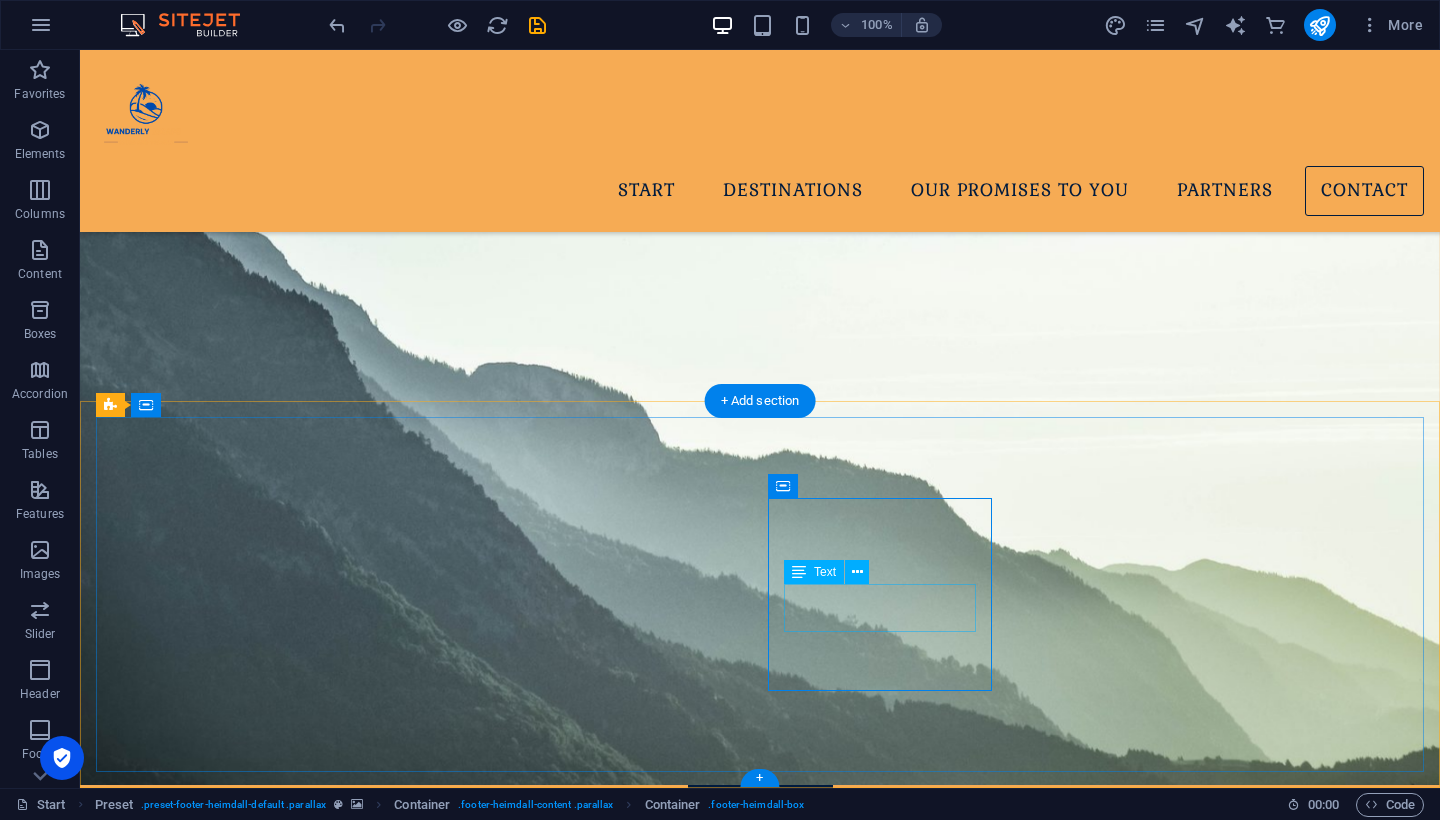 click on "[EMAIL_ADDRESS][DOMAIN_NAME] Legal Notice  |  Privacy" at bounding box center [585, 3353] 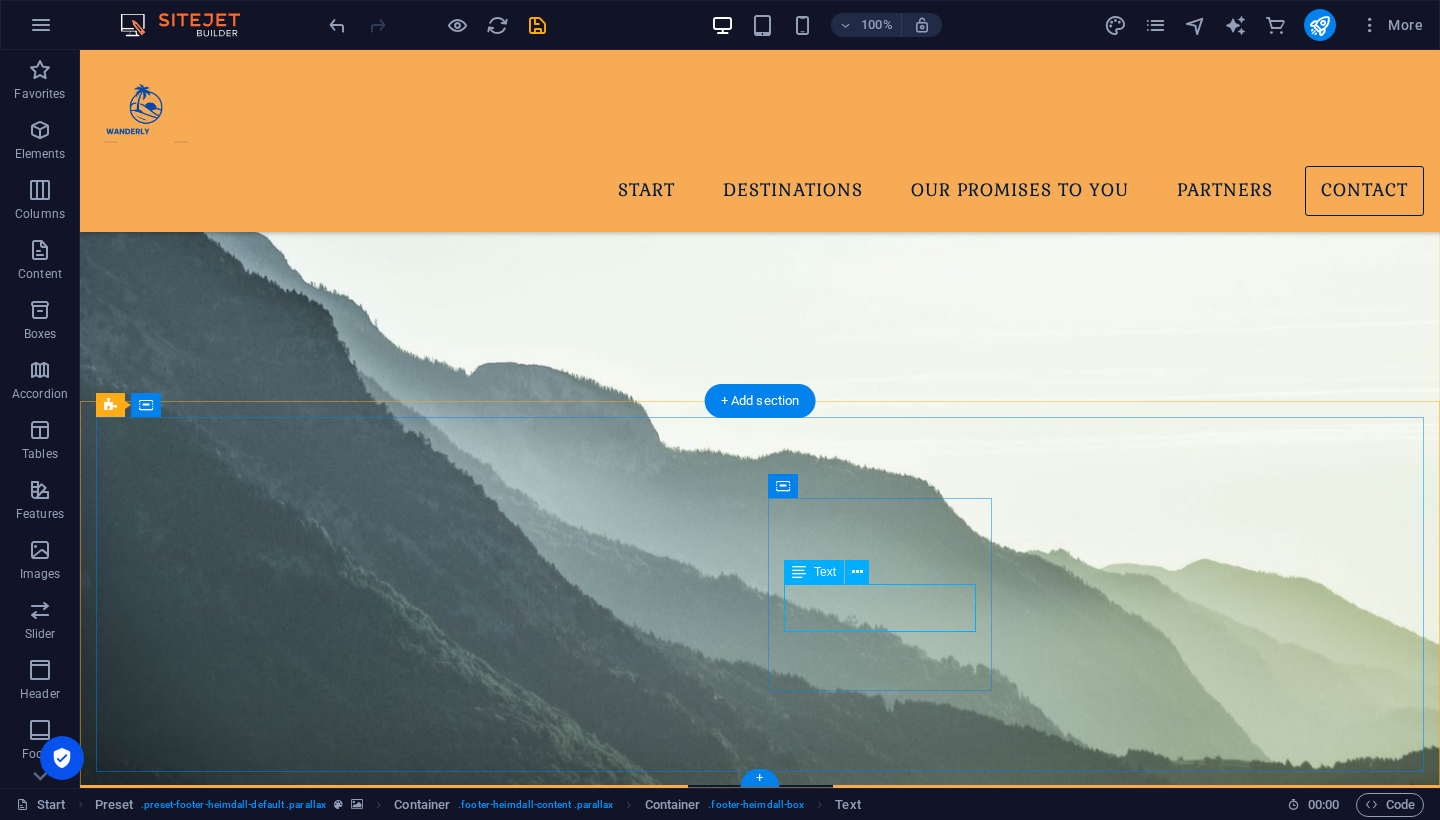click on "[EMAIL_ADDRESS][DOMAIN_NAME] Legal Notice  |  Privacy" at bounding box center (585, 3353) 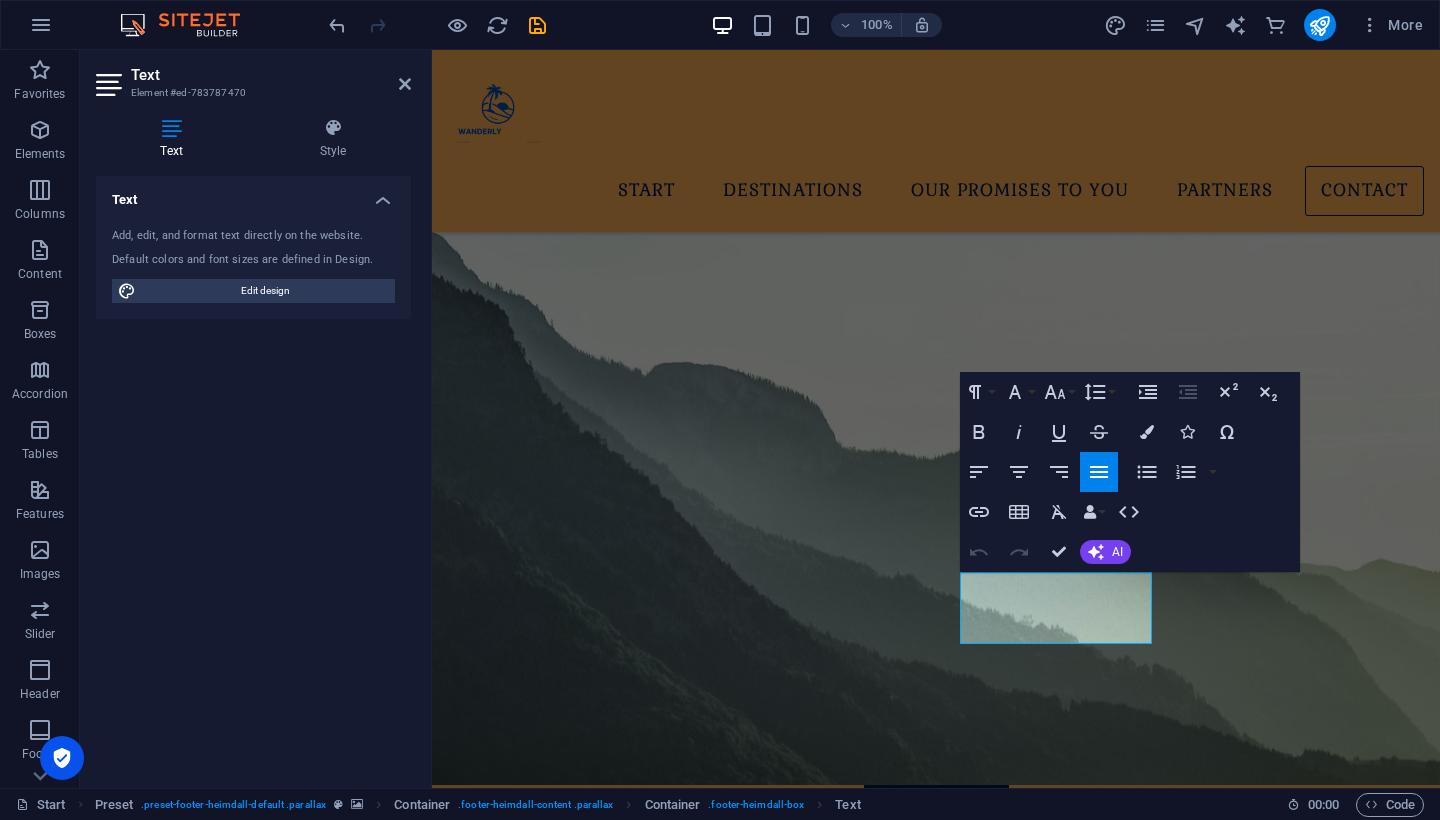 click on "[EMAIL_ADDRESS][DOMAIN_NAME]" at bounding box center (936, 3341) 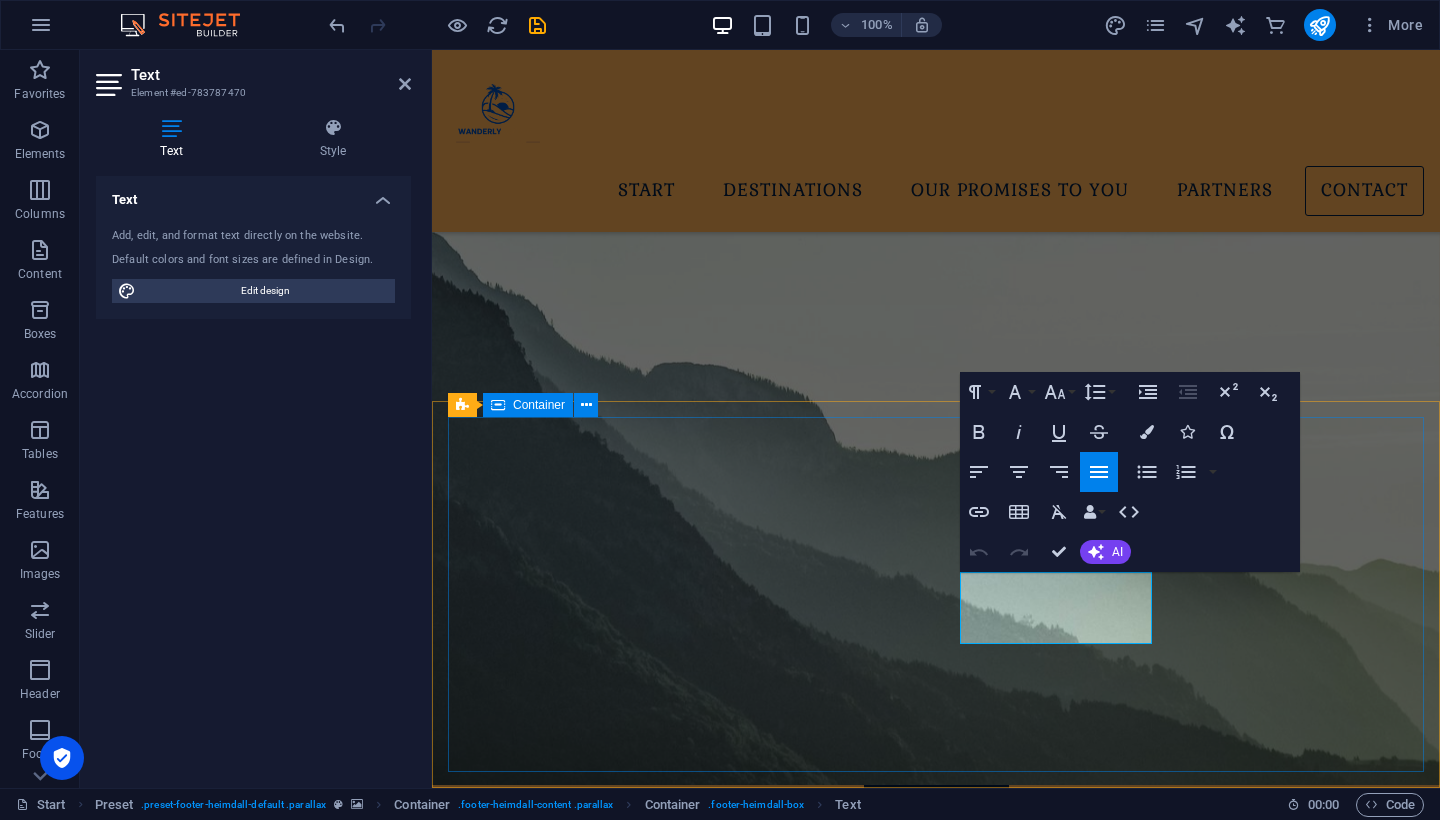 click on "Address 7/3 KVD towers, Old Madras road, 100ft Road Junction, Indiranagar, Bengaluru.  Contact contact@wanderlyescape.com Legal Notice  |  Privacy Phone Phone:  +91 83102 75582" at bounding box center [936, 3239] 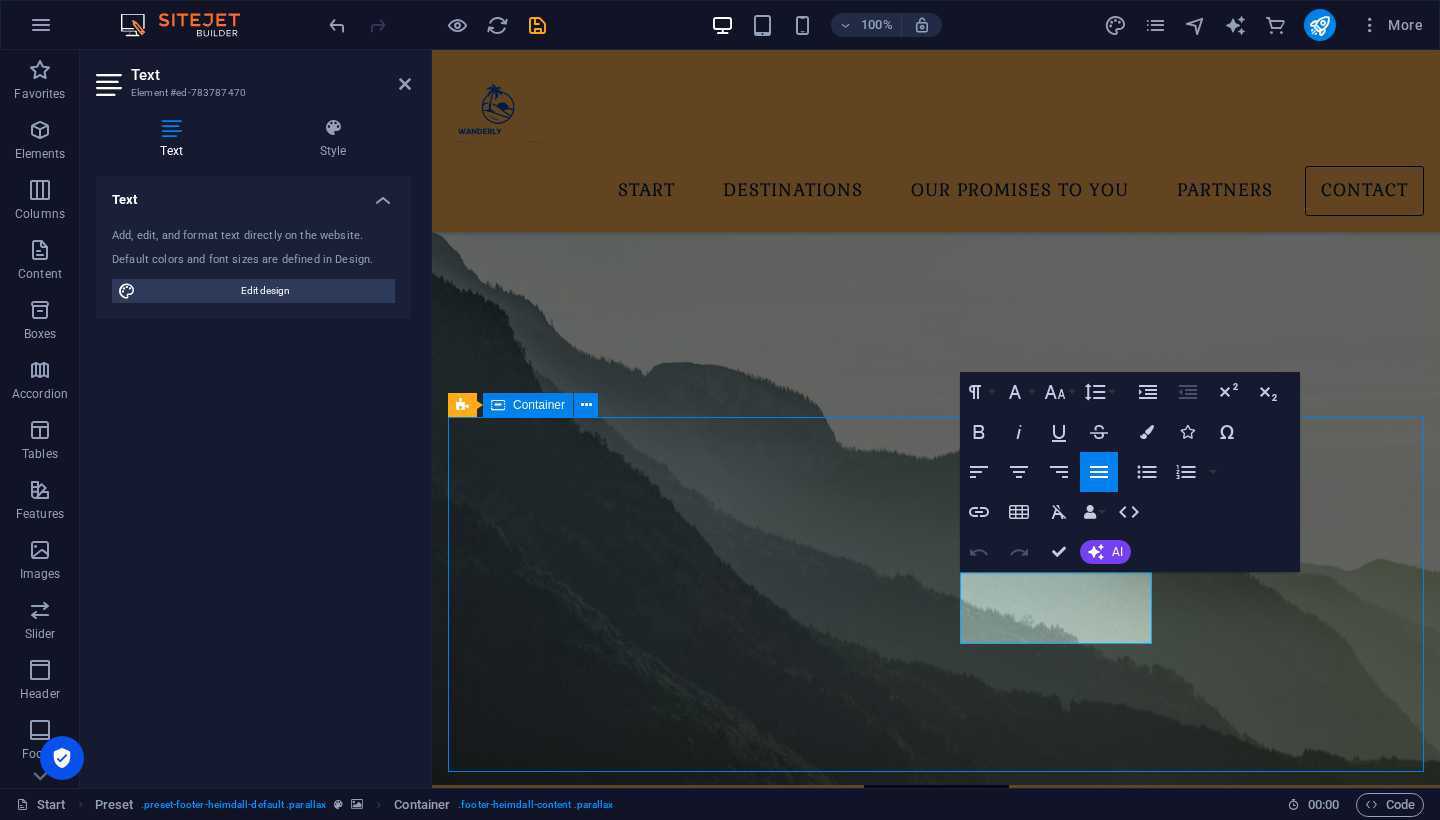 click on "Address 7/3 KVD towers, Old Madras road, 100ft Road Junction, Indiranagar, Bengaluru.  Contact contact@wanderlyescape.com Legal Notice  |  Privacy Phone Phone:  +91 83102 75582" at bounding box center (936, 3239) 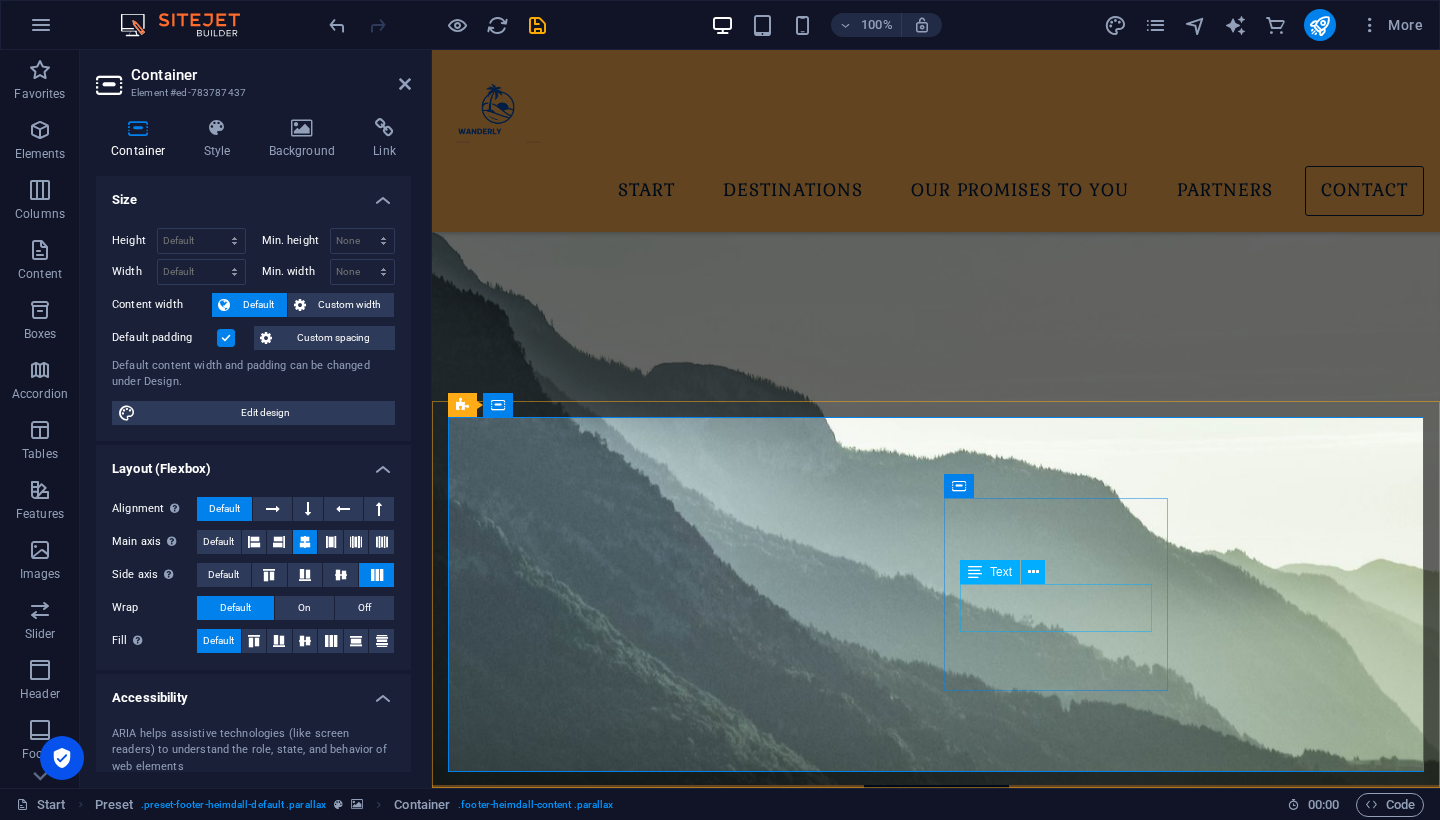 click on "[EMAIL_ADDRESS][DOMAIN_NAME] Legal Notice  |  Privacy" at bounding box center (936, 3353) 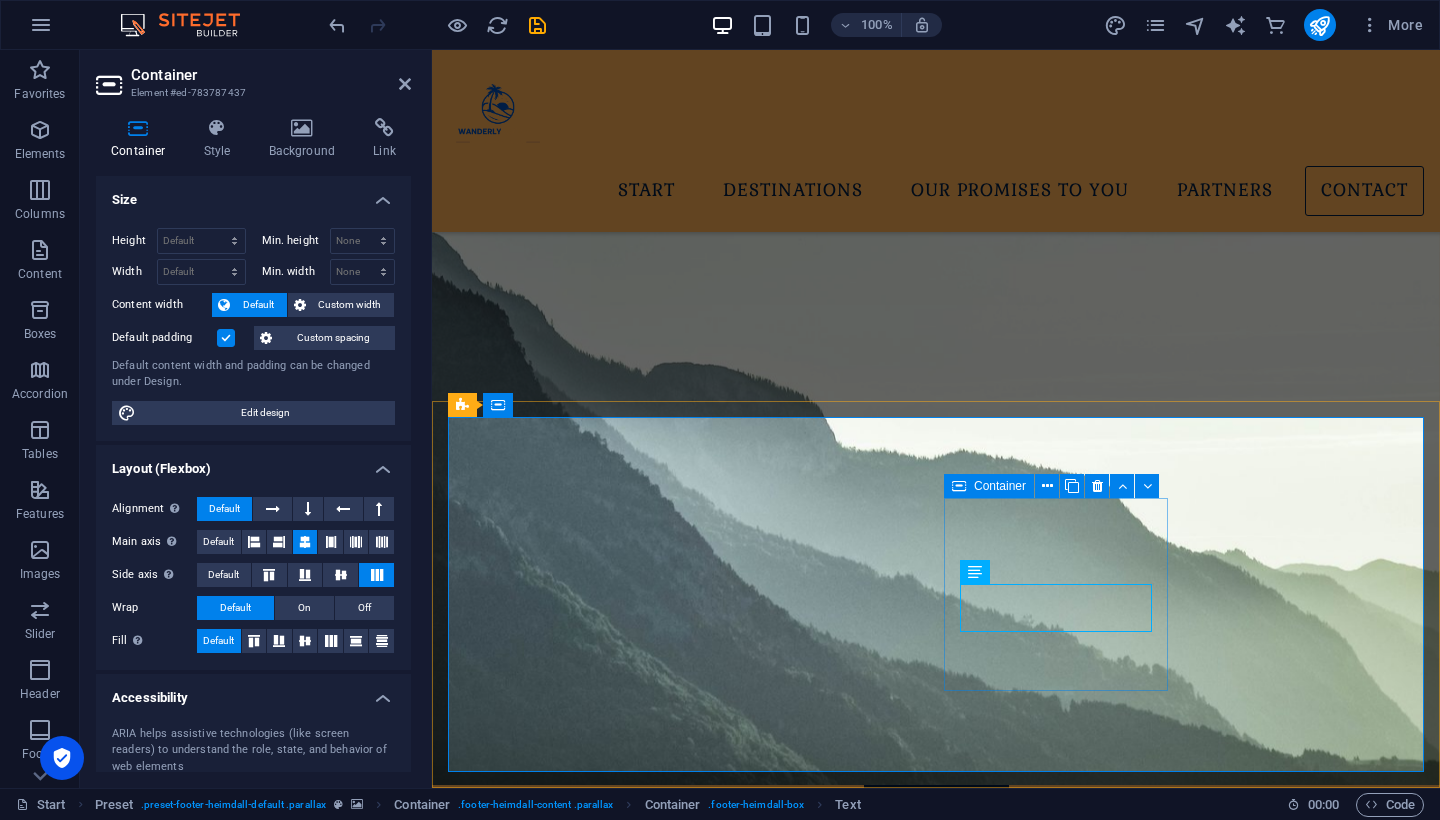 click on "Contact contact@wanderlyescape.com Legal Notice  |  Privacy" at bounding box center (936, 3340) 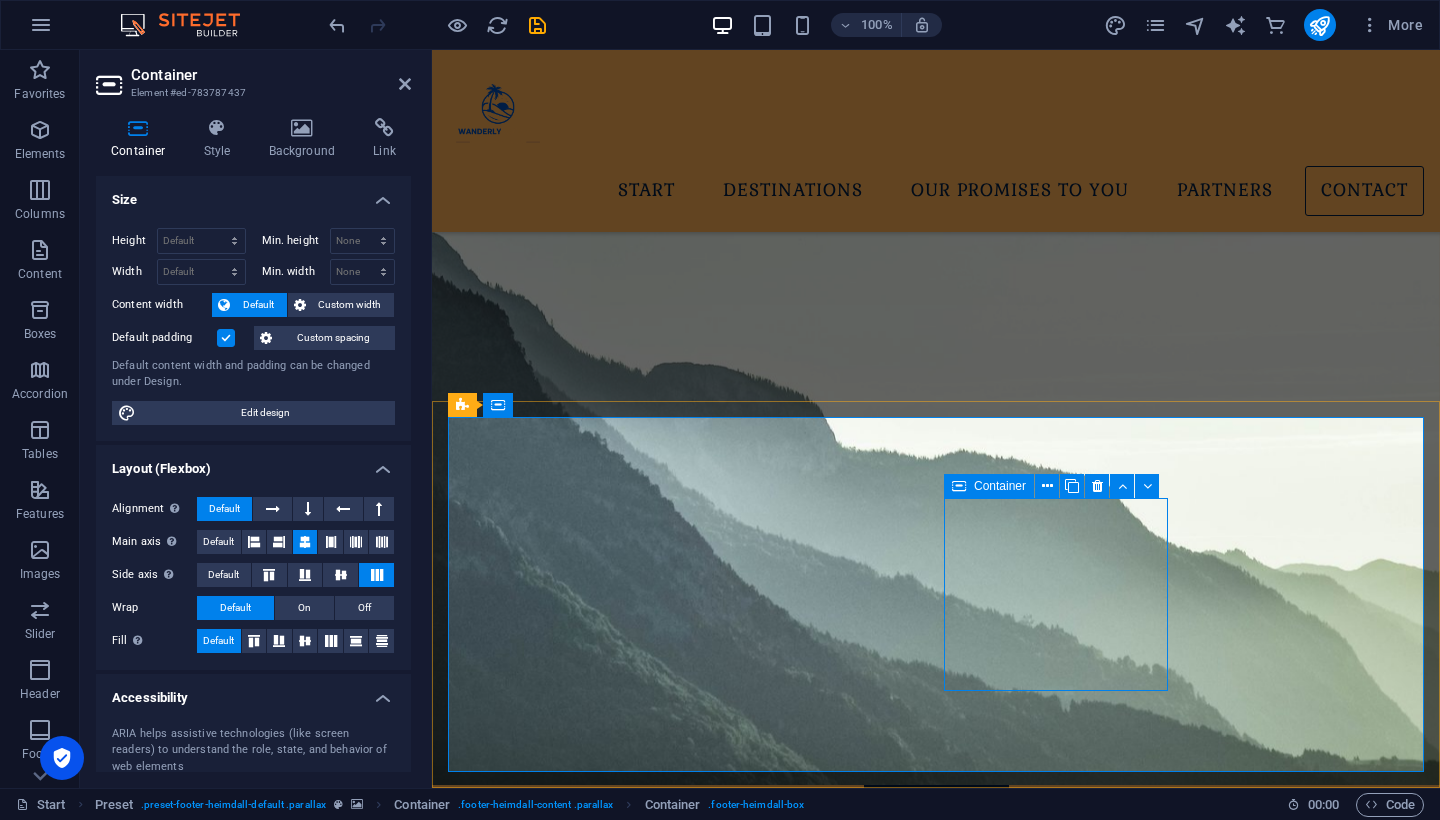 click on "Contact contact@wanderlyescape.com Legal Notice  |  Privacy" at bounding box center [936, 3340] 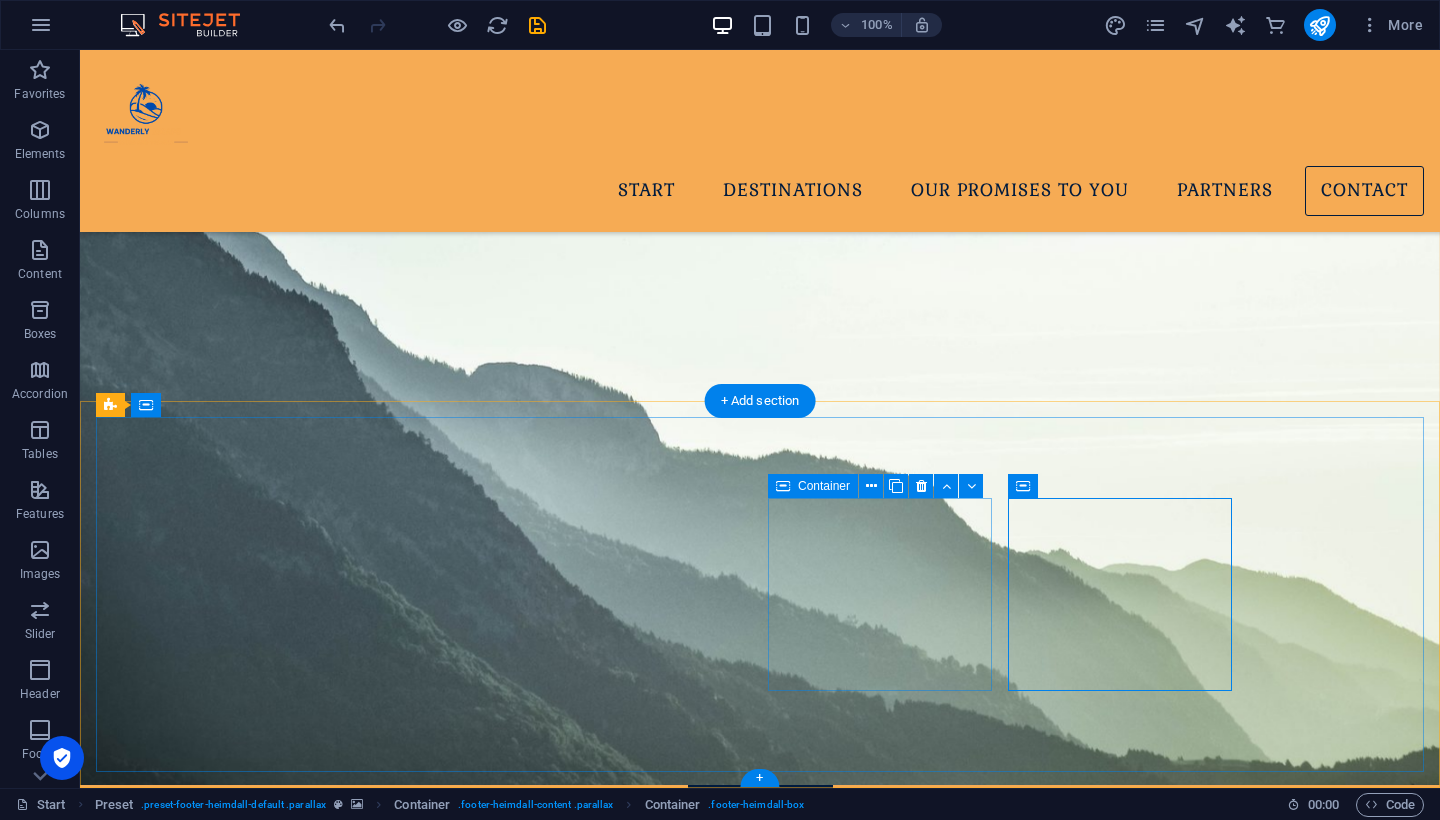 click on "Contact contact@wanderlyescape.com Legal Notice  |  Privacy" at bounding box center [585, 3340] 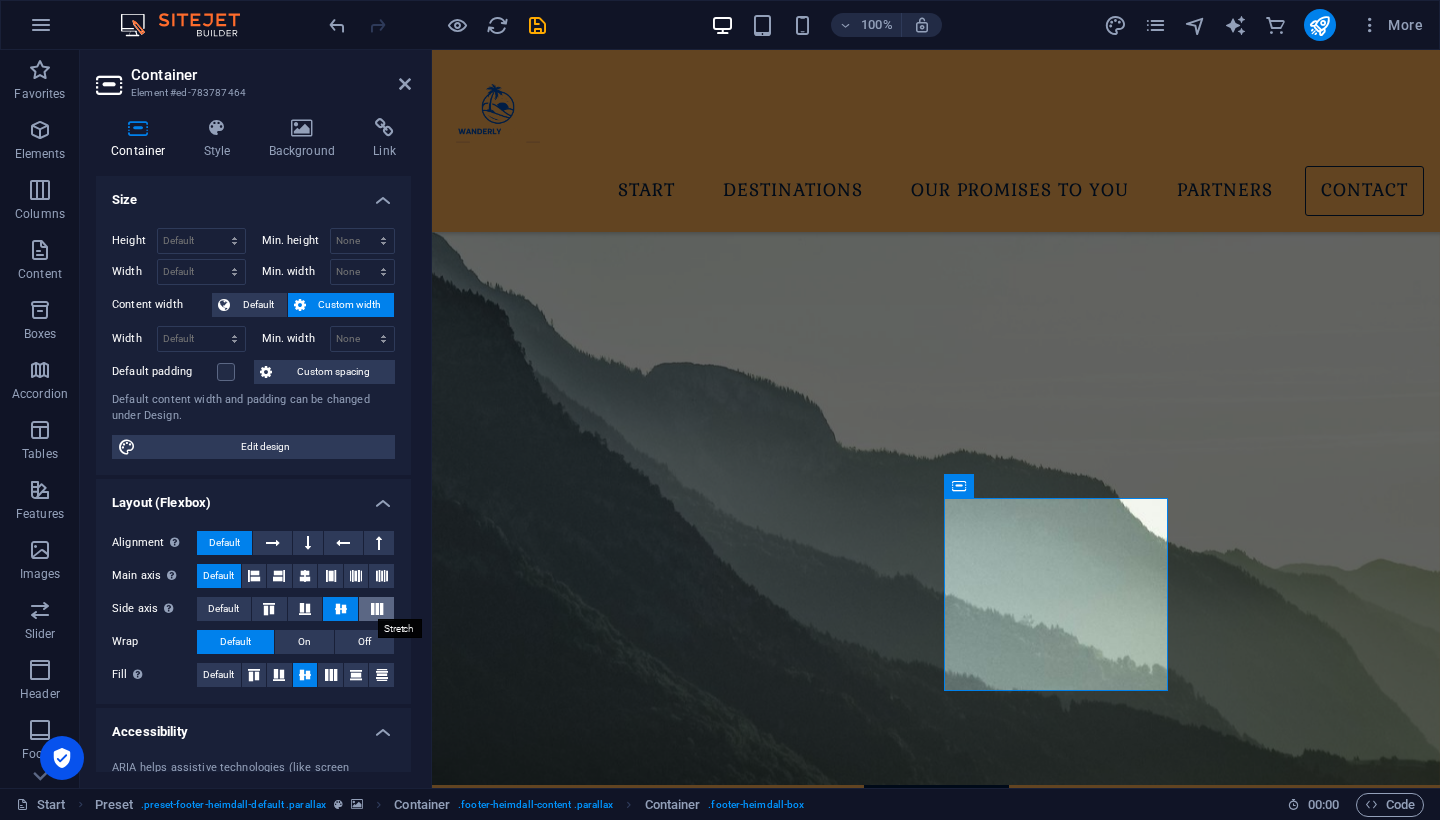 click at bounding box center (377, 609) 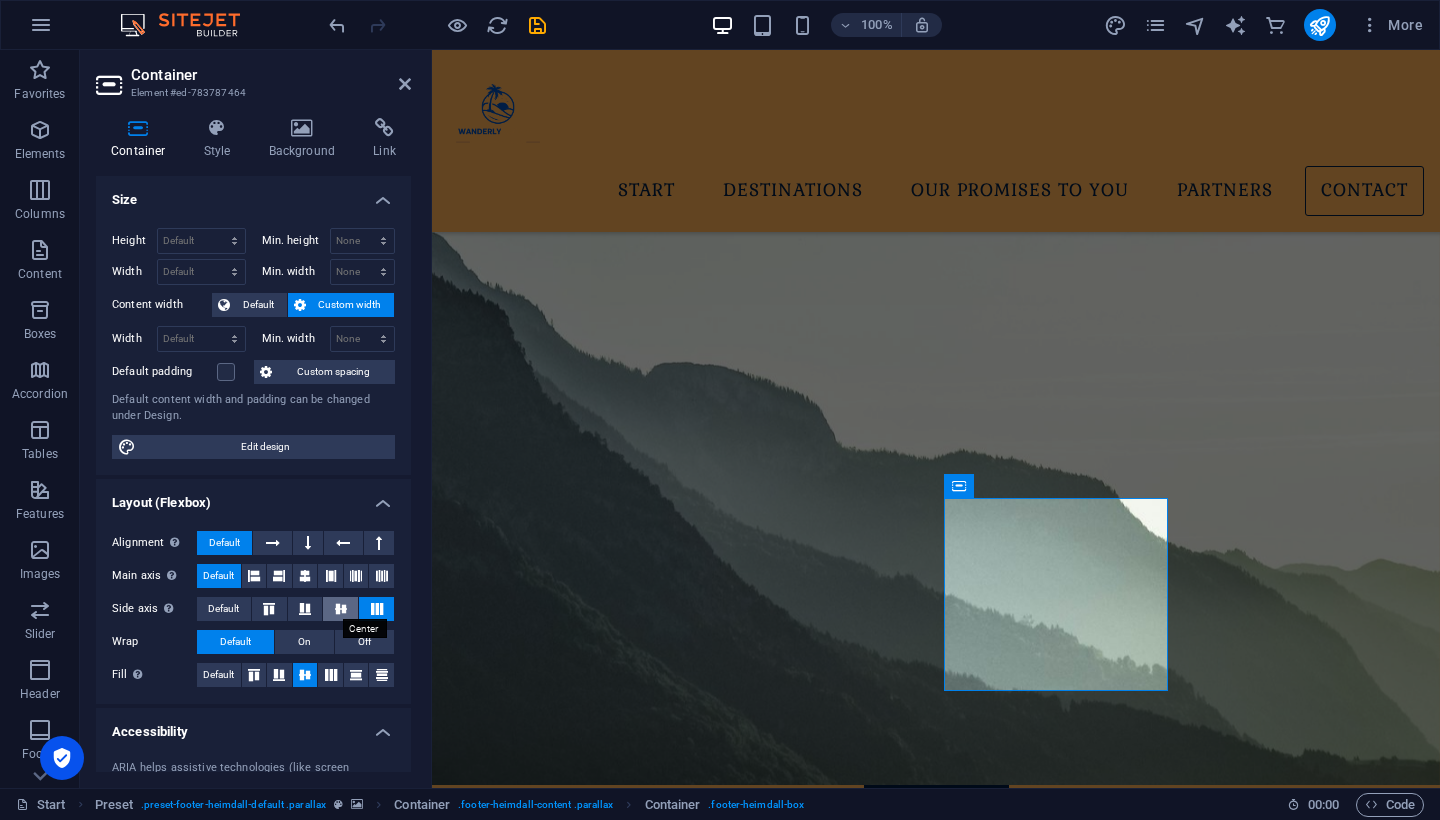 click at bounding box center (341, 609) 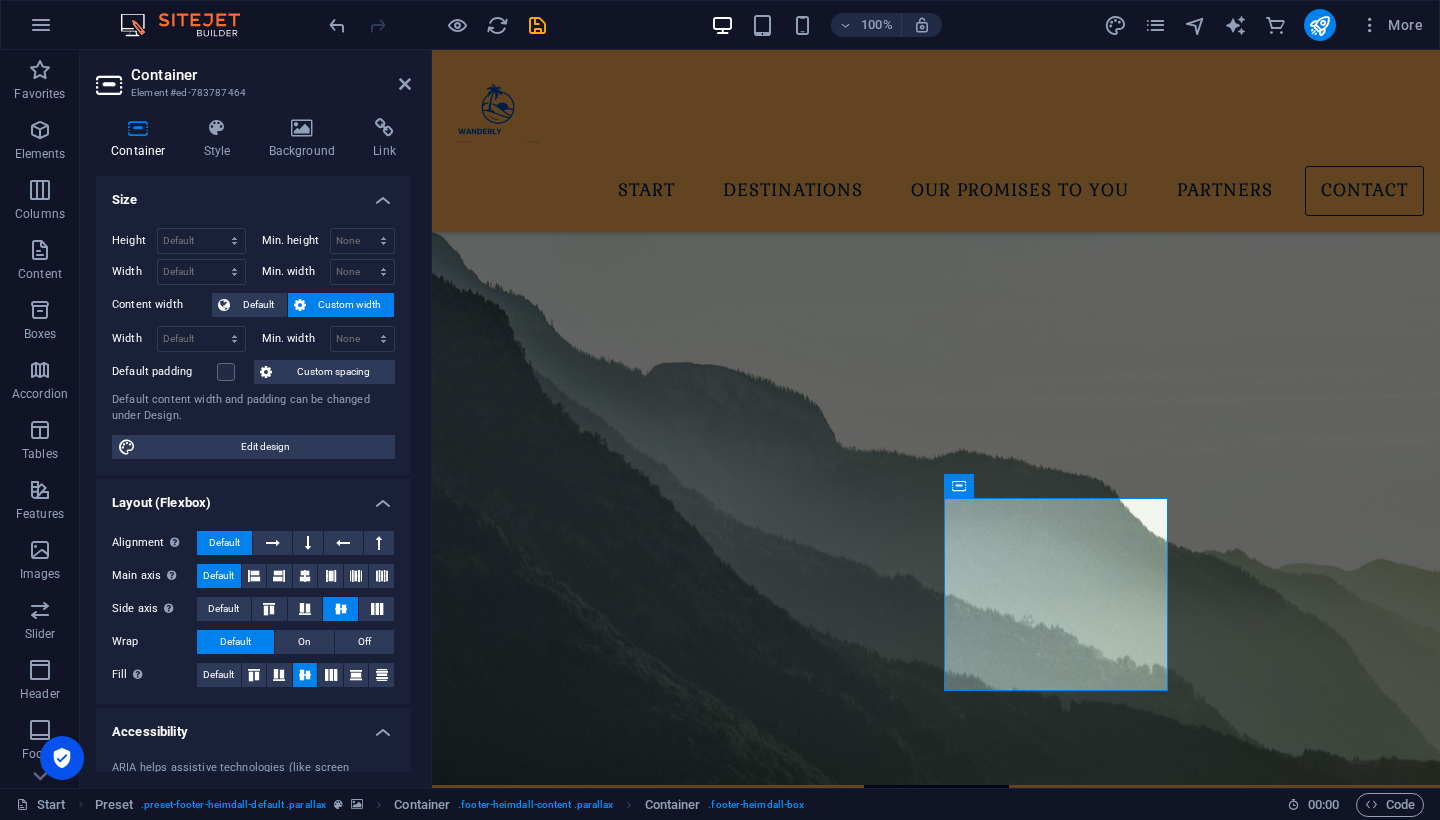 scroll, scrollTop: 0, scrollLeft: 0, axis: both 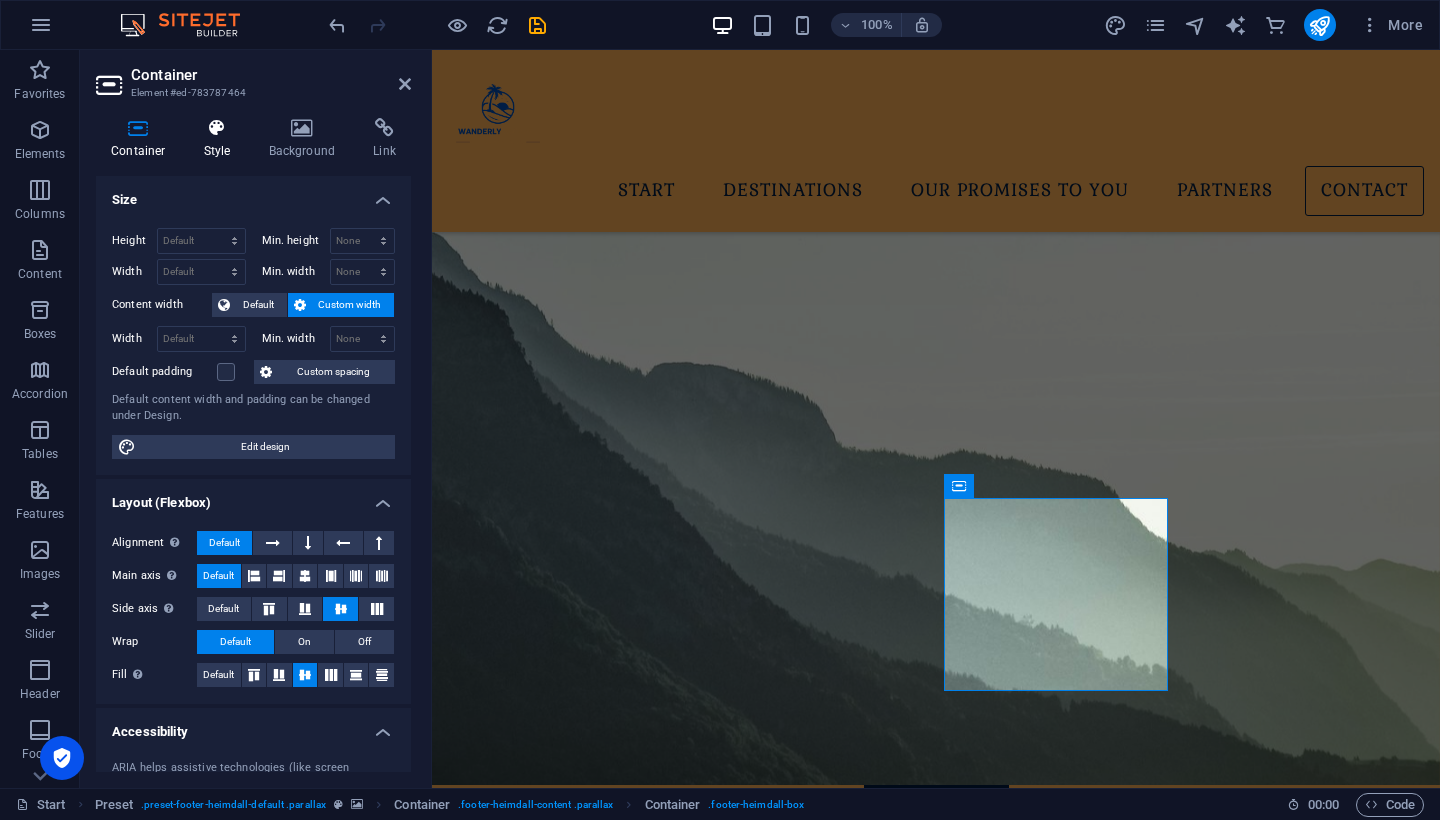 click on "Style" at bounding box center (221, 139) 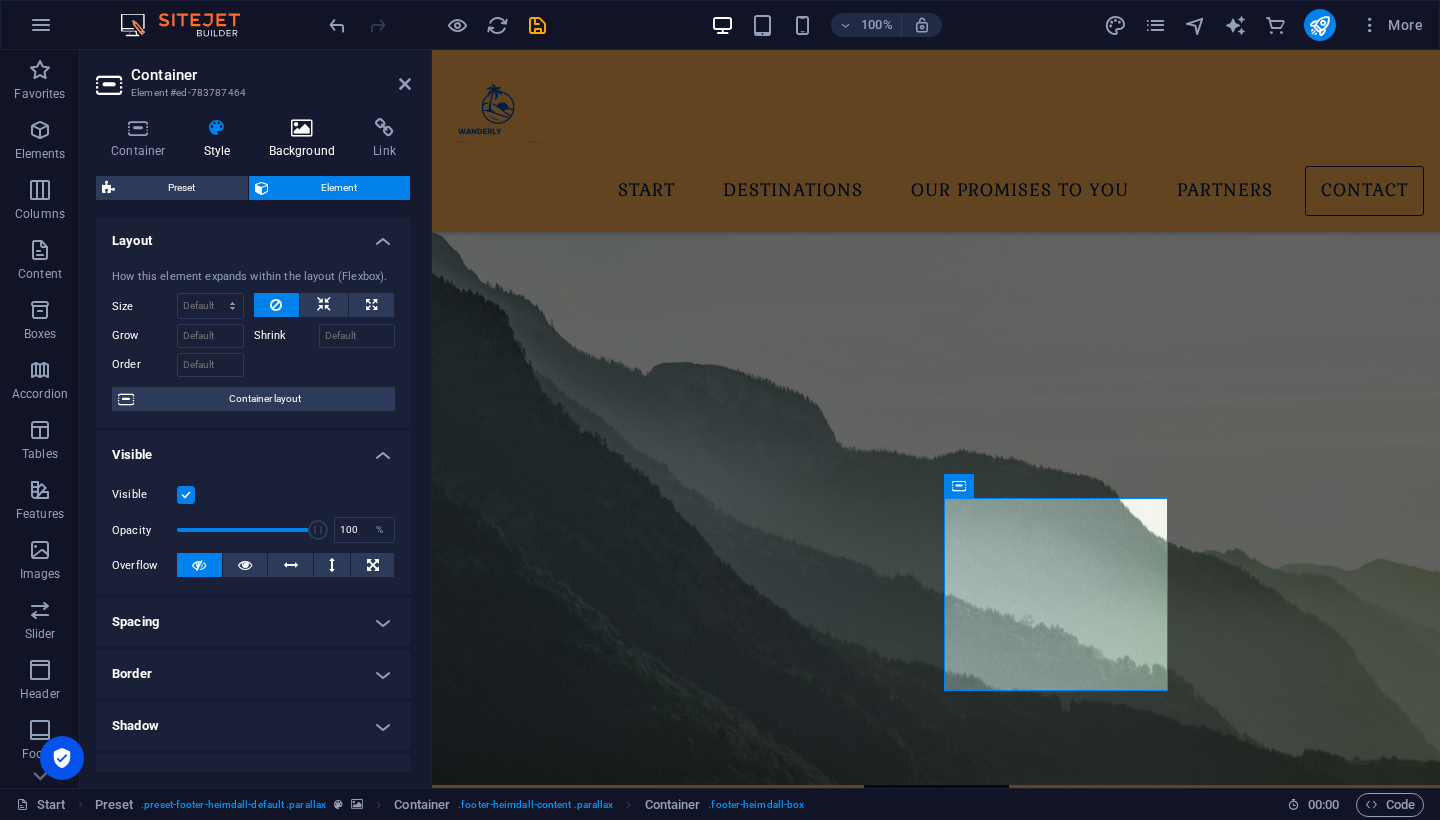 click on "Background" at bounding box center [306, 139] 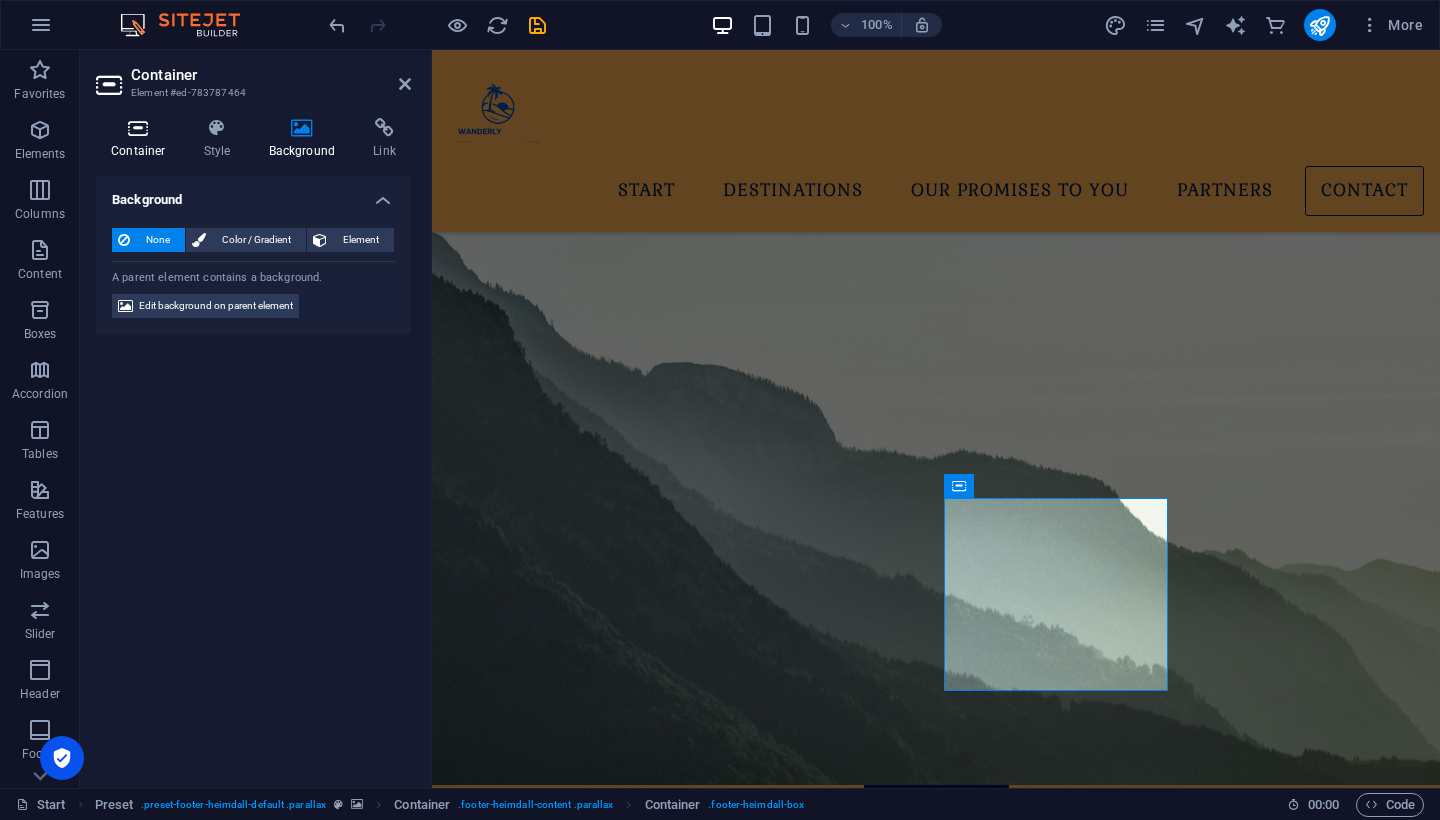 click at bounding box center (138, 128) 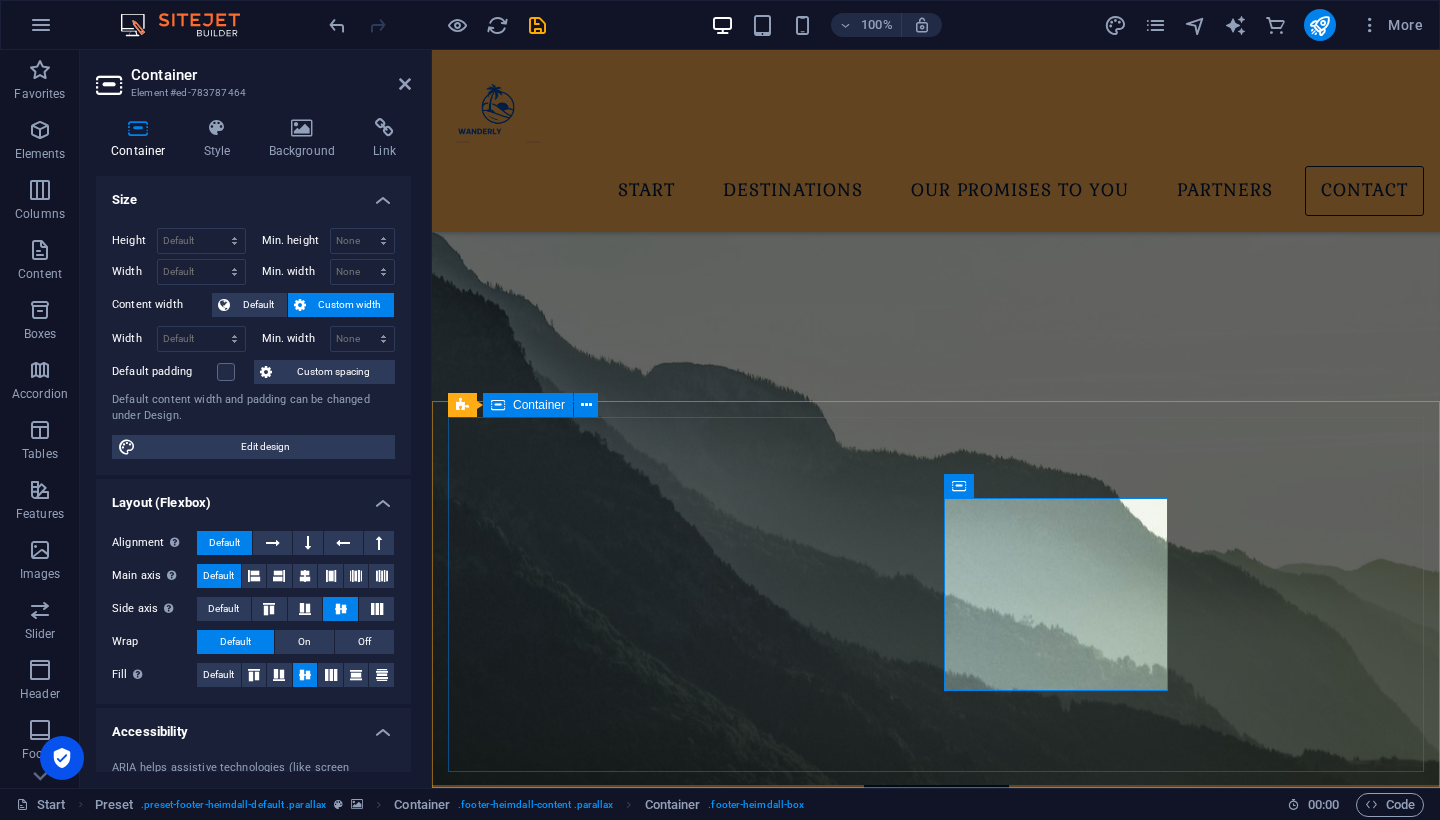 click on "Address 7/3 KVD towers, Old Madras road, 100ft Road Junction, Indiranagar, Bengaluru.  Contact contact@wanderlyescape.com Legal Notice  |  Privacy Phone Phone:  +91 83102 75582" at bounding box center (936, 3233) 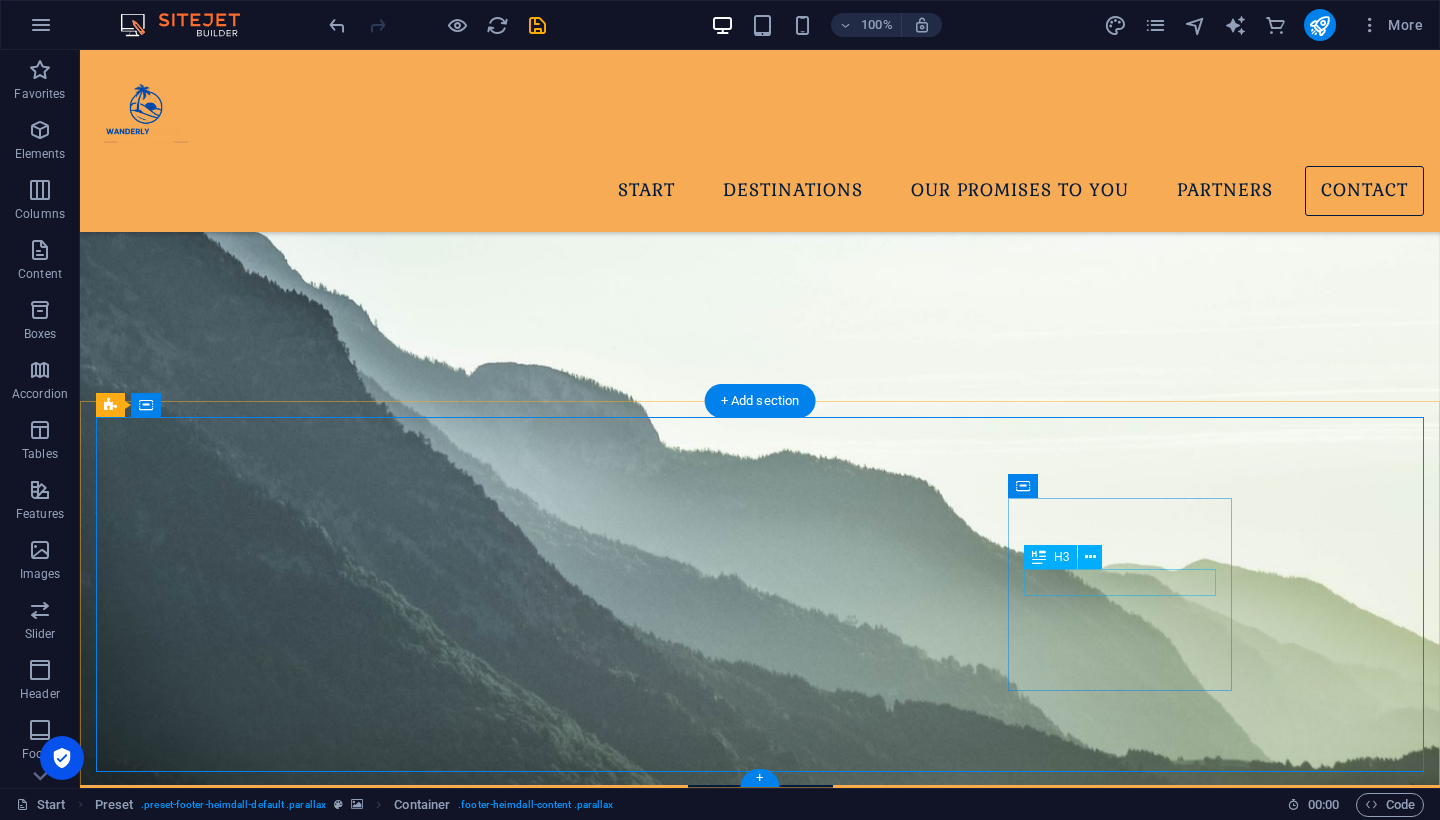 click on "Phone" at bounding box center [585, 3425] 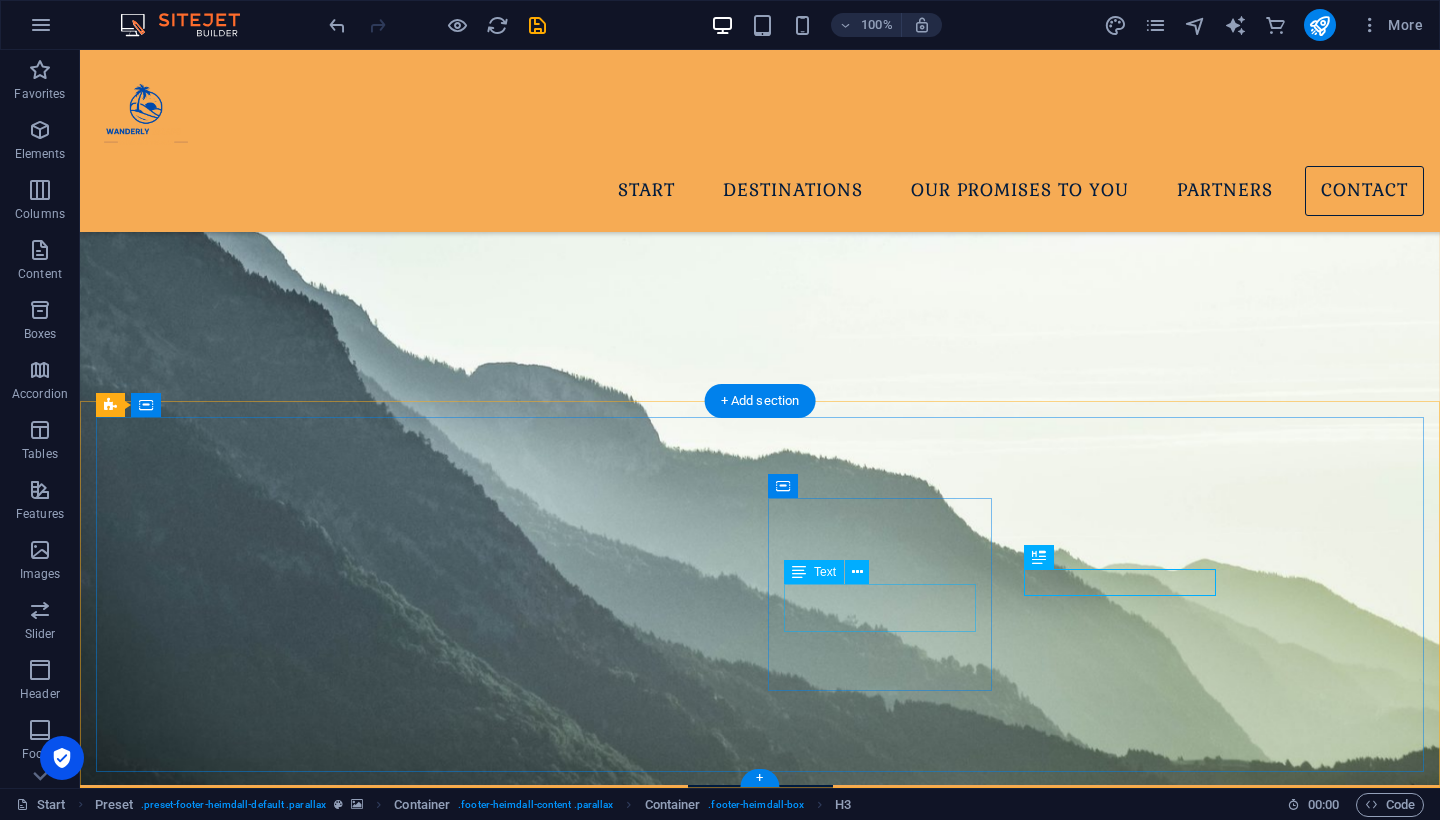 click on "[EMAIL_ADDRESS][DOMAIN_NAME] Legal Notice  |  Privacy" at bounding box center (585, 3347) 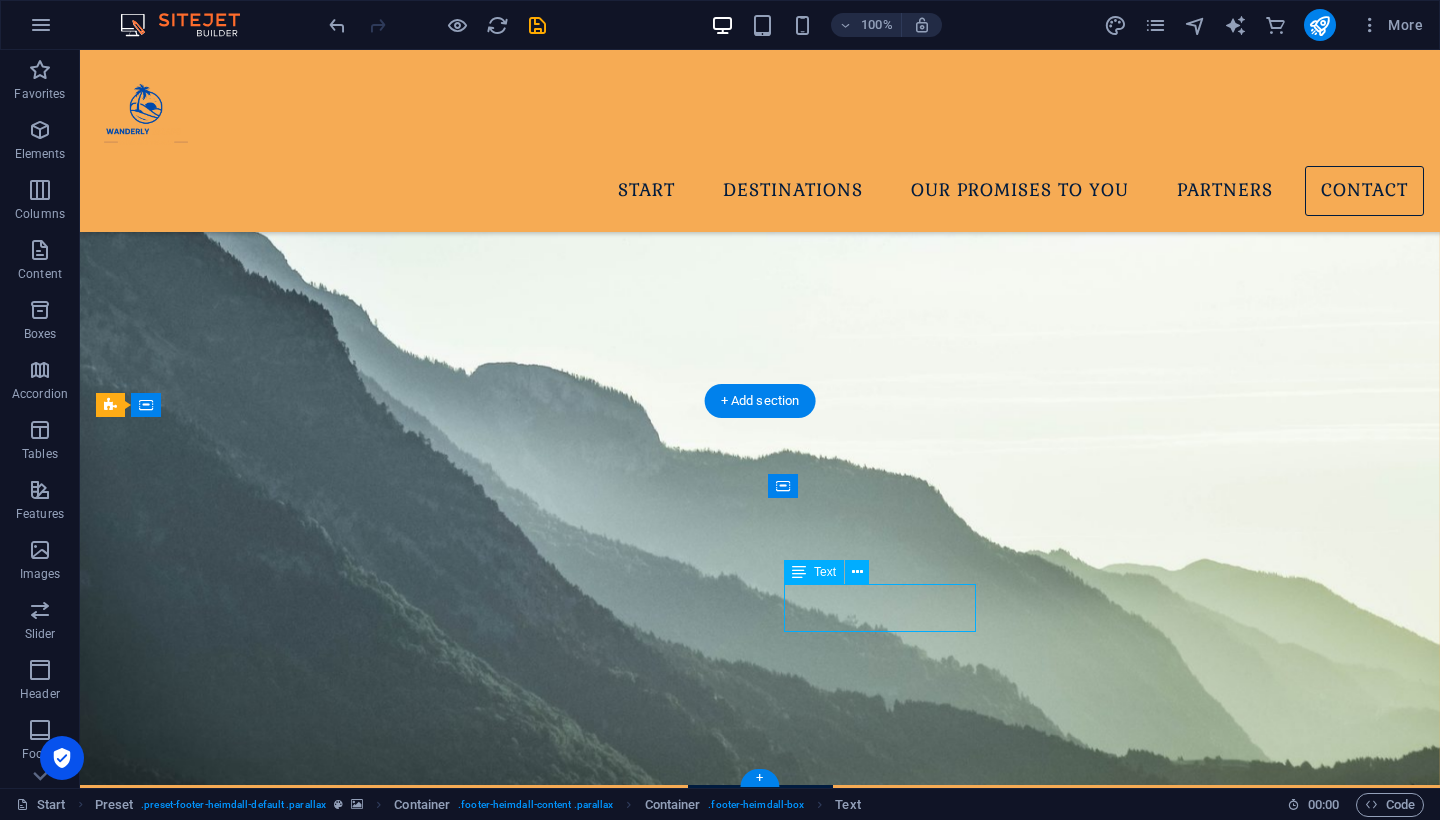 click on "[EMAIL_ADDRESS][DOMAIN_NAME] Legal Notice  |  Privacy" at bounding box center [585, 3347] 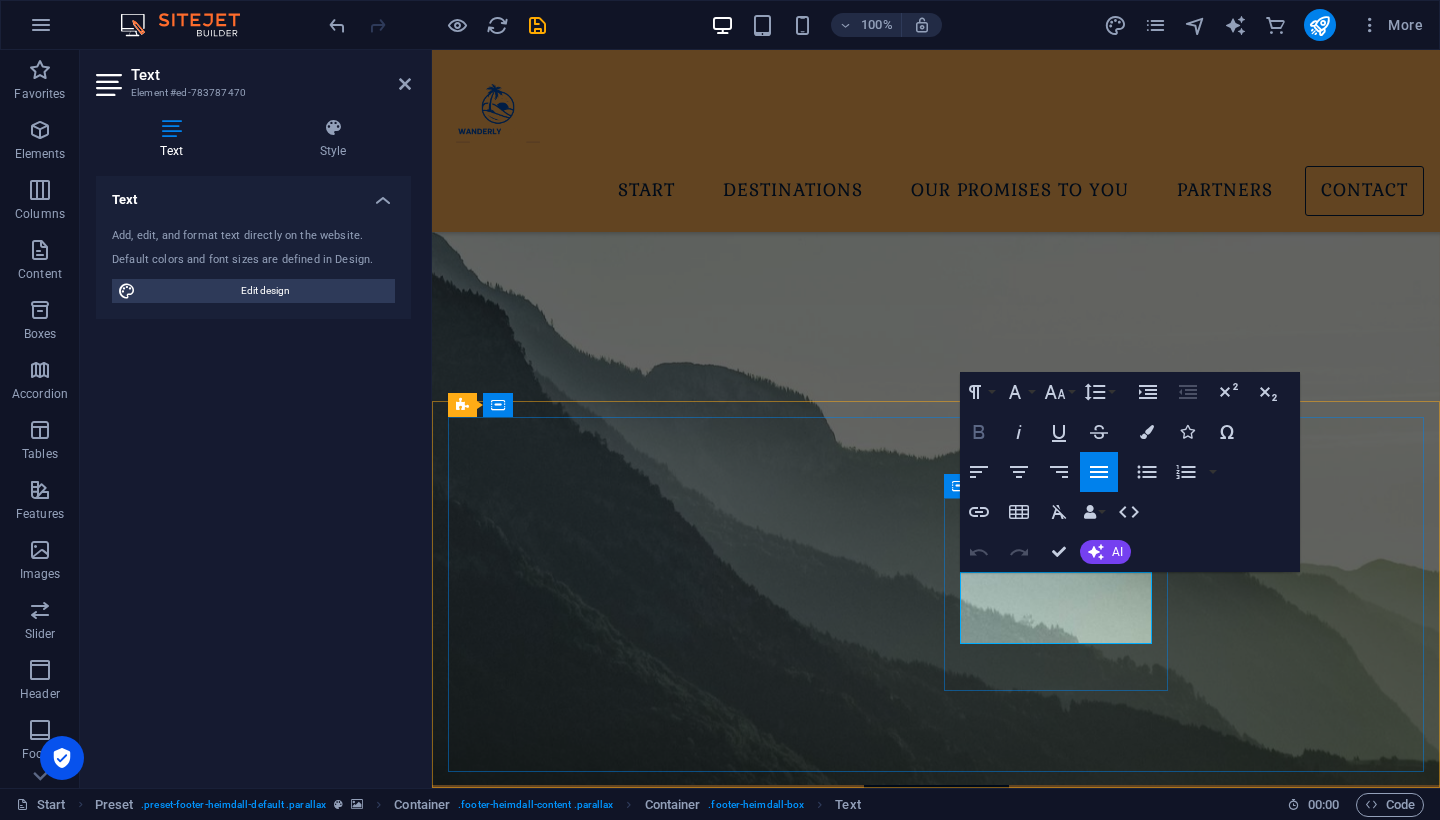 click 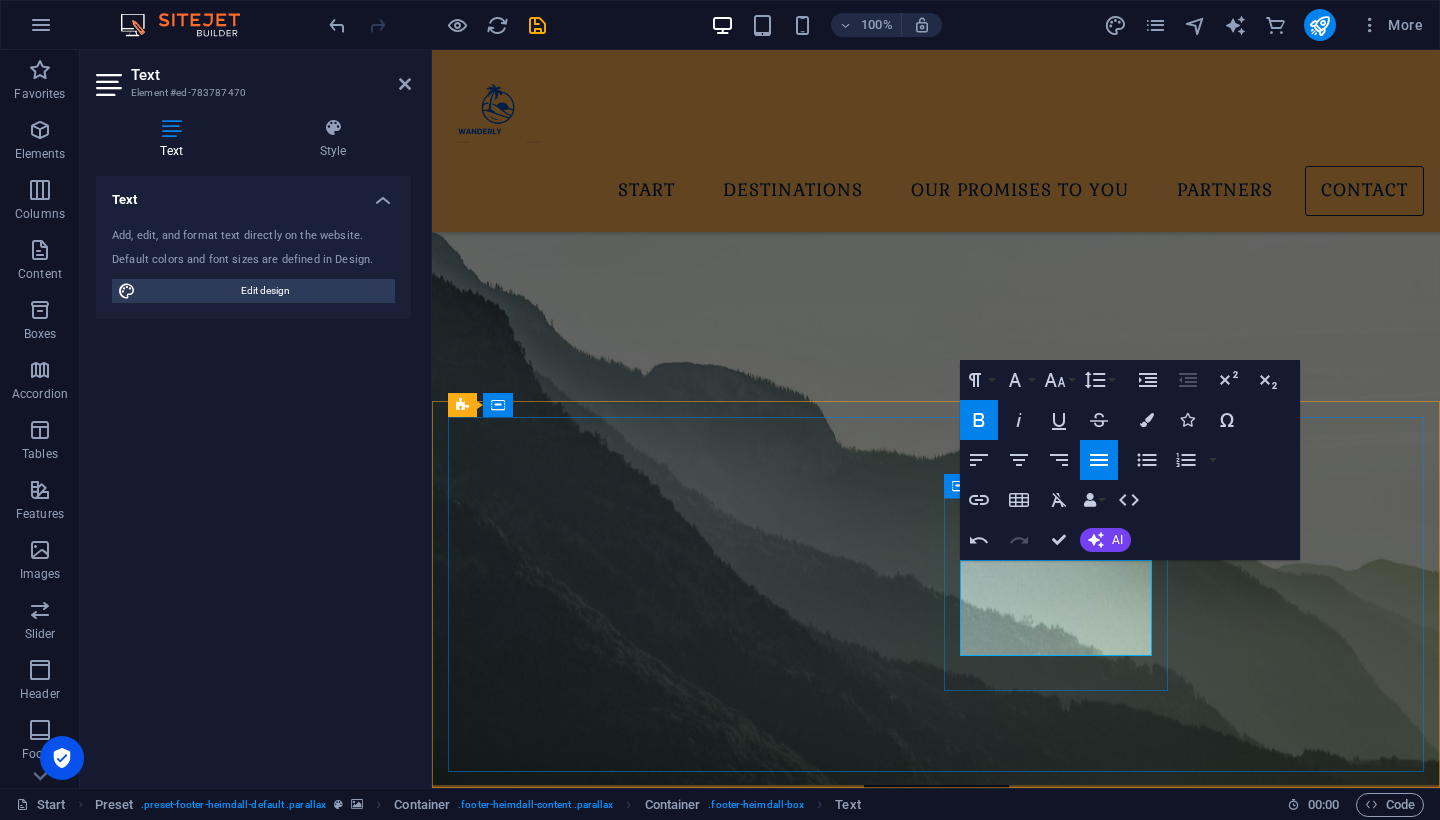 click on "Bold" at bounding box center [979, 420] 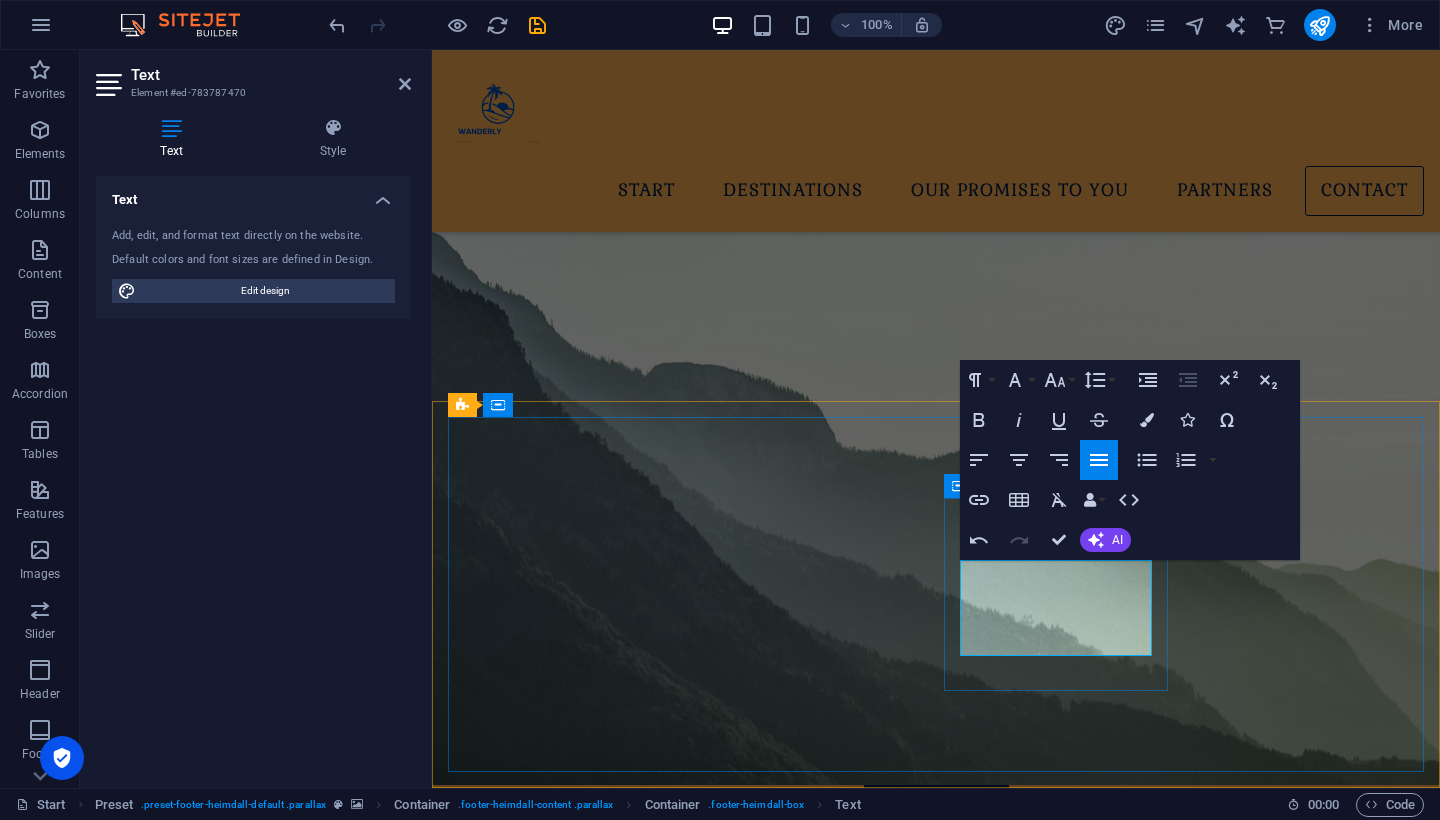 click on "Contact ​ contact@wanderlyescape.com Legal Notice  |  Privacy" at bounding box center (936, 3334) 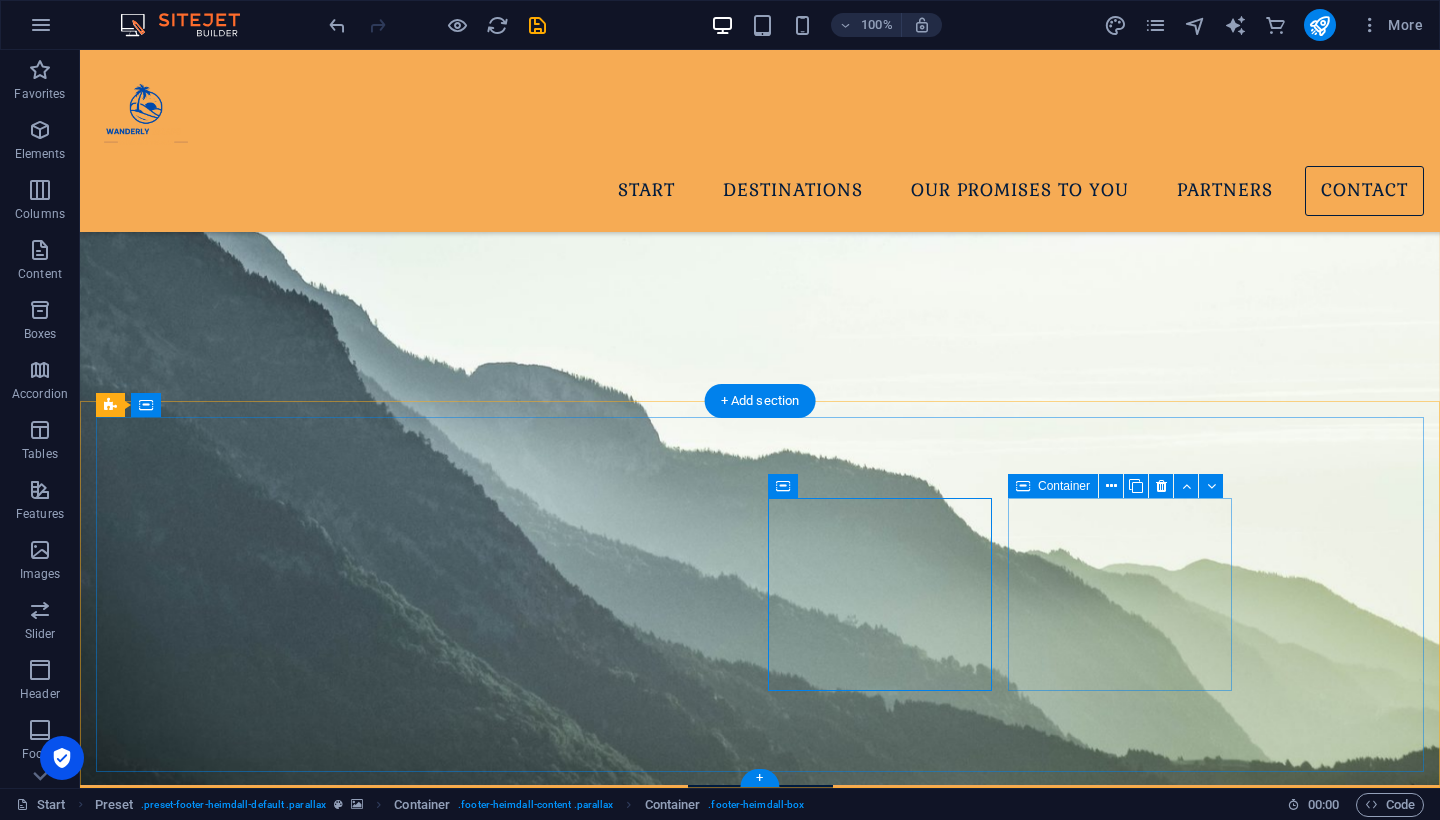 click on "Phone Phone:  +91 83102 75582" at bounding box center [585, 3437] 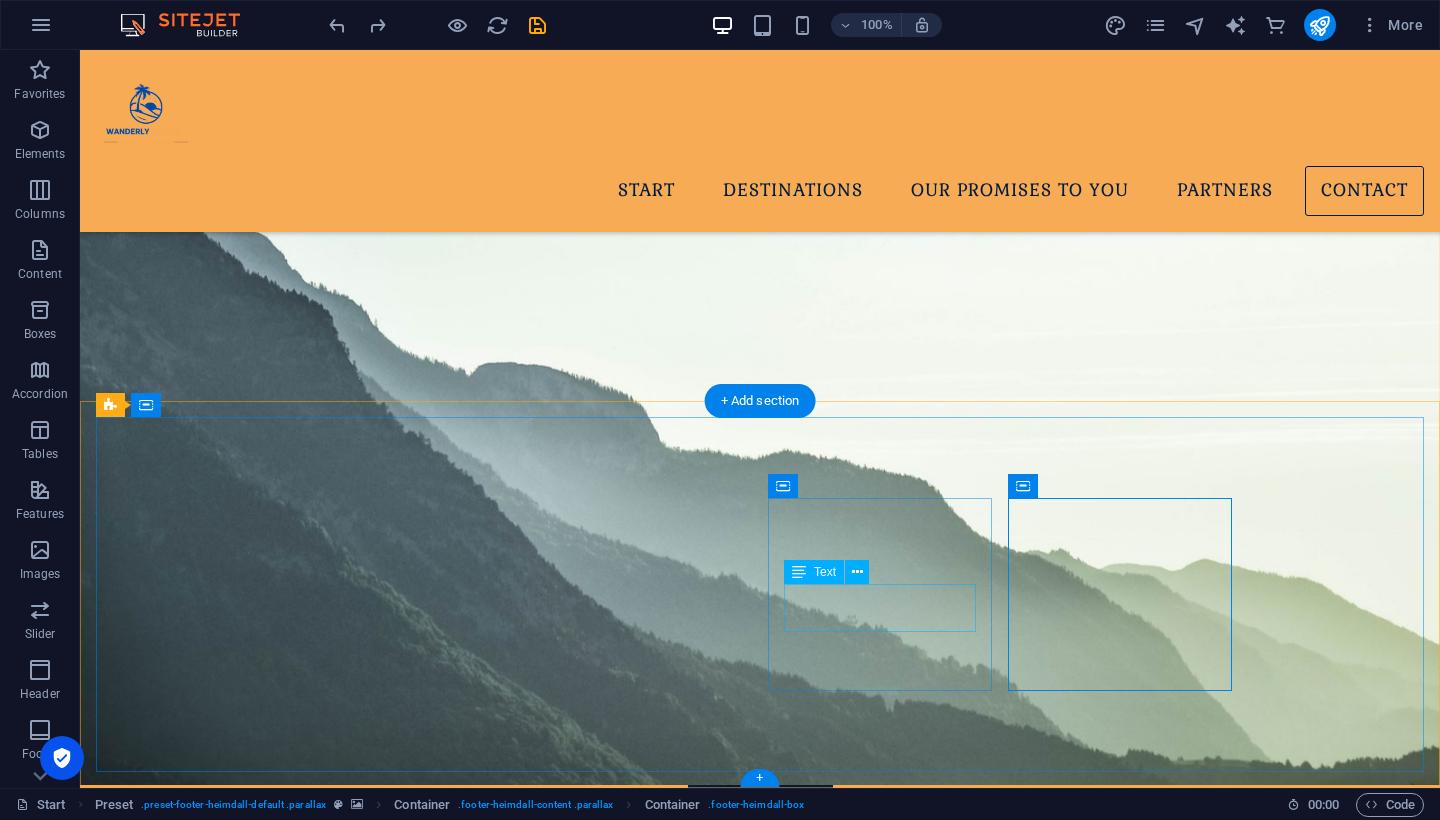click on "[EMAIL_ADDRESS][DOMAIN_NAME] Legal Notice  |  Privacy" at bounding box center [585, 3347] 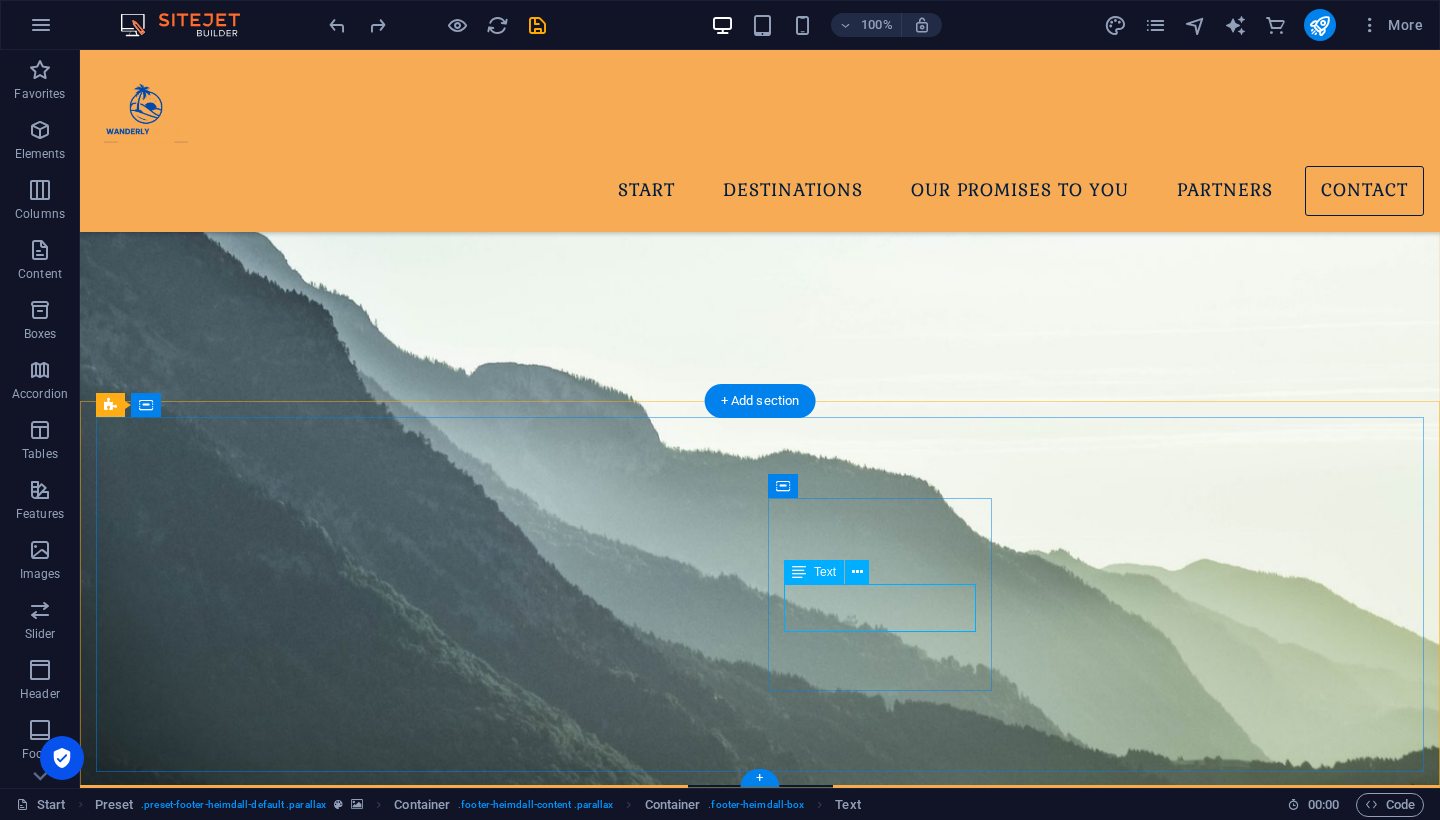 click on "[EMAIL_ADDRESS][DOMAIN_NAME] Legal Notice  |  Privacy" at bounding box center [585, 3347] 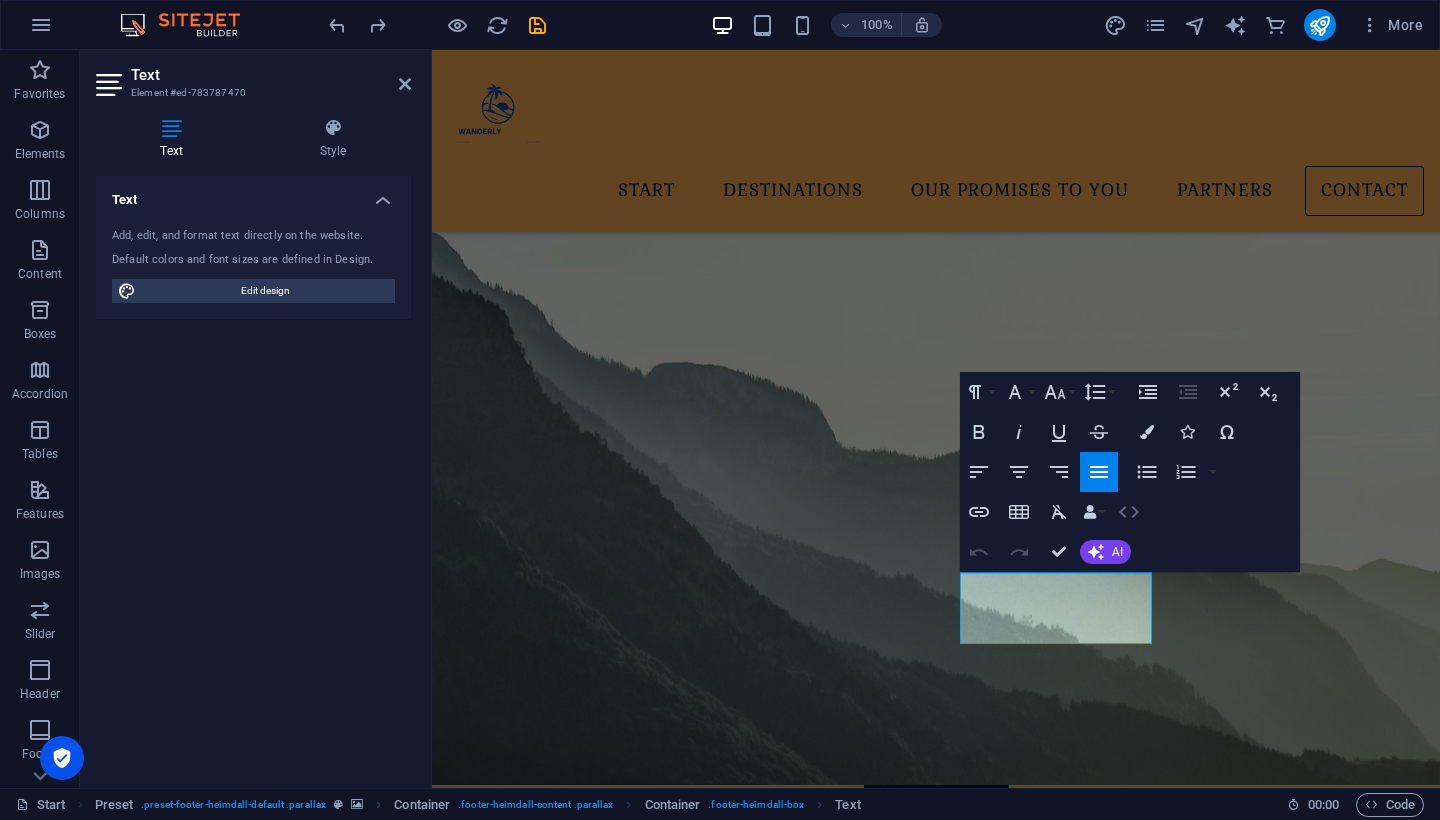click 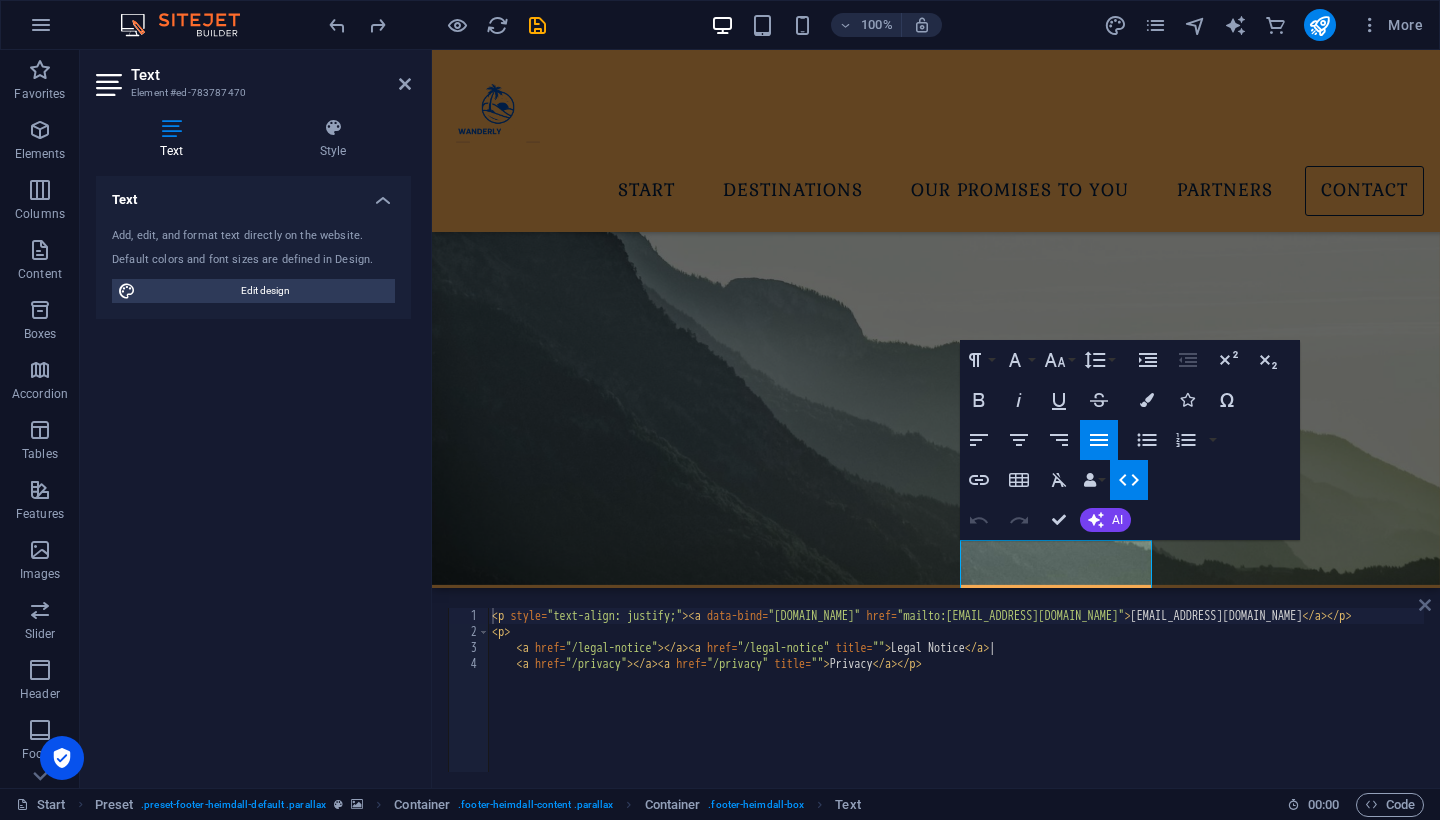 click at bounding box center [1425, 605] 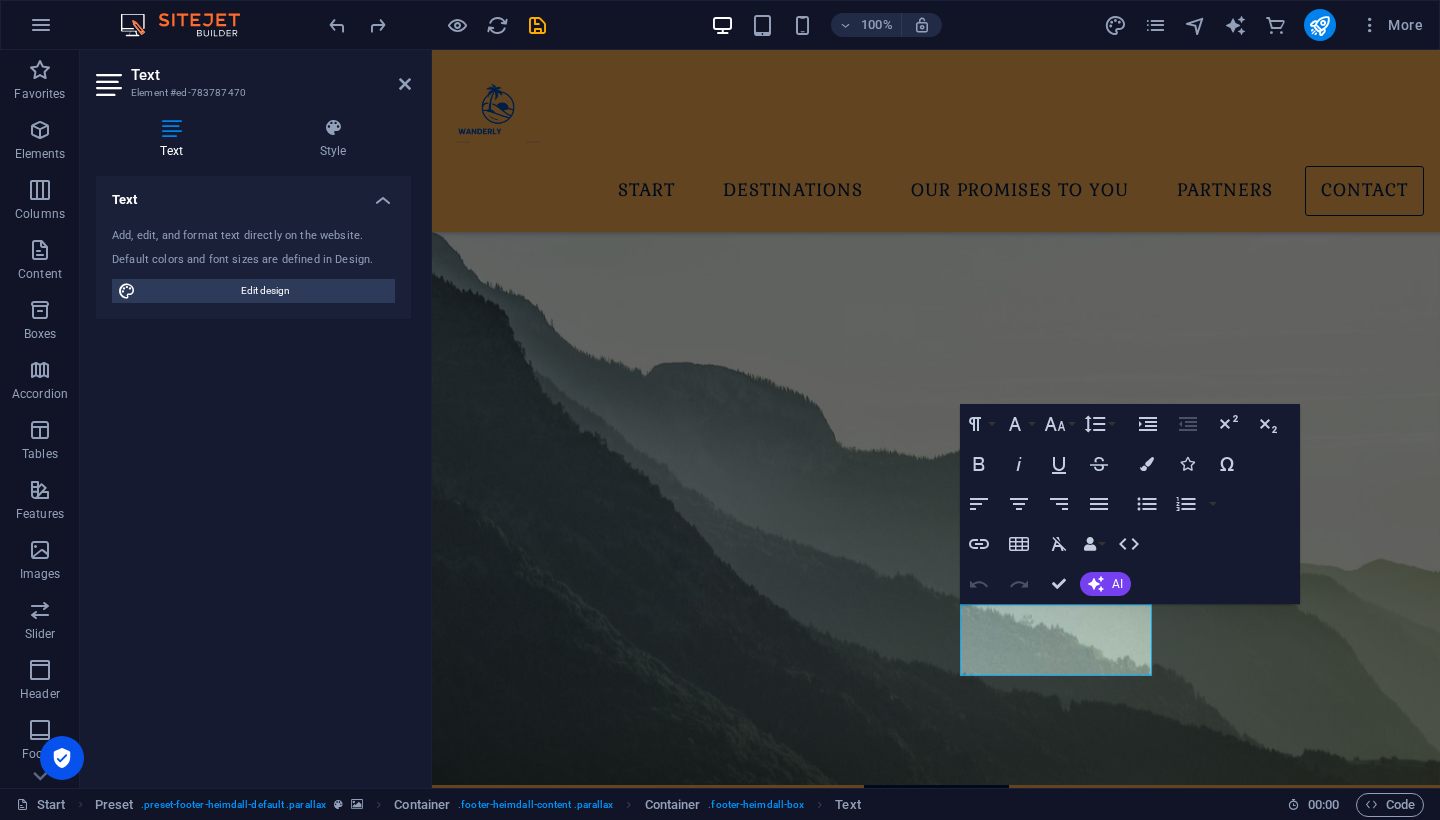 scroll, scrollTop: 2191, scrollLeft: 0, axis: vertical 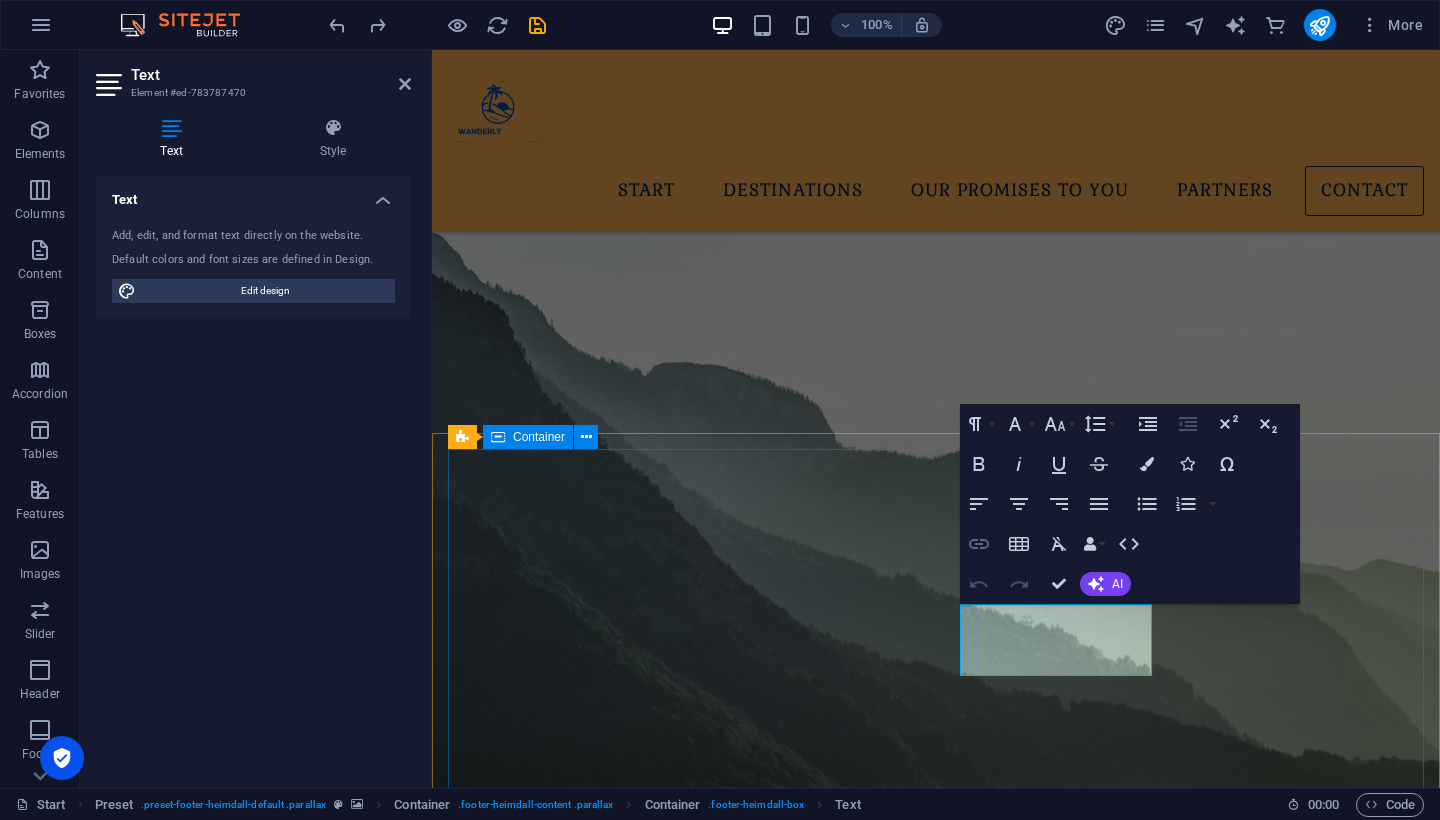 click 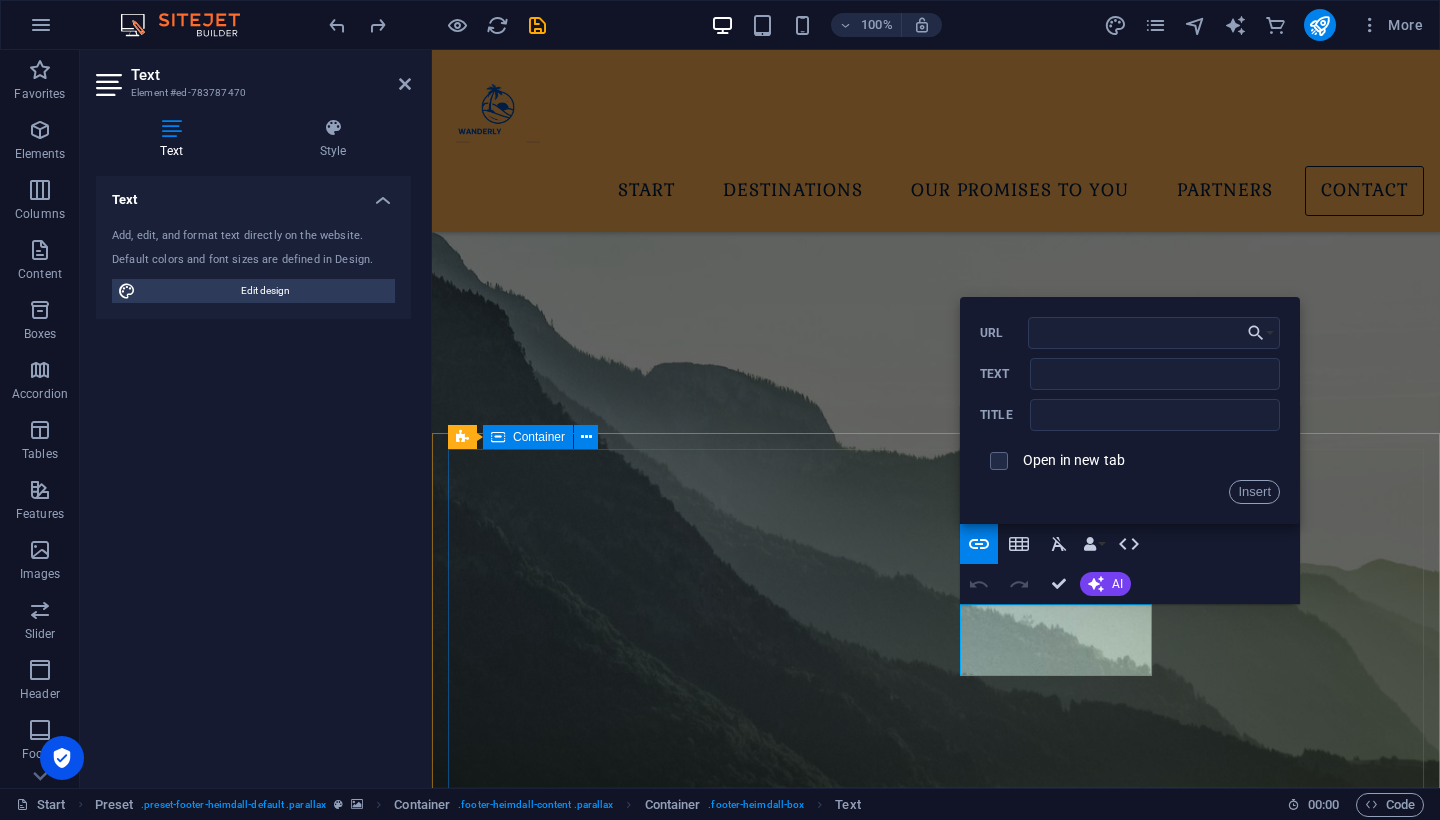 click on "Address 7/3 KVD towers, Old Madras road, 100ft Road Junction, Indiranagar, Bengaluru.  Contact ​ ​ contact@wanderlyescape.com Legal Notice  |  Privacy Phone Phone:  +91 83102 75582" at bounding box center [936, 3265] 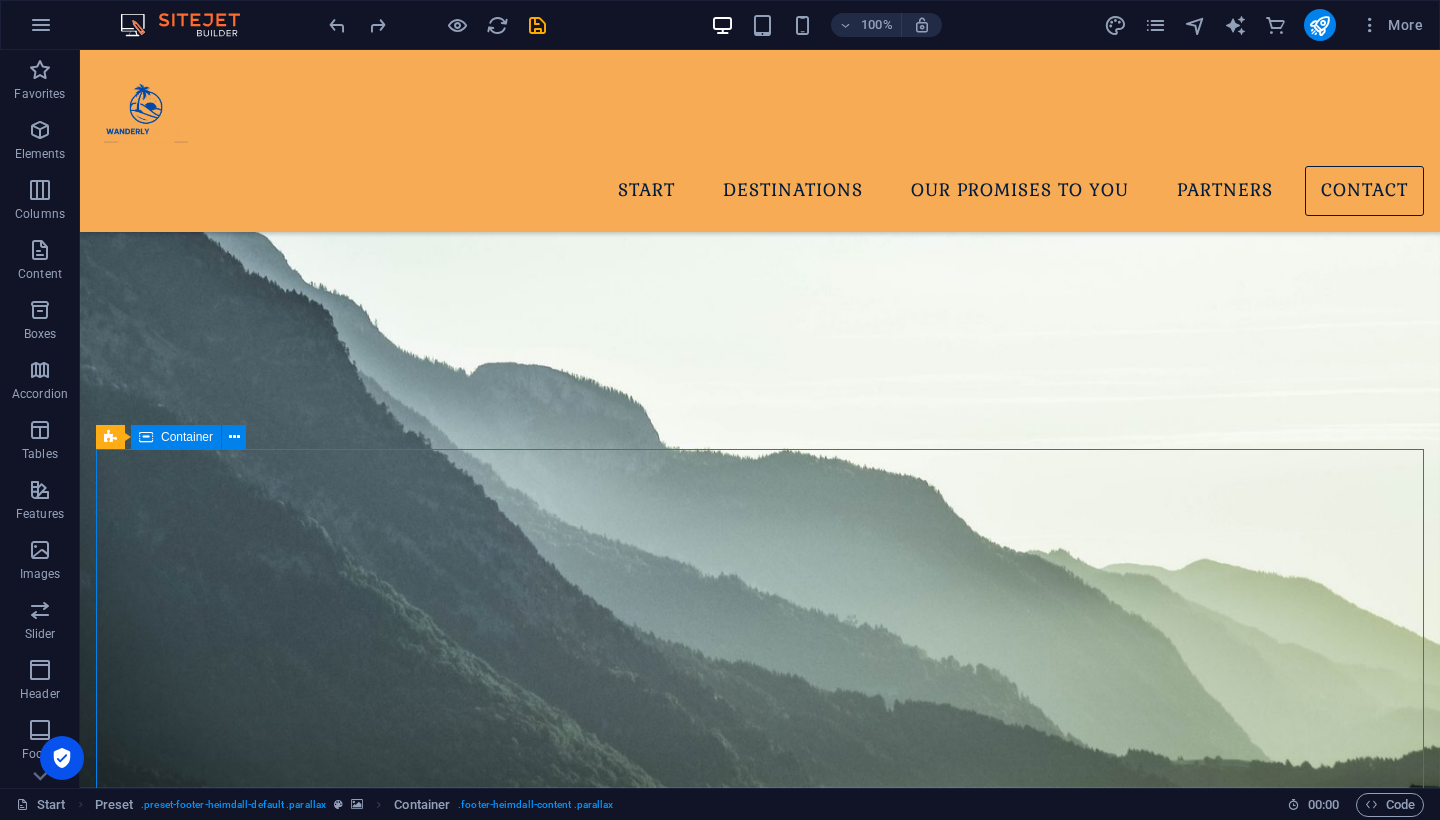 click on "Address 7/3 KVD towers, Old Madras road, 100ft Road Junction, Indiranagar, Bengaluru.  Contact contact@wanderlyescape.com Legal Notice  |  Privacy Phone Phone:  +91 83102 75582" at bounding box center (760, 3265) 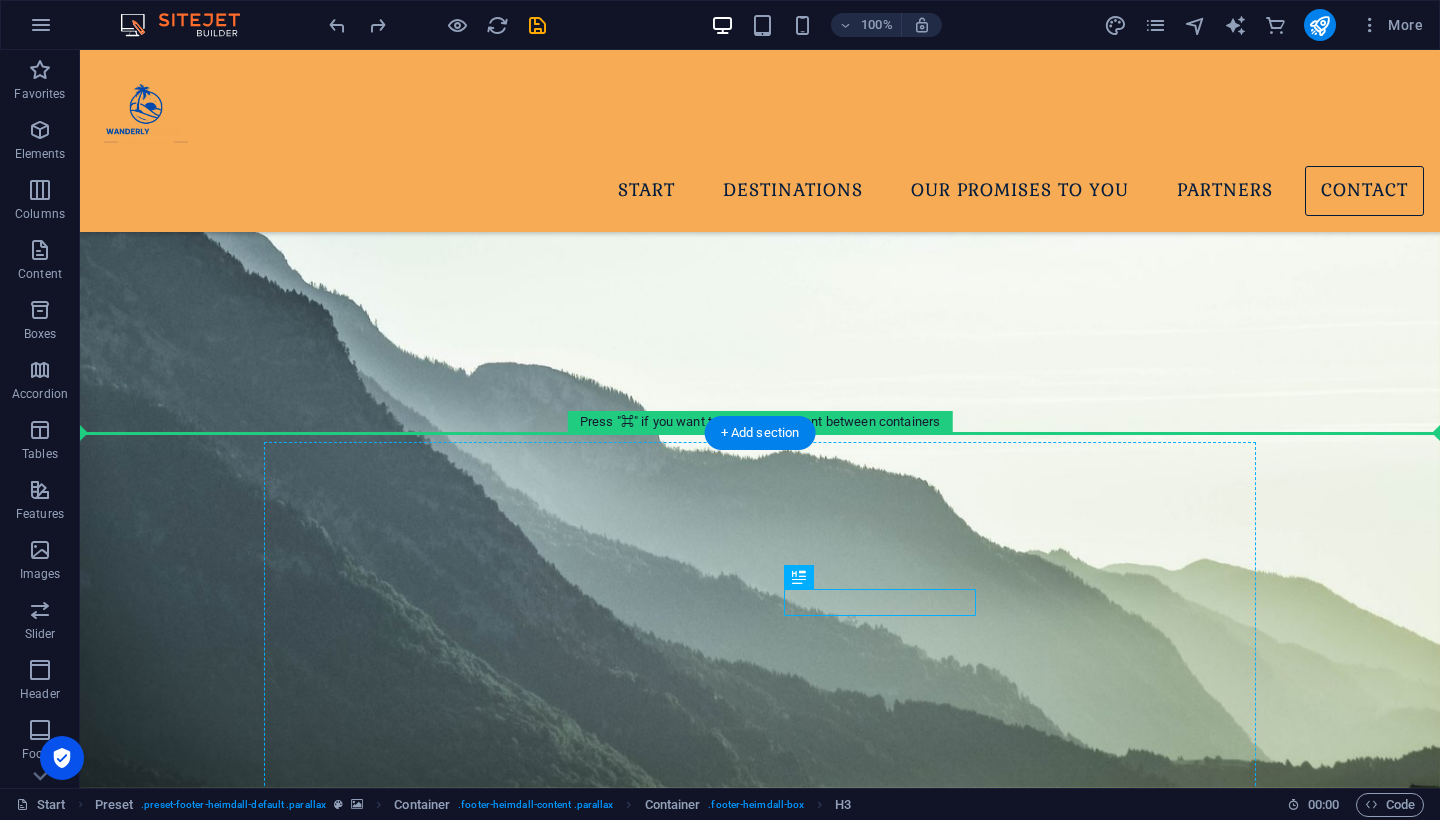 drag, startPoint x: 914, startPoint y: 607, endPoint x: 847, endPoint y: 542, distance: 93.34881 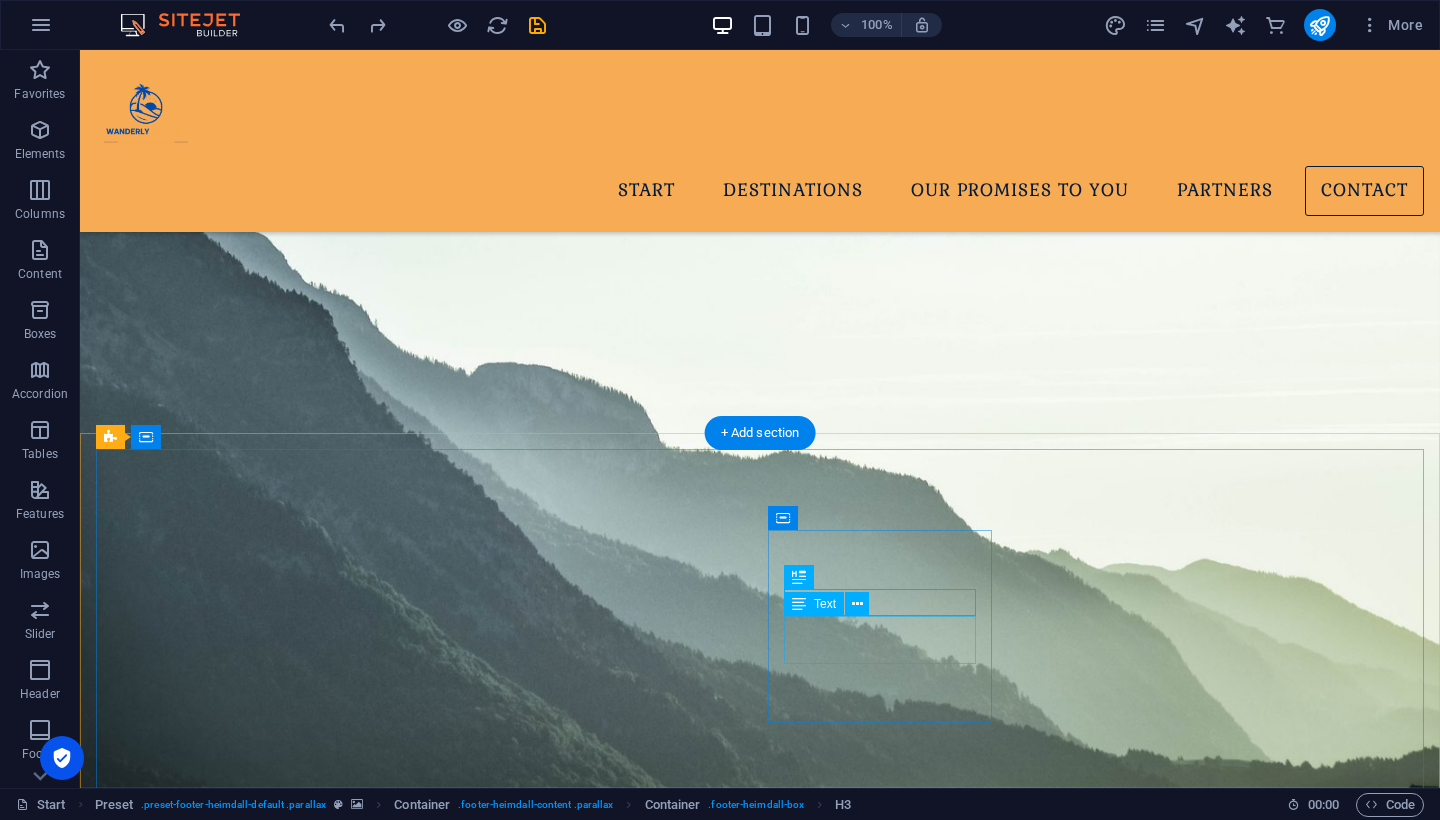 click on "[EMAIL_ADDRESS][DOMAIN_NAME] Legal Notice  |  Privacy" at bounding box center [585, 3379] 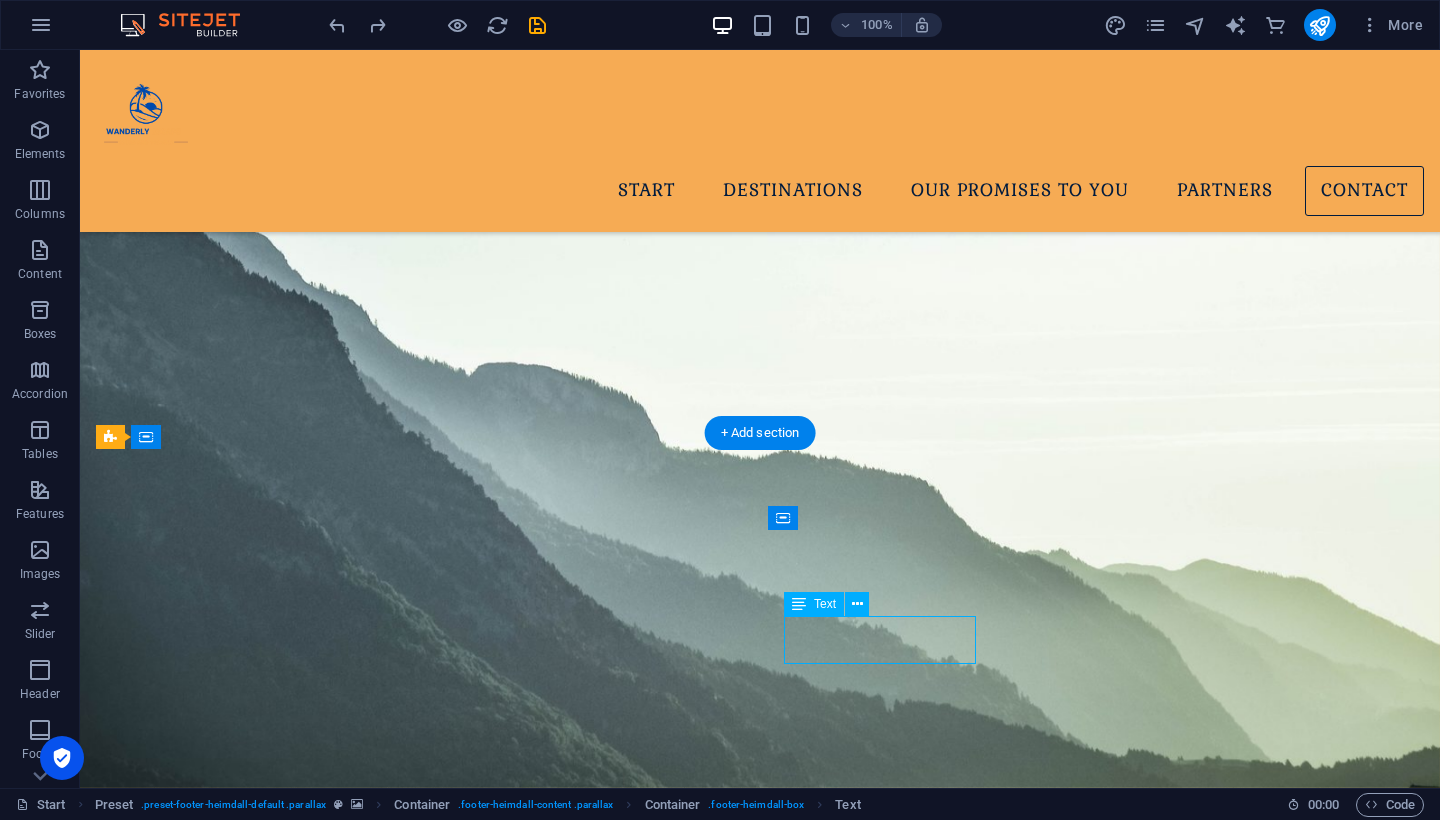 click on "[EMAIL_ADDRESS][DOMAIN_NAME] Legal Notice  |  Privacy" at bounding box center [585, 3379] 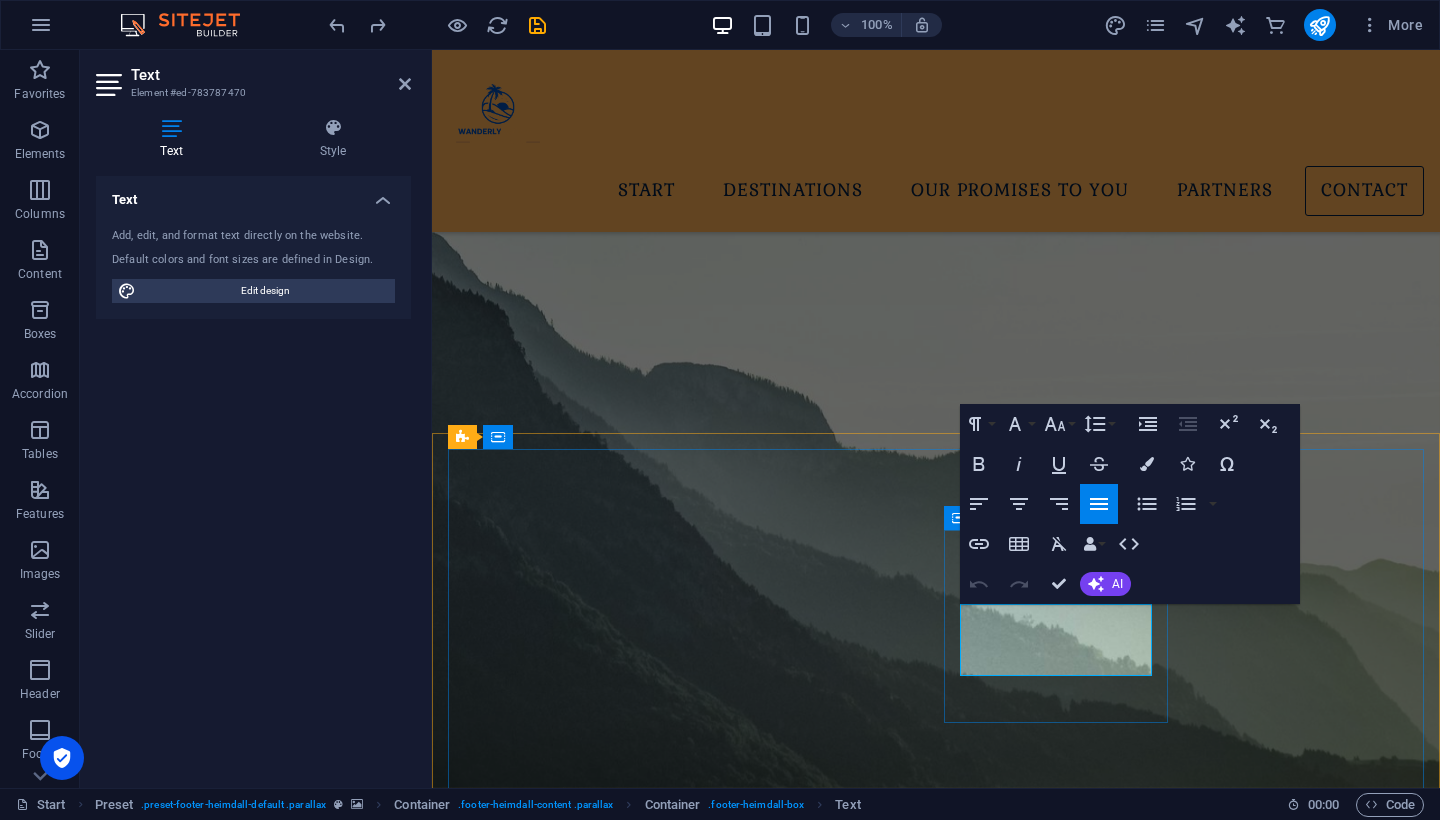 click on "Contact contact@wanderlyescape.com Legal Notice  |  Privacy" at bounding box center [936, 3366] 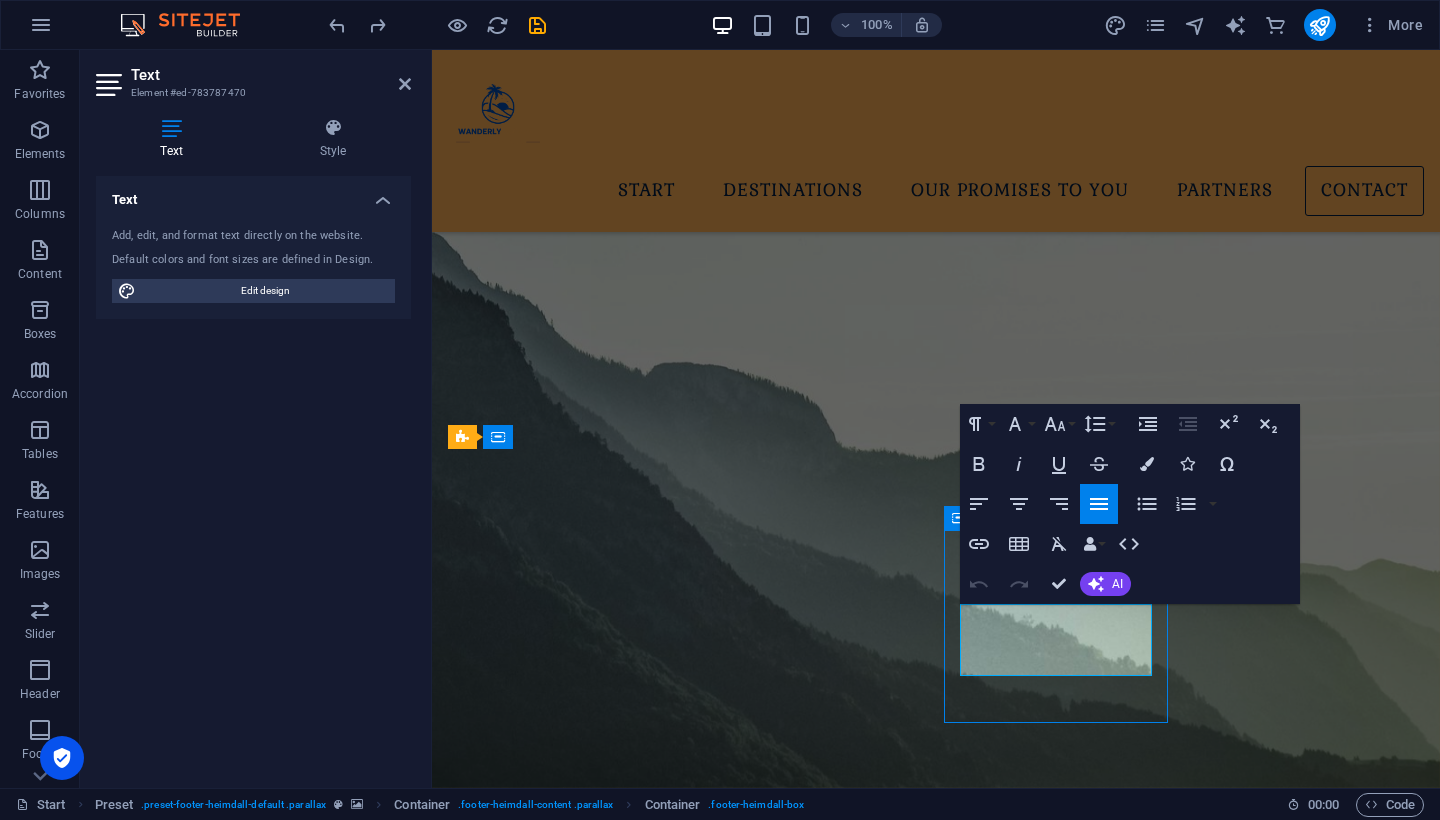 click on "Contact contact@wanderlyescape.com Legal Notice  |  Privacy" at bounding box center [936, 3366] 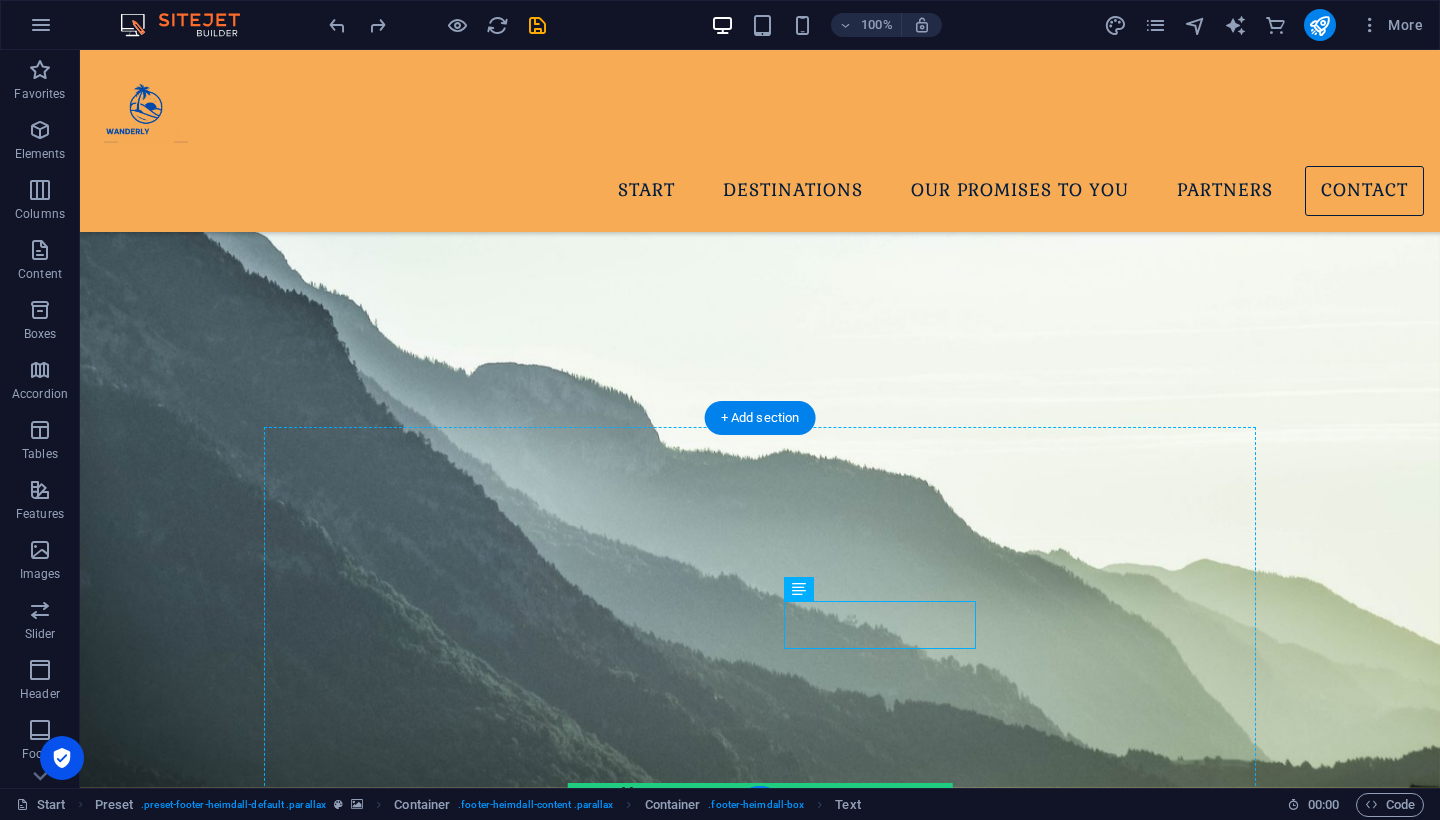 scroll, scrollTop: 2206, scrollLeft: 0, axis: vertical 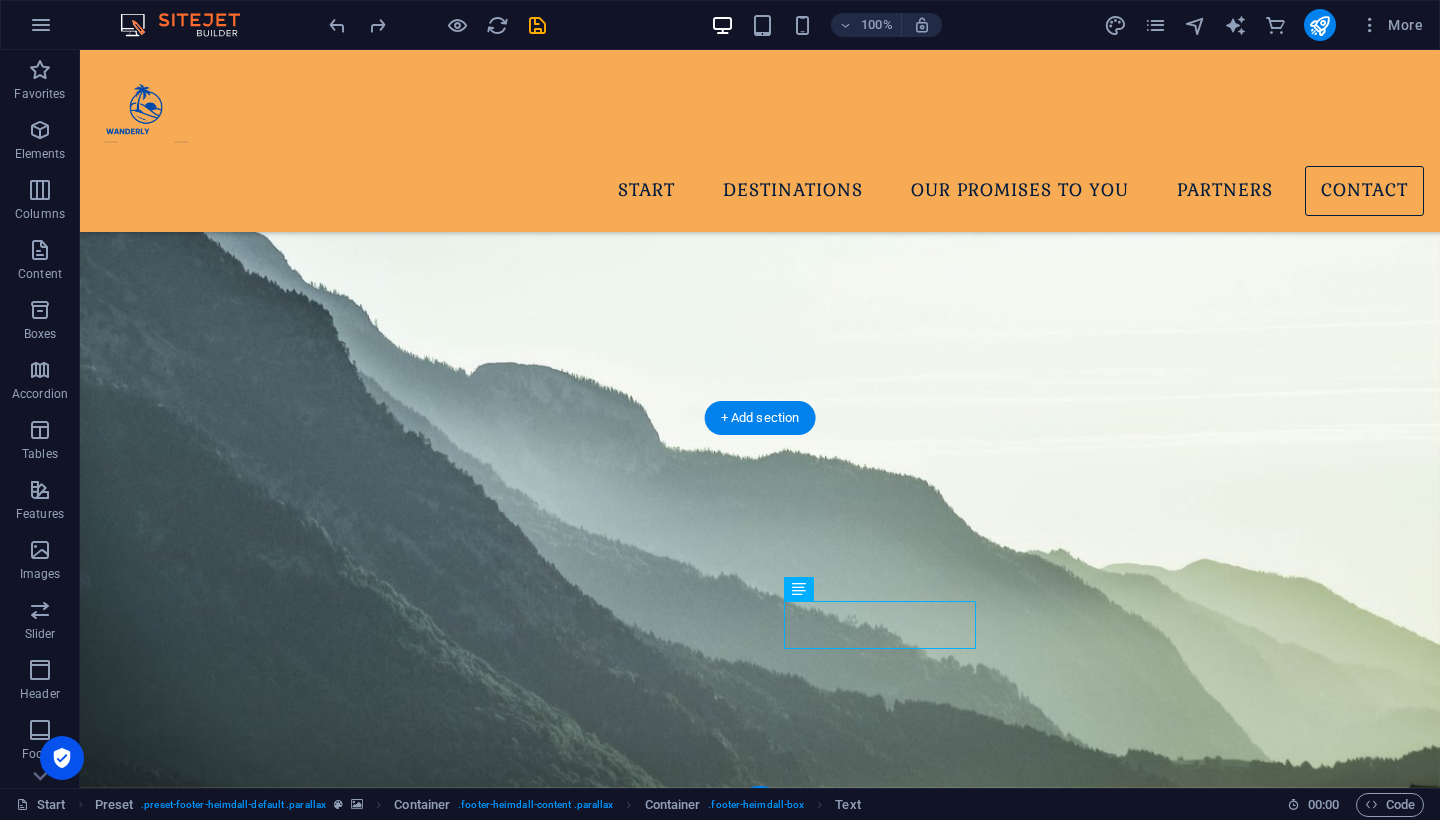 drag, startPoint x: 709, startPoint y: 636, endPoint x: 786, endPoint y: 641, distance: 77.16217 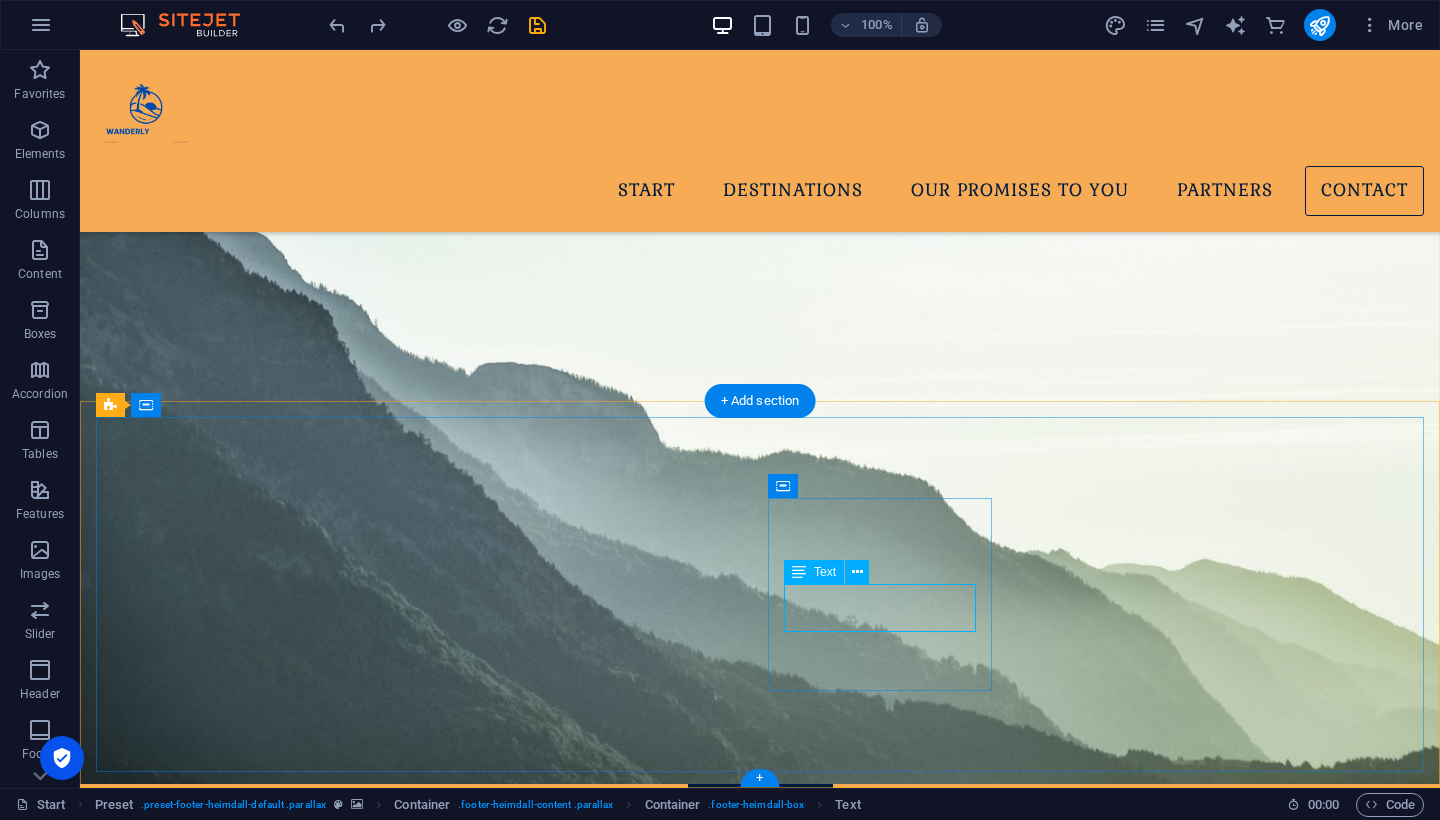 scroll, scrollTop: 2223, scrollLeft: 0, axis: vertical 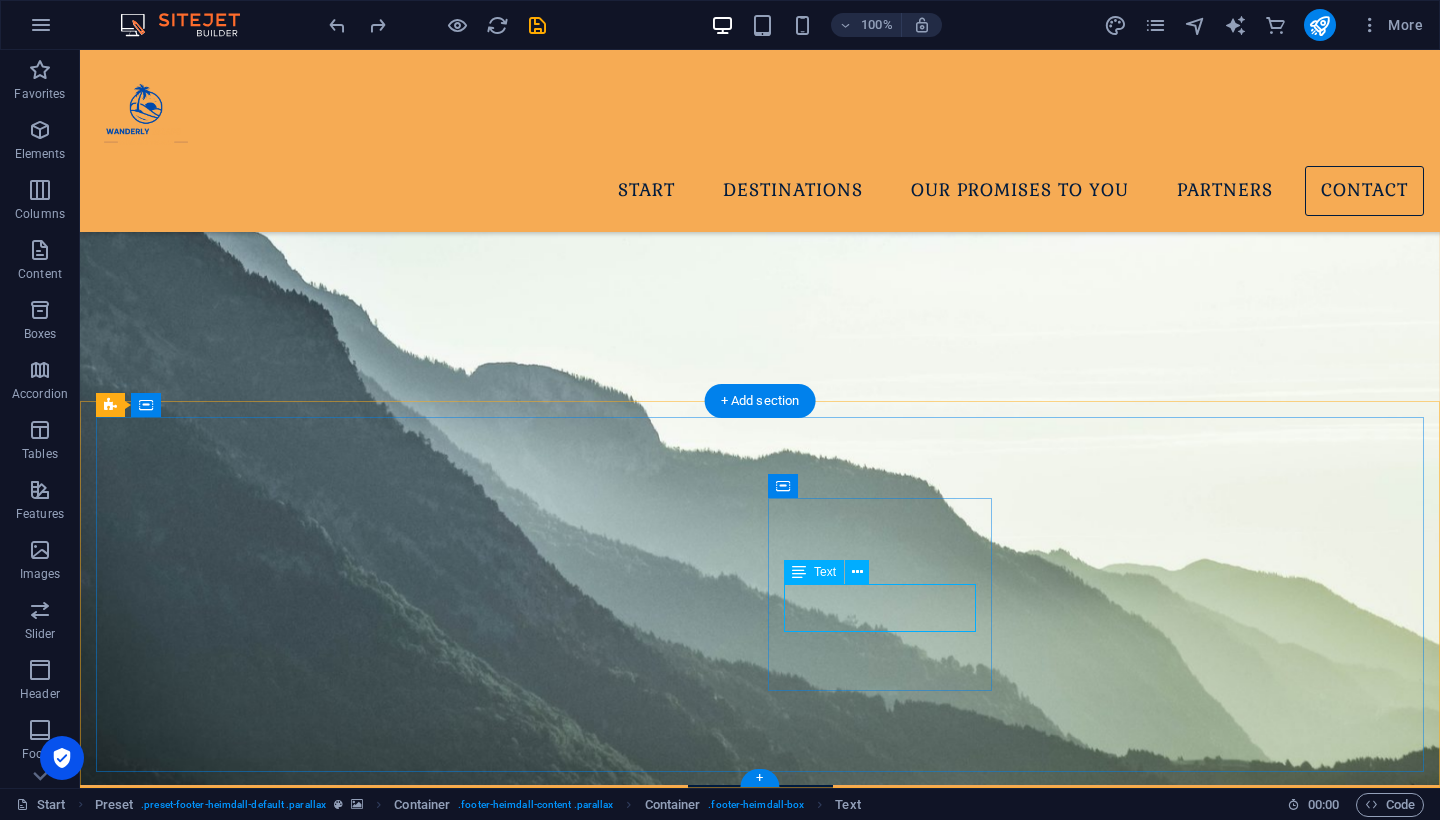 click on "Text" at bounding box center (825, 572) 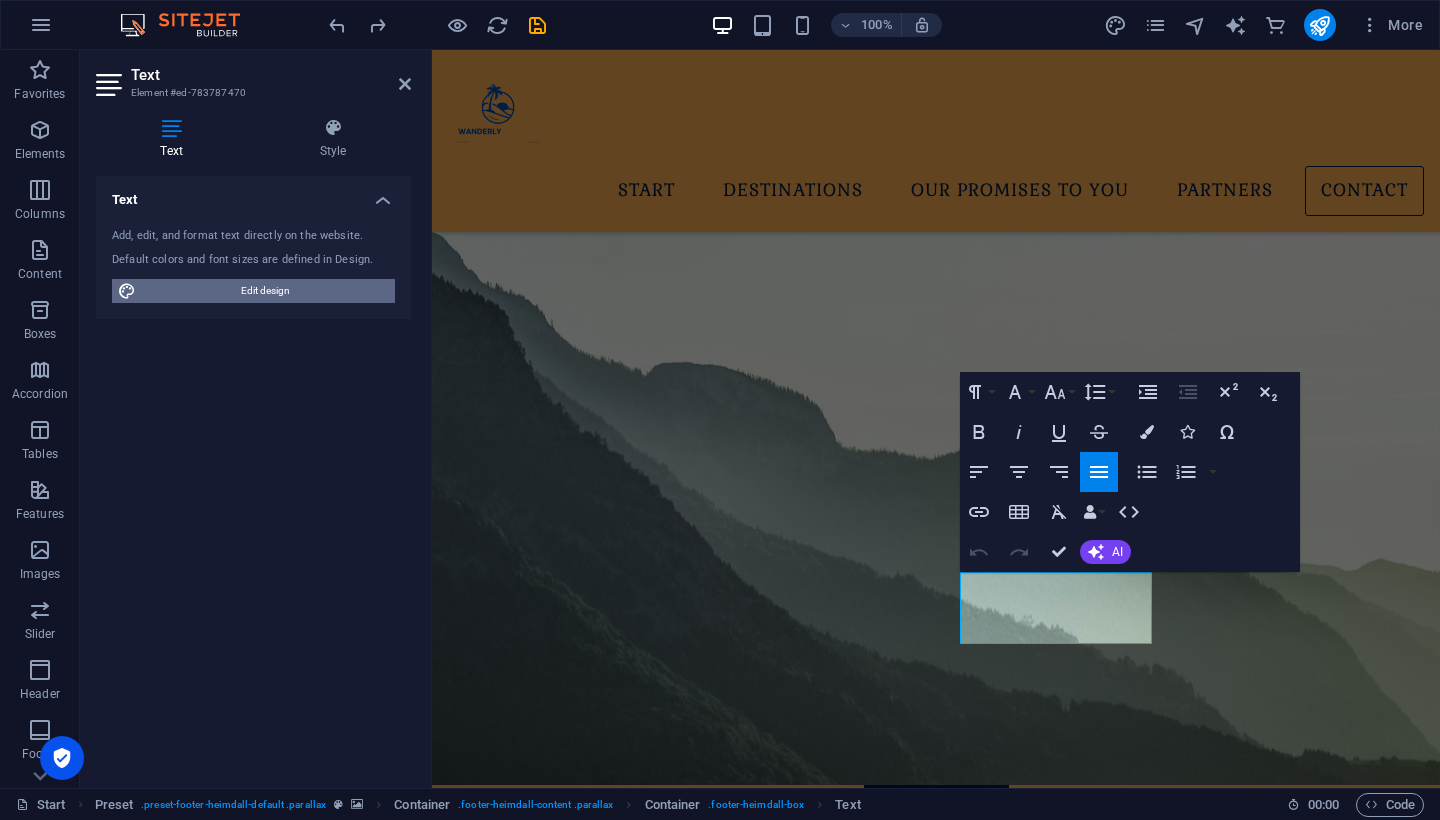click on "Edit design" at bounding box center (265, 291) 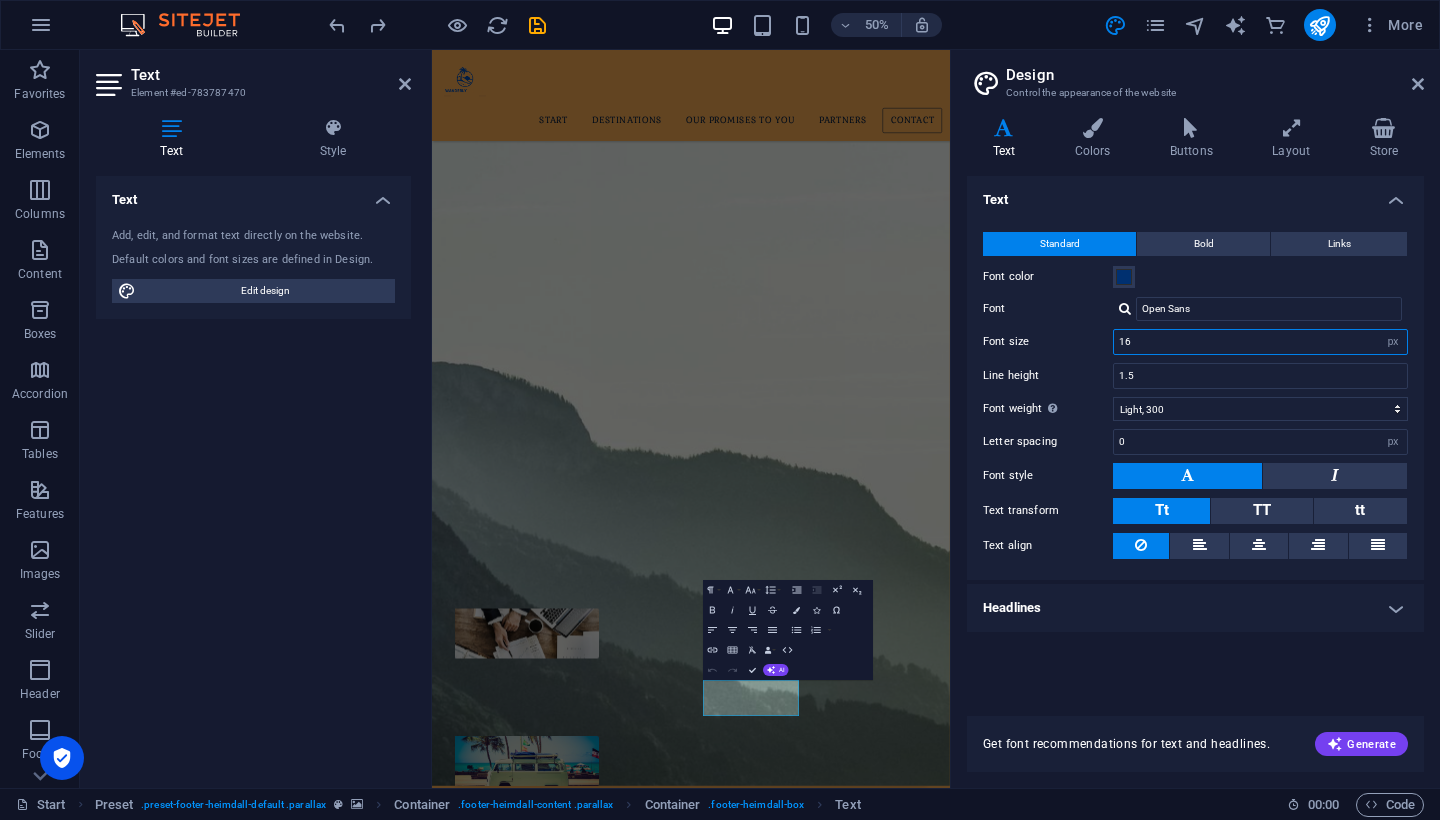 click on "16" at bounding box center [1260, 342] 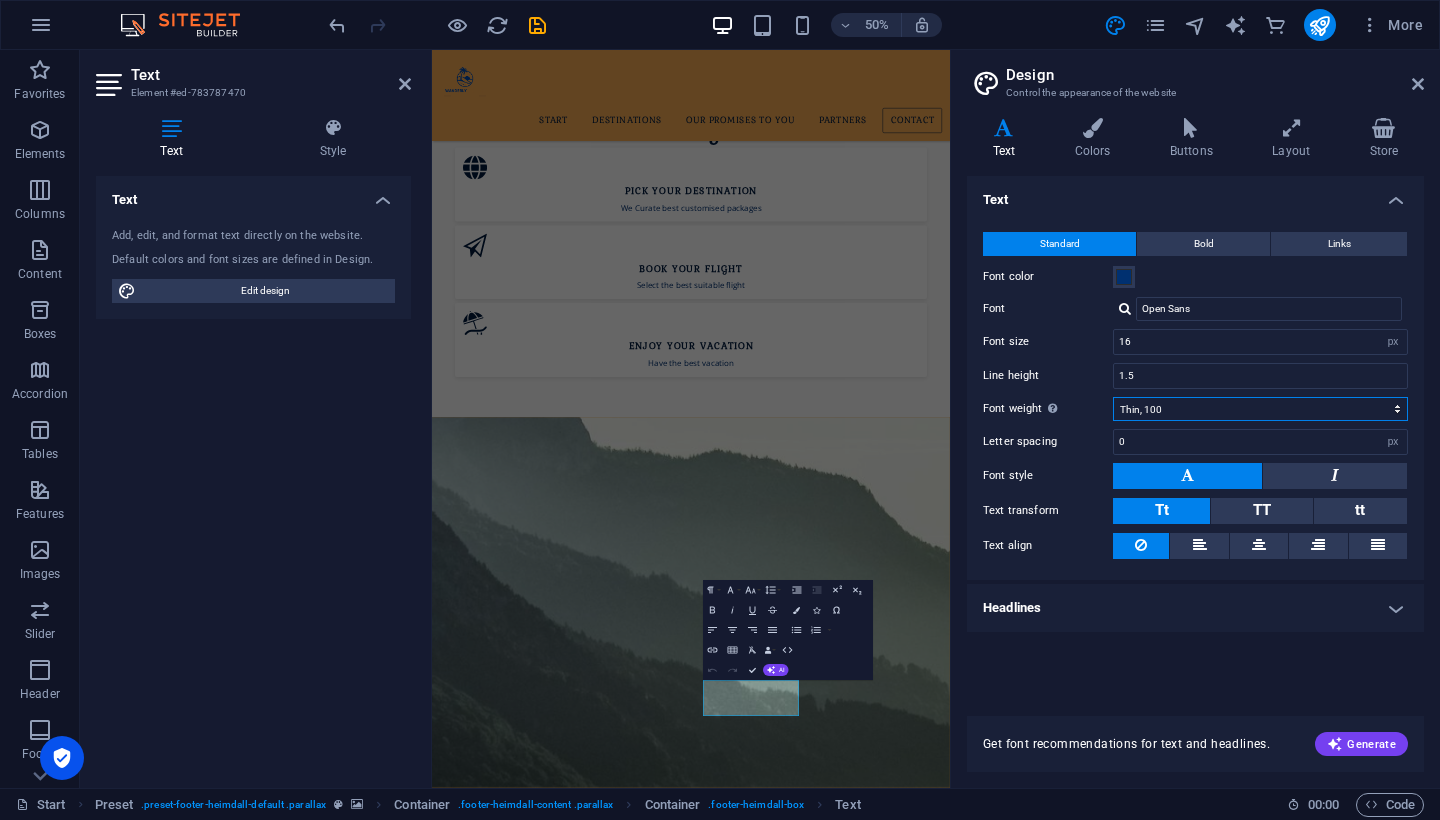 select on "300" 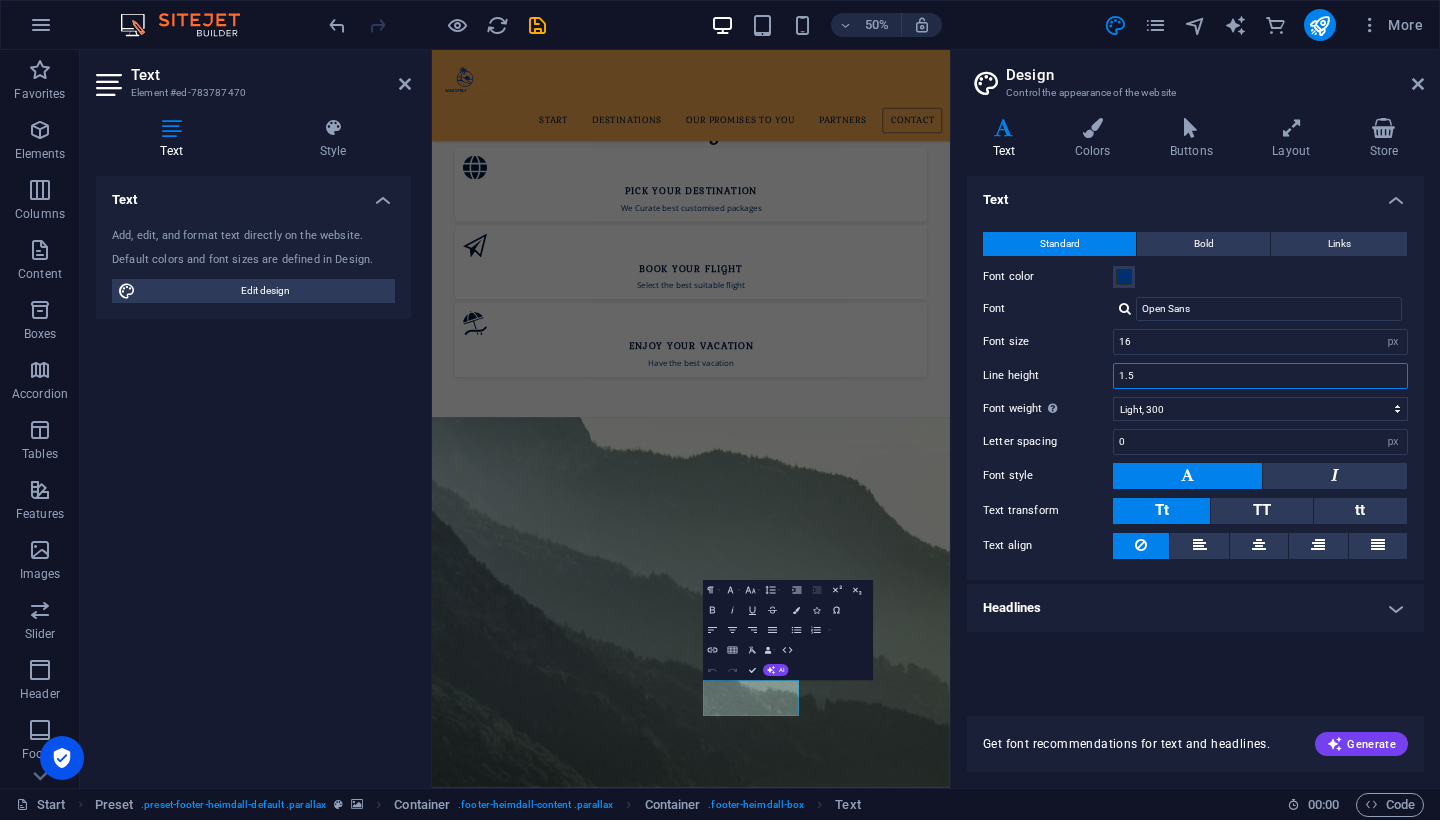 click on "1.5" at bounding box center [1260, 376] 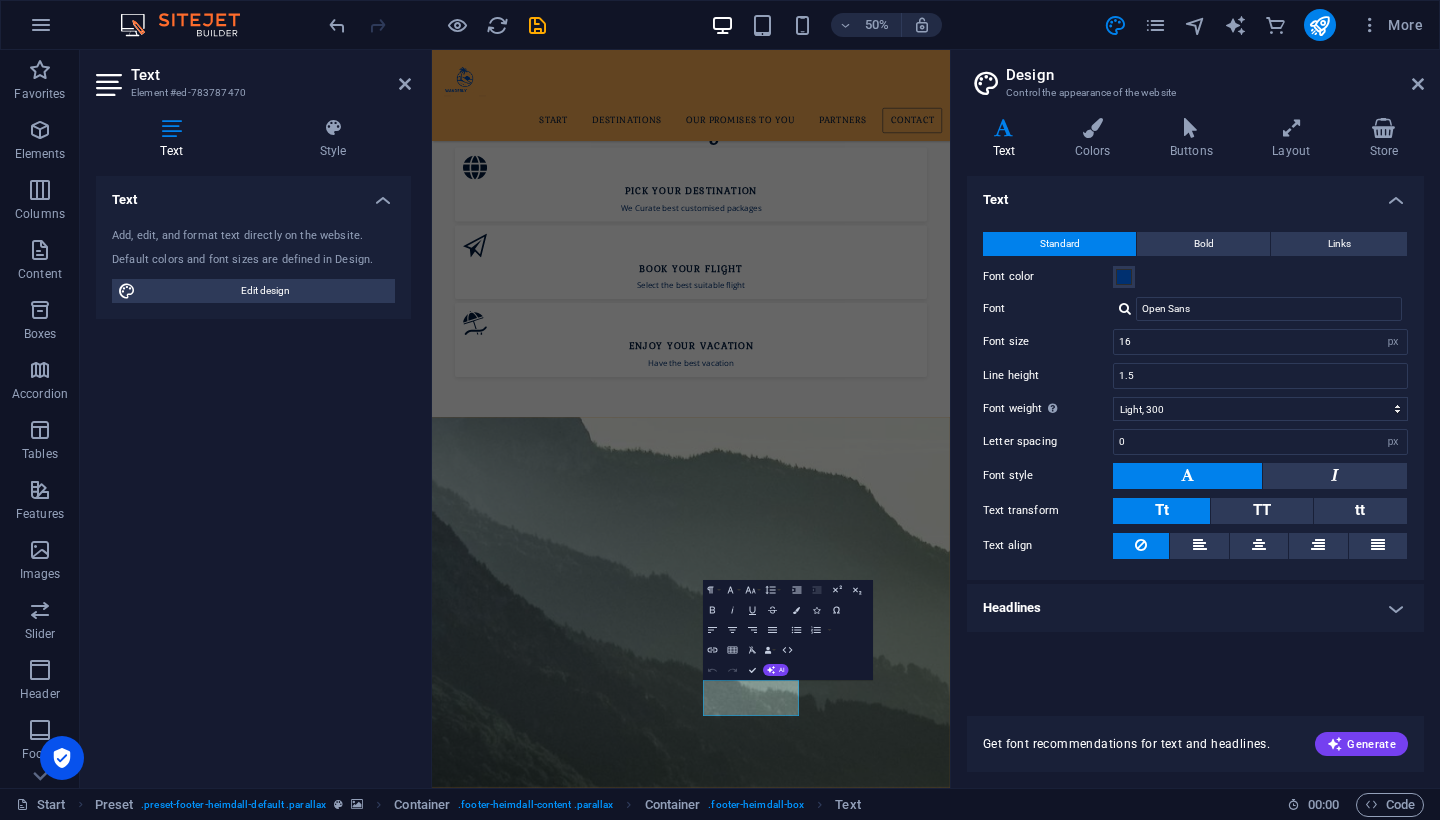 click on "Standard Bold Links Font color Font Open Sans Font size 16 rem px Line height 1.5 Font weight To display the font weight correctly, it may need to be enabled.  Manage Fonts Thin, 100 Extra-light, 200 Light, 300 Regular, 400 Medium, 500 Semi-bold, 600 Bold, 700 Extra-bold, 800 Black, 900 Letter spacing 0 rem px Font style Text transform Tt TT tt Text align Font weight To display the font weight correctly, it may need to be enabled.  Manage Fonts Thin, 100 Extra-light, 200 Light, 300 Regular, 400 Medium, 500 Semi-bold, 600 Bold, 700 Extra-bold, 800 Black, 900 Default Hover / Active Font color Font color Decoration Decoration Transition duration 0.3 s Transition function Ease Ease In Ease Out Ease In/Ease Out Linear" at bounding box center [1195, 396] 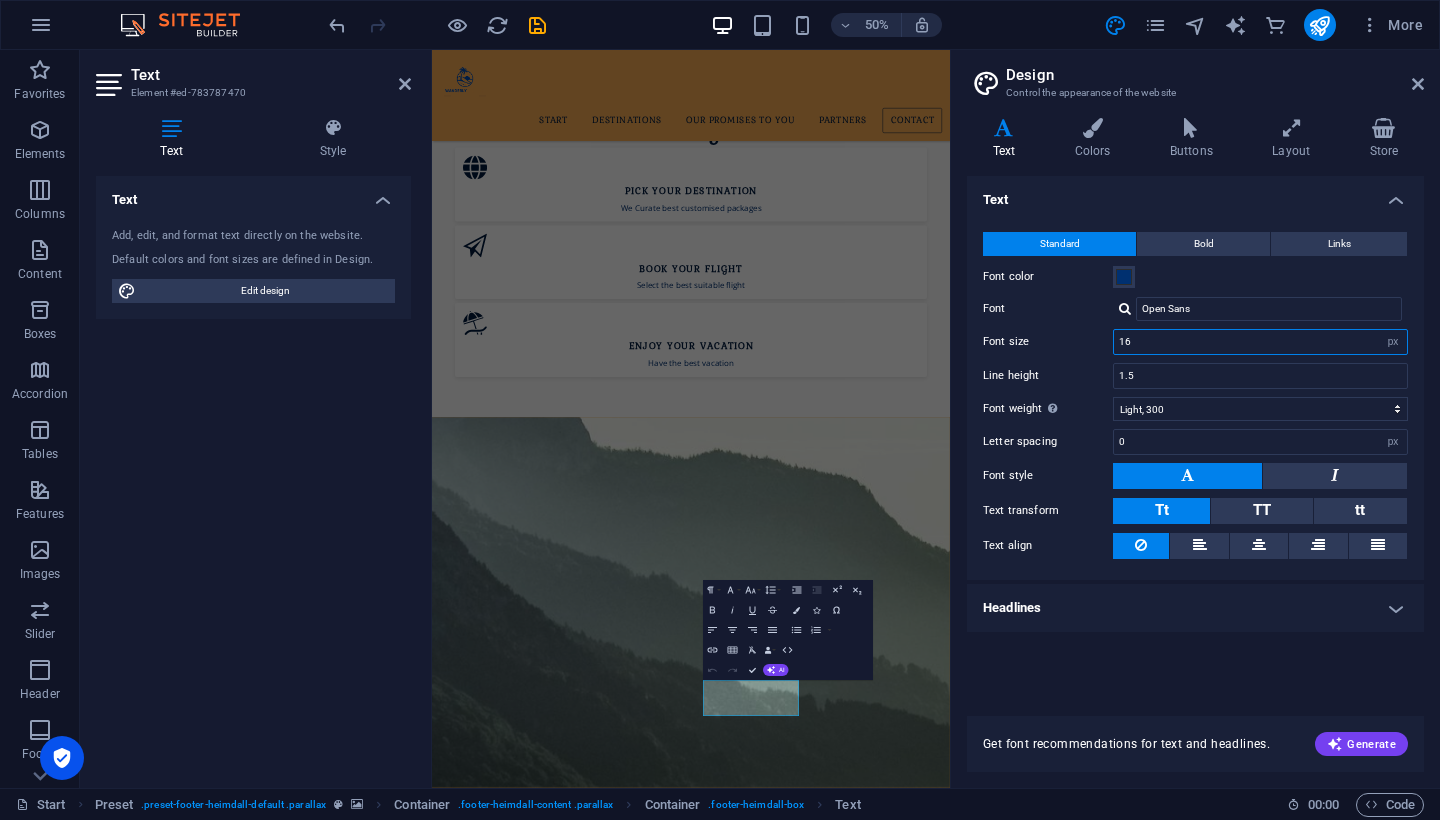 click on "16" at bounding box center (1260, 342) 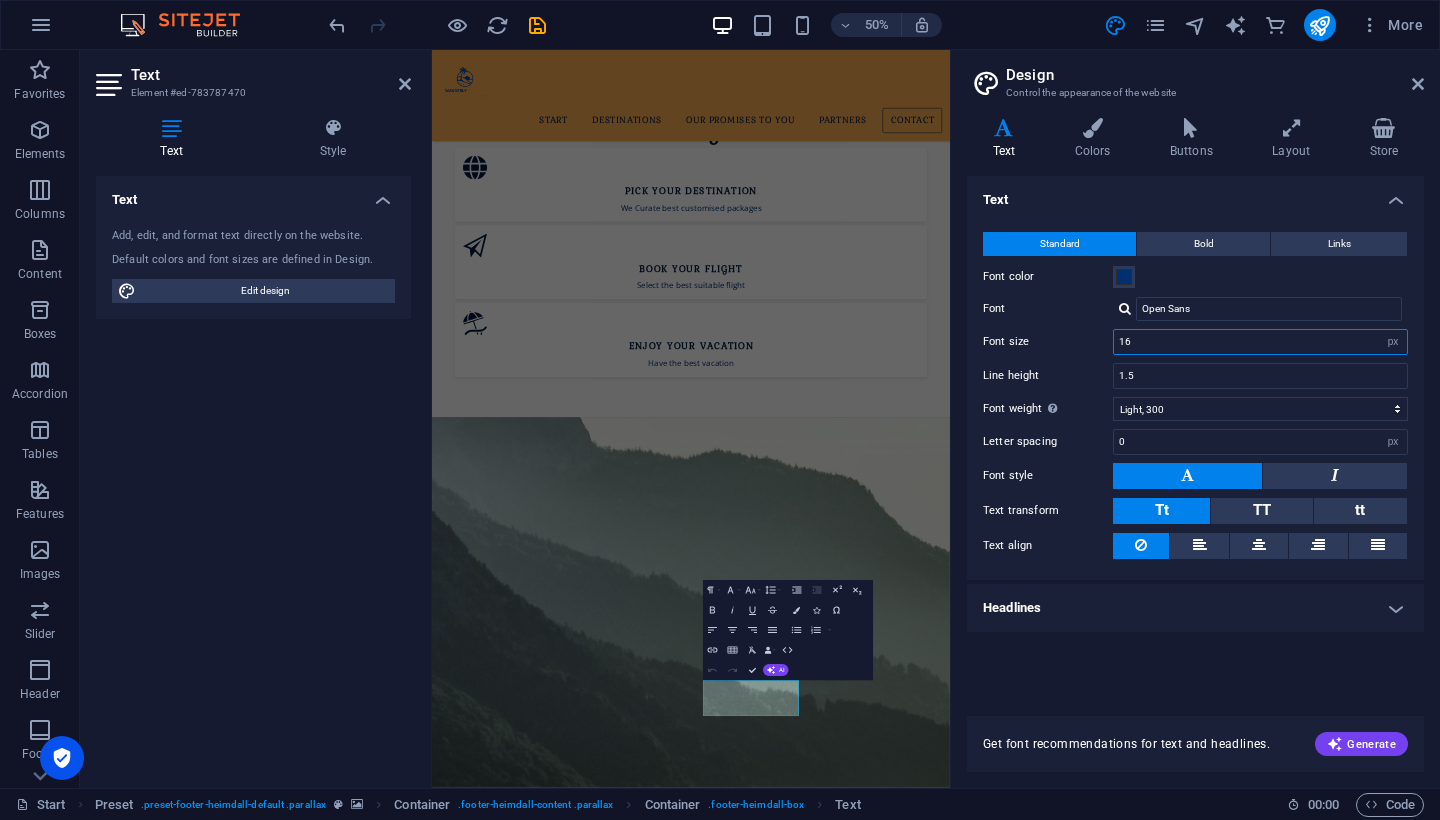 type on "1" 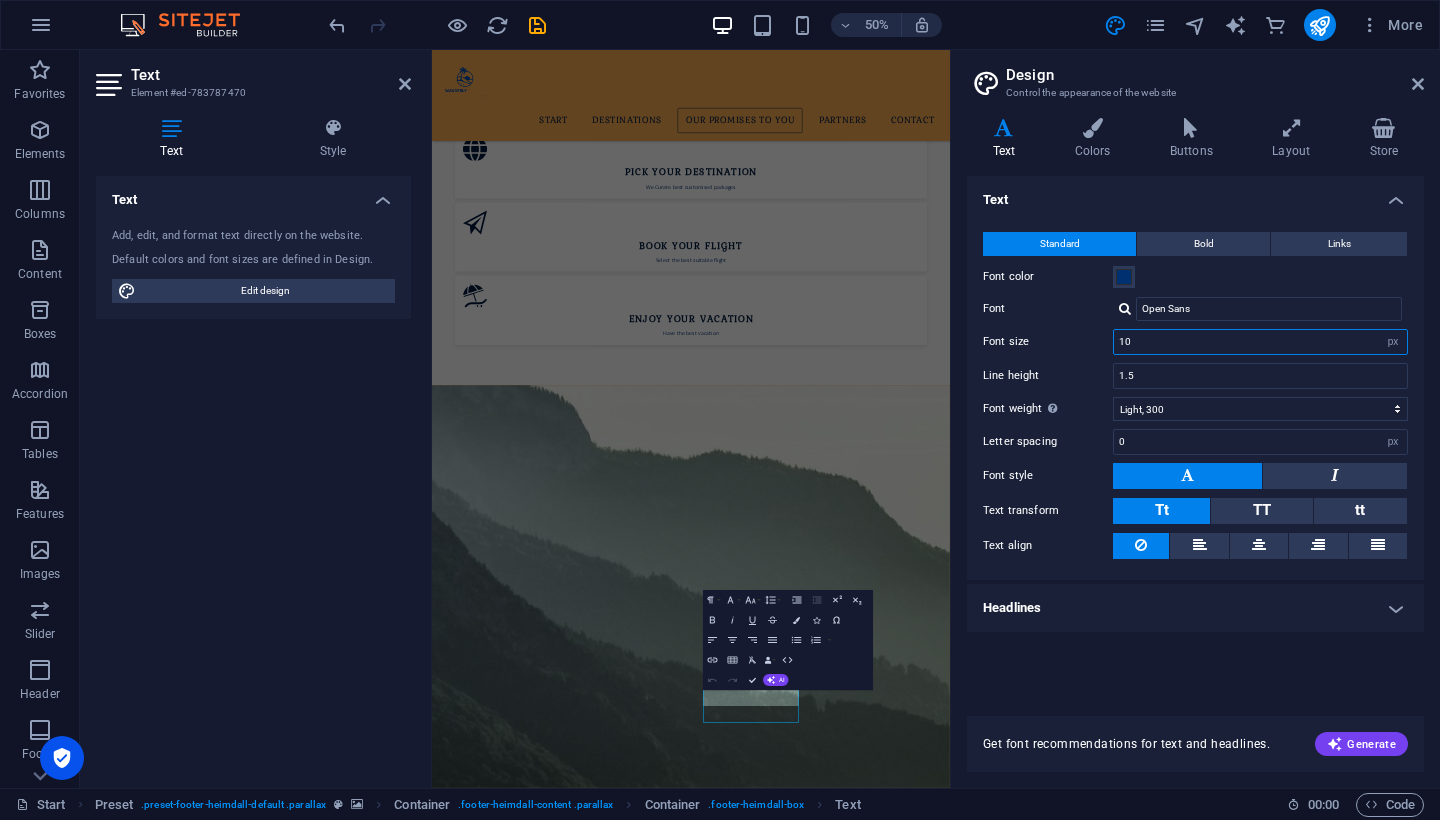 scroll, scrollTop: 2172, scrollLeft: 0, axis: vertical 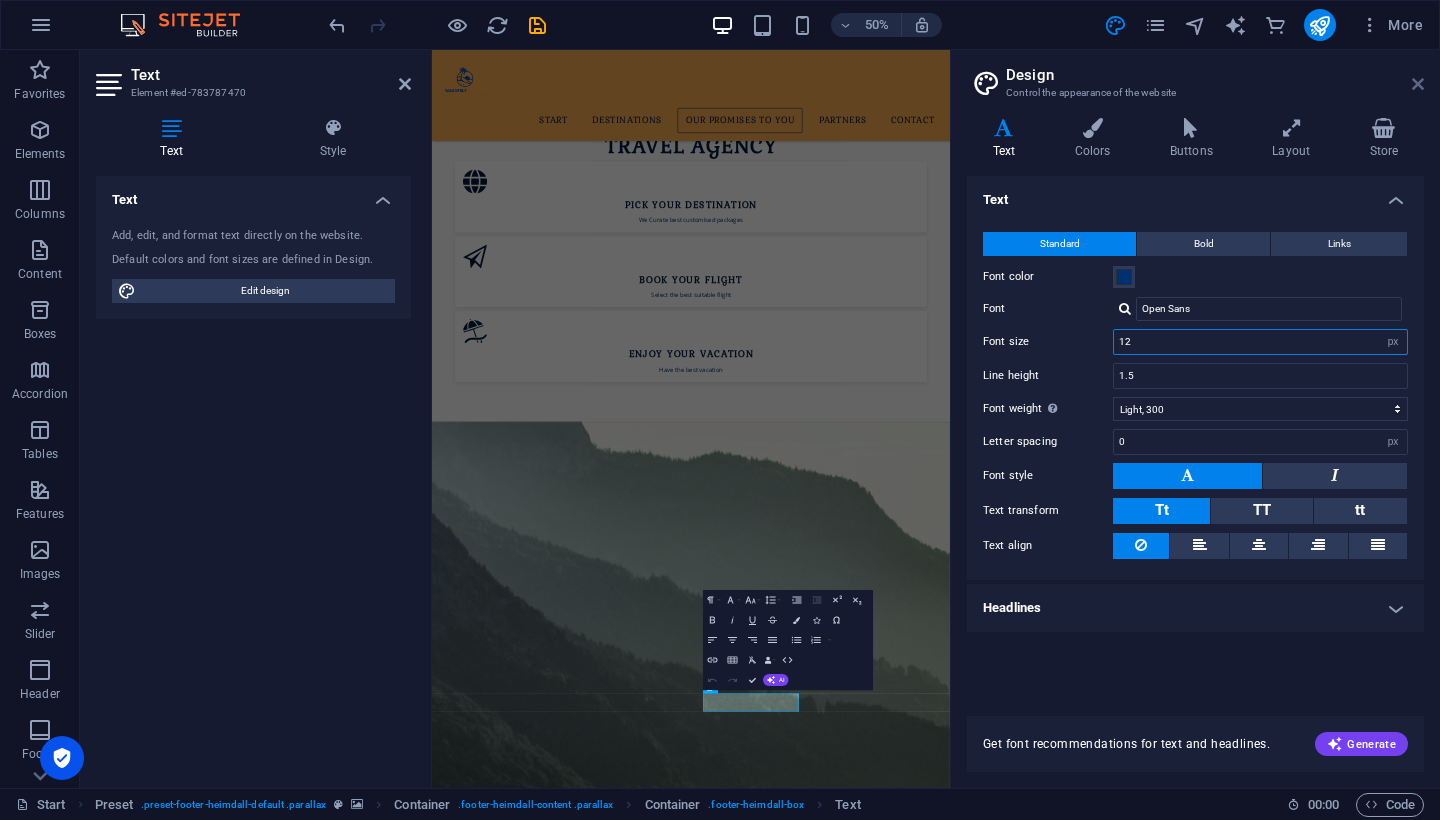 type on "12" 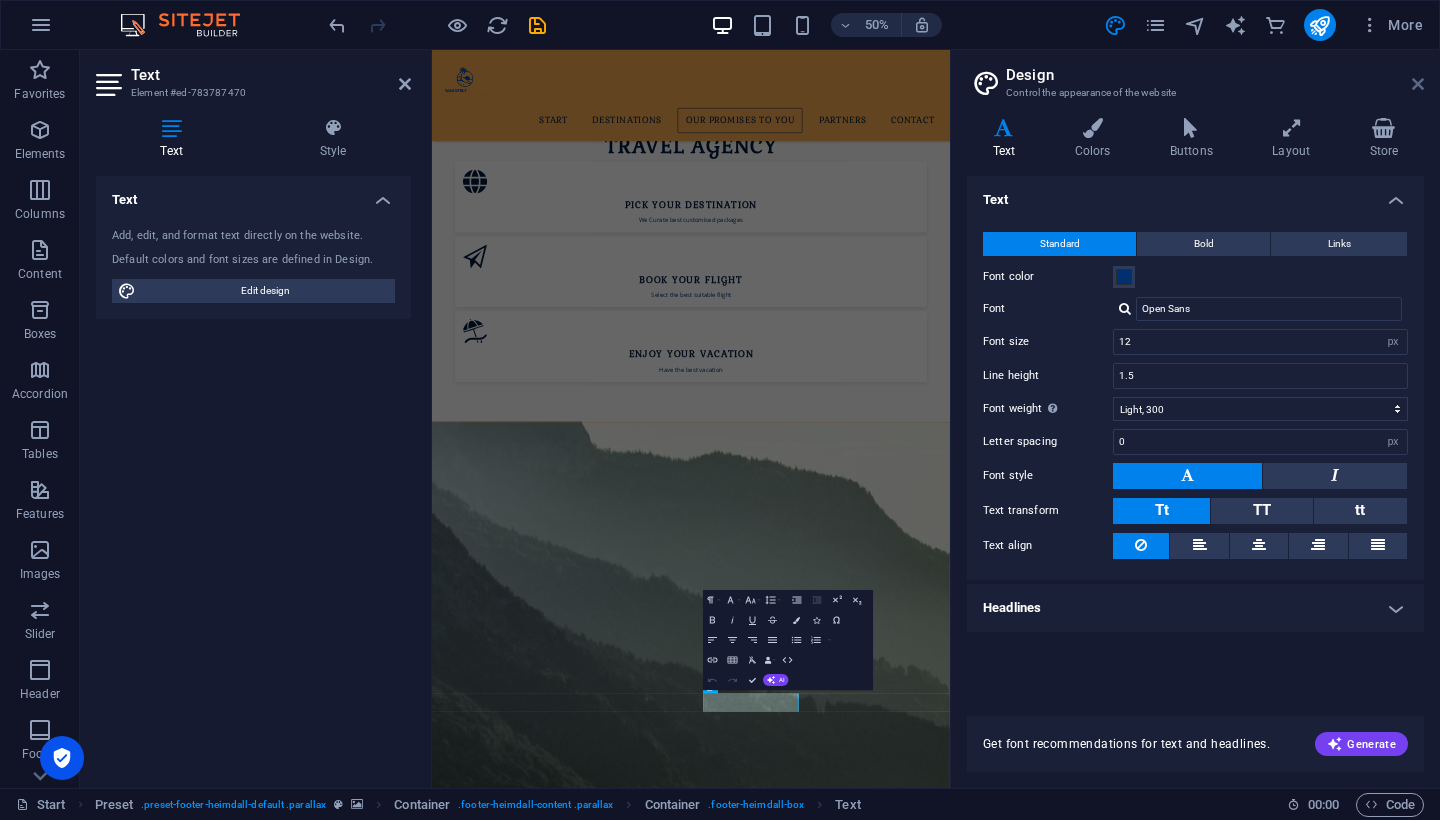 click at bounding box center (1418, 84) 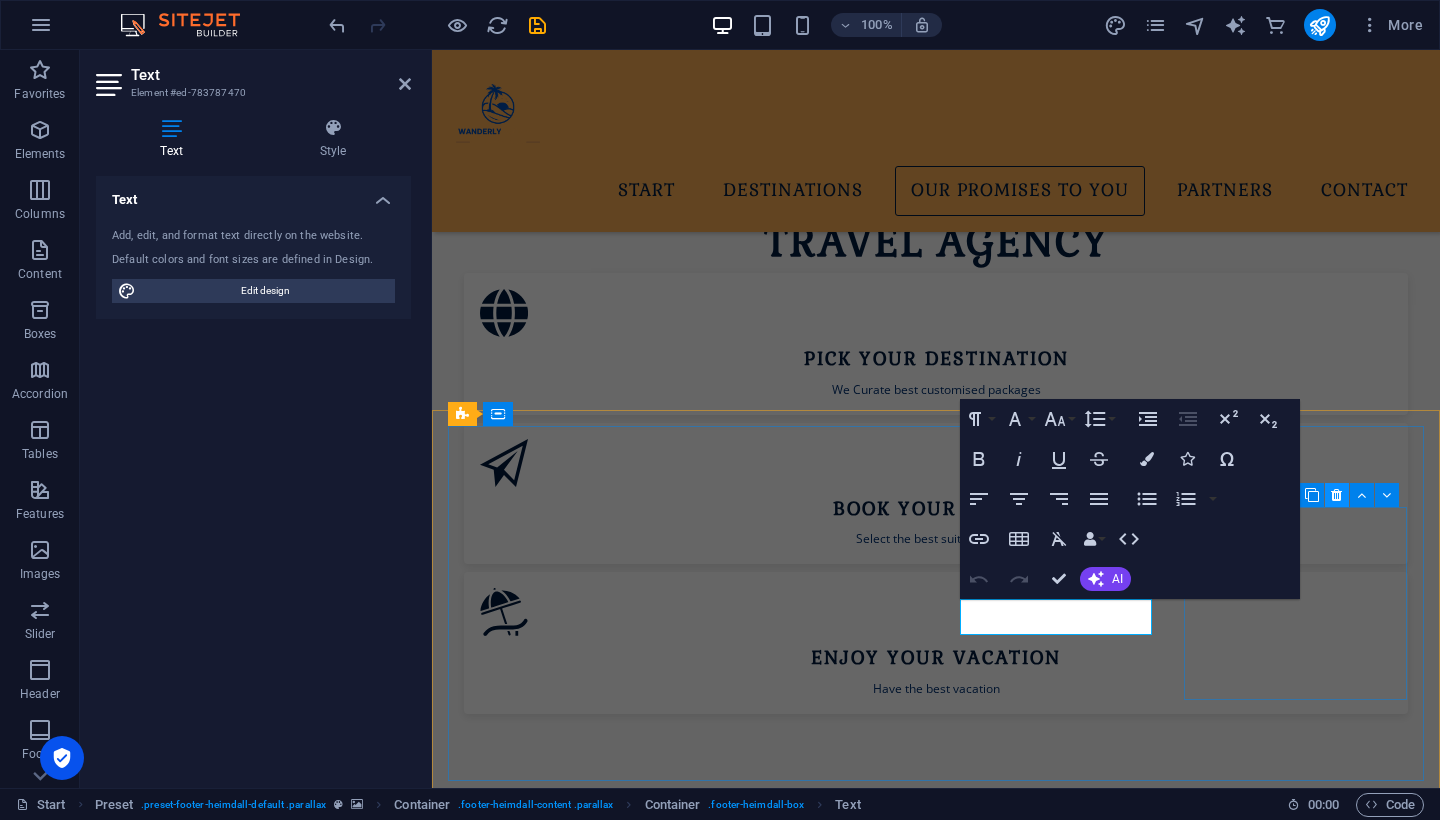 click at bounding box center [1336, 495] 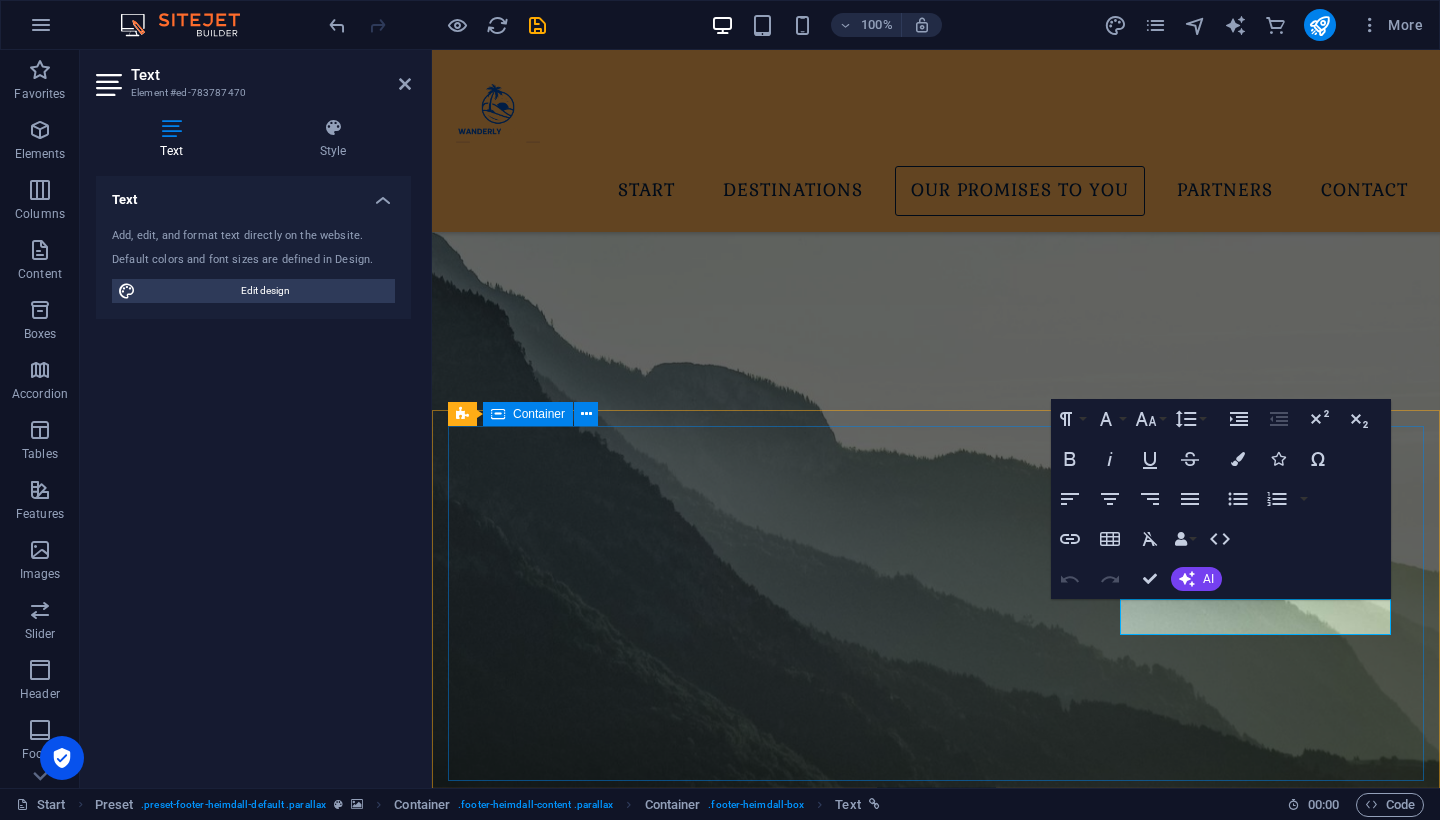 click on "Address 7/3 KVD towers, Old Madras road, 100ft Road Junction, Indiranagar, Bengaluru.  Contact contact@wanderlyescape.com Legal Notice  |  Privacy" at bounding box center [936, 3141] 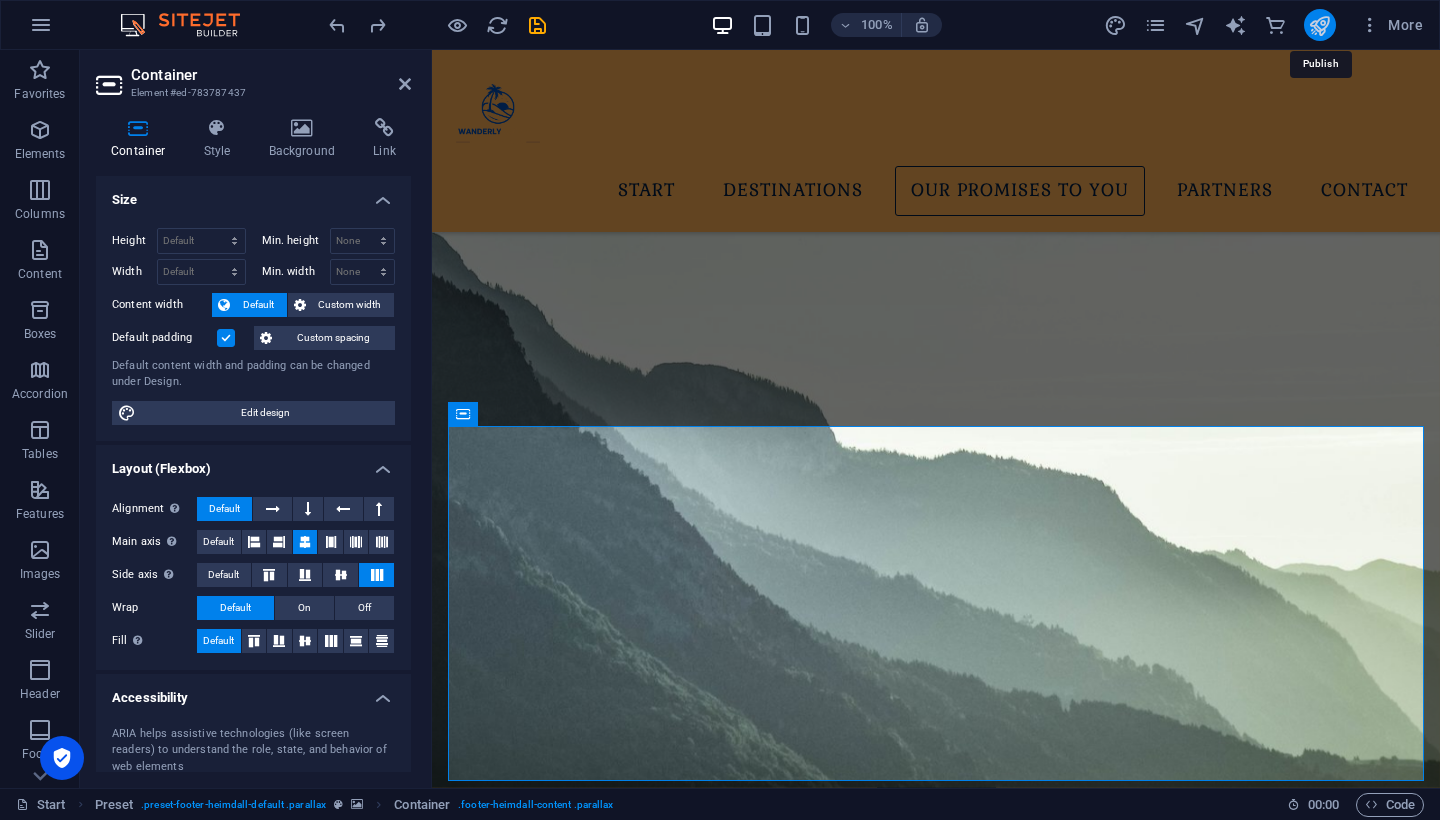 click at bounding box center (1319, 25) 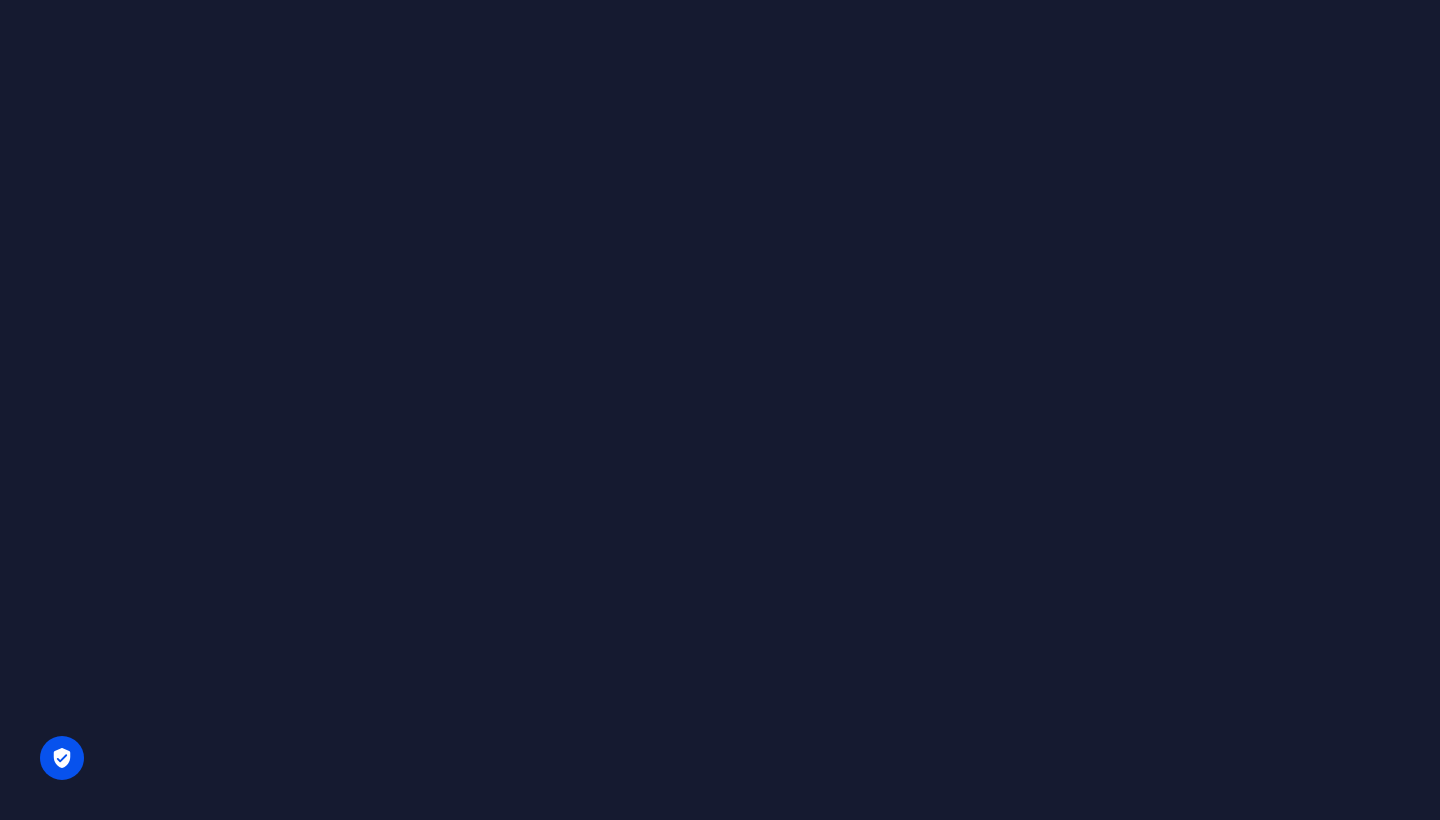 scroll, scrollTop: 0, scrollLeft: 0, axis: both 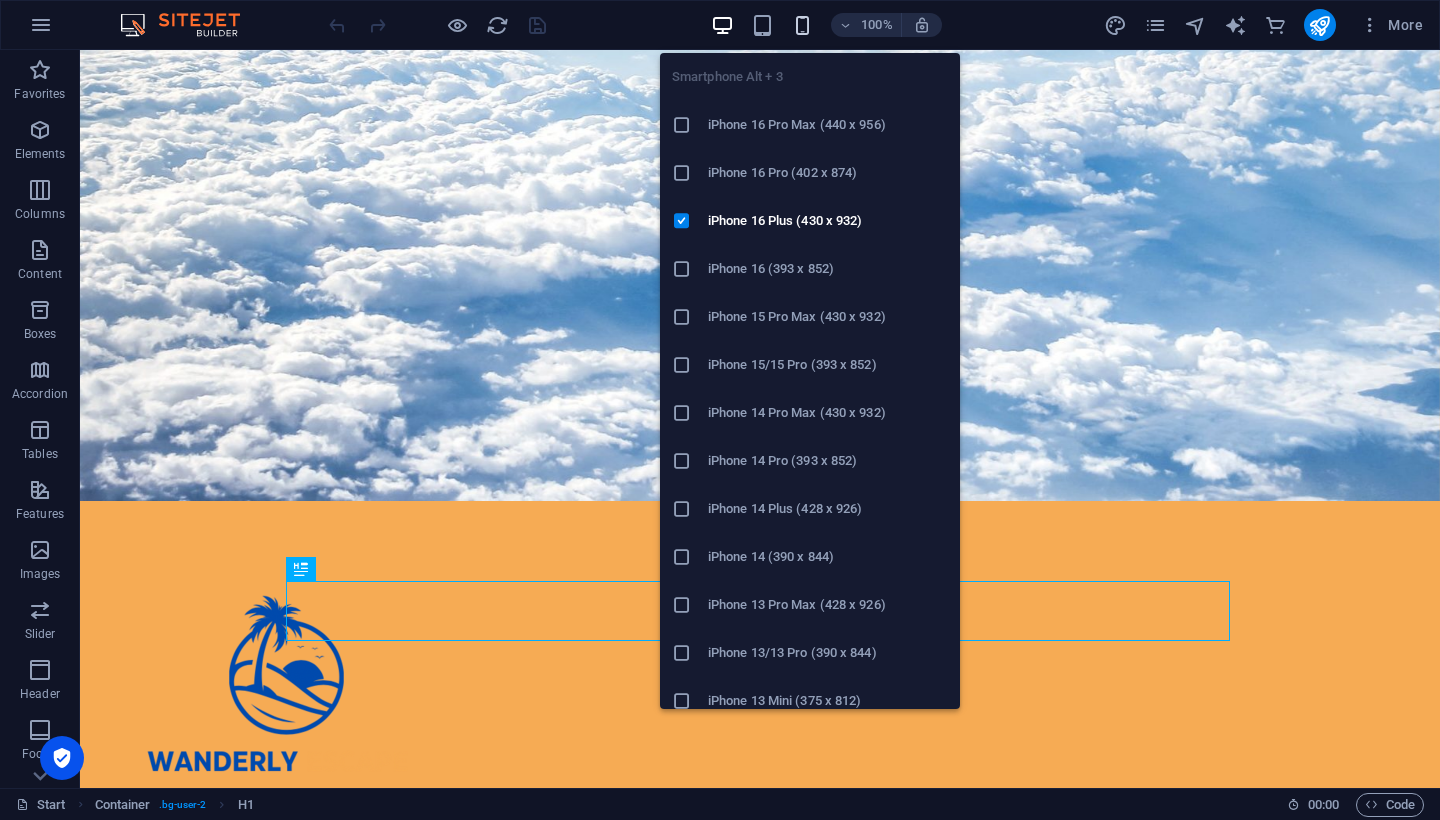 click at bounding box center [802, 25] 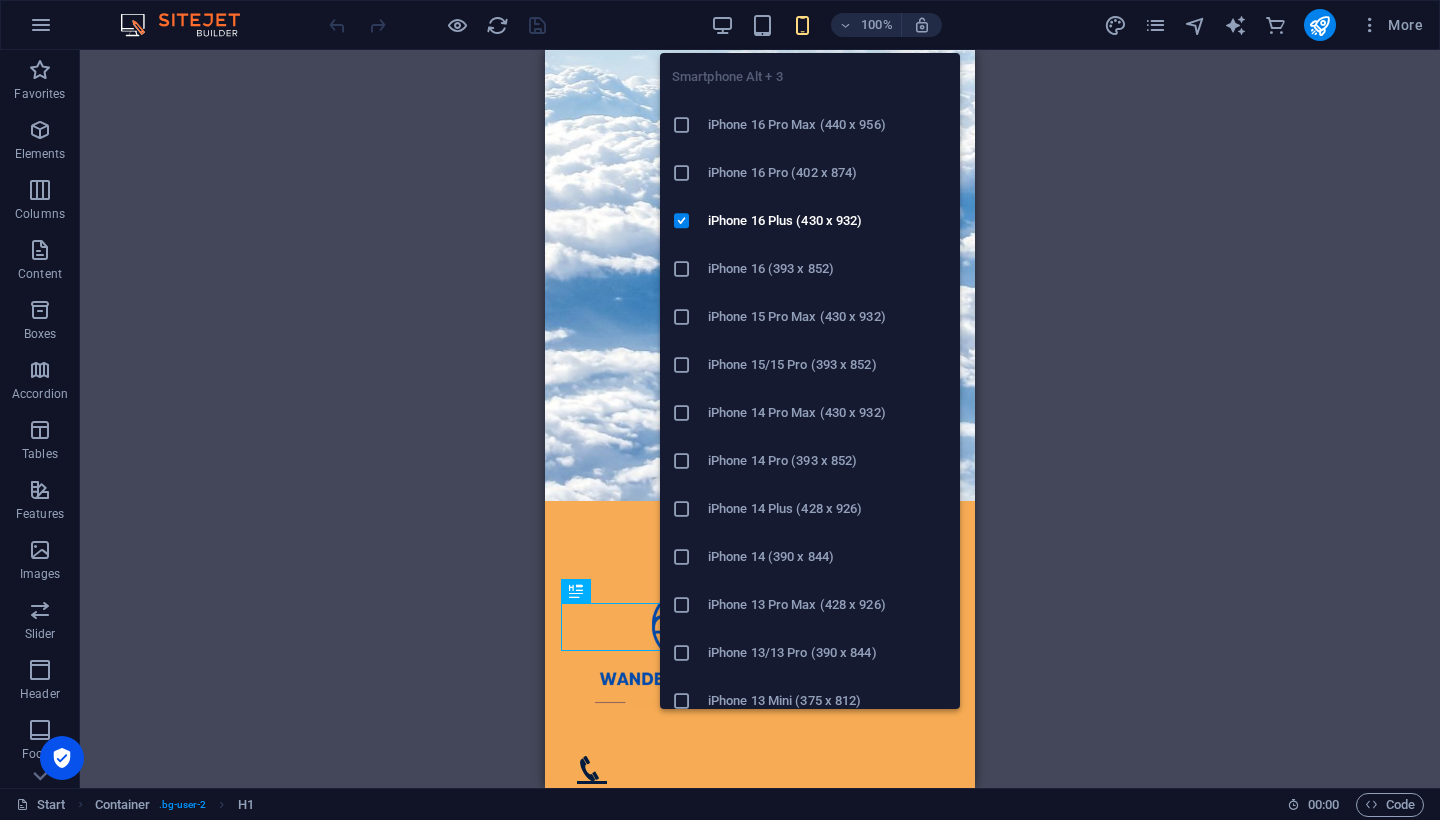 click on "iPhone 15 Pro Max (430 x 932)" at bounding box center (828, 317) 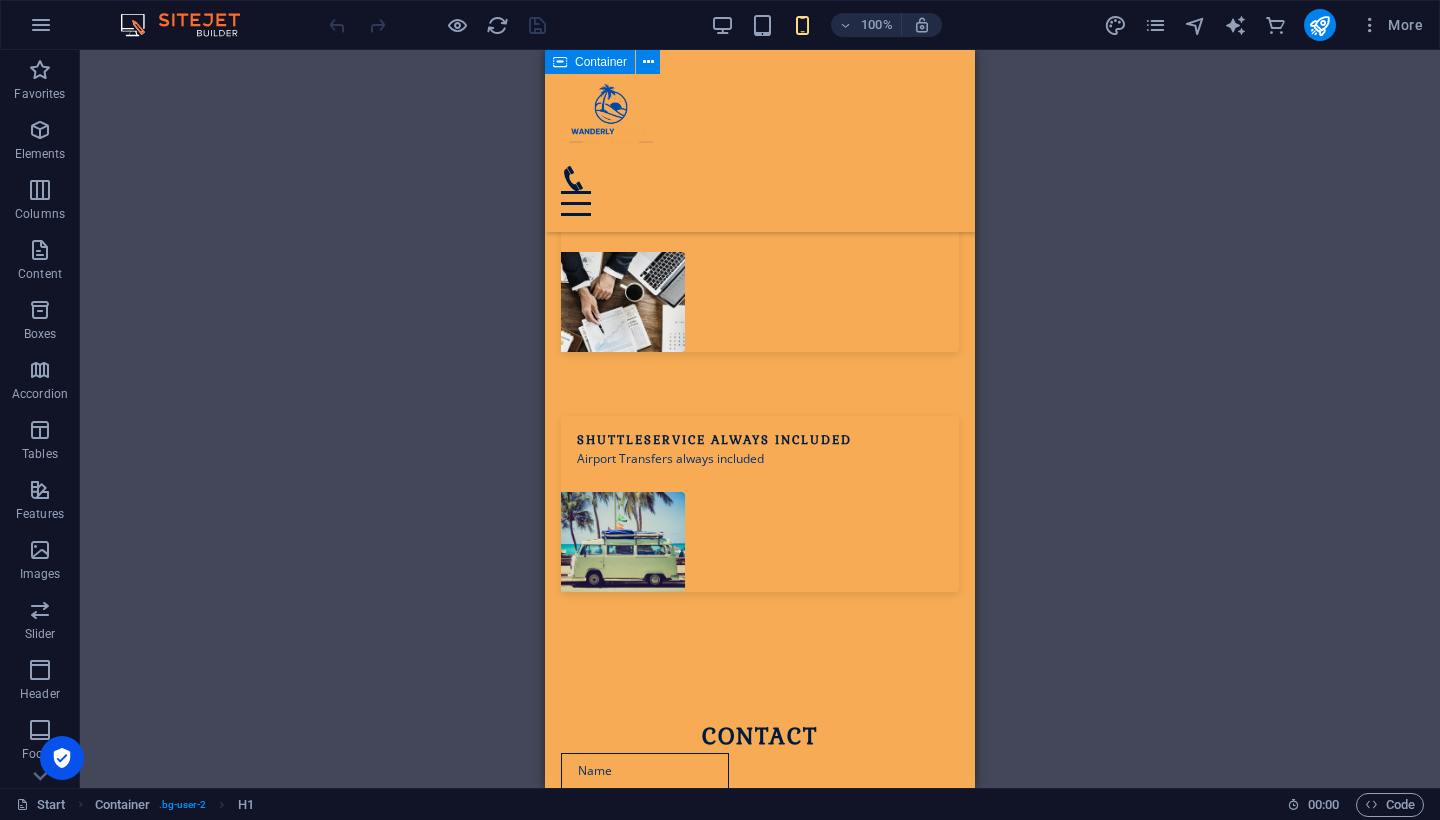 scroll, scrollTop: 3230, scrollLeft: 0, axis: vertical 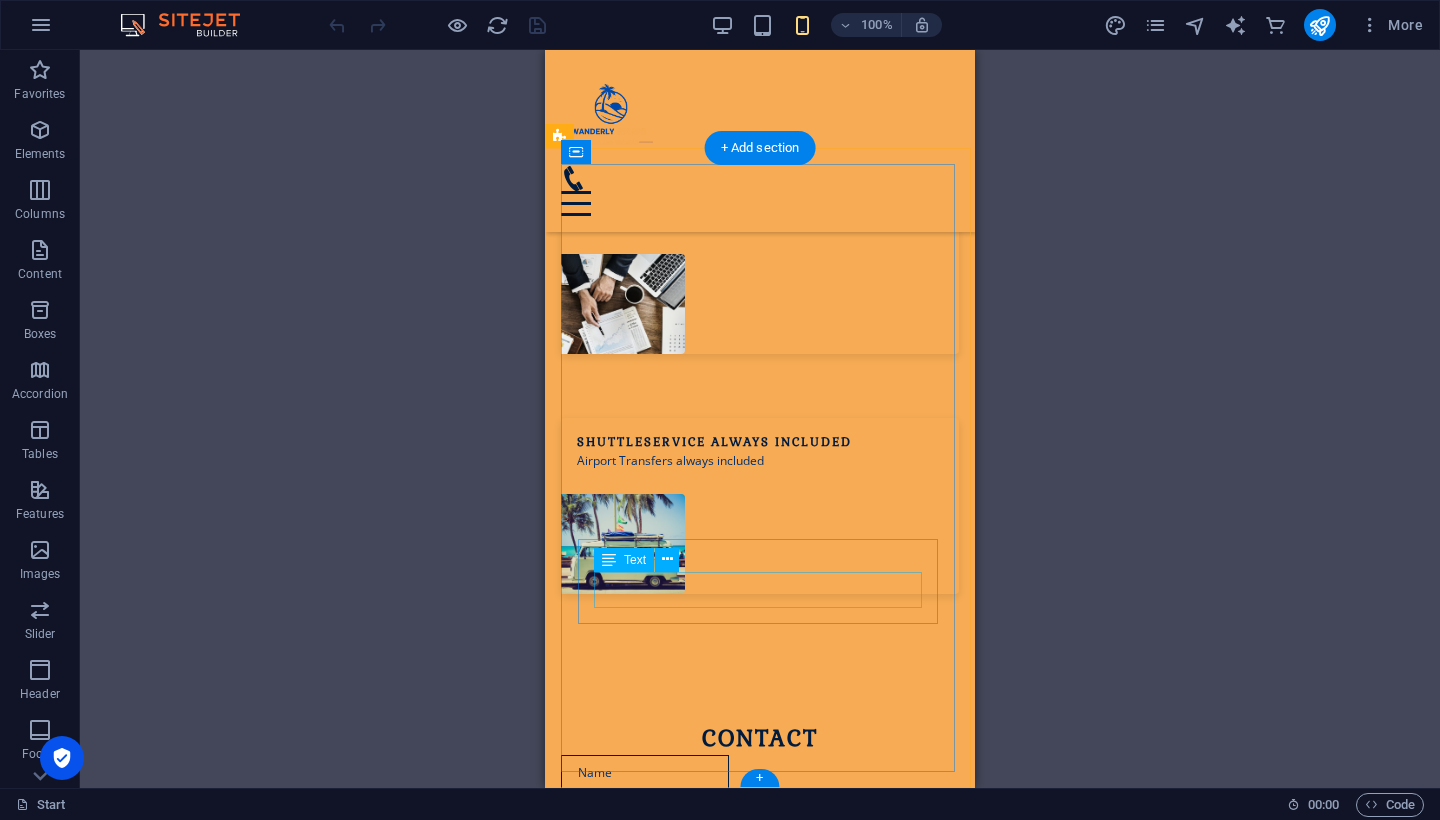 click on "[EMAIL_ADDRESS][DOMAIN_NAME] Legal Notice  |  Privacy" at bounding box center [760, 2562] 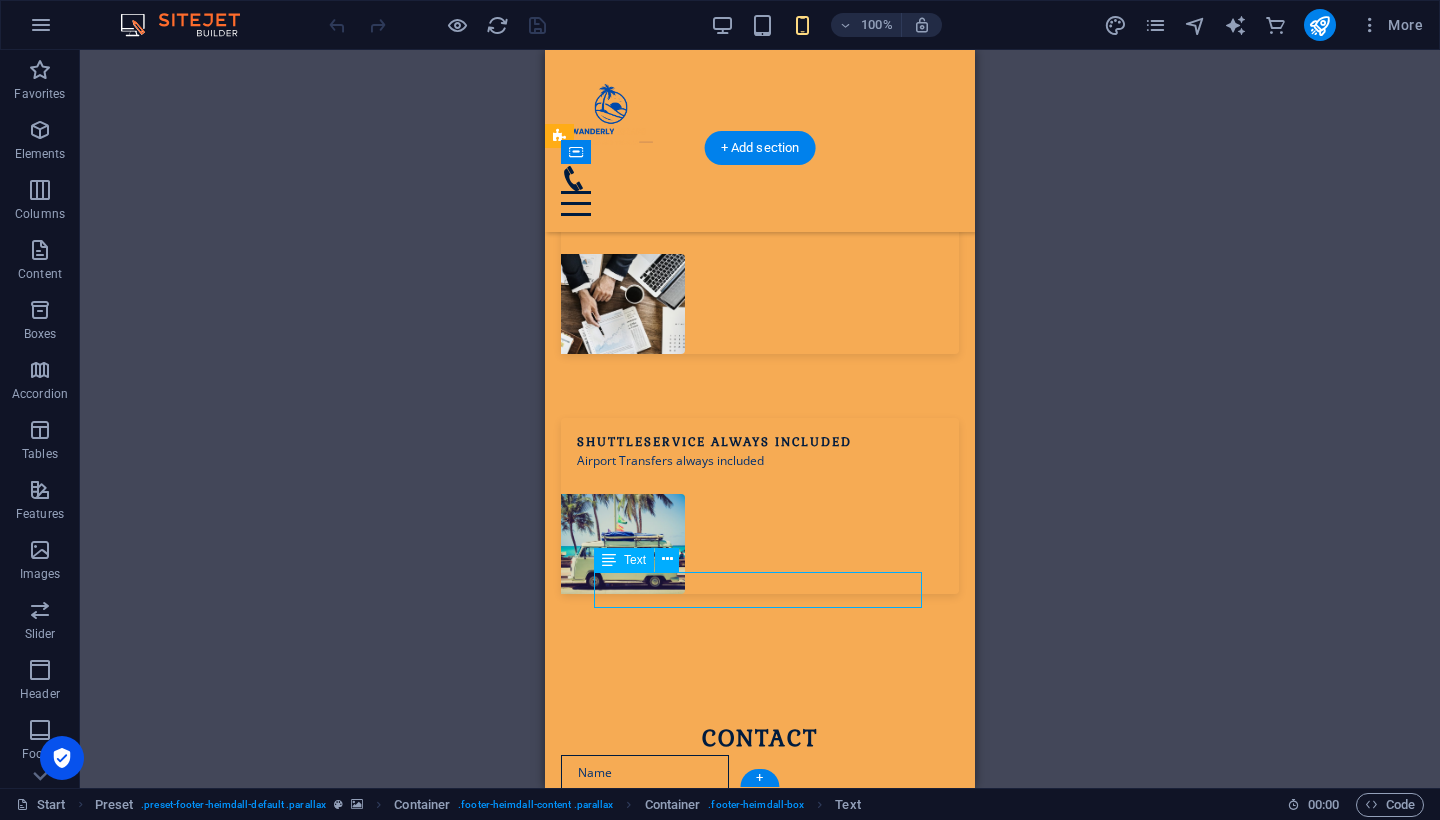 click on "[EMAIL_ADDRESS][DOMAIN_NAME] Legal Notice  |  Privacy" at bounding box center [760, 2562] 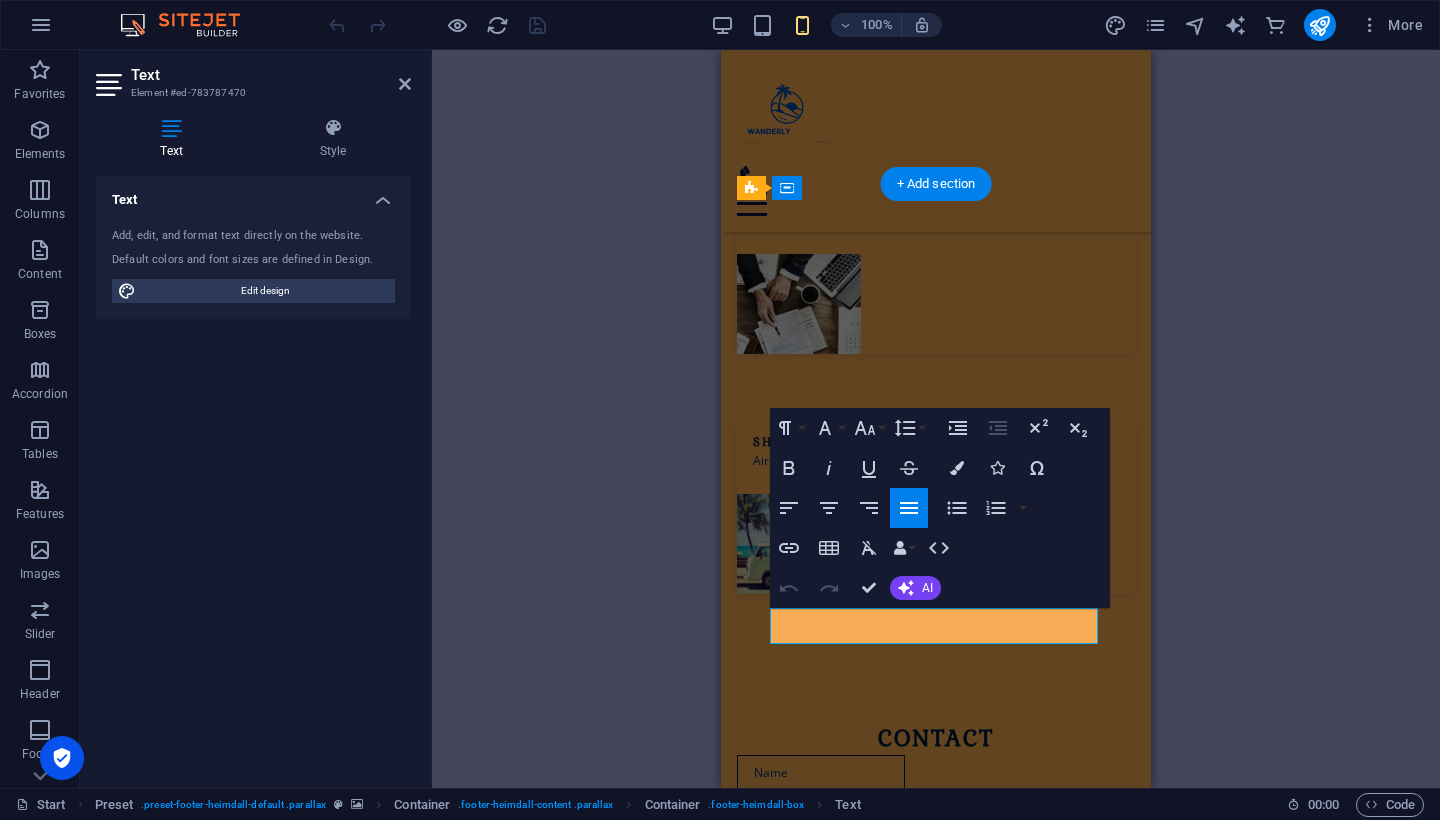 scroll, scrollTop: 3194, scrollLeft: 0, axis: vertical 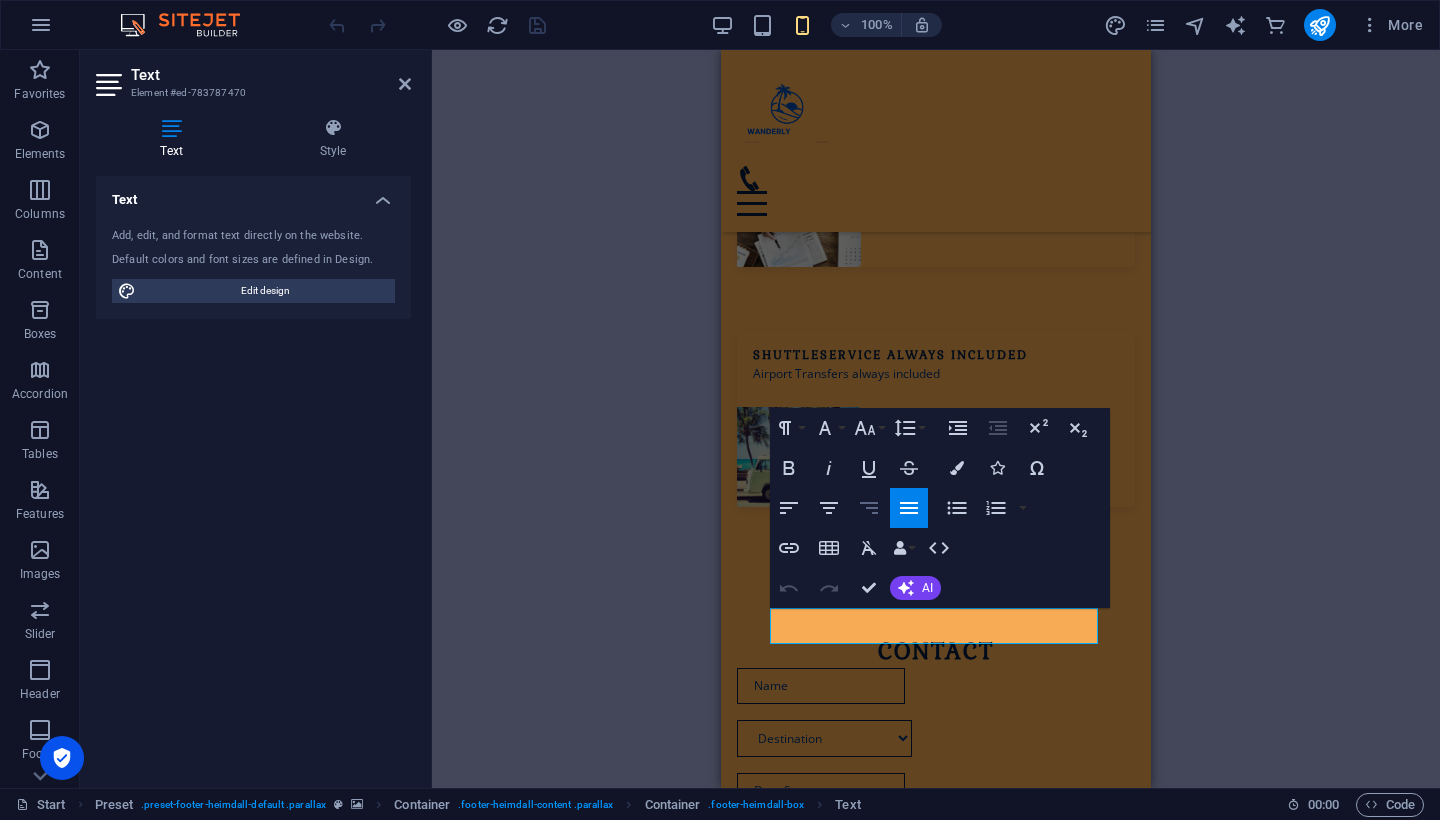 click 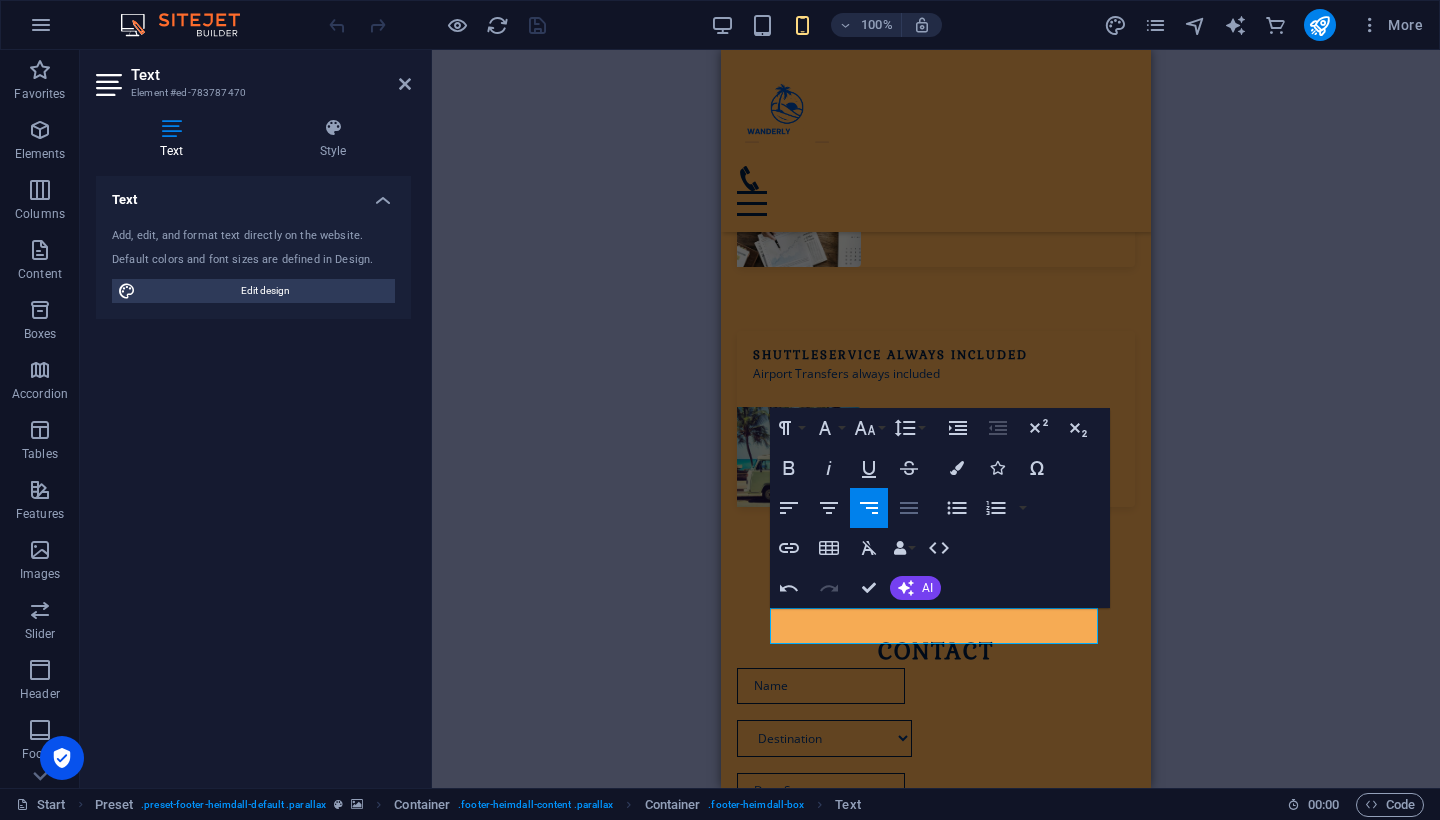 click 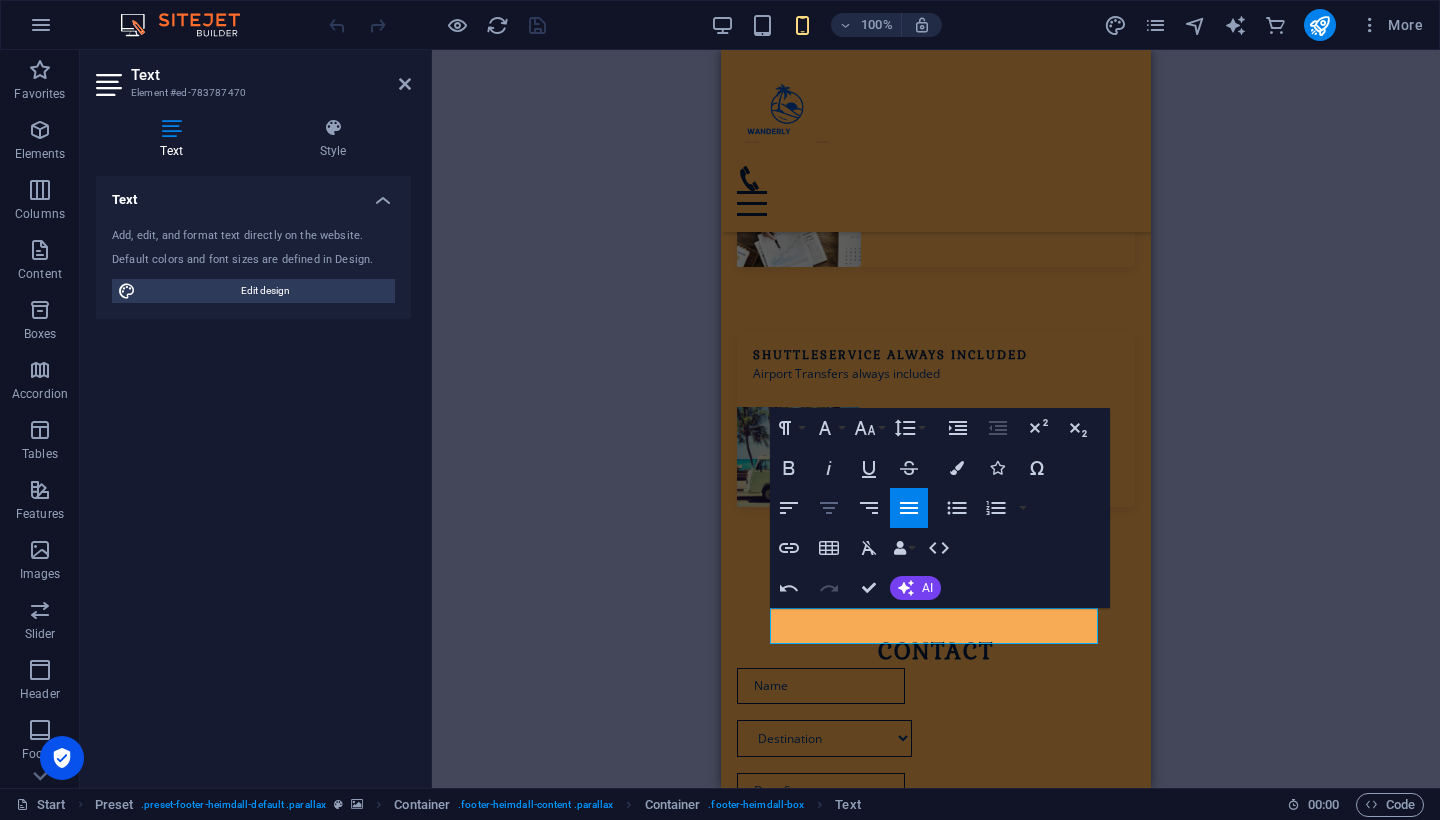 click 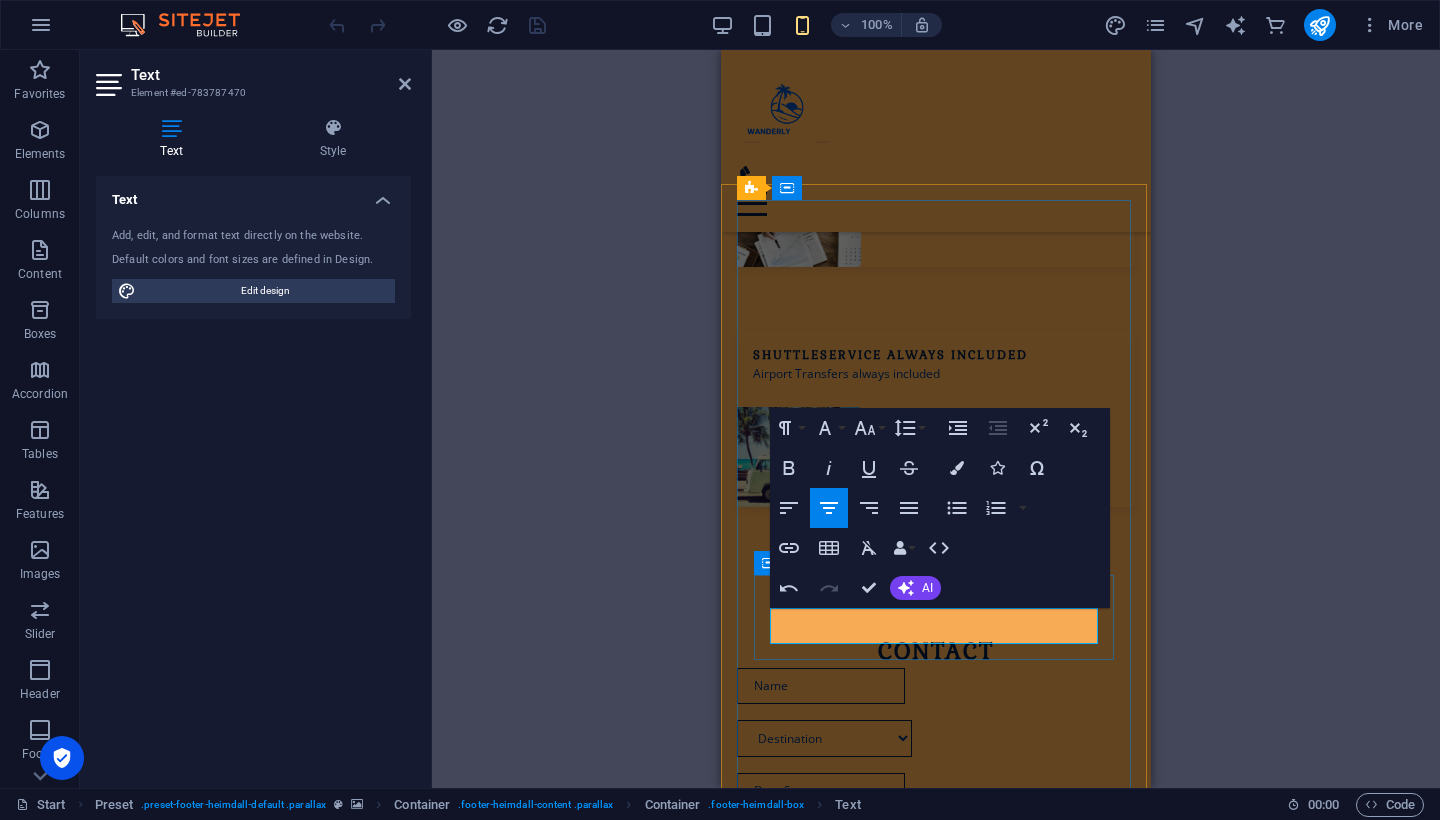 click on "Legal Notice  |  Privacy" at bounding box center (936, 2484) 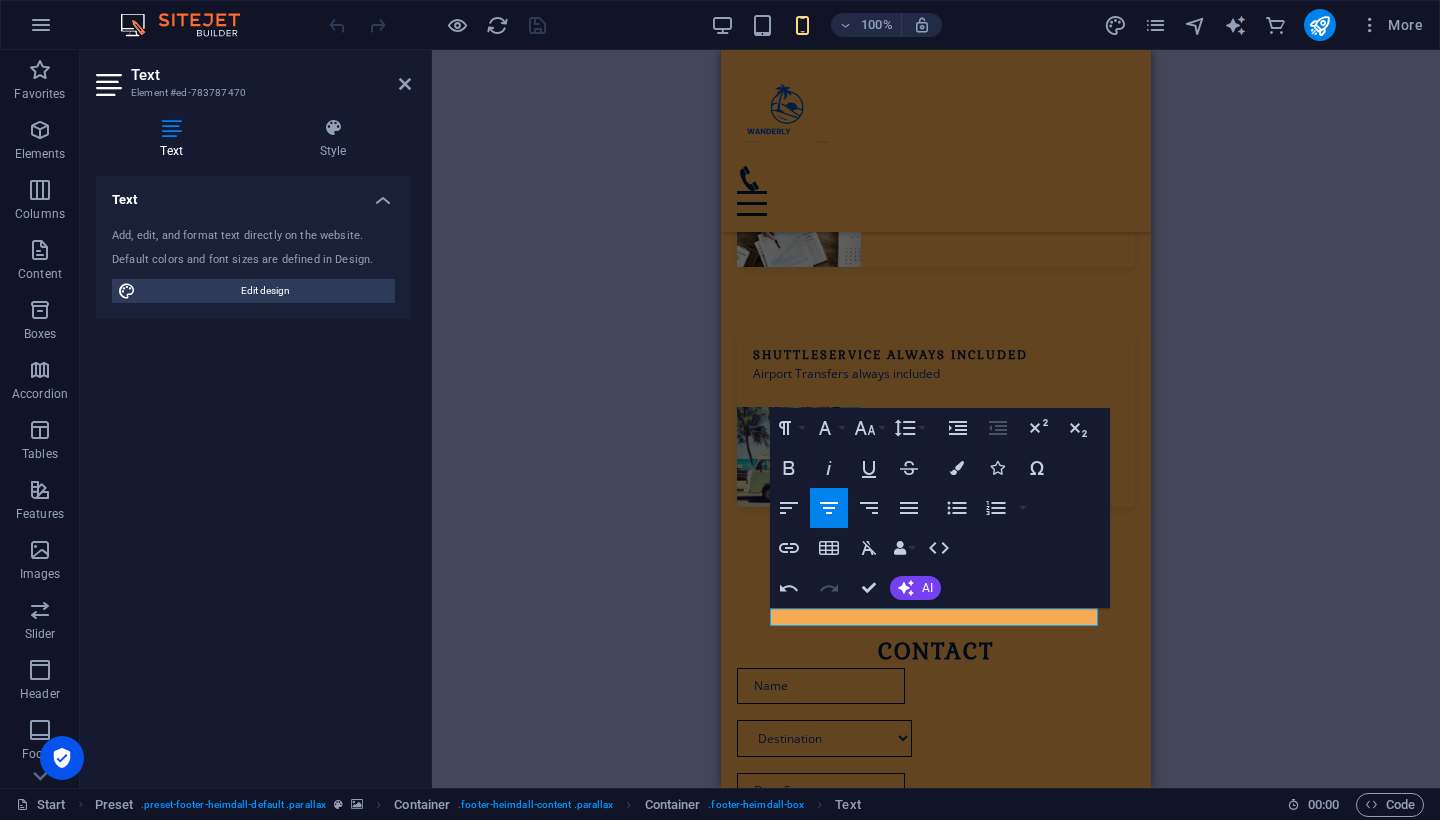 click on "H1   Container   Container   Banner   Preset   Form   Preset   Form button   Spacer   Text   Captcha   H3   Preset   Preset   Container   Container   Text Paragraph Format Normal Heading 1 Heading 2 Heading 3 Heading 4 Heading 5 Heading 6 Code Font Family Arial [US_STATE] Impact Tahoma Times New [PERSON_NAME] Open Sans Font Size 8 9 10 11 12 14 18 24 30 36 48 60 72 96 Line Height Default Single 1.15 1.5 Double Increase Indent Decrease Indent Superscript Subscript Bold Italic Underline Strikethrough Colors Icons Special Characters Align Left Align Center Align Right Align Justify Unordered List   Default Circle Disc Square    Ordered List   Default Lower Alpha Lower Greek [GEOGRAPHIC_DATA] Upper Roman    Insert Link Insert Table Clear Formatting Data Bindings Company First name Last name Street ZIP code City Email Phone Mobile Fax Custom field 1 Custom field 2 Custom field 3 Custom field 4 Custom field 5 Custom field 6 HTML Undo Redo Confirm (⌘+⏎) AI Improve Make shorter" at bounding box center [936, 419] 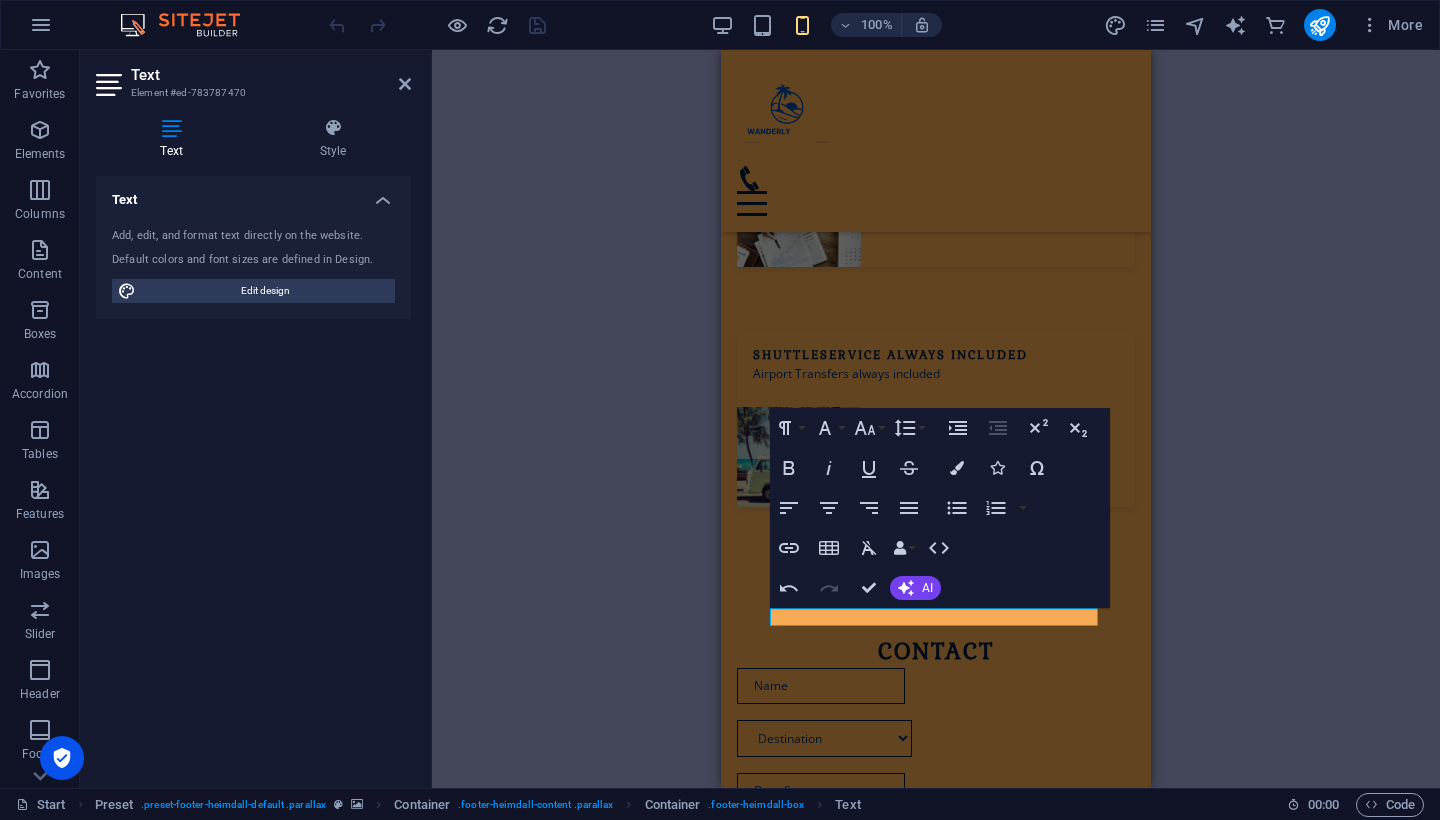 click on "H1   Container   Container   Banner   Preset   Form   Preset   Form button   Spacer   Text   Captcha   H3   Preset   Preset   Container   Container   Text Paragraph Format Normal Heading 1 Heading 2 Heading 3 Heading 4 Heading 5 Heading 6 Code Font Family Arial [US_STATE] Impact Tahoma Times New [PERSON_NAME] Open Sans Font Size 8 9 10 11 12 14 18 24 30 36 48 60 72 96 Line Height Default Single 1.15 1.5 Double Increase Indent Decrease Indent Superscript Subscript Bold Italic Underline Strikethrough Colors Icons Special Characters Align Left Align Center Align Right Align Justify Unordered List   Default Circle Disc Square    Ordered List   Default Lower Alpha Lower Greek [GEOGRAPHIC_DATA] Upper Roman    Insert Link Insert Table Clear Formatting Data Bindings Company First name Last name Street ZIP code City Email Phone Mobile Fax Custom field 1 Custom field 2 Custom field 3 Custom field 4 Custom field 5 Custom field 6 HTML Undo Redo Confirm (⌘+⏎) AI Improve Make shorter" at bounding box center (936, 419) 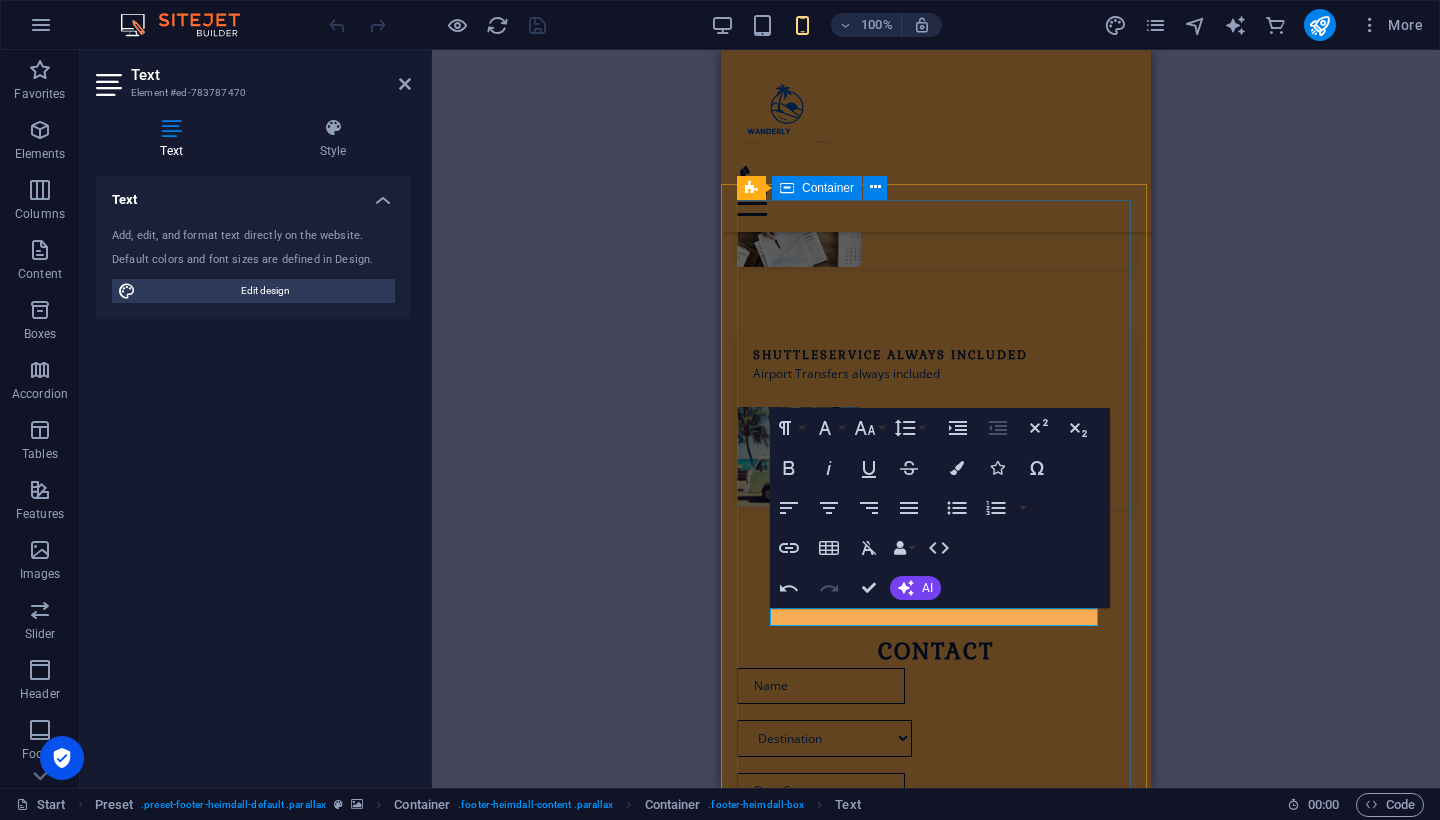 click on "Address [STREET_ADDRESS].  Contact [EMAIL_ADDRESS][DOMAIN_NAME] Phone Phone:  [PHONE_NUMBER]" at bounding box center [936, 2351] 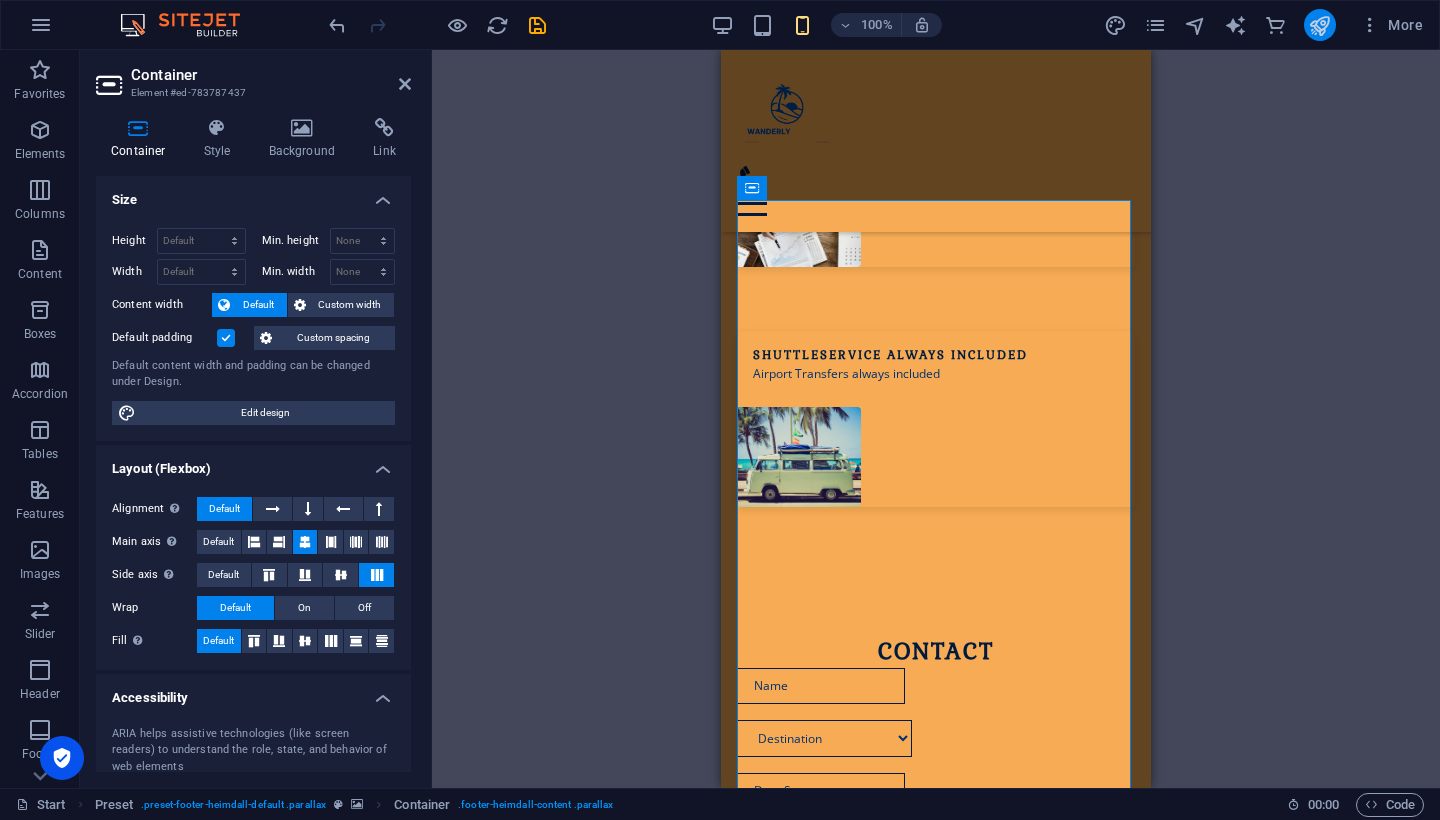 click at bounding box center (1319, 25) 